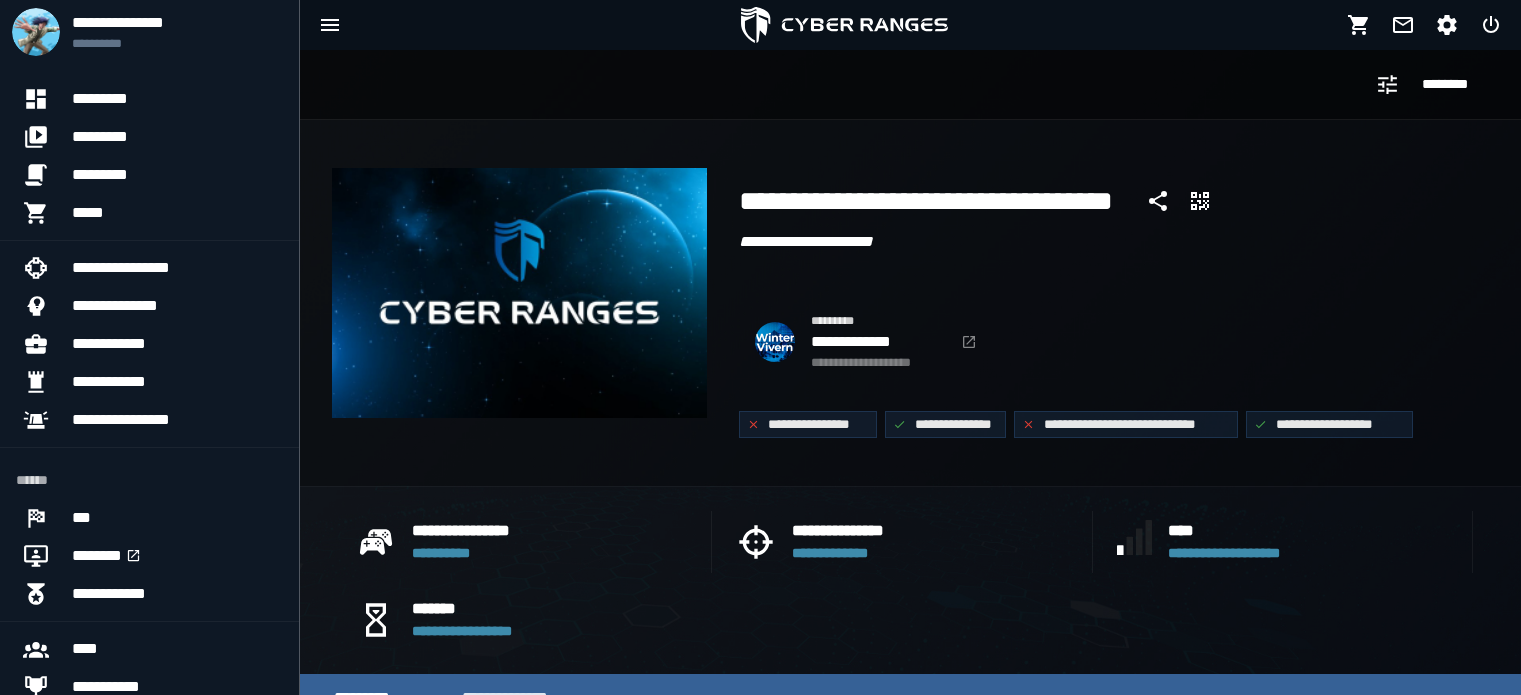 scroll, scrollTop: 600, scrollLeft: 0, axis: vertical 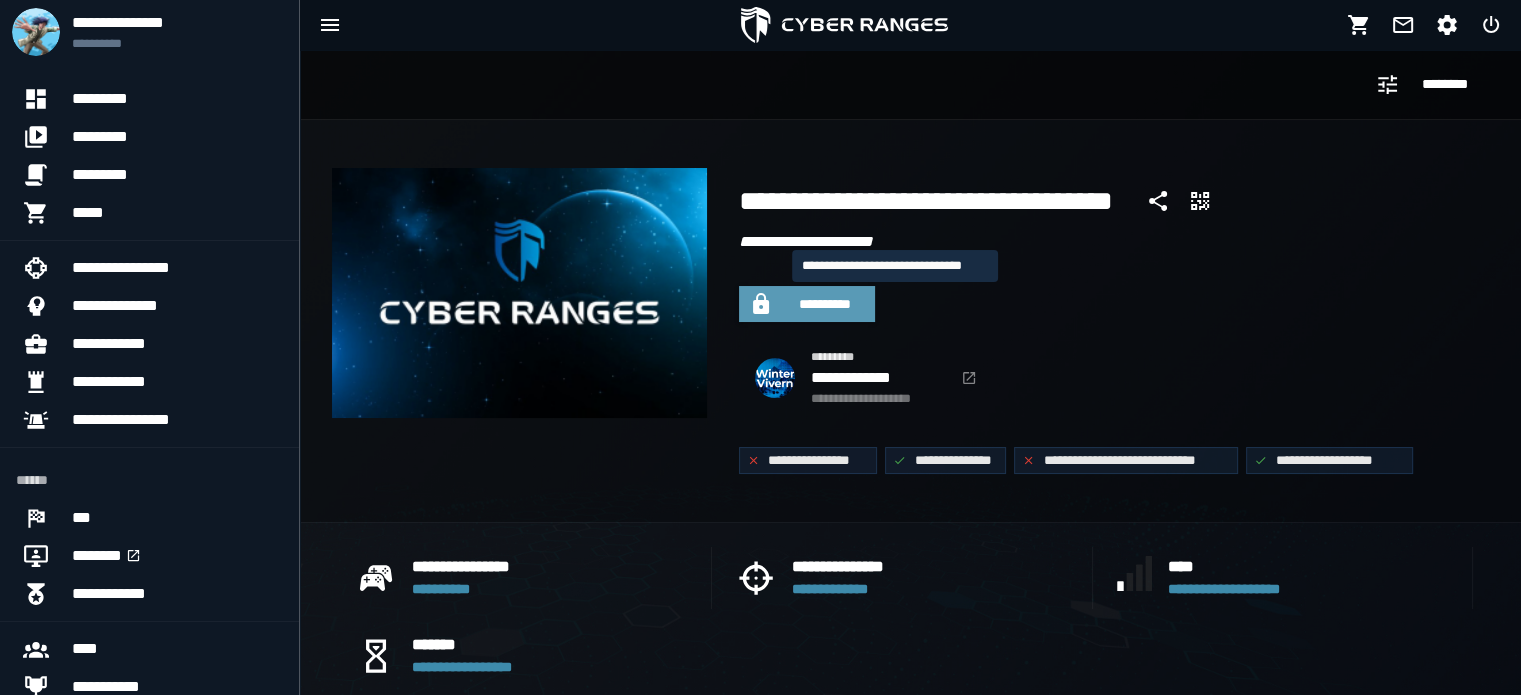 click on "**********" 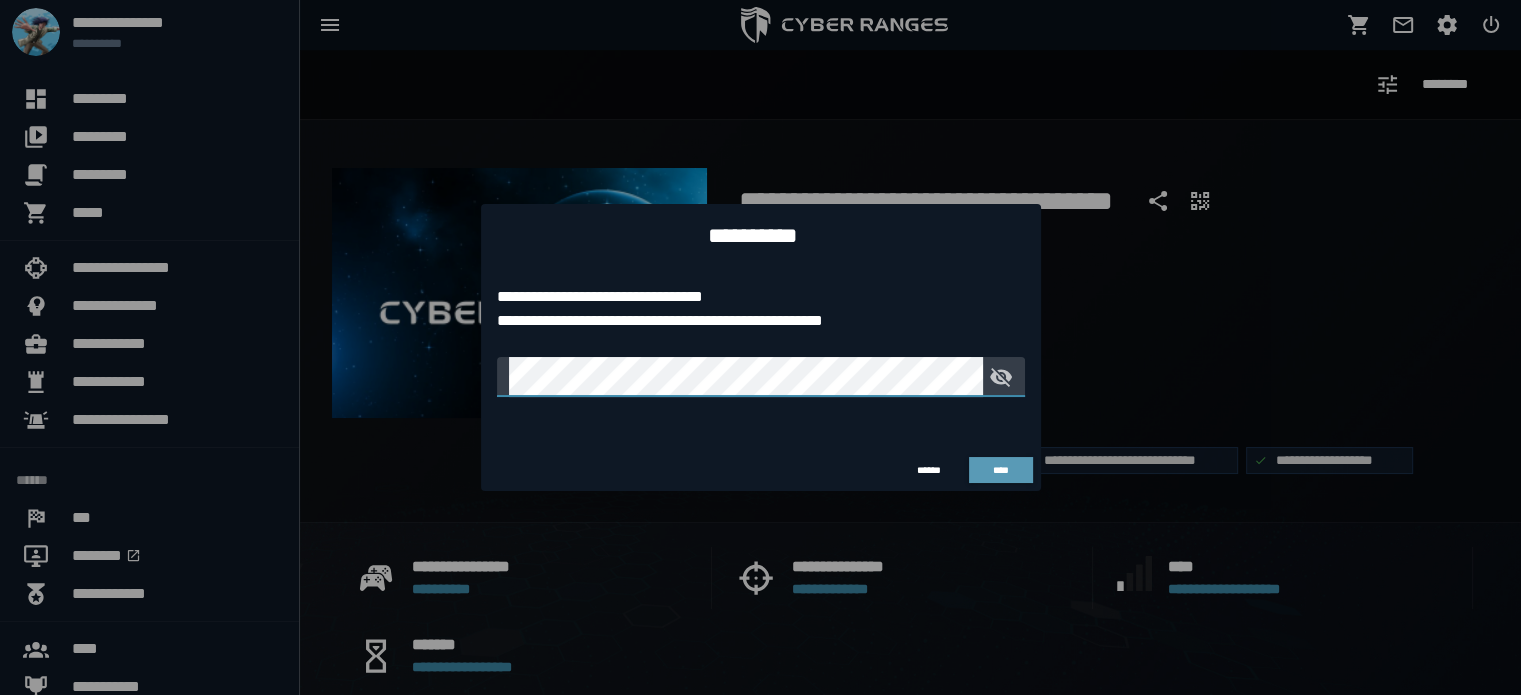 click on "****" at bounding box center (1000, 470) 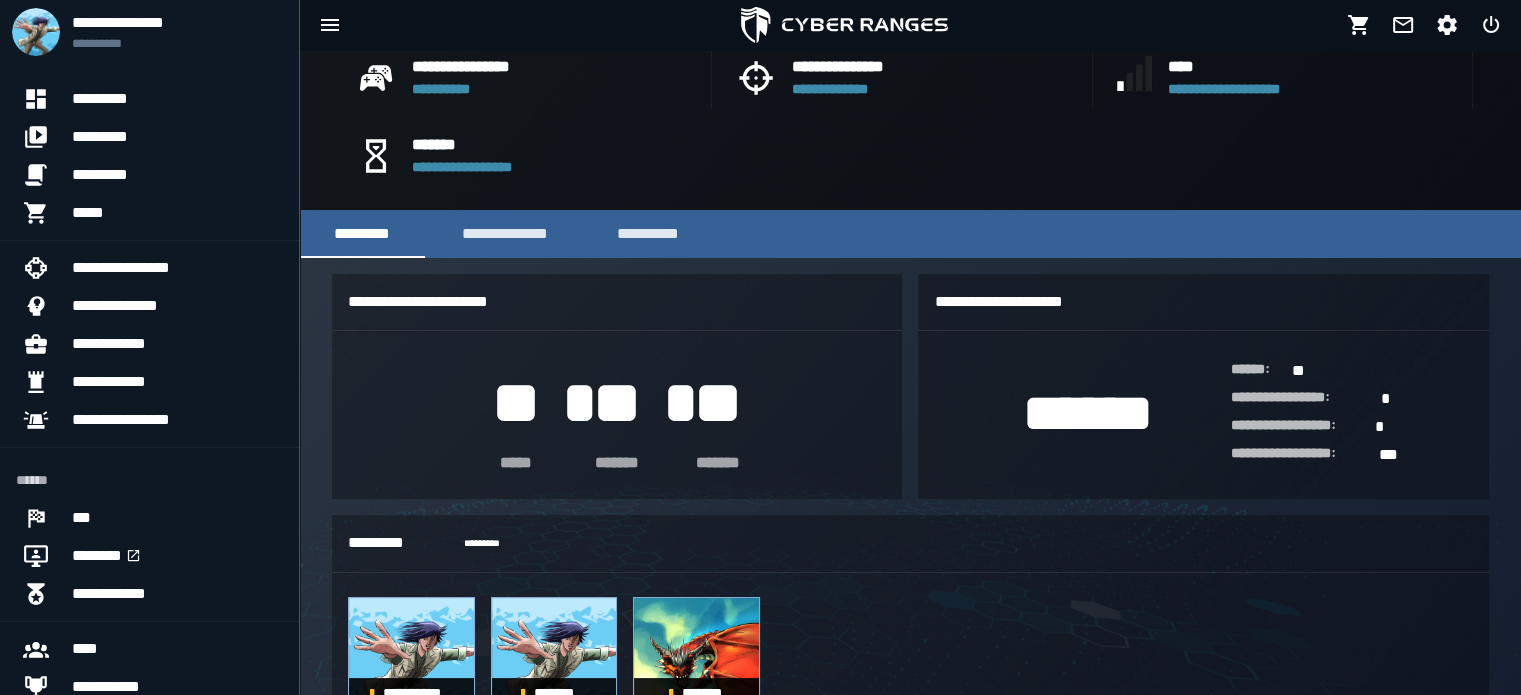 scroll, scrollTop: 200, scrollLeft: 0, axis: vertical 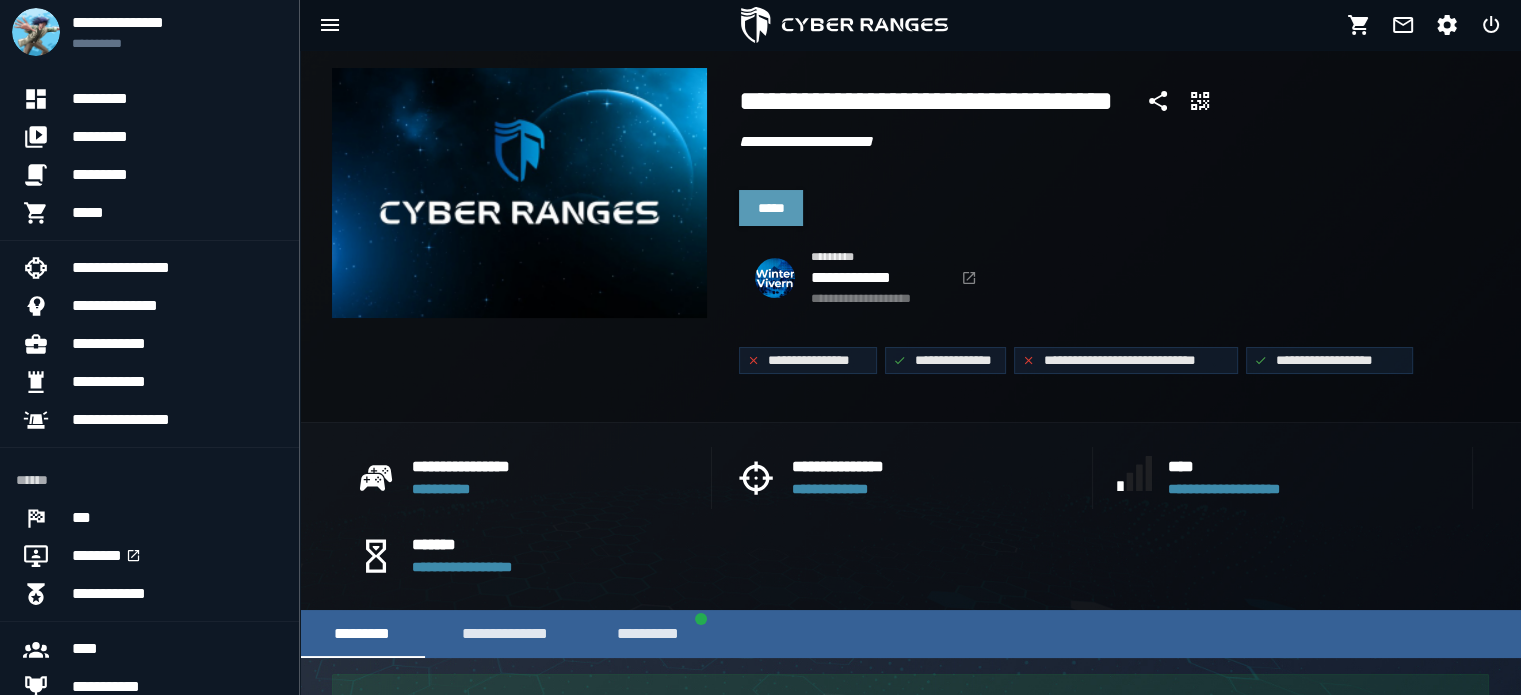 click on "*****" at bounding box center [771, 208] 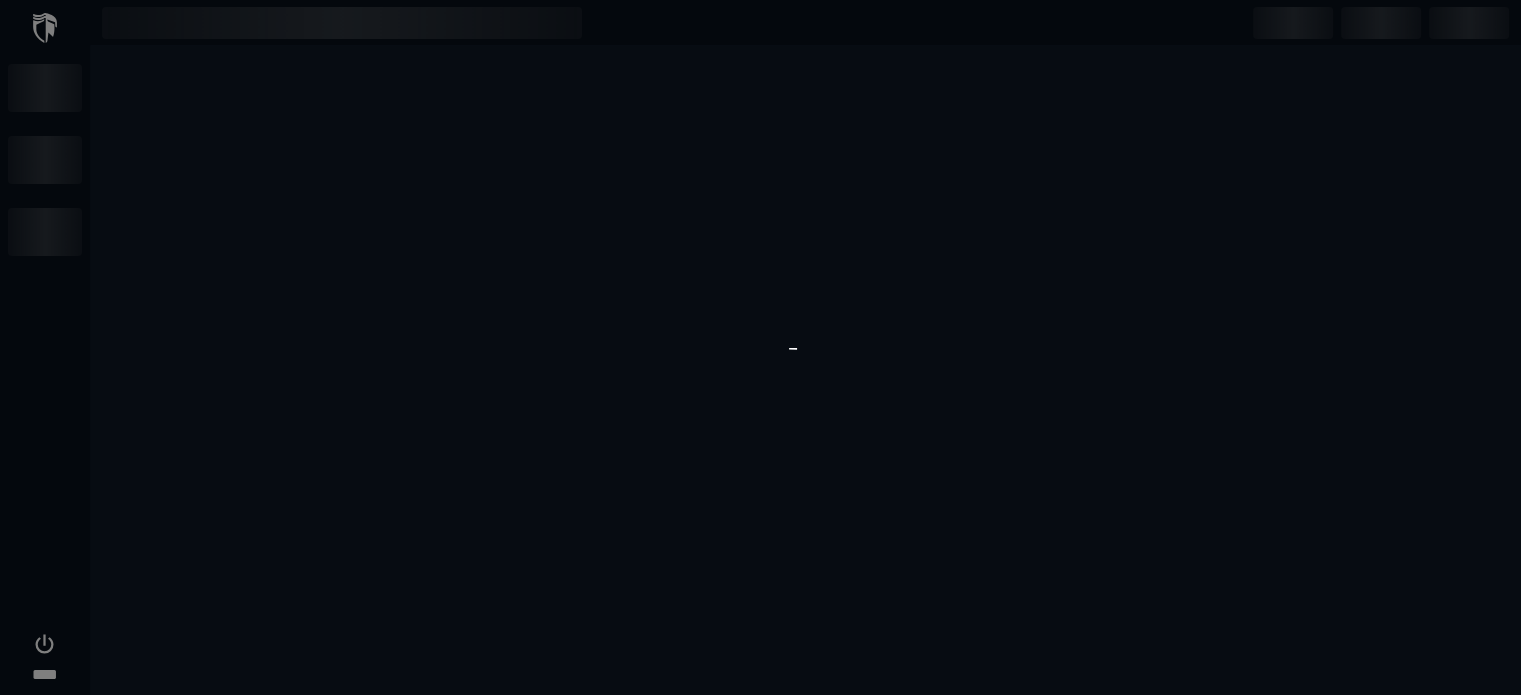 scroll, scrollTop: 0, scrollLeft: 0, axis: both 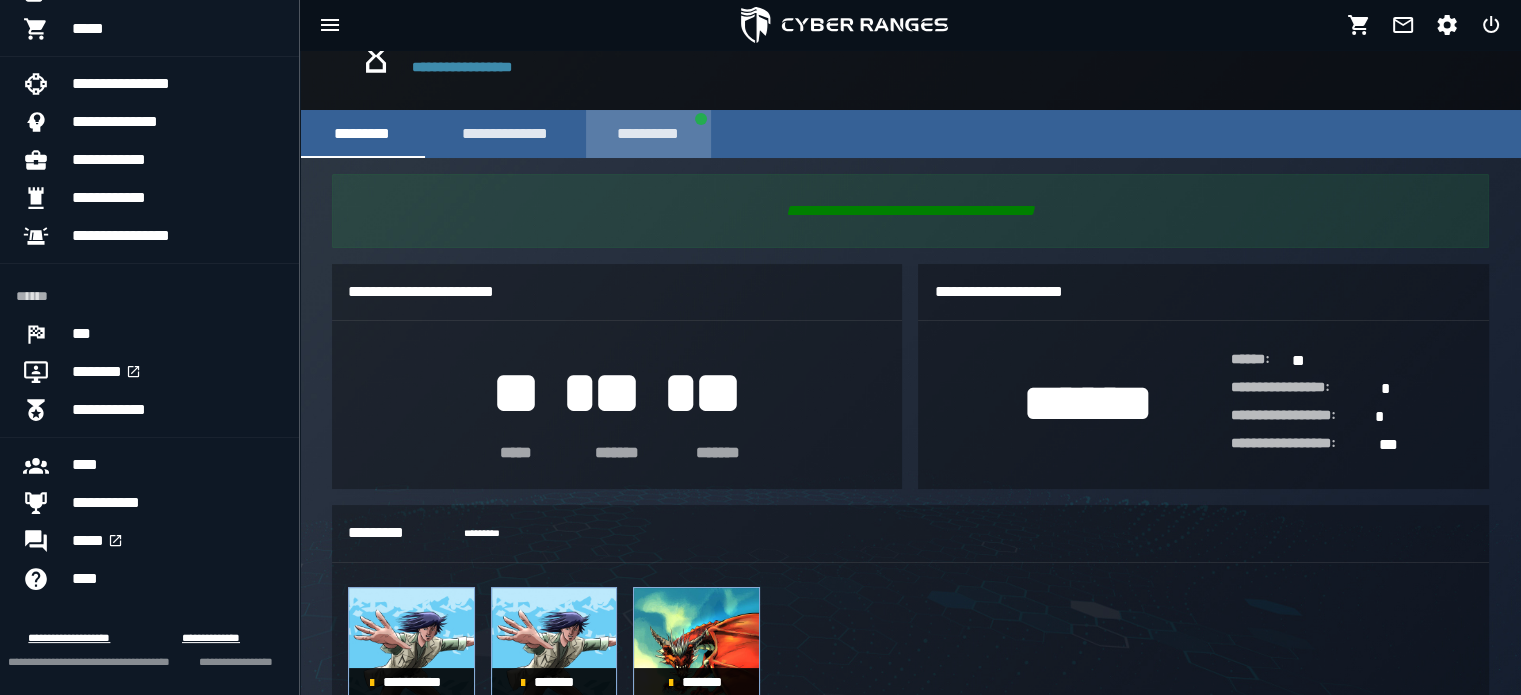 click on "**********" at bounding box center (649, 134) 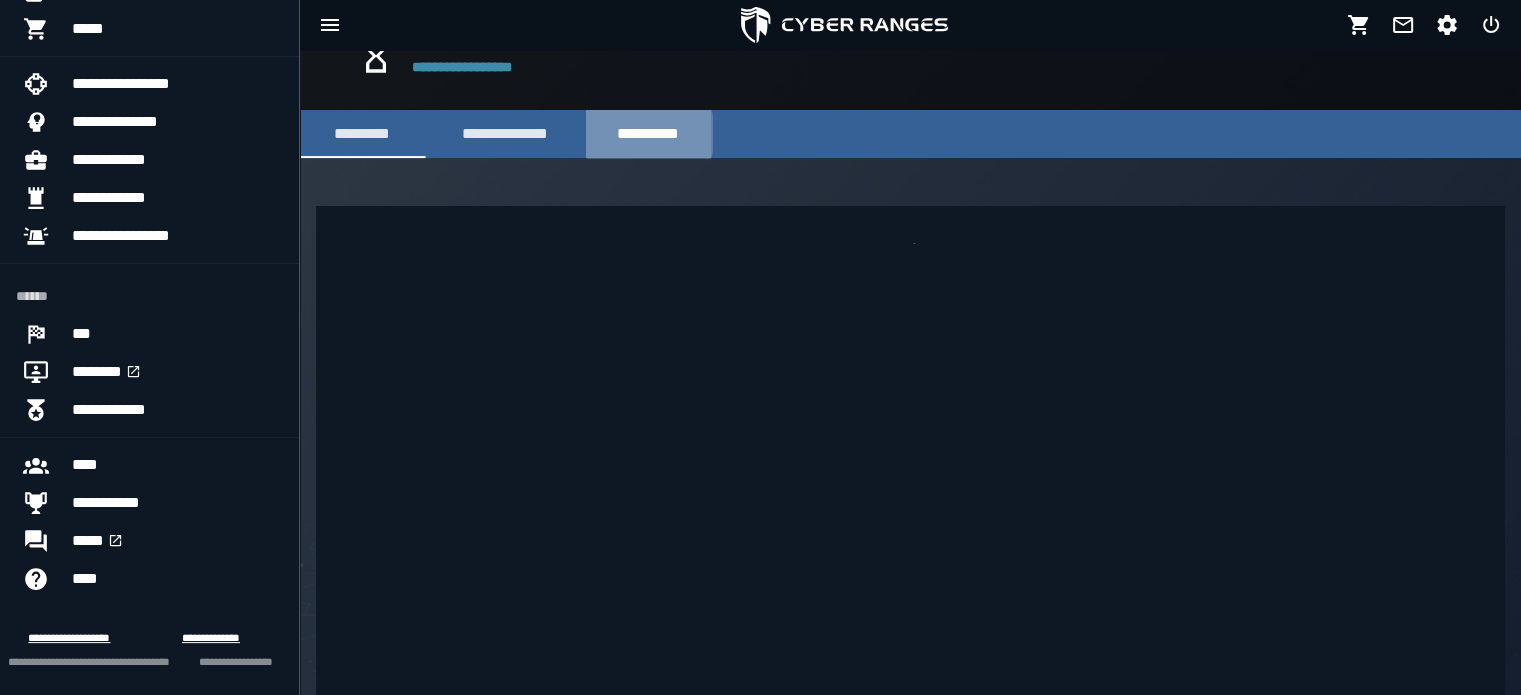scroll, scrollTop: 573, scrollLeft: 0, axis: vertical 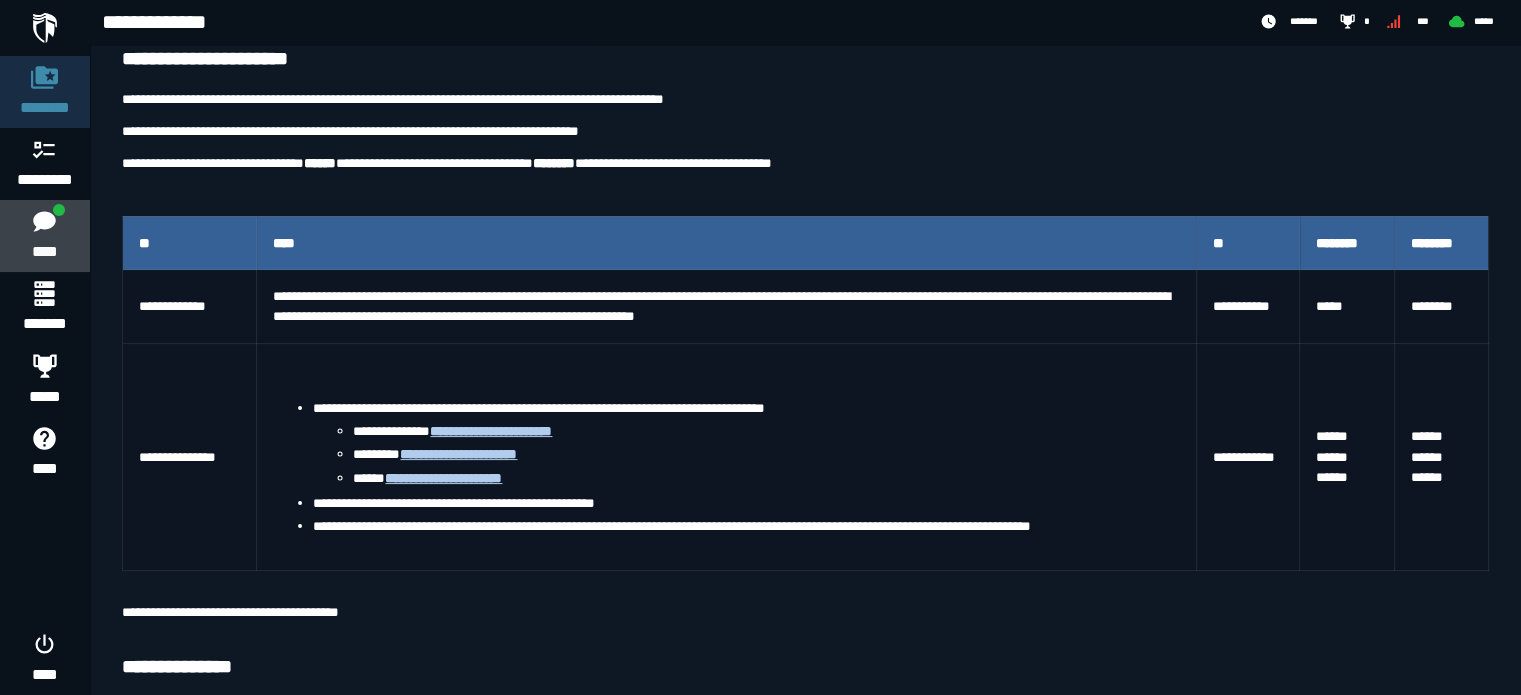 click 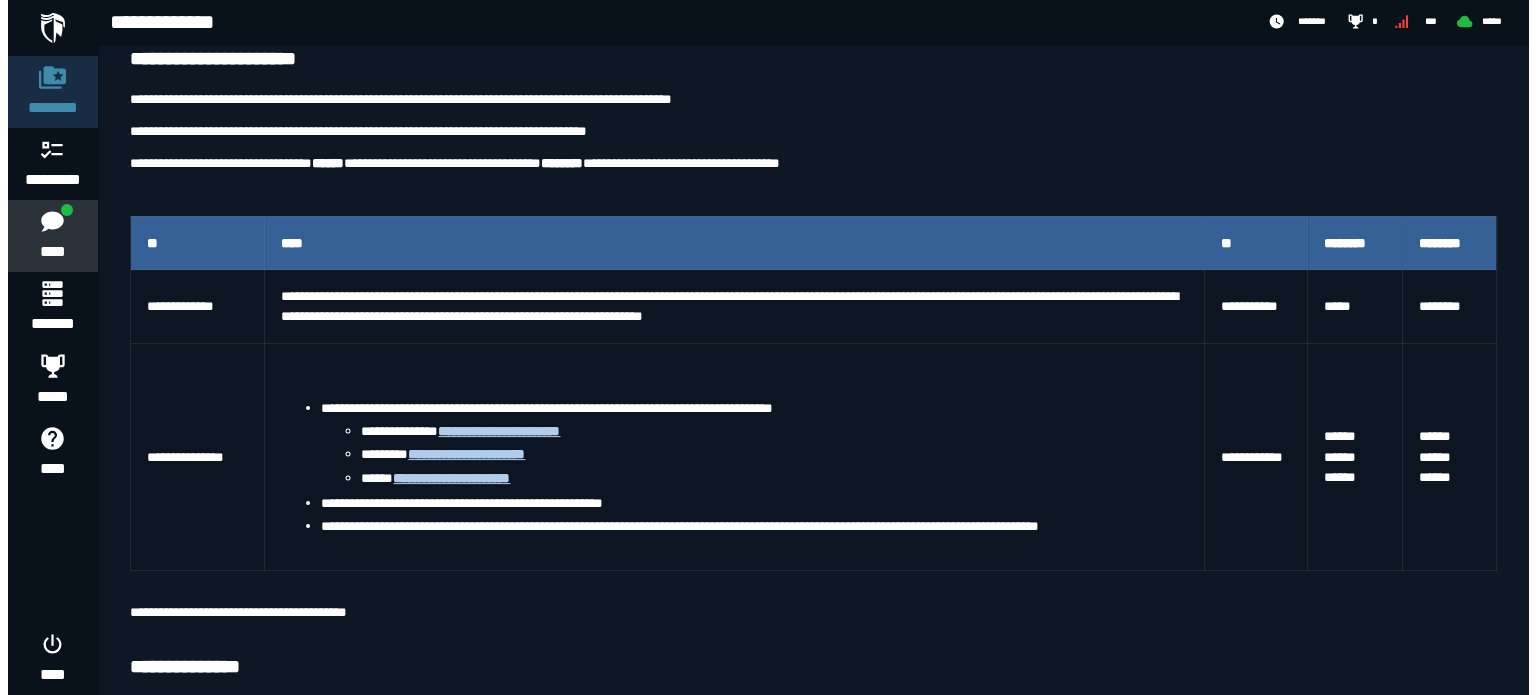 scroll, scrollTop: 0, scrollLeft: 0, axis: both 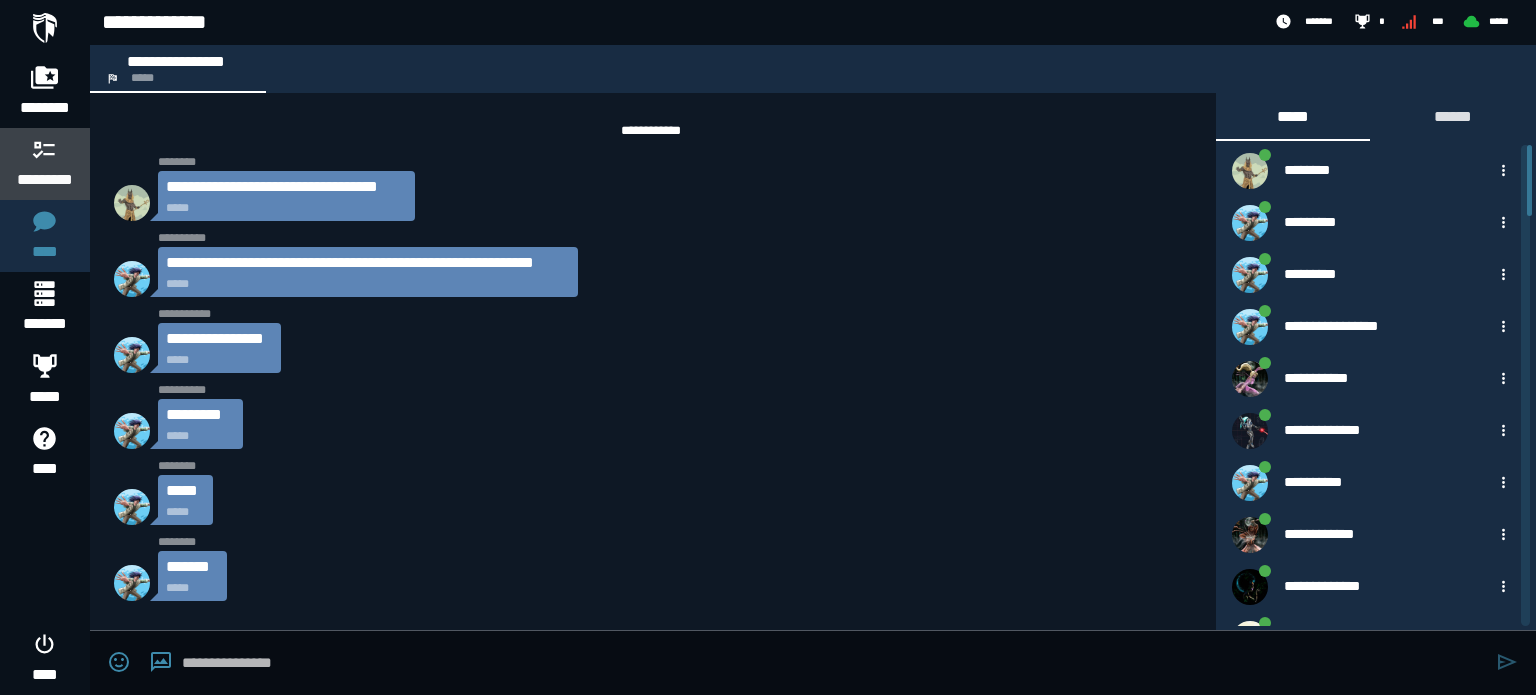 click on "*********" at bounding box center [45, 180] 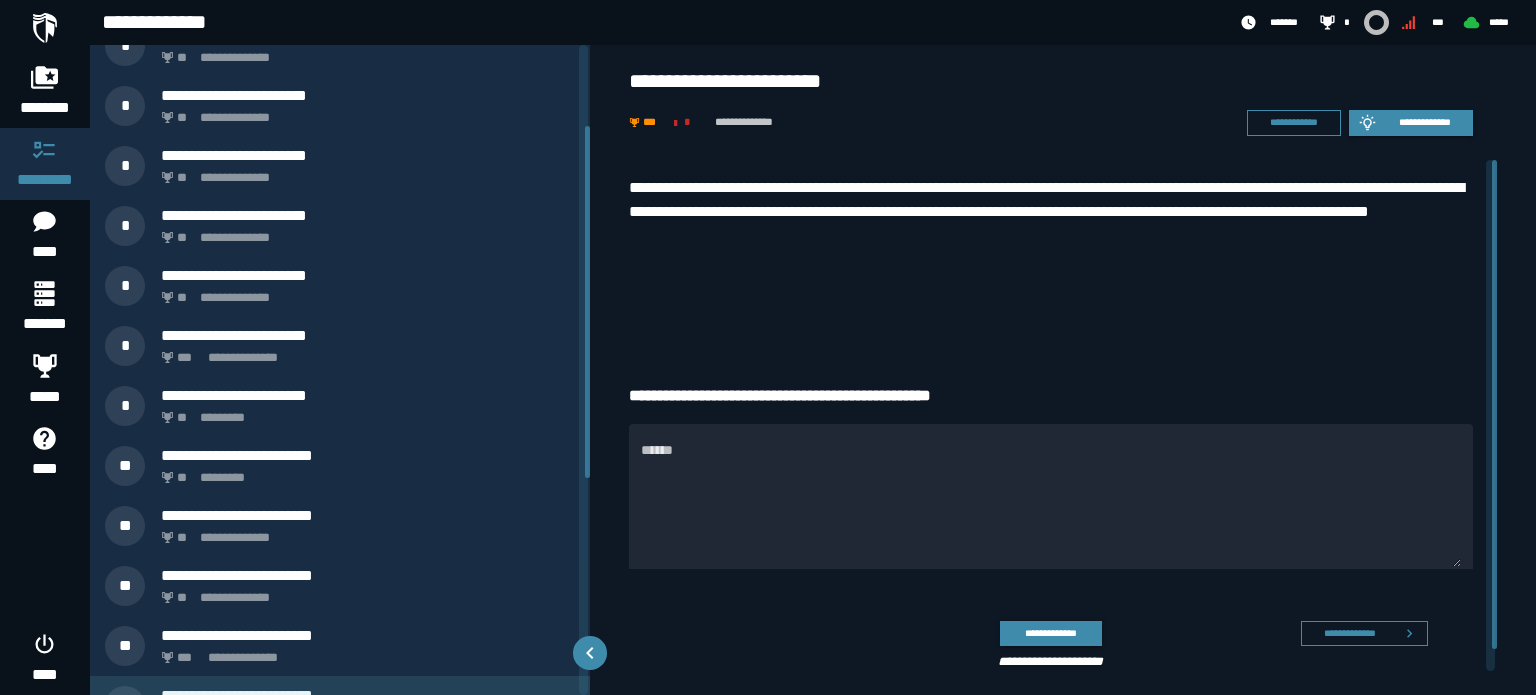 scroll, scrollTop: 49, scrollLeft: 0, axis: vertical 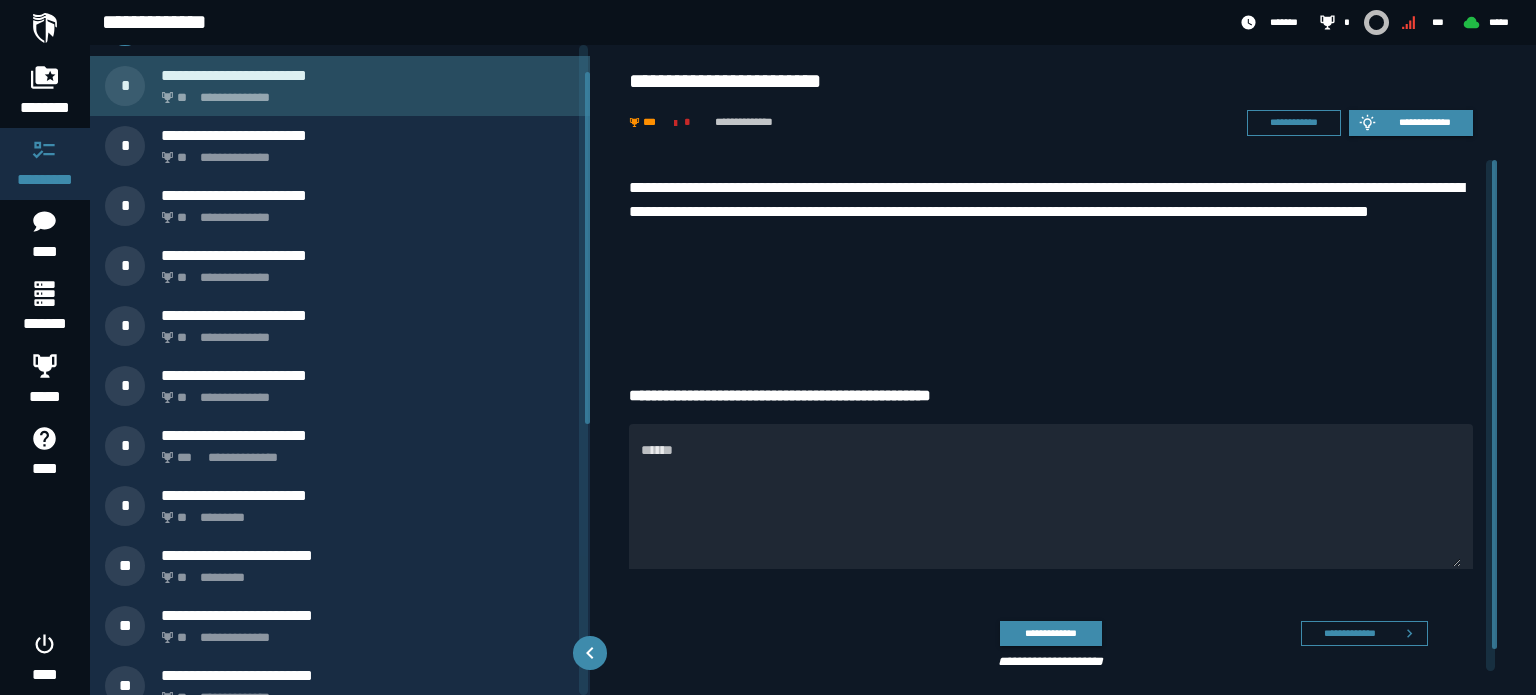 click on "**********" at bounding box center [364, 92] 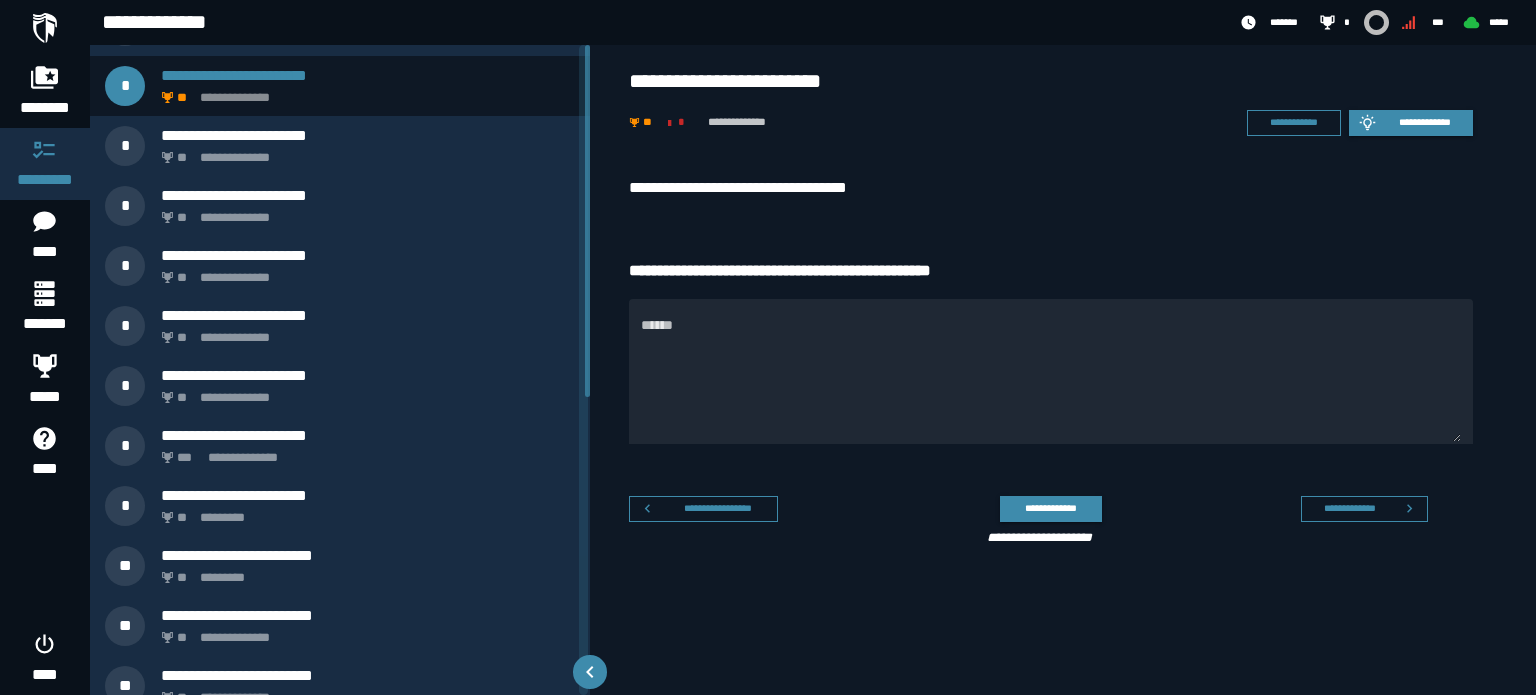scroll, scrollTop: 0, scrollLeft: 0, axis: both 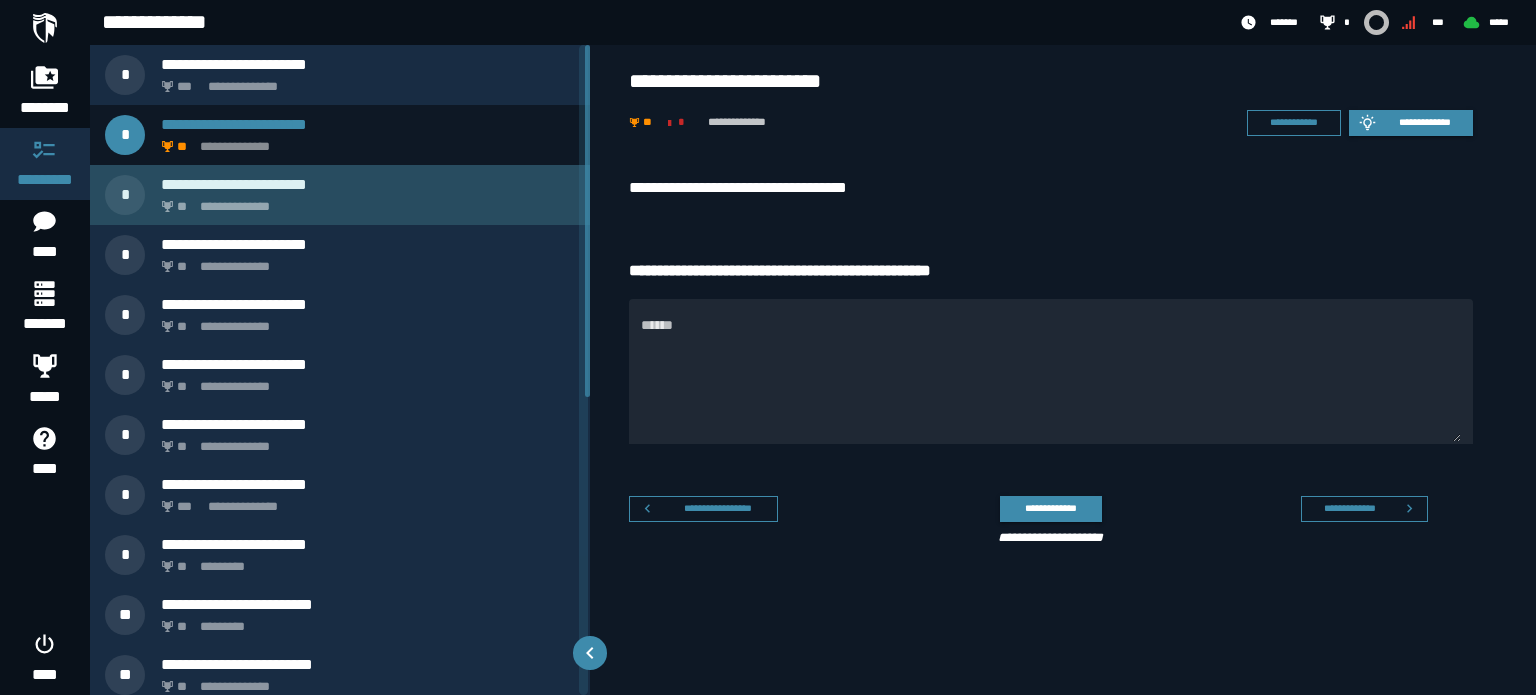click on "**********" at bounding box center (368, 184) 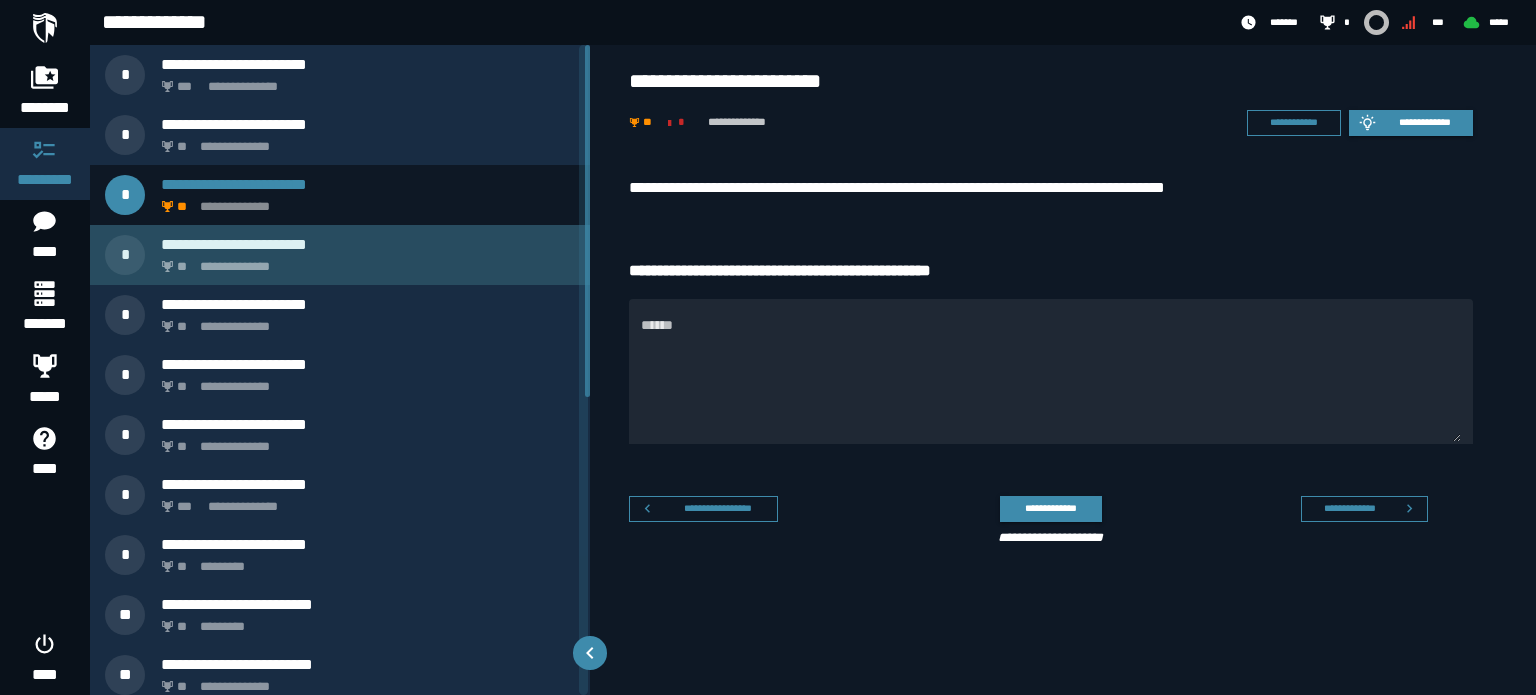 click on "**********" at bounding box center (368, 244) 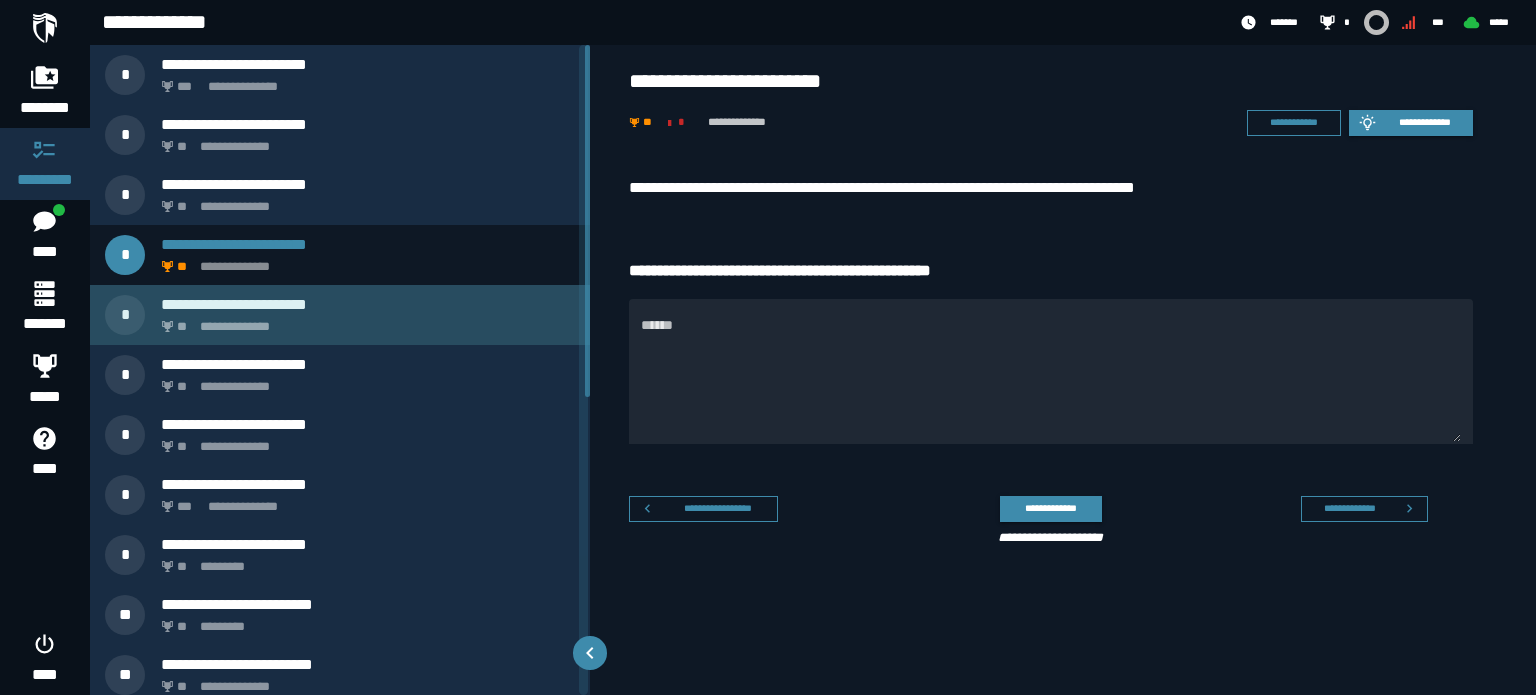 click on "**********" at bounding box center [364, 321] 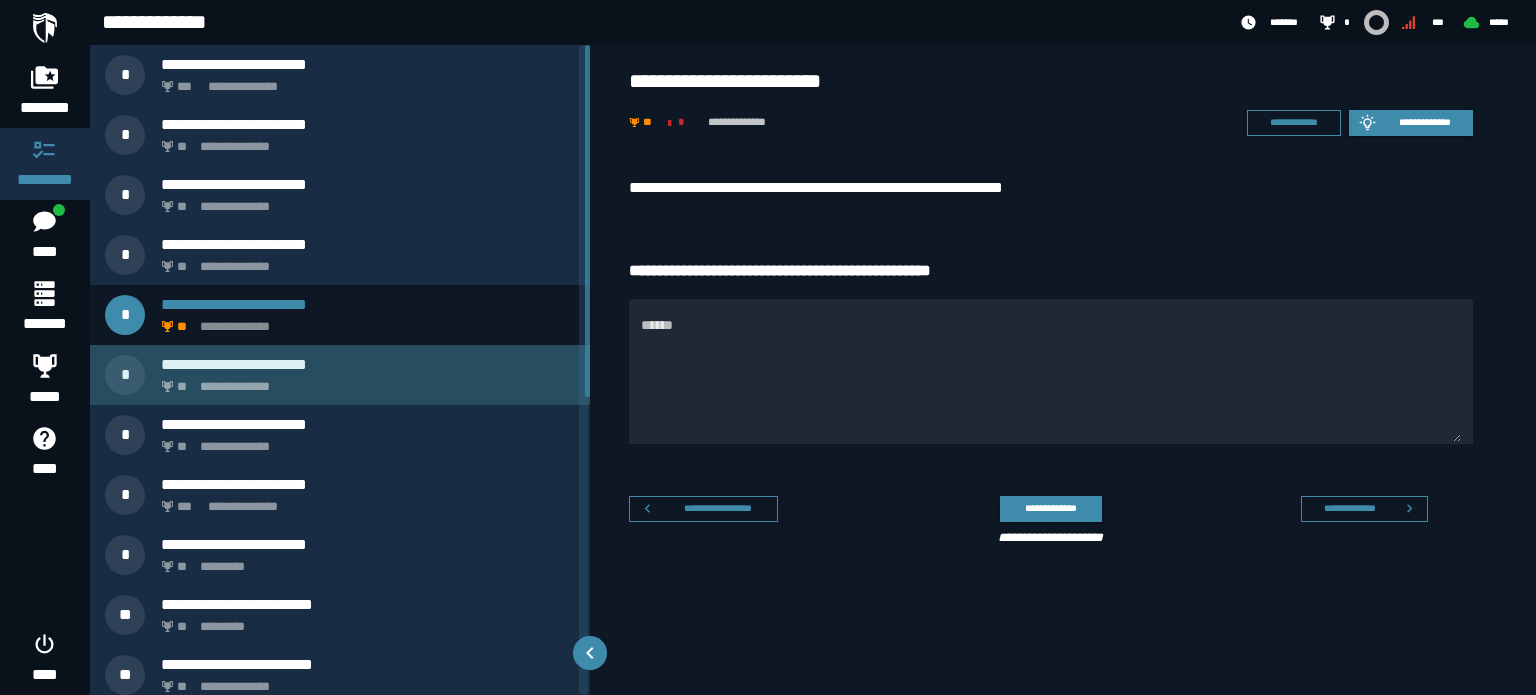 click on "**********" at bounding box center (364, 381) 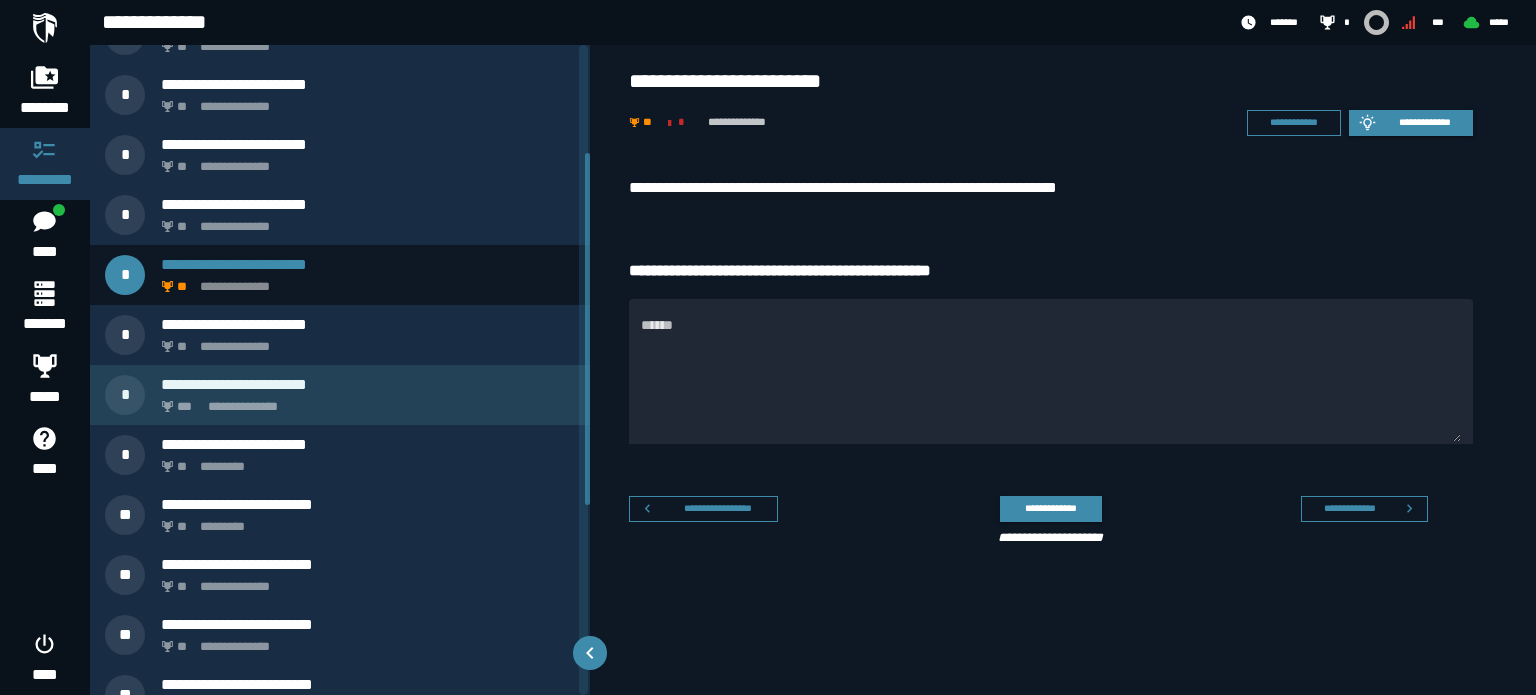 scroll, scrollTop: 200, scrollLeft: 0, axis: vertical 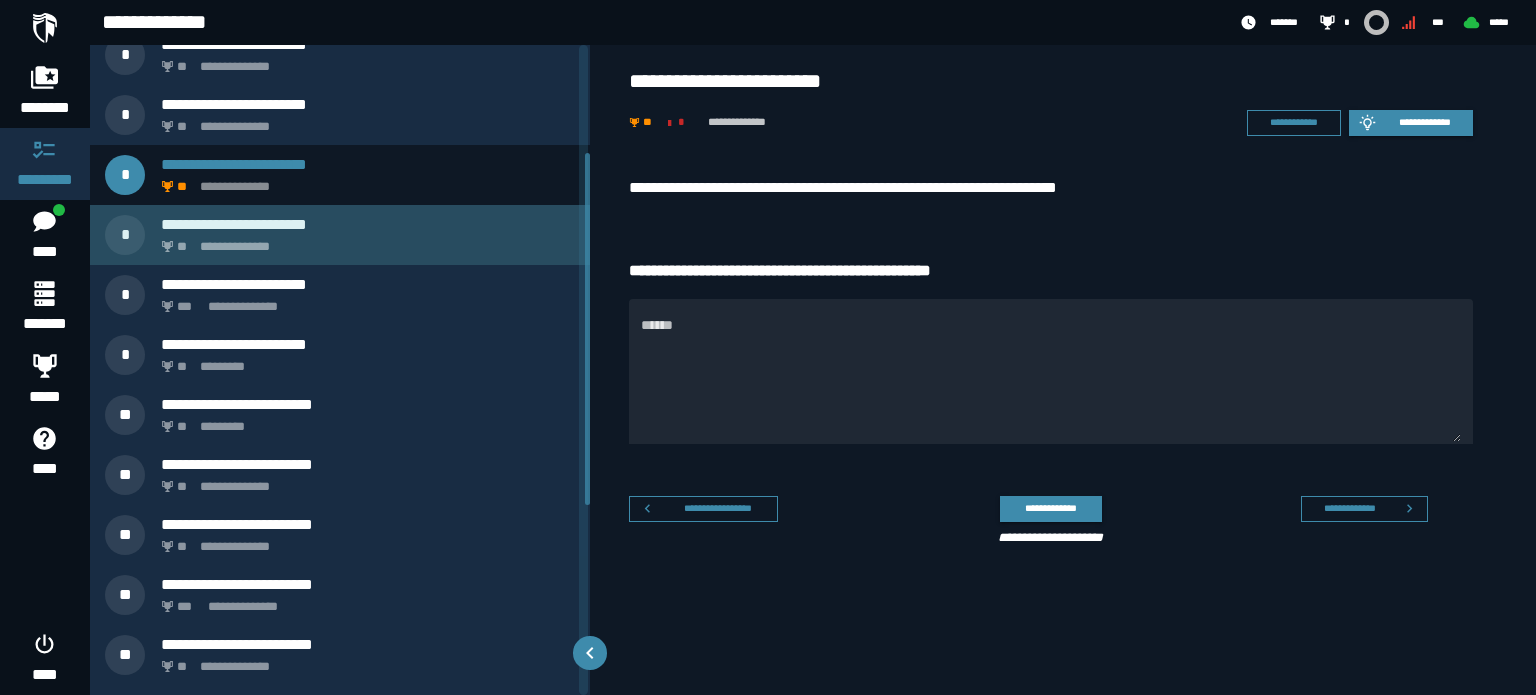 click on "**********" at bounding box center [364, 241] 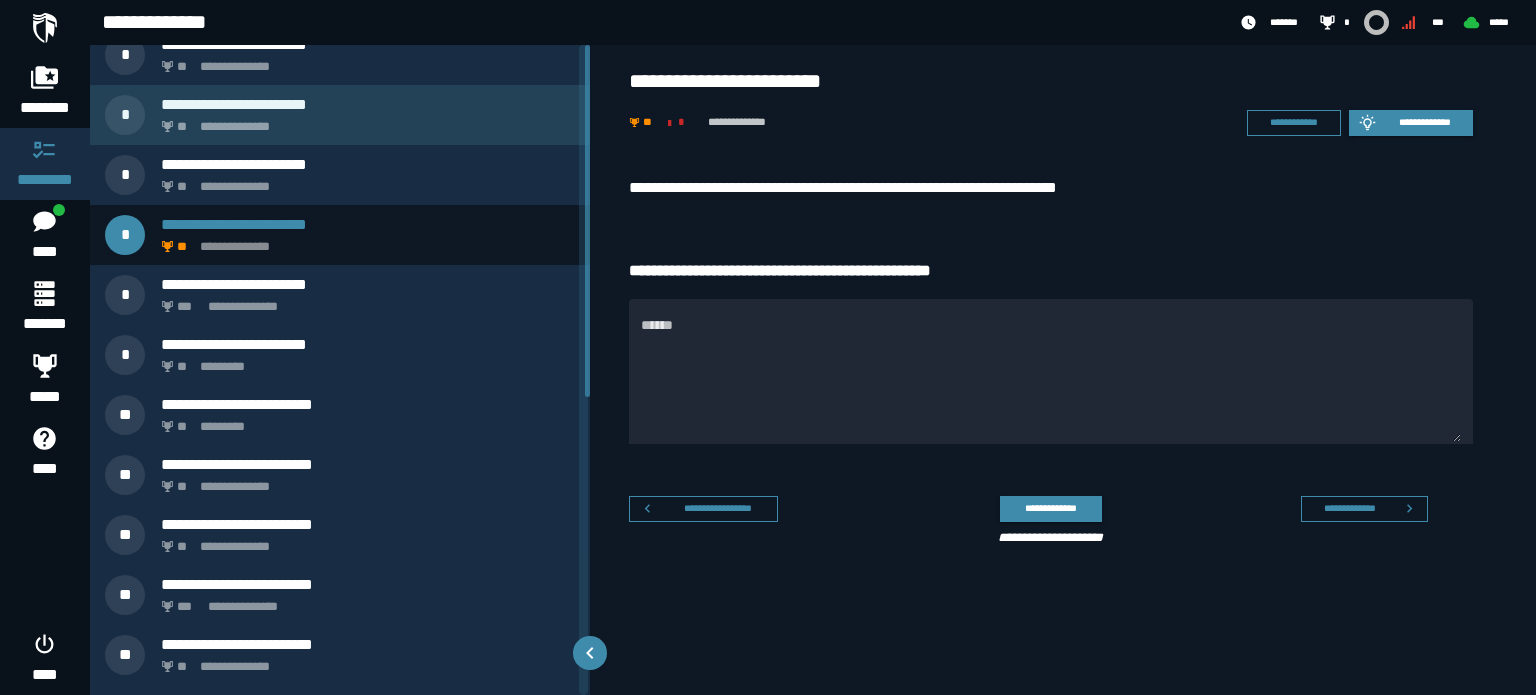 scroll, scrollTop: 0, scrollLeft: 0, axis: both 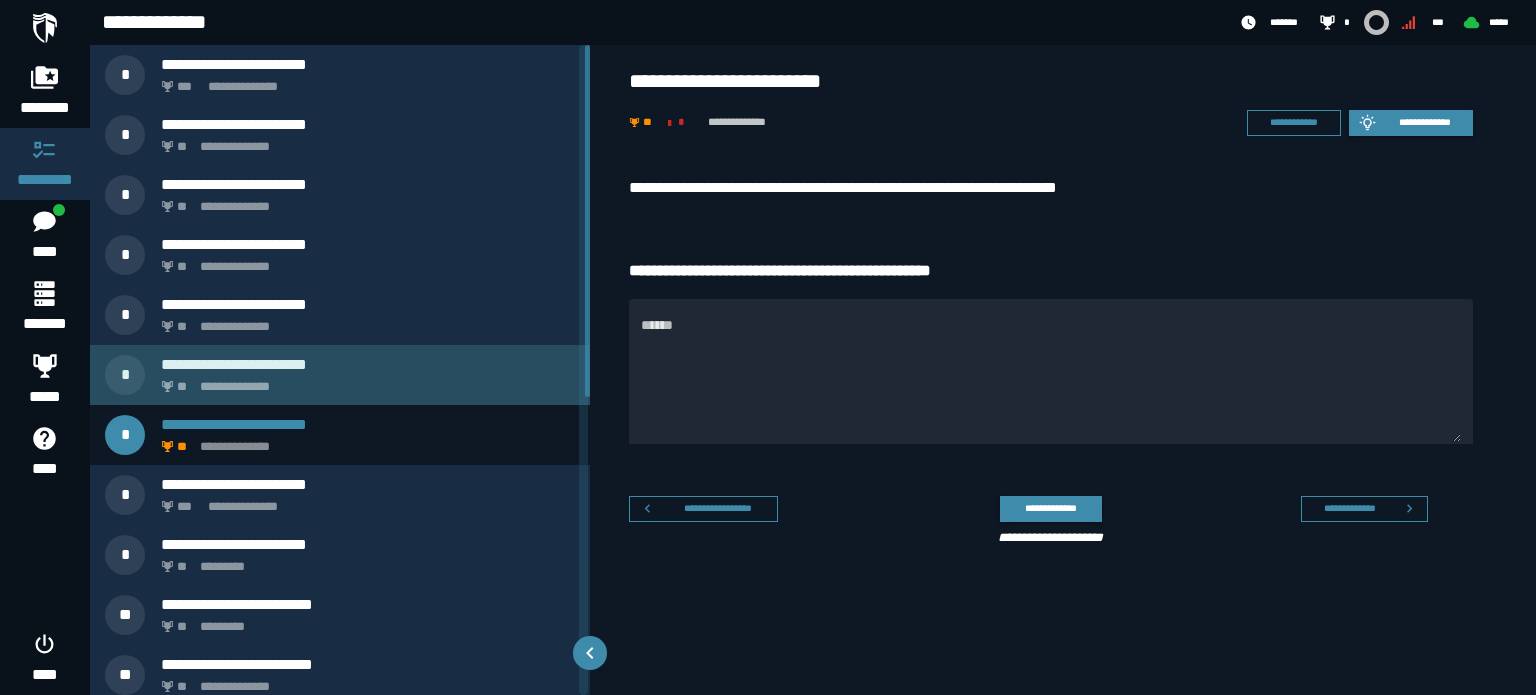 click on "**********" at bounding box center [364, 381] 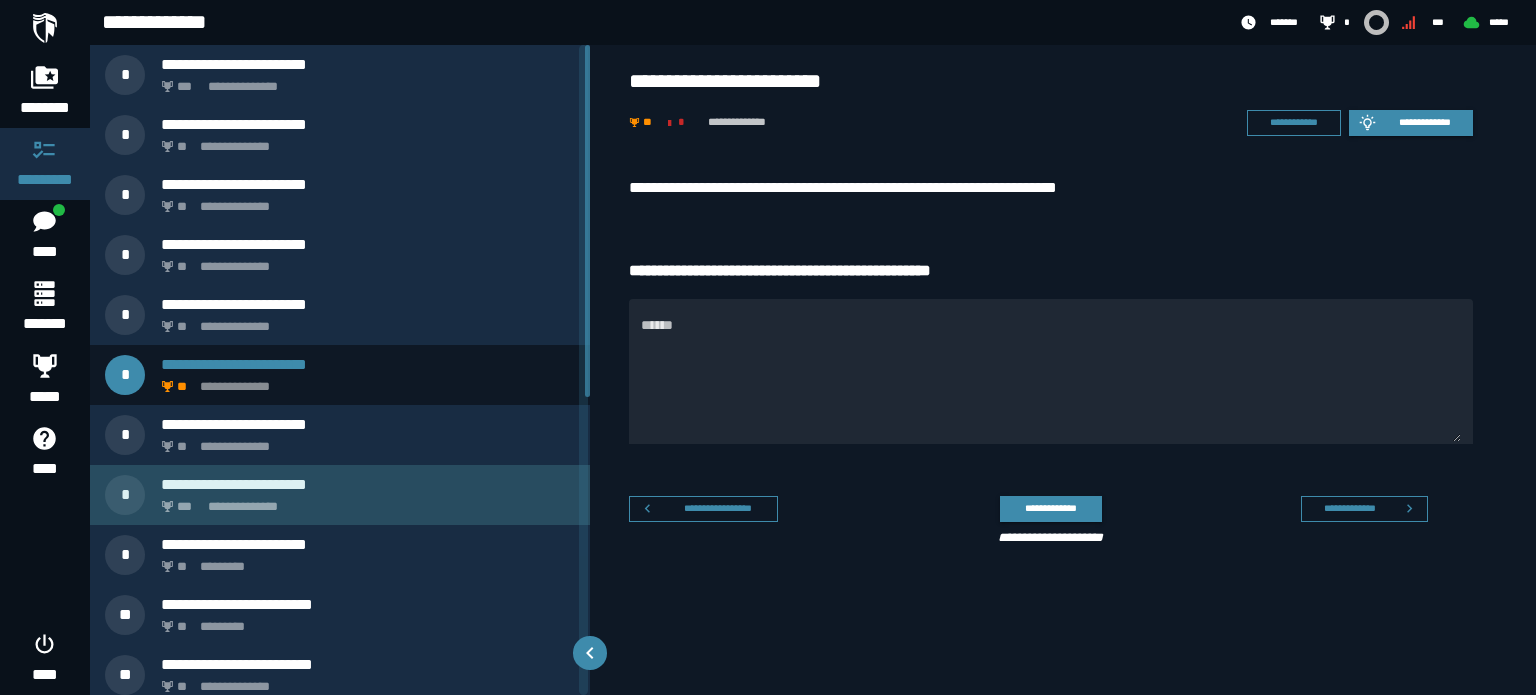 click on "**********" at bounding box center (368, 484) 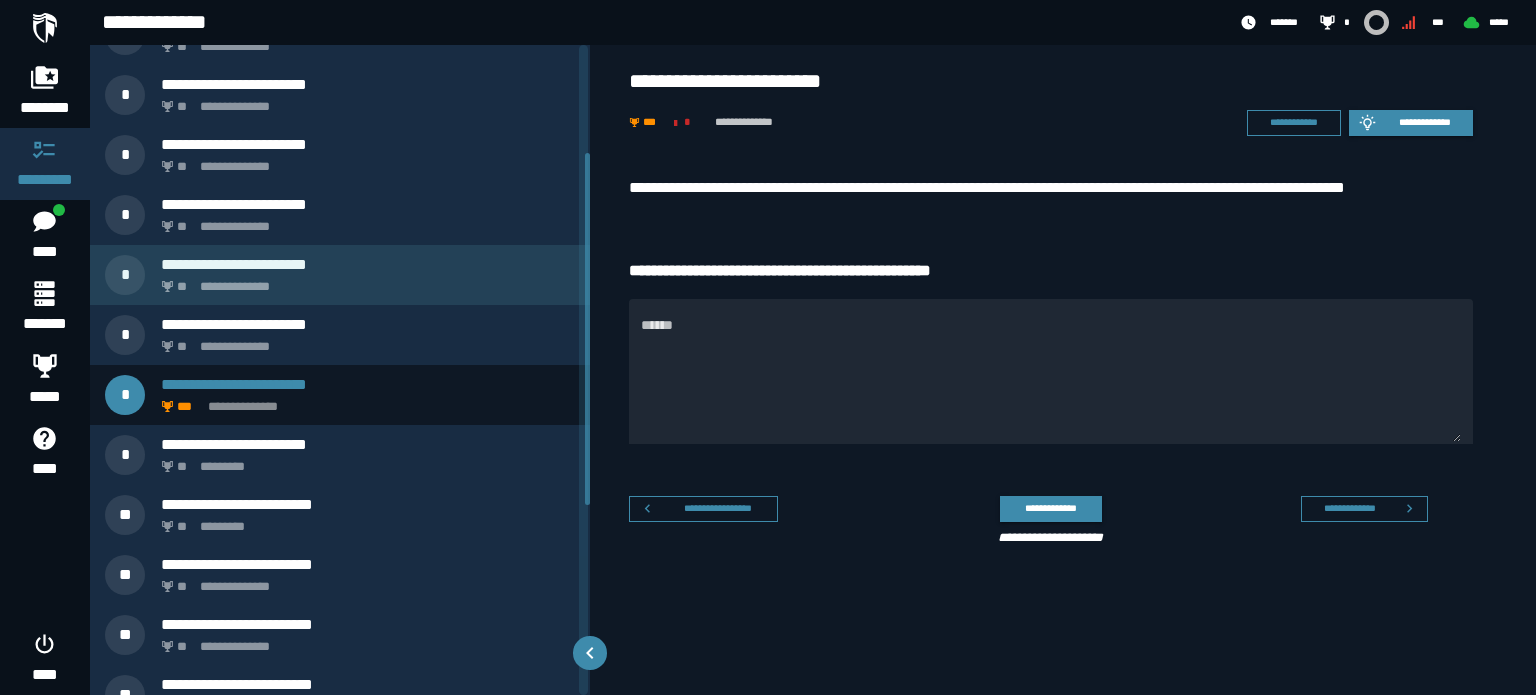 scroll, scrollTop: 200, scrollLeft: 0, axis: vertical 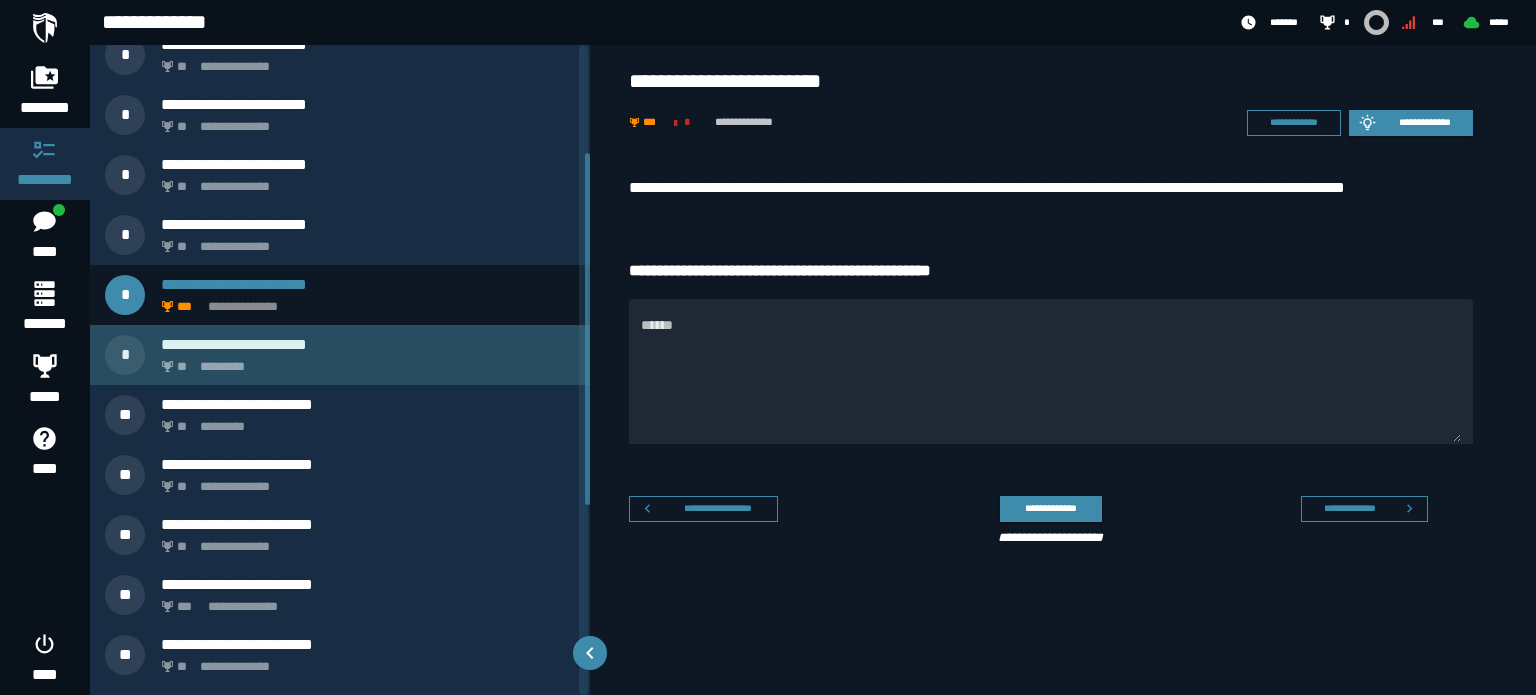 click on "**********" at bounding box center (368, 344) 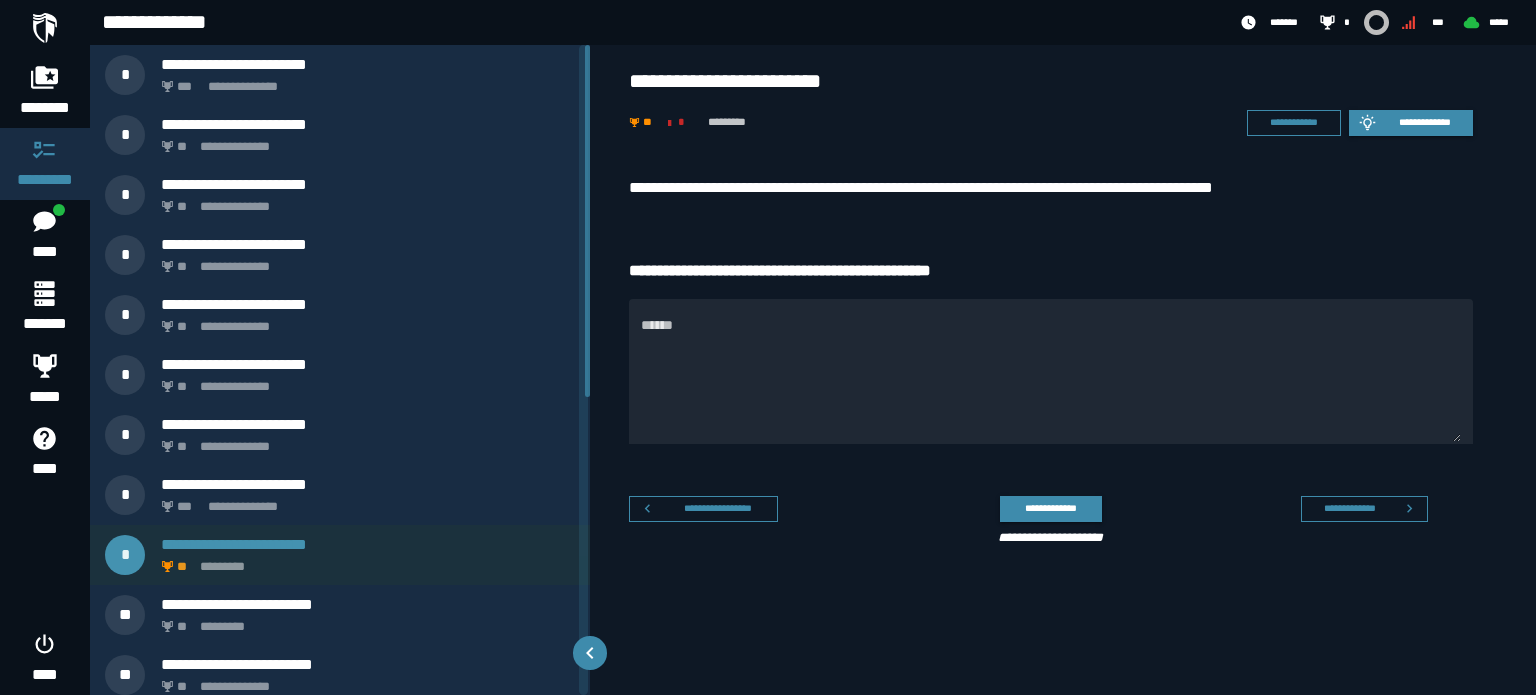 scroll, scrollTop: 200, scrollLeft: 0, axis: vertical 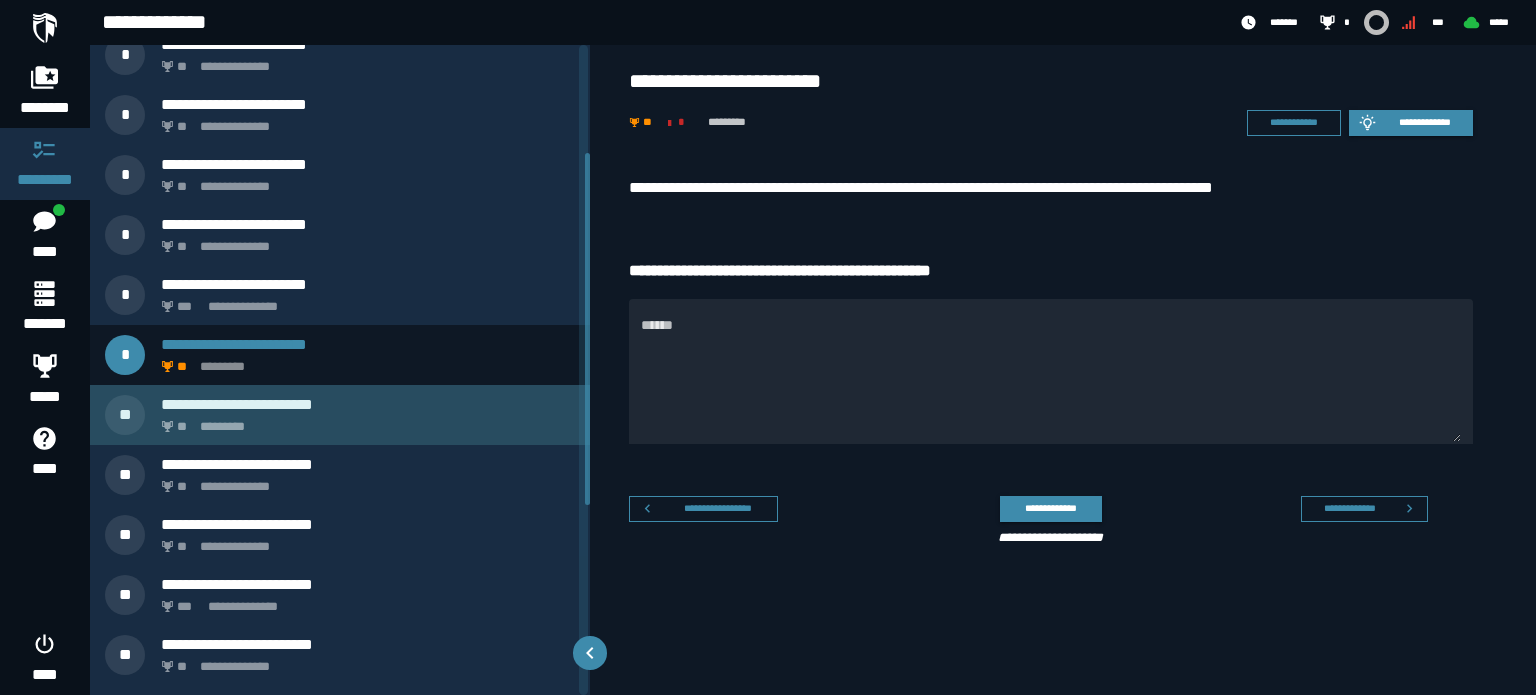 click on "** *********" at bounding box center [364, 421] 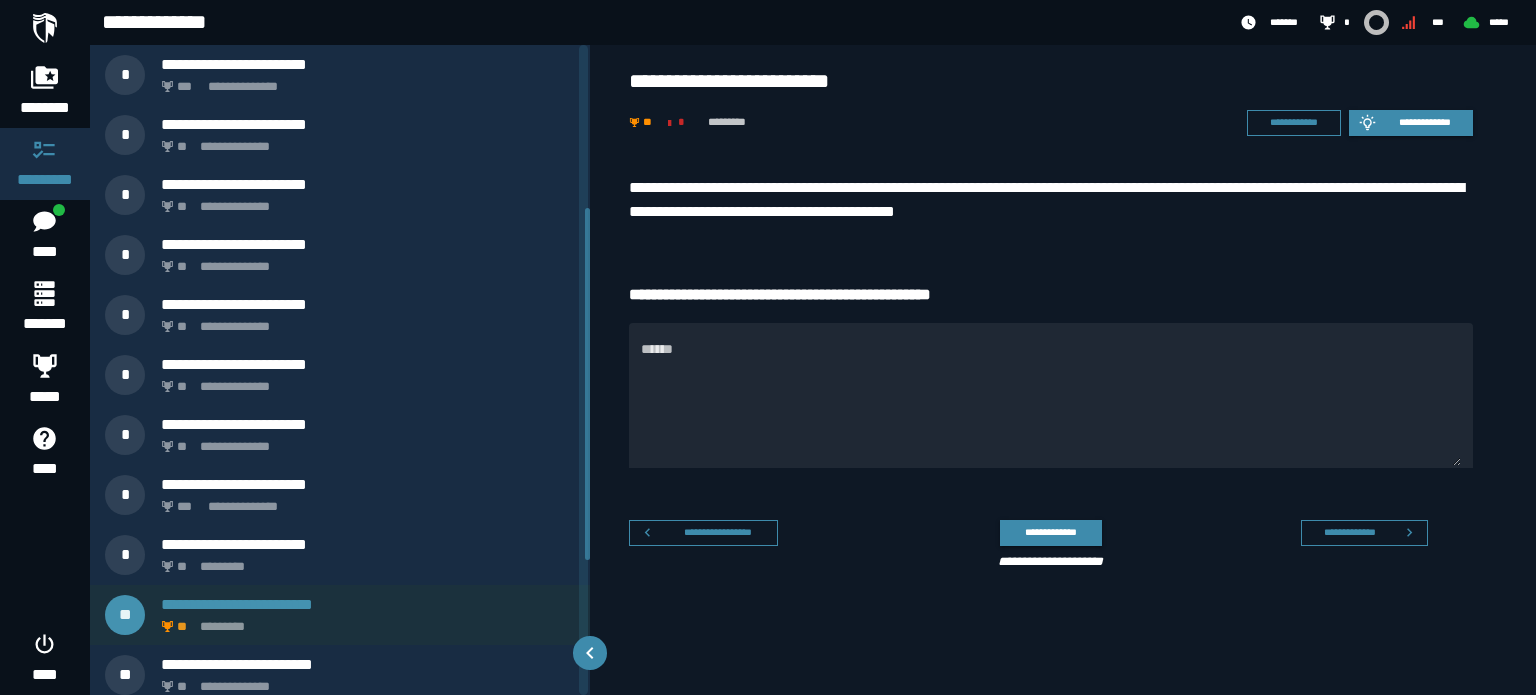 scroll, scrollTop: 400, scrollLeft: 0, axis: vertical 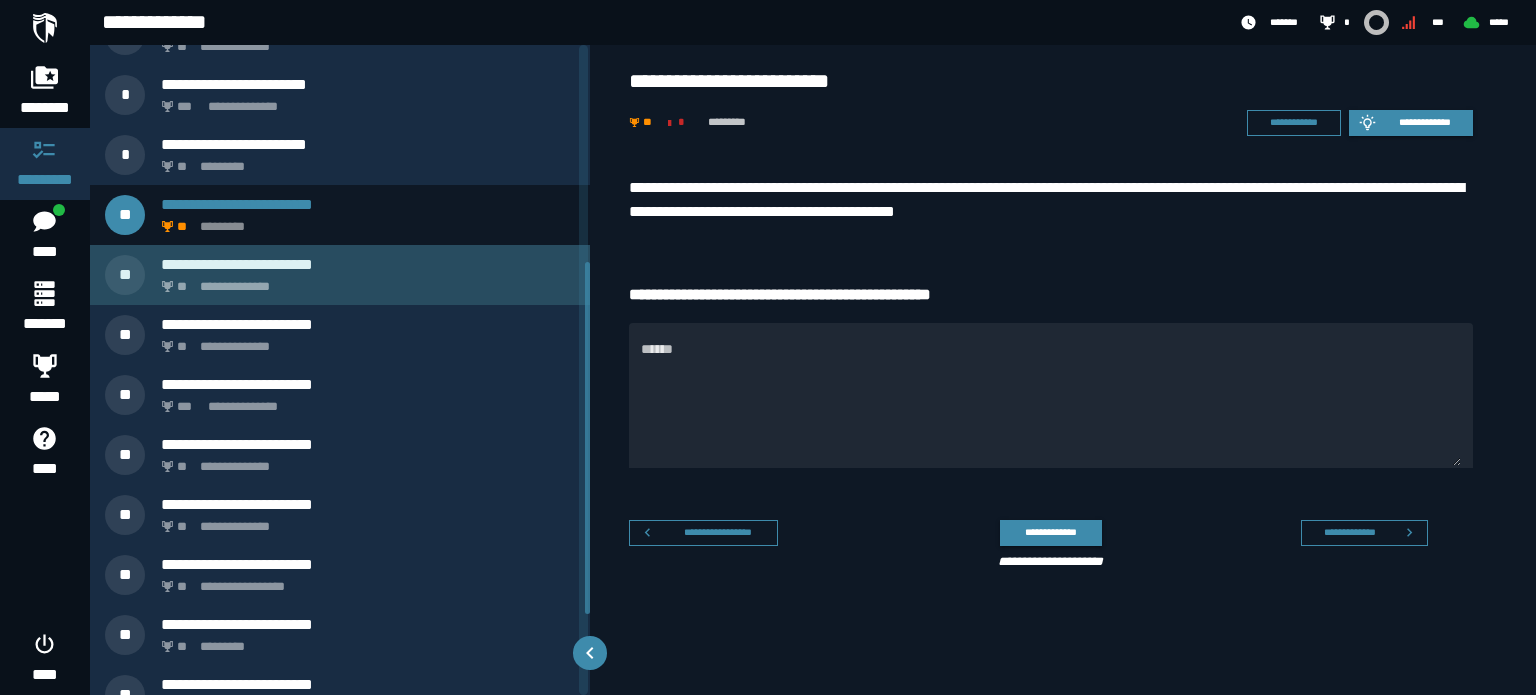 click on "**********" at bounding box center [368, 264] 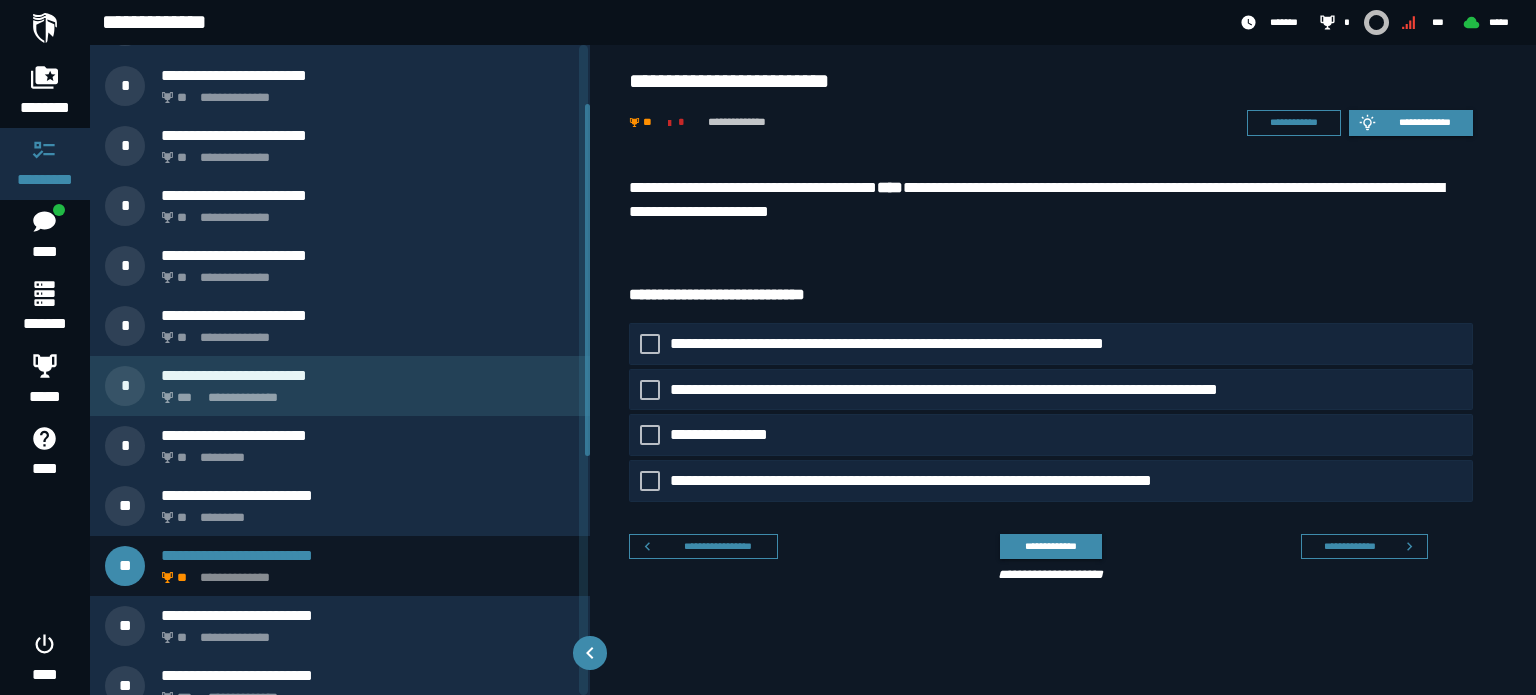 scroll, scrollTop: 409, scrollLeft: 0, axis: vertical 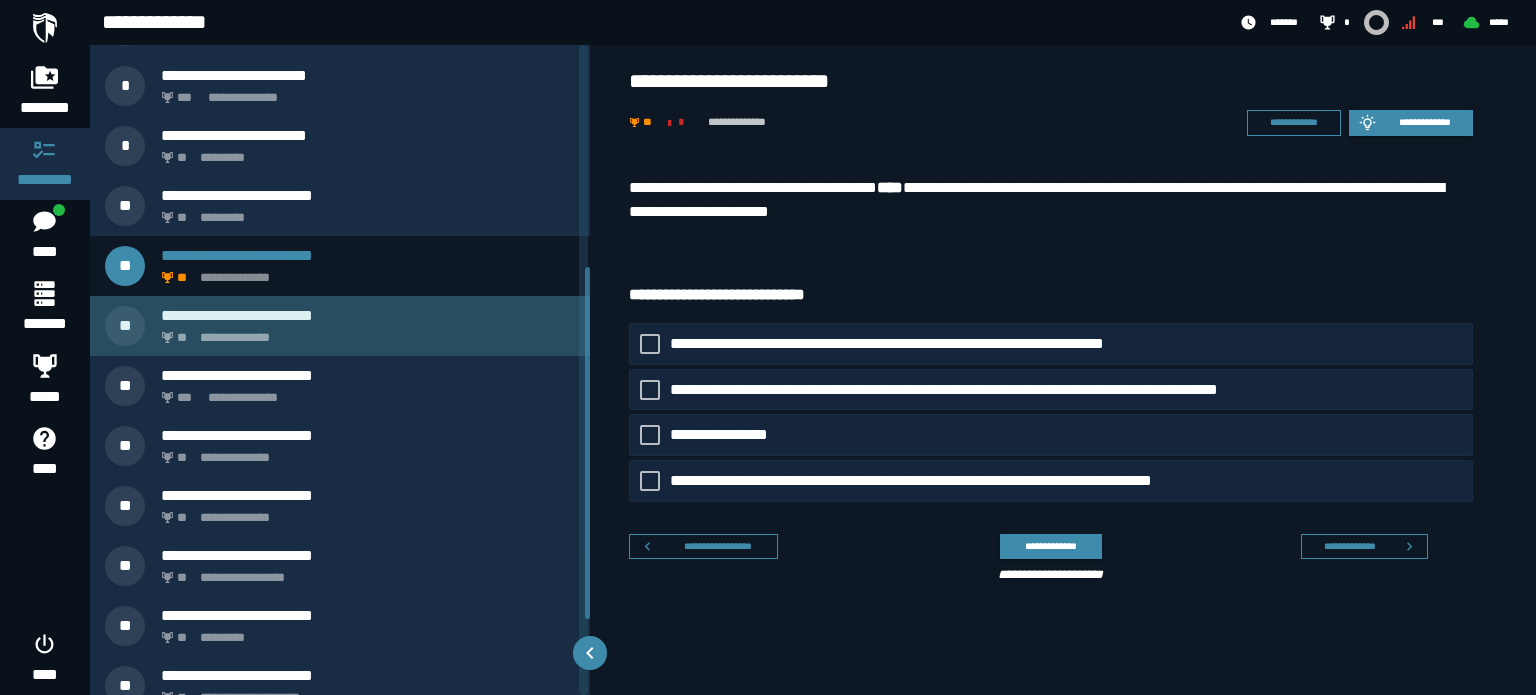 click on "**********" at bounding box center (364, 332) 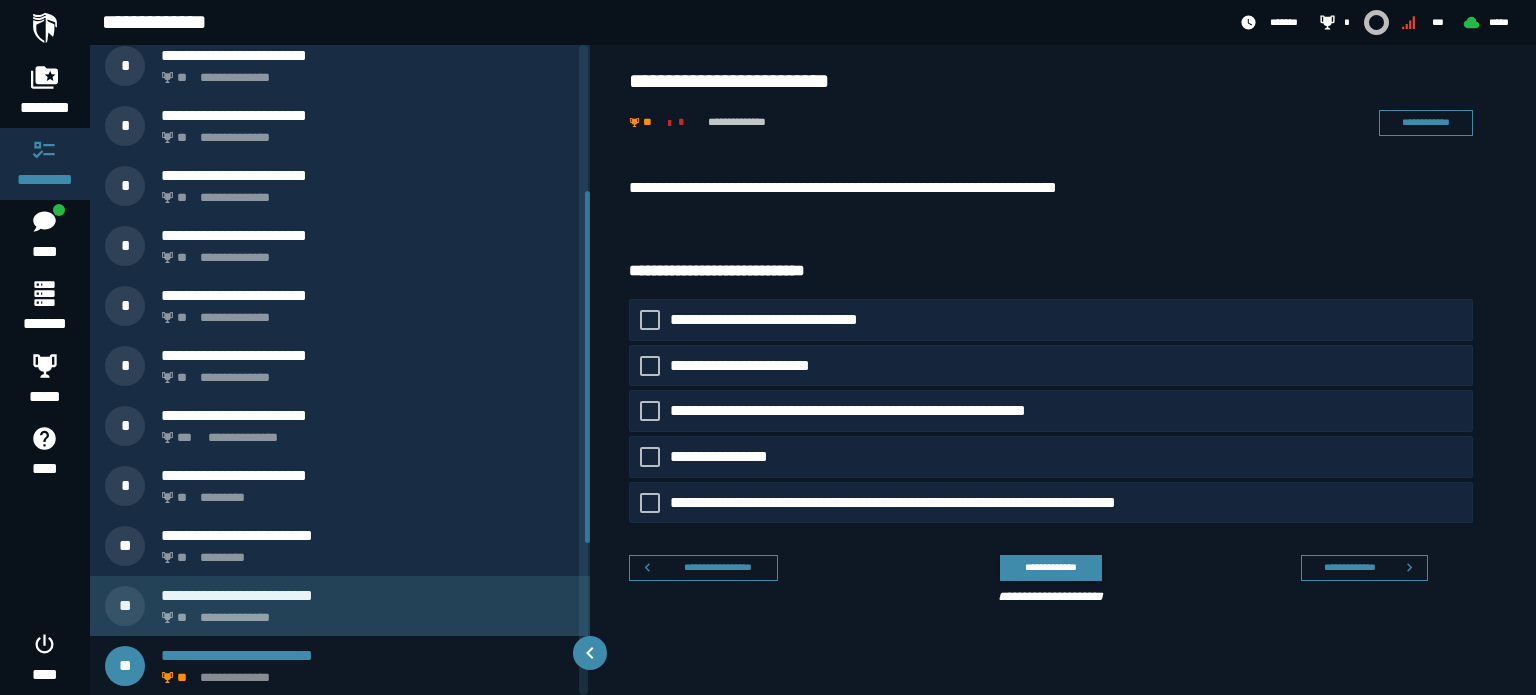 scroll, scrollTop: 369, scrollLeft: 0, axis: vertical 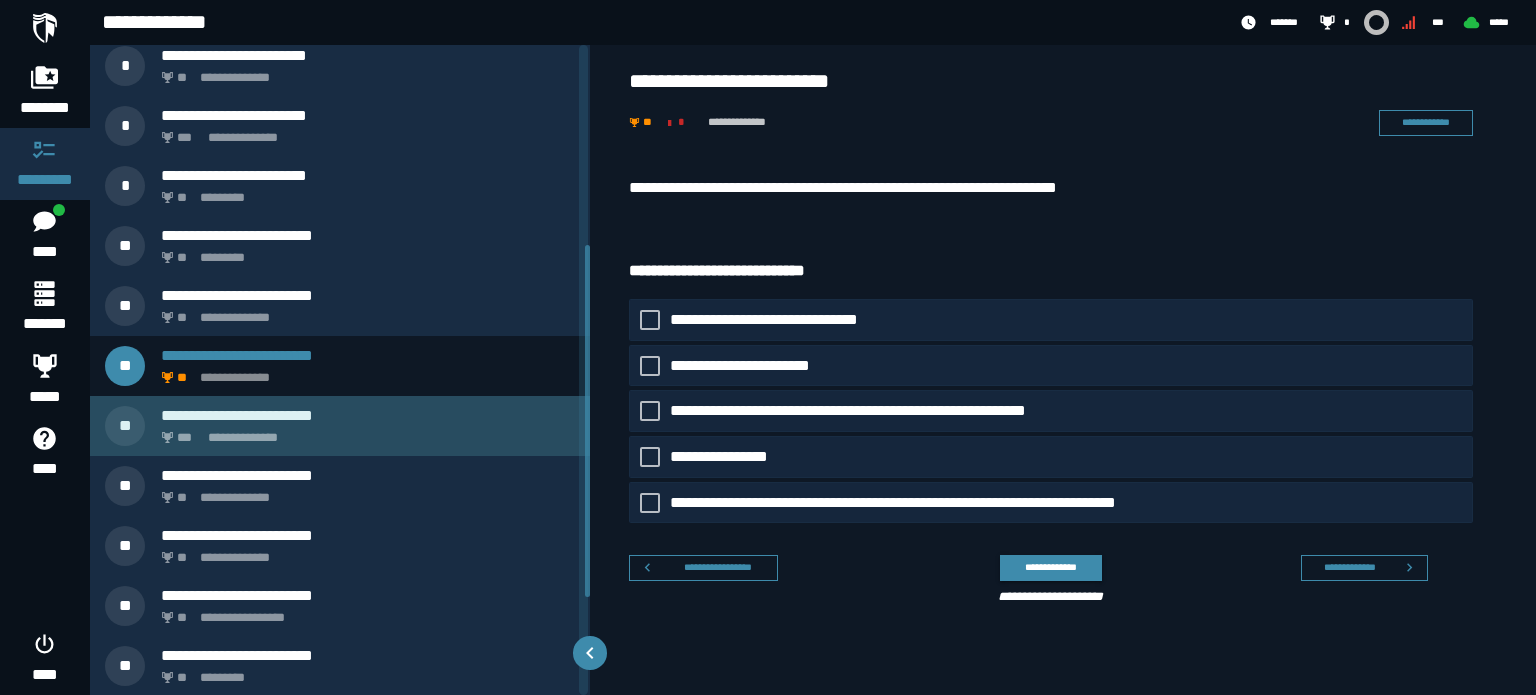 click on "**********" at bounding box center [340, 426] 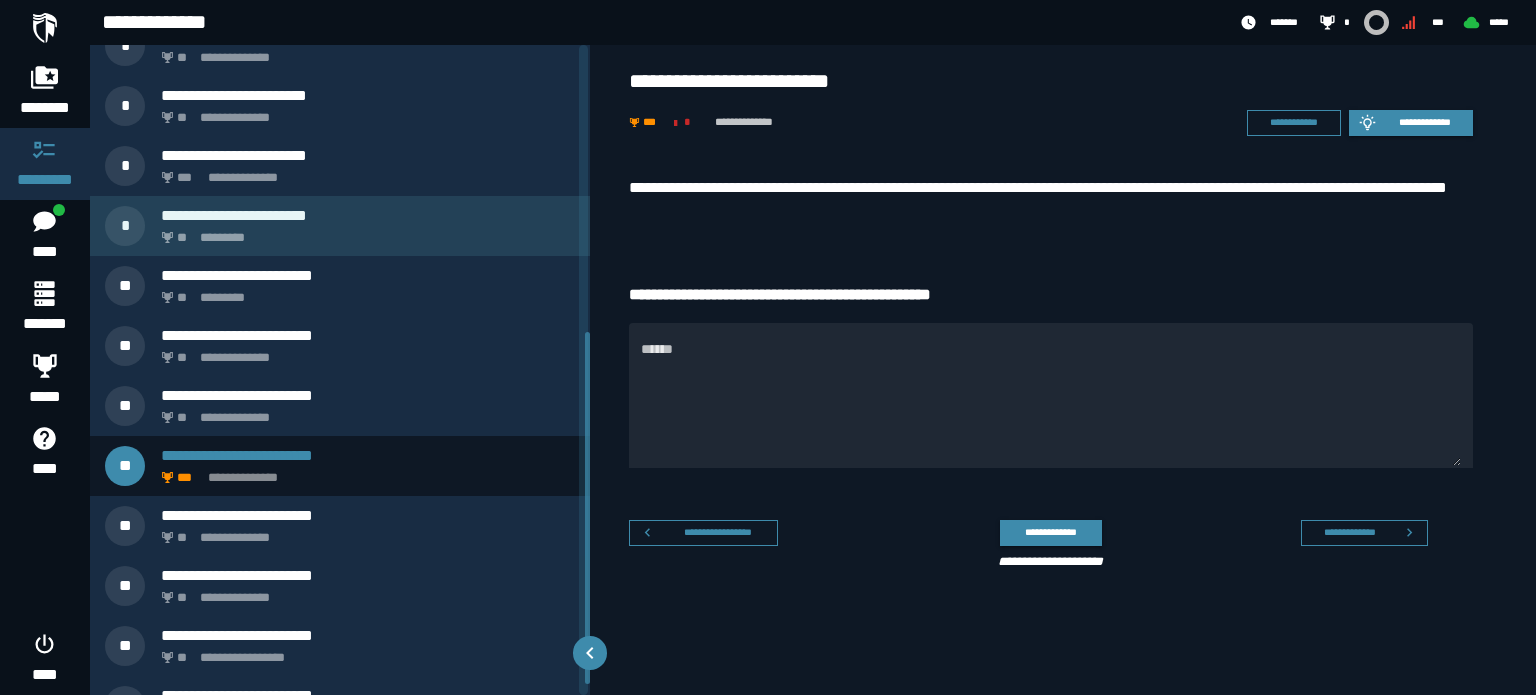 scroll, scrollTop: 549, scrollLeft: 0, axis: vertical 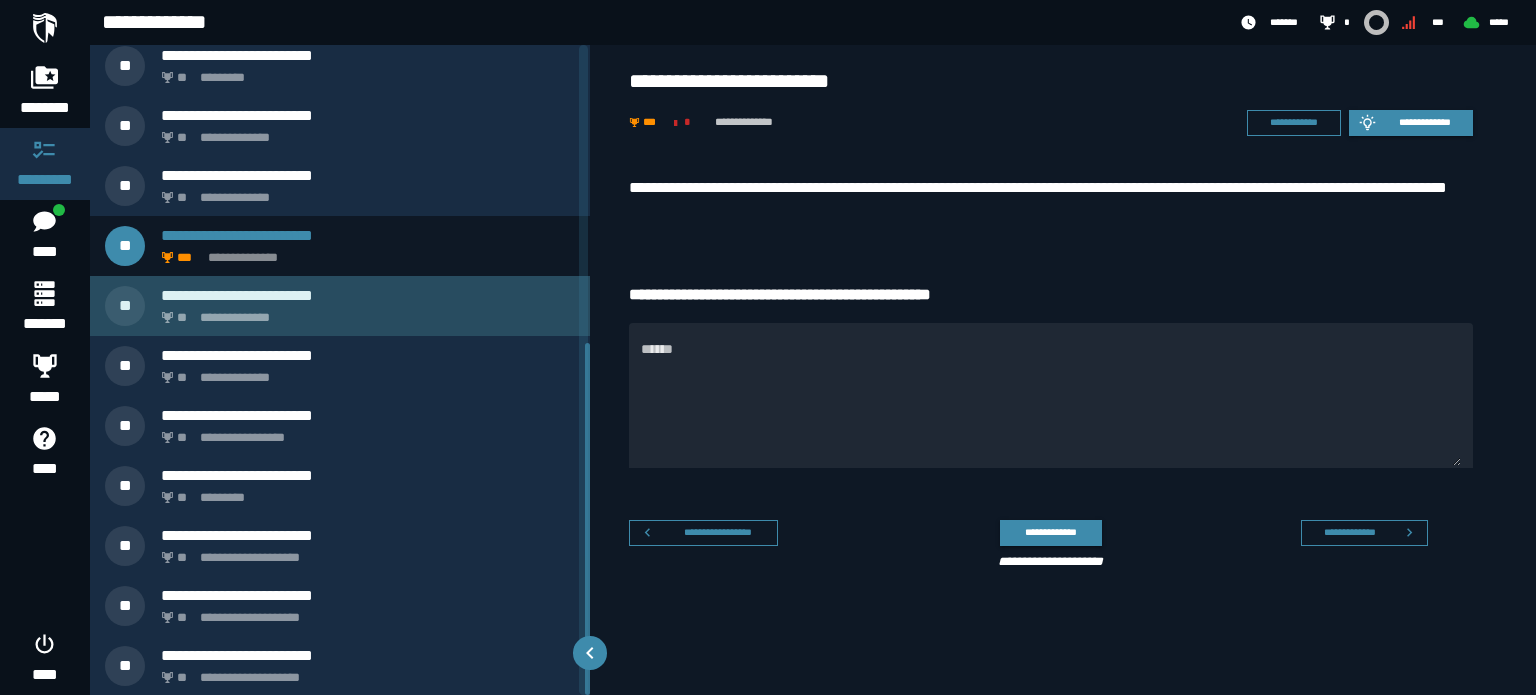 click on "**********" at bounding box center [368, 295] 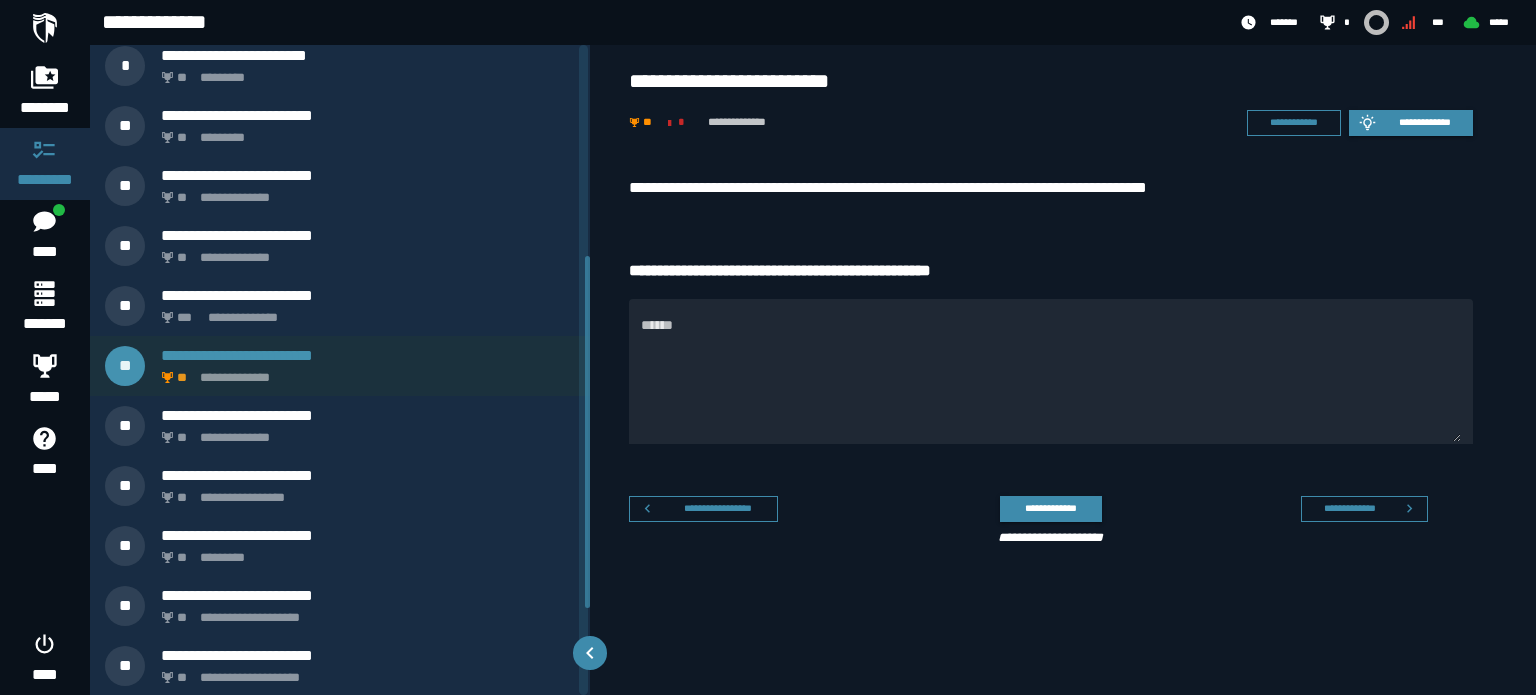 scroll, scrollTop: 549, scrollLeft: 0, axis: vertical 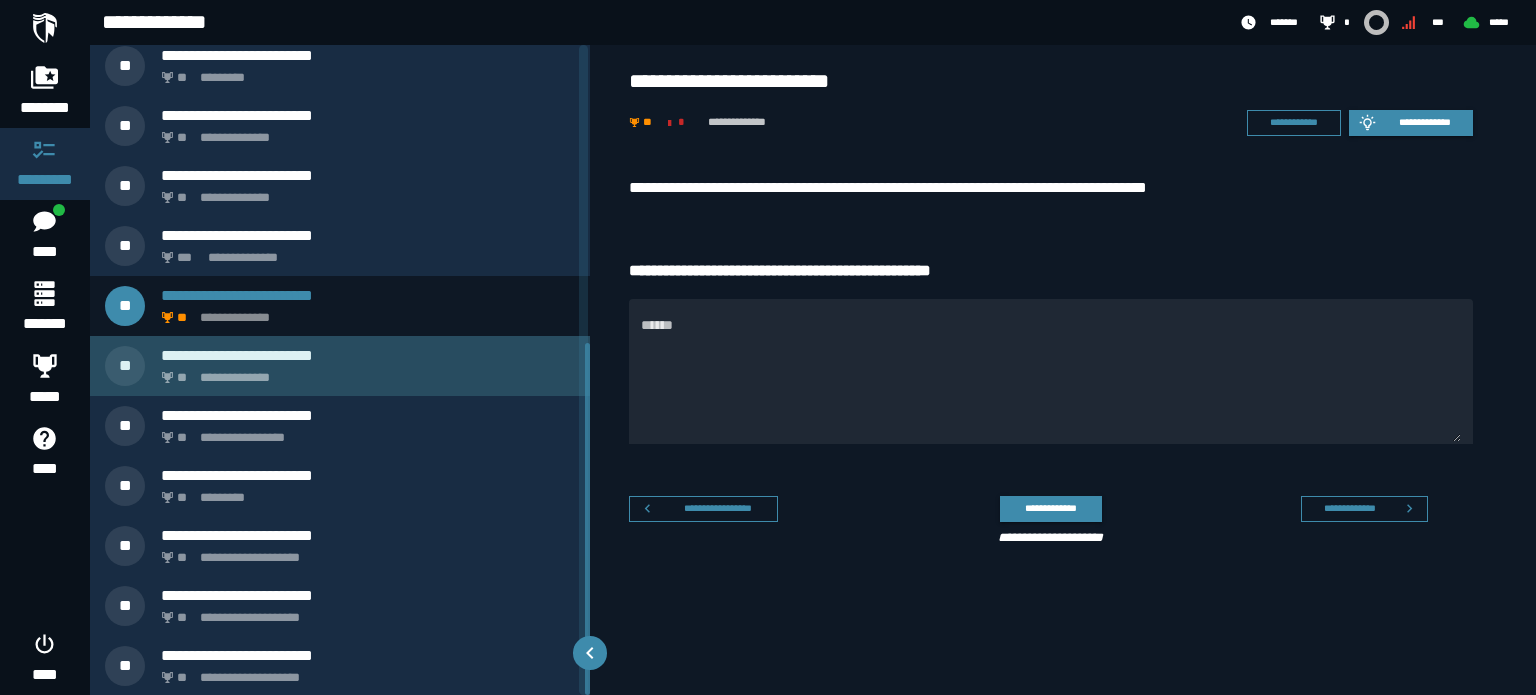 click on "**********" at bounding box center (364, 372) 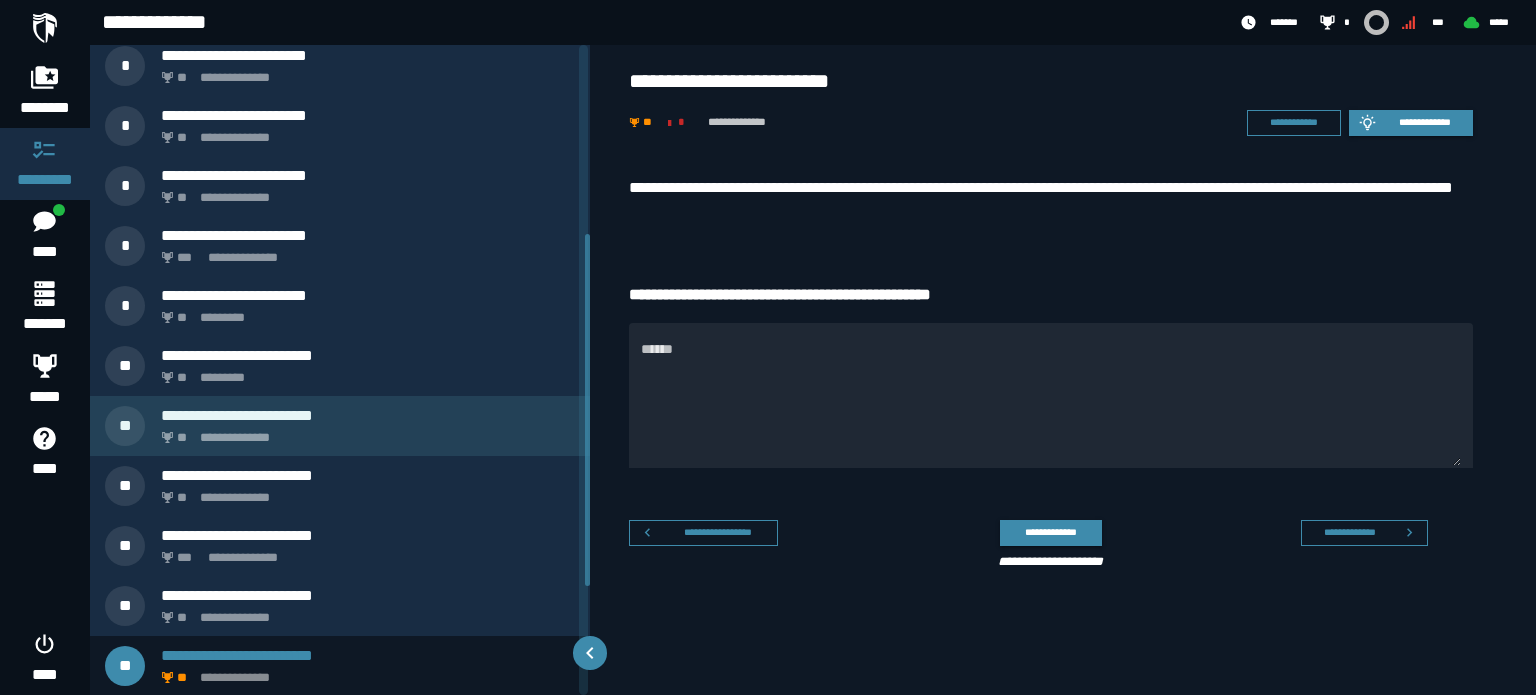 scroll, scrollTop: 549, scrollLeft: 0, axis: vertical 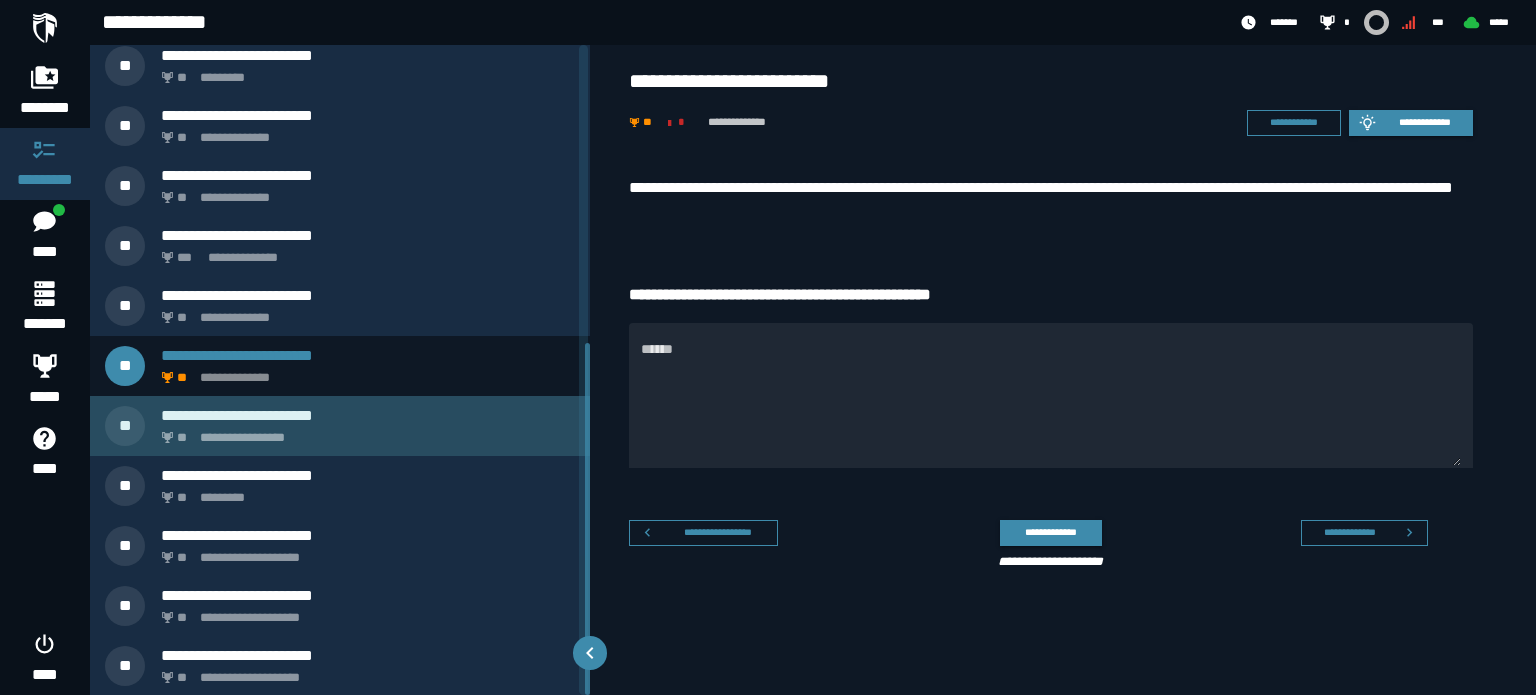 click on "**********" at bounding box center (368, 415) 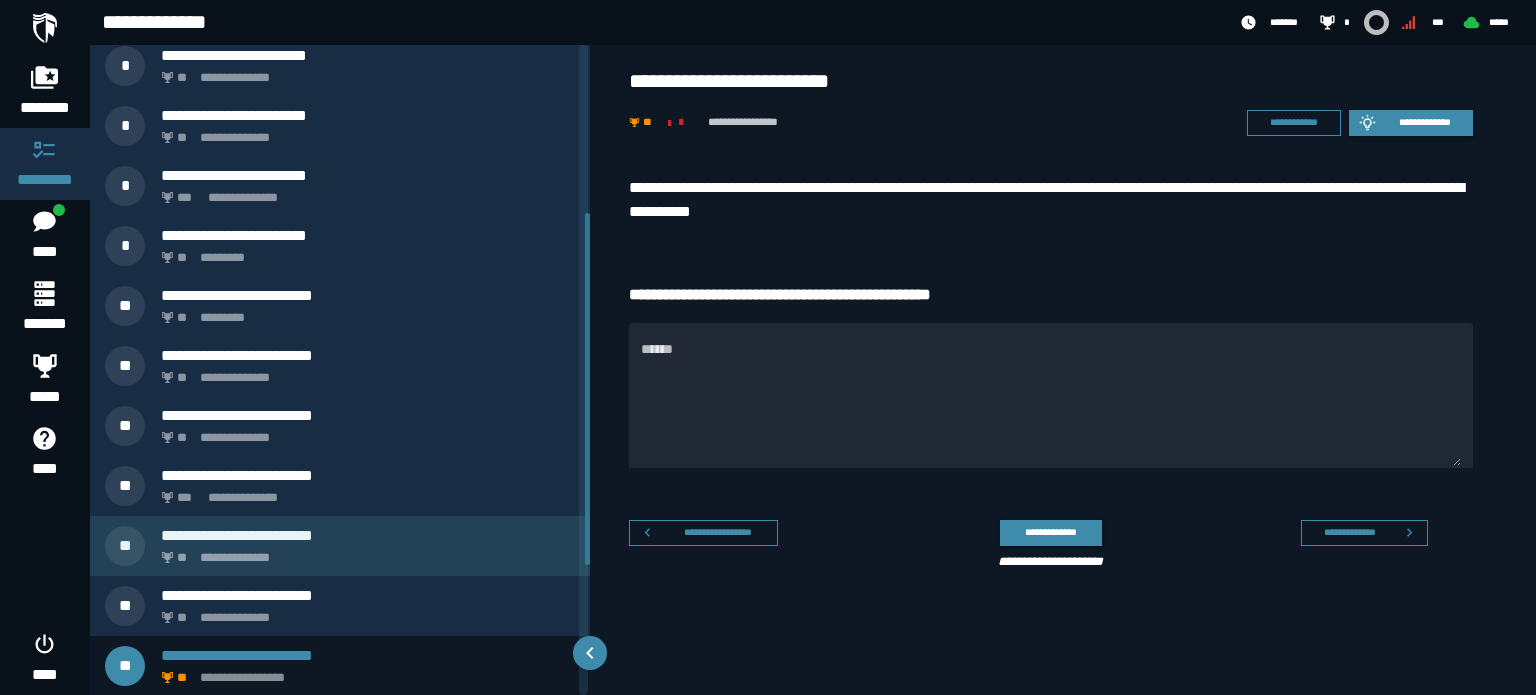 scroll, scrollTop: 549, scrollLeft: 0, axis: vertical 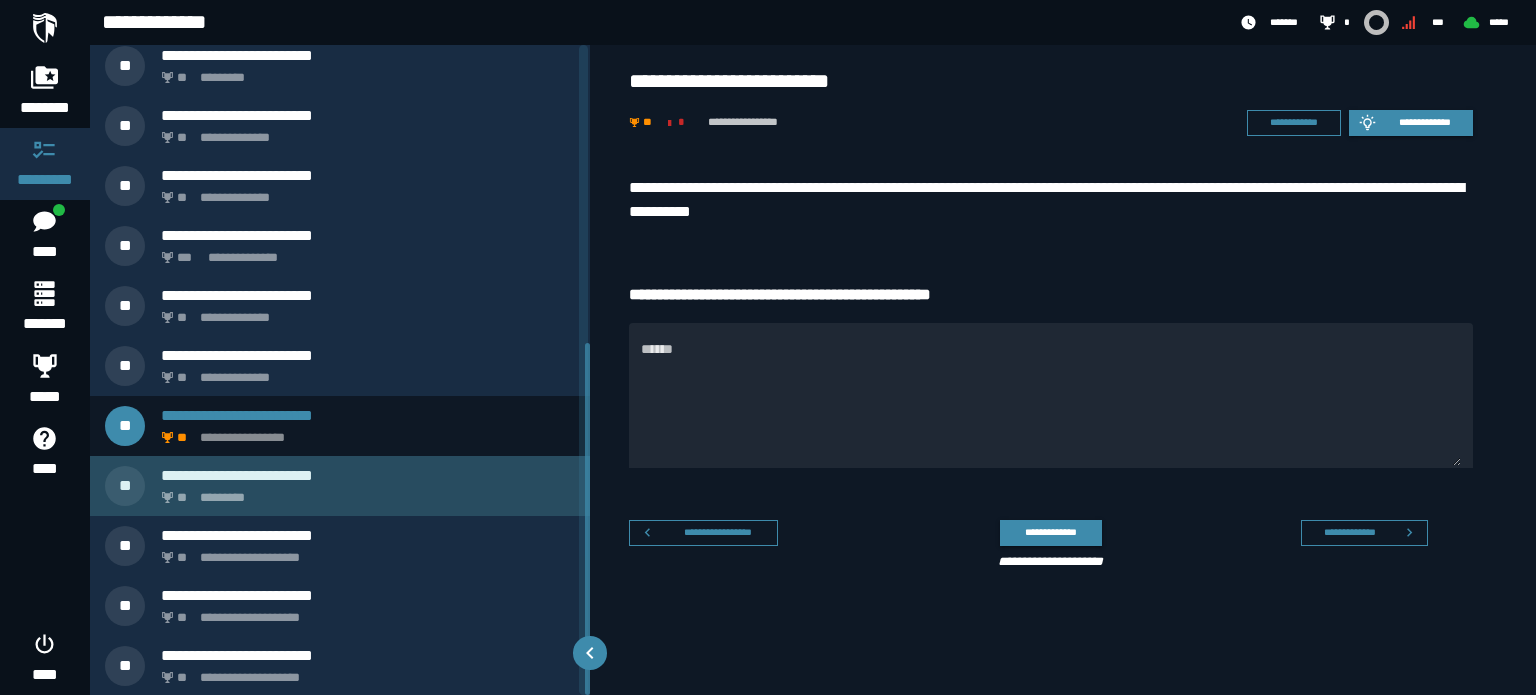 click on "**********" at bounding box center [368, 475] 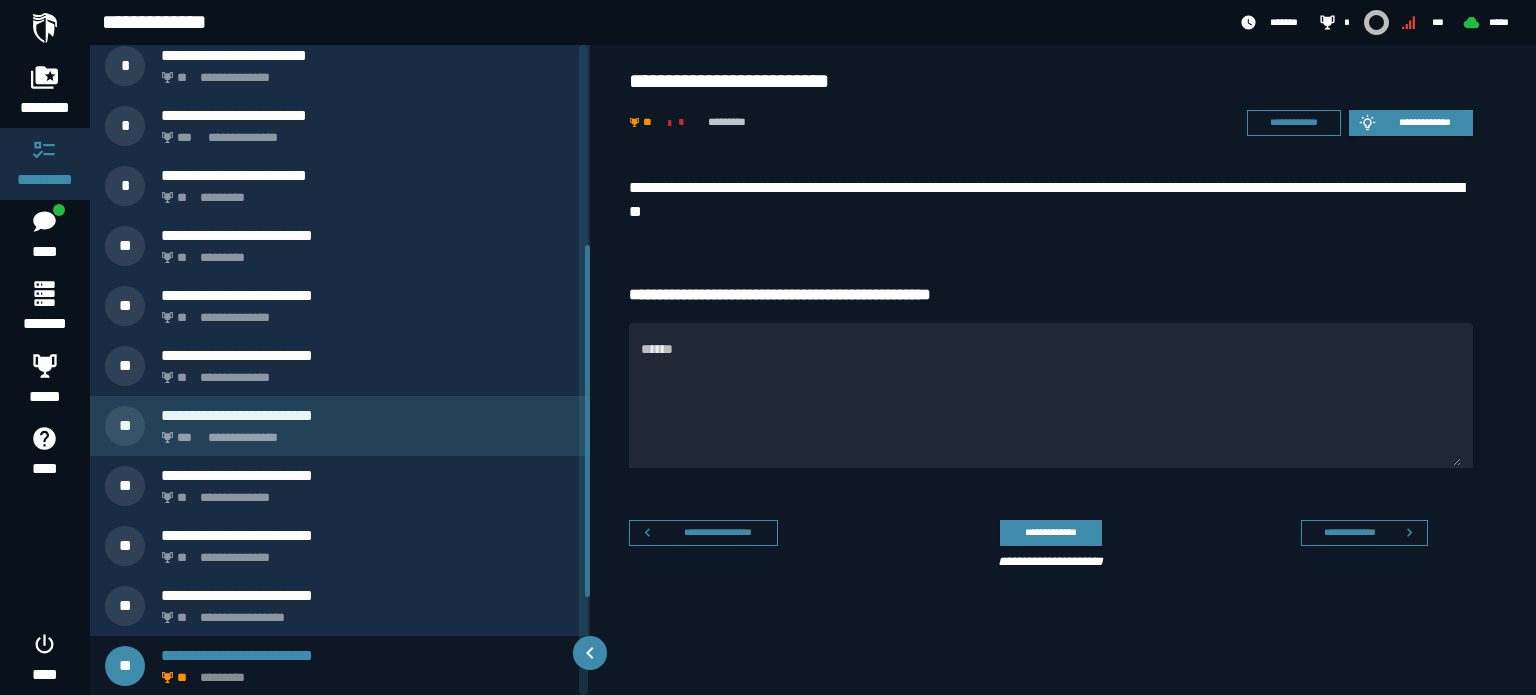 scroll, scrollTop: 549, scrollLeft: 0, axis: vertical 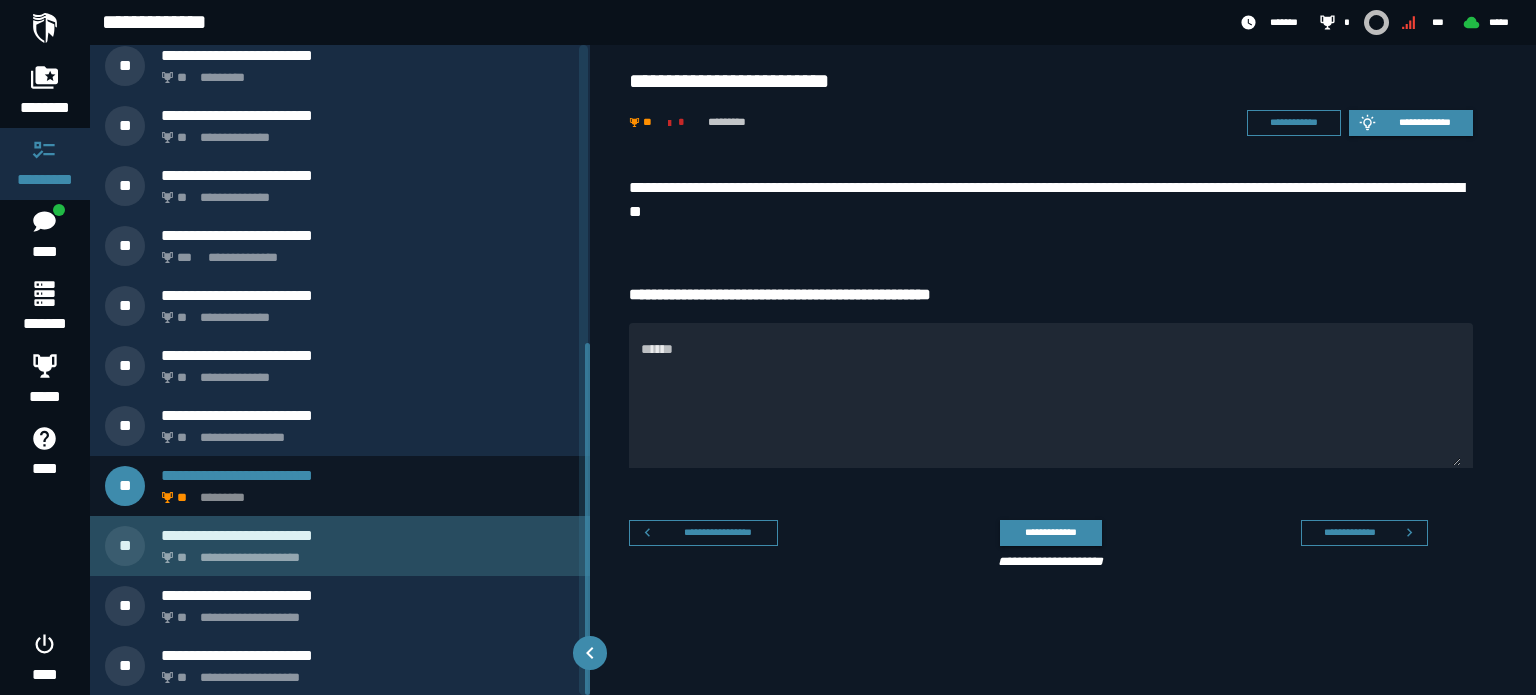 click on "**********" at bounding box center [340, 546] 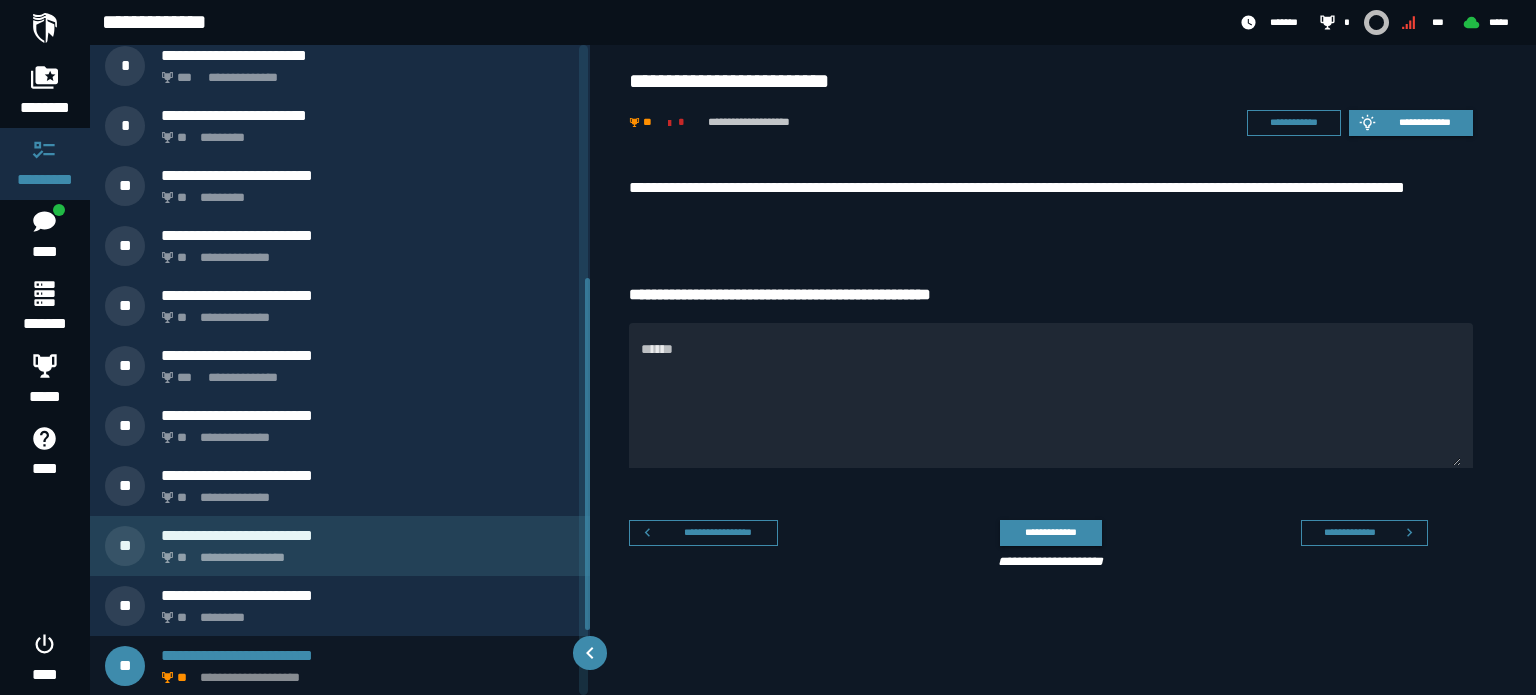 scroll, scrollTop: 549, scrollLeft: 0, axis: vertical 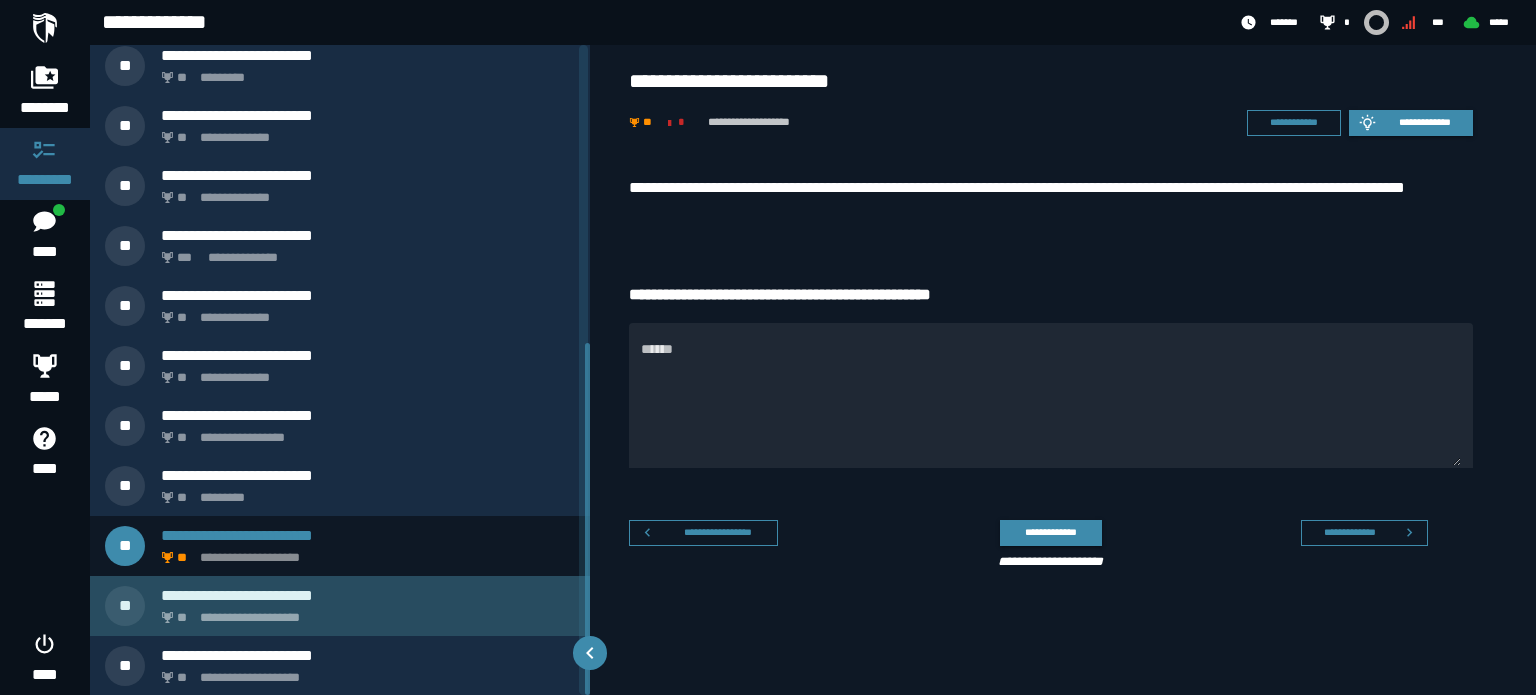 click on "**********" at bounding box center (364, 612) 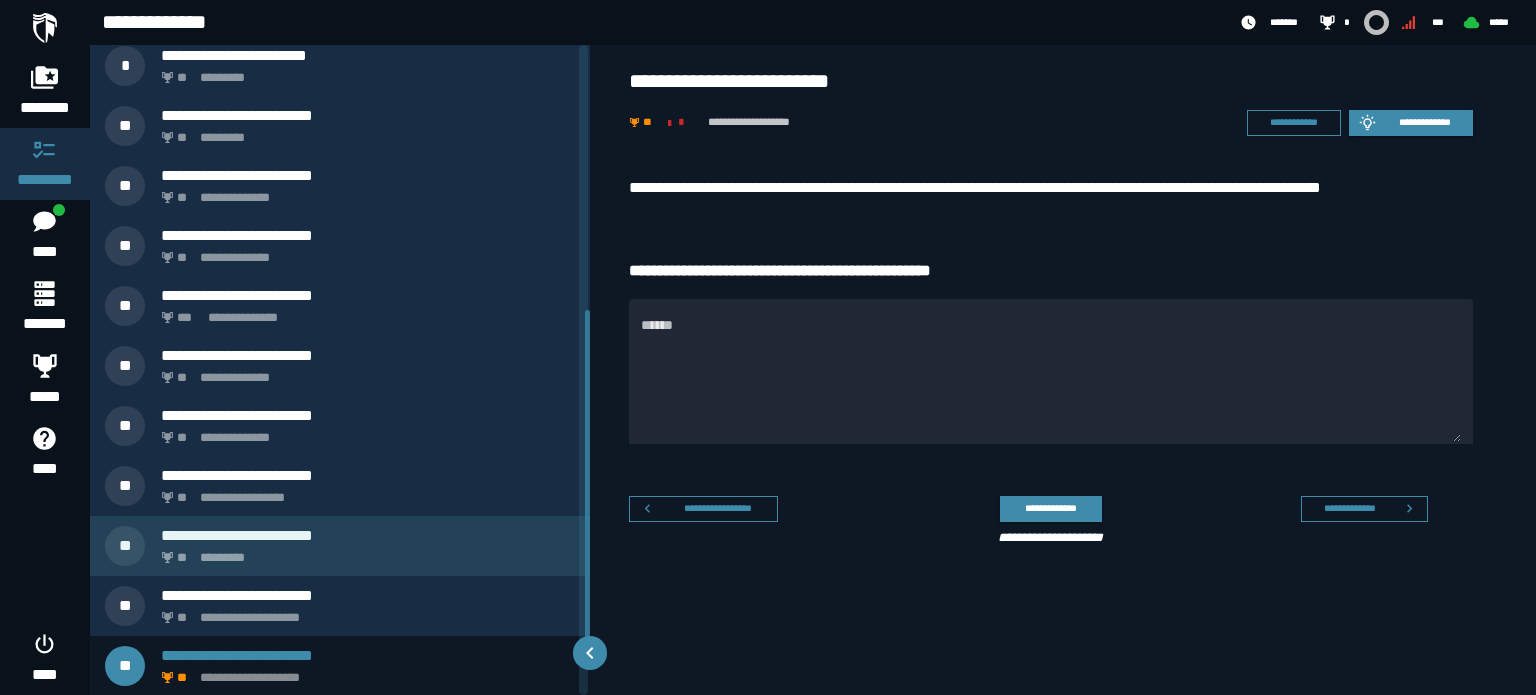 scroll, scrollTop: 549, scrollLeft: 0, axis: vertical 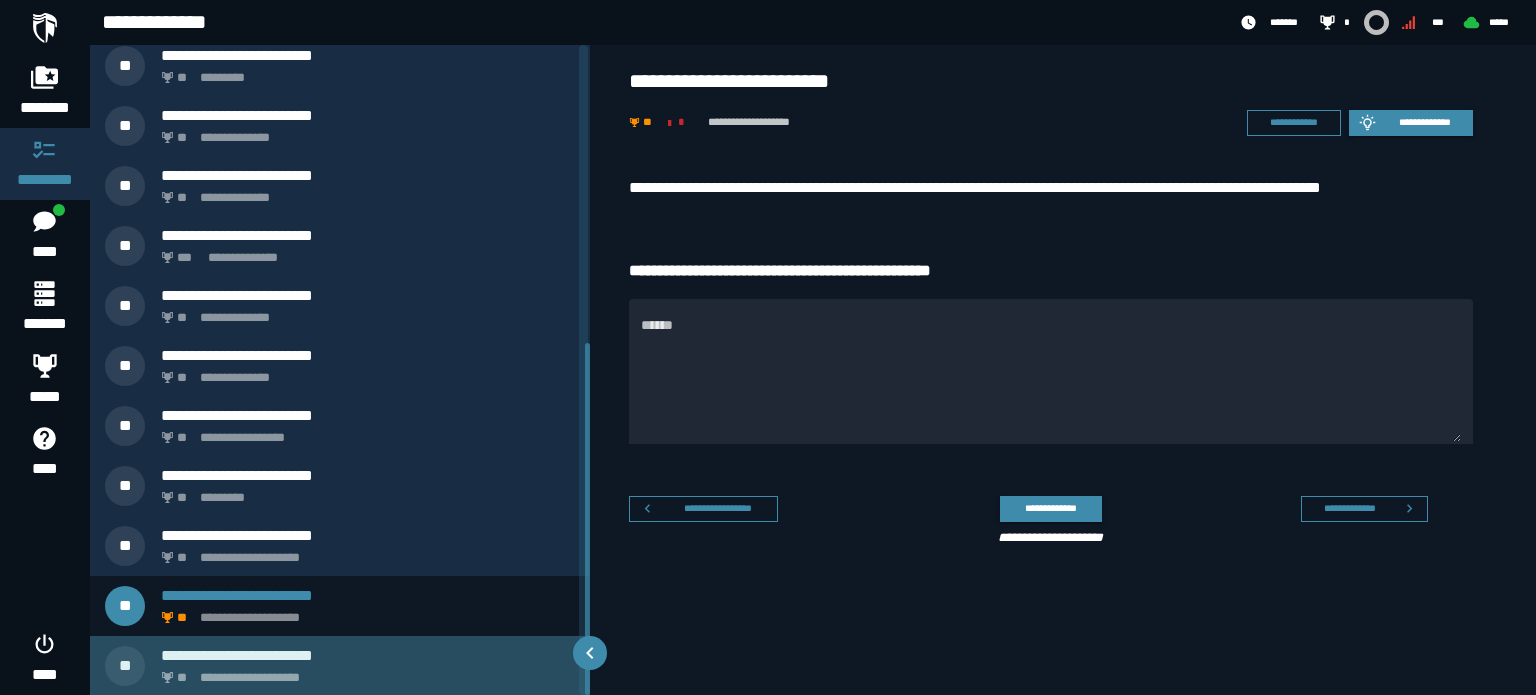 click on "**********" at bounding box center (364, 672) 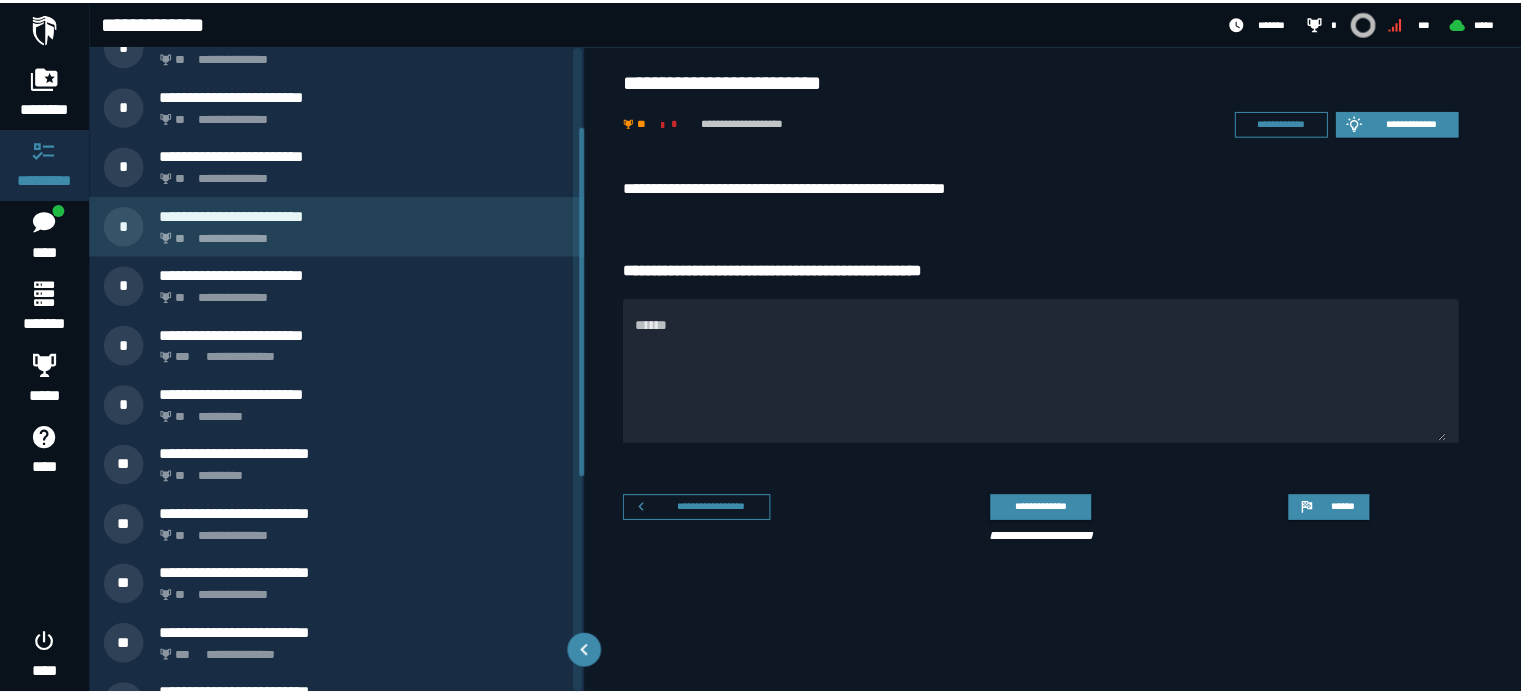 scroll, scrollTop: 0, scrollLeft: 0, axis: both 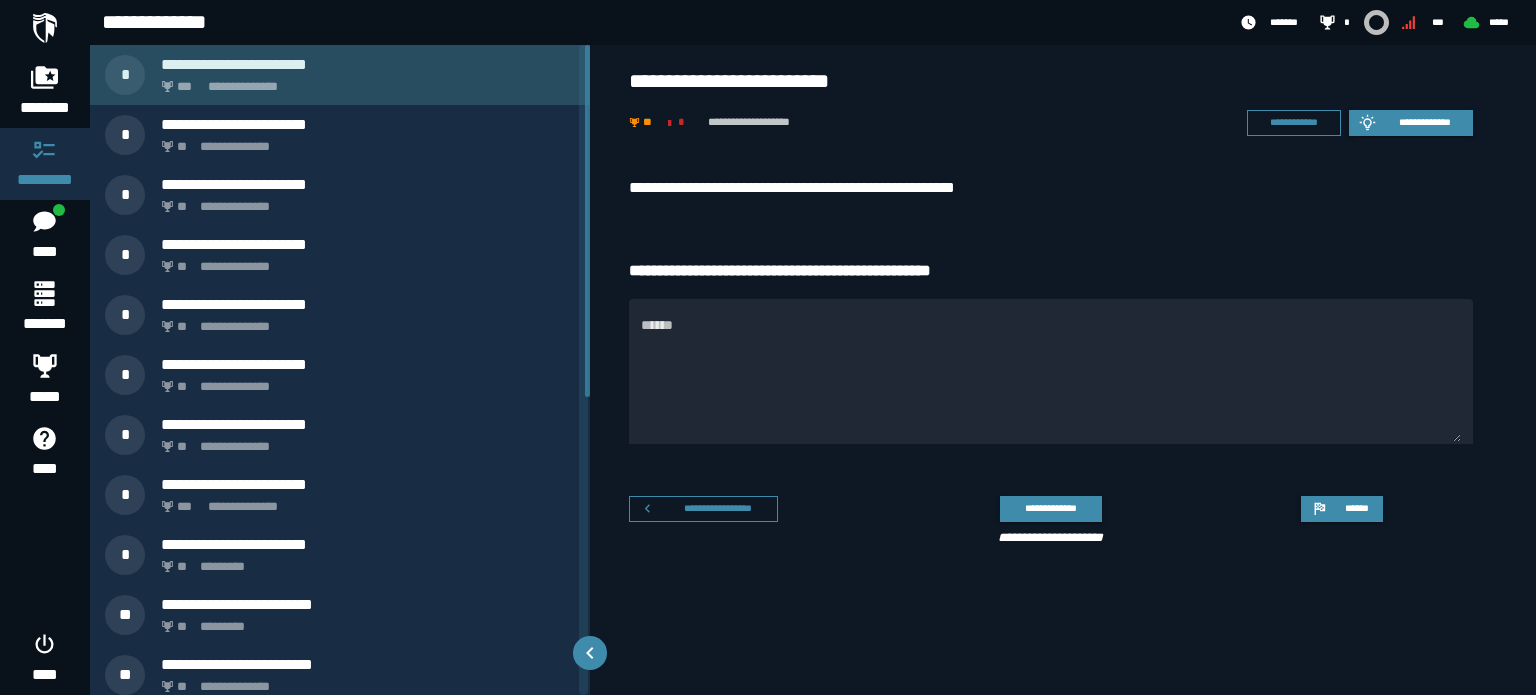 click on "**********" at bounding box center (340, 75) 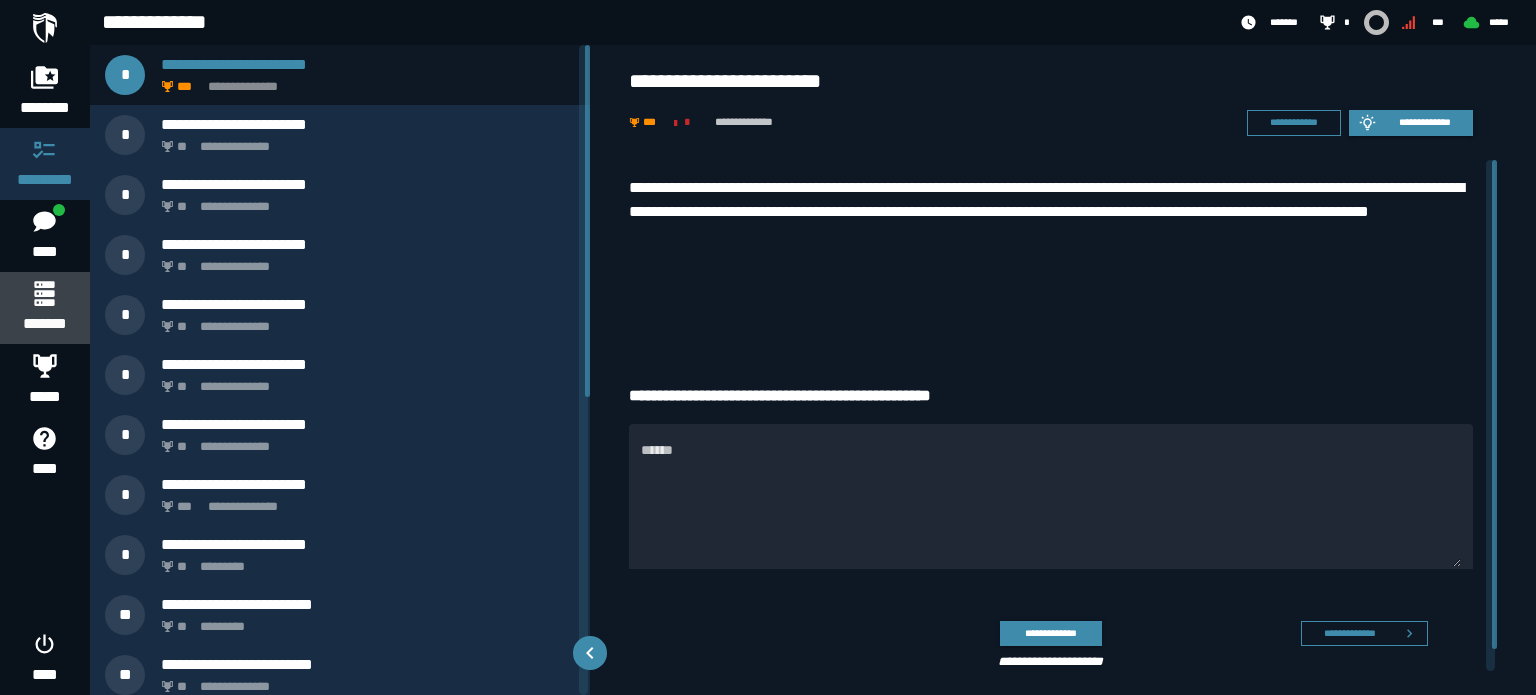 click on "*******" at bounding box center [45, 324] 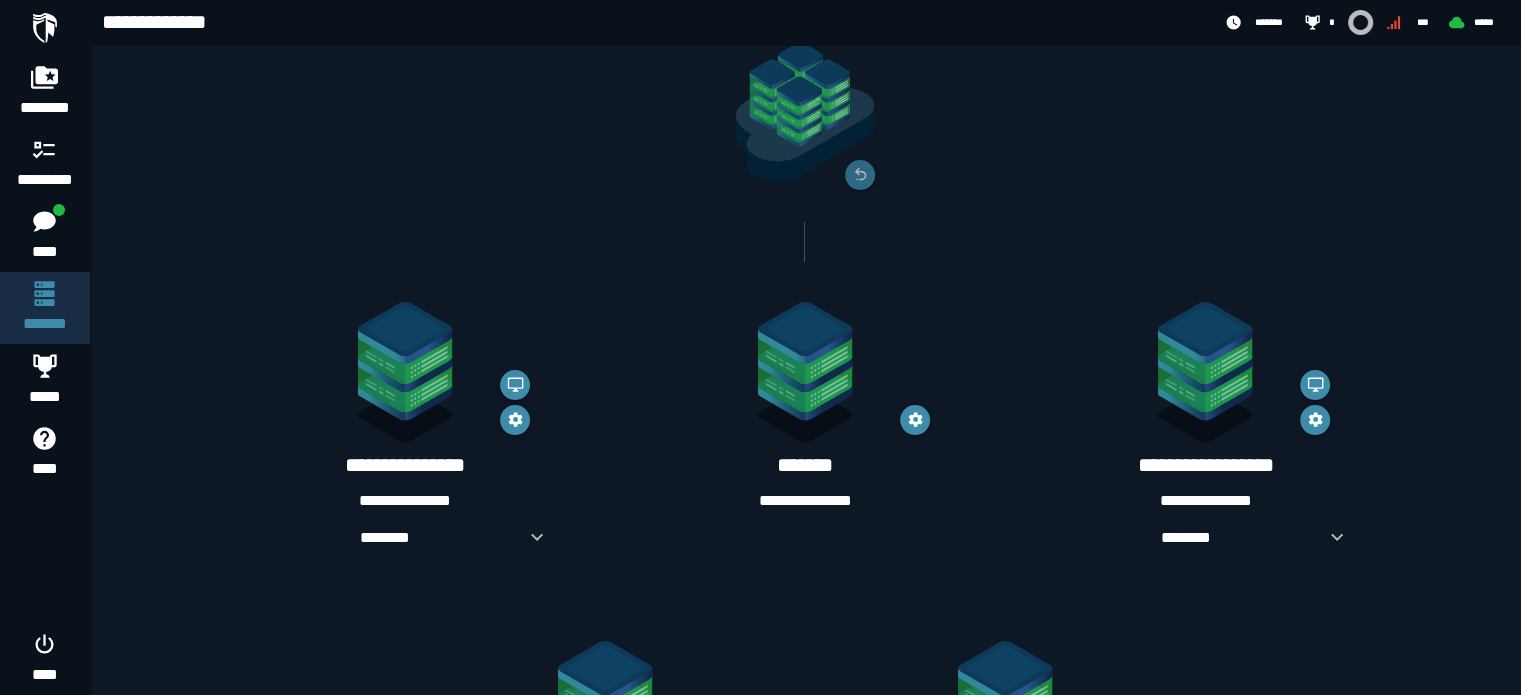 scroll, scrollTop: 41, scrollLeft: 0, axis: vertical 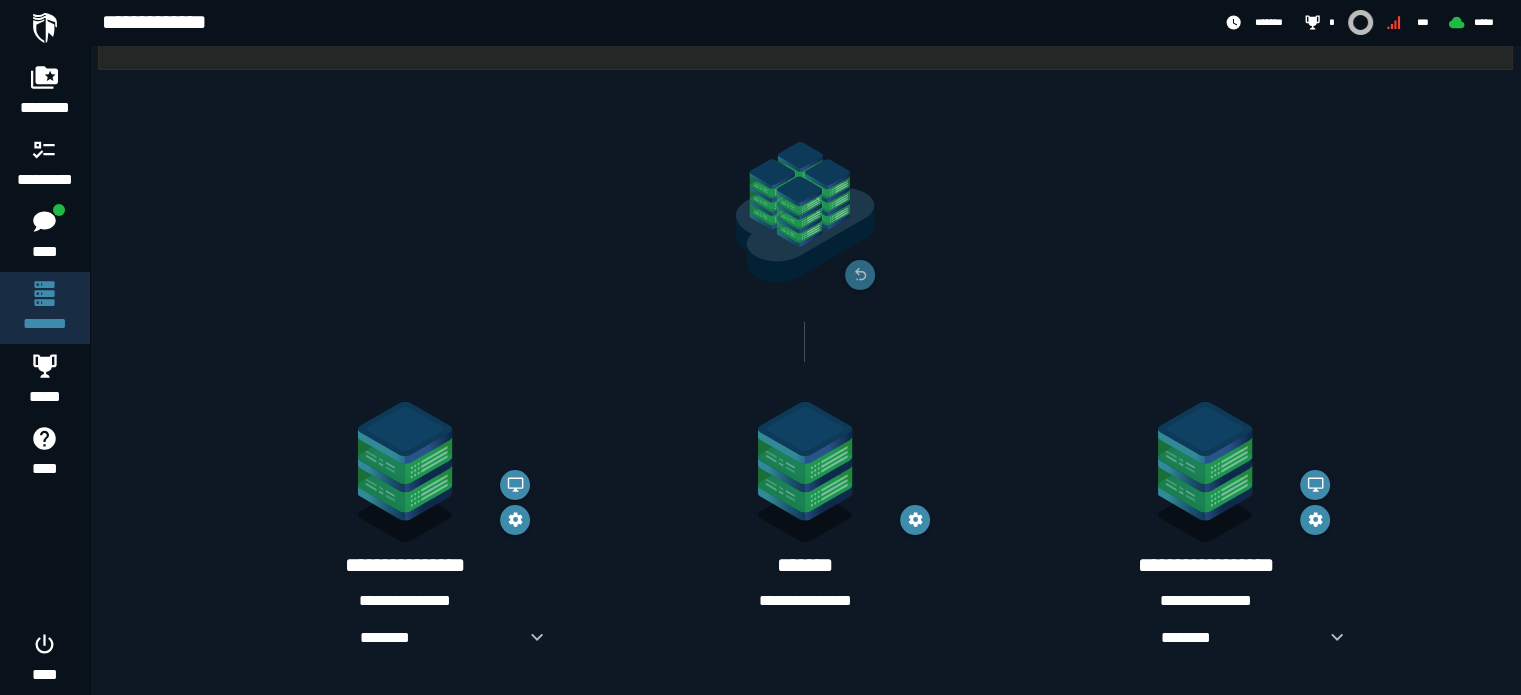 click 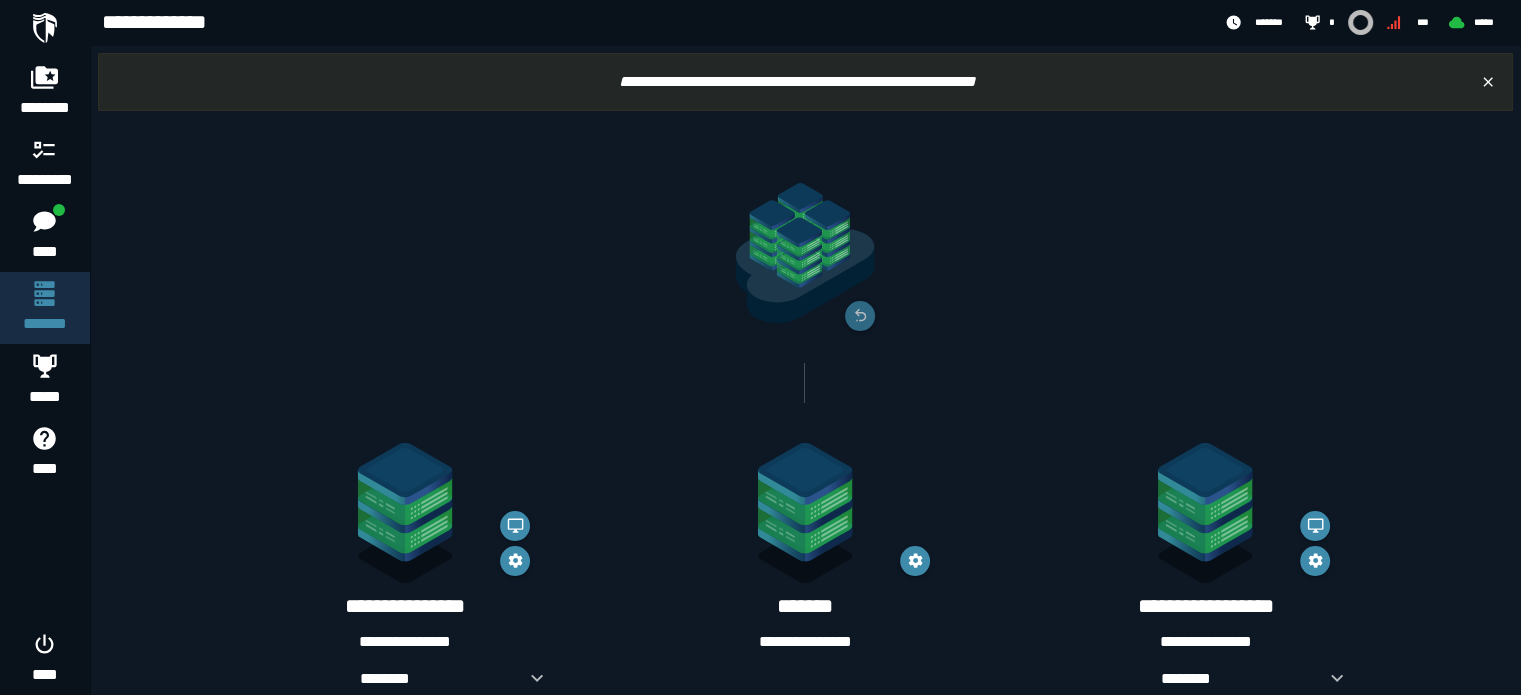 scroll, scrollTop: 341, scrollLeft: 0, axis: vertical 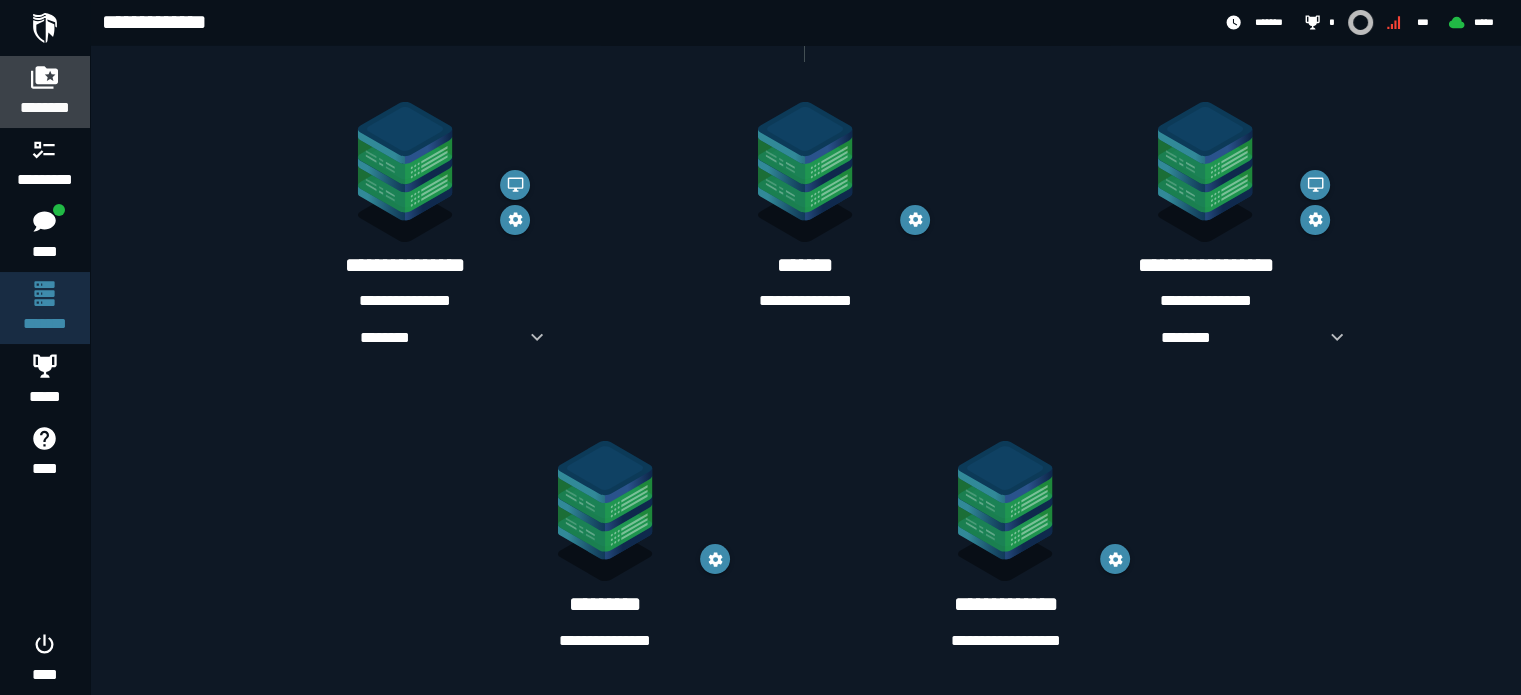 click on "********" at bounding box center [45, 92] 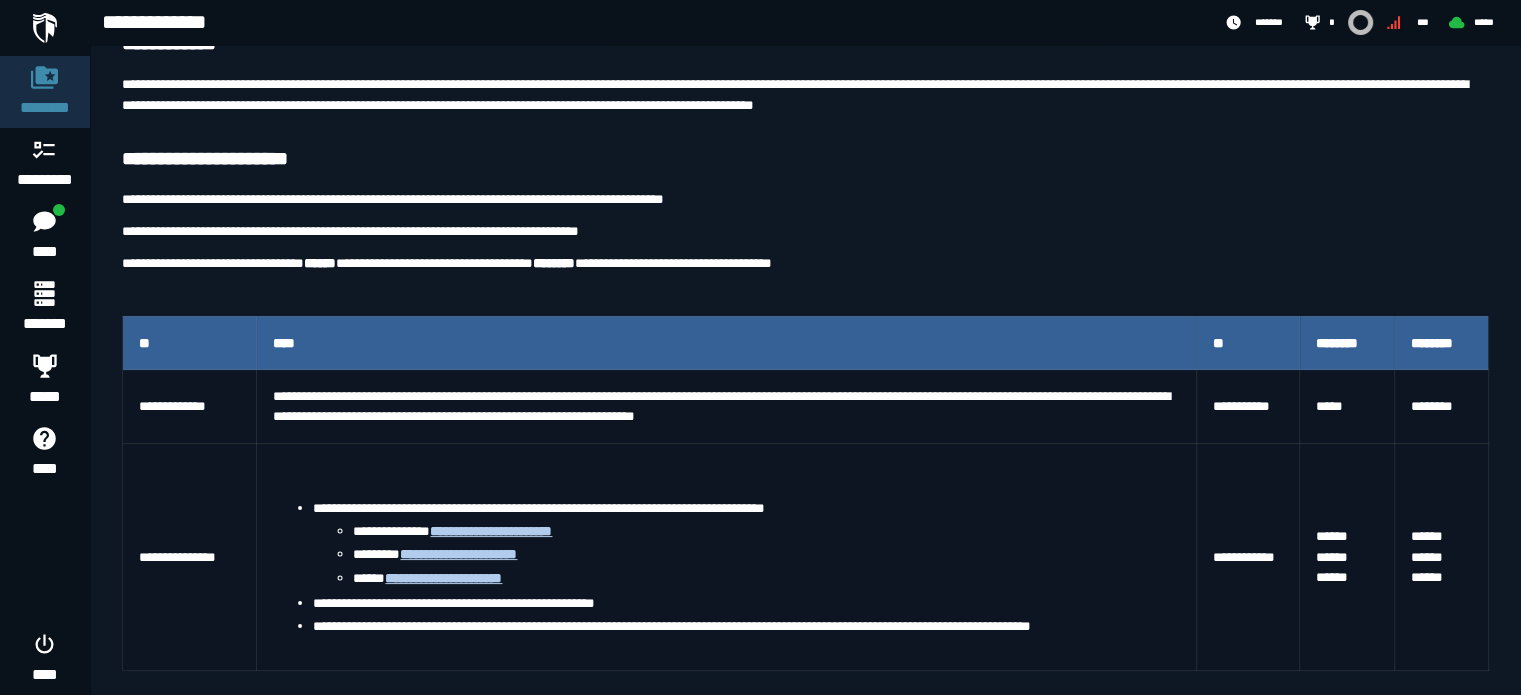 scroll, scrollTop: 62, scrollLeft: 0, axis: vertical 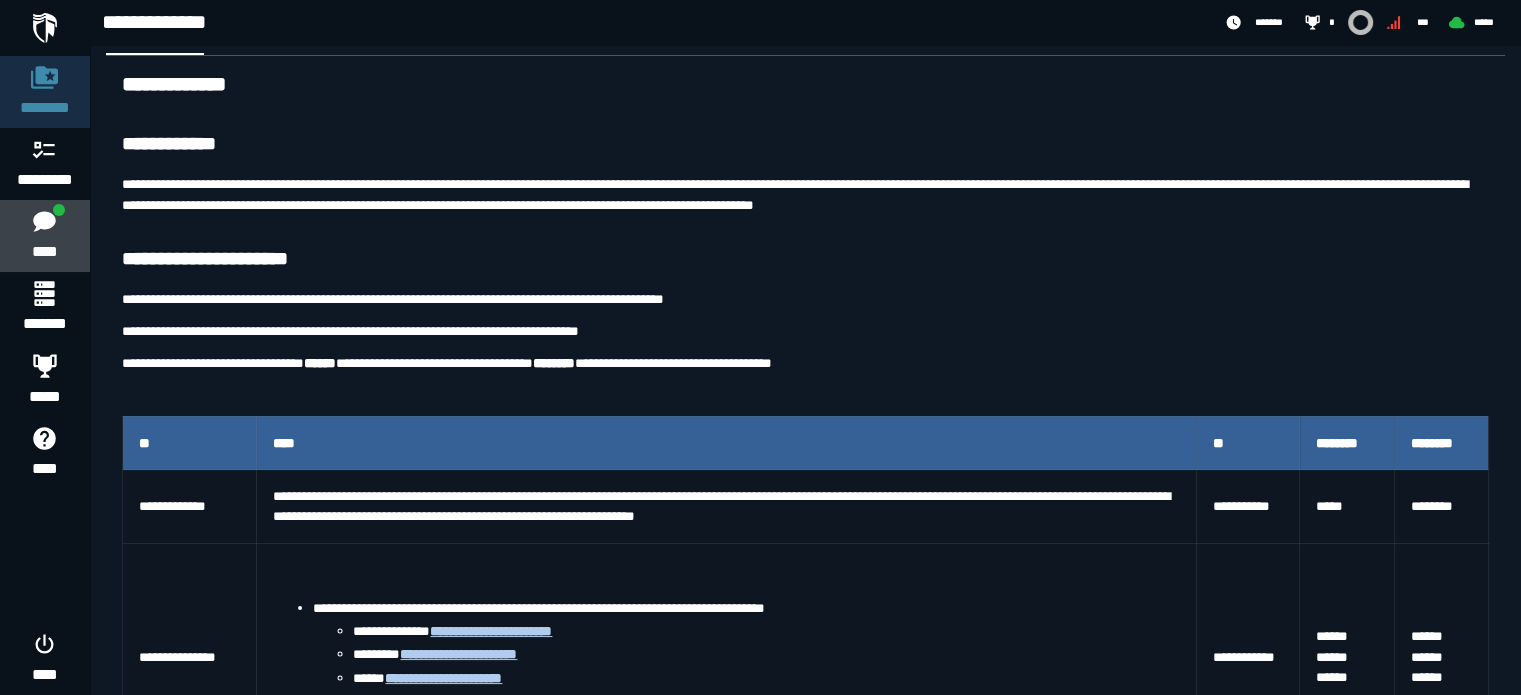 click 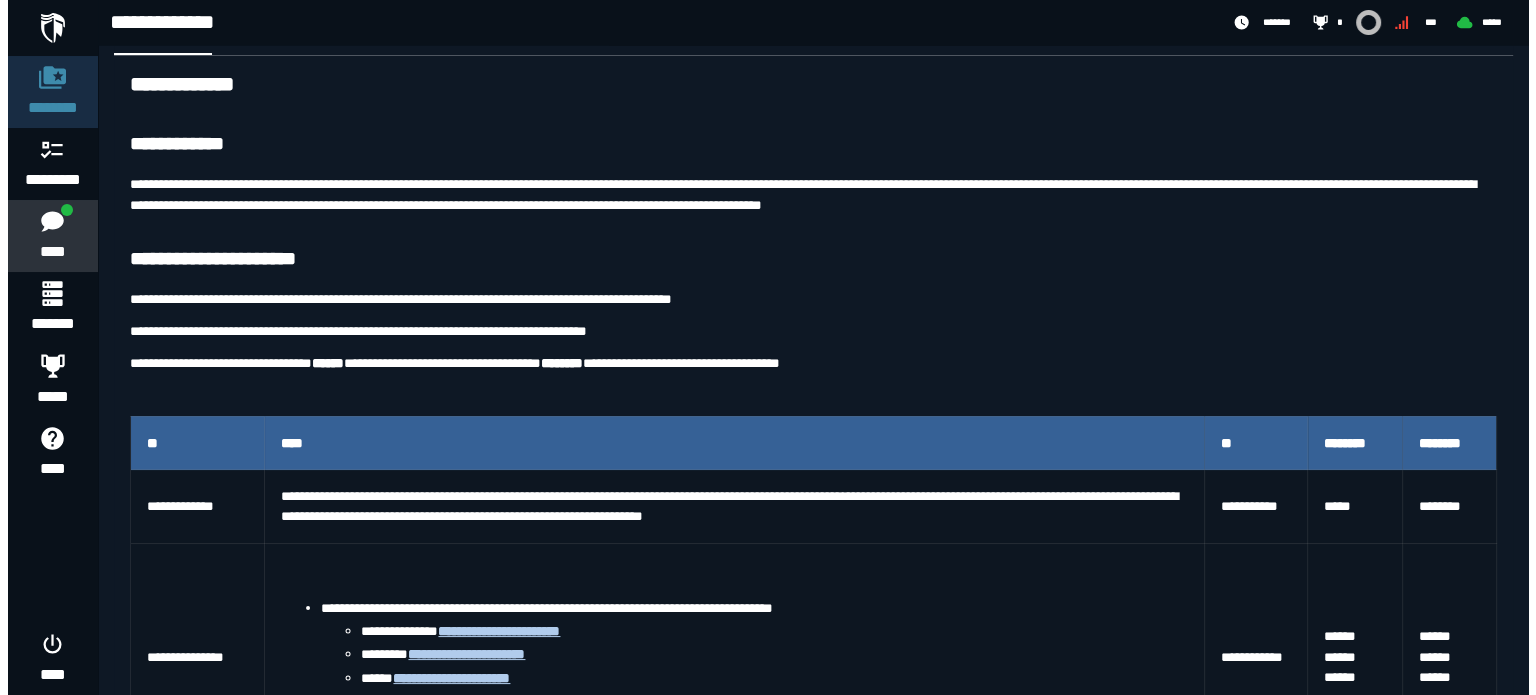 scroll, scrollTop: 0, scrollLeft: 0, axis: both 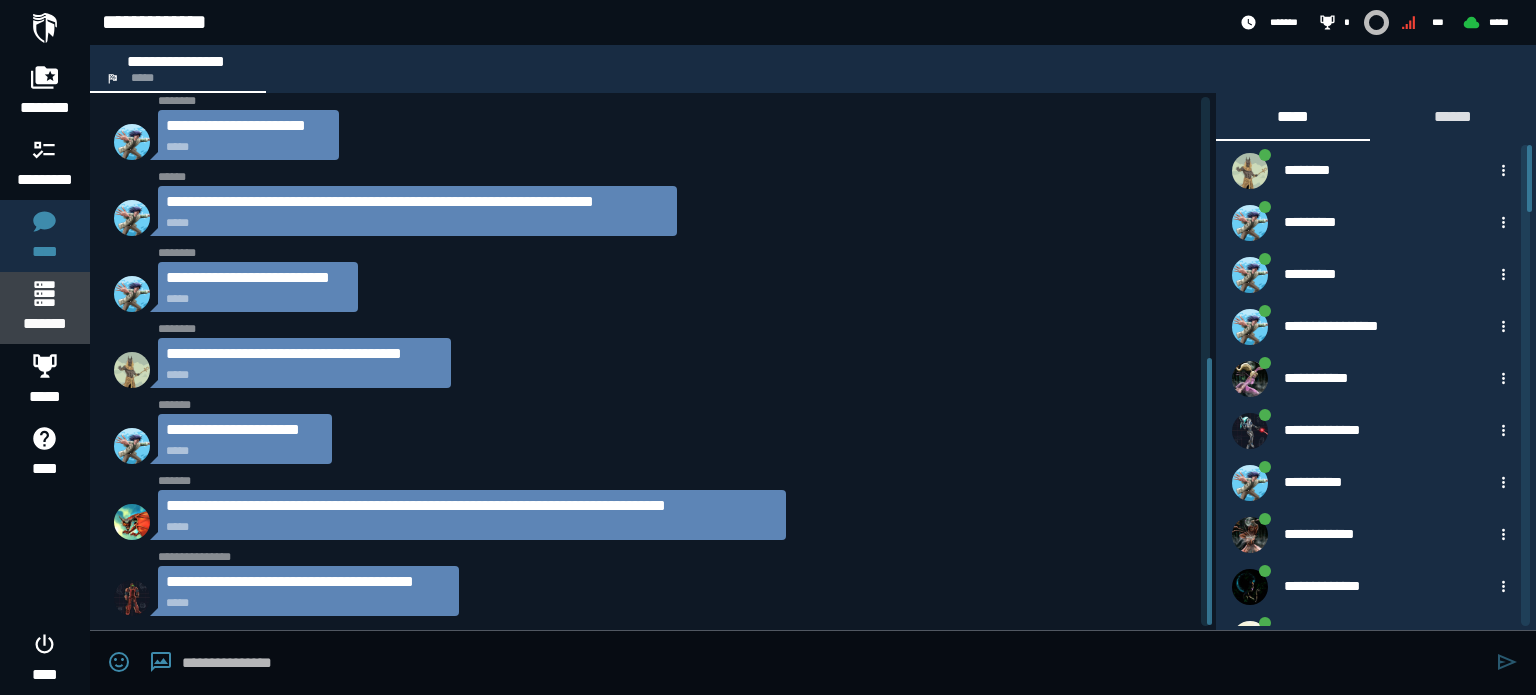 click on "*******" at bounding box center [45, 324] 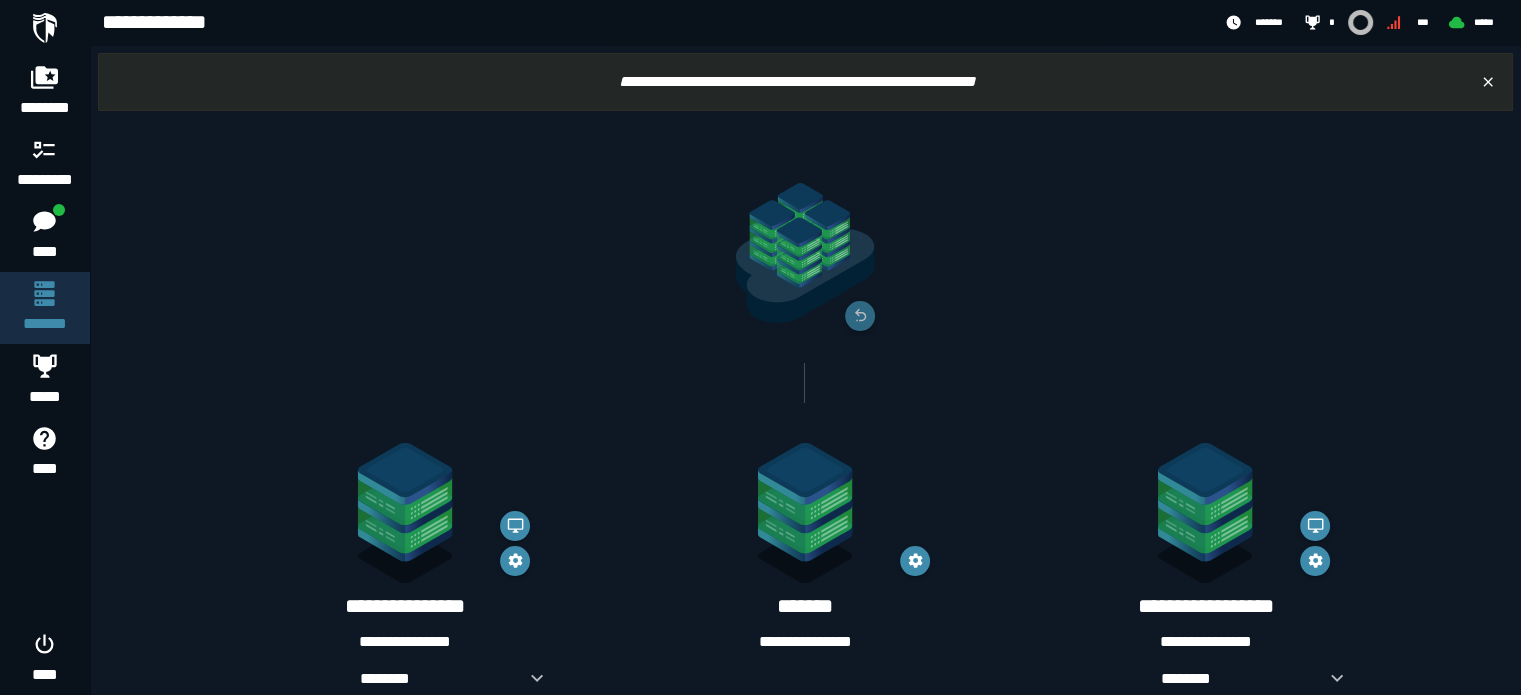 scroll, scrollTop: 300, scrollLeft: 0, axis: vertical 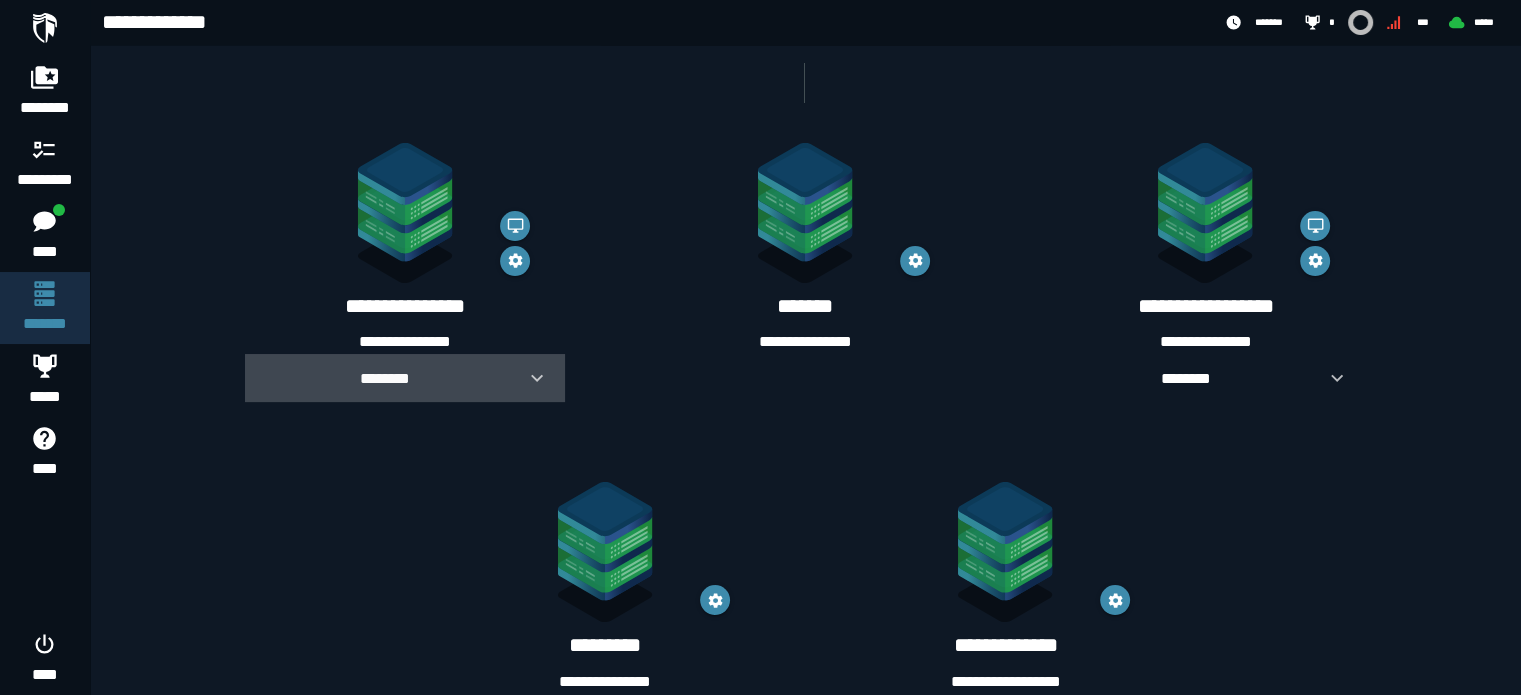 click on "********" at bounding box center (405, 378) 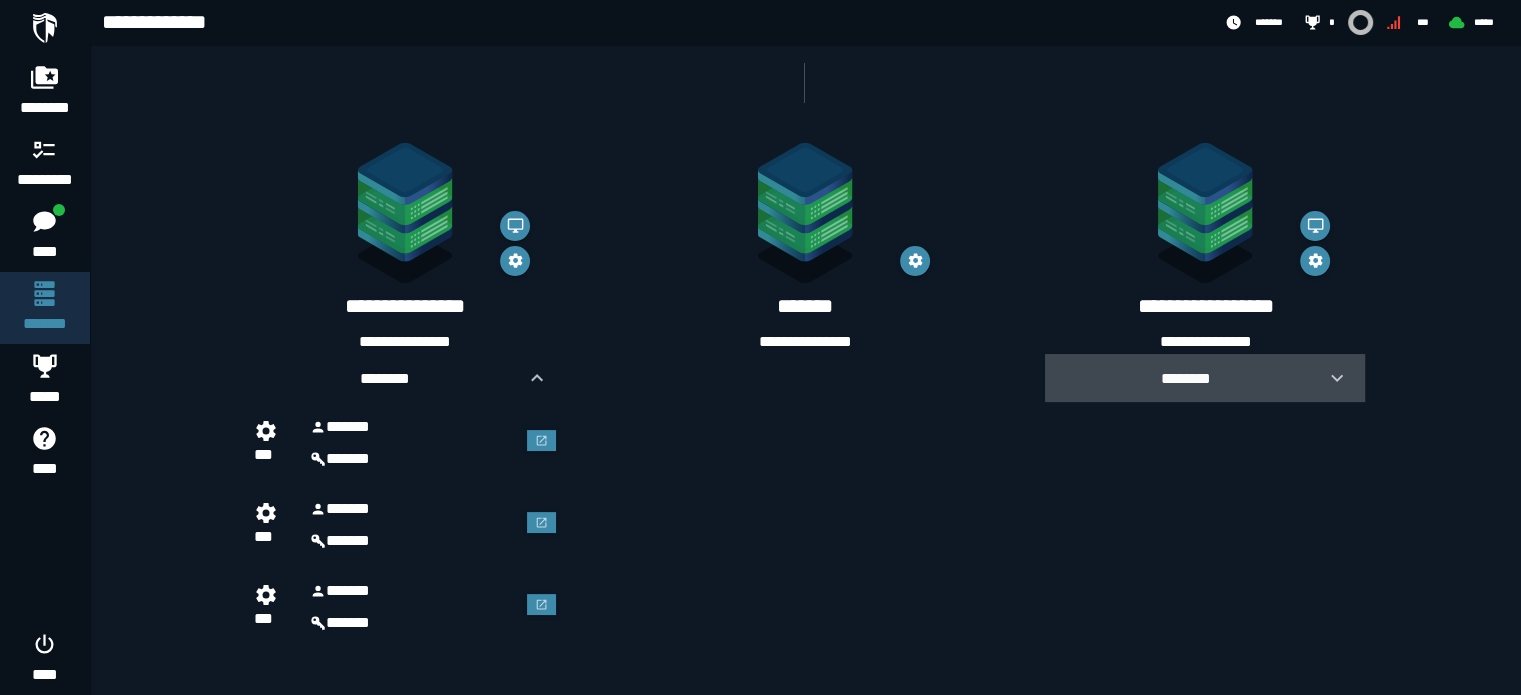 click on "********" at bounding box center (1185, 378) 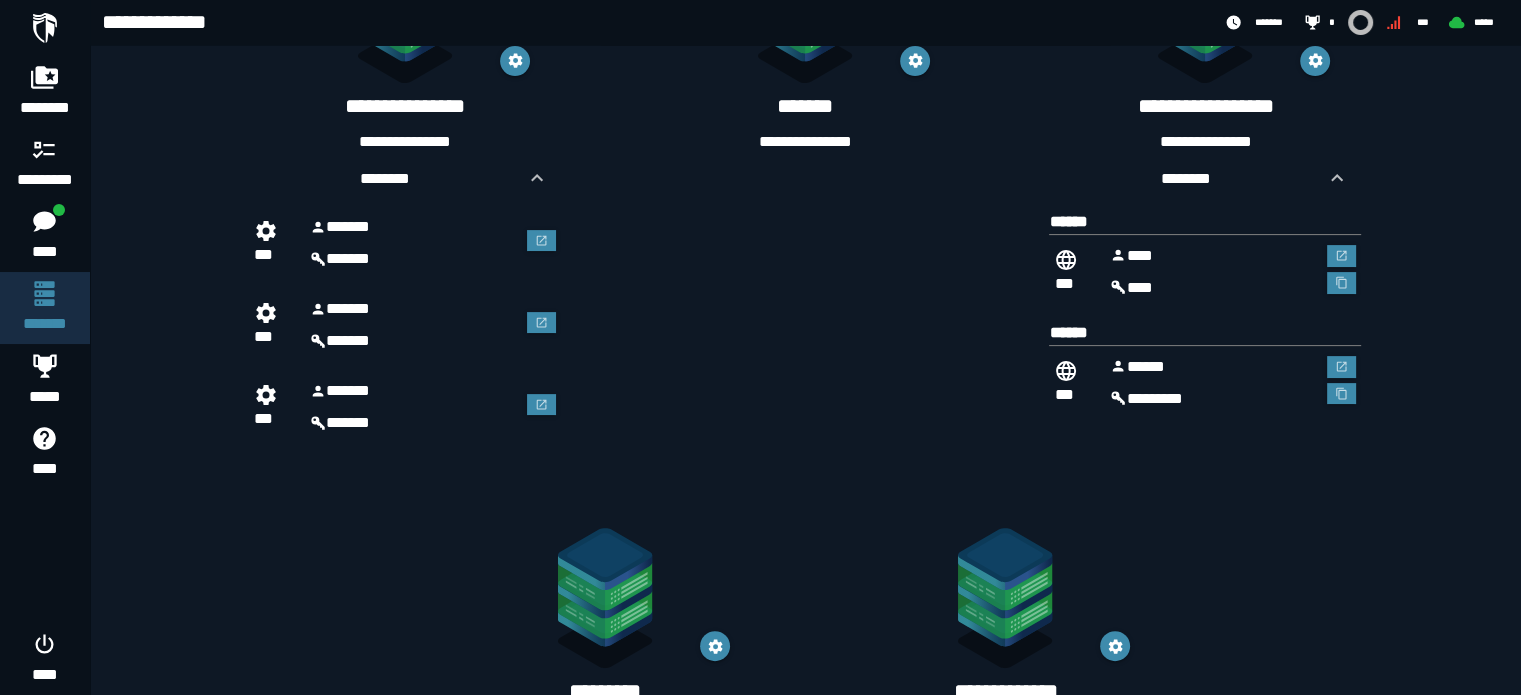 scroll, scrollTop: 200, scrollLeft: 0, axis: vertical 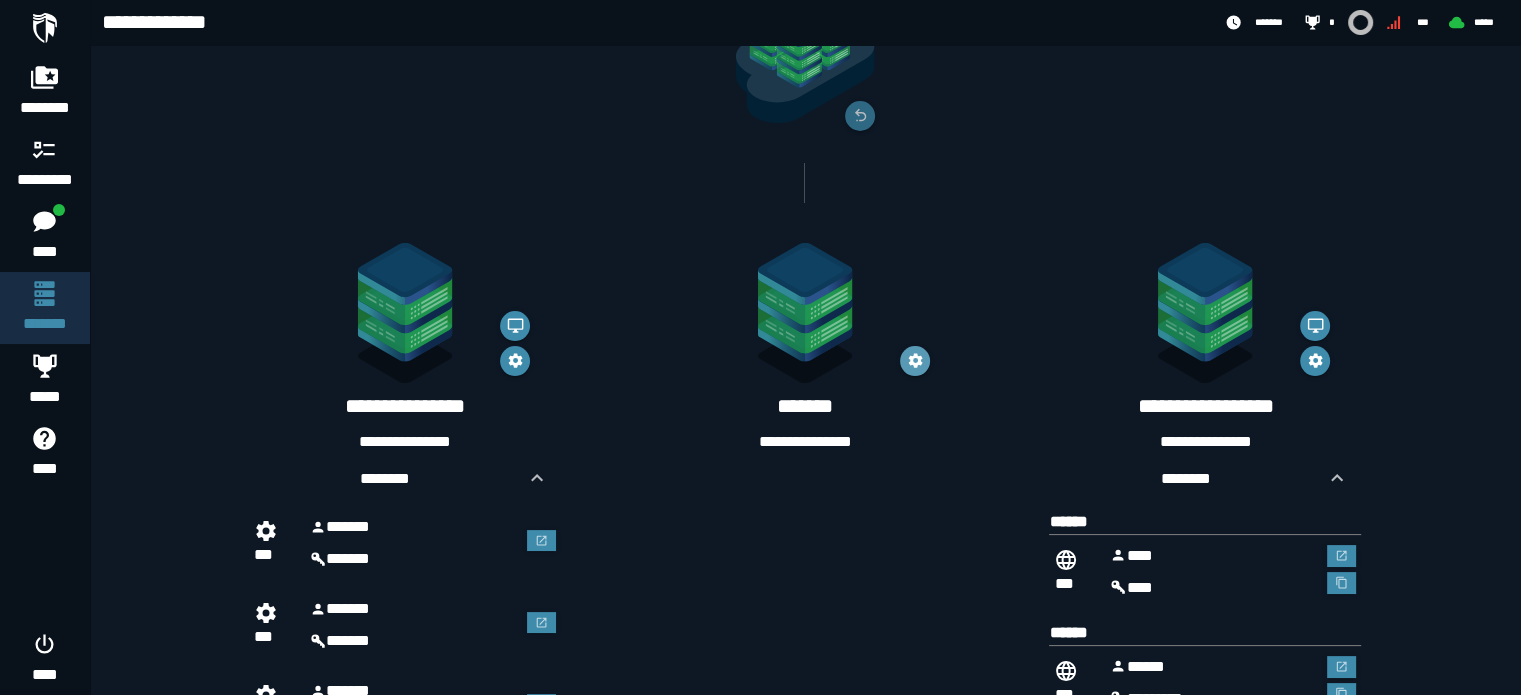 click 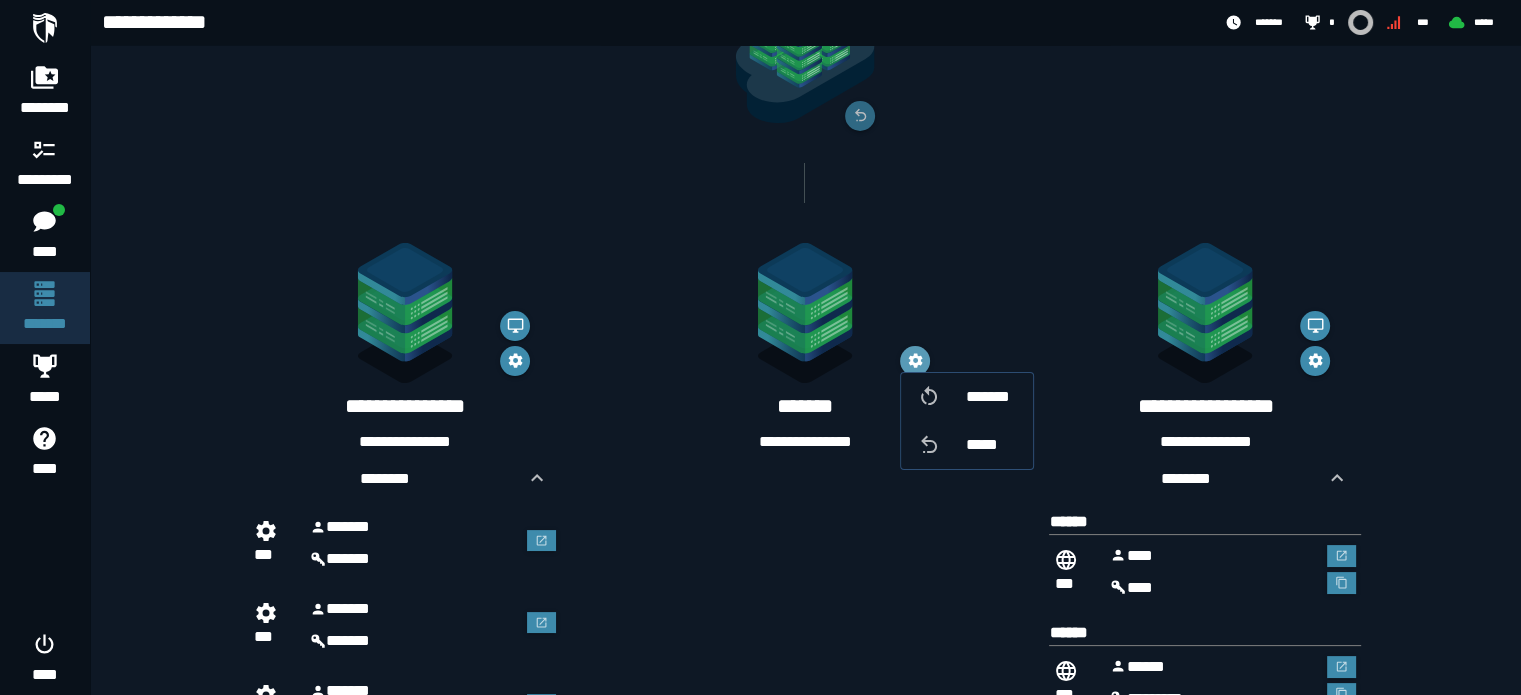 click 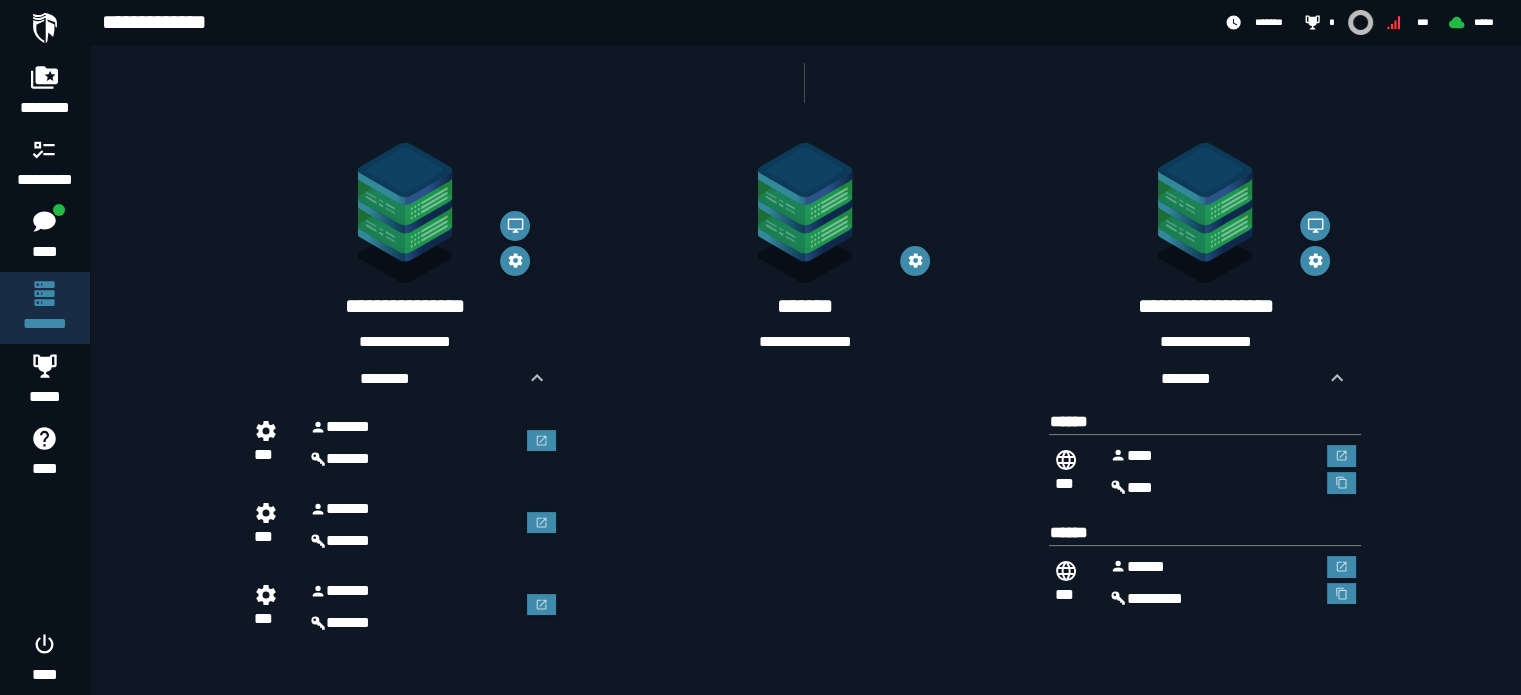 scroll, scrollTop: 588, scrollLeft: 0, axis: vertical 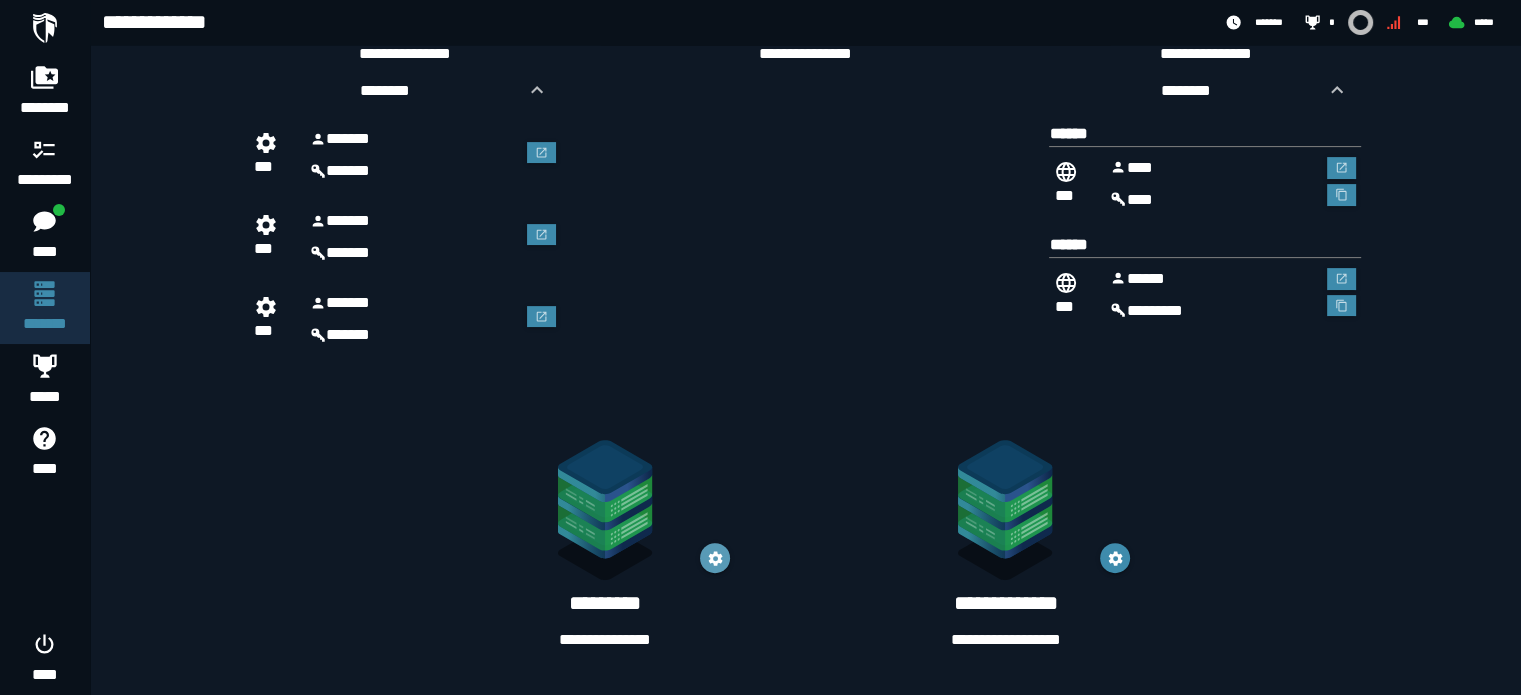 click 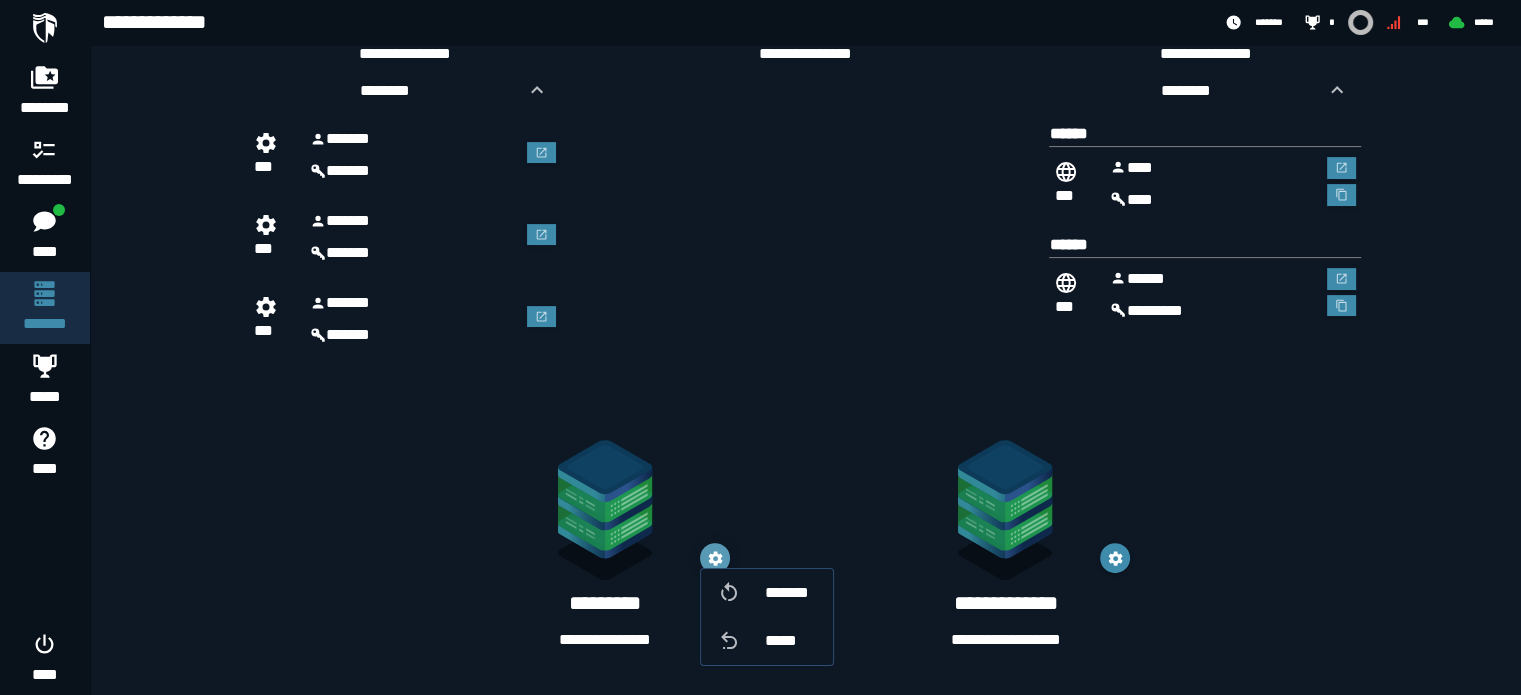 click 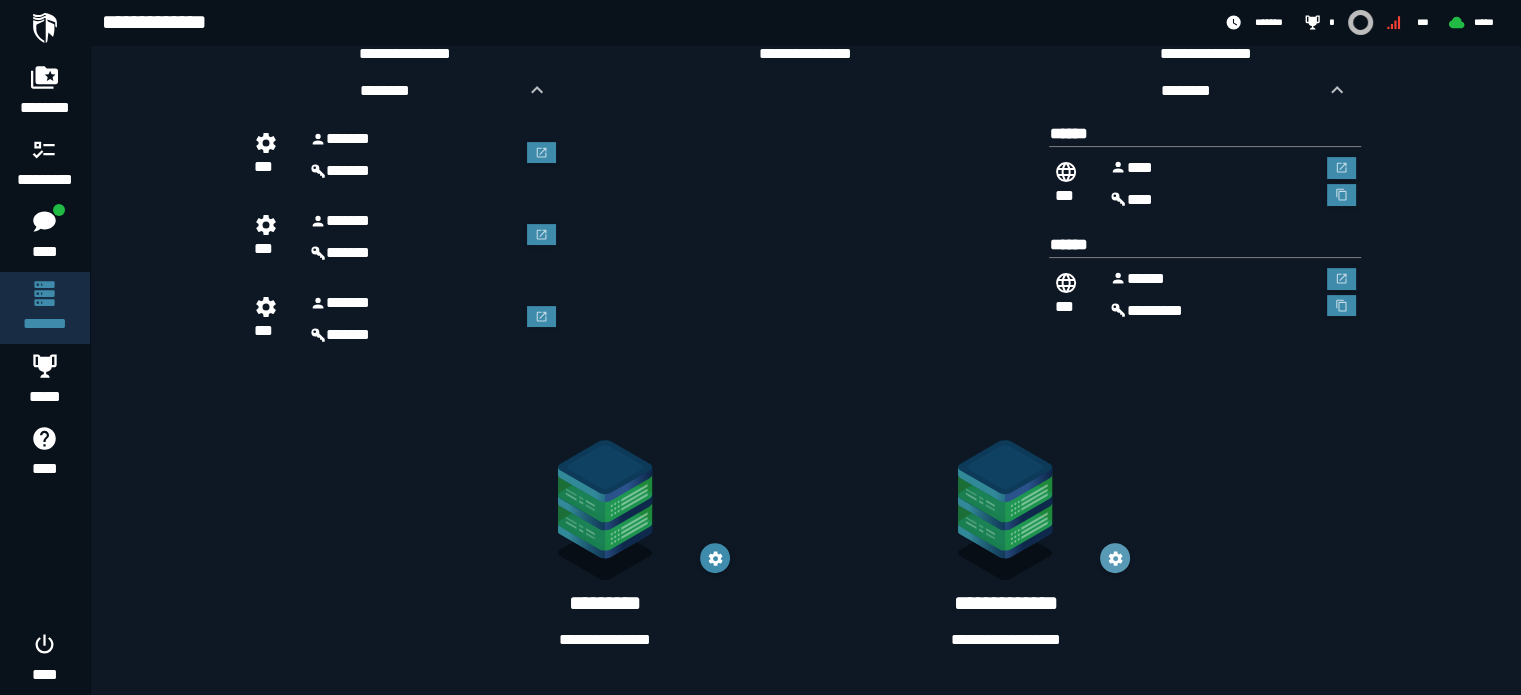 click 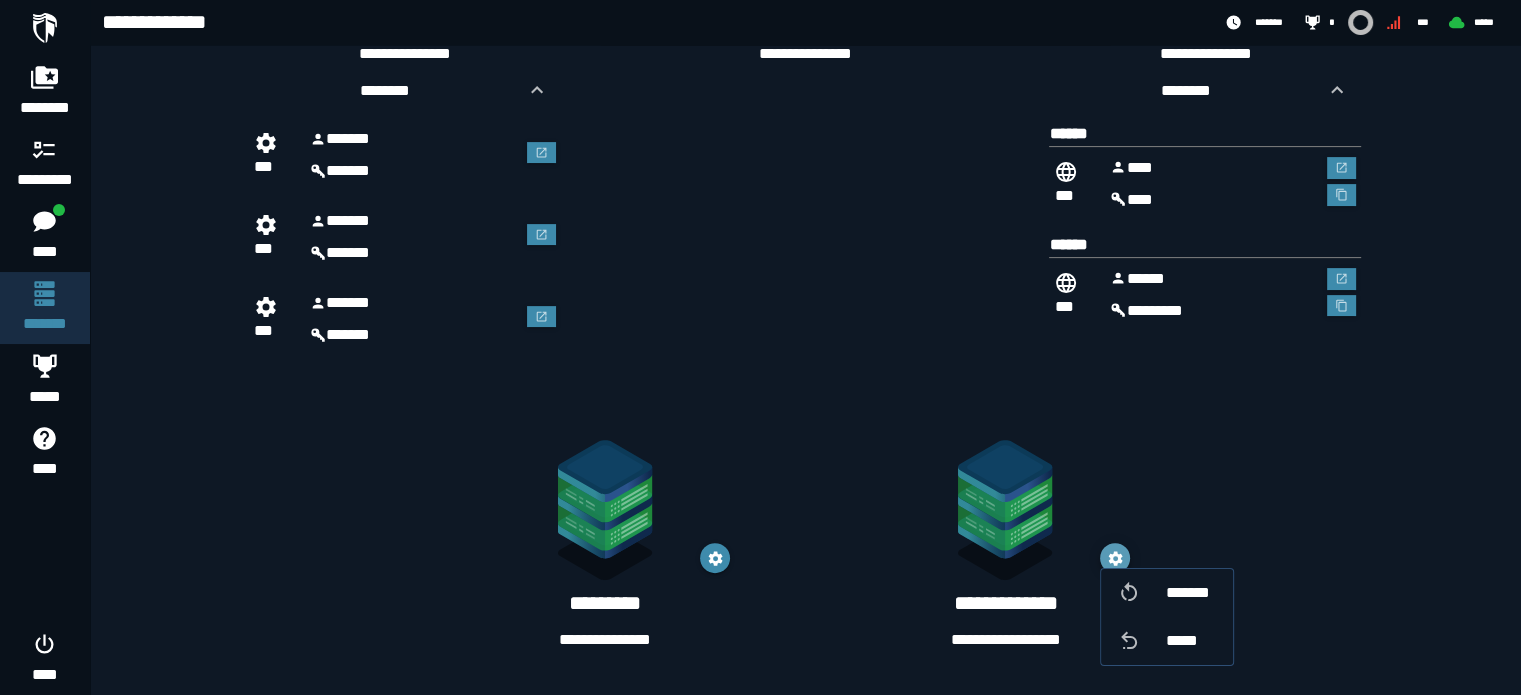 click 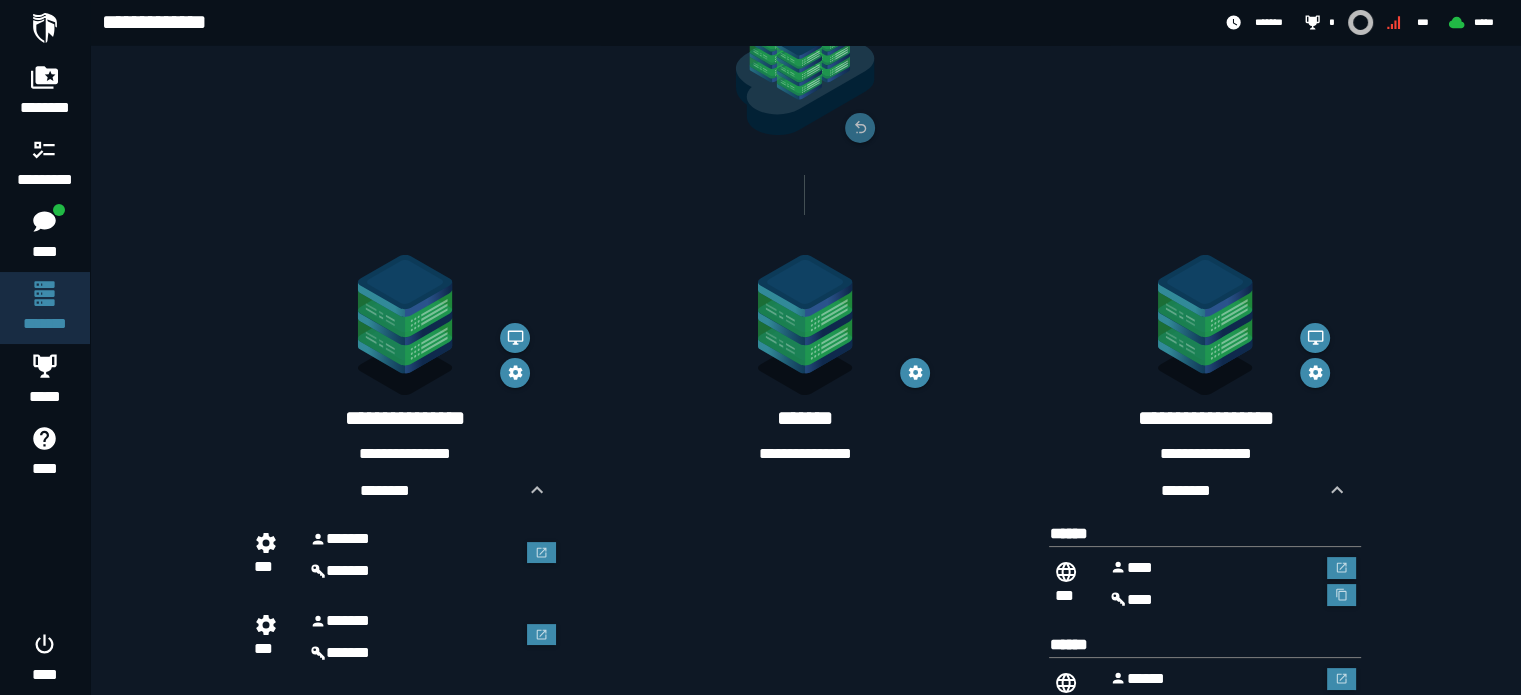 scroll, scrollTop: 288, scrollLeft: 0, axis: vertical 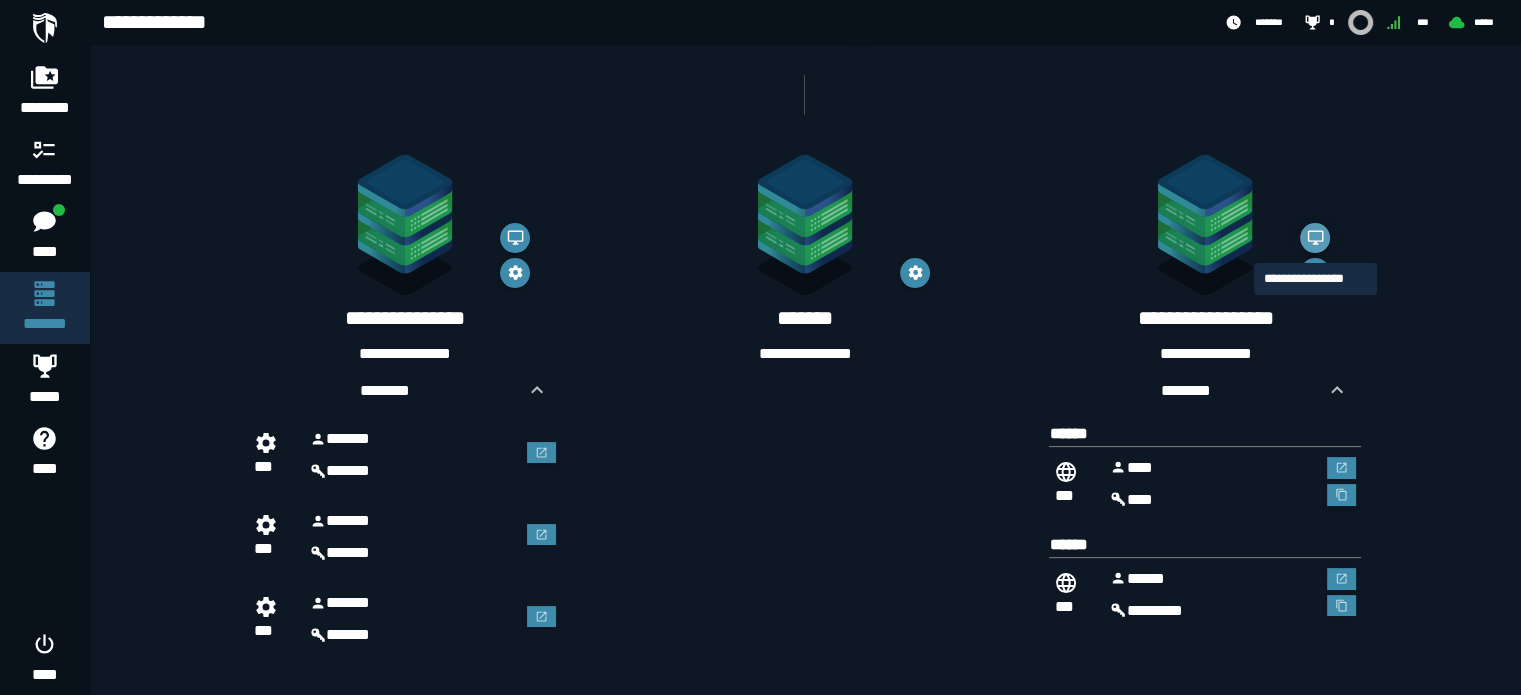 click 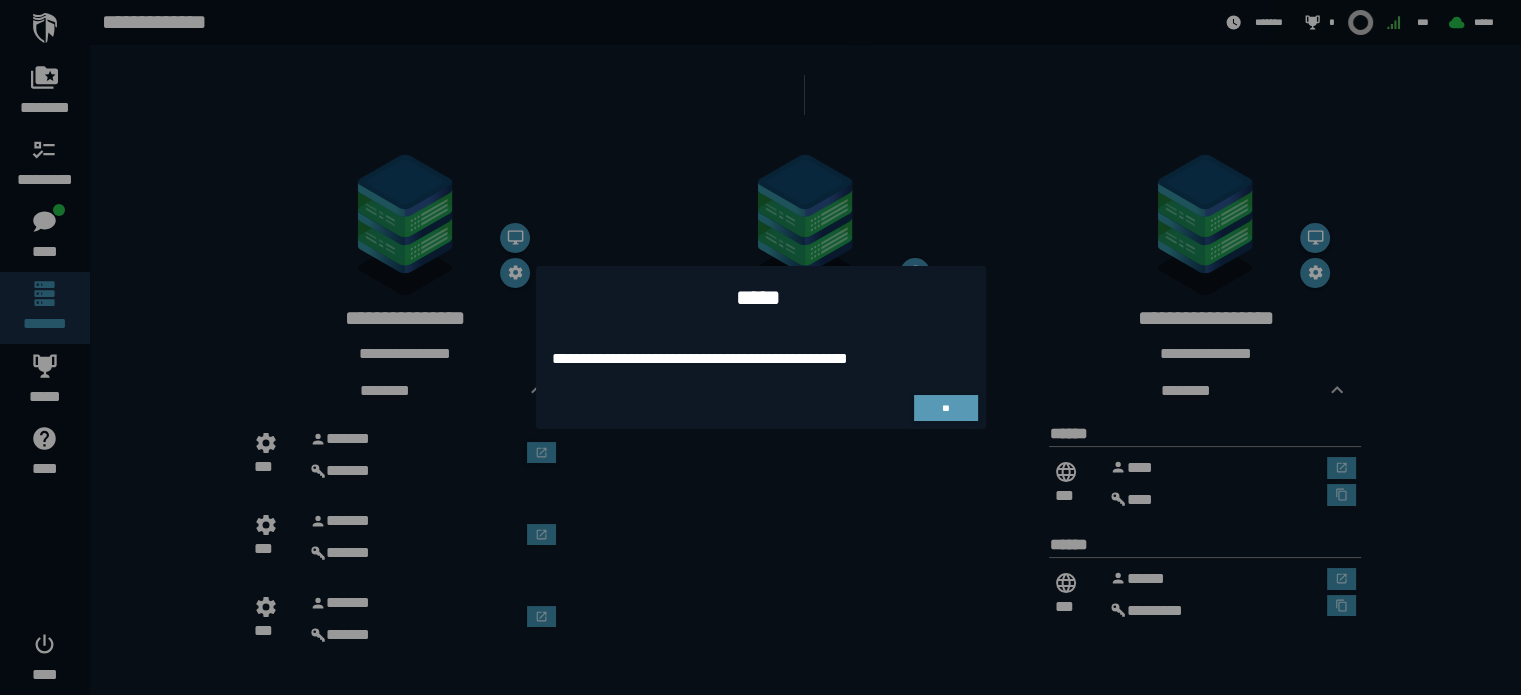 click on "**" at bounding box center [946, 408] 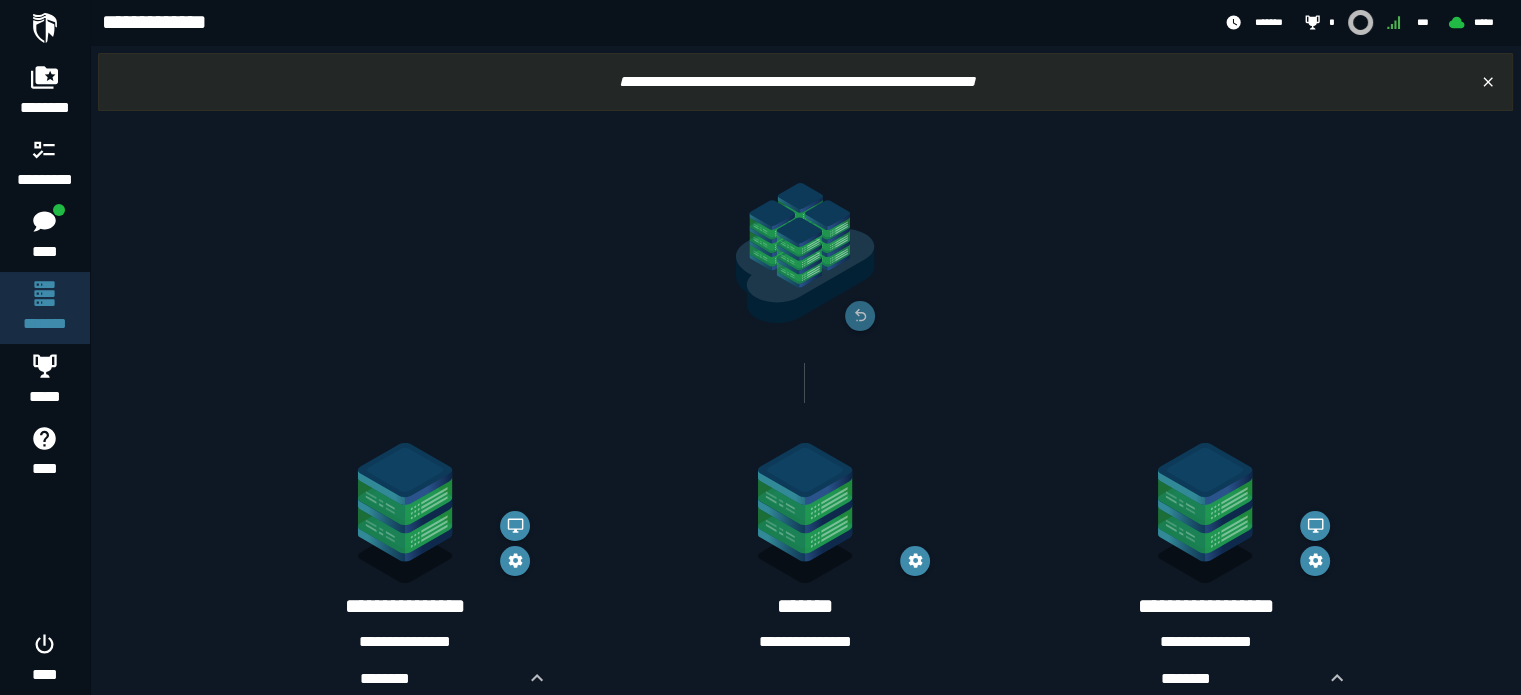 scroll, scrollTop: 288, scrollLeft: 0, axis: vertical 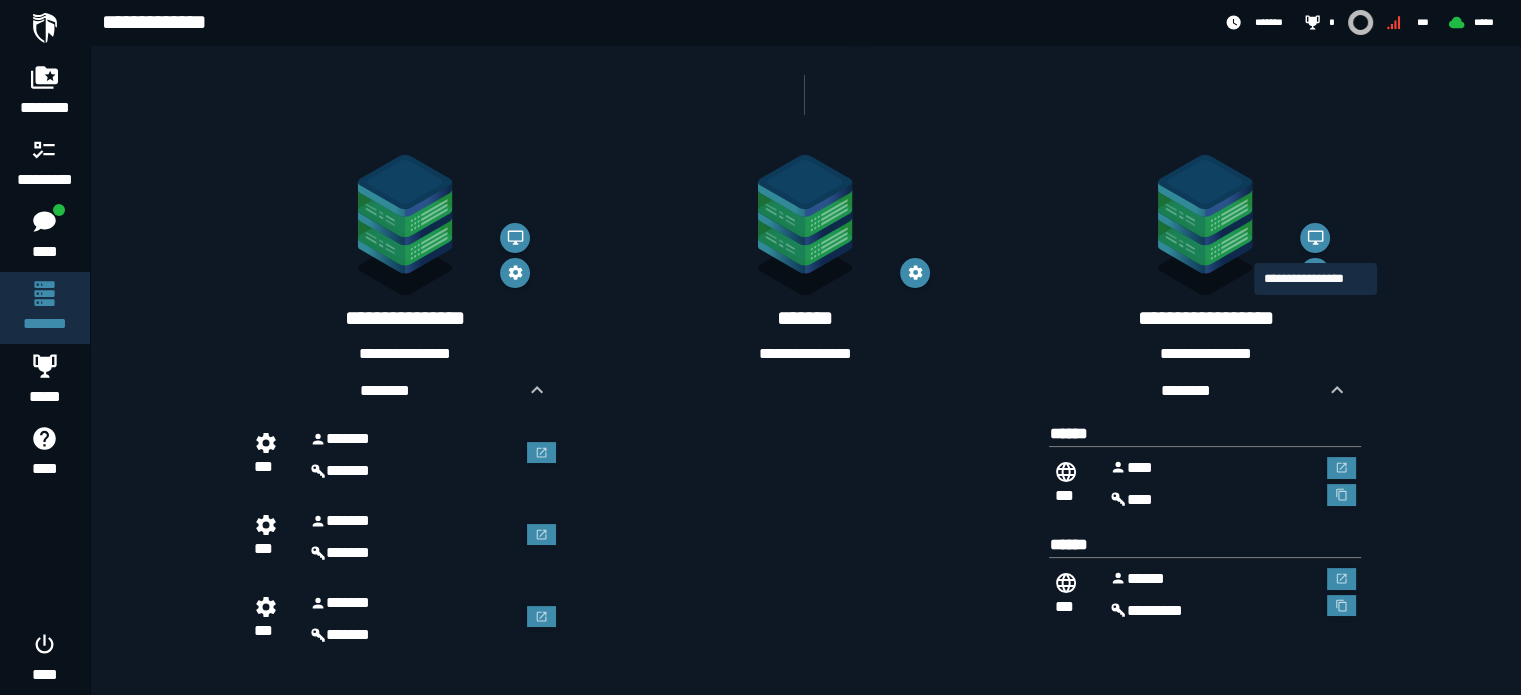 drag, startPoint x: 1312, startPoint y: 237, endPoint x: 1432, endPoint y: 293, distance: 132.42357 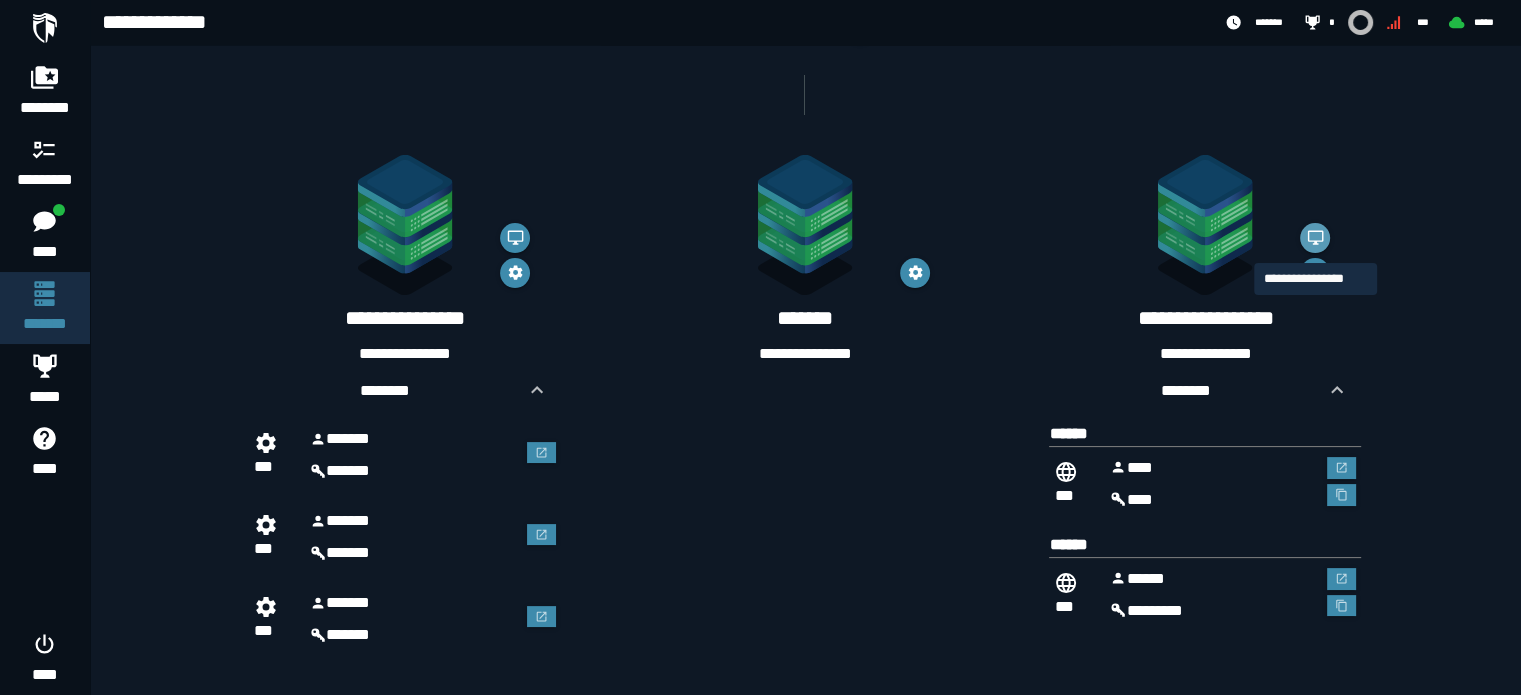click 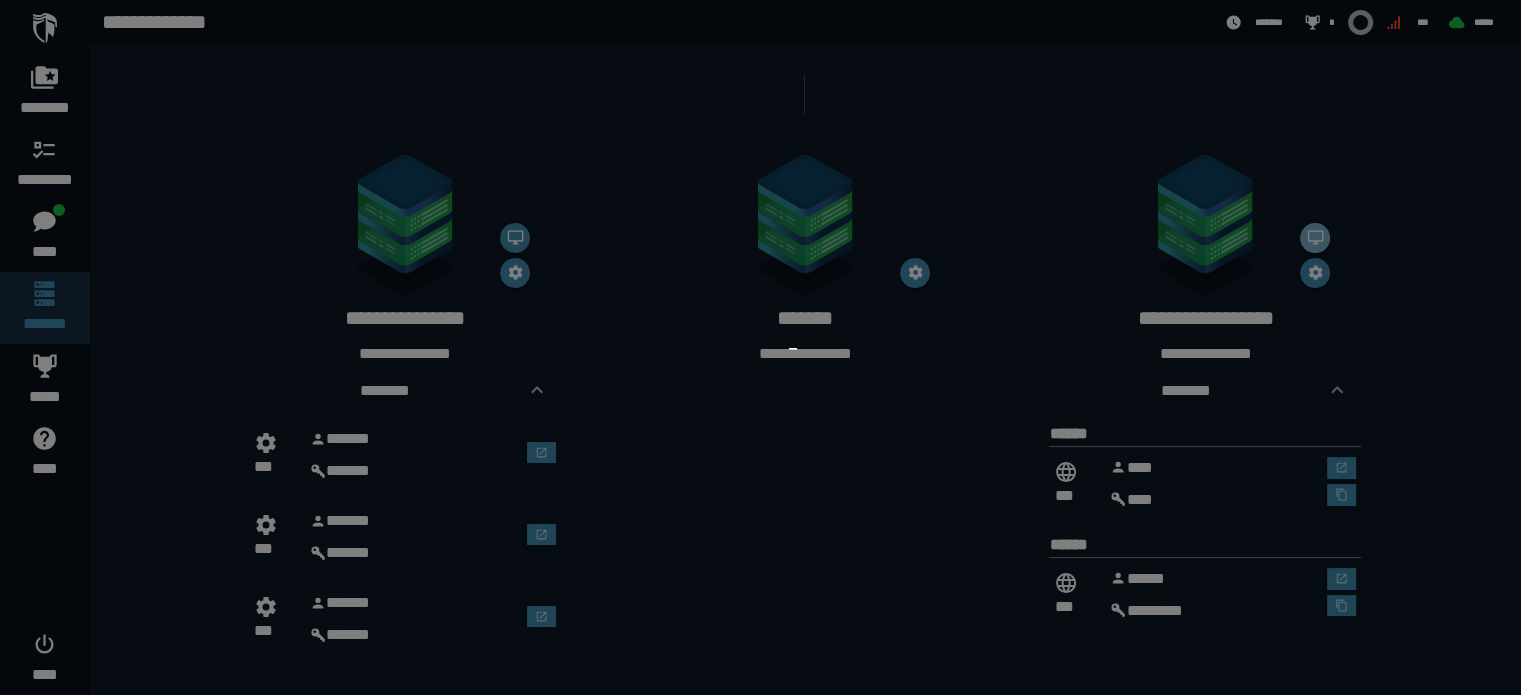 scroll, scrollTop: 0, scrollLeft: 0, axis: both 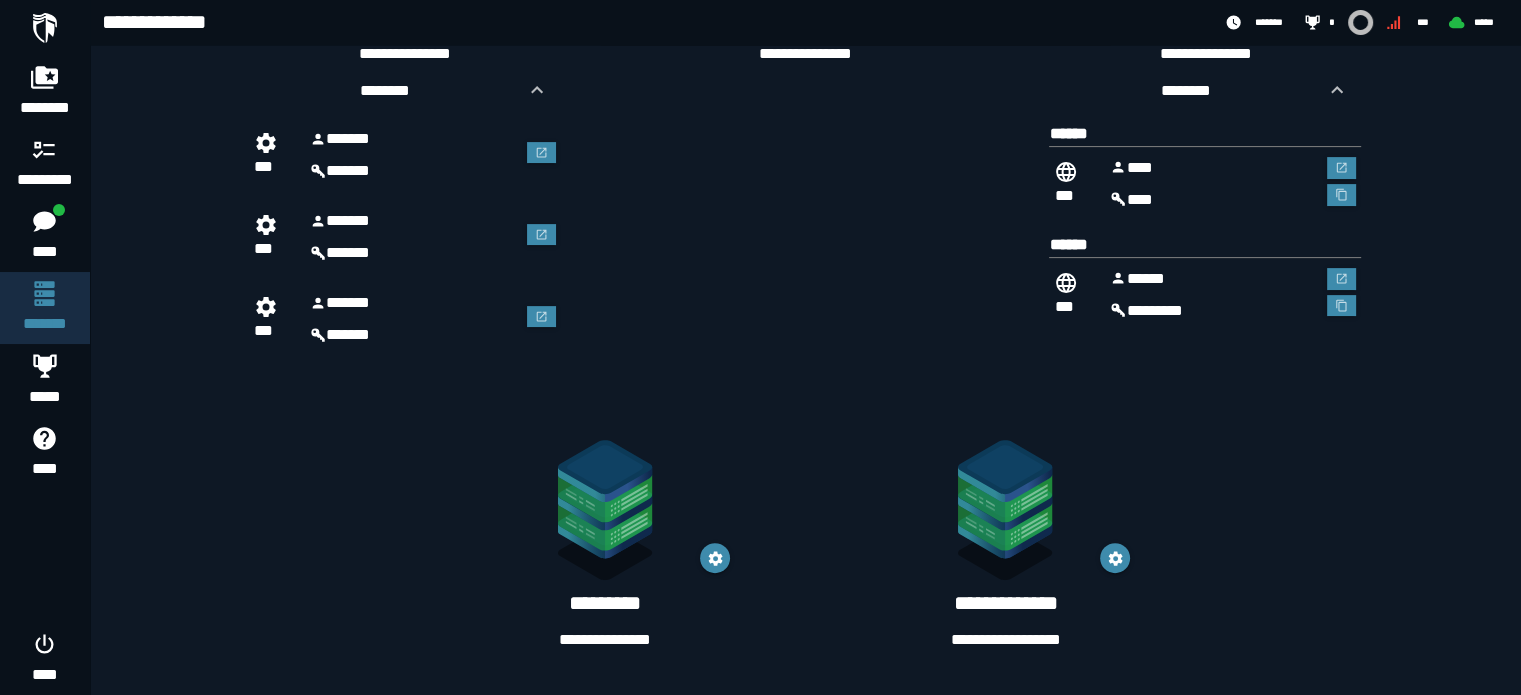 click on "********" at bounding box center [1213, 311] 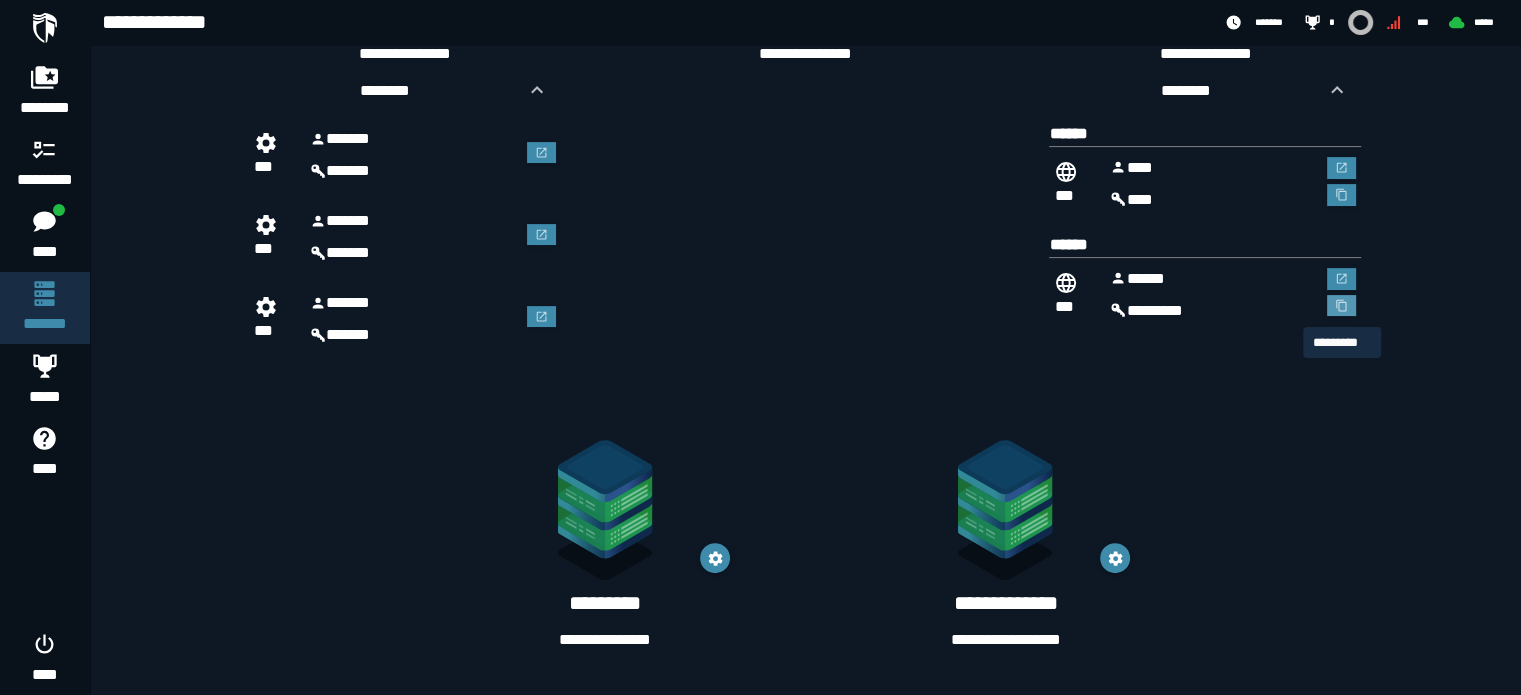 click at bounding box center (1342, 306) 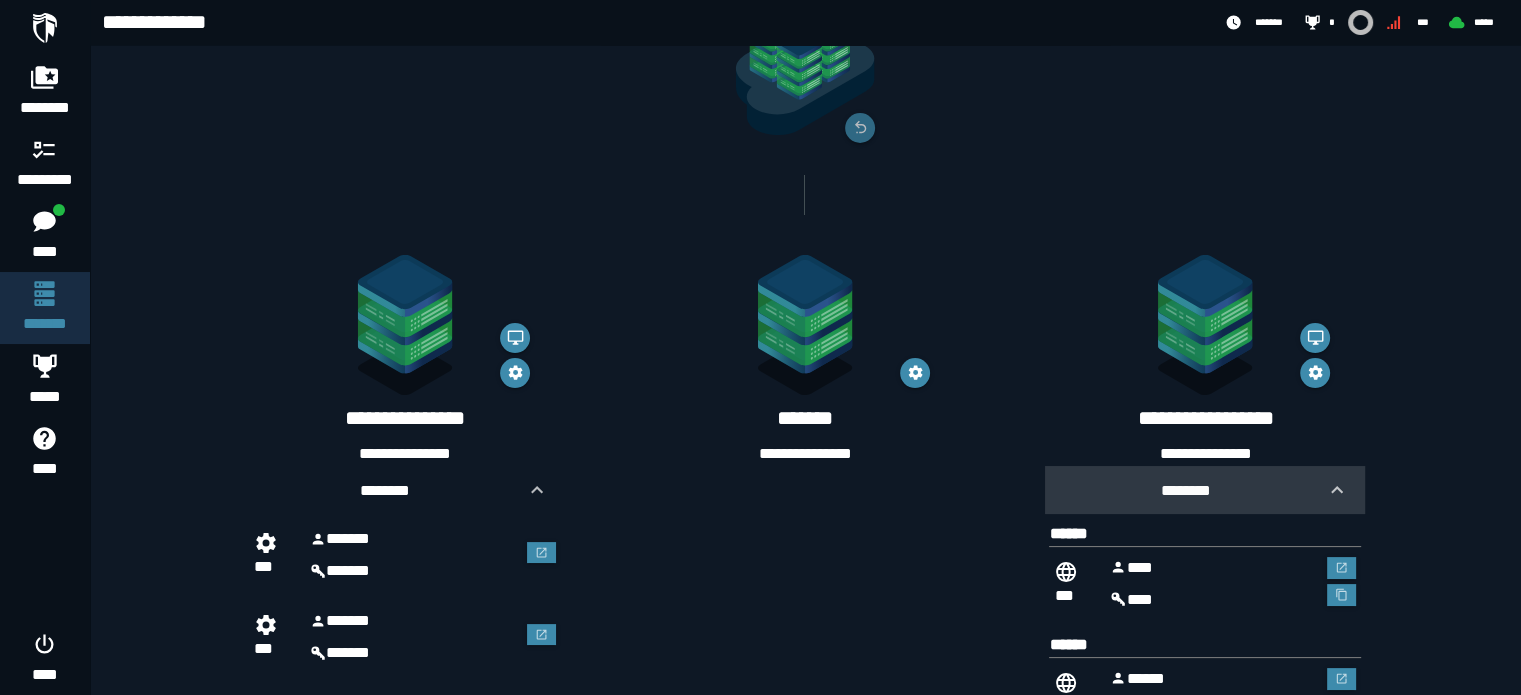 scroll, scrollTop: 288, scrollLeft: 0, axis: vertical 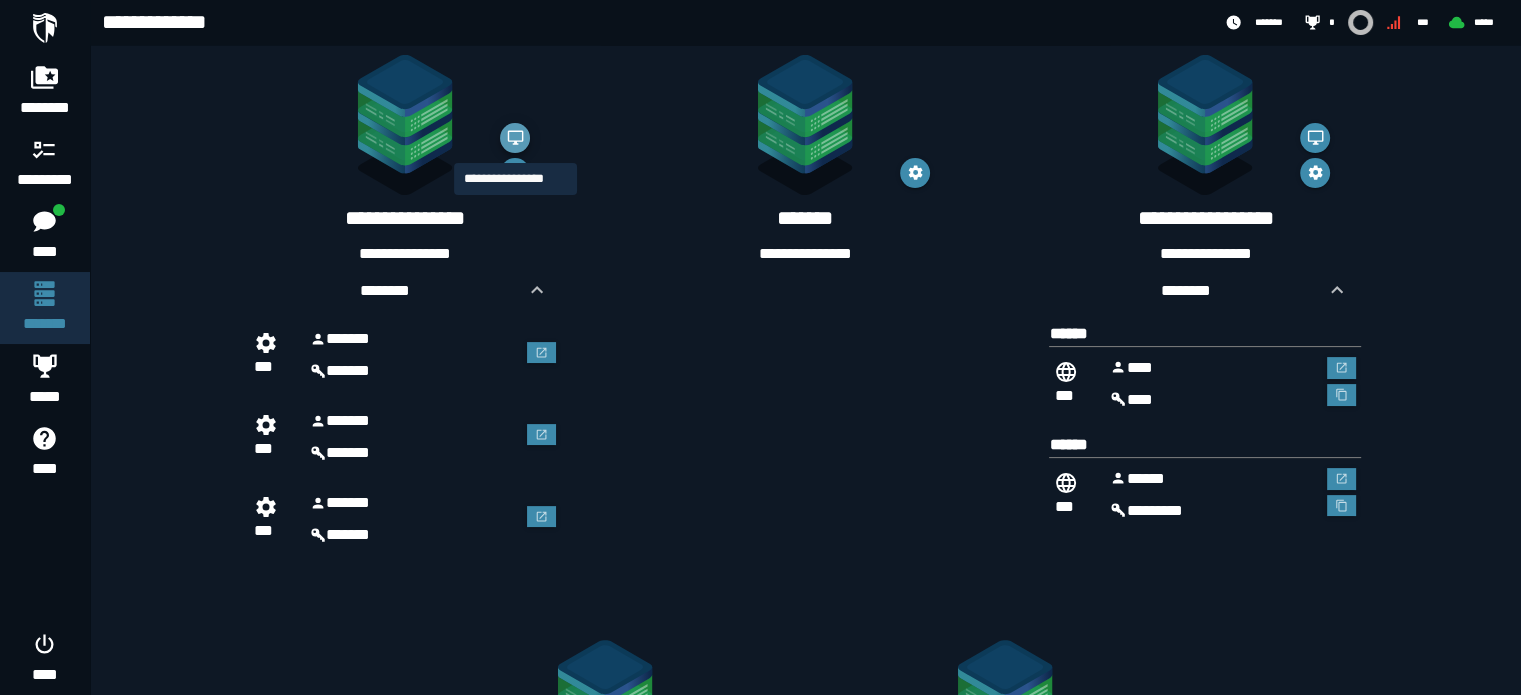 click 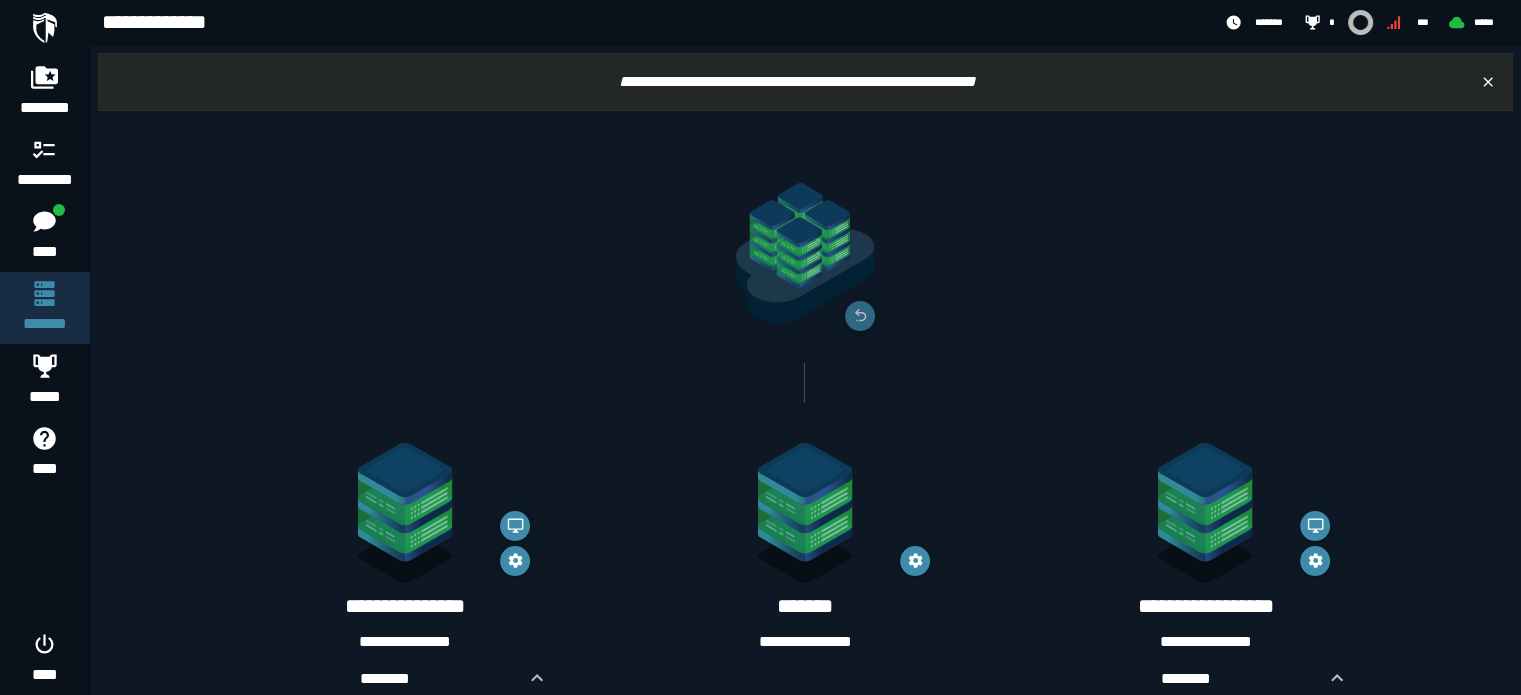 scroll, scrollTop: 388, scrollLeft: 0, axis: vertical 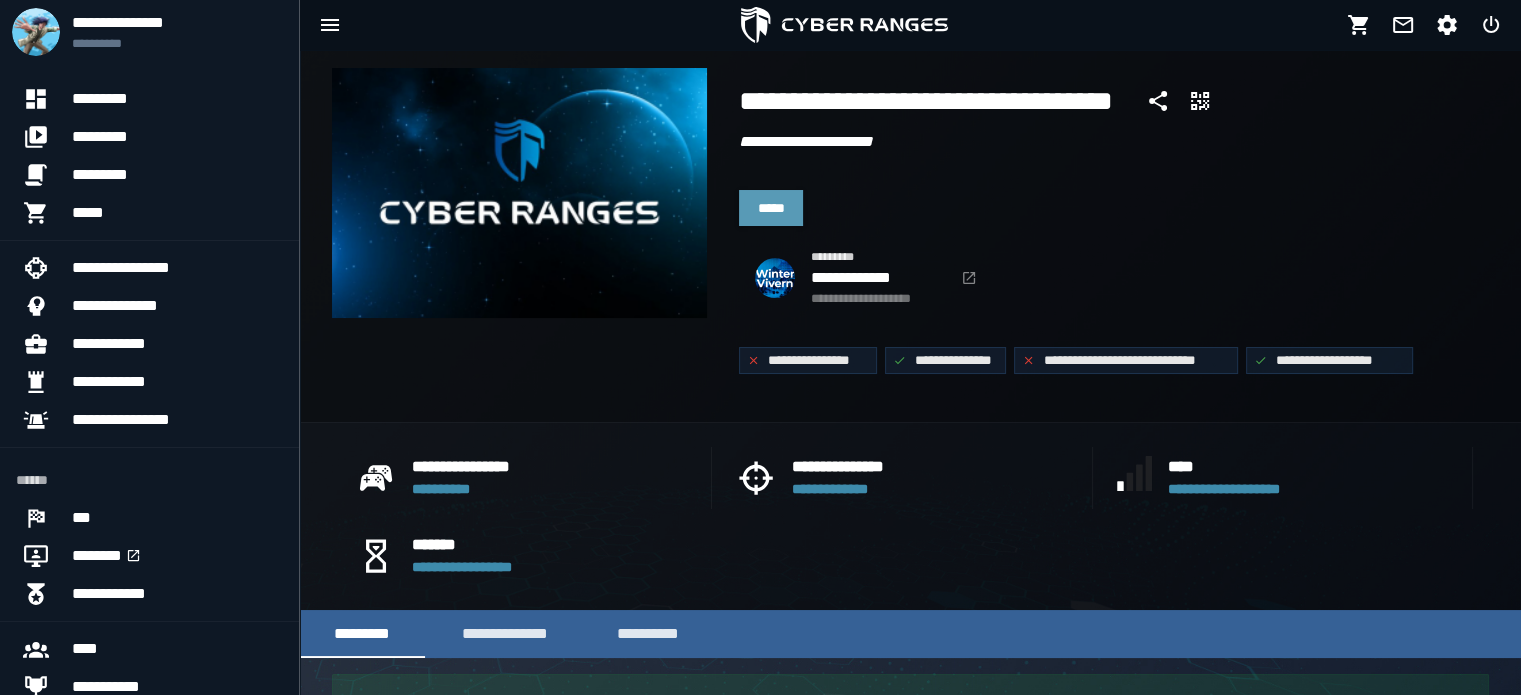 click on "*****" at bounding box center (771, 208) 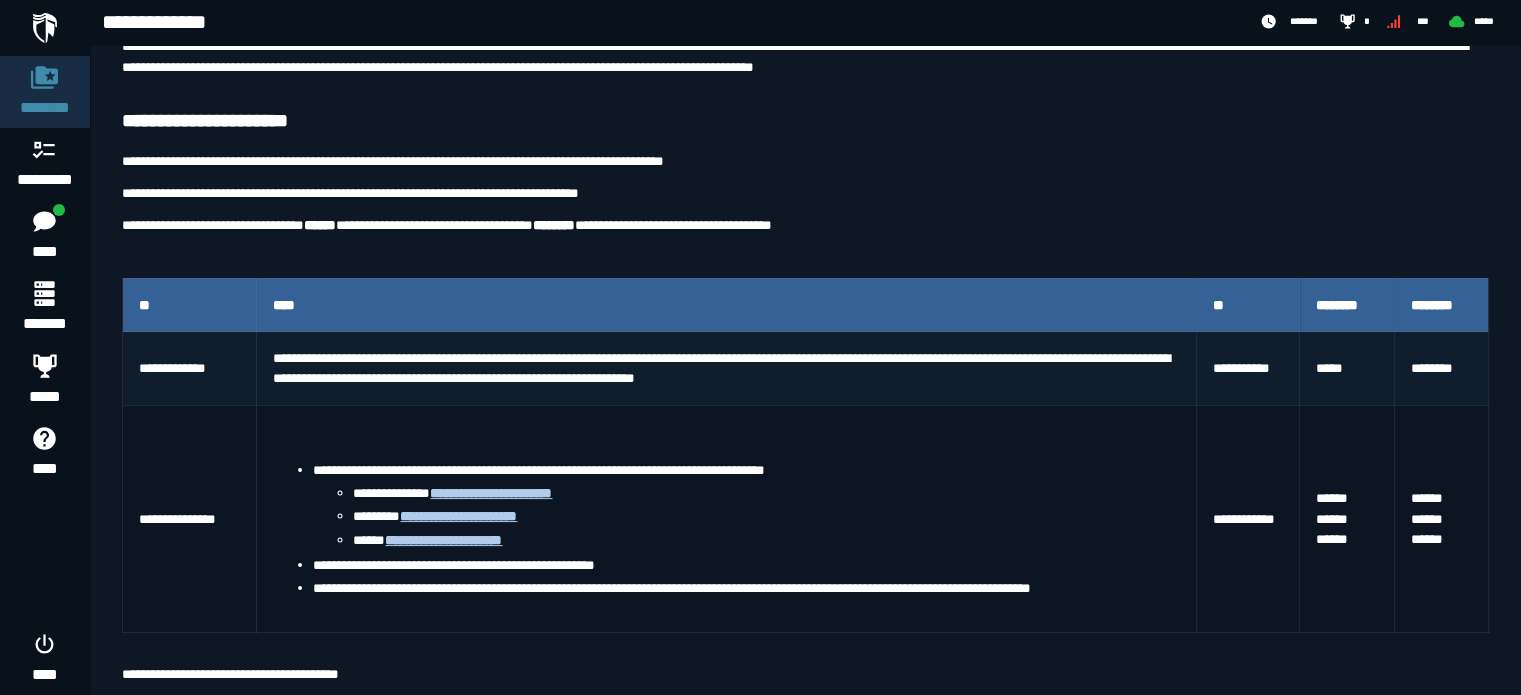scroll, scrollTop: 300, scrollLeft: 0, axis: vertical 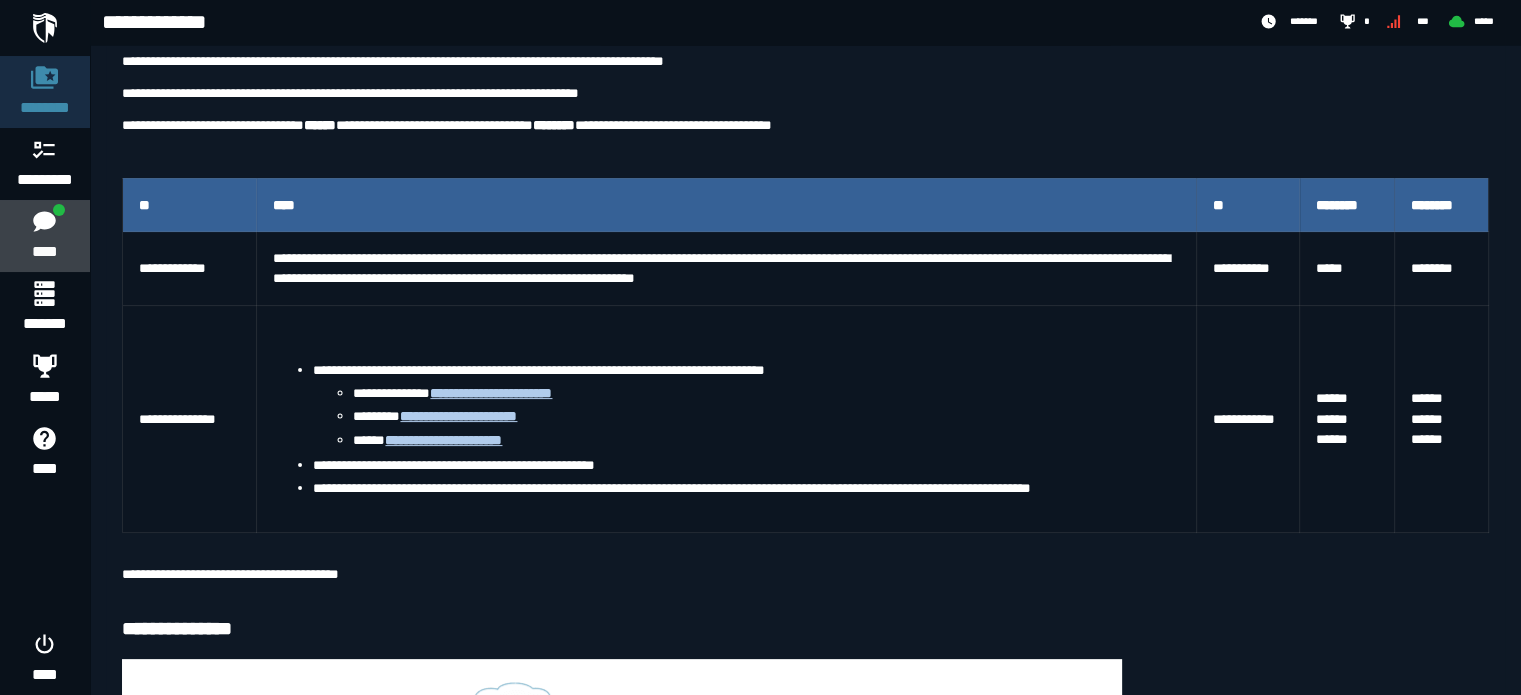 click on "****" 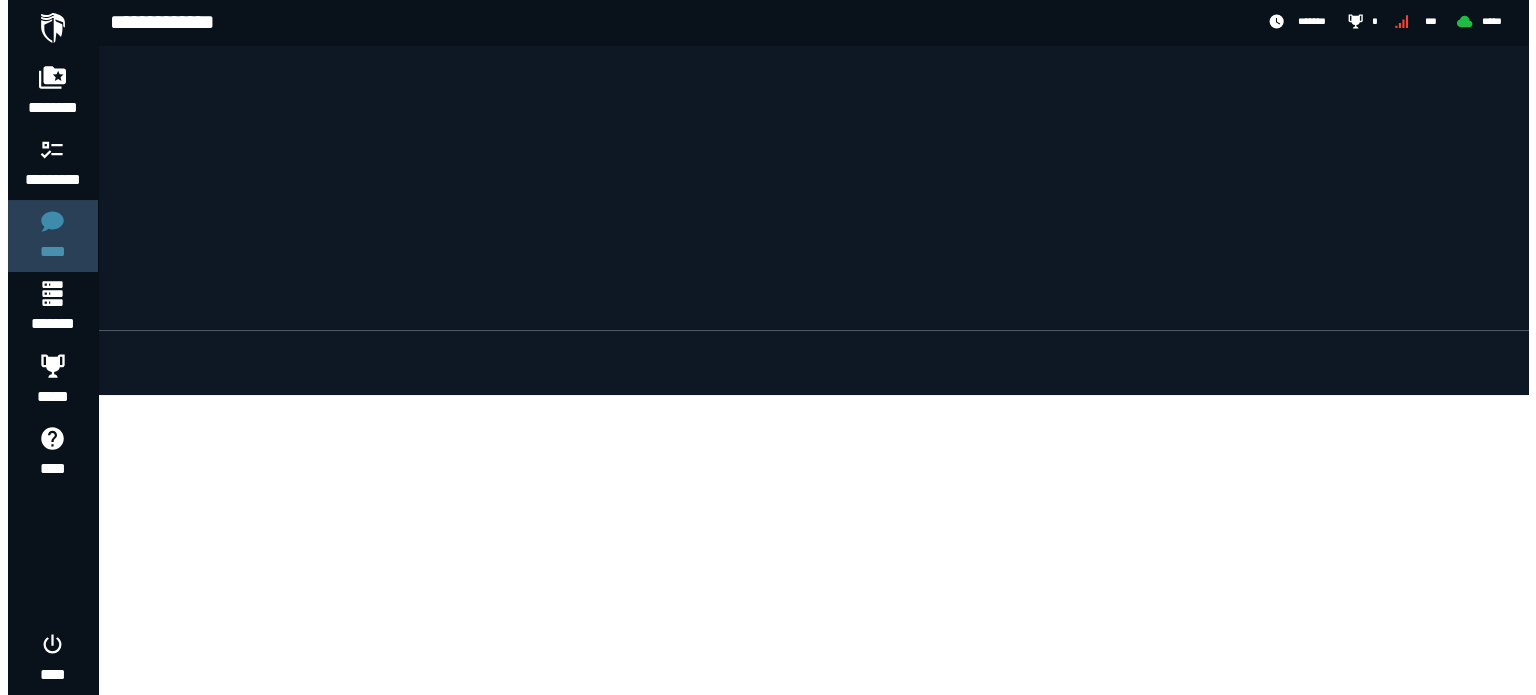 scroll, scrollTop: 0, scrollLeft: 0, axis: both 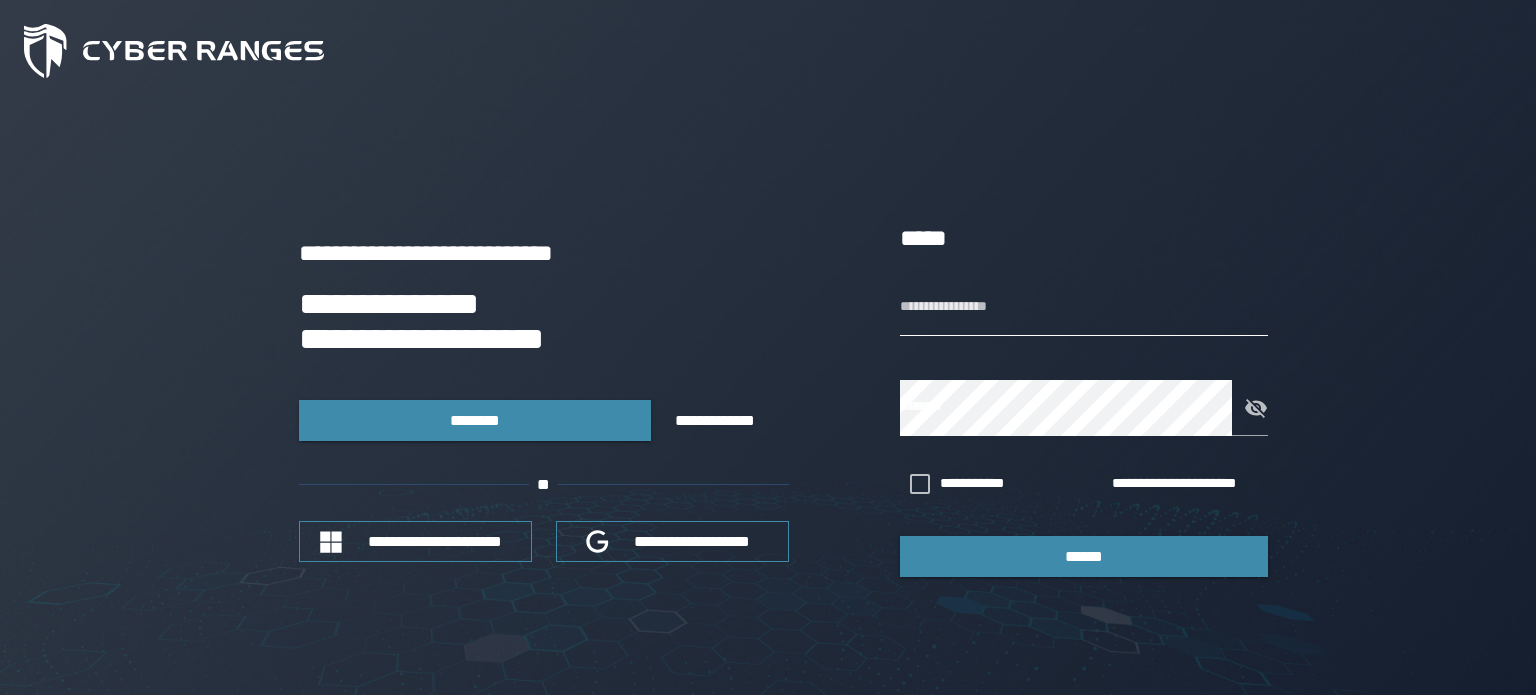 click on "**********" at bounding box center [1084, 308] 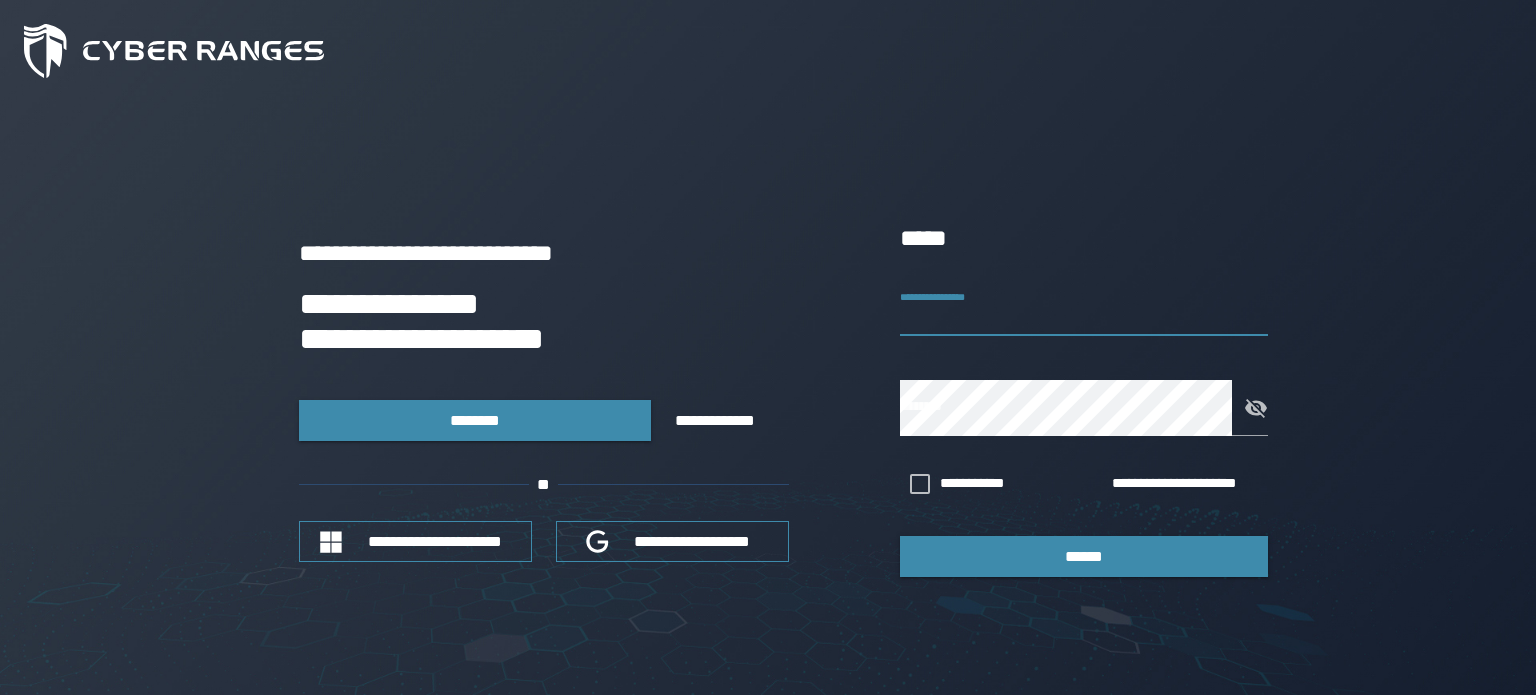 type on "**********" 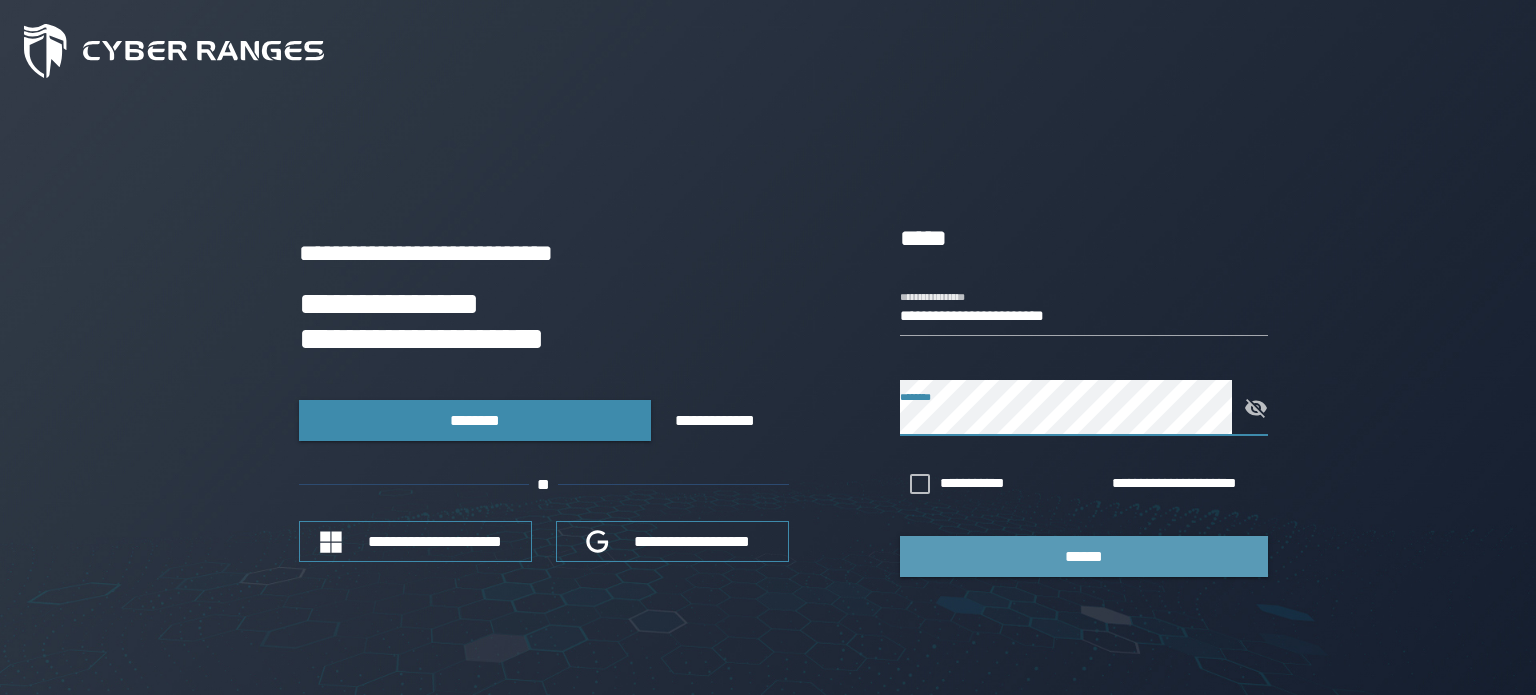 click on "******" at bounding box center (1084, 556) 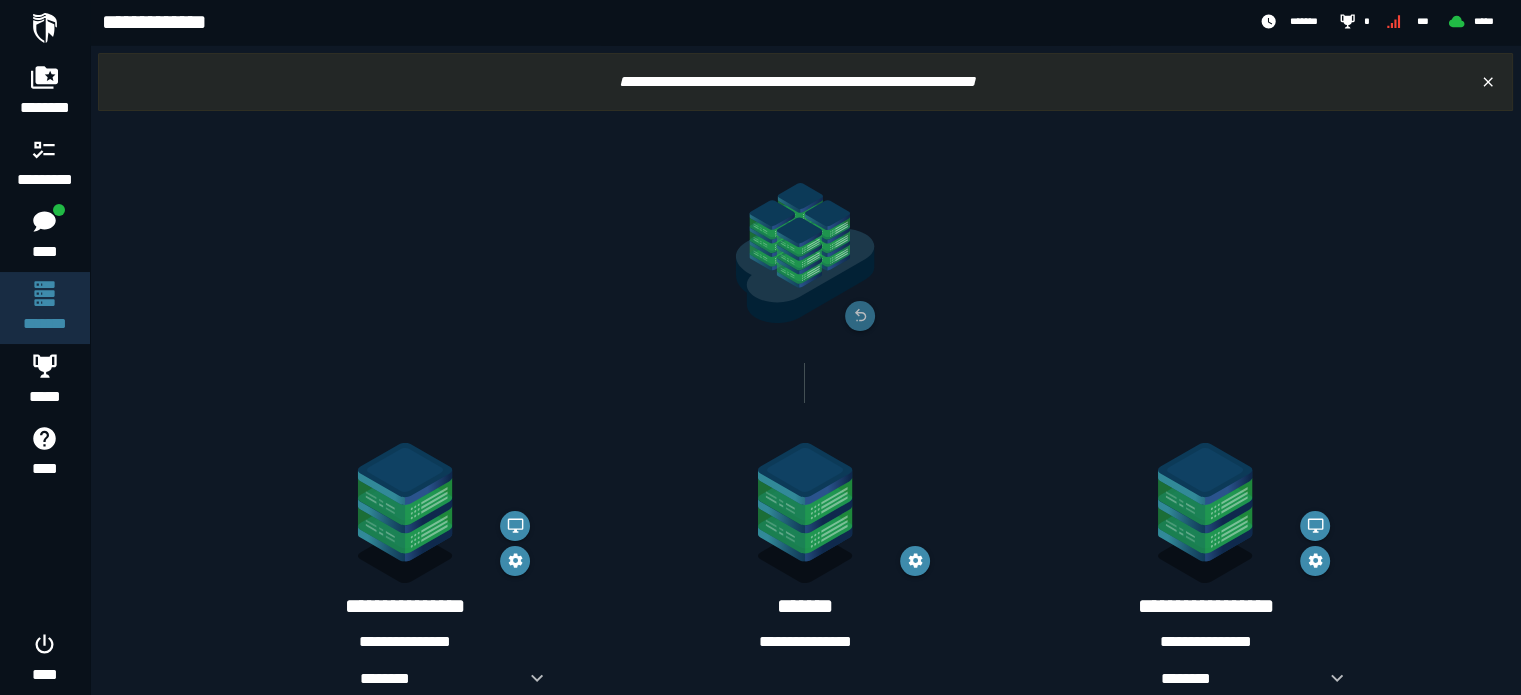 scroll, scrollTop: 300, scrollLeft: 0, axis: vertical 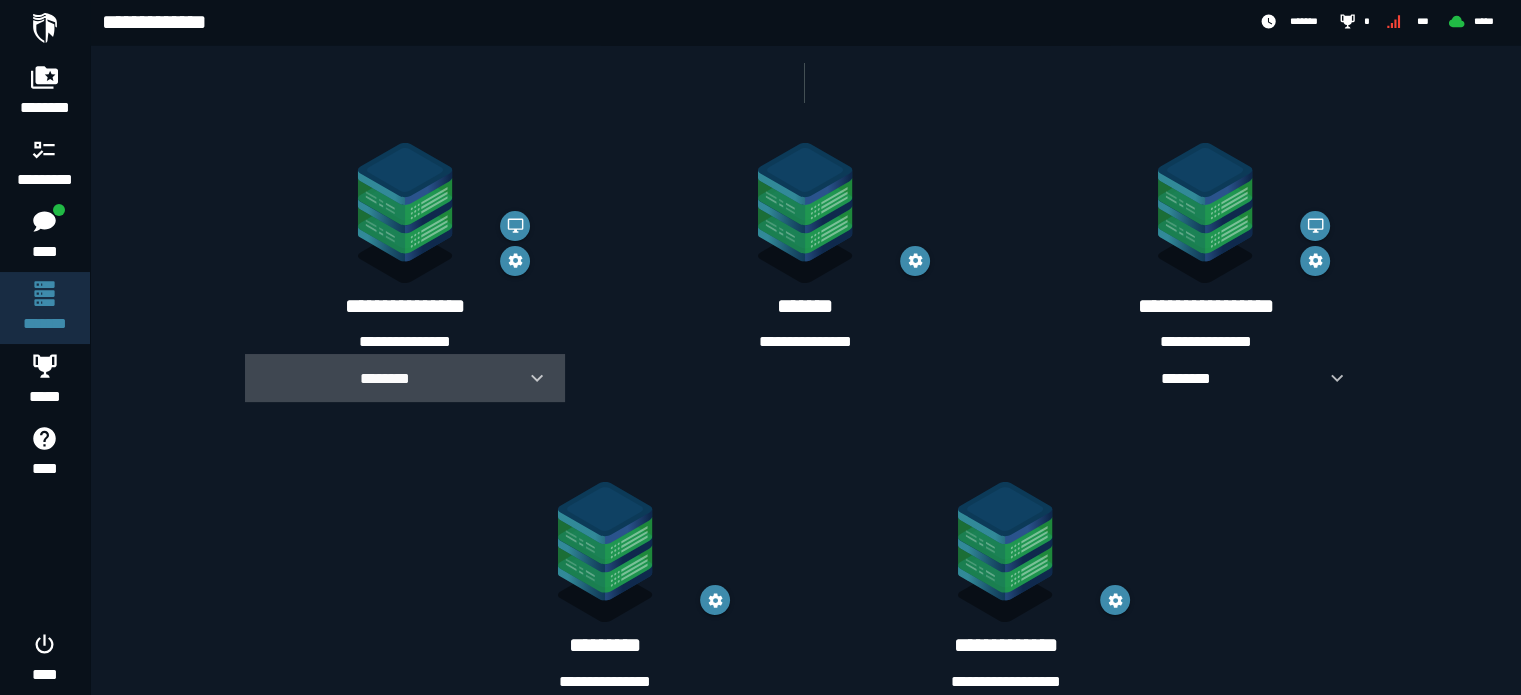 click at bounding box center [529, 378] 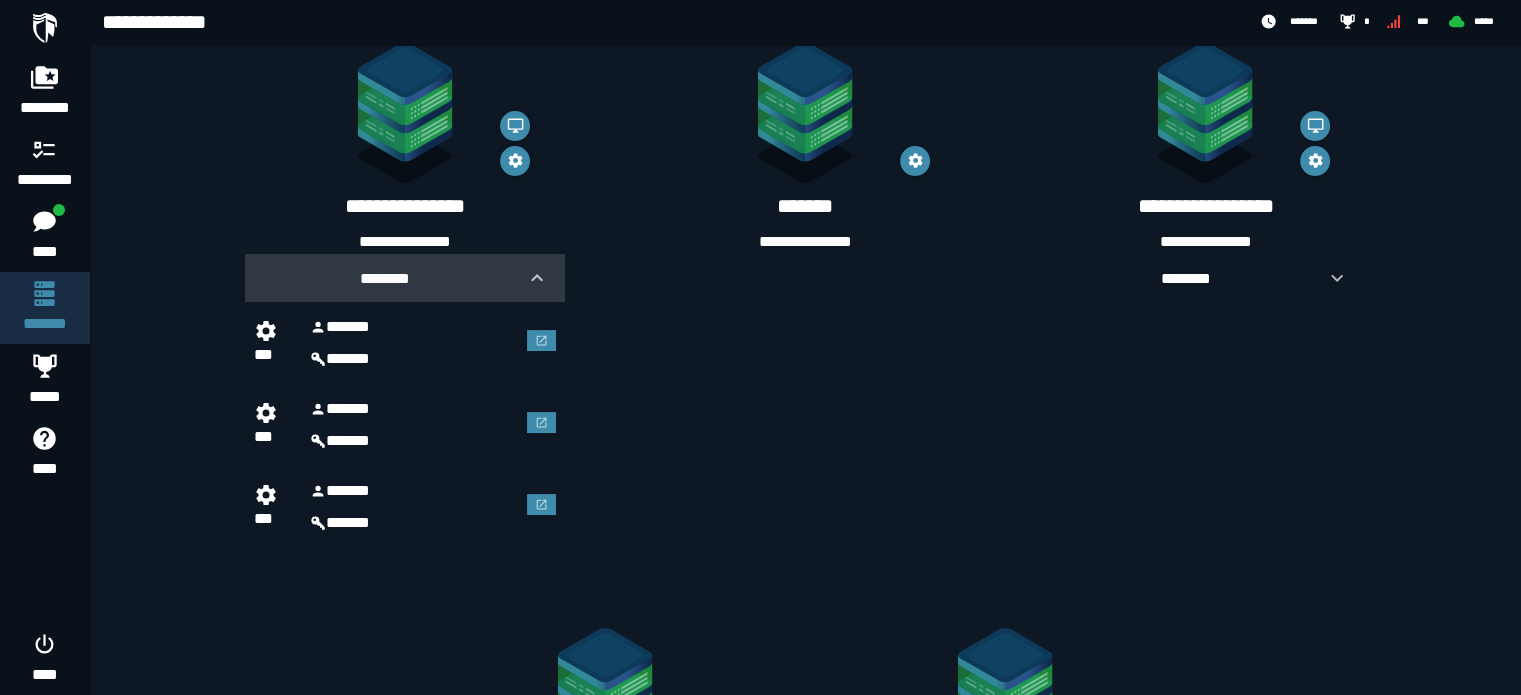 scroll, scrollTop: 500, scrollLeft: 0, axis: vertical 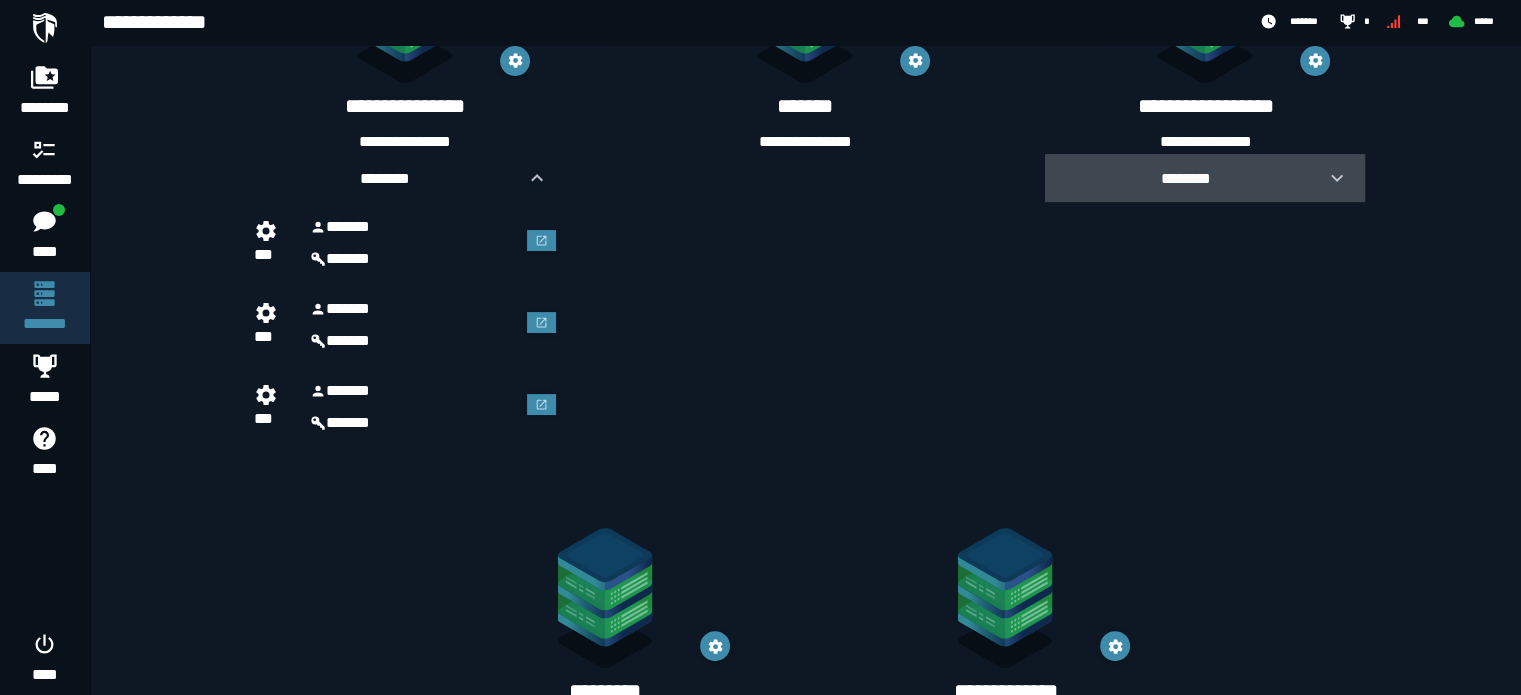 click 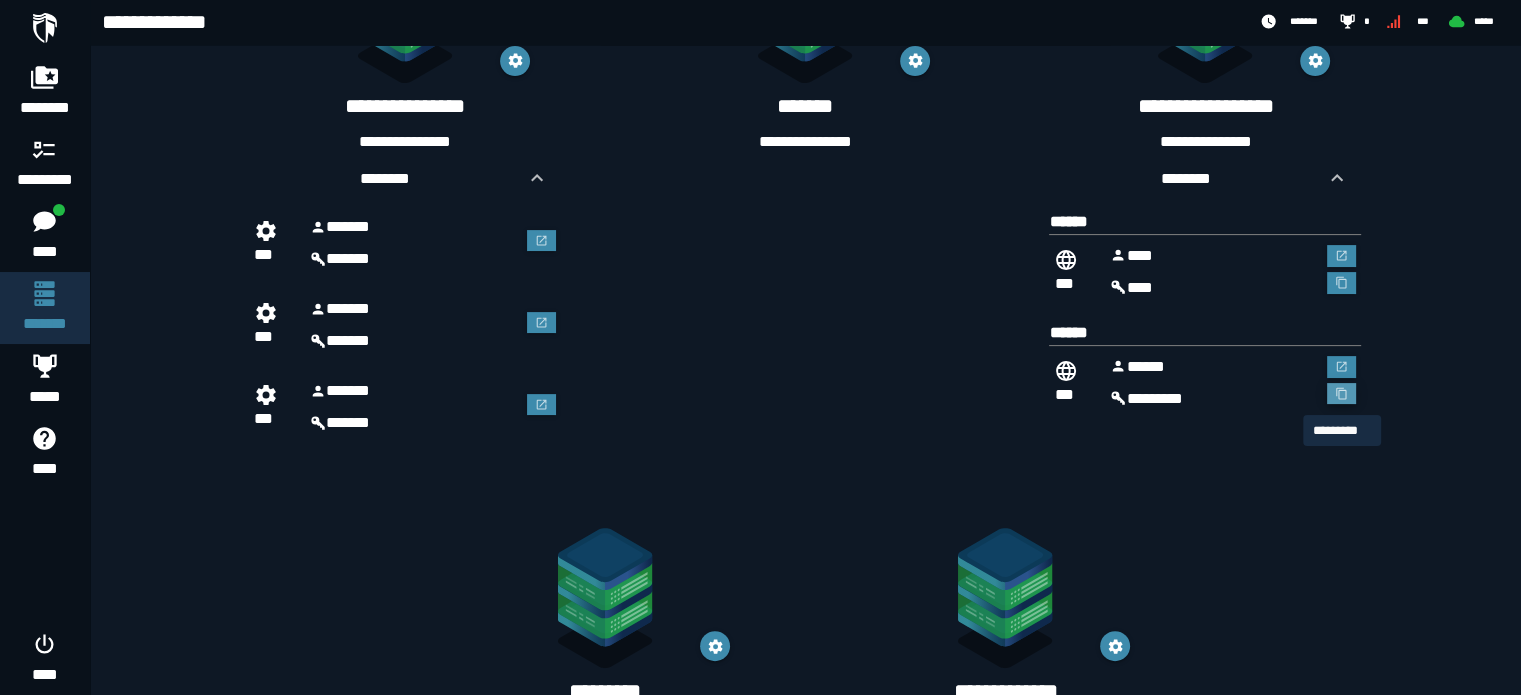 click 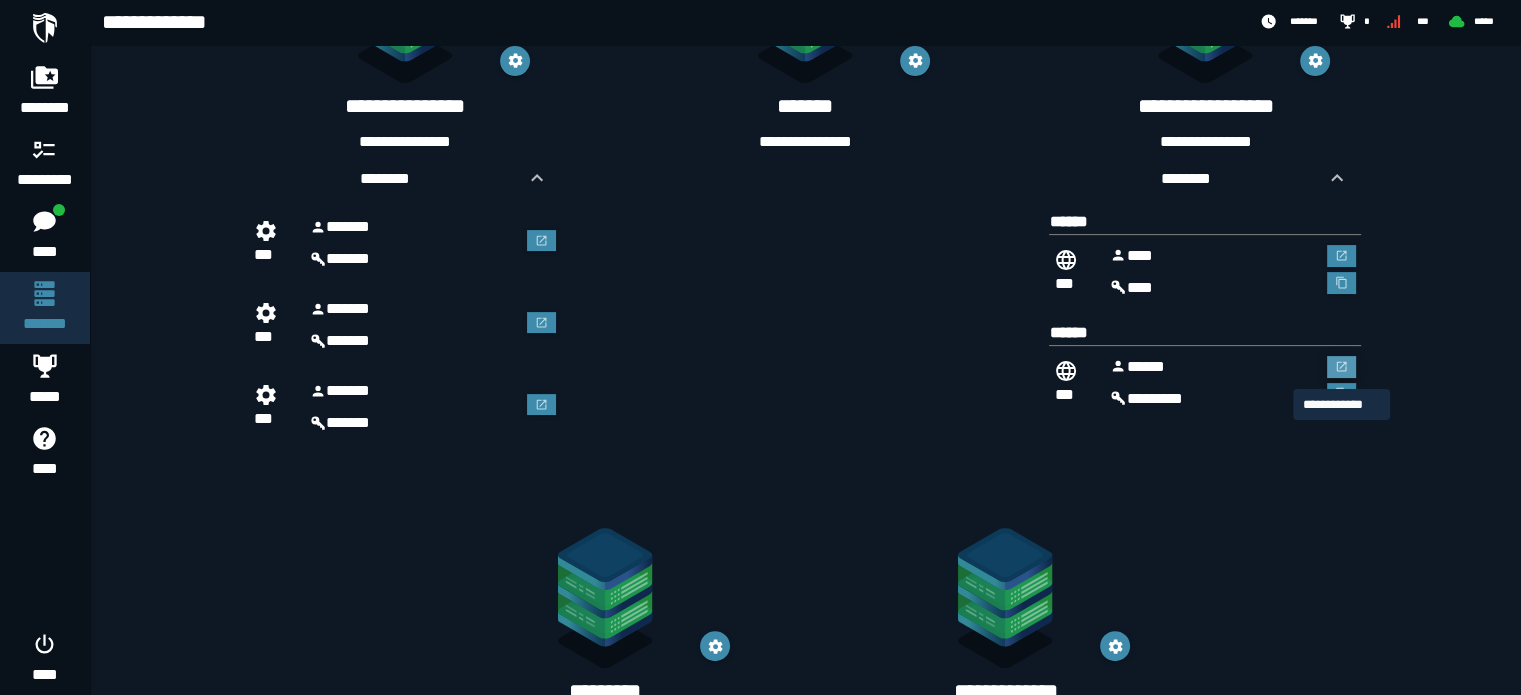 click at bounding box center (1342, 367) 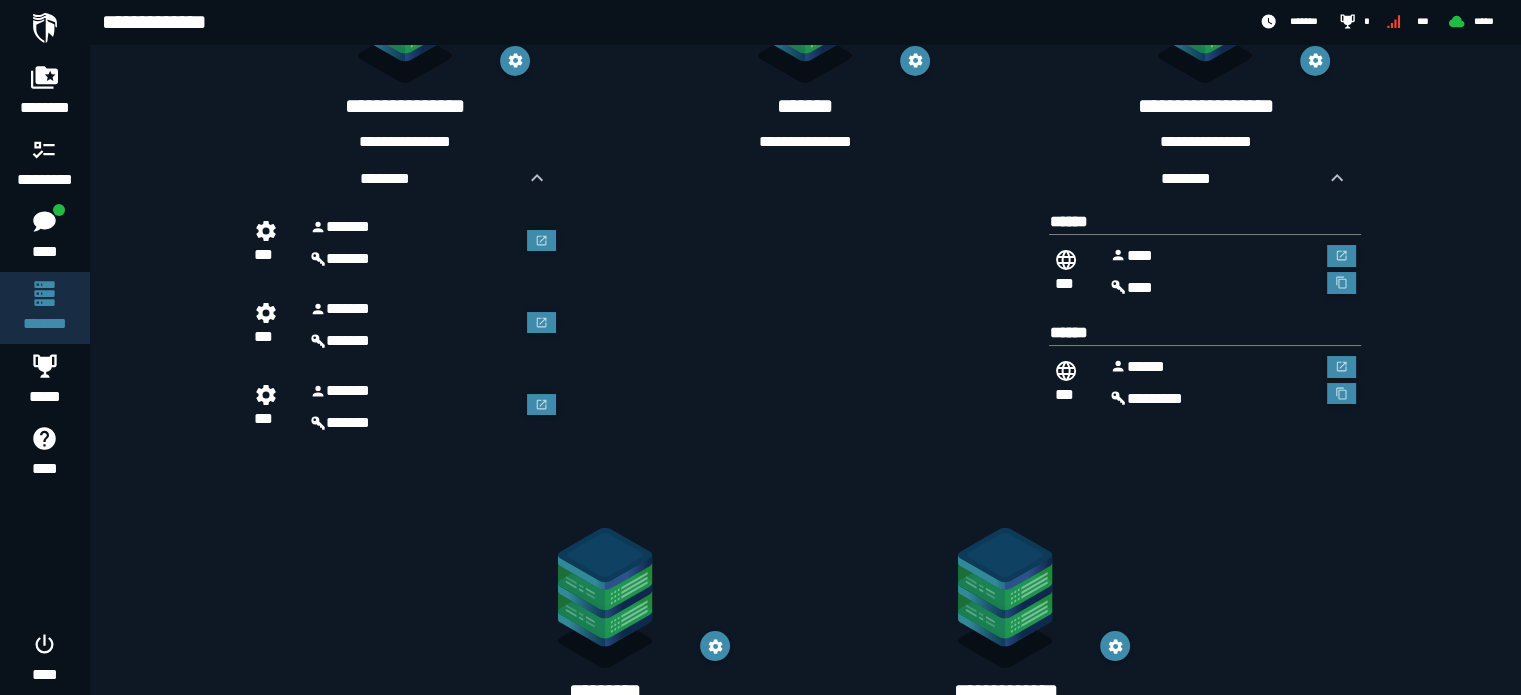 scroll, scrollTop: 500, scrollLeft: 0, axis: vertical 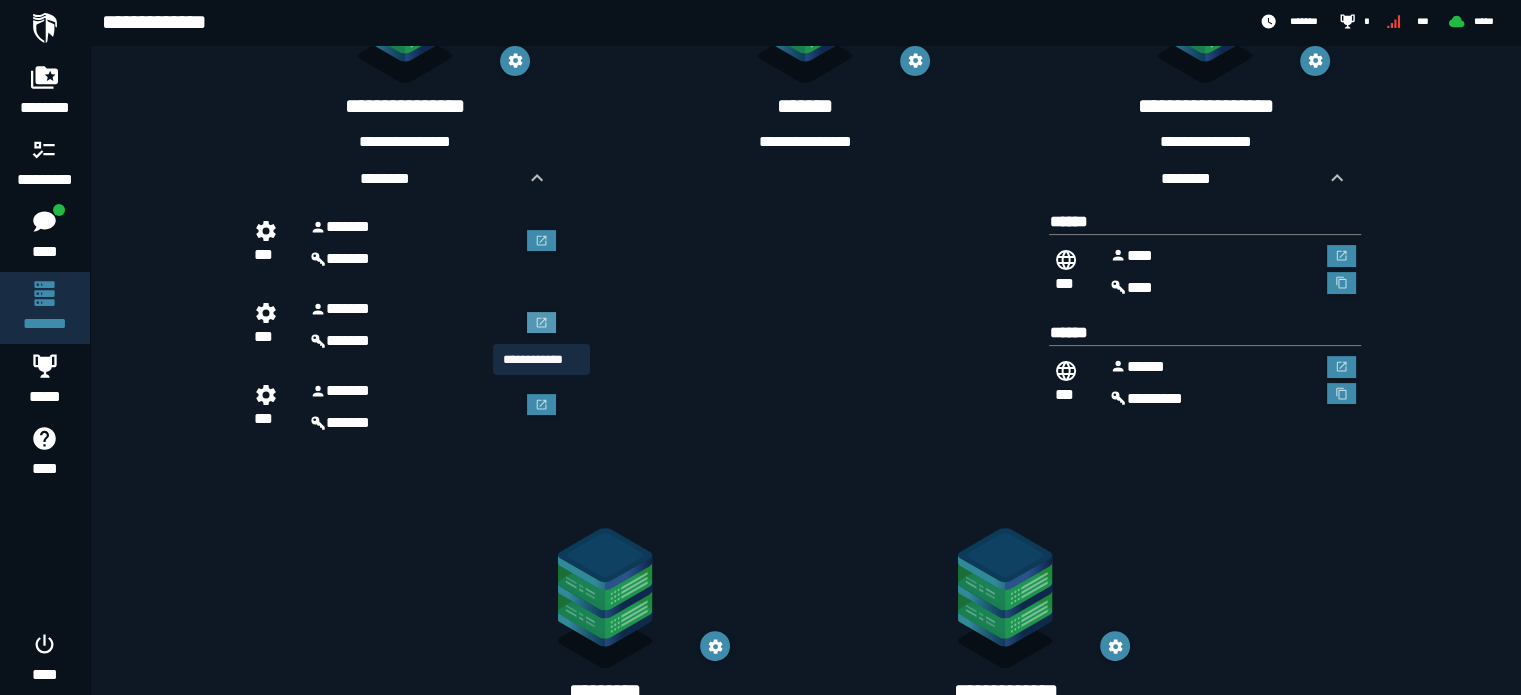 click at bounding box center [542, 323] 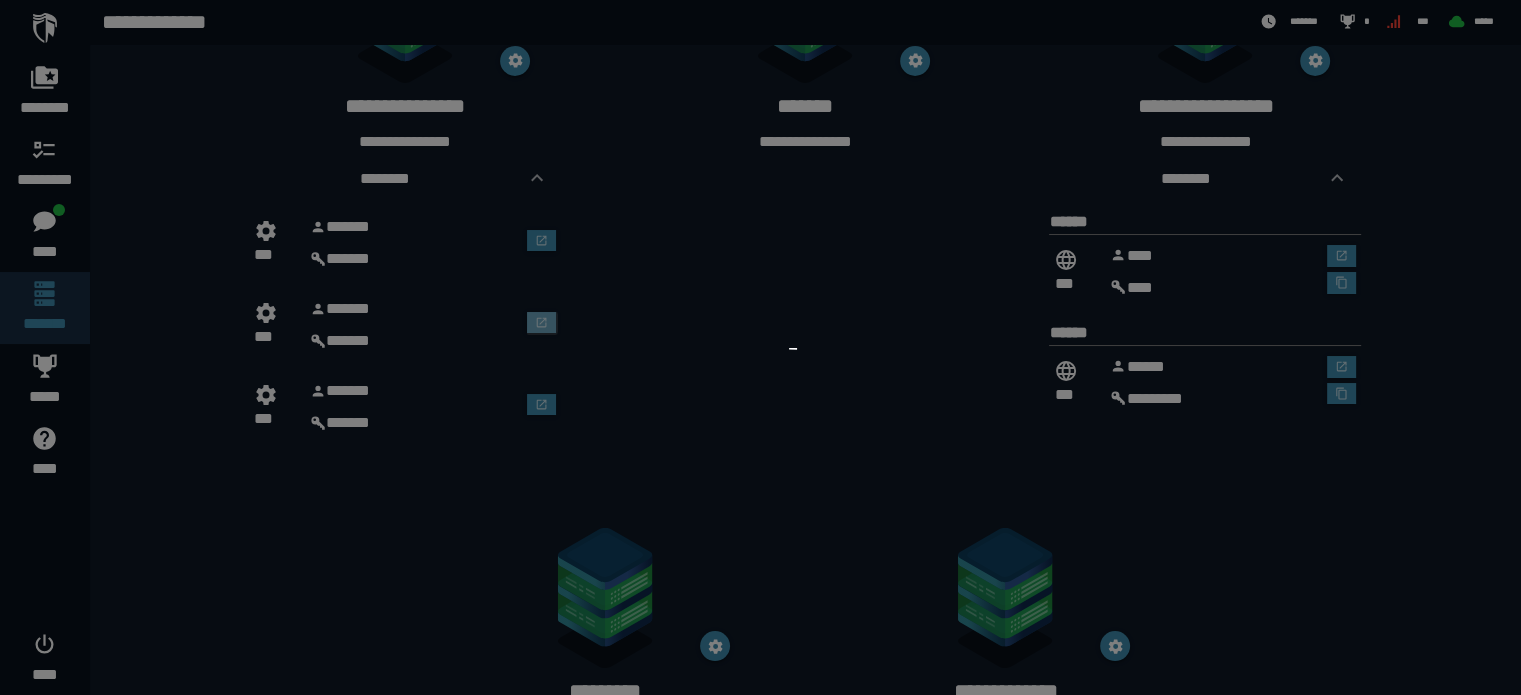 scroll, scrollTop: 0, scrollLeft: 0, axis: both 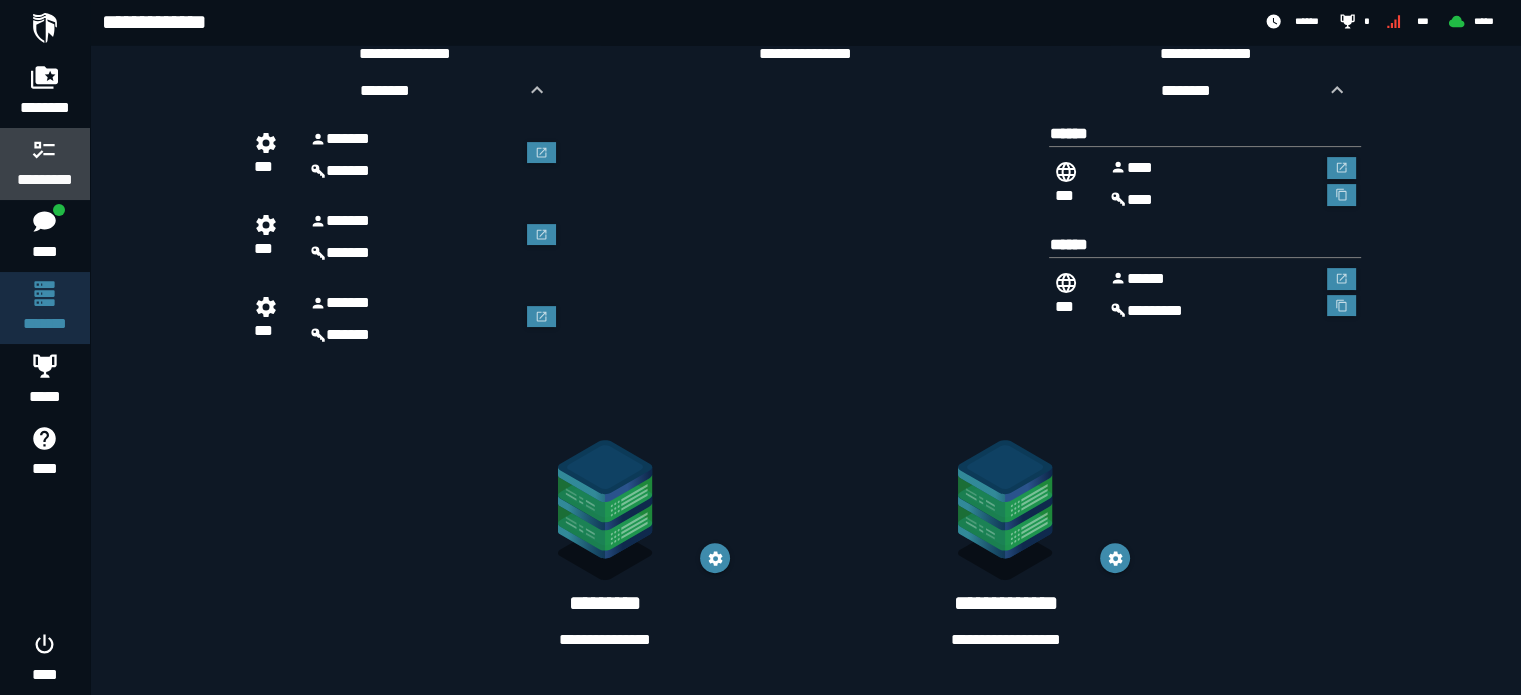 click 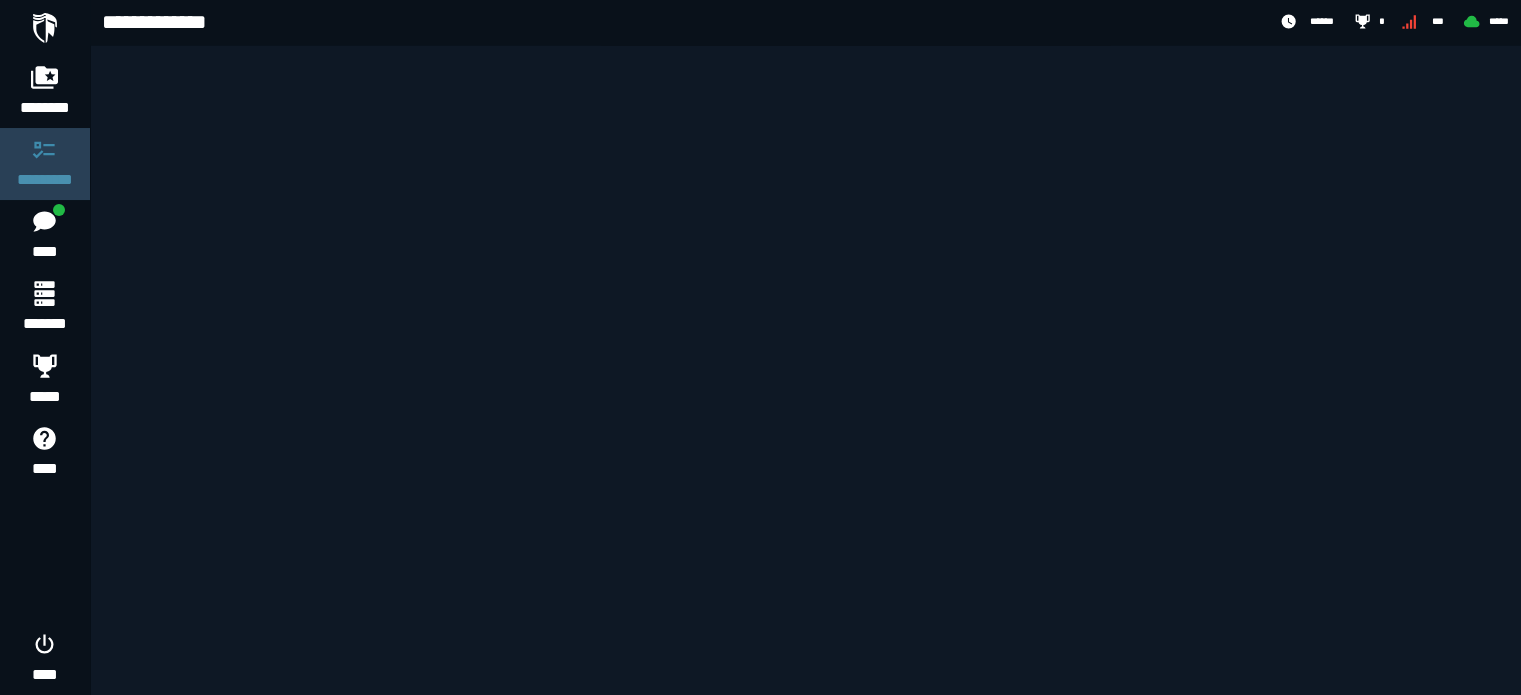 scroll, scrollTop: 0, scrollLeft: 0, axis: both 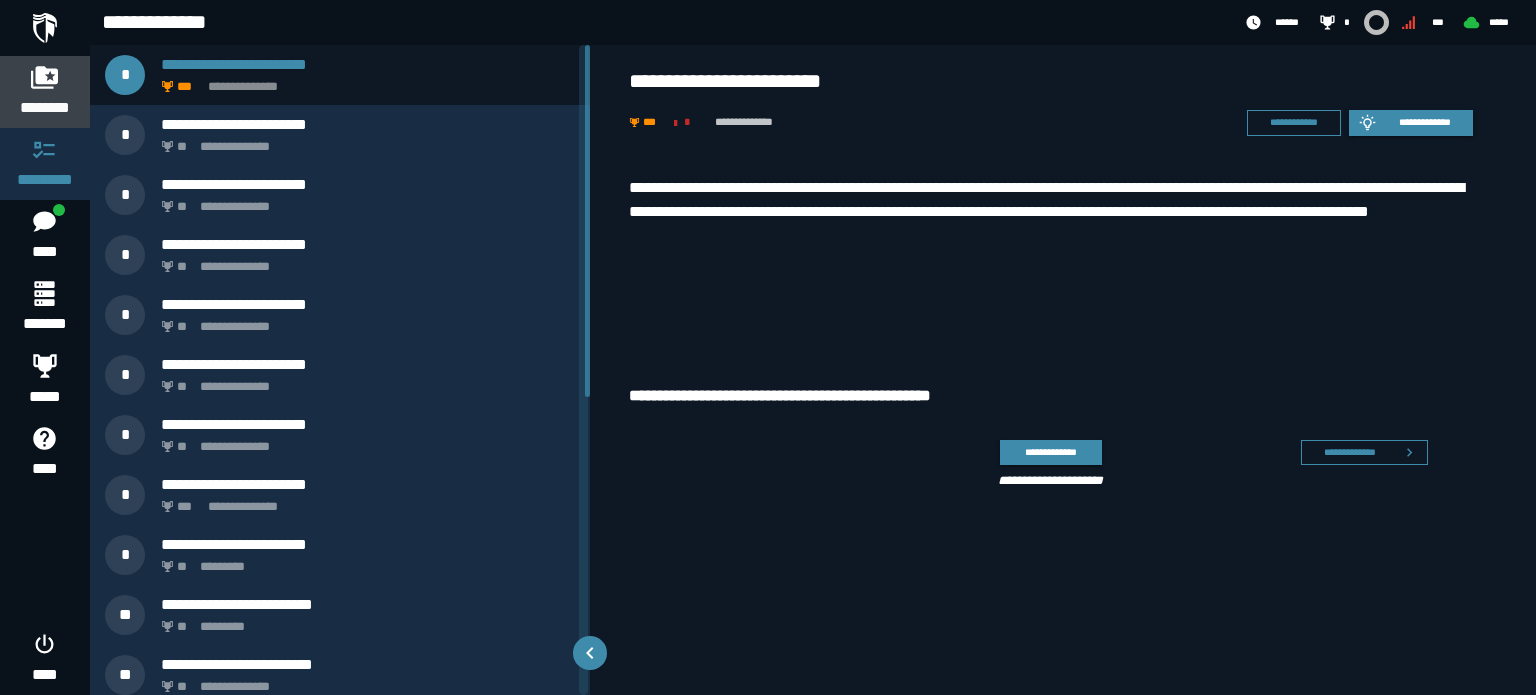 click on "********" at bounding box center [45, 108] 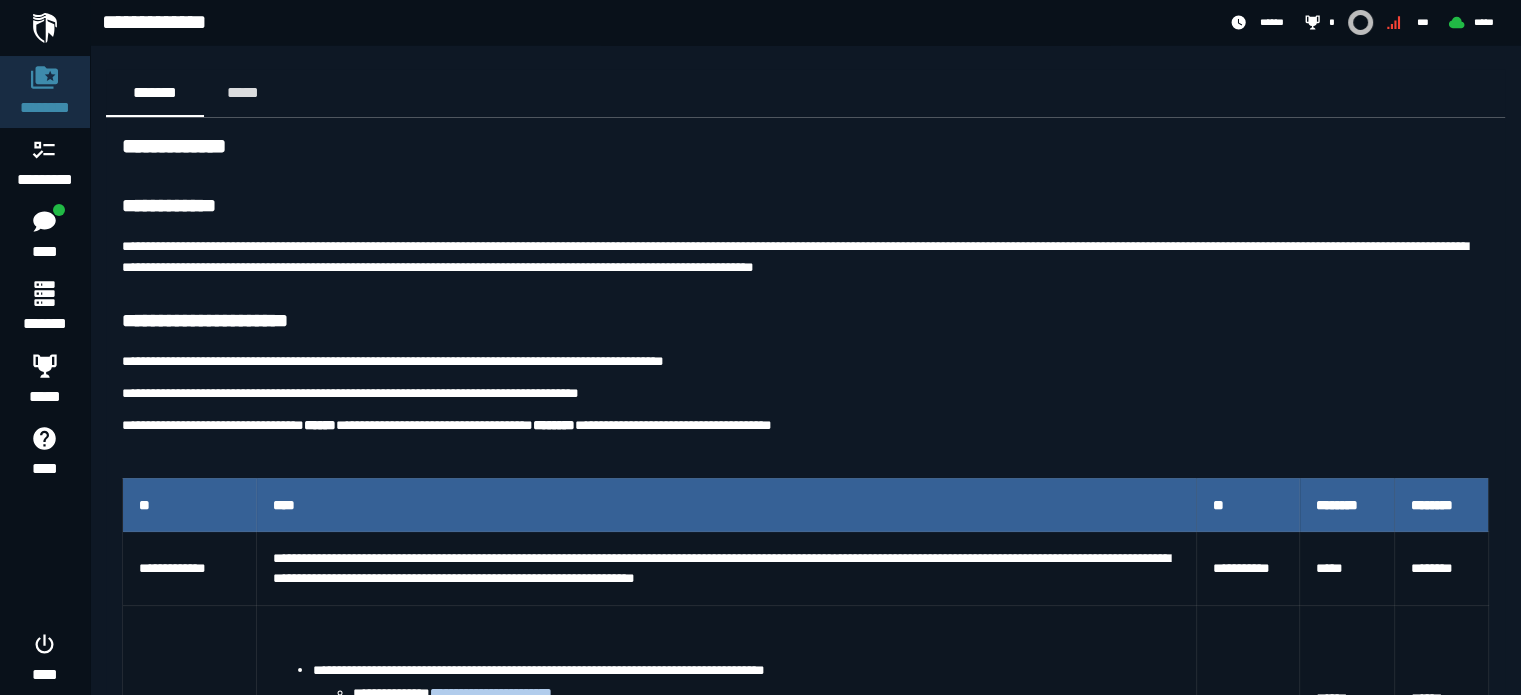 scroll, scrollTop: 300, scrollLeft: 0, axis: vertical 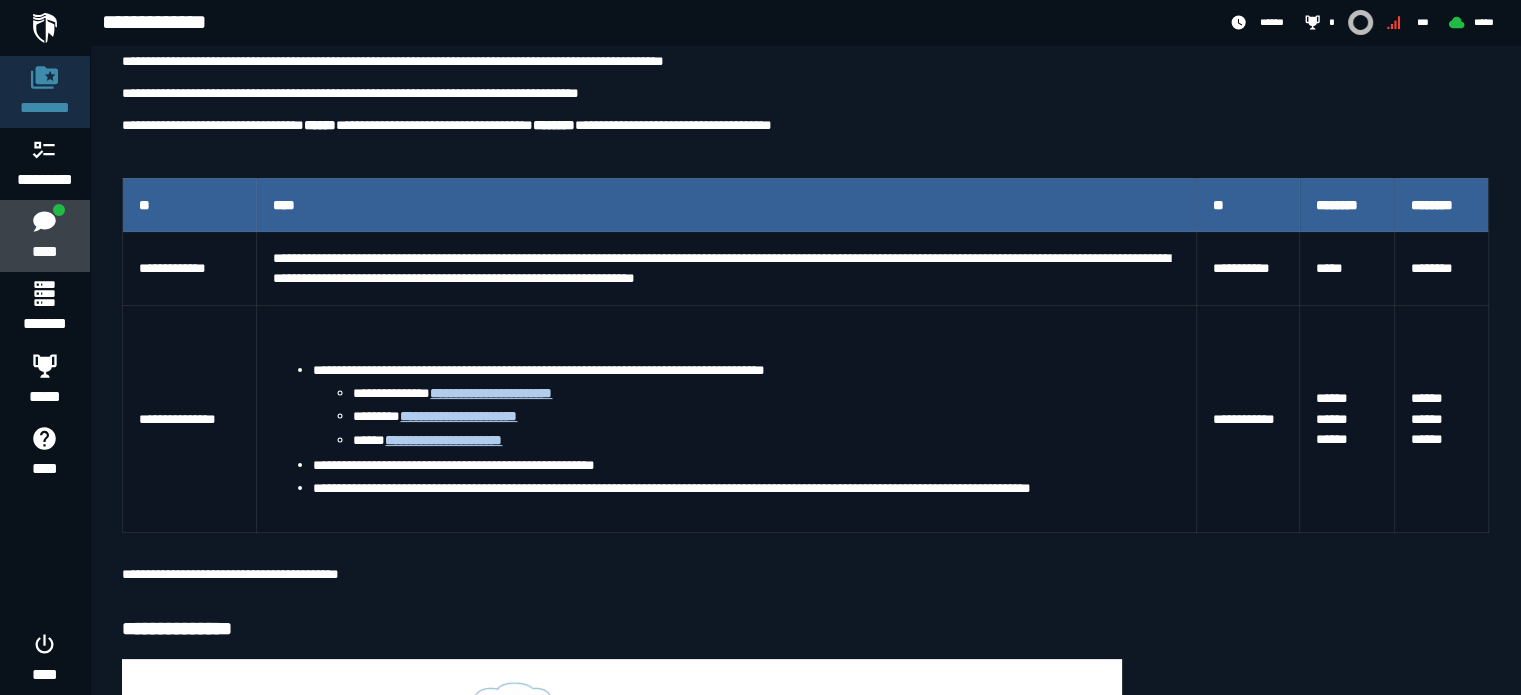 click 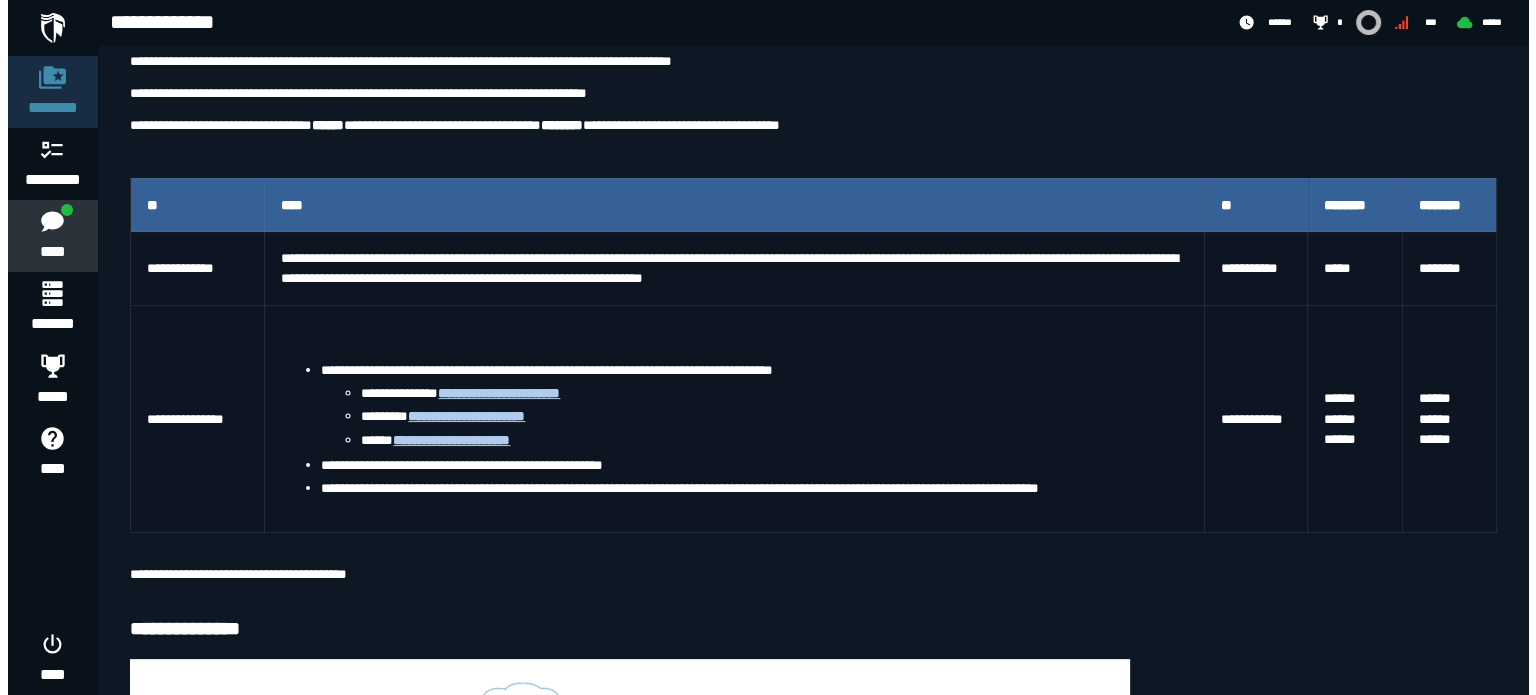 scroll, scrollTop: 0, scrollLeft: 0, axis: both 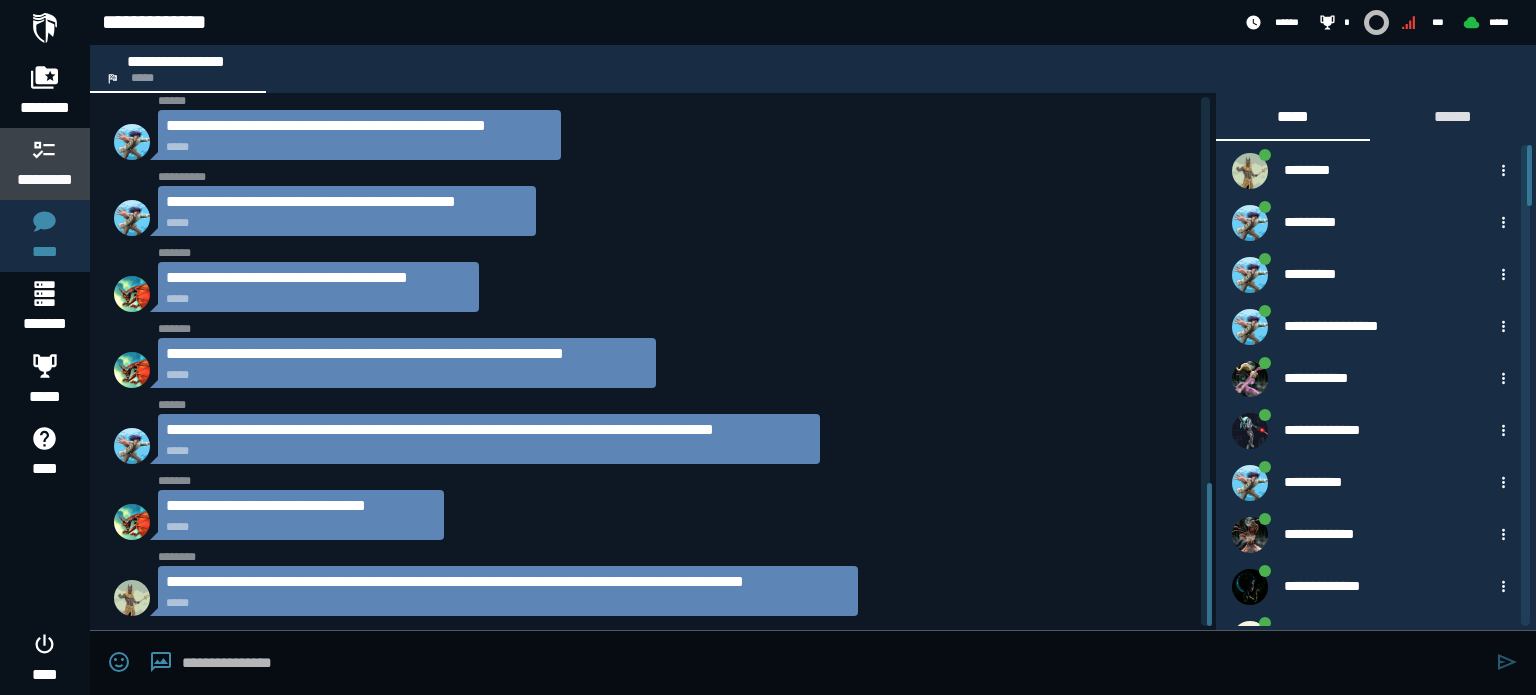 click 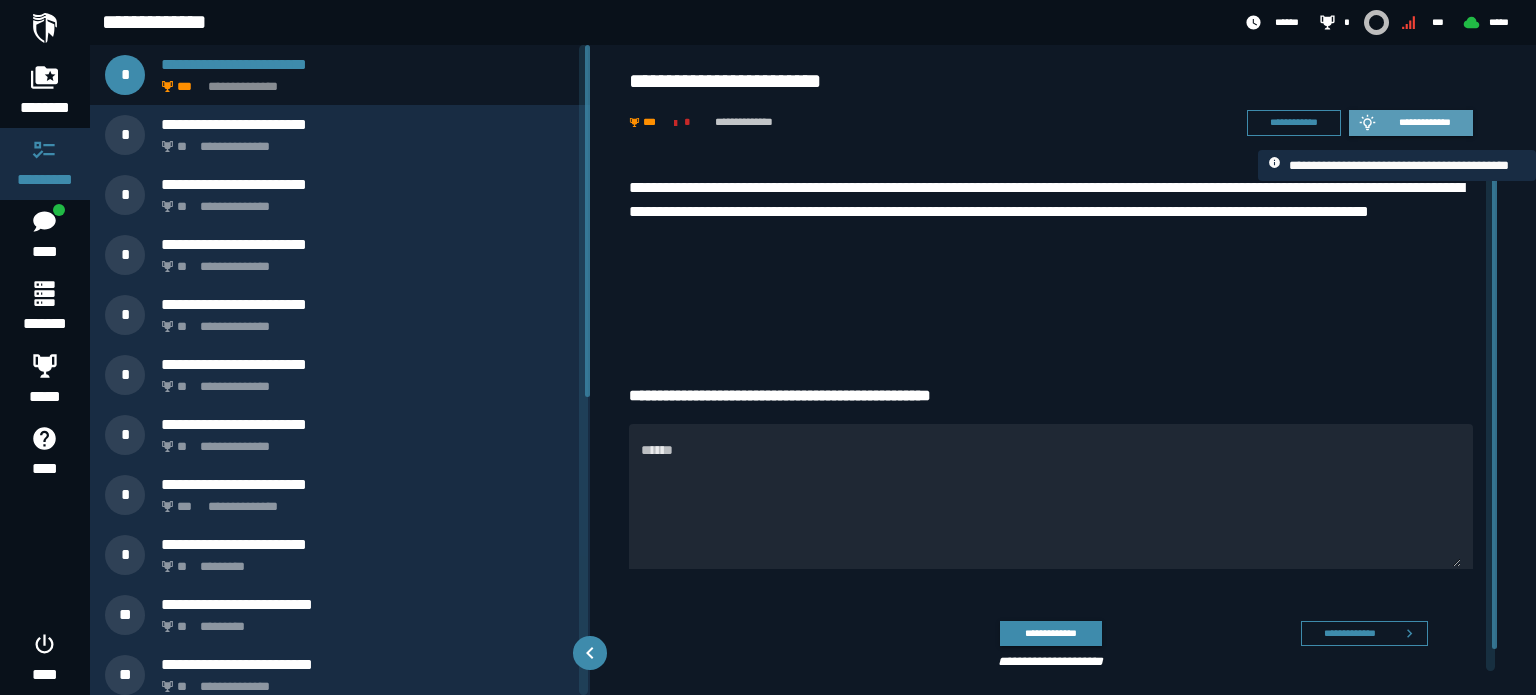 click on "**********" at bounding box center (1425, 122) 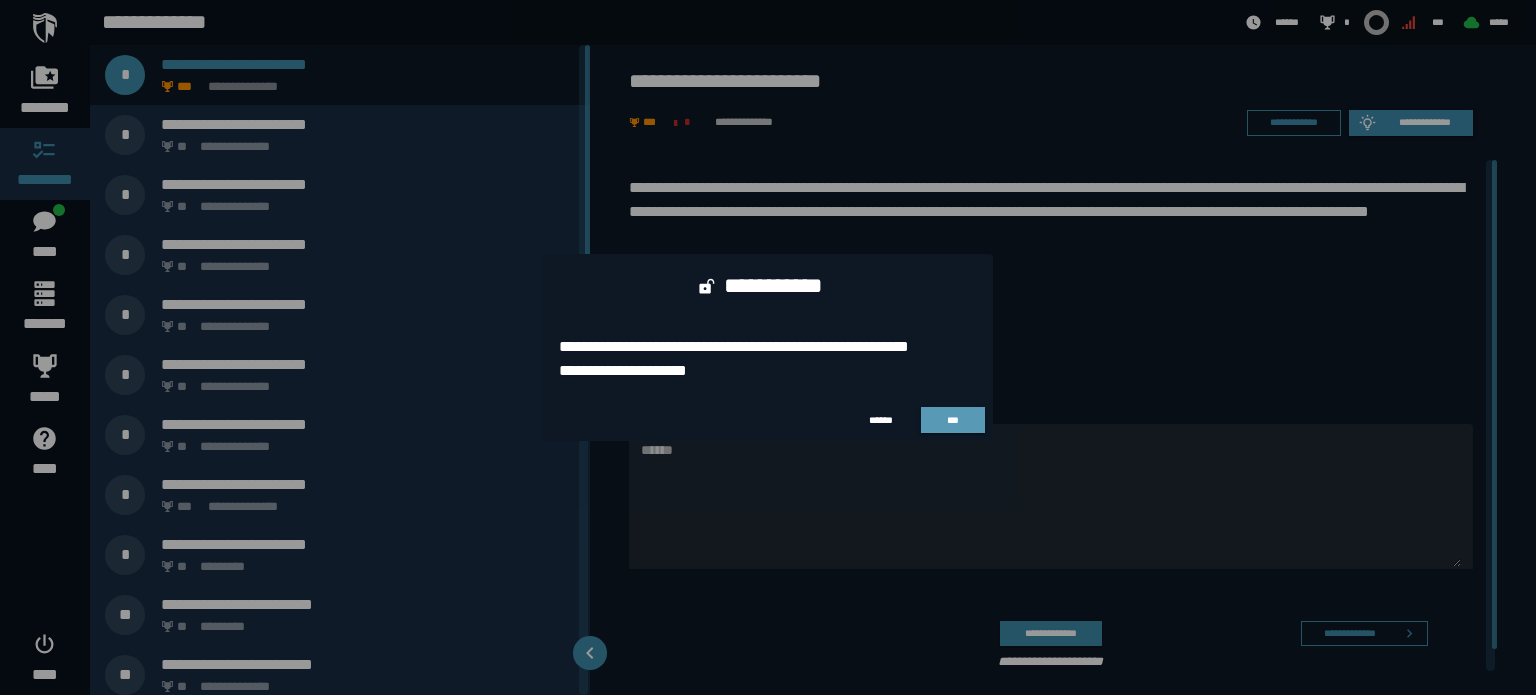 click on "***" at bounding box center [953, 420] 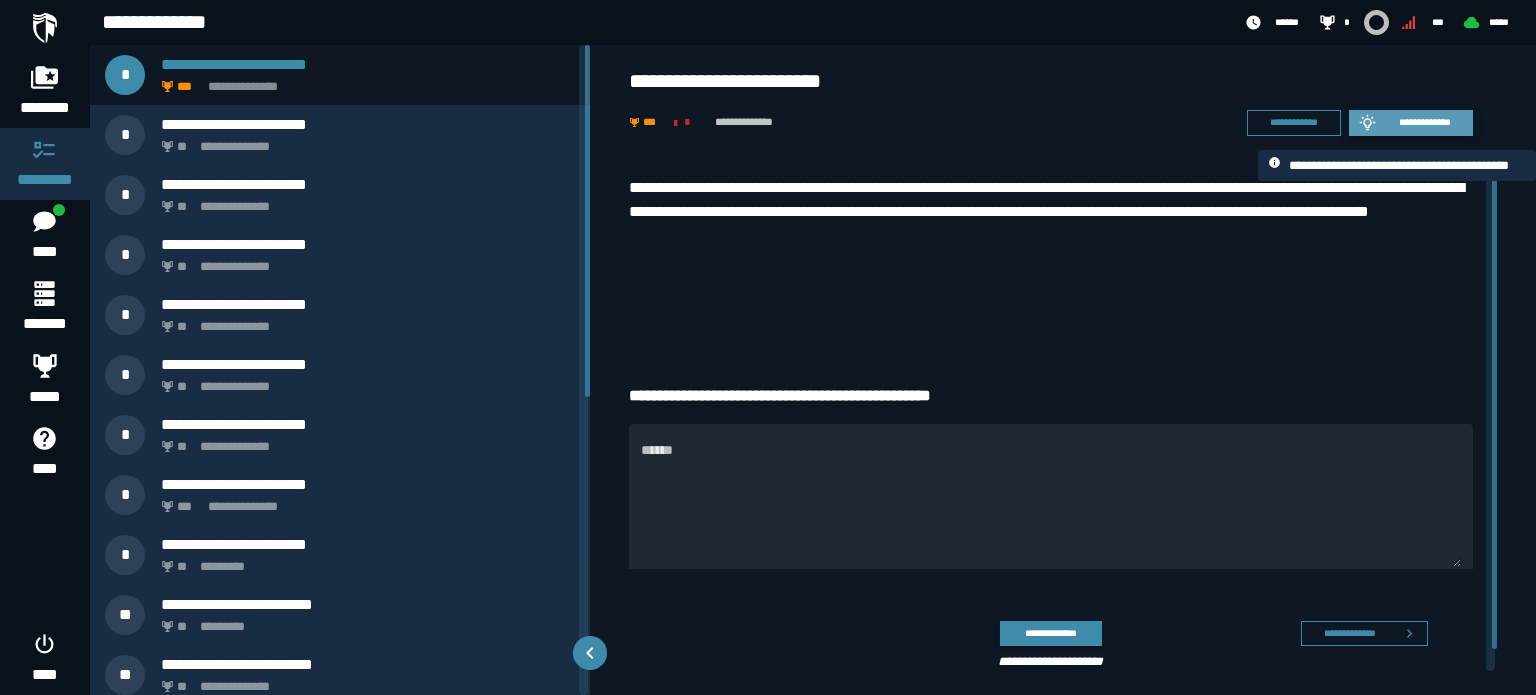click on "**********" at bounding box center (1425, 122) 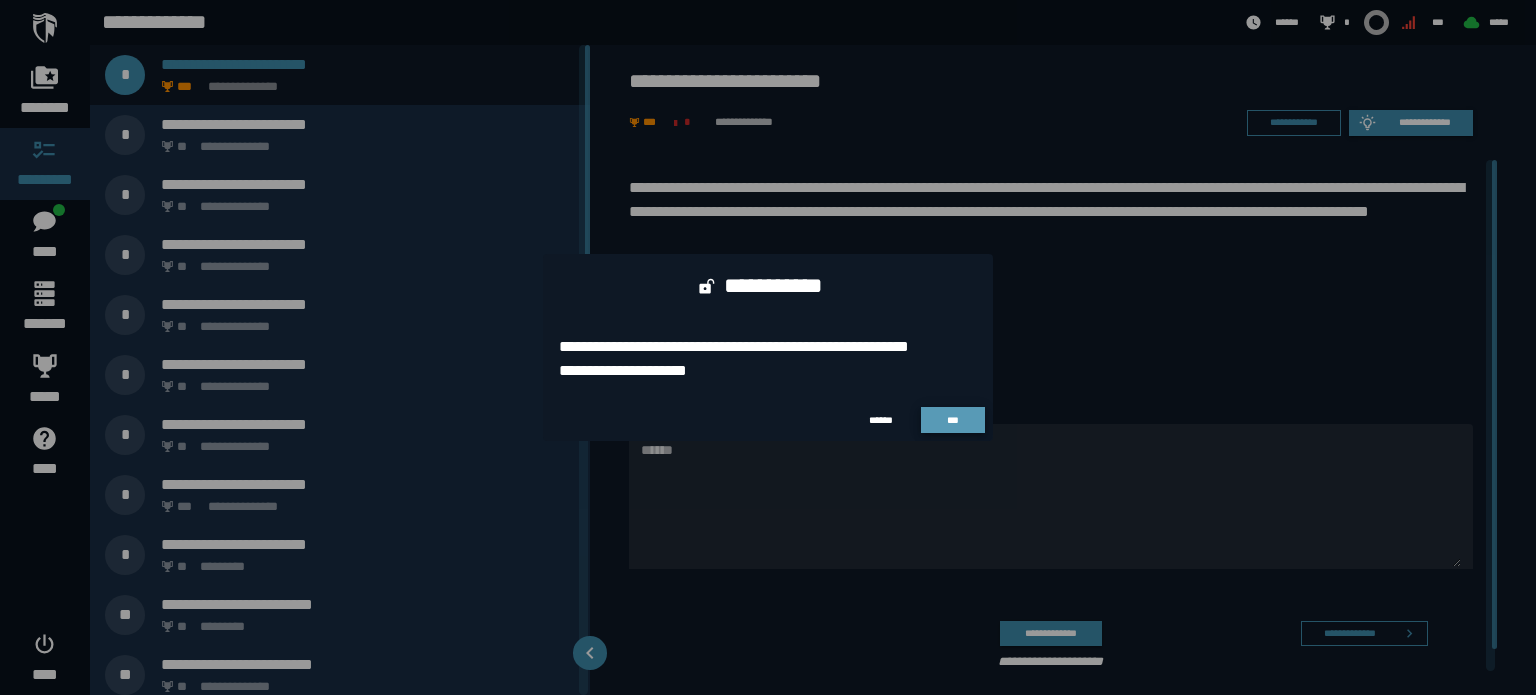 click on "***" at bounding box center (953, 420) 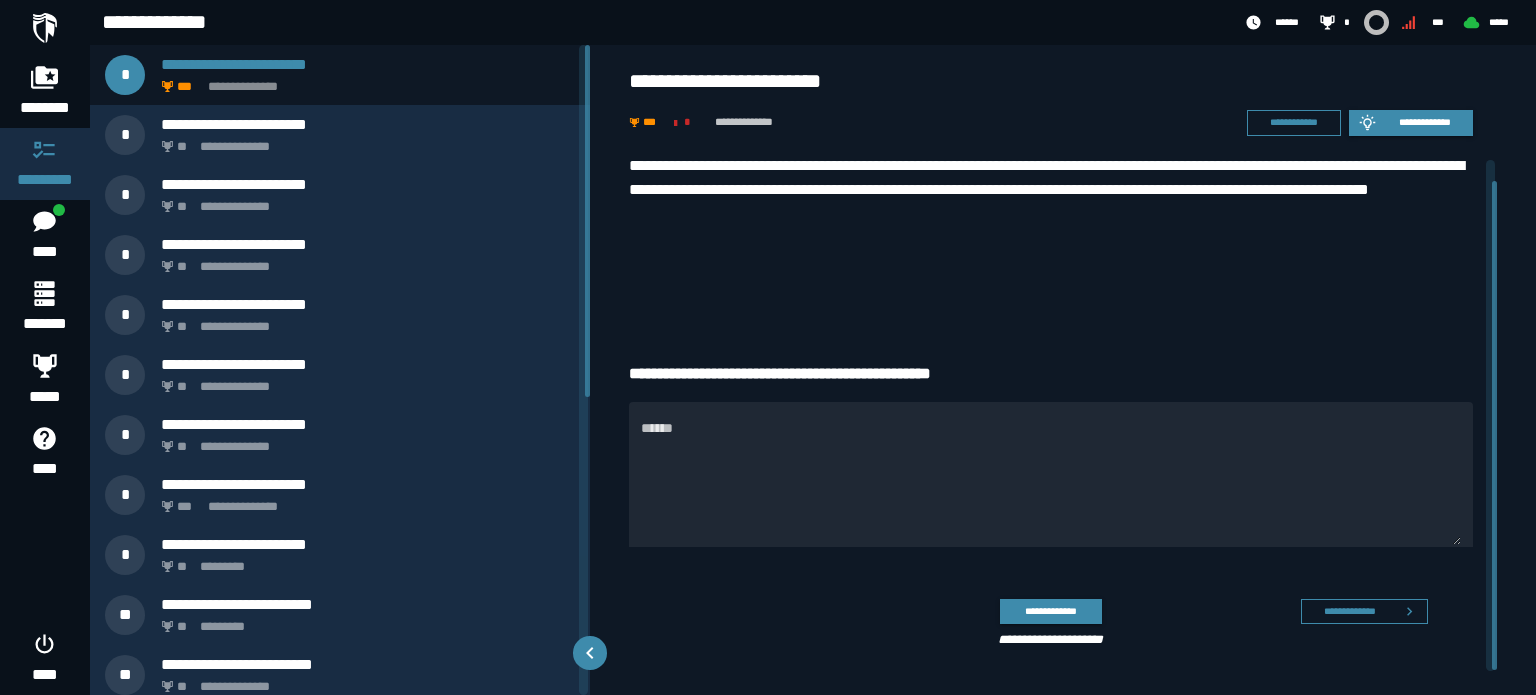 scroll, scrollTop: 0, scrollLeft: 0, axis: both 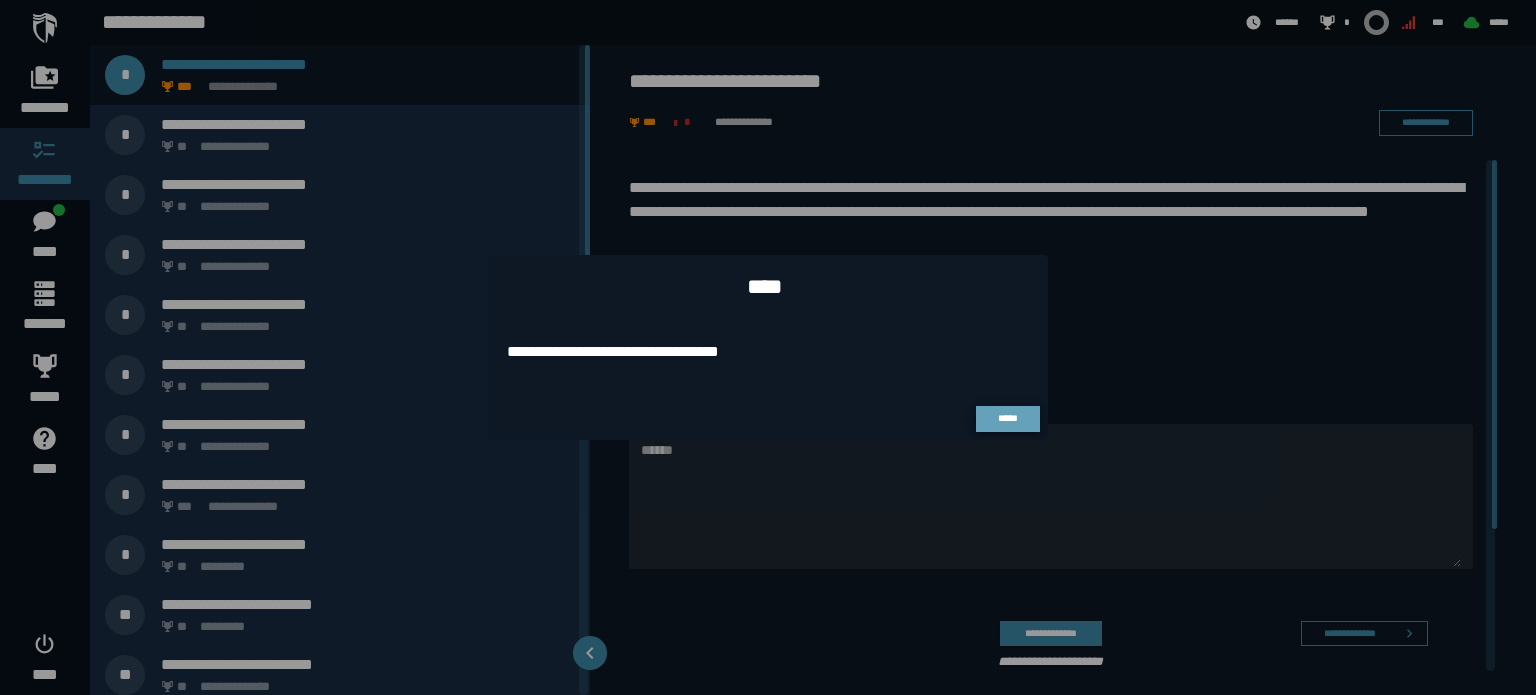 click on "*****" at bounding box center [1007, 418] 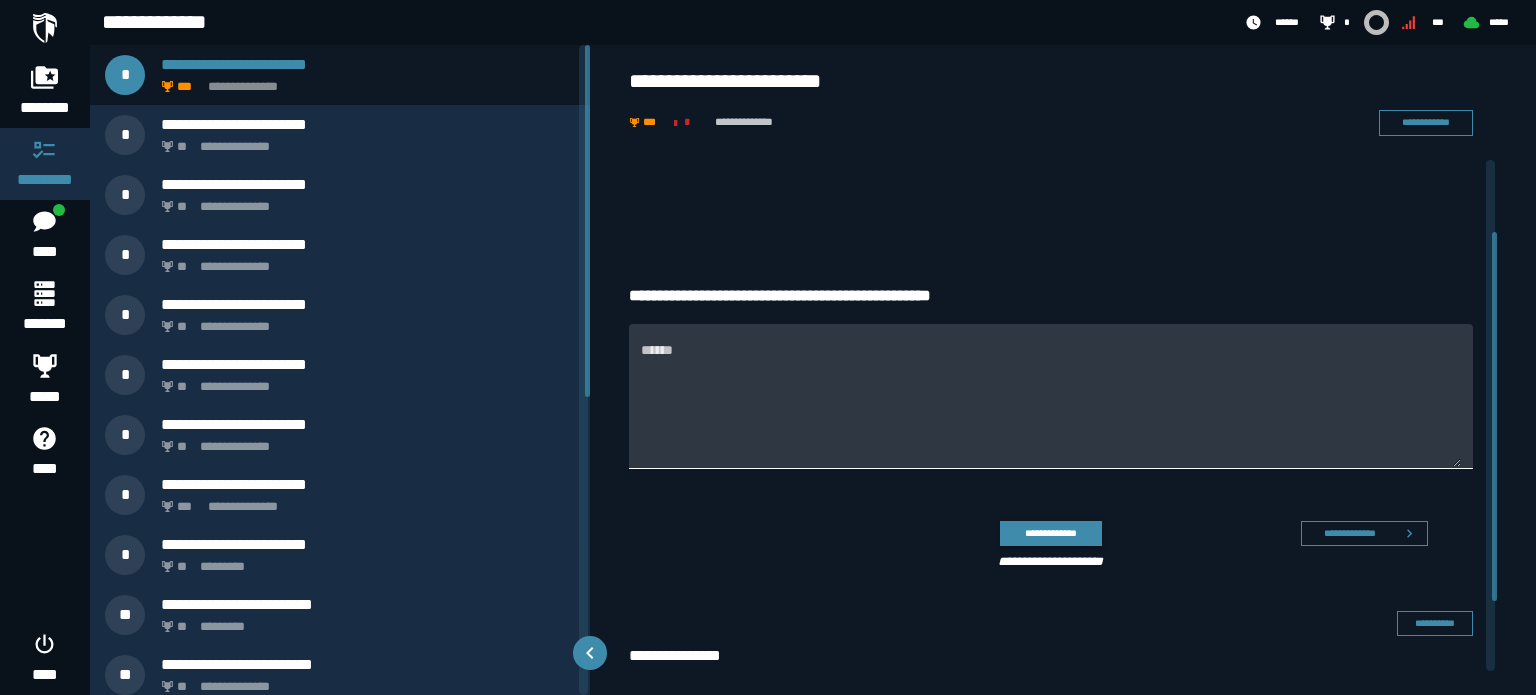 scroll, scrollTop: 196, scrollLeft: 0, axis: vertical 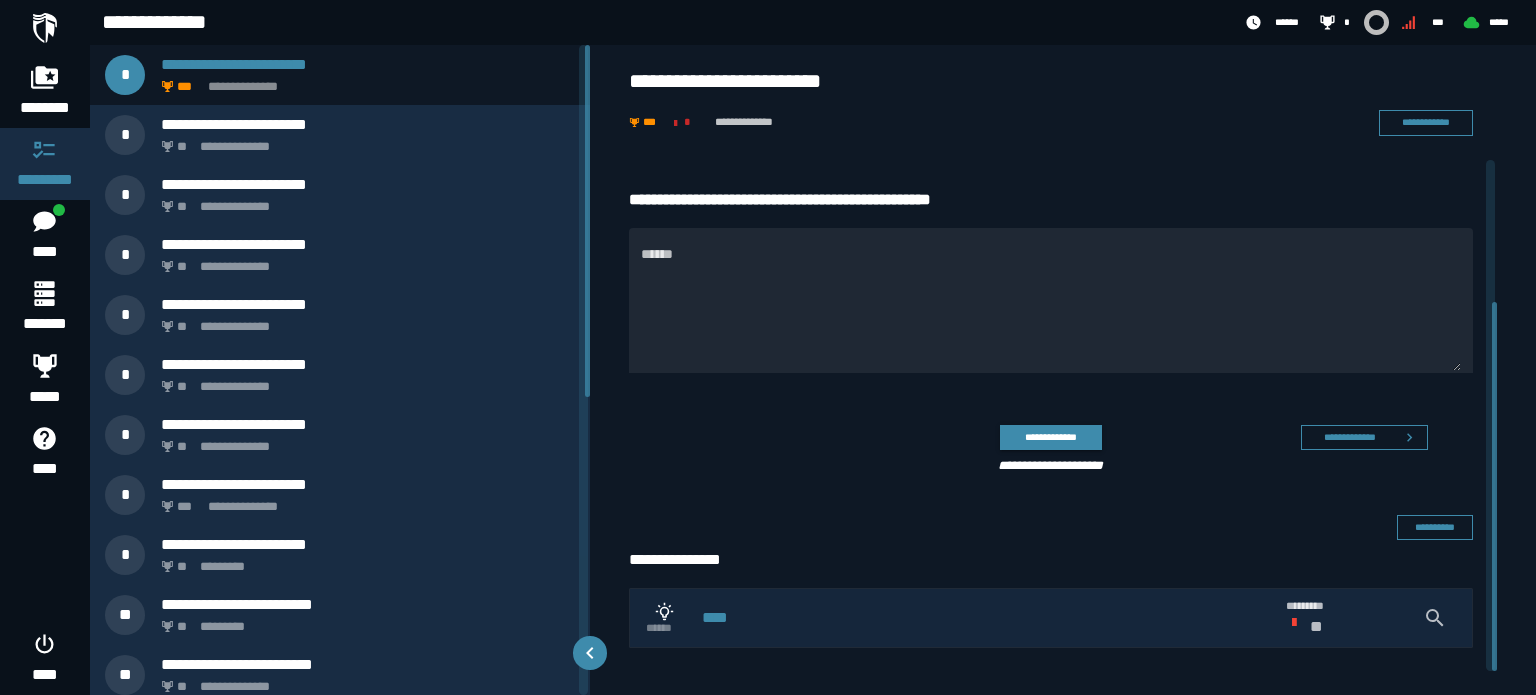 click on "****" at bounding box center (986, 618) 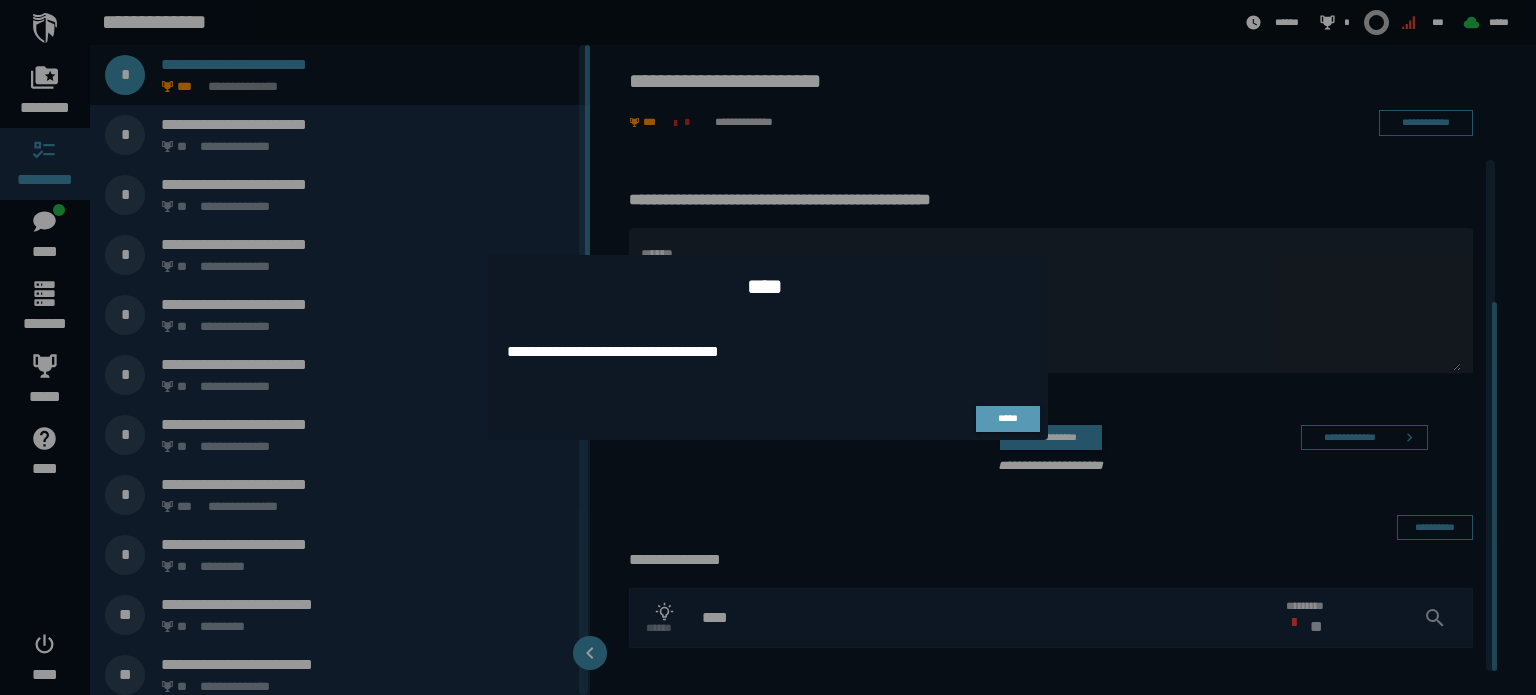 click on "*****" at bounding box center (1007, 418) 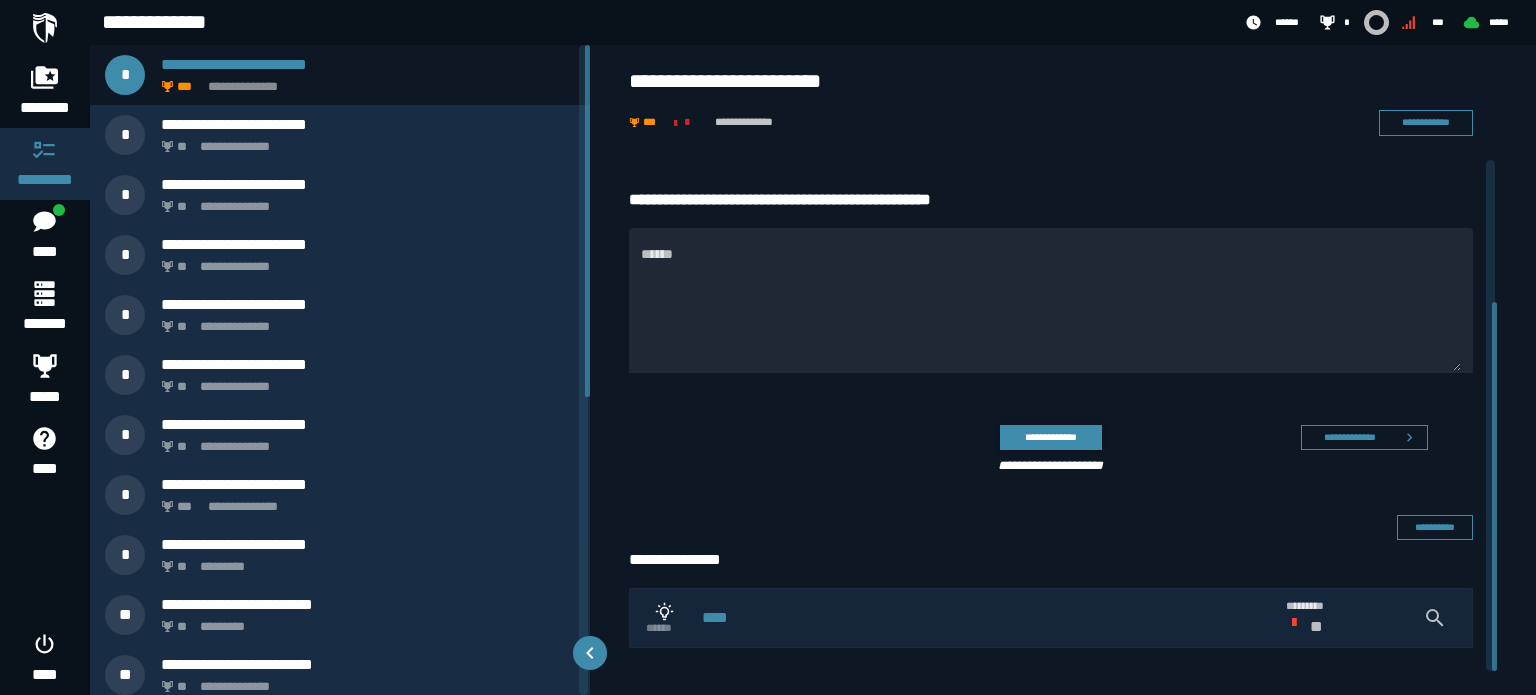 click on "****" at bounding box center (986, 618) 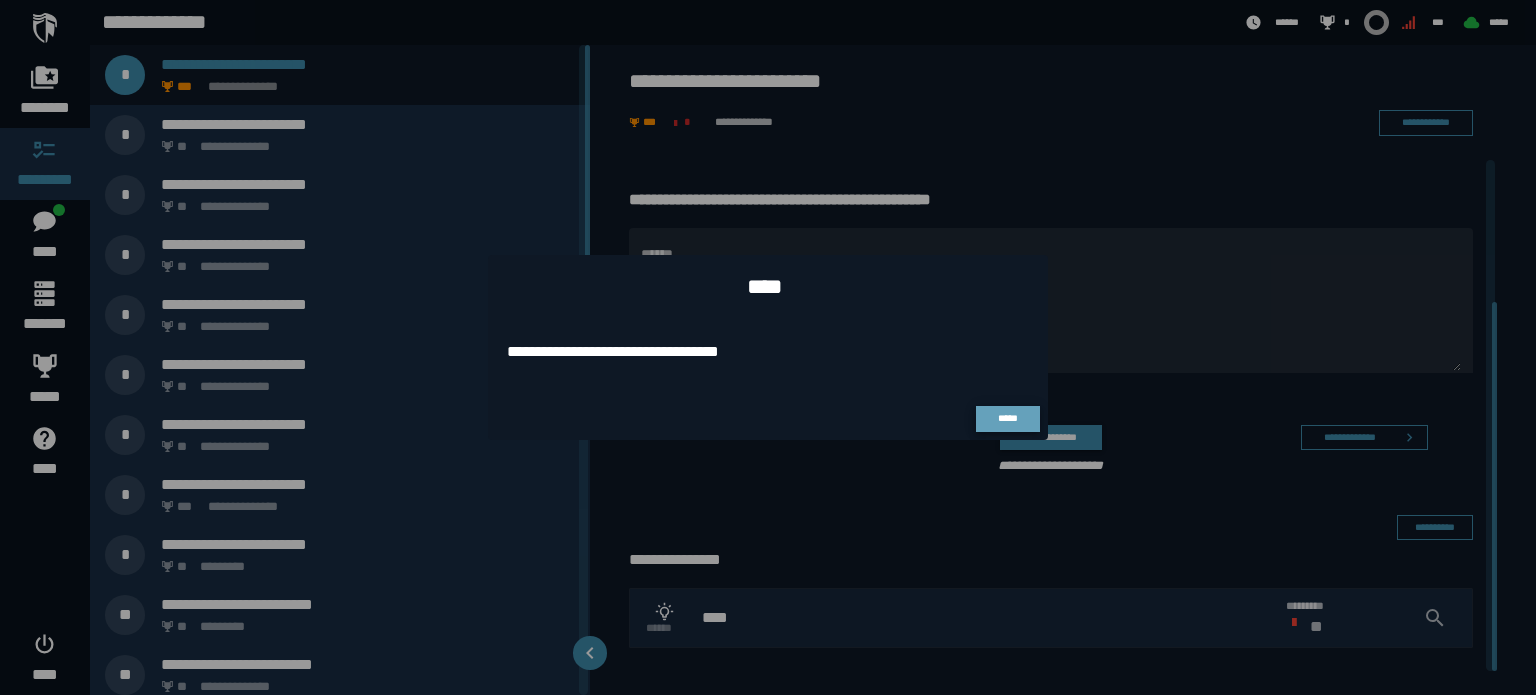 drag, startPoint x: 1007, startPoint y: 419, endPoint x: 1073, endPoint y: 23, distance: 401.46234 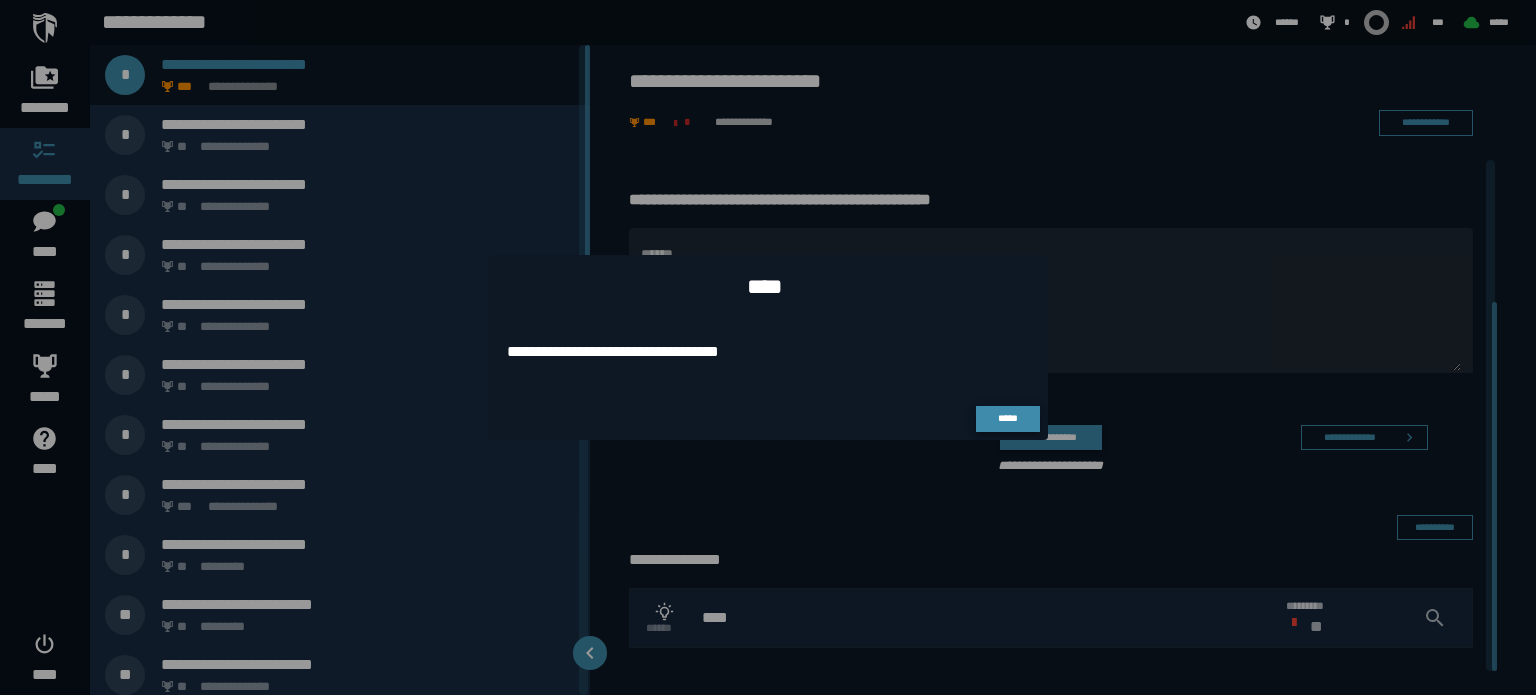 click on "*****" at bounding box center (1007, 418) 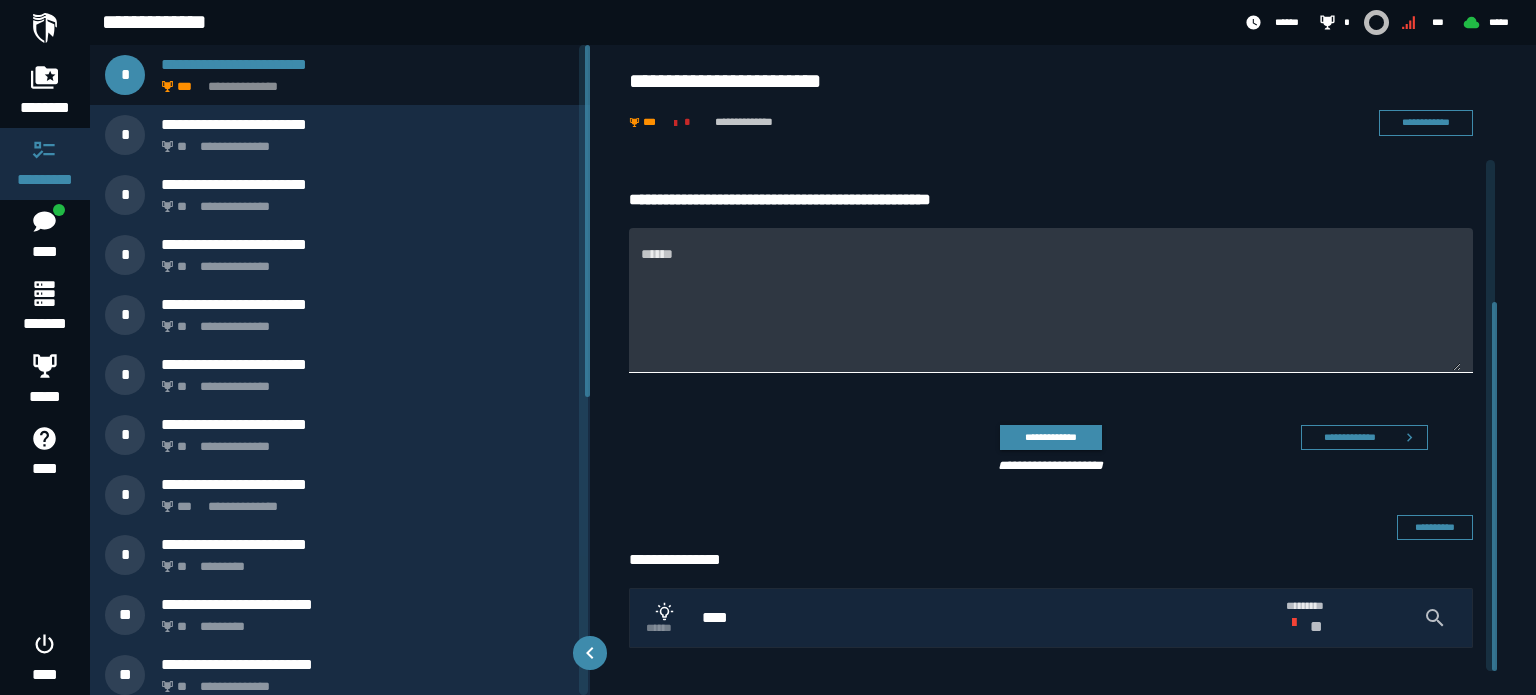 scroll, scrollTop: 0, scrollLeft: 0, axis: both 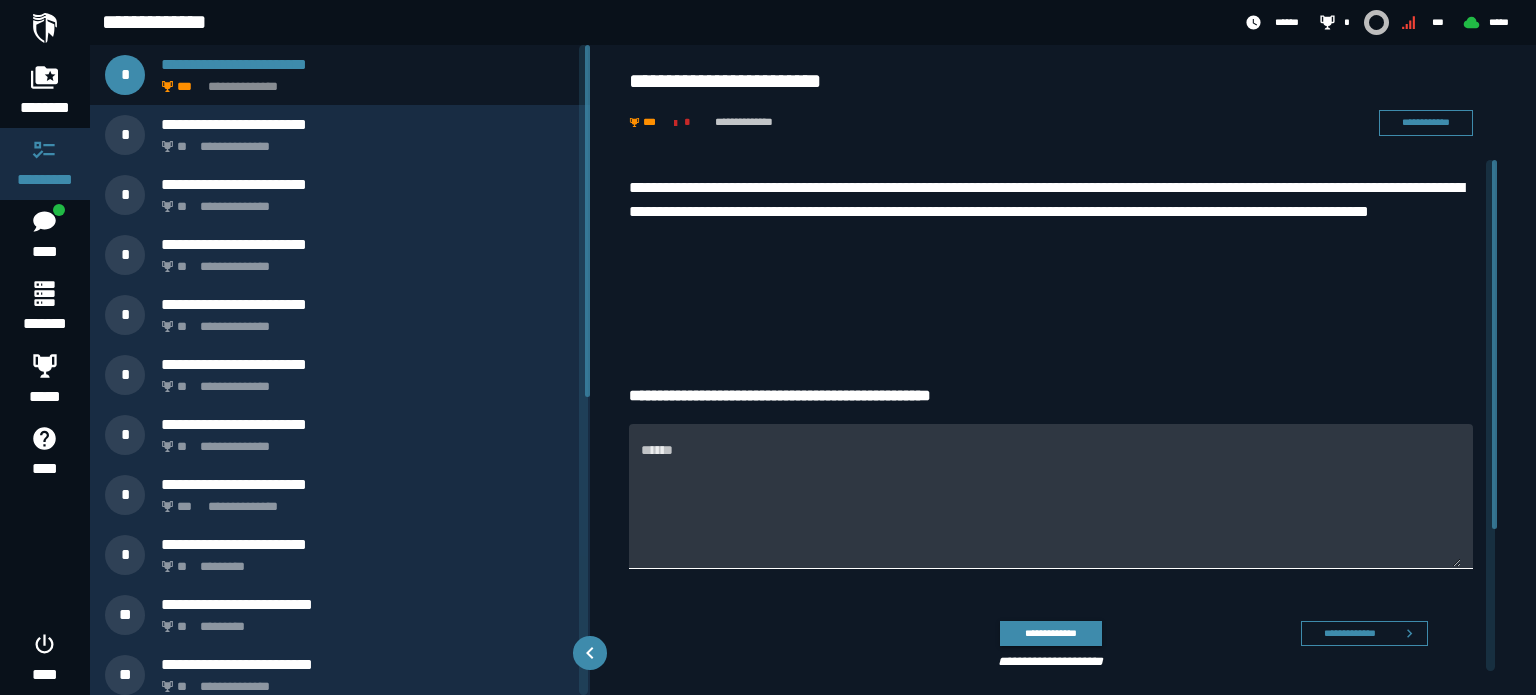click on "******" at bounding box center (1051, 507) 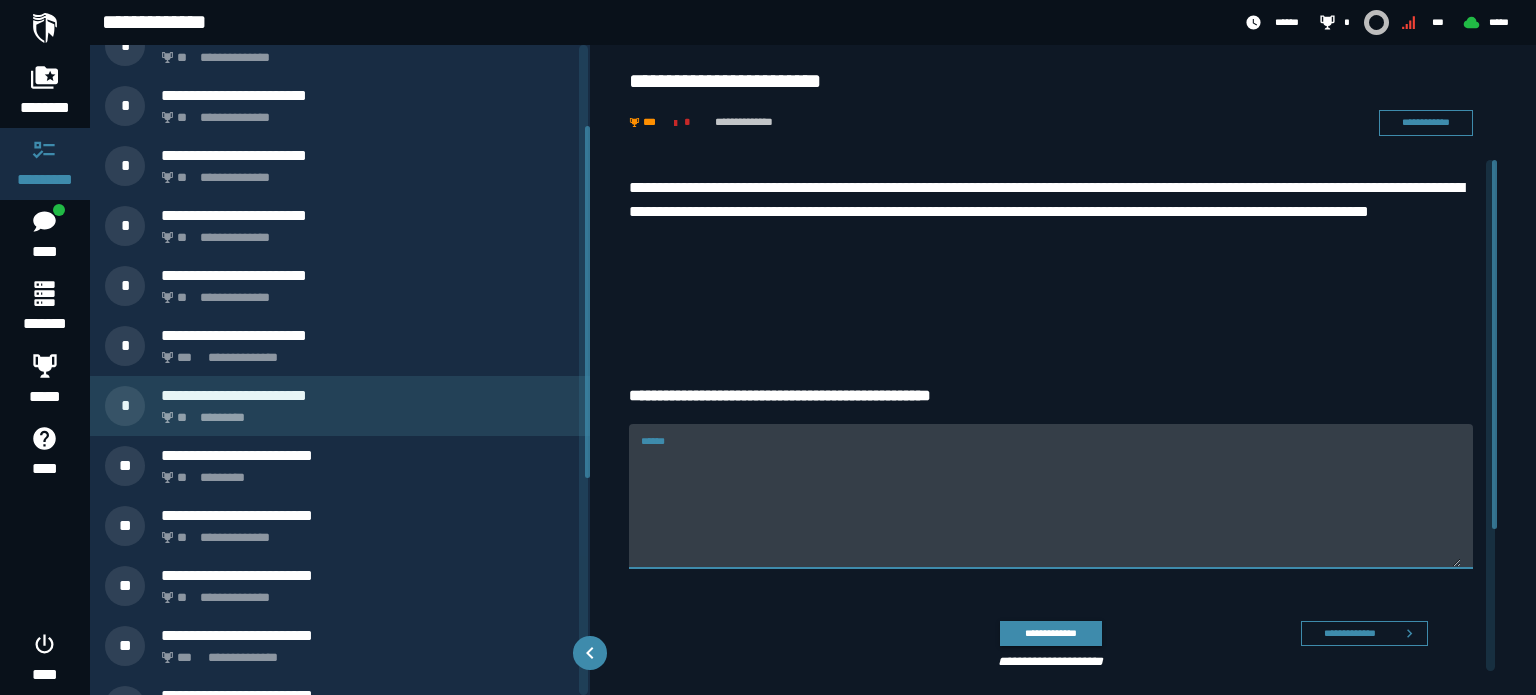 scroll, scrollTop: 0, scrollLeft: 0, axis: both 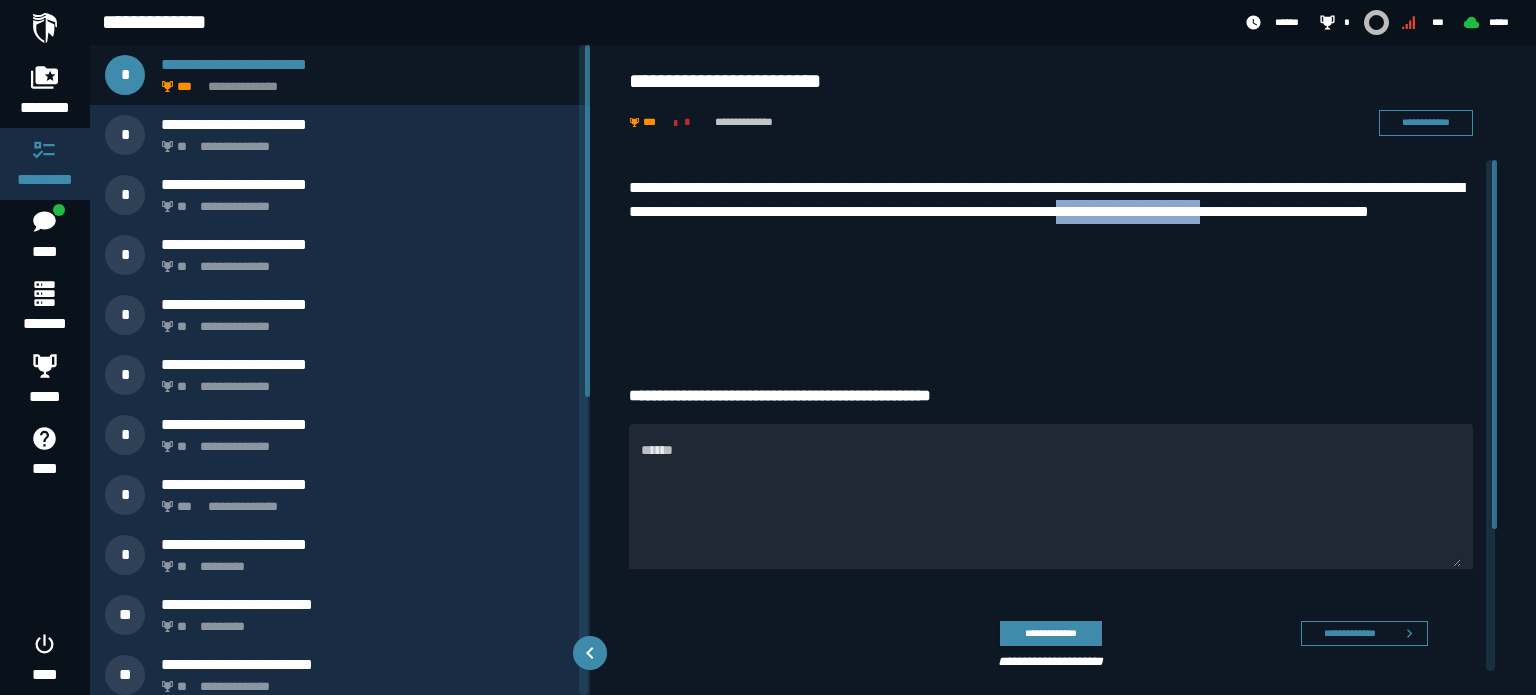 drag, startPoint x: 1279, startPoint y: 215, endPoint x: 1435, endPoint y: 205, distance: 156.32019 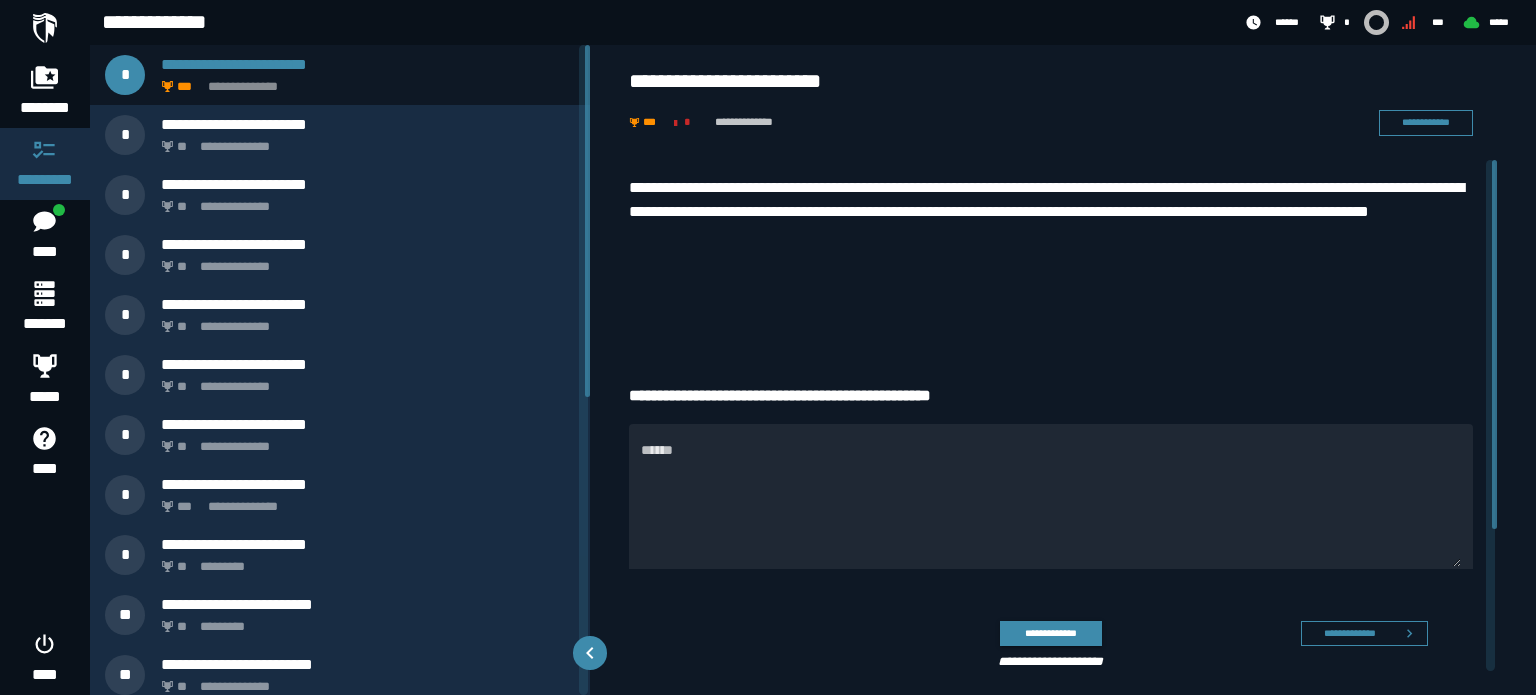 drag, startPoint x: 973, startPoint y: 207, endPoint x: 1073, endPoint y: 186, distance: 102.18121 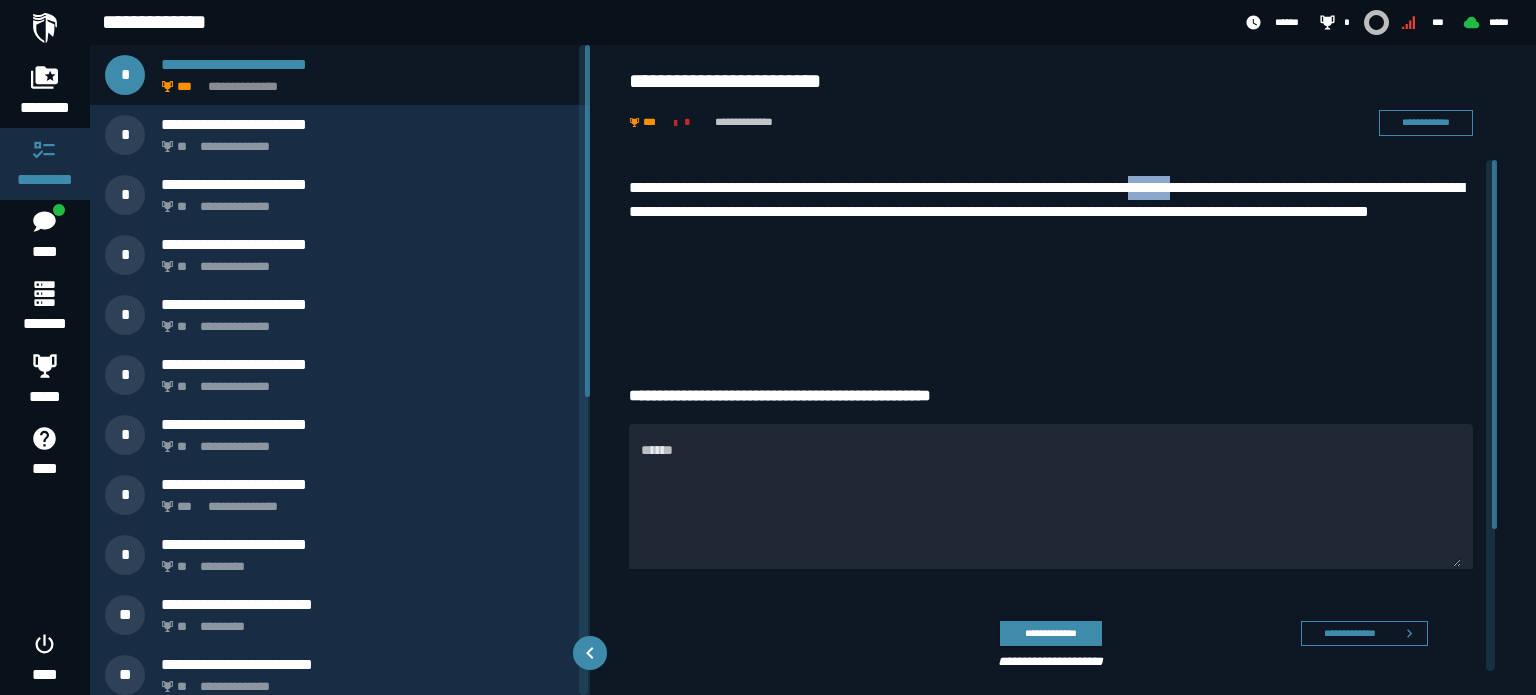 drag, startPoint x: 1200, startPoint y: 184, endPoint x: 1178, endPoint y: 183, distance: 22.022715 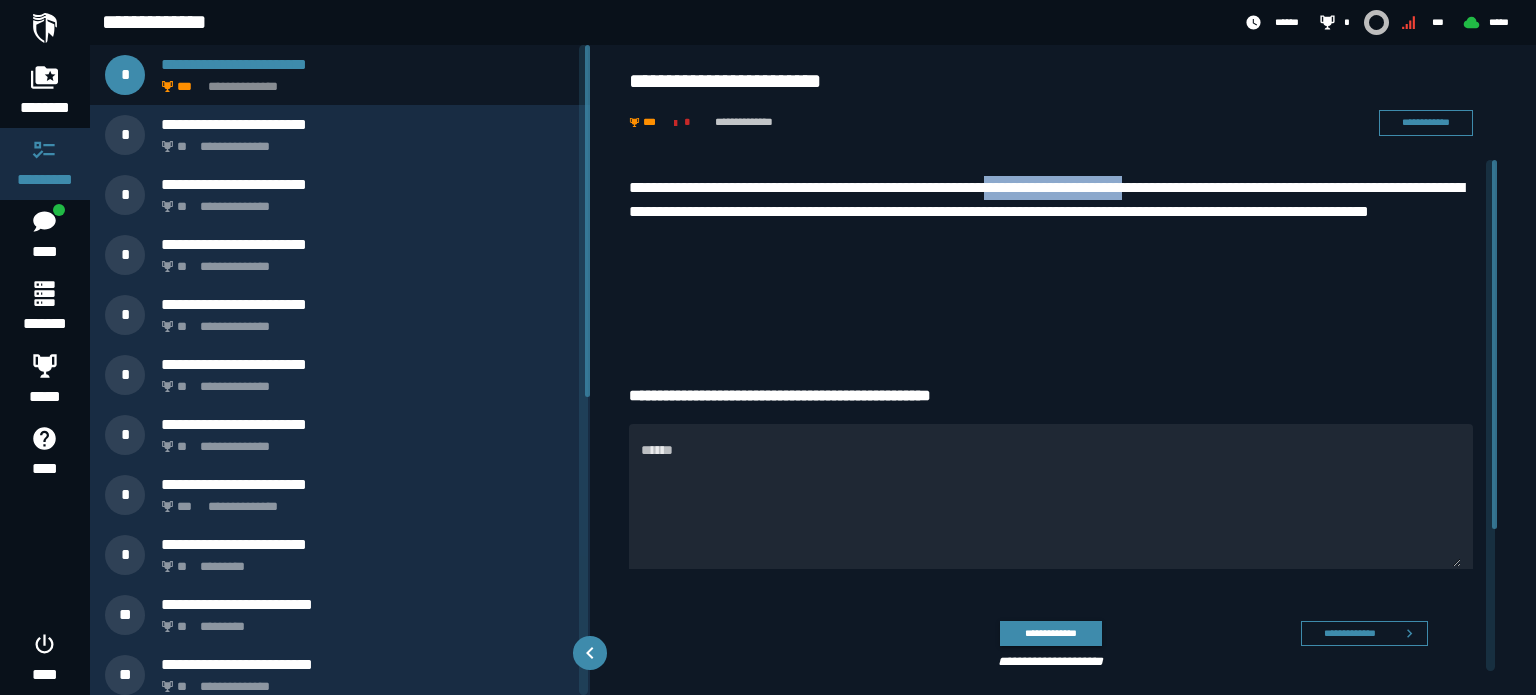 drag, startPoint x: 1030, startPoint y: 181, endPoint x: 1193, endPoint y: 190, distance: 163.24828 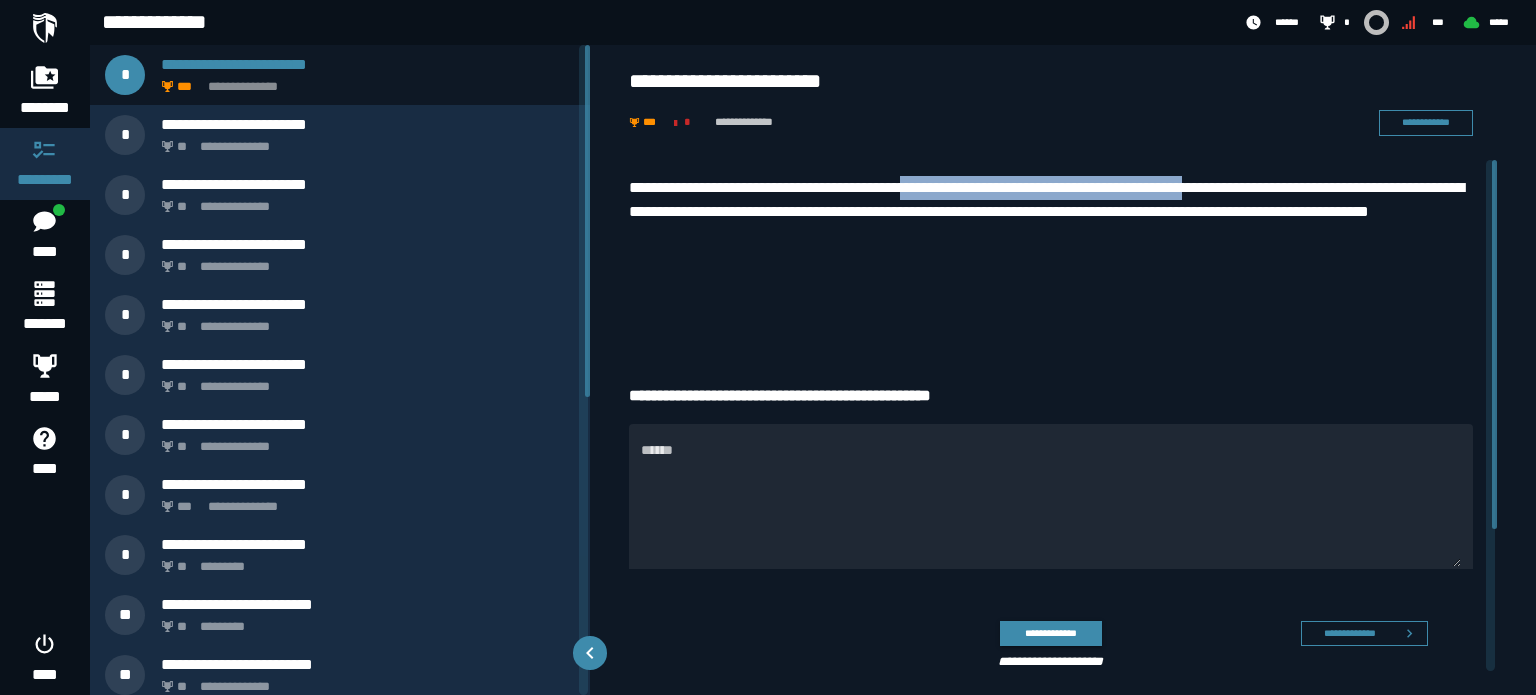 drag, startPoint x: 1259, startPoint y: 189, endPoint x: 914, endPoint y: 187, distance: 345.0058 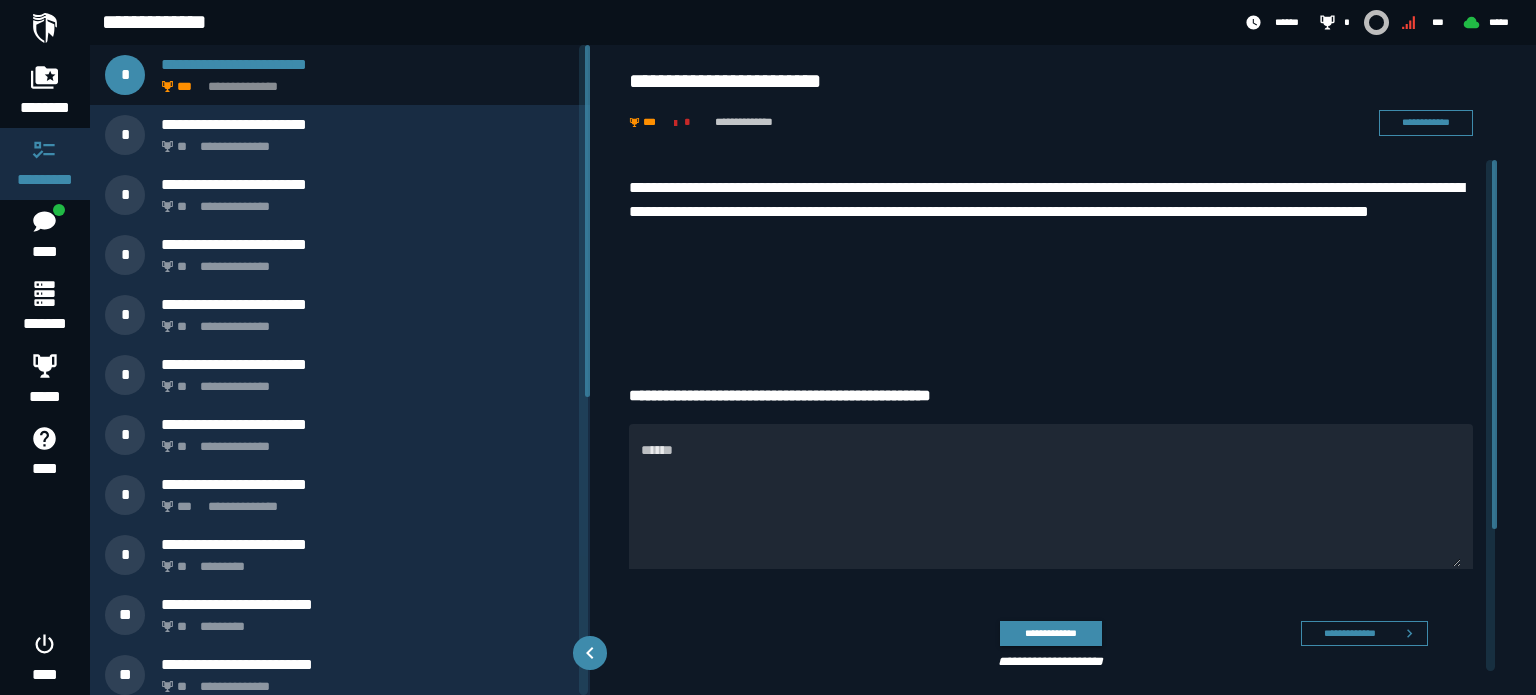 drag, startPoint x: 644, startPoint y: 202, endPoint x: 768, endPoint y: 202, distance: 124 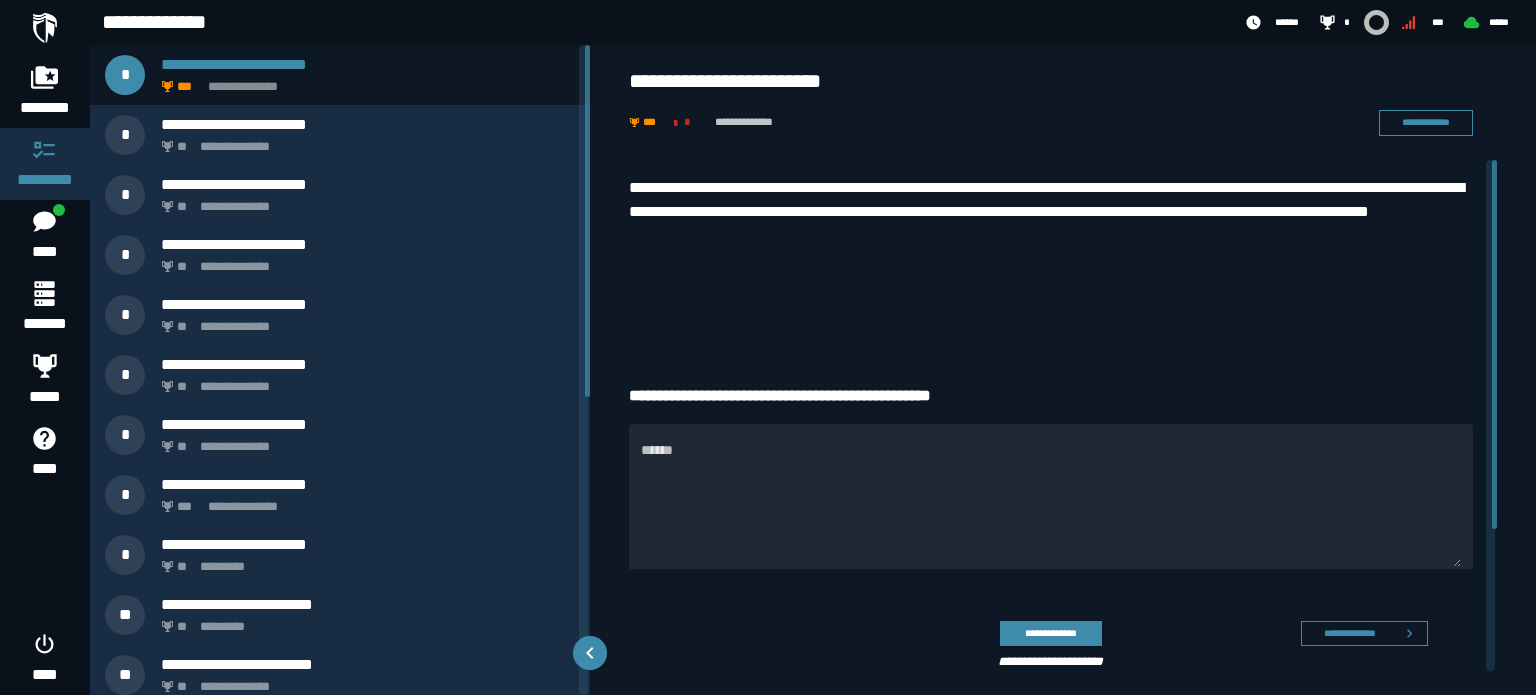 click on "**********" at bounding box center [1051, 212] 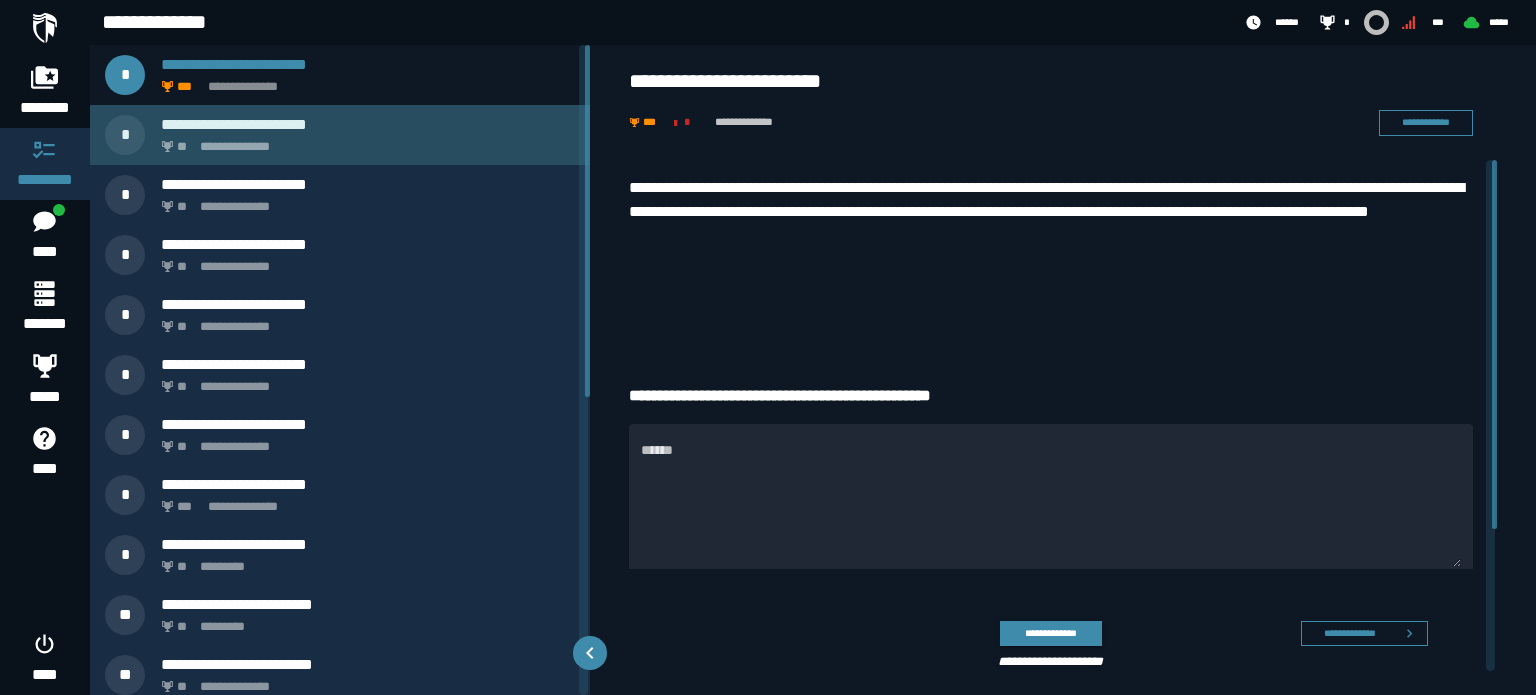click 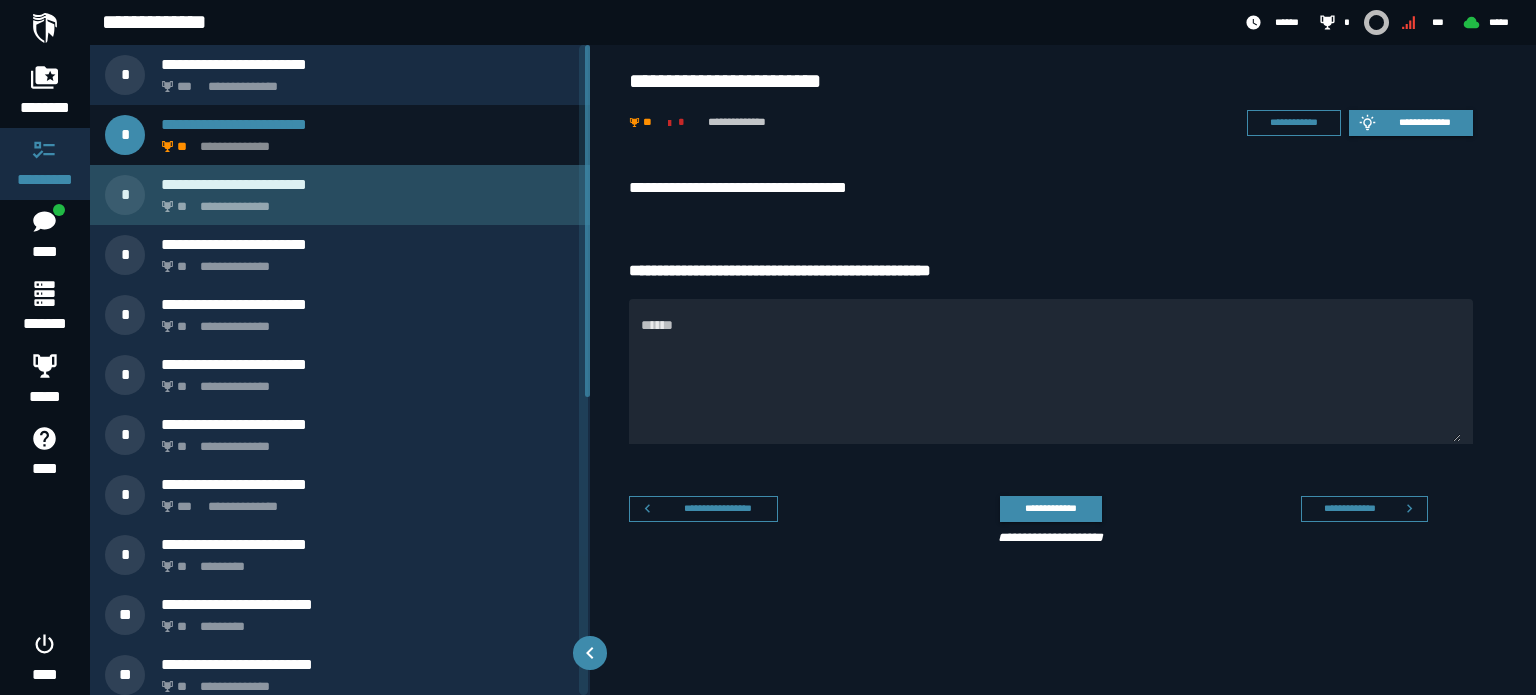 click on "**********" 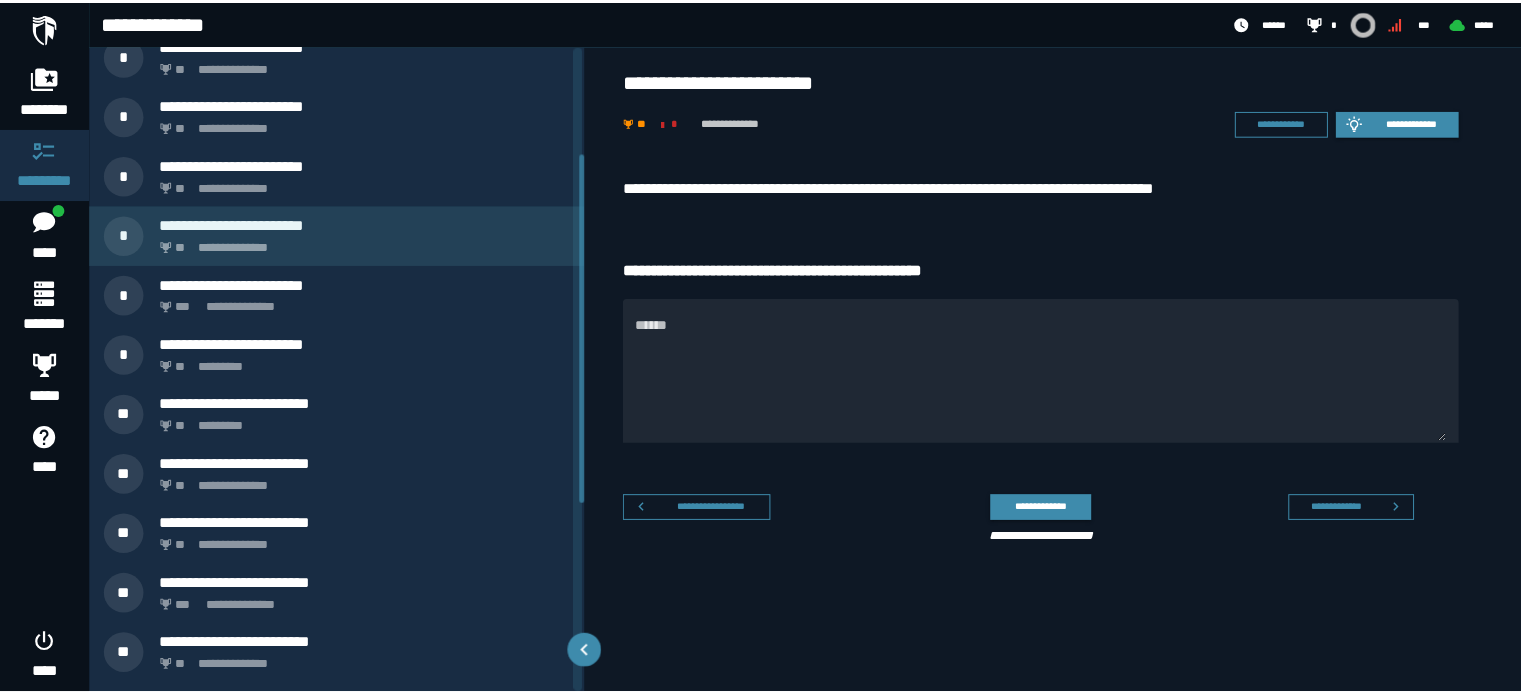 scroll, scrollTop: 0, scrollLeft: 0, axis: both 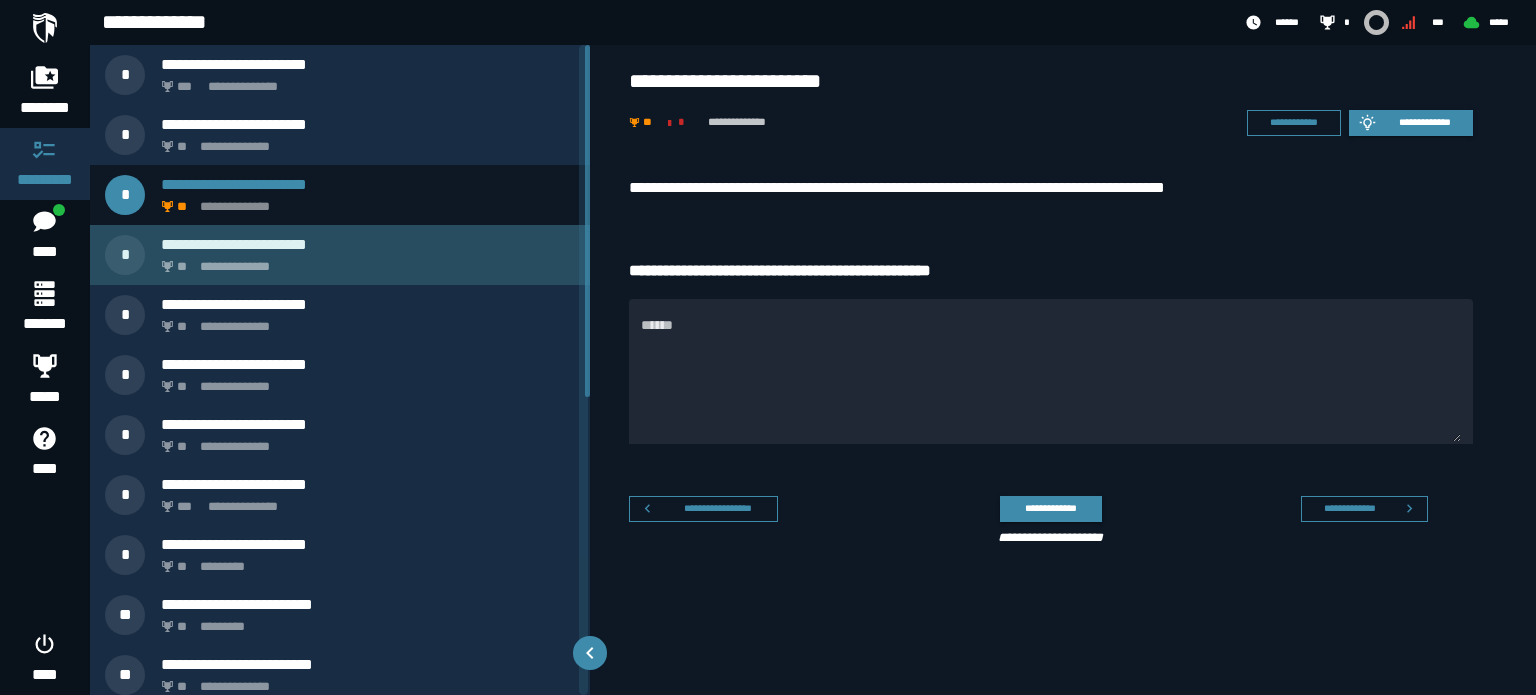 click on "**********" at bounding box center [364, 261] 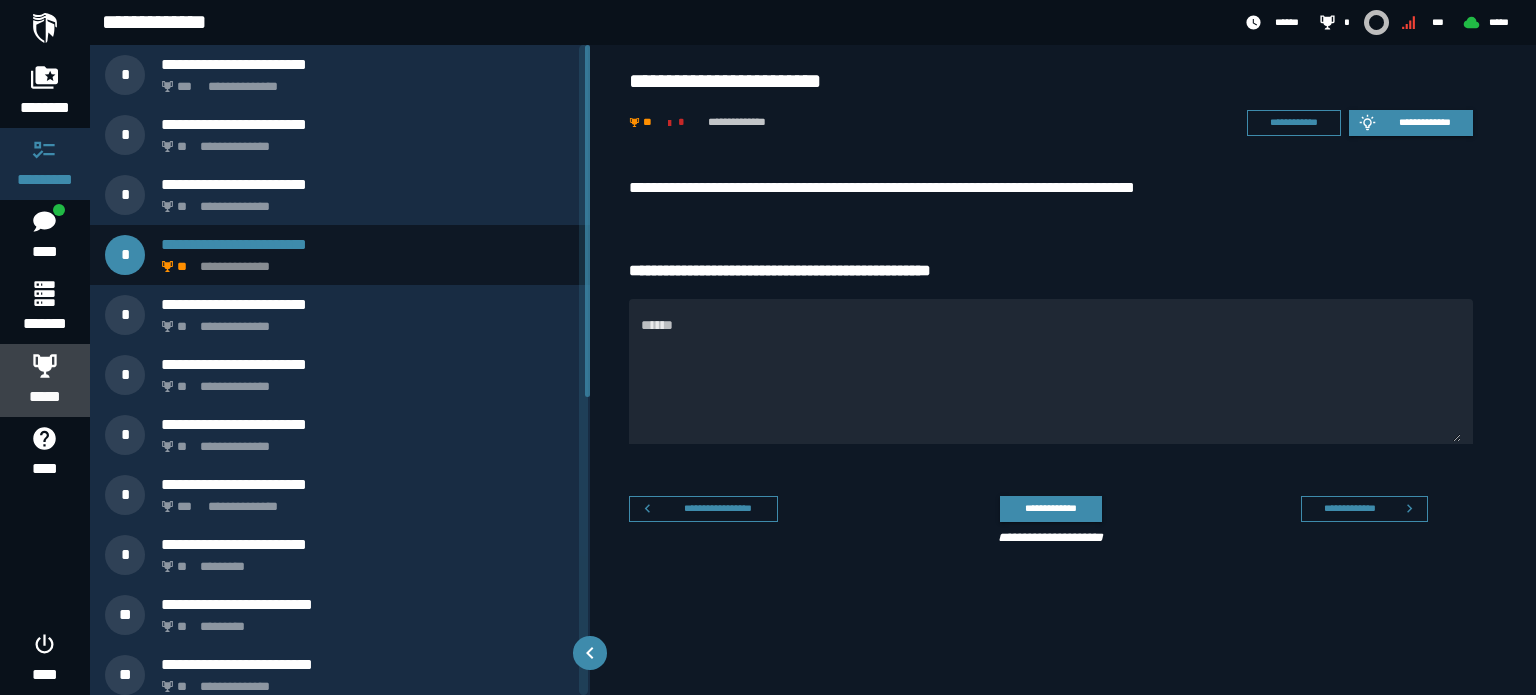 click 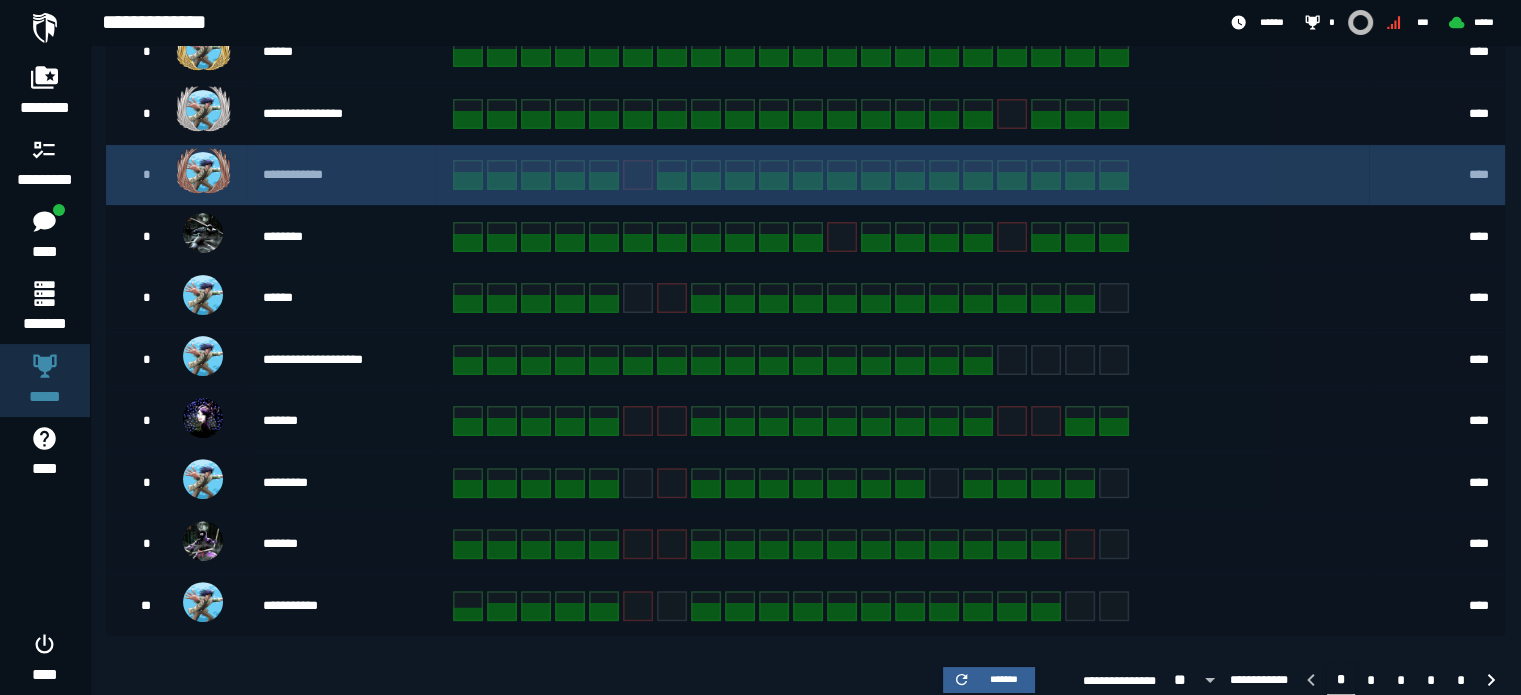 scroll, scrollTop: 512, scrollLeft: 0, axis: vertical 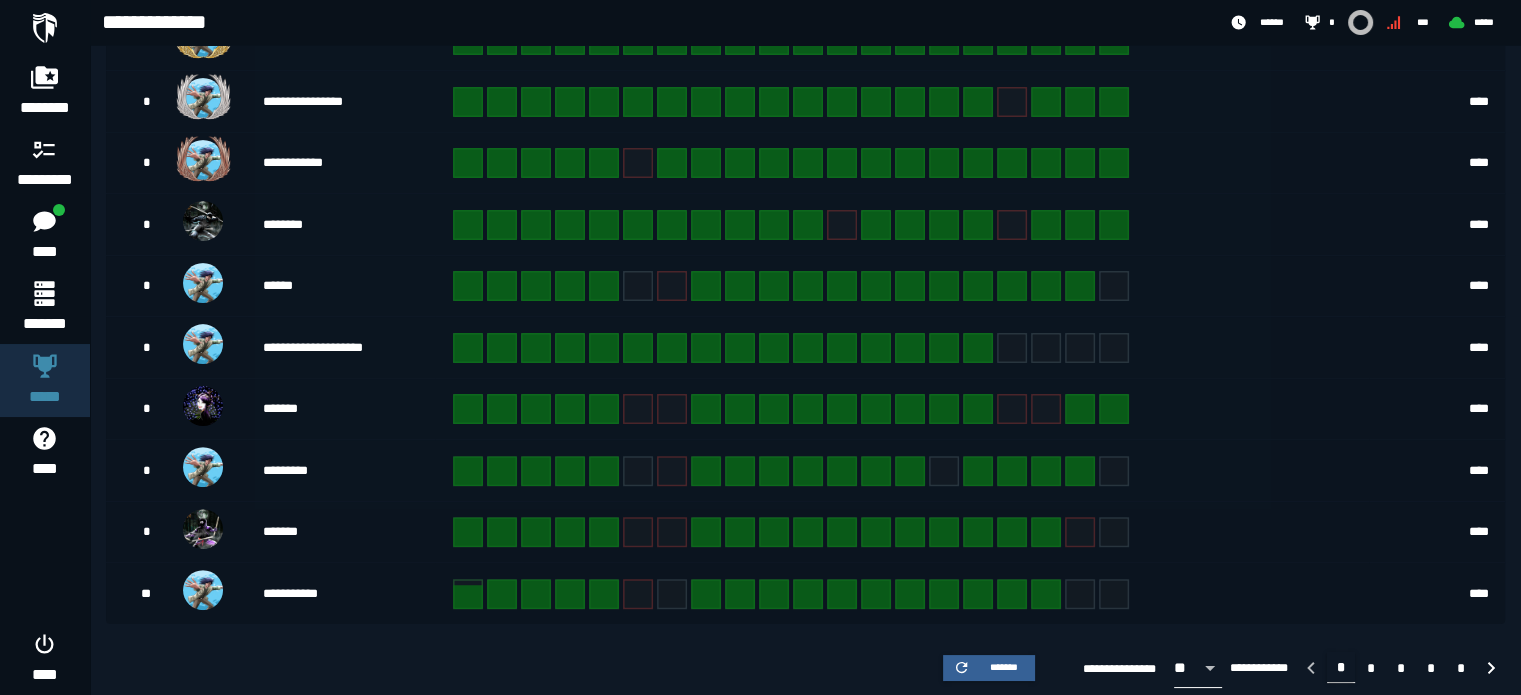 click 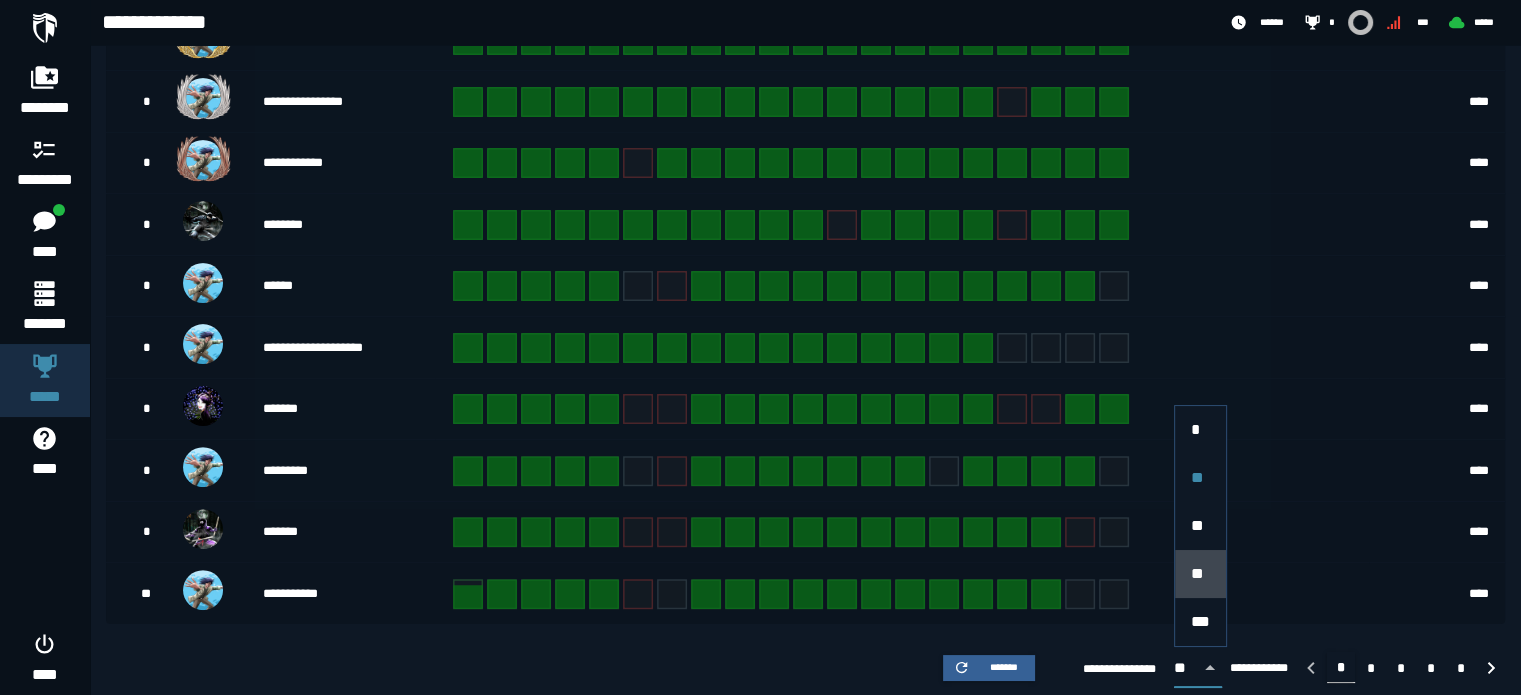 click on "**" at bounding box center [1200, 574] 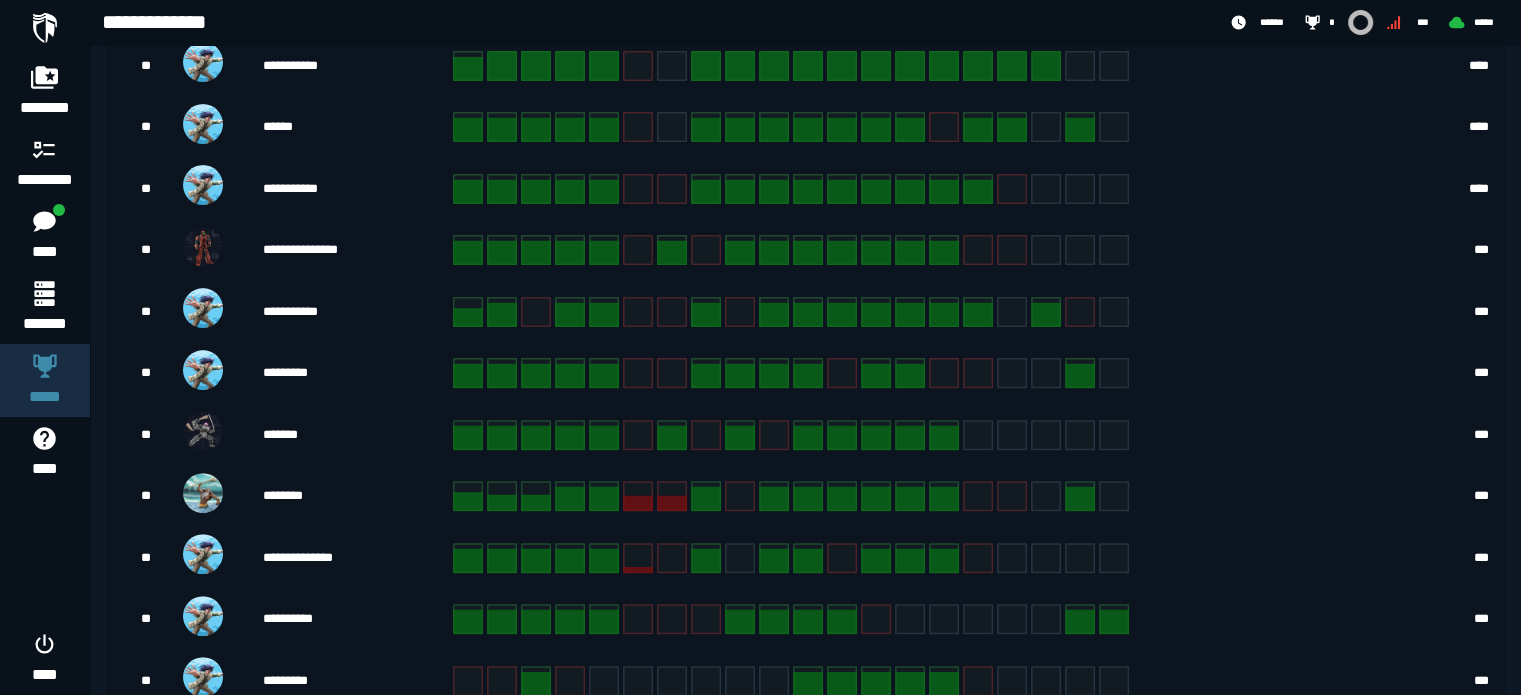 scroll, scrollTop: 640, scrollLeft: 0, axis: vertical 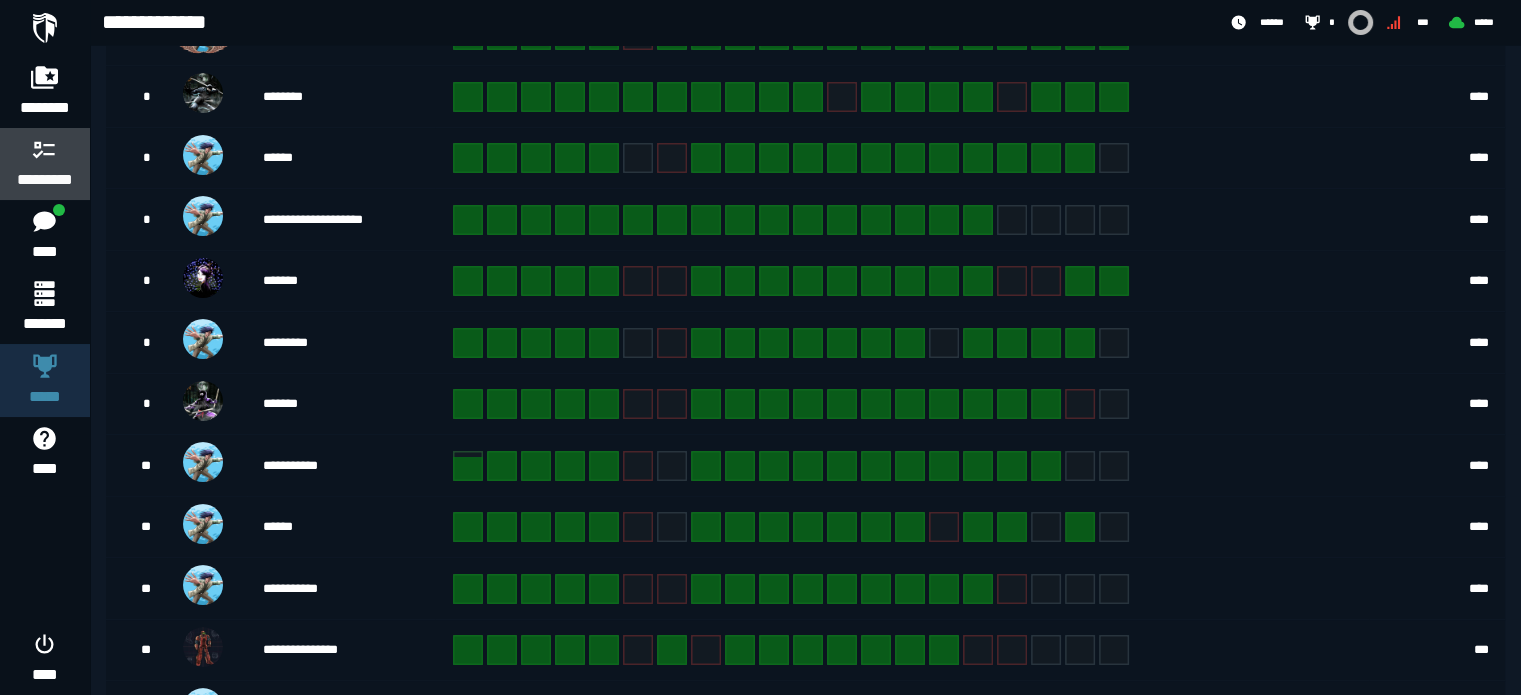 click at bounding box center (45, 149) 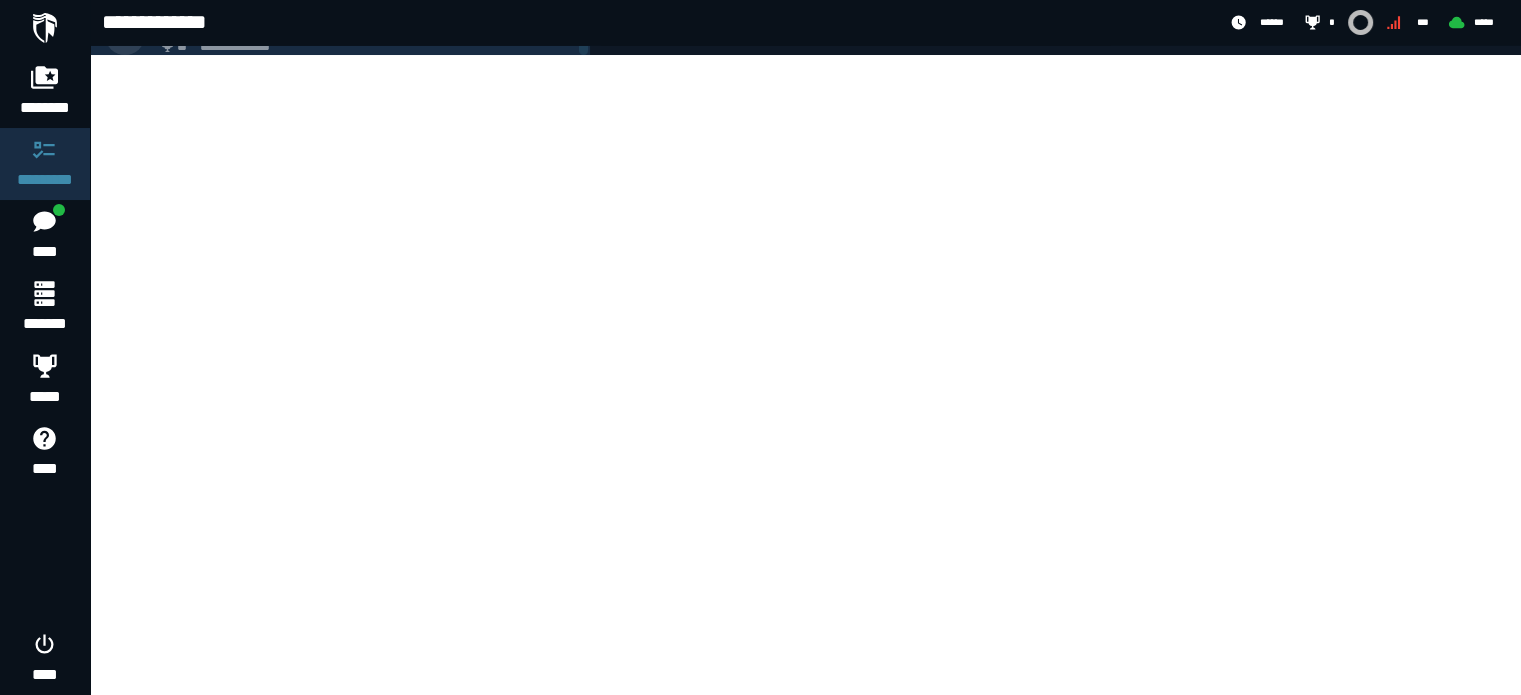 scroll, scrollTop: 0, scrollLeft: 0, axis: both 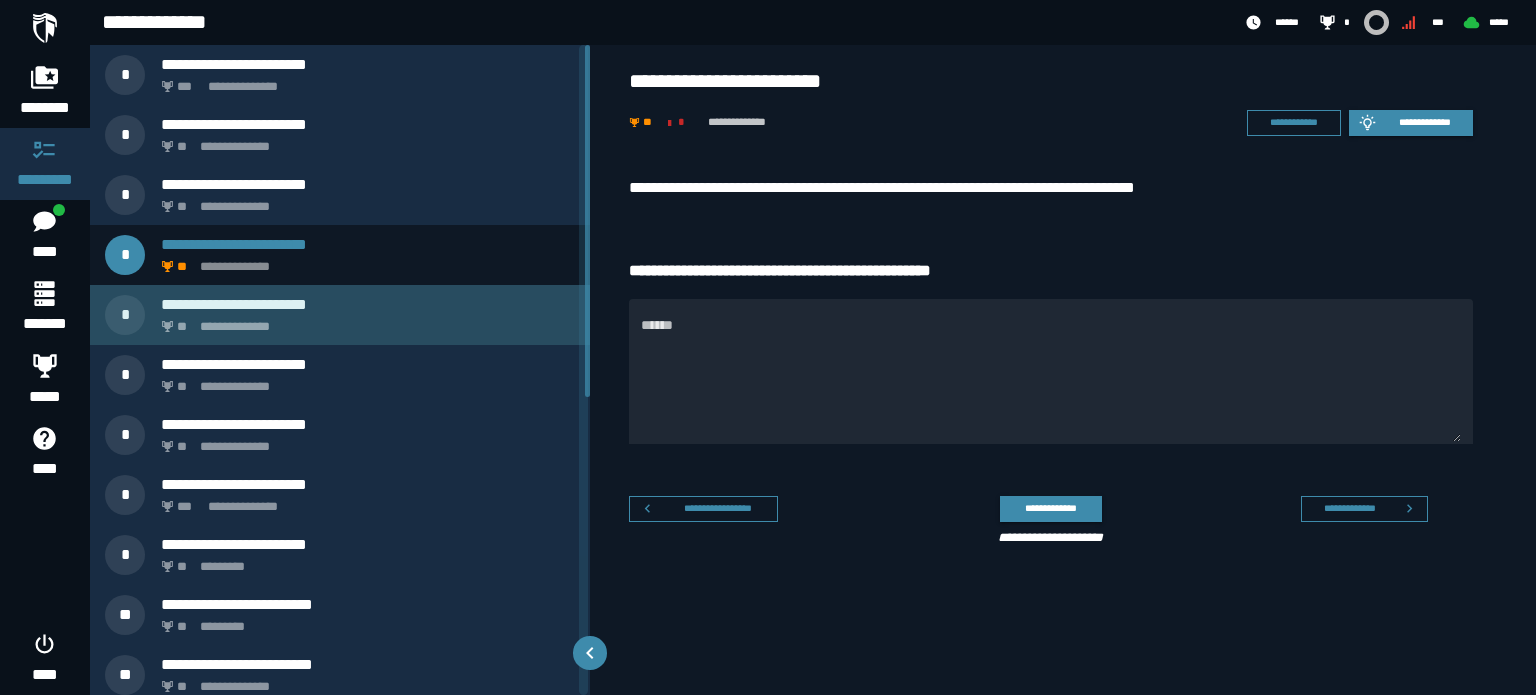 click on "**********" at bounding box center [364, 321] 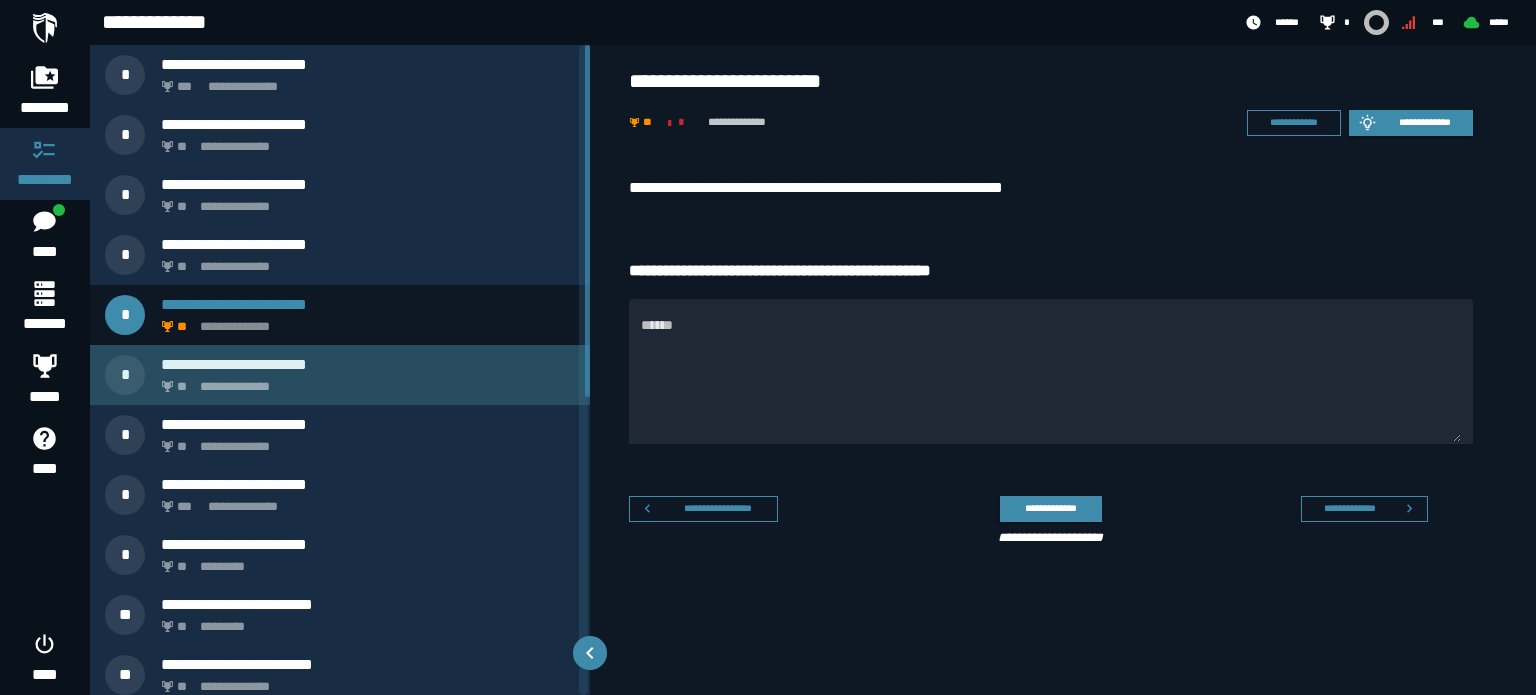 click on "**********" at bounding box center [368, 364] 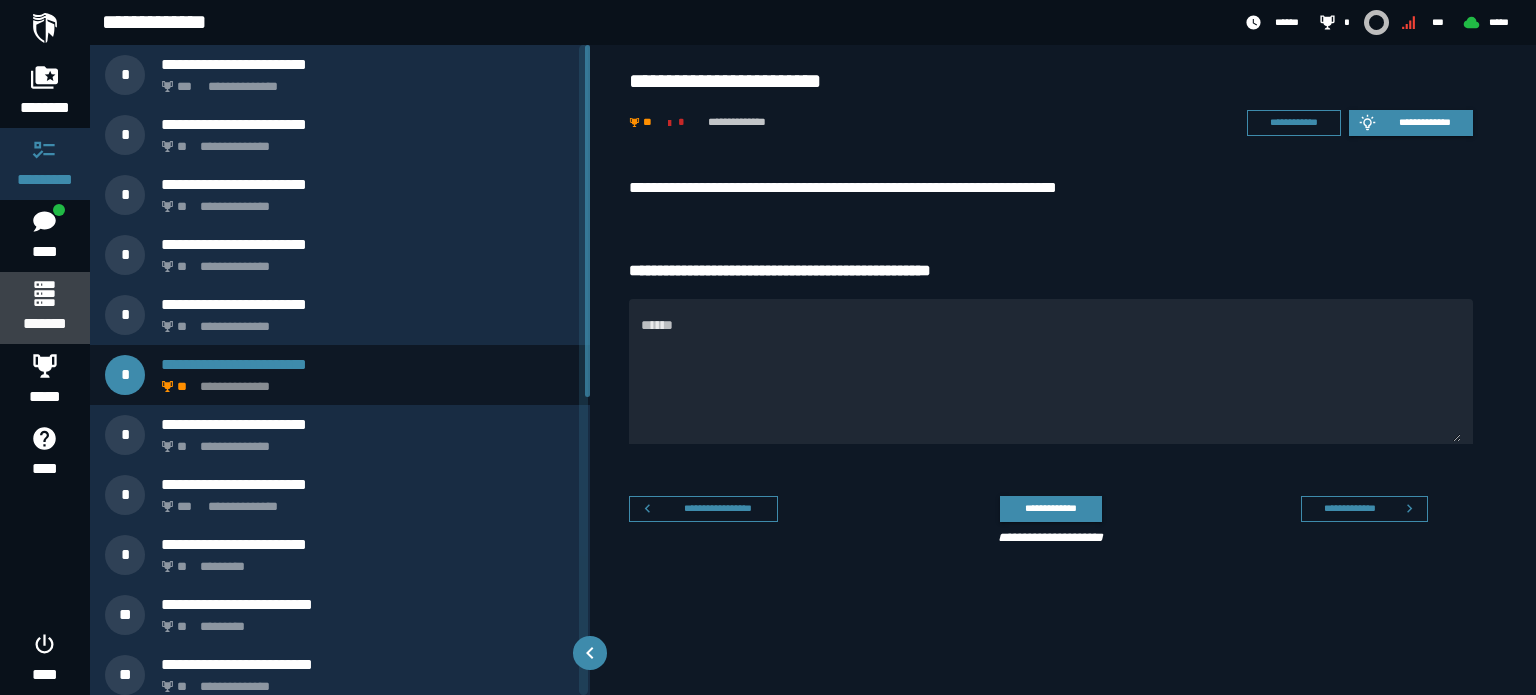 click 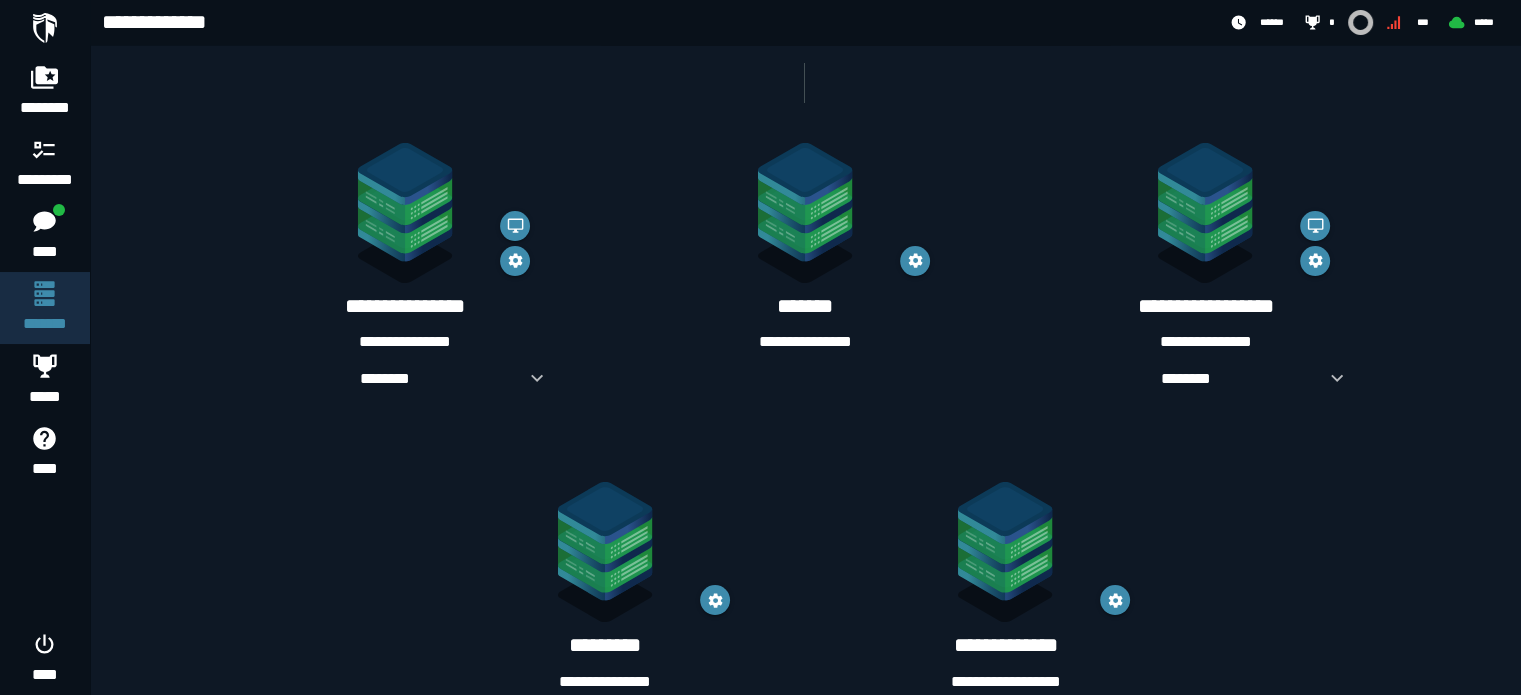 scroll, scrollTop: 341, scrollLeft: 0, axis: vertical 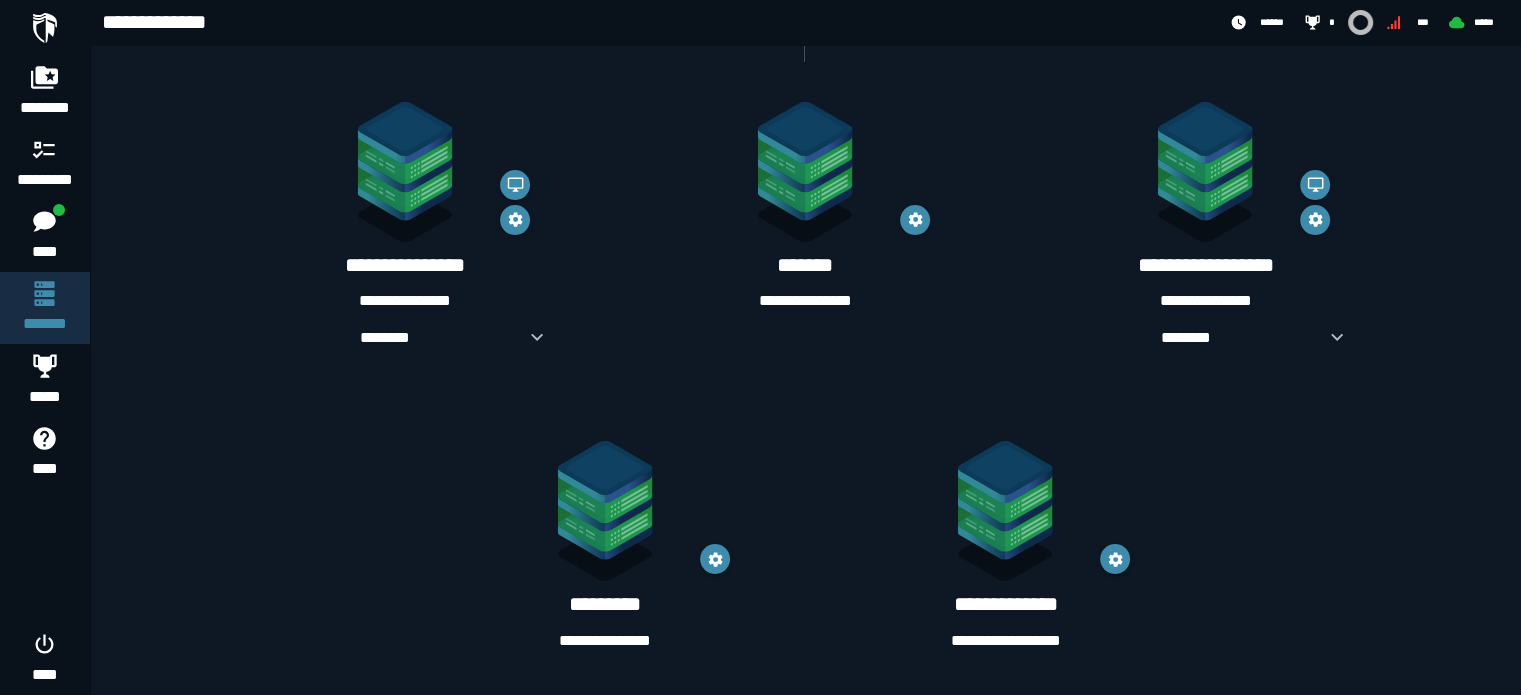 click on "**********" at bounding box center [1005, 641] 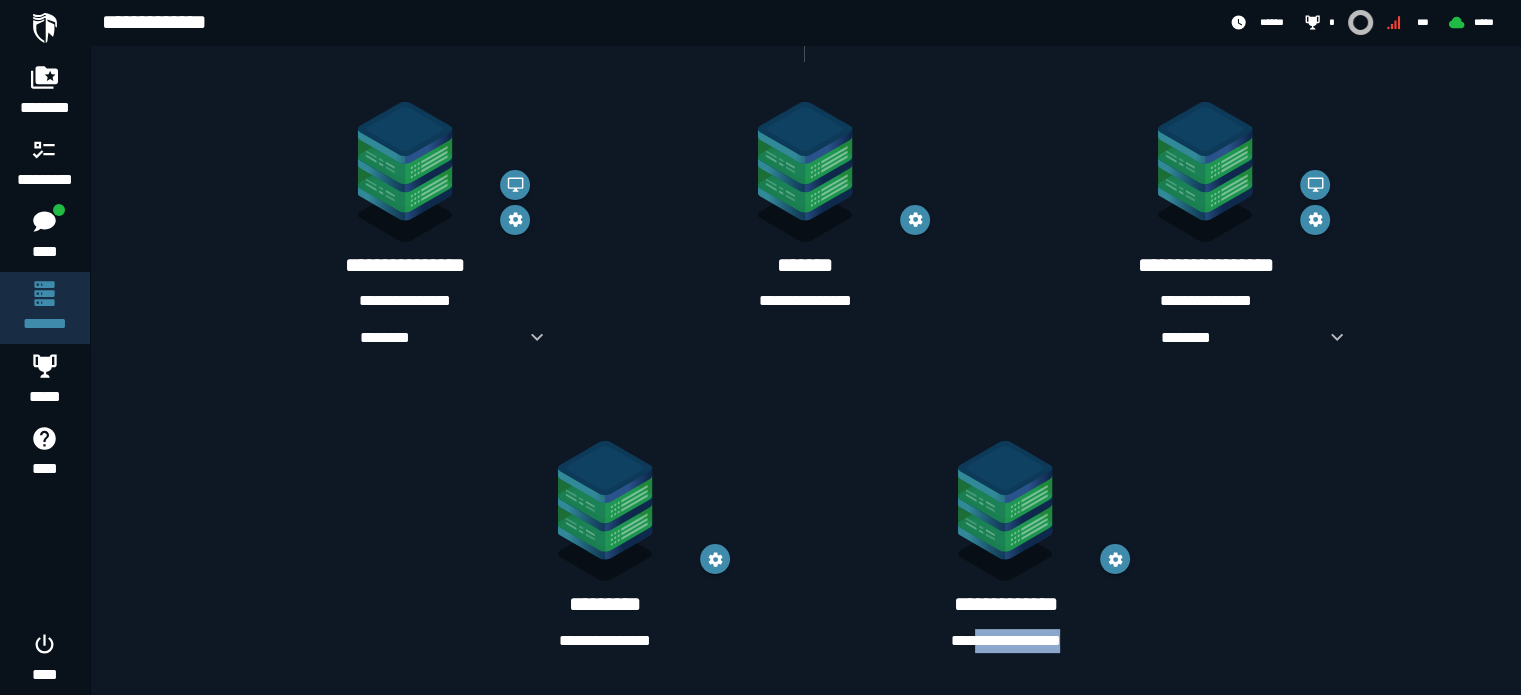 drag, startPoint x: 960, startPoint y: 630, endPoint x: 1072, endPoint y: 636, distance: 112.1606 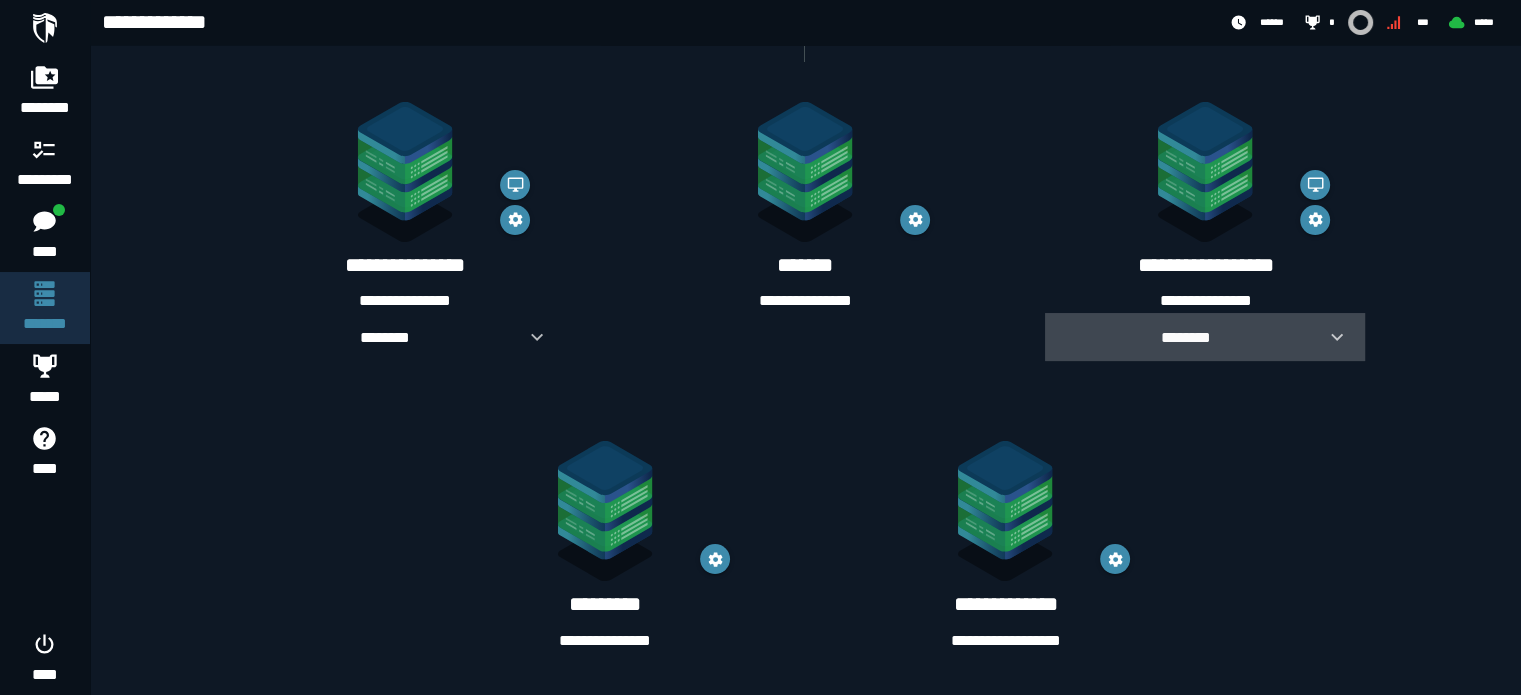 click at bounding box center (1329, 337) 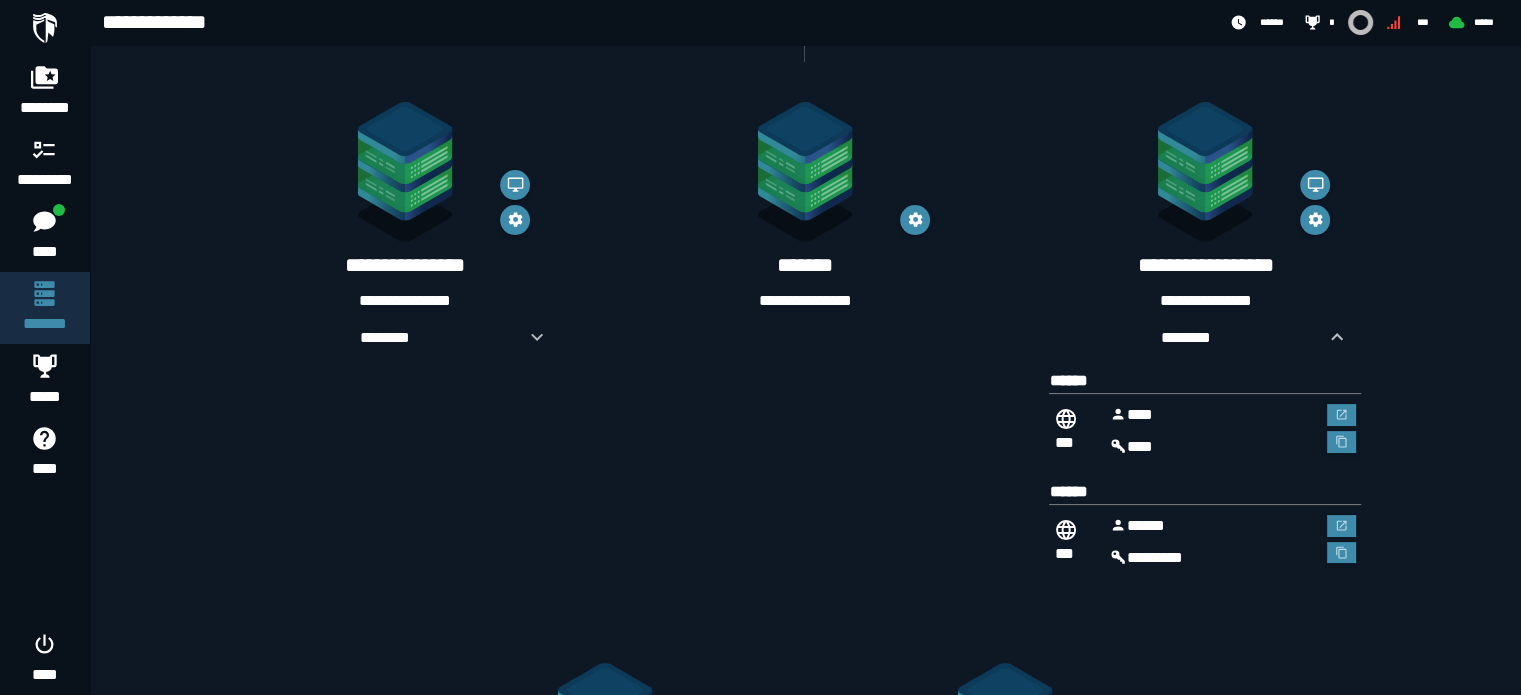 click on "**********" at bounding box center [405, 232] 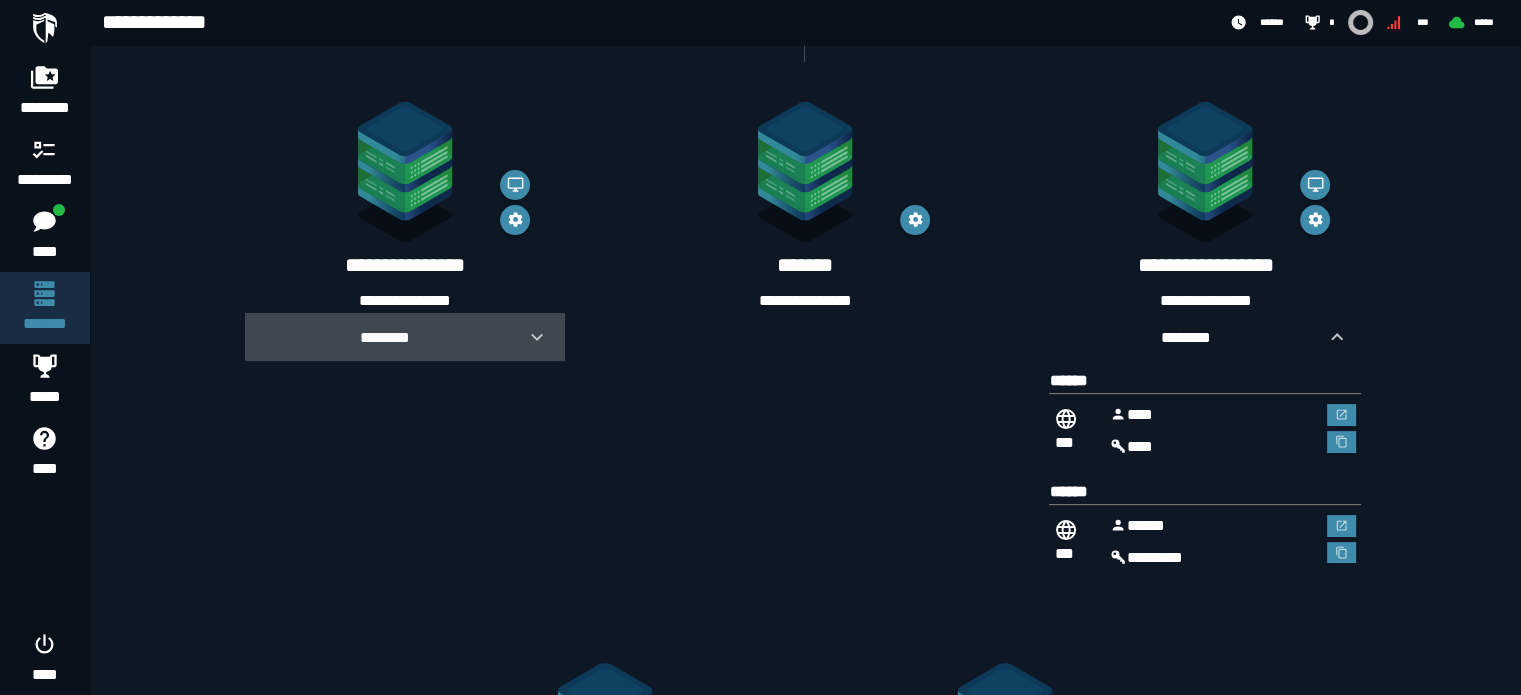 click on "********" at bounding box center (385, 337) 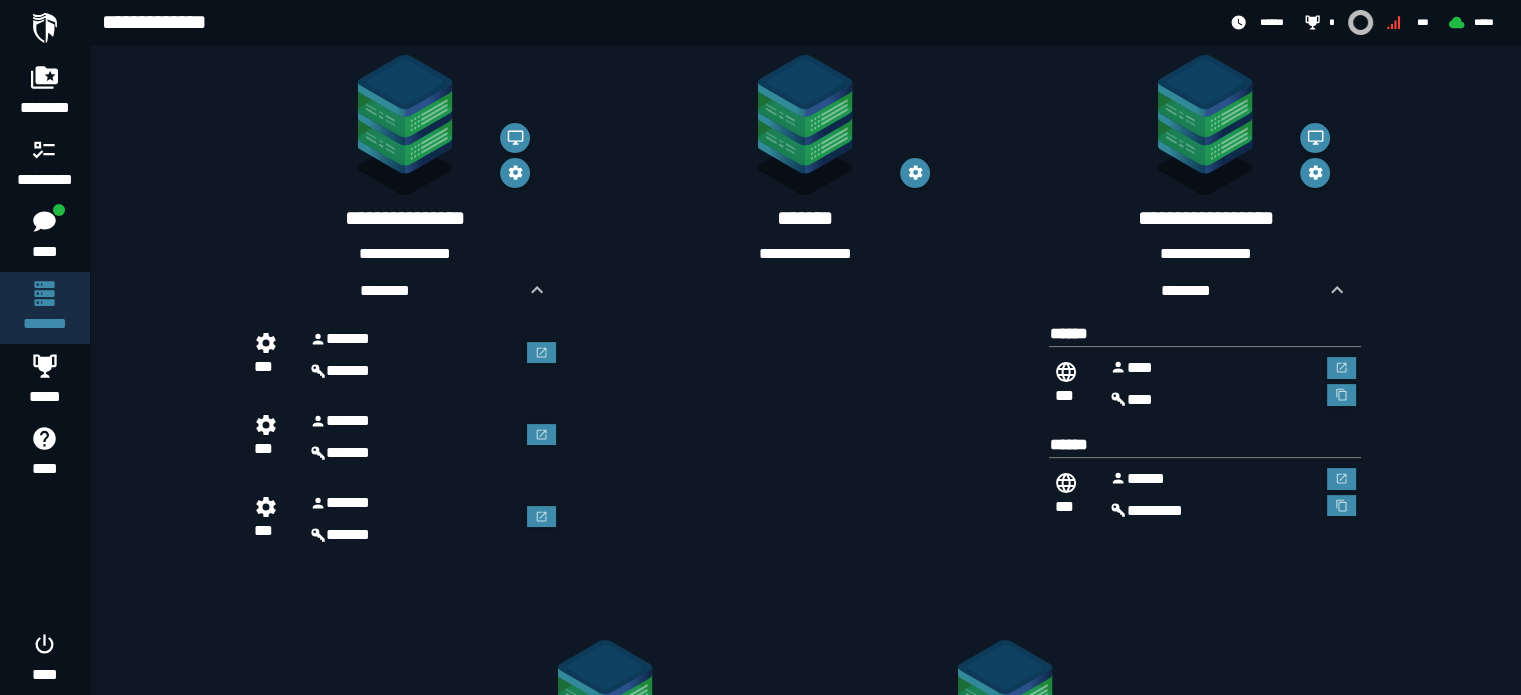 scroll, scrollTop: 188, scrollLeft: 0, axis: vertical 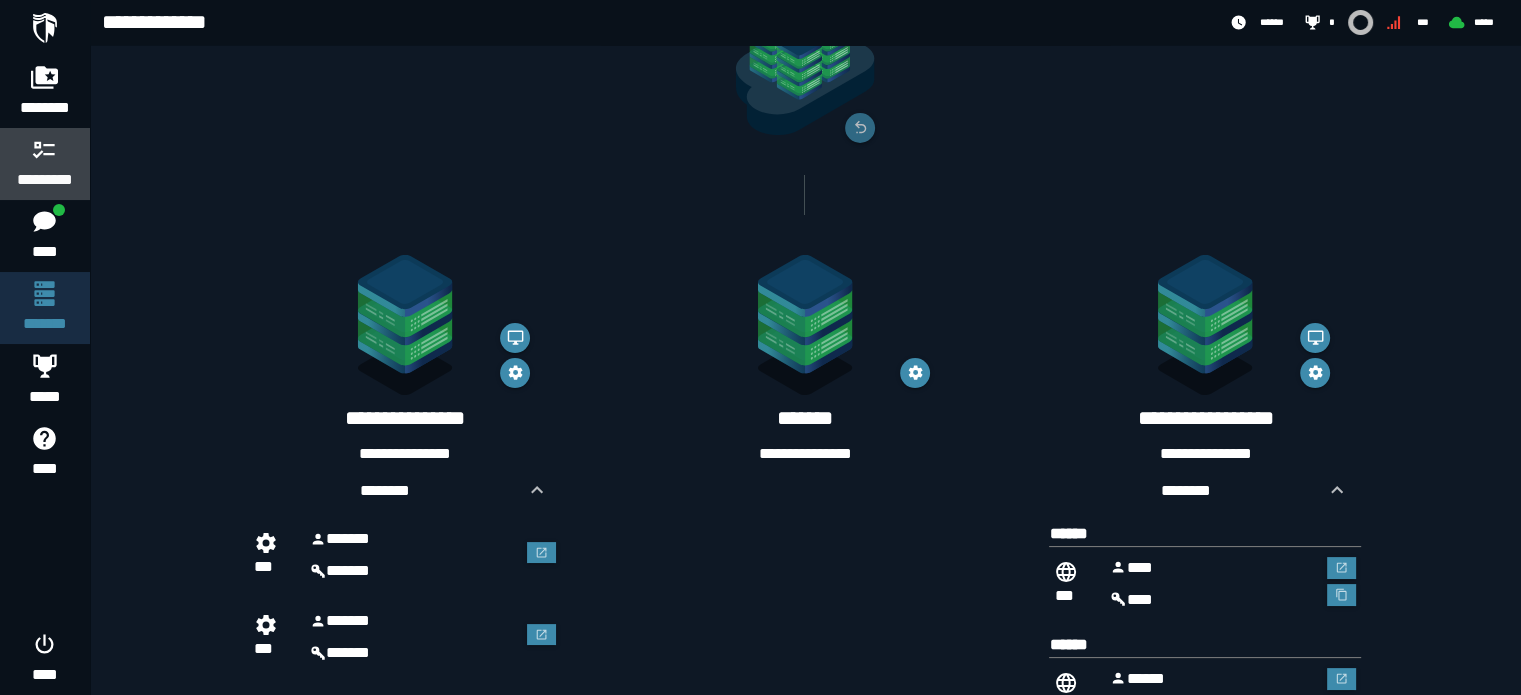 click on "*********" at bounding box center (45, 180) 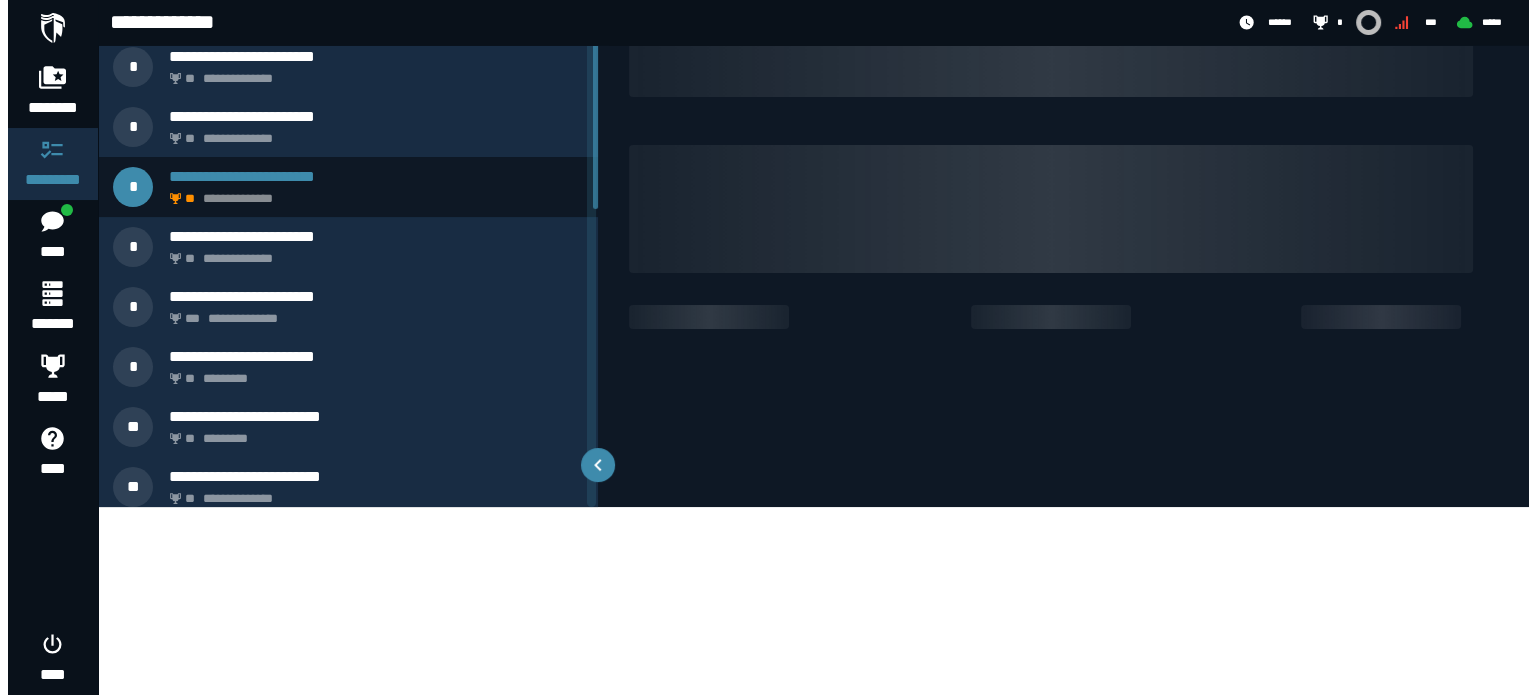 scroll, scrollTop: 0, scrollLeft: 0, axis: both 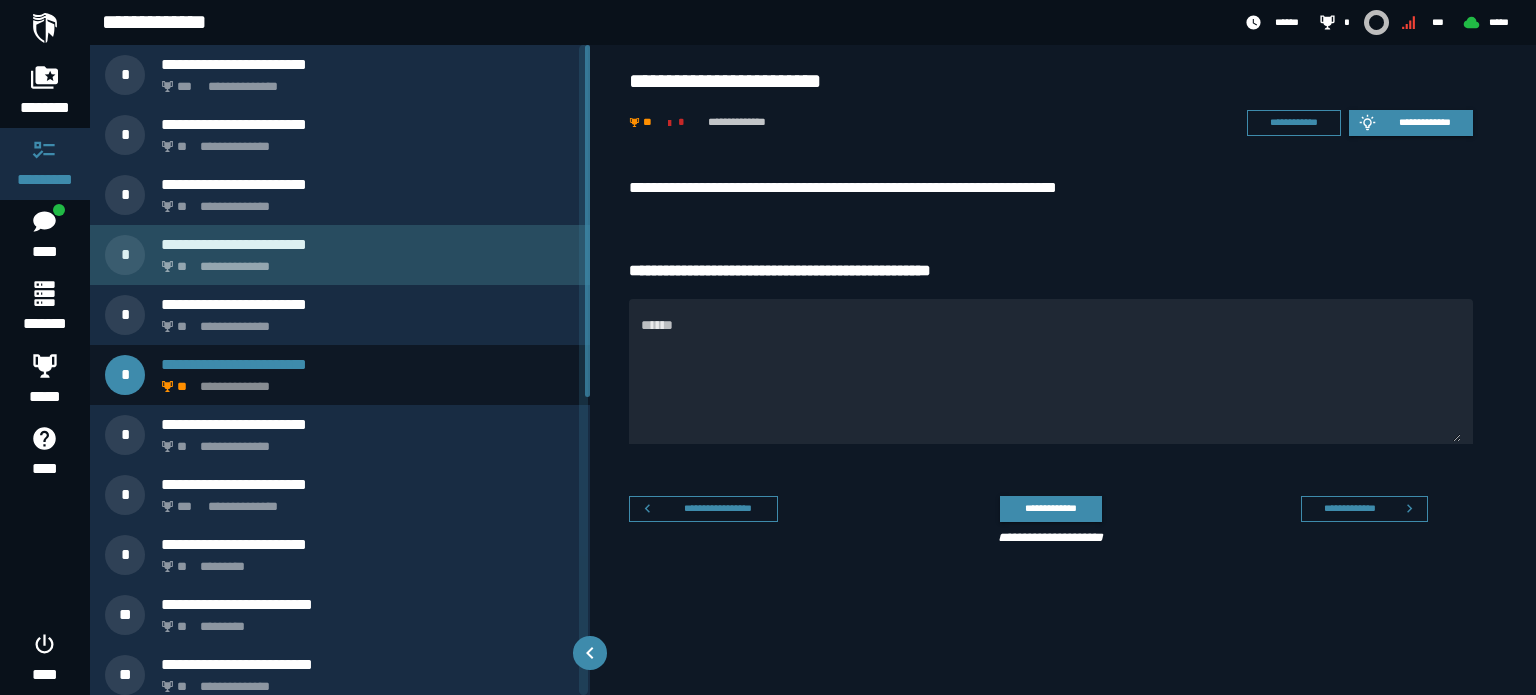 click on "**********" at bounding box center (364, 261) 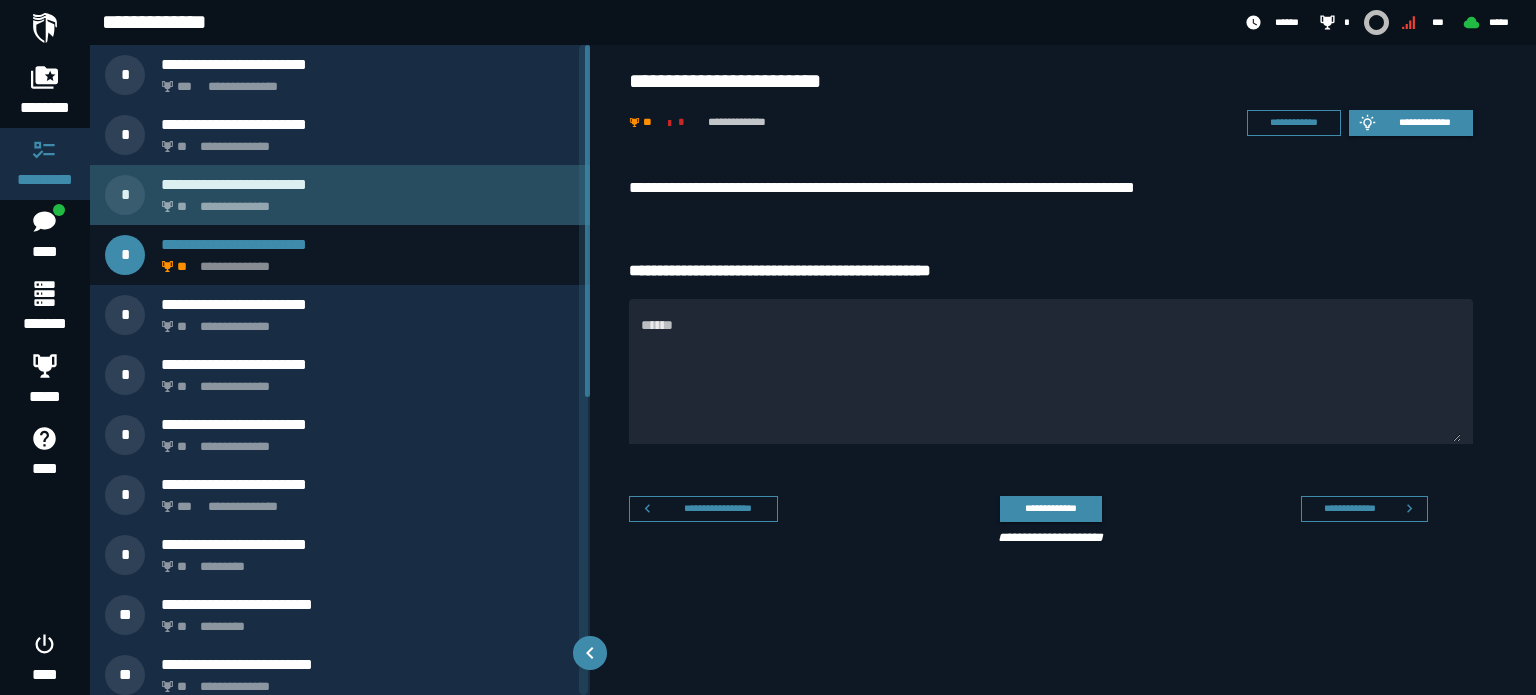 click on "**********" at bounding box center [340, 195] 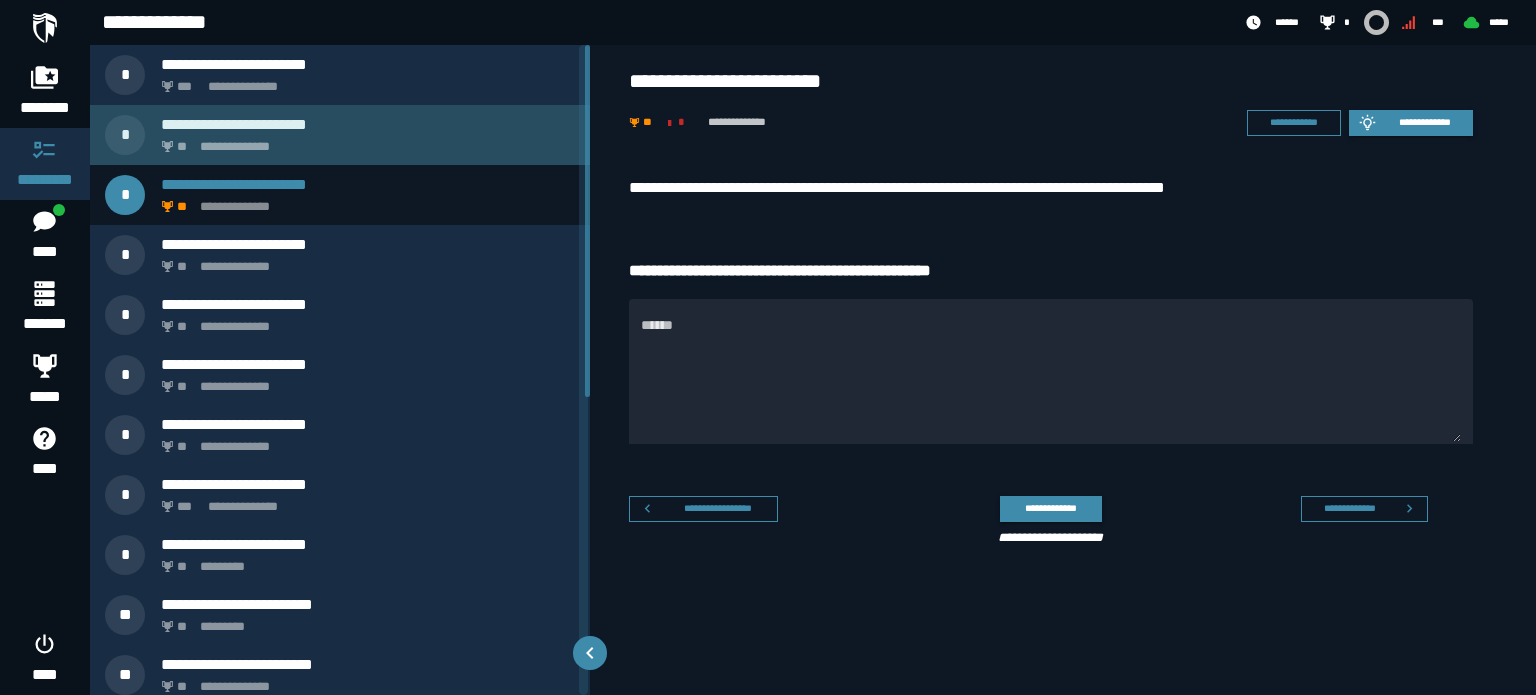 click on "**********" at bounding box center (364, 141) 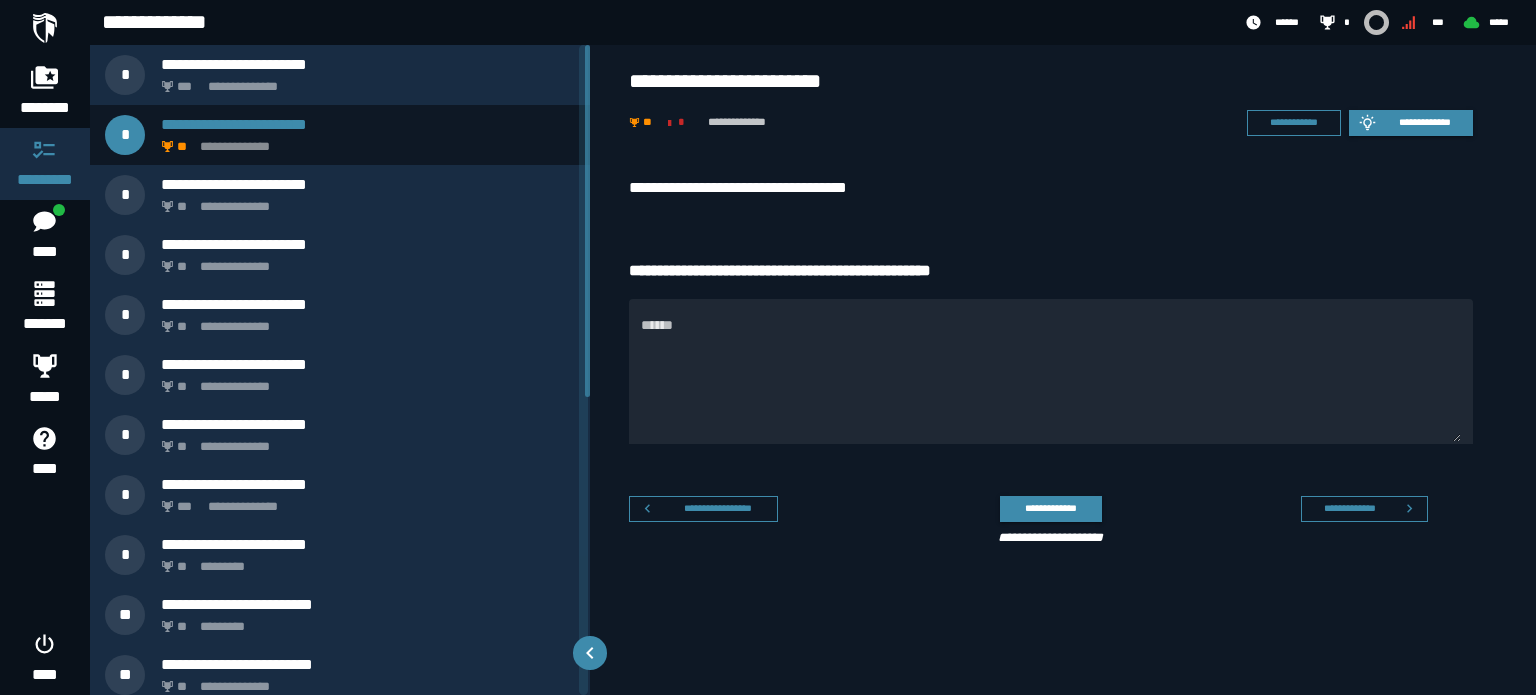 click on "******" at bounding box center (1051, 383) 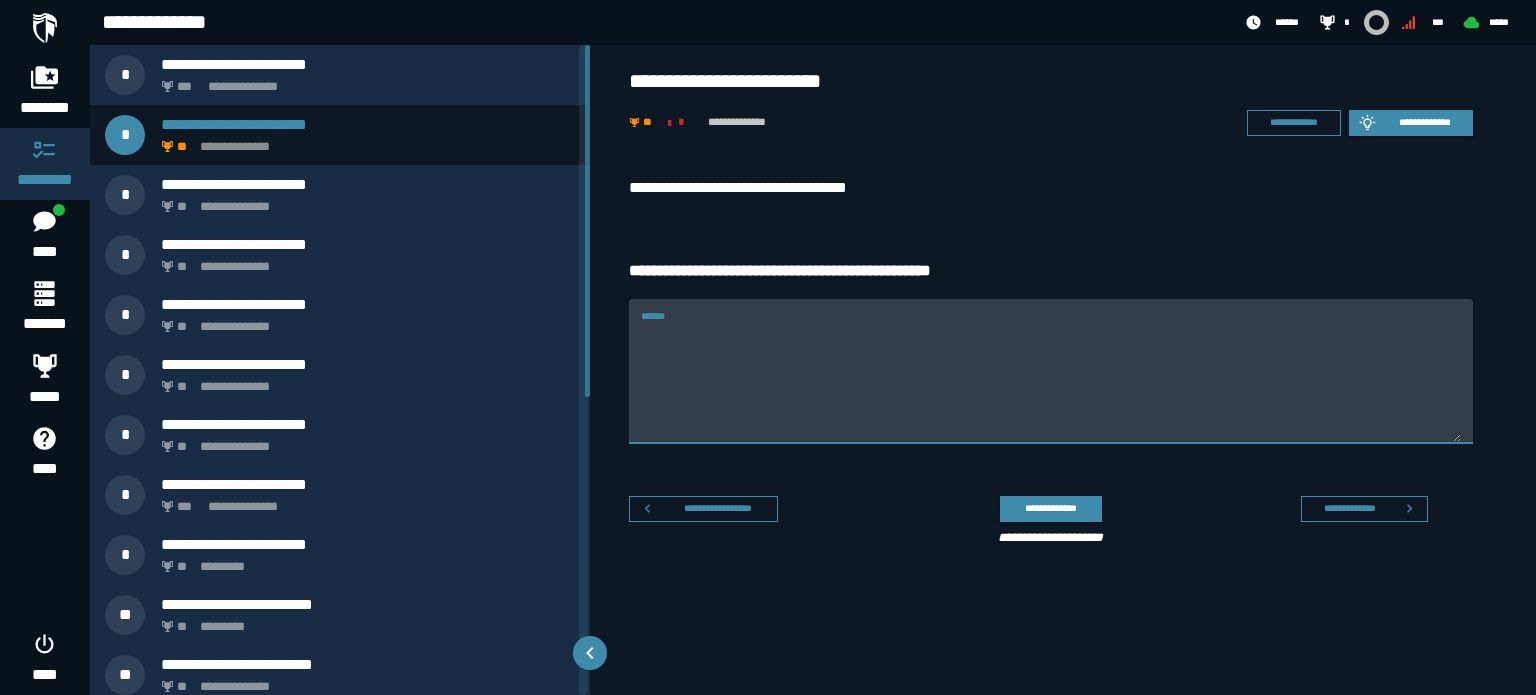 paste on "**********" 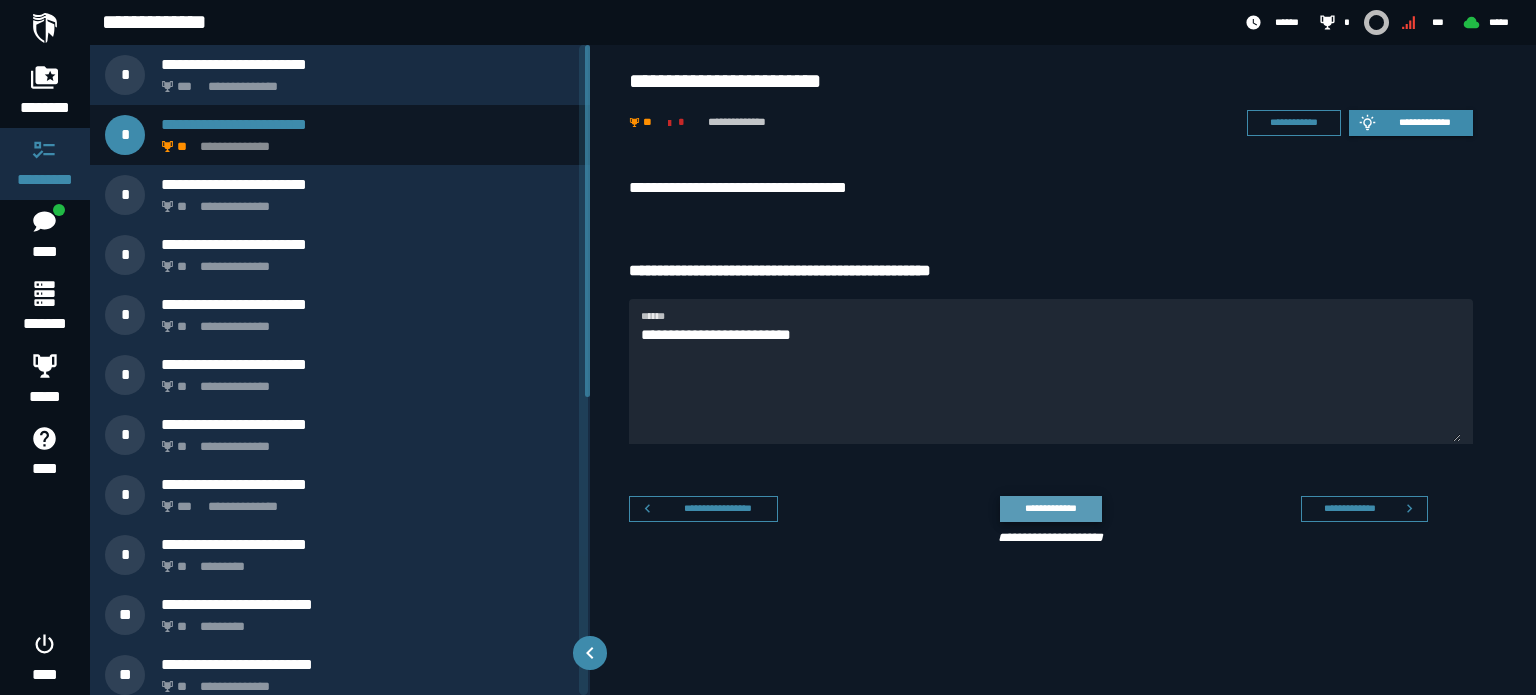 click on "**********" at bounding box center (1051, 508) 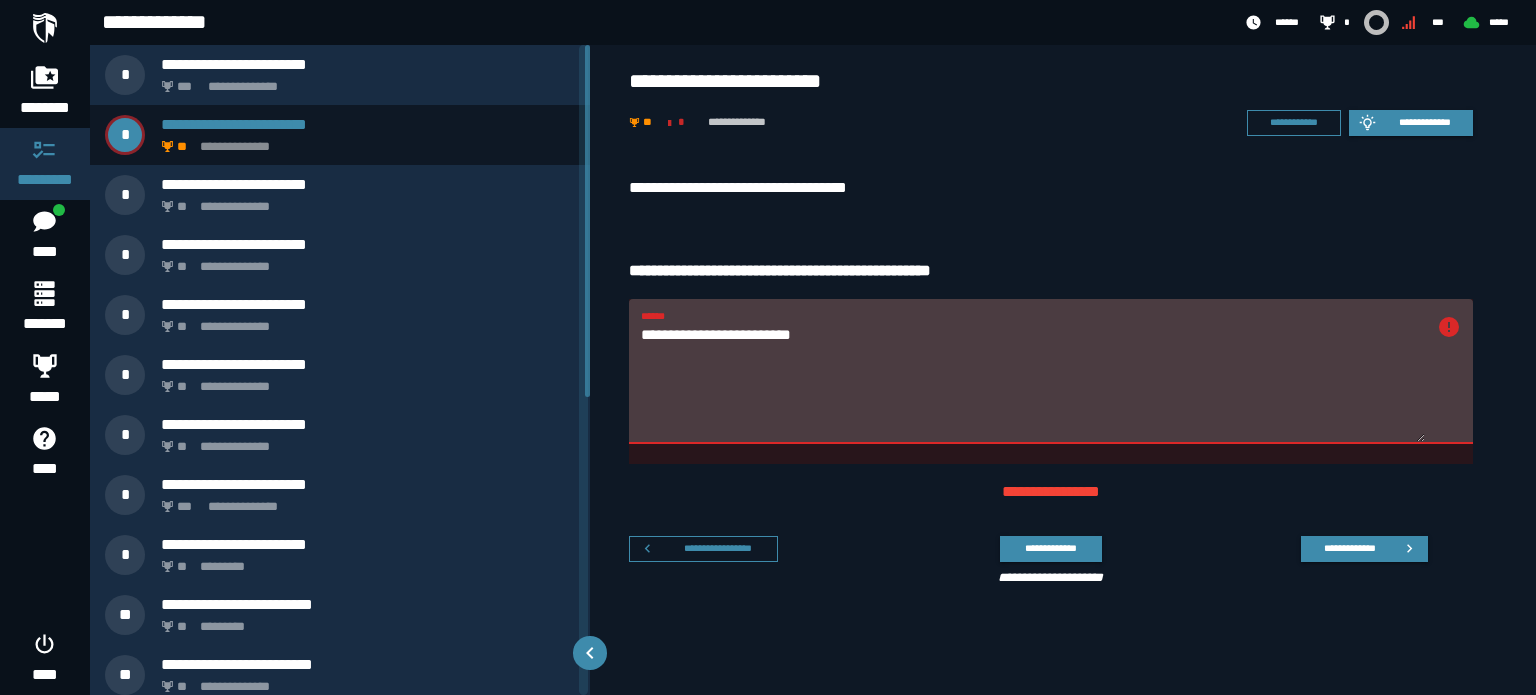 drag, startPoint x: 731, startPoint y: 330, endPoint x: 716, endPoint y: 346, distance: 21.931713 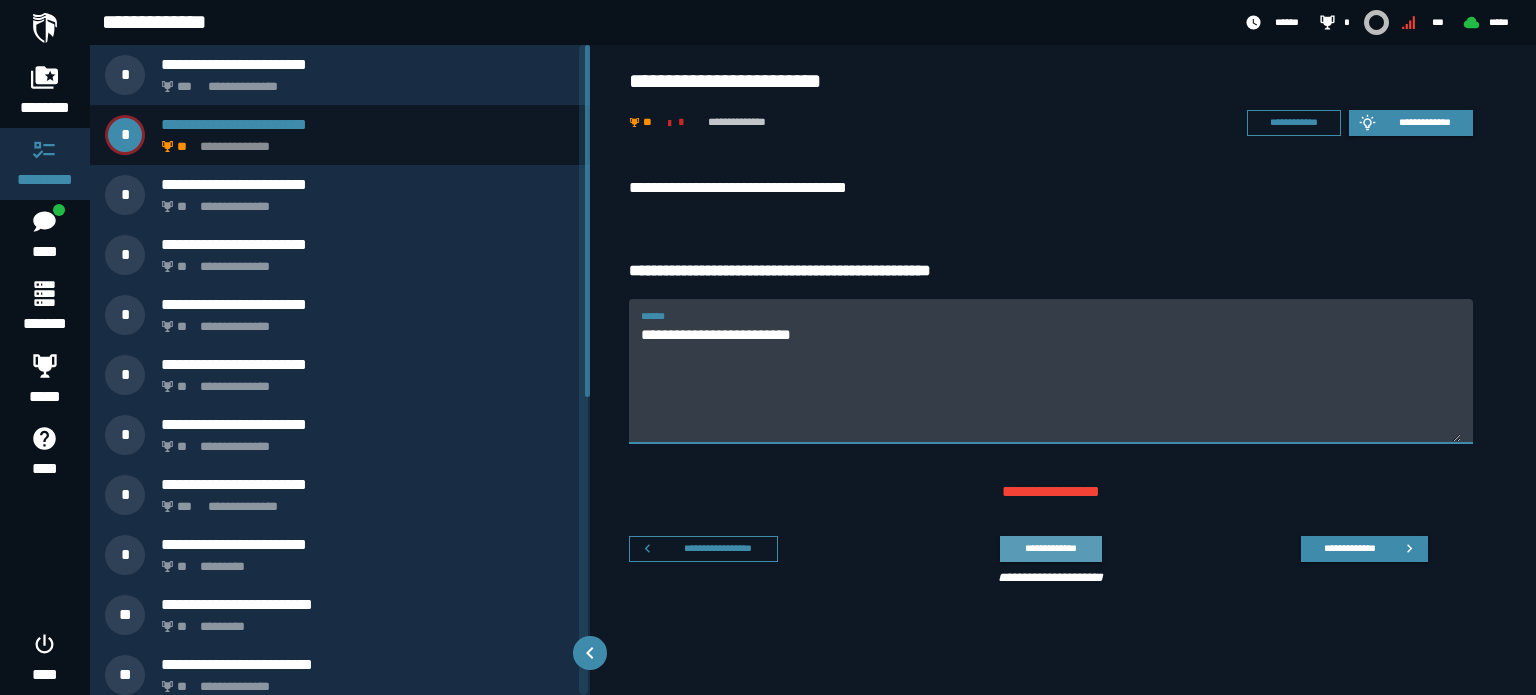 type on "**********" 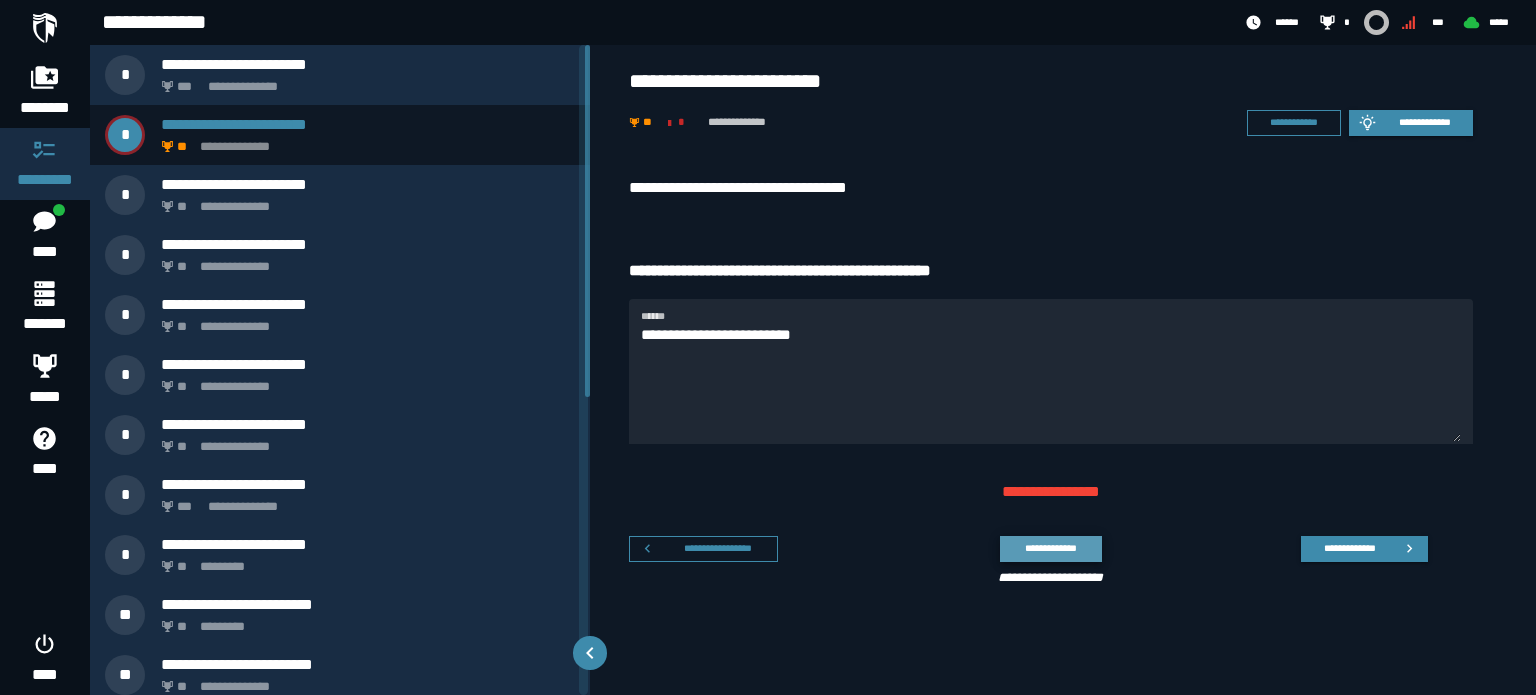 click on "**********" at bounding box center (1051, 548) 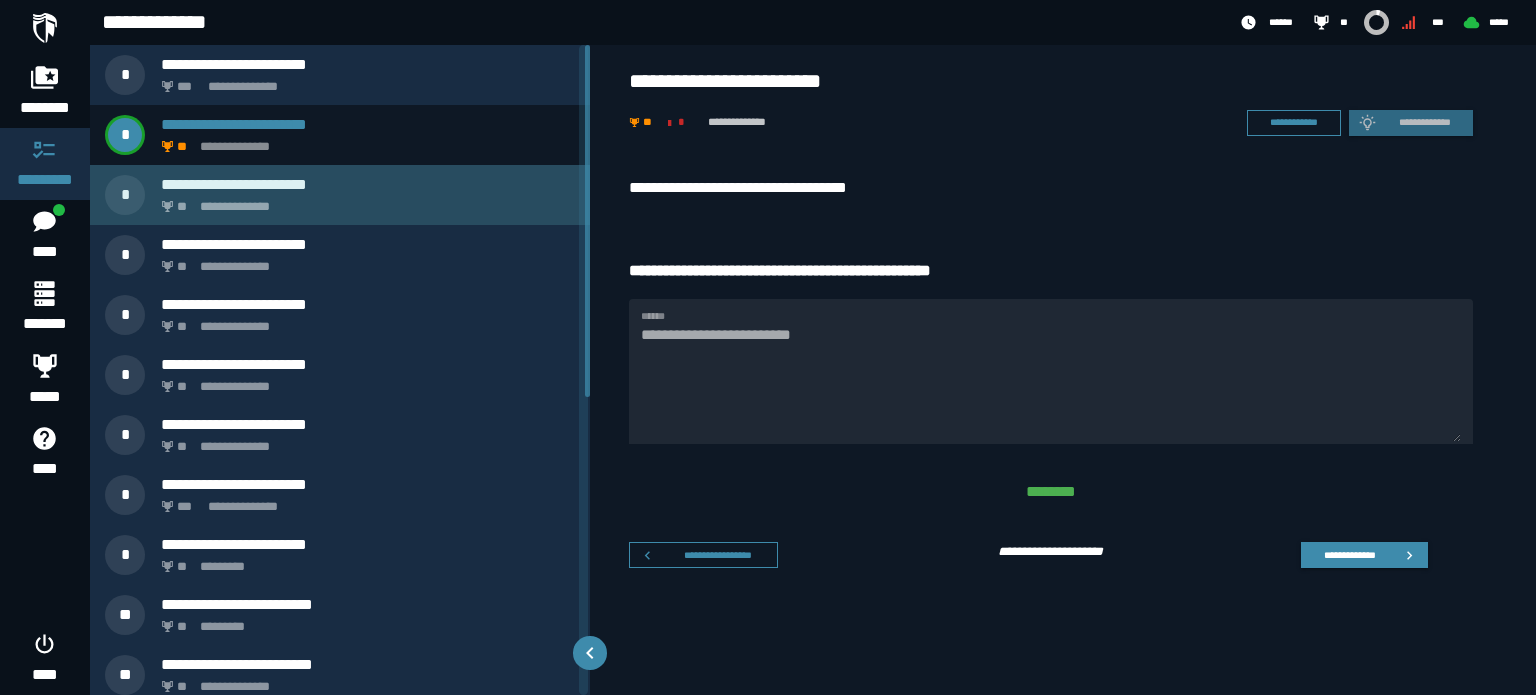 click on "**********" at bounding box center [364, 201] 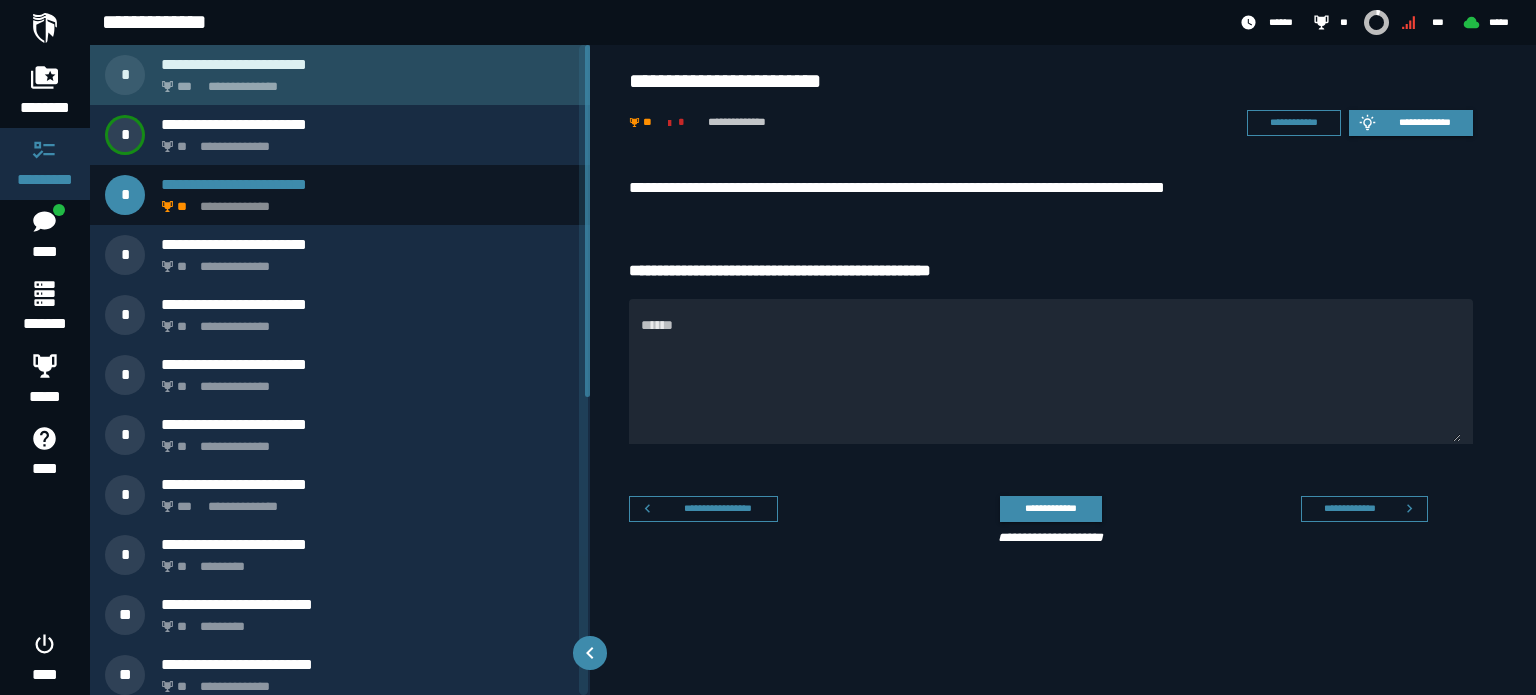 click on "**********" at bounding box center [364, 81] 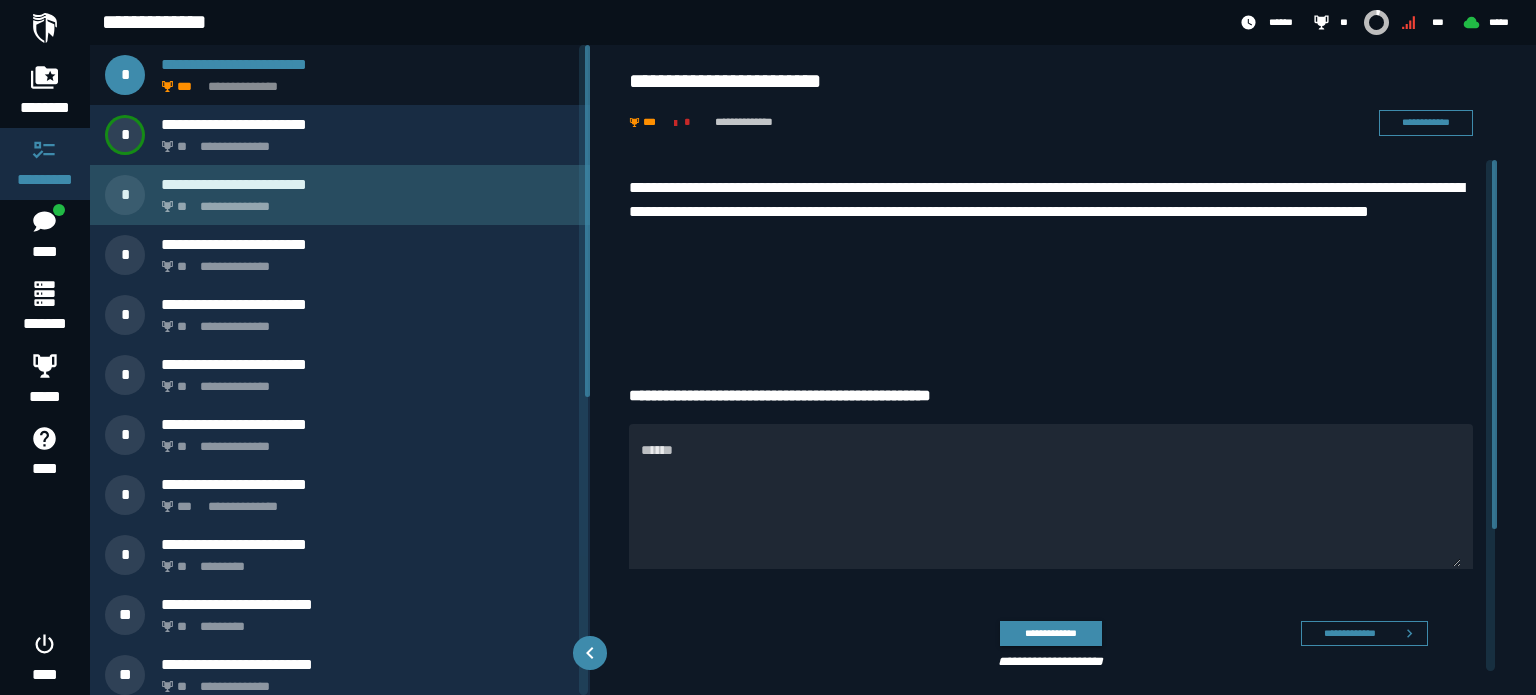 click on "**********" at bounding box center [364, 201] 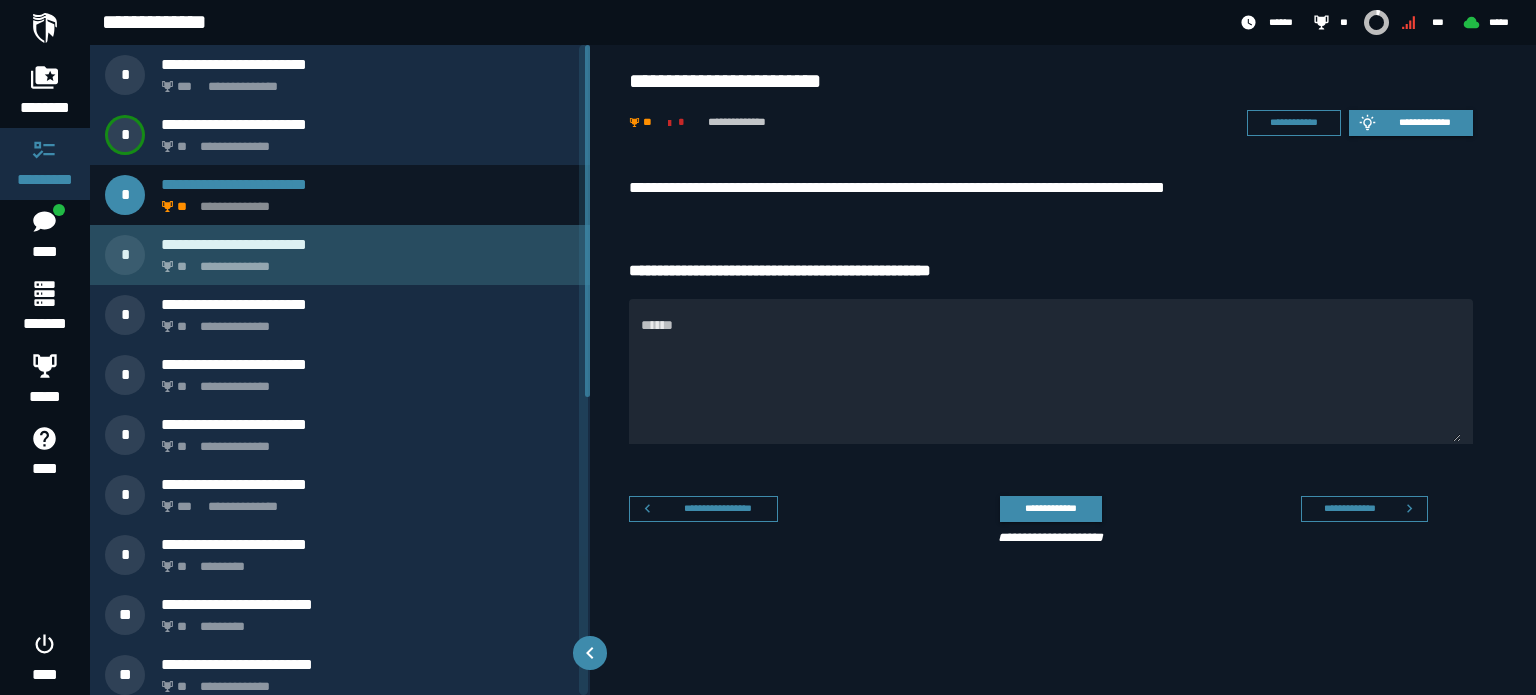 click on "**********" at bounding box center [364, 261] 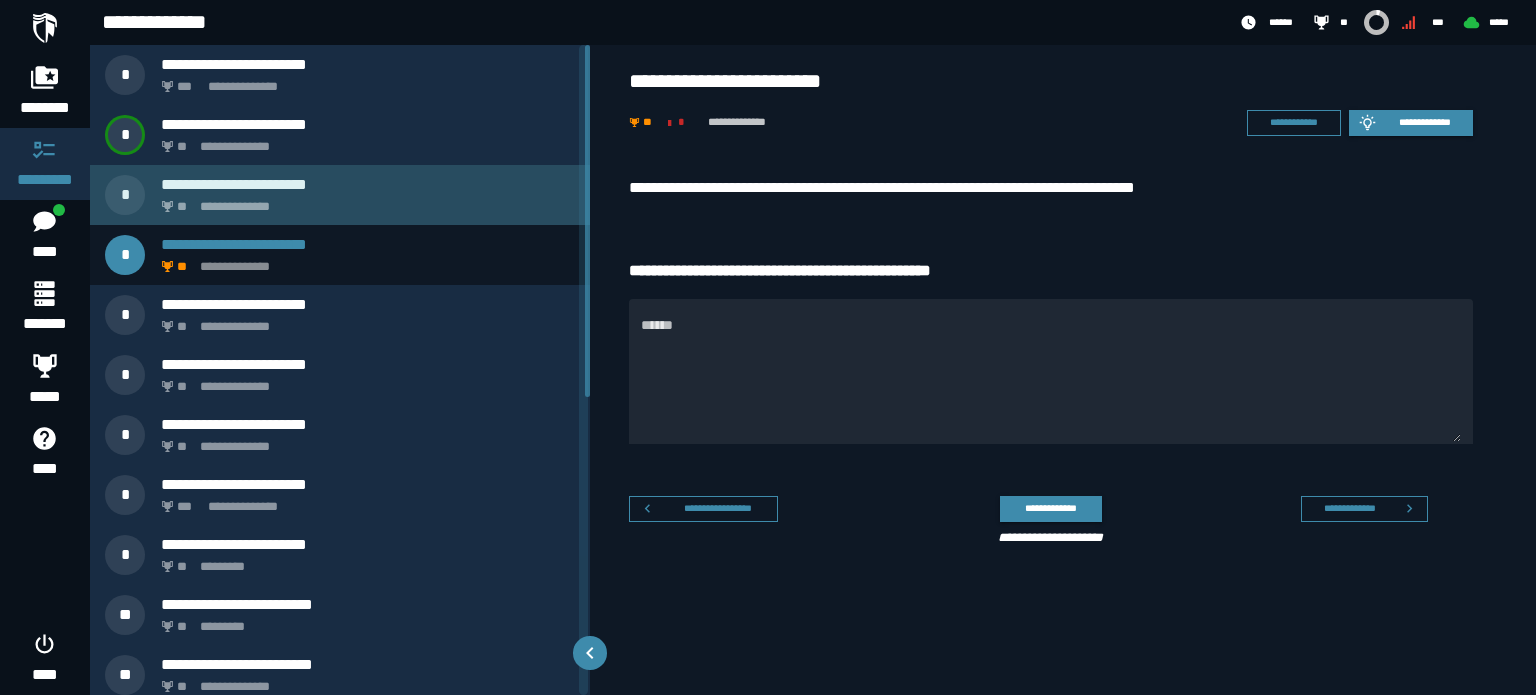 click on "**********" at bounding box center (340, 195) 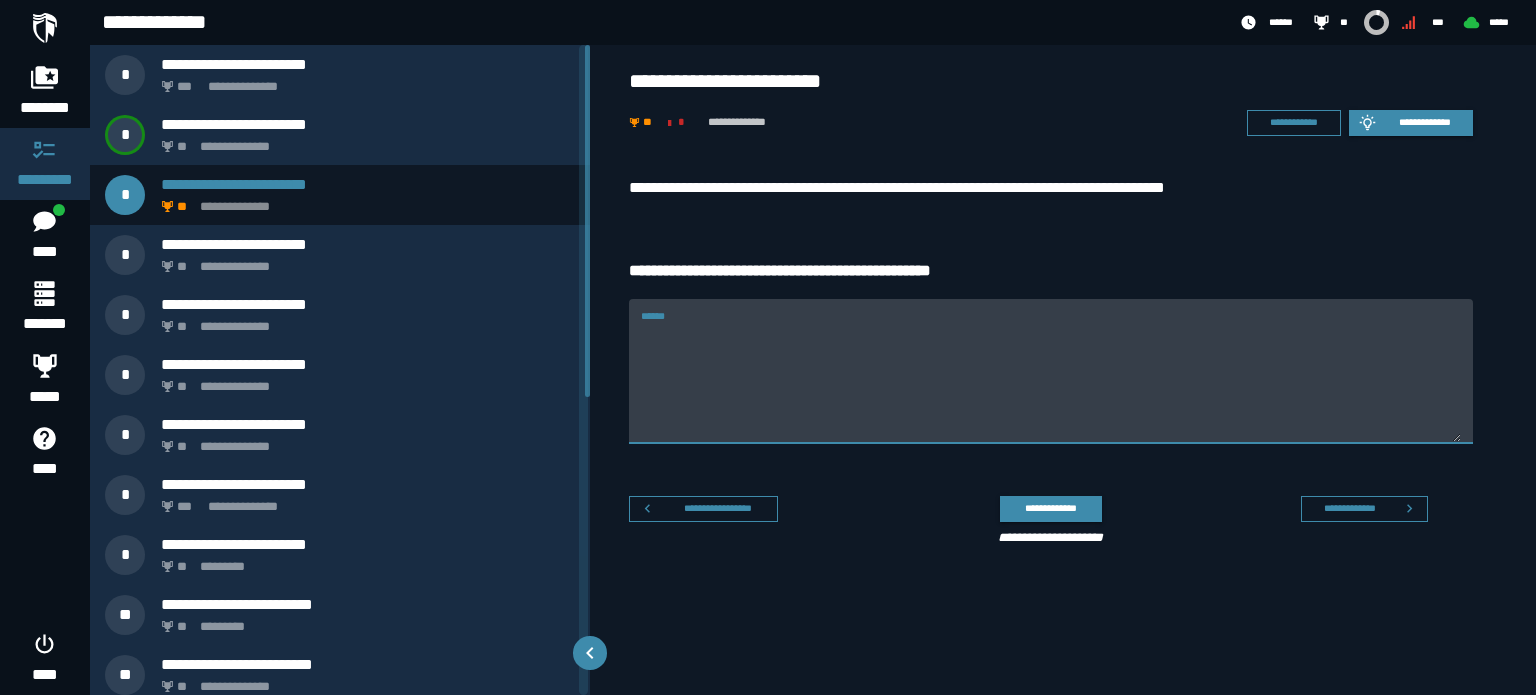 click on "******" at bounding box center (1051, 383) 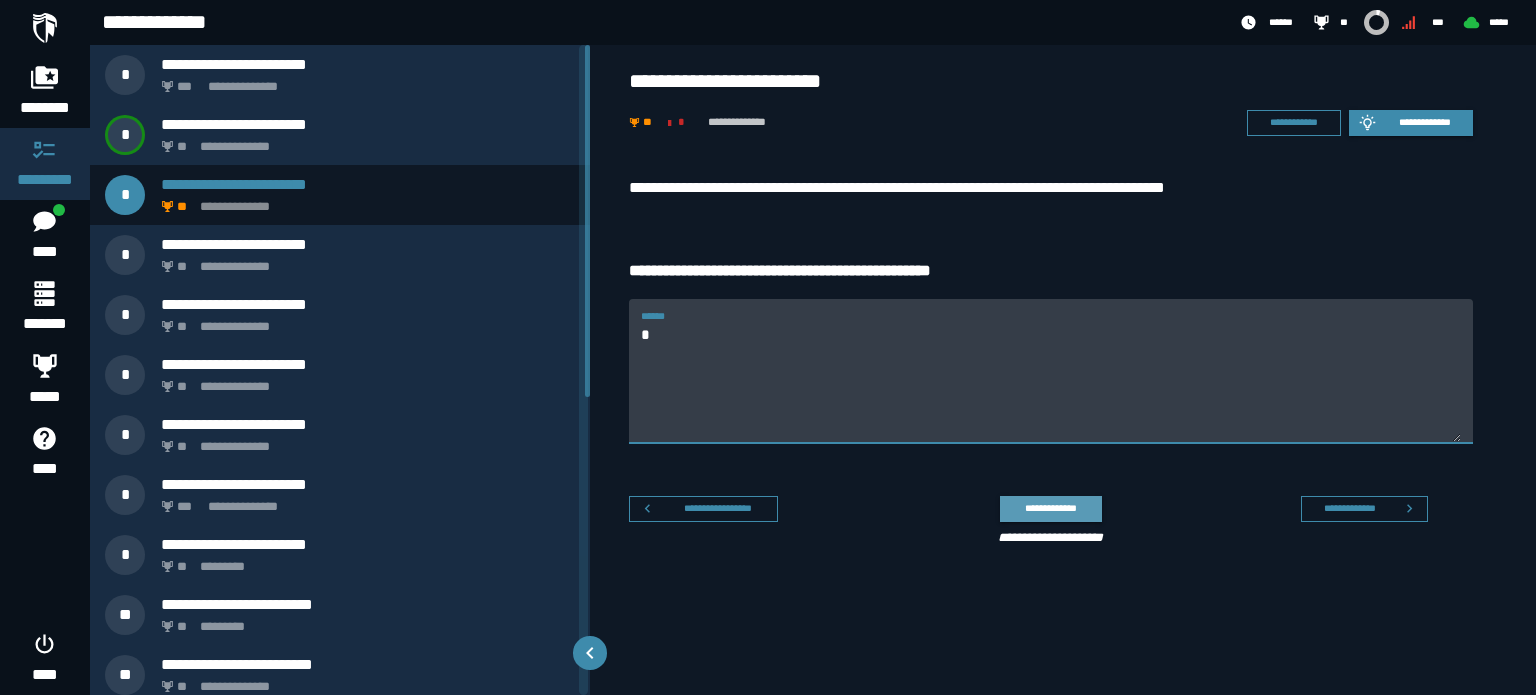 type on "*" 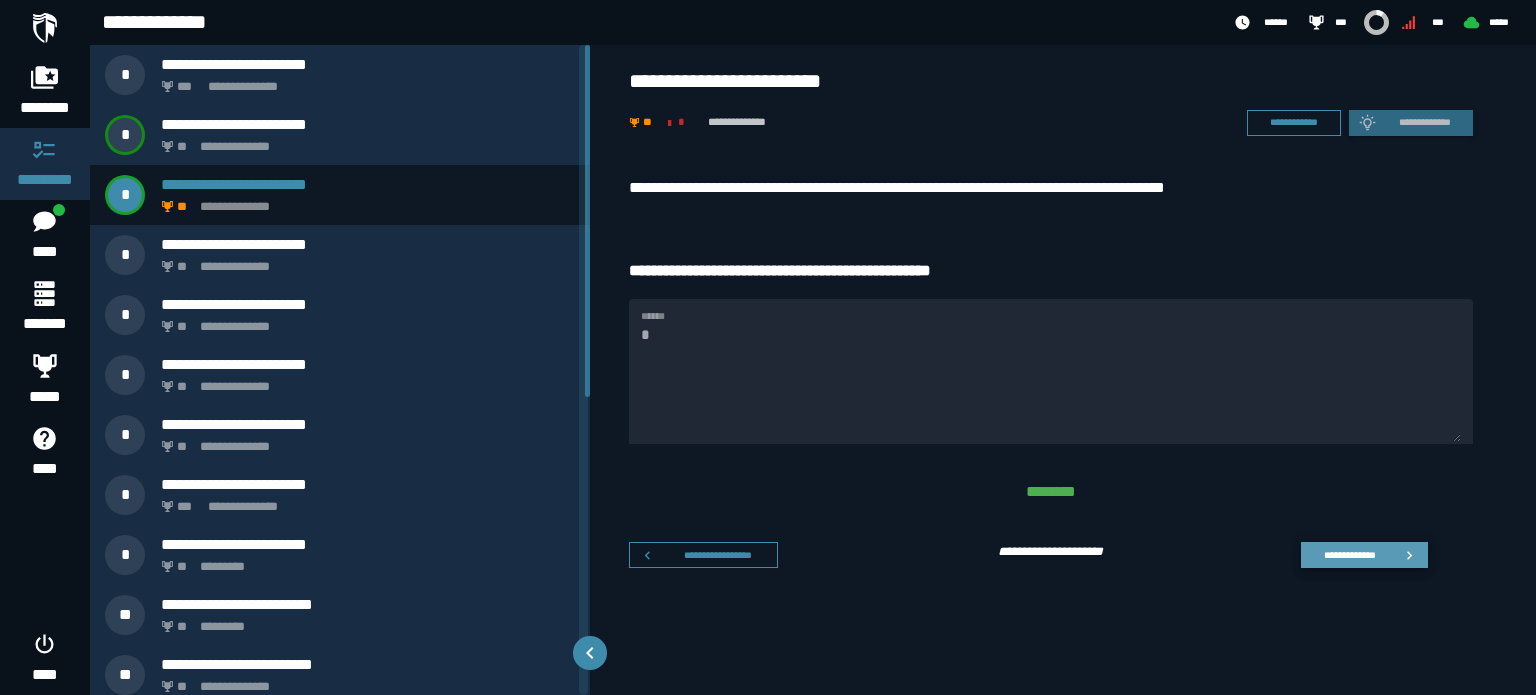 click on "**********" at bounding box center (1350, 554) 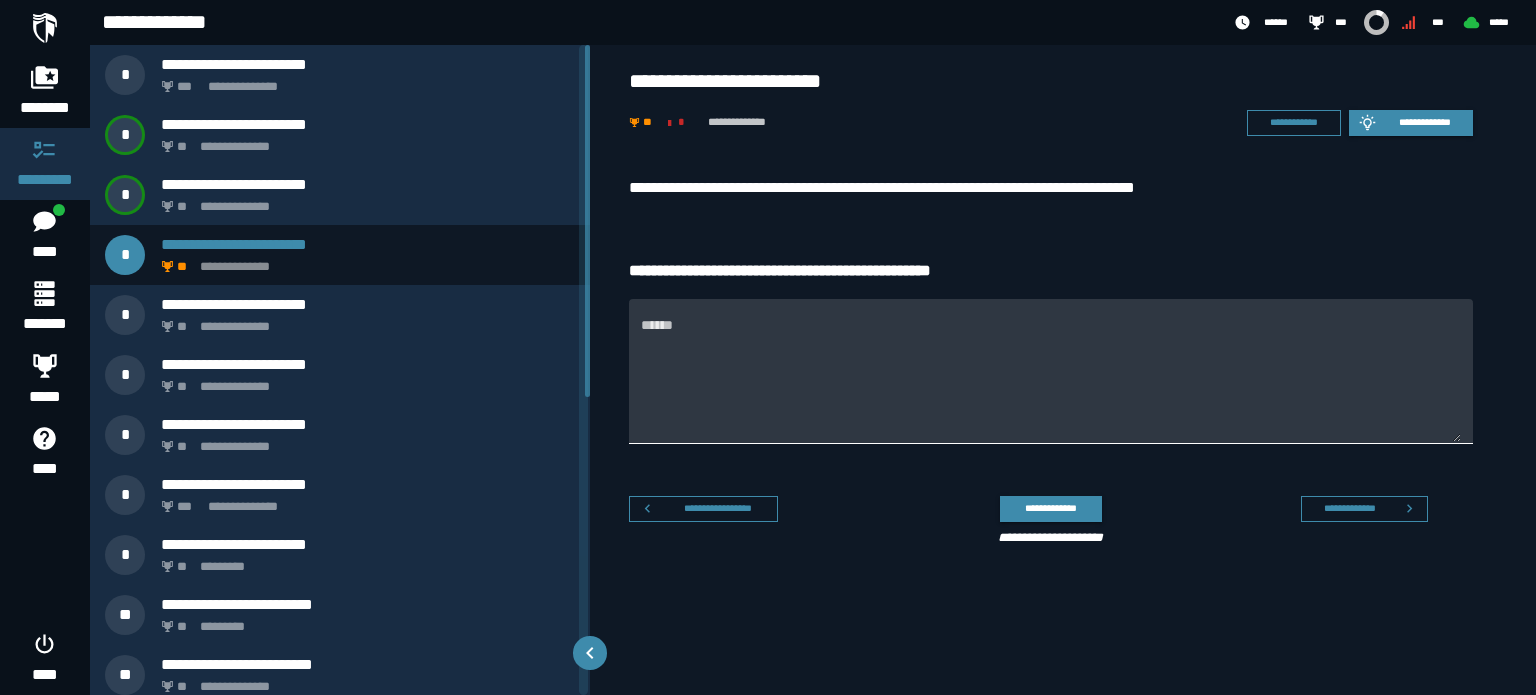 click on "******" at bounding box center (1051, 383) 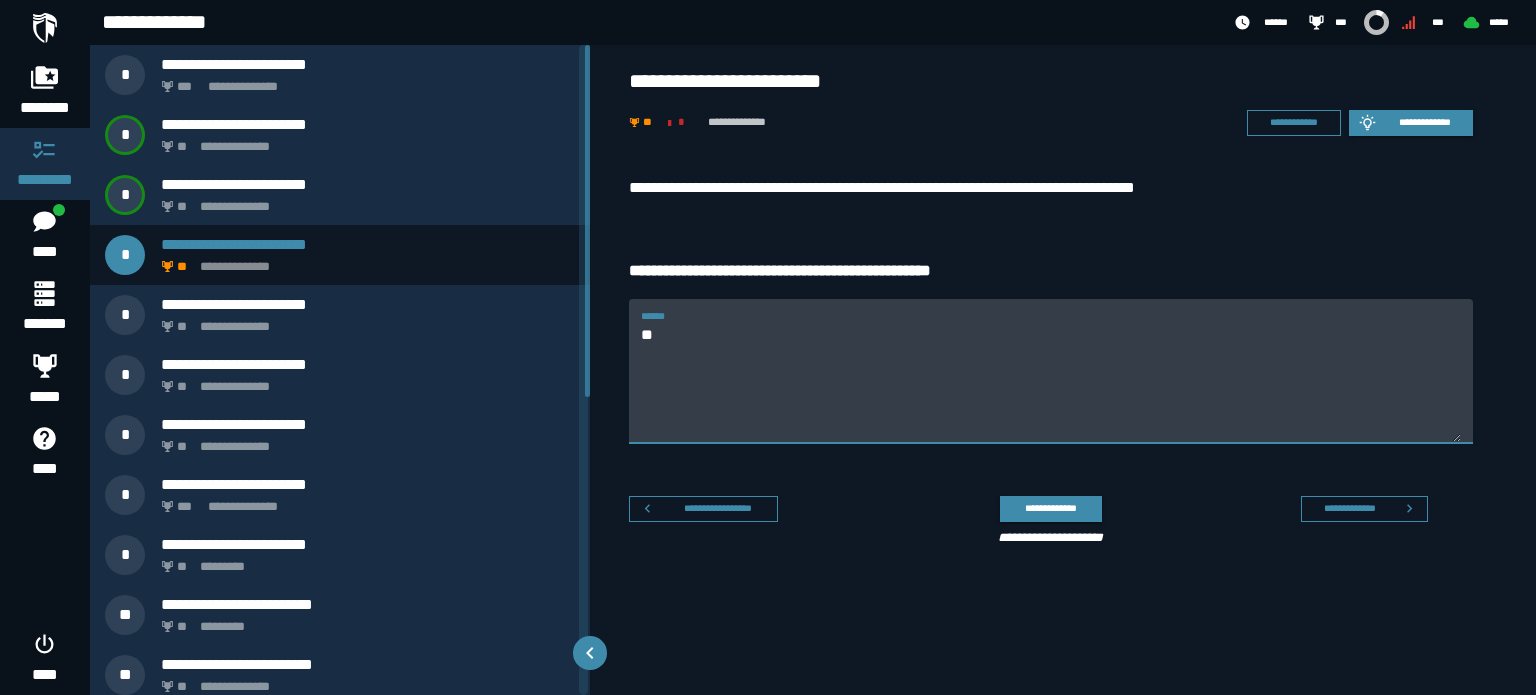type on "*" 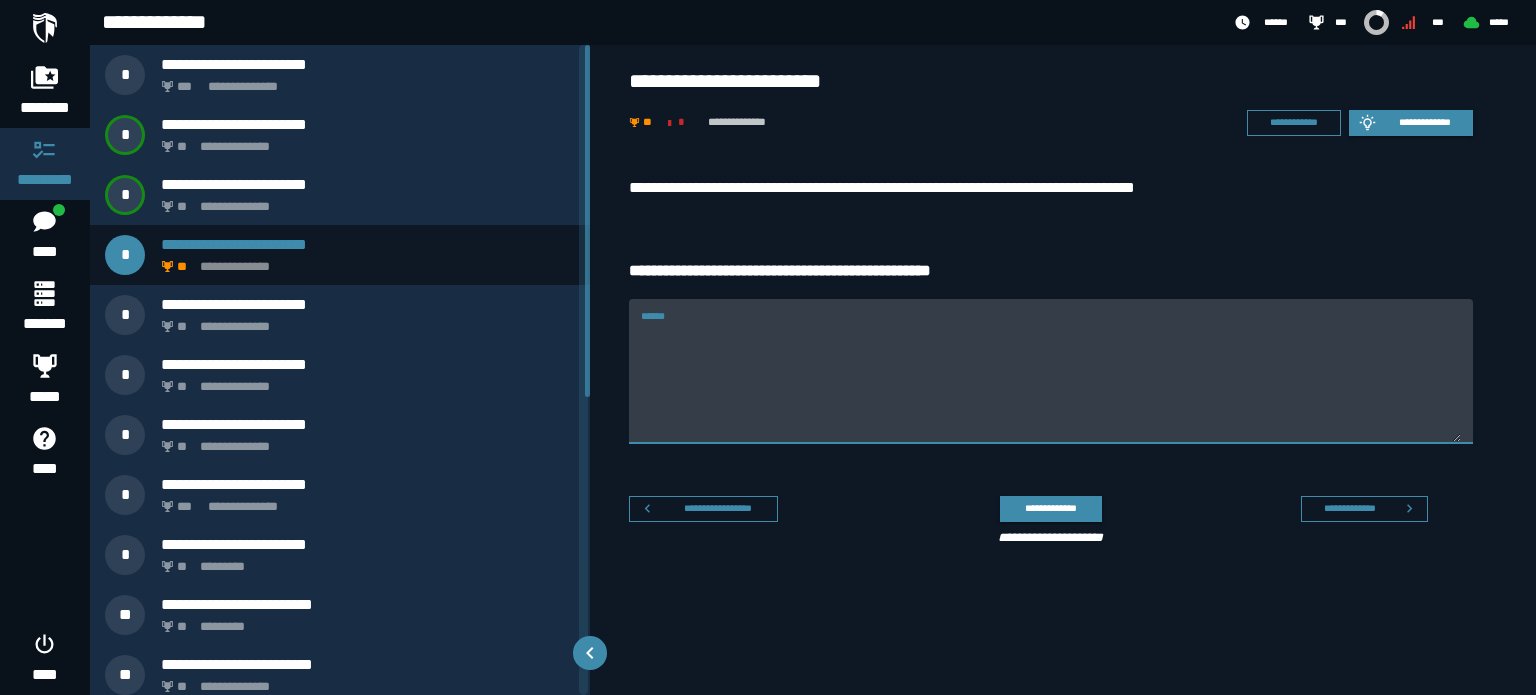 paste on "**********" 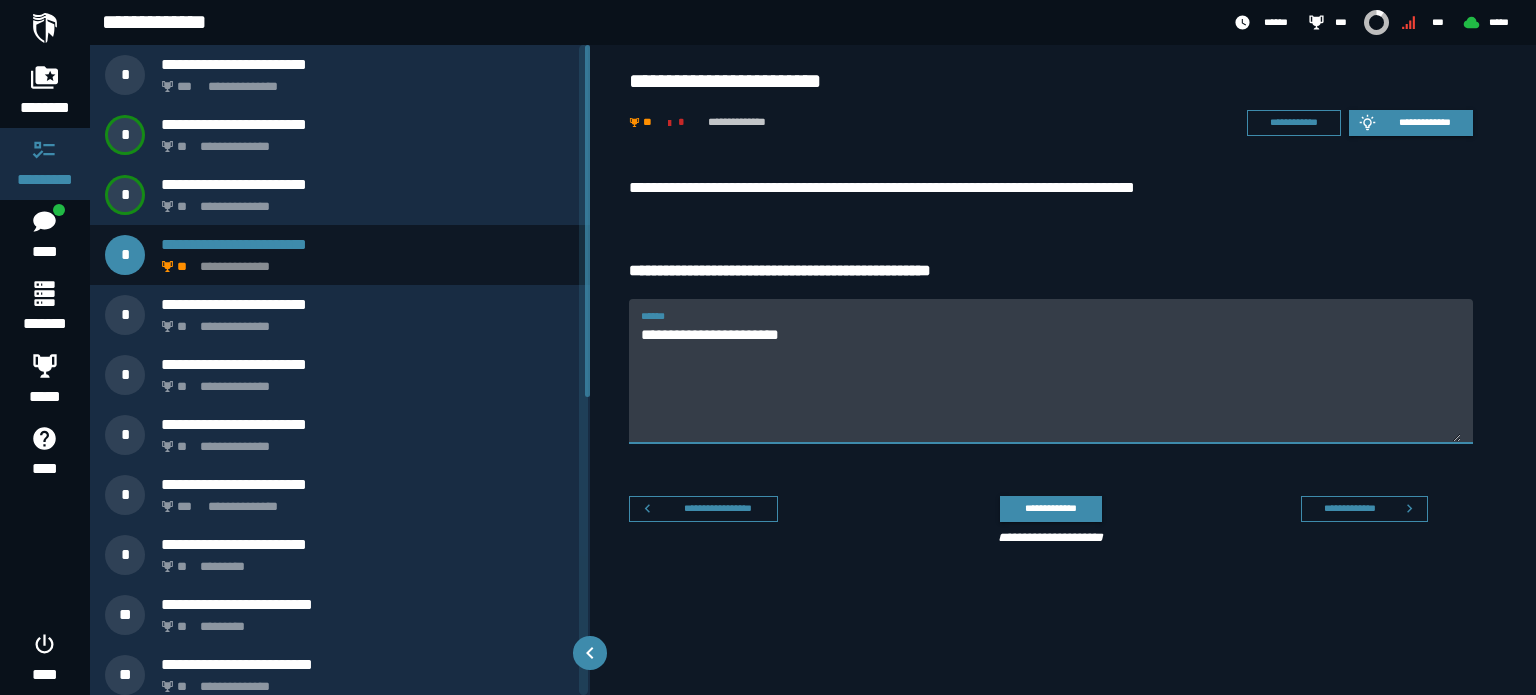 type on "**********" 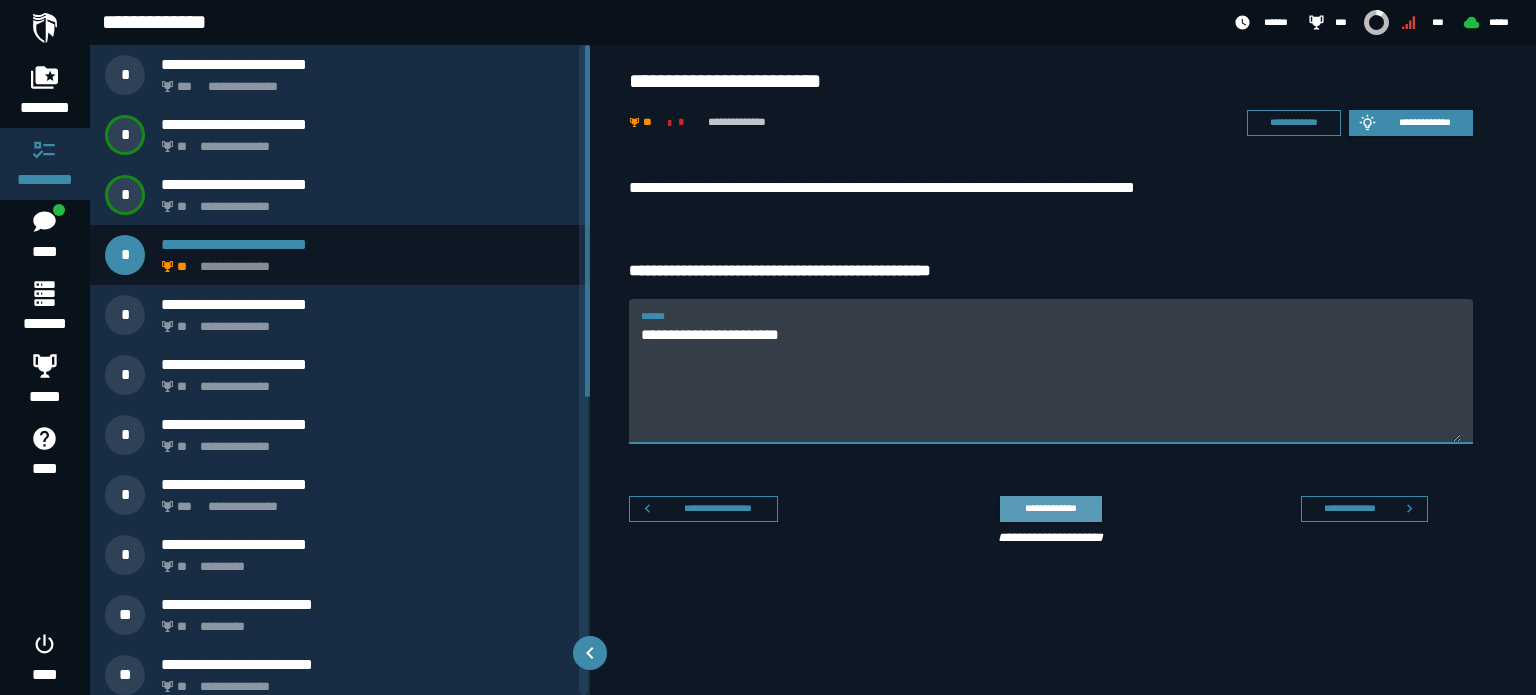 click on "**********" at bounding box center [1051, 508] 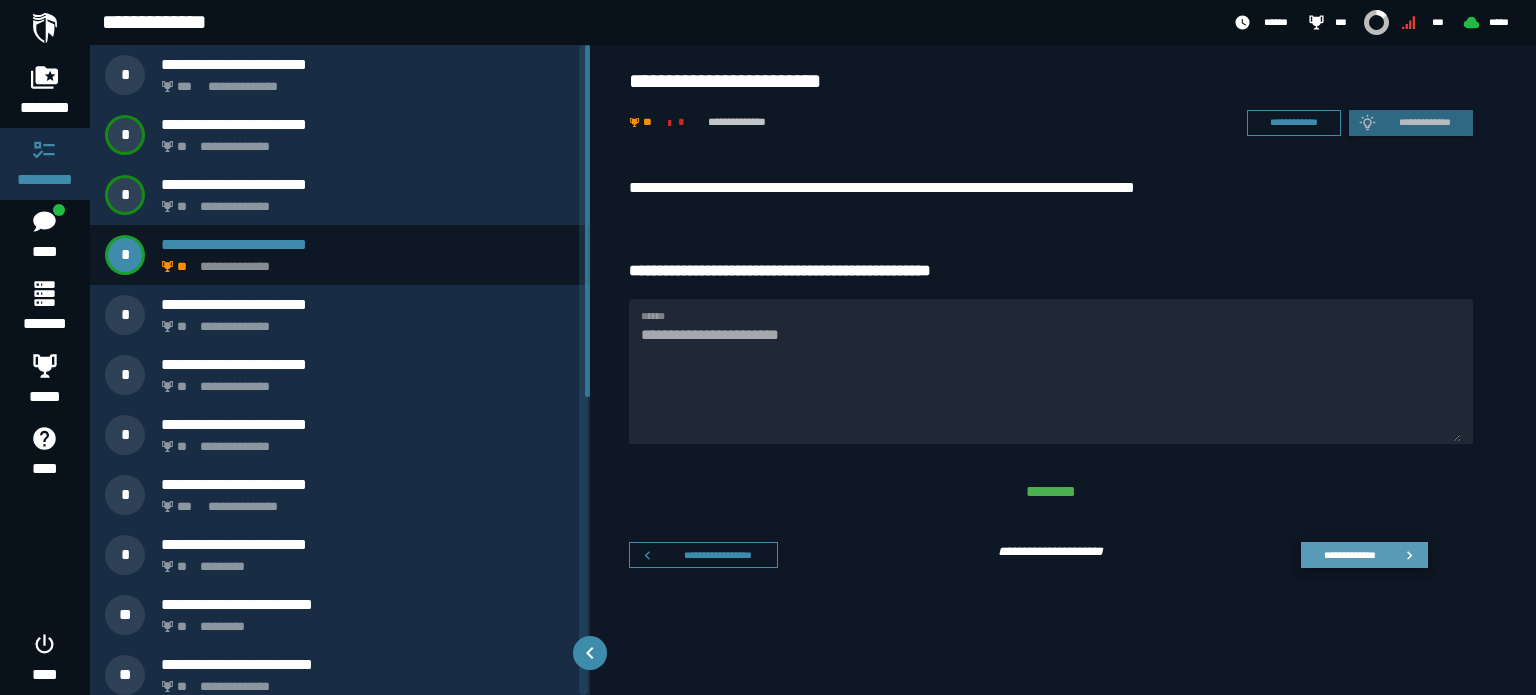 click on "**********" at bounding box center (1364, 555) 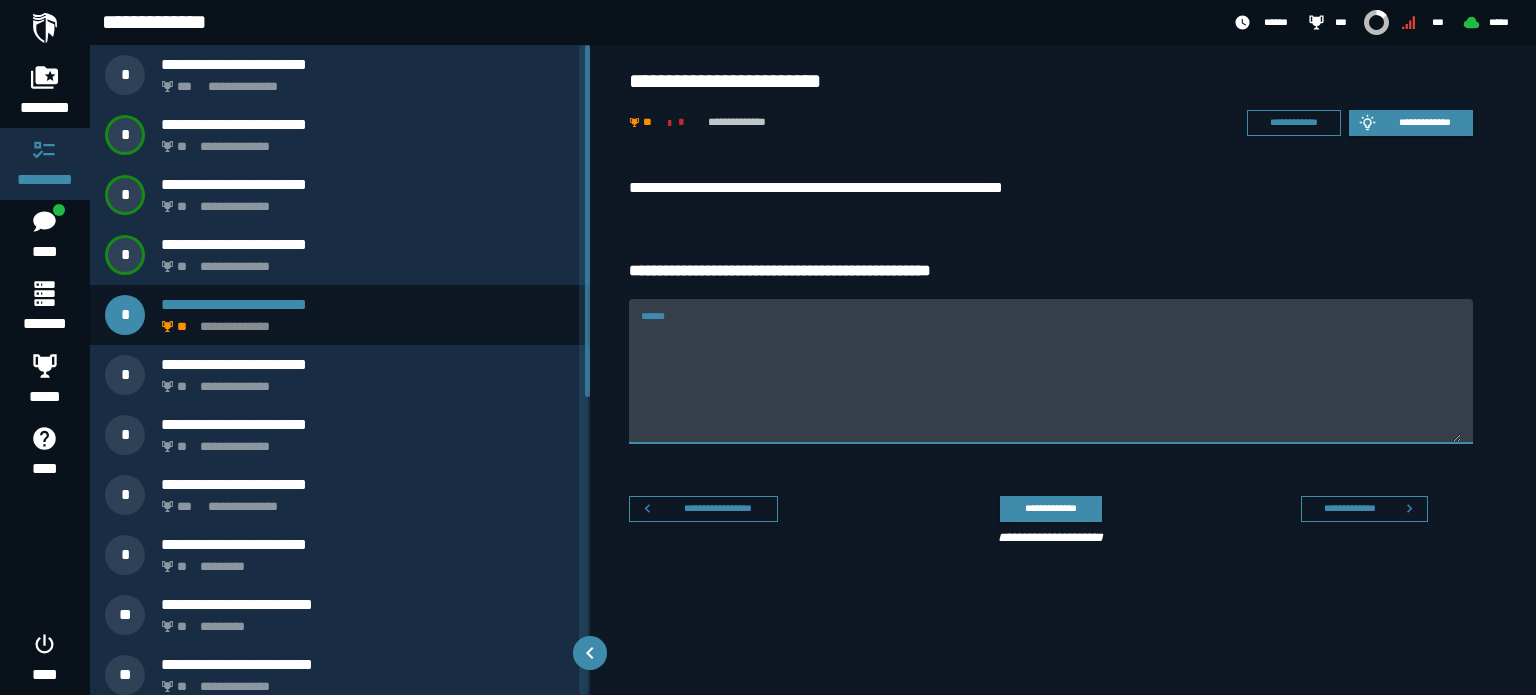 click on "******" at bounding box center [1051, 383] 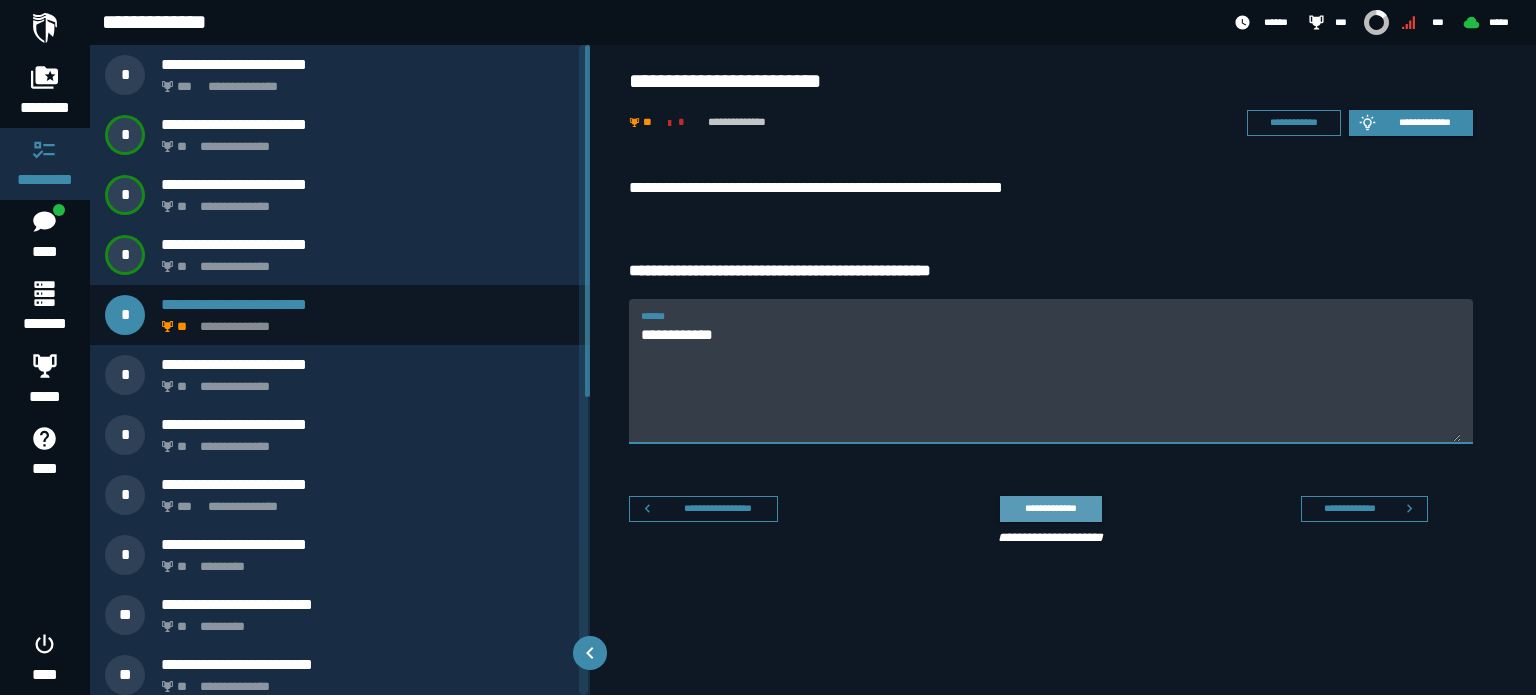 type on "**********" 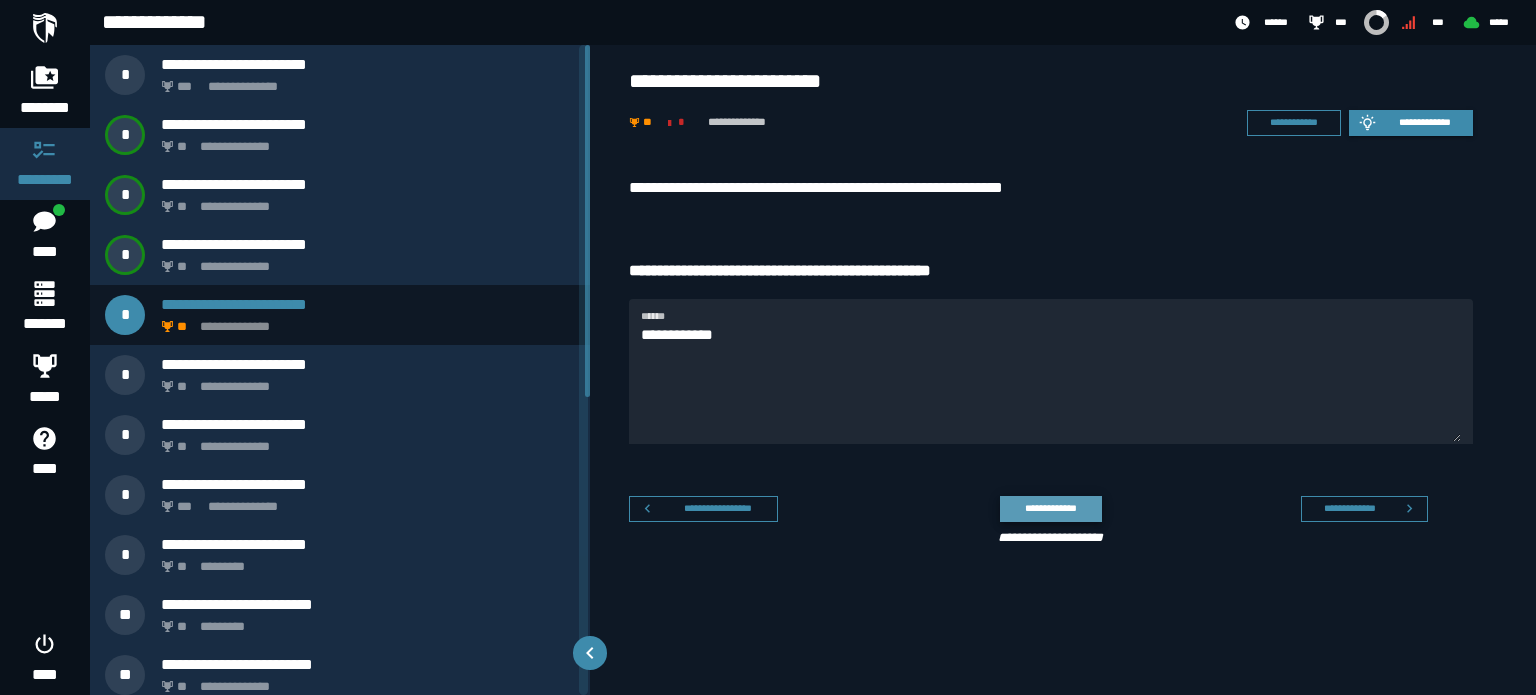 click on "**********" at bounding box center (1051, 508) 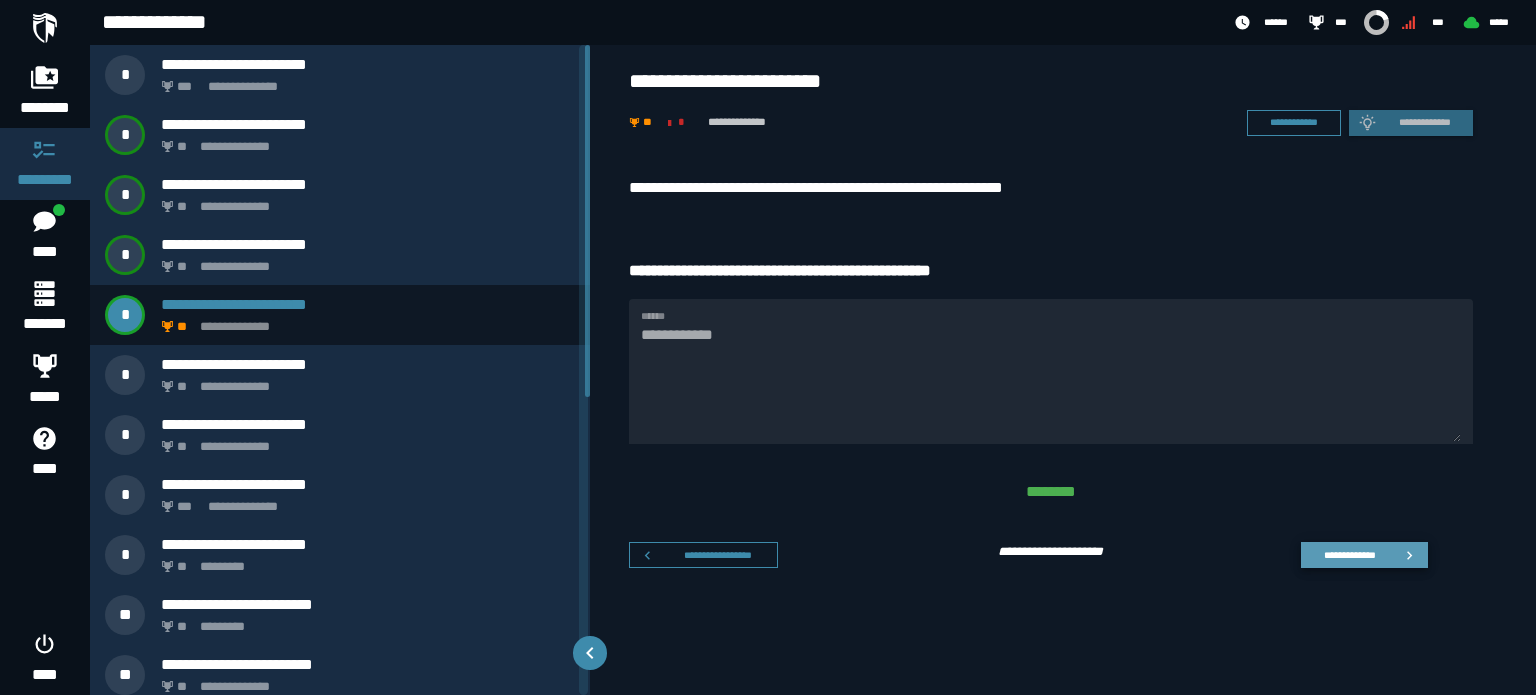 click on "**********" at bounding box center (1350, 554) 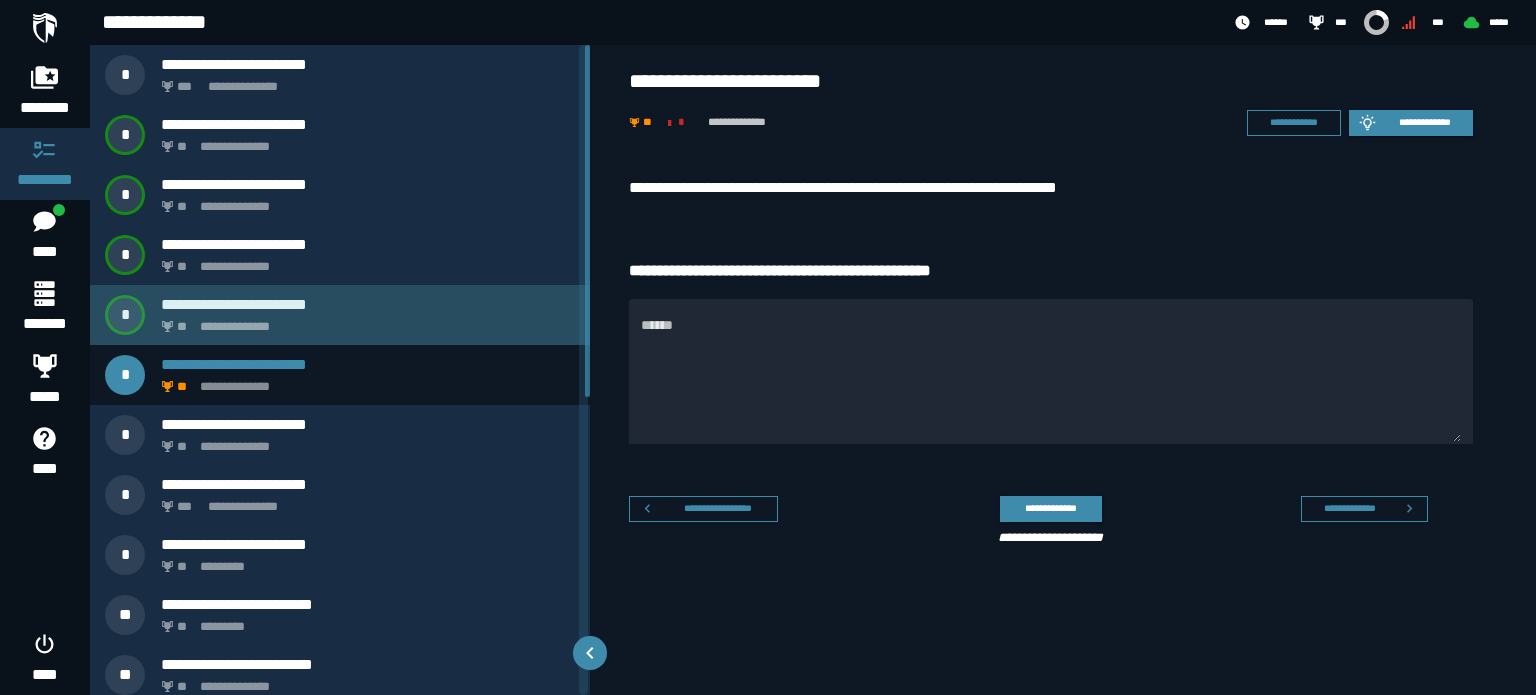 click on "**********" at bounding box center [340, 315] 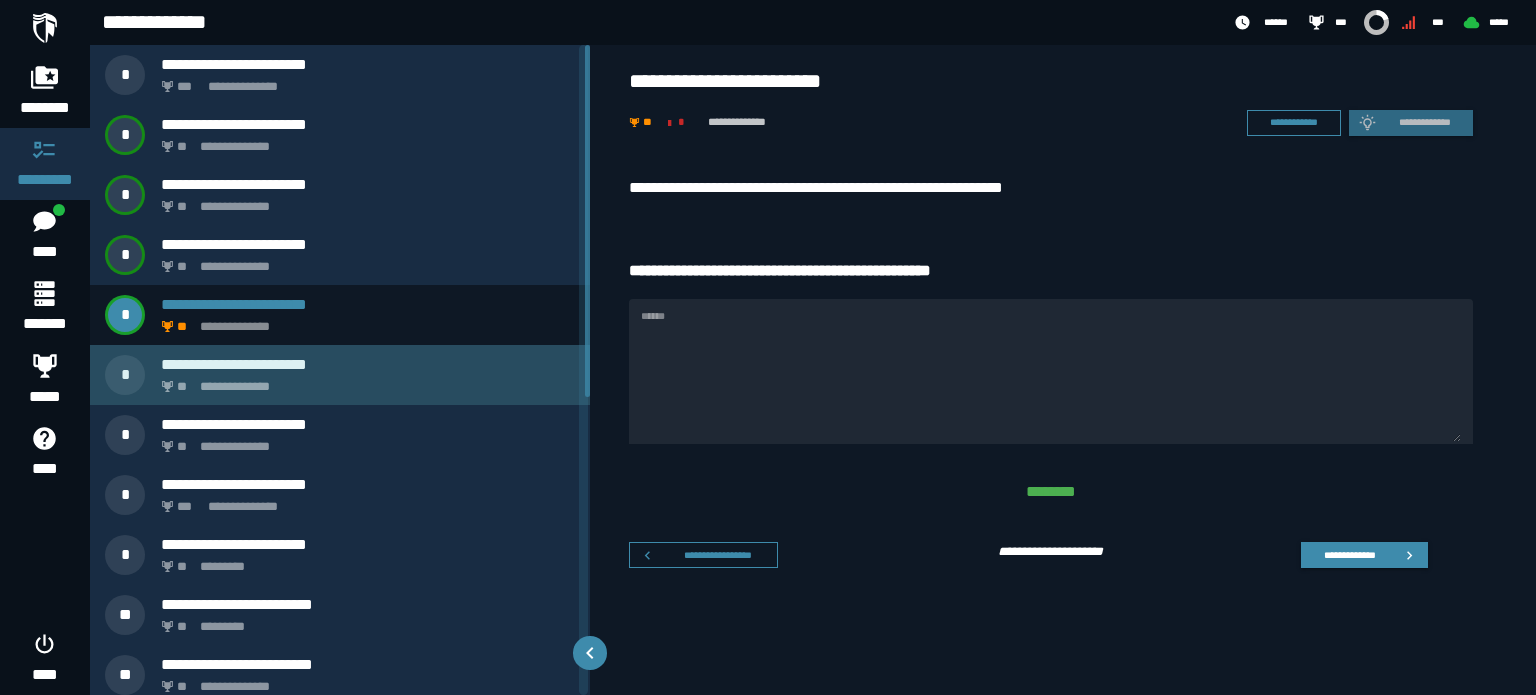 click on "**********" at bounding box center (340, 375) 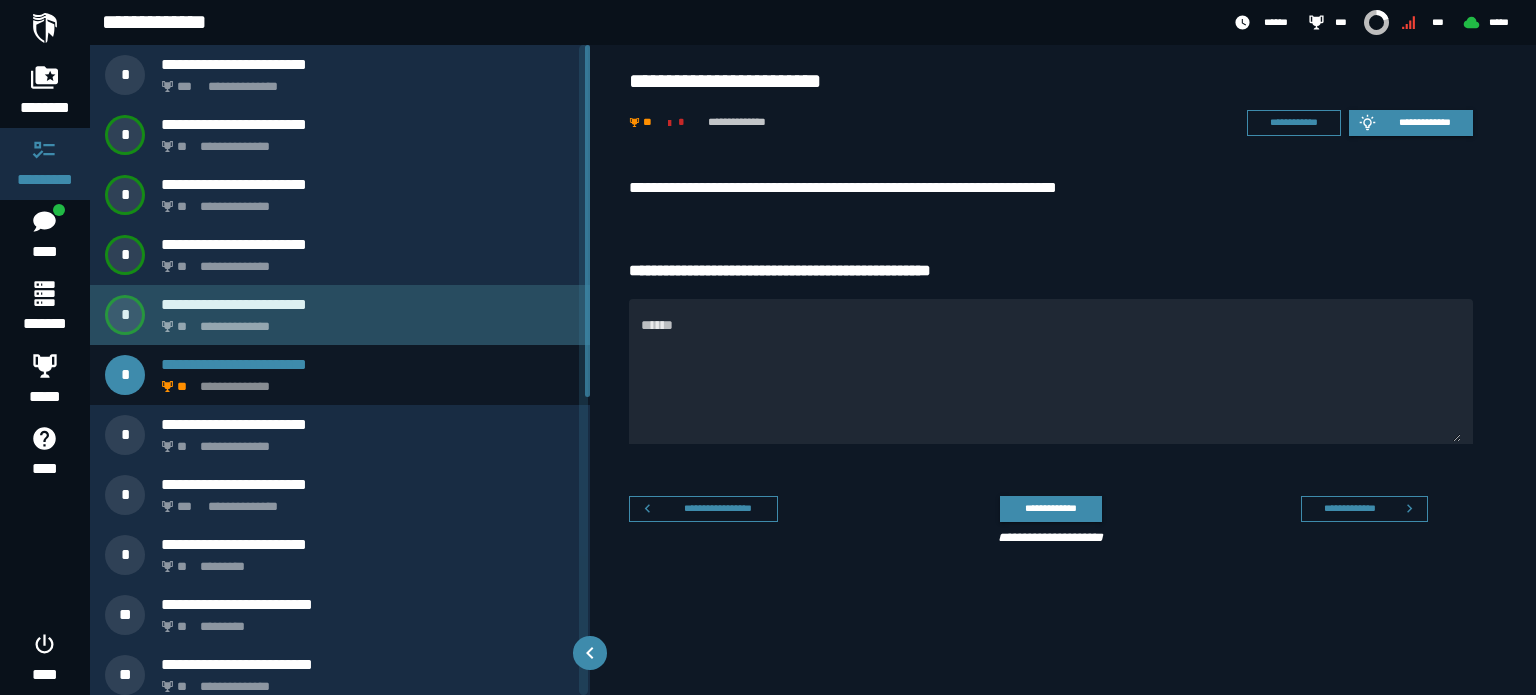 click on "**********" at bounding box center (364, 321) 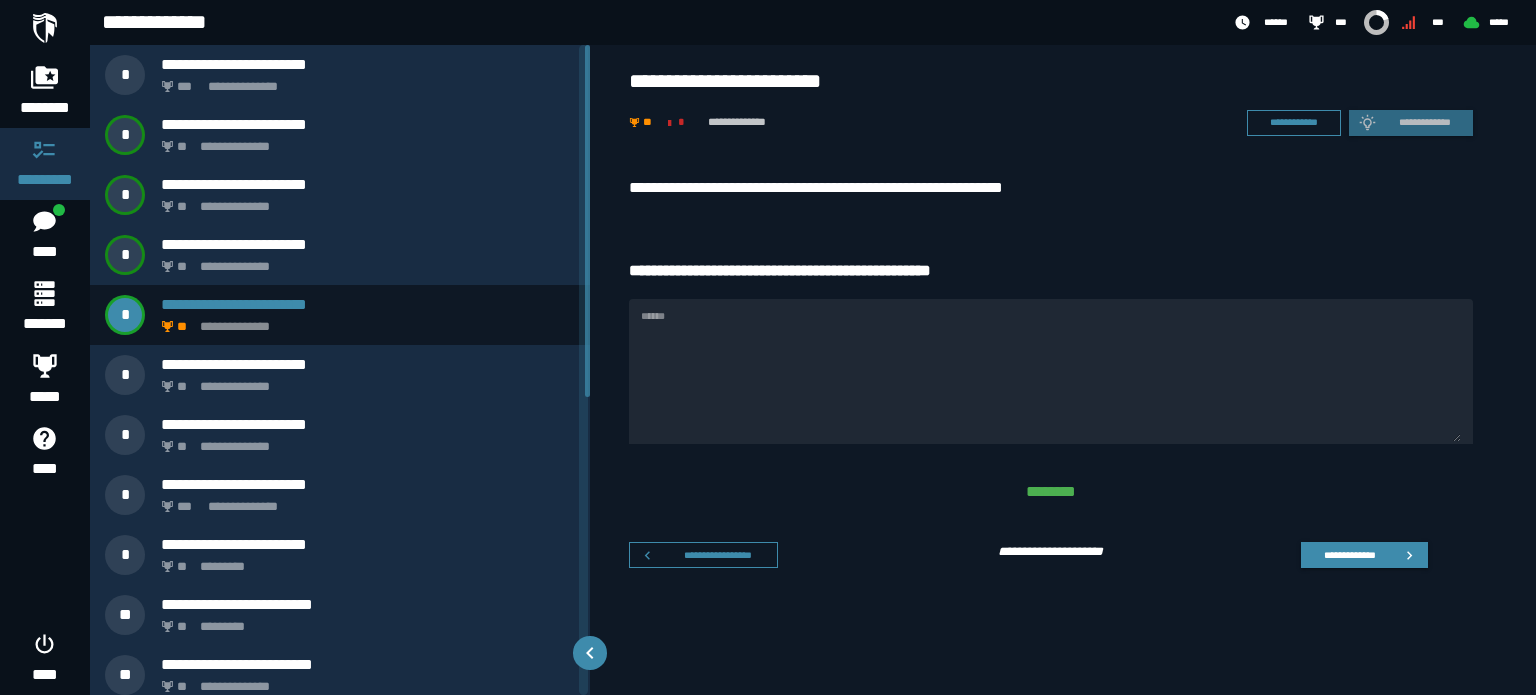 drag, startPoint x: 721, startPoint y: 337, endPoint x: 670, endPoint y: 363, distance: 57.245087 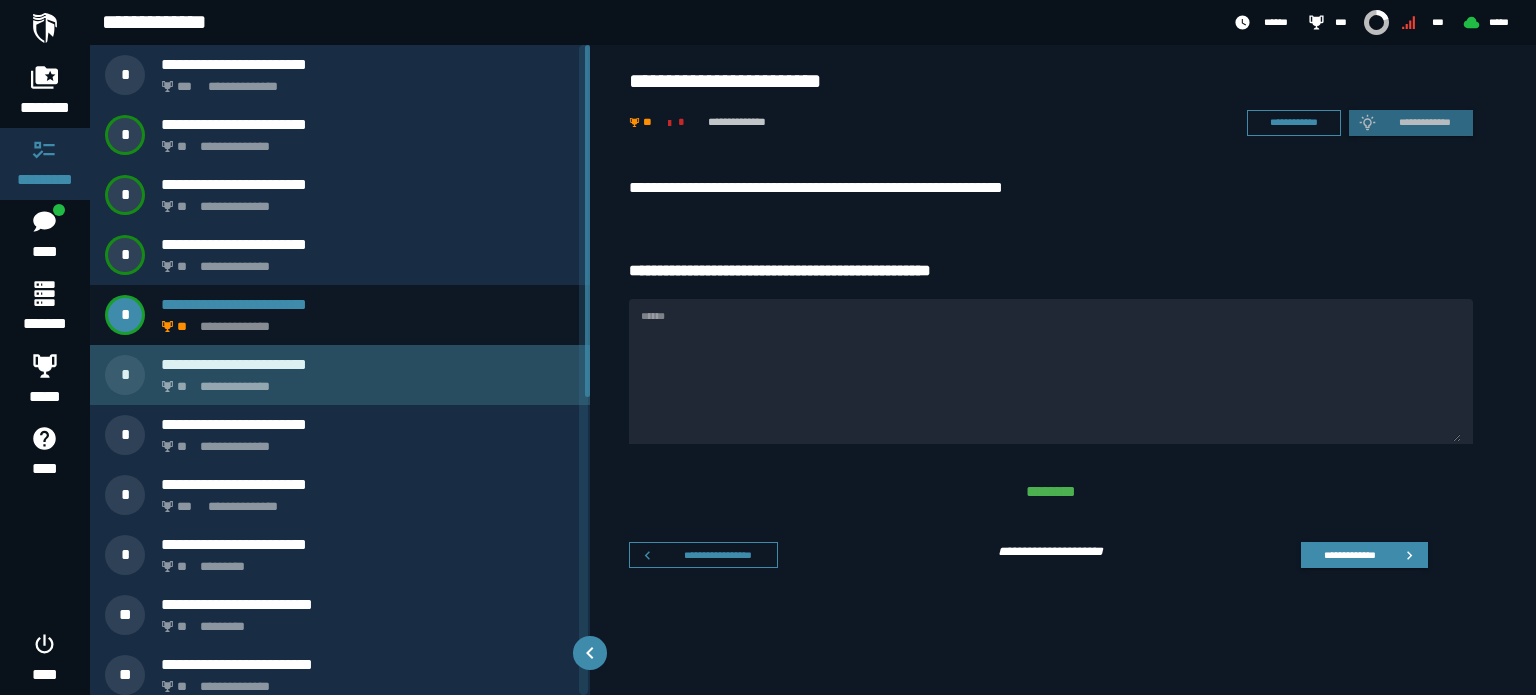 click on "**********" at bounding box center (368, 364) 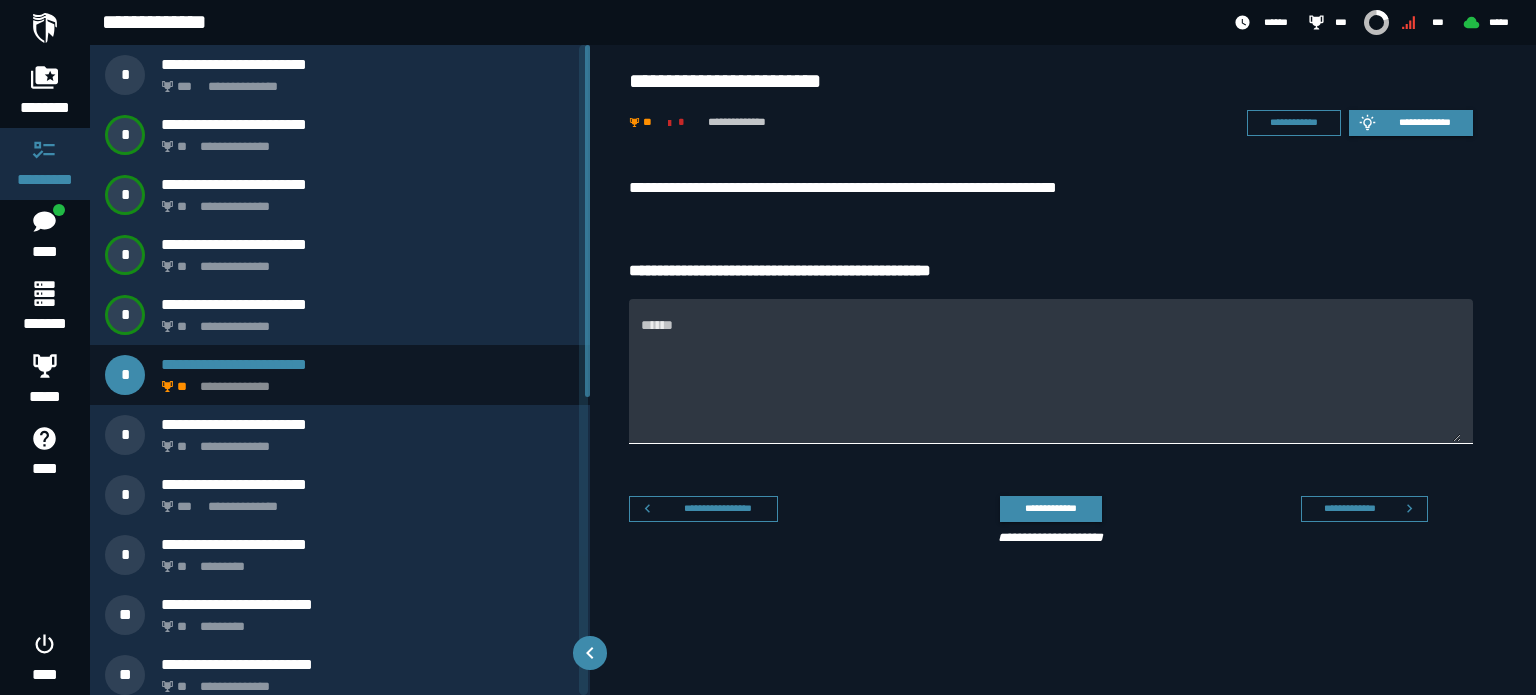 click on "******" at bounding box center [1051, 383] 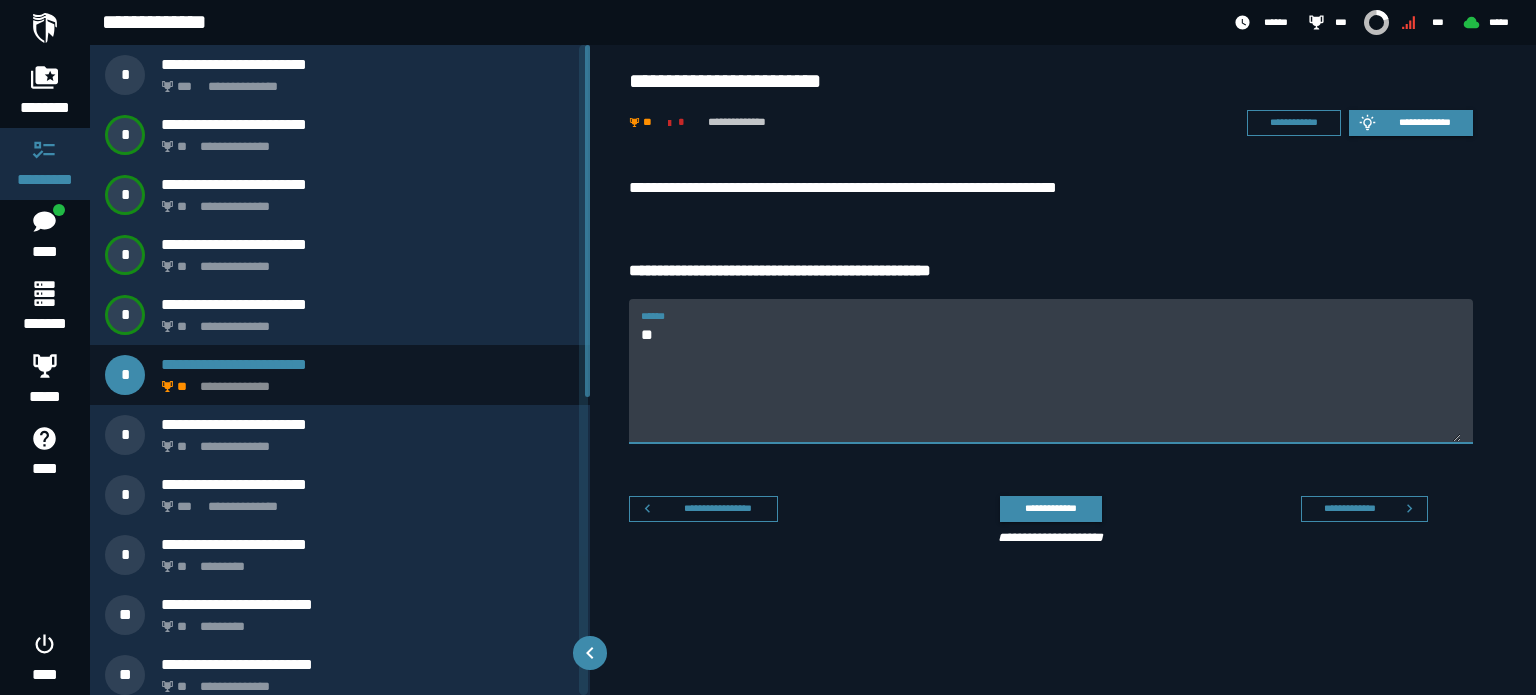type on "*" 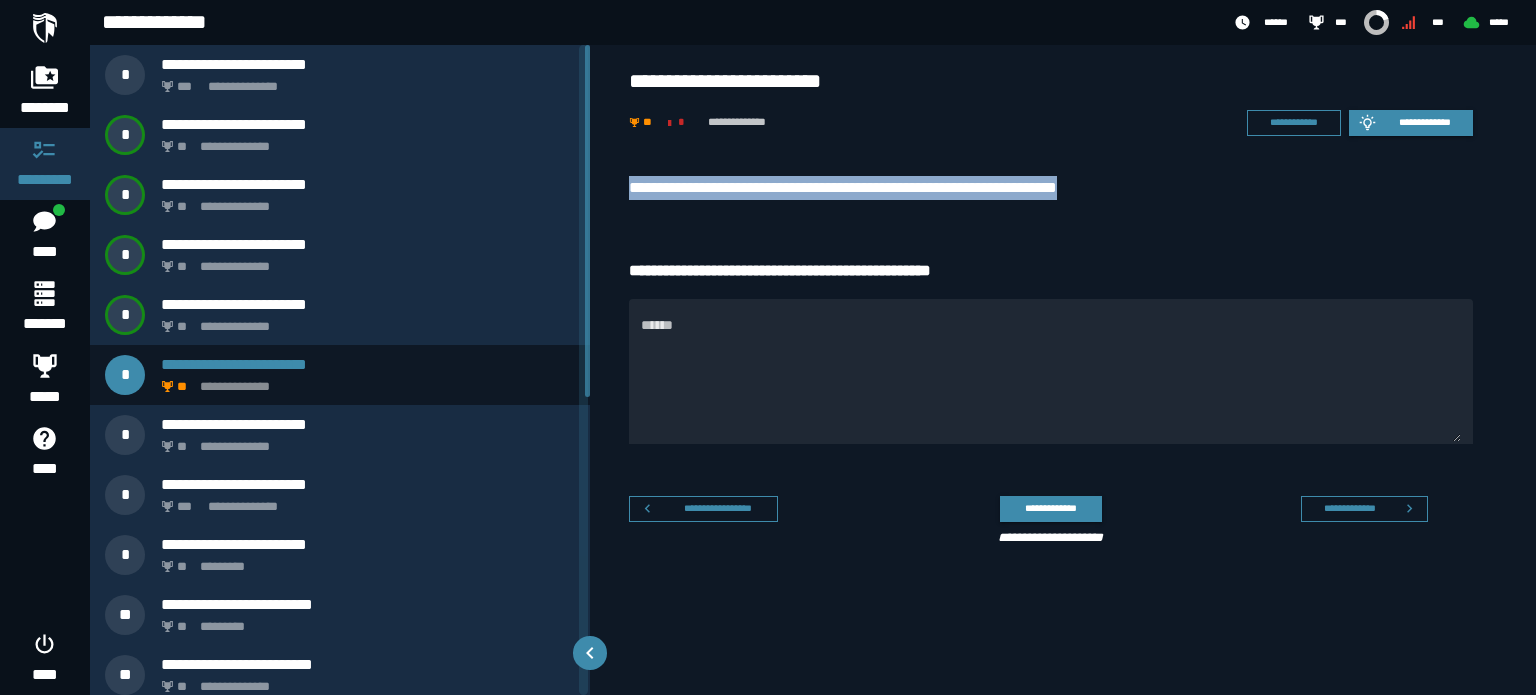 drag, startPoint x: 622, startPoint y: 183, endPoint x: 1150, endPoint y: 185, distance: 528.0038 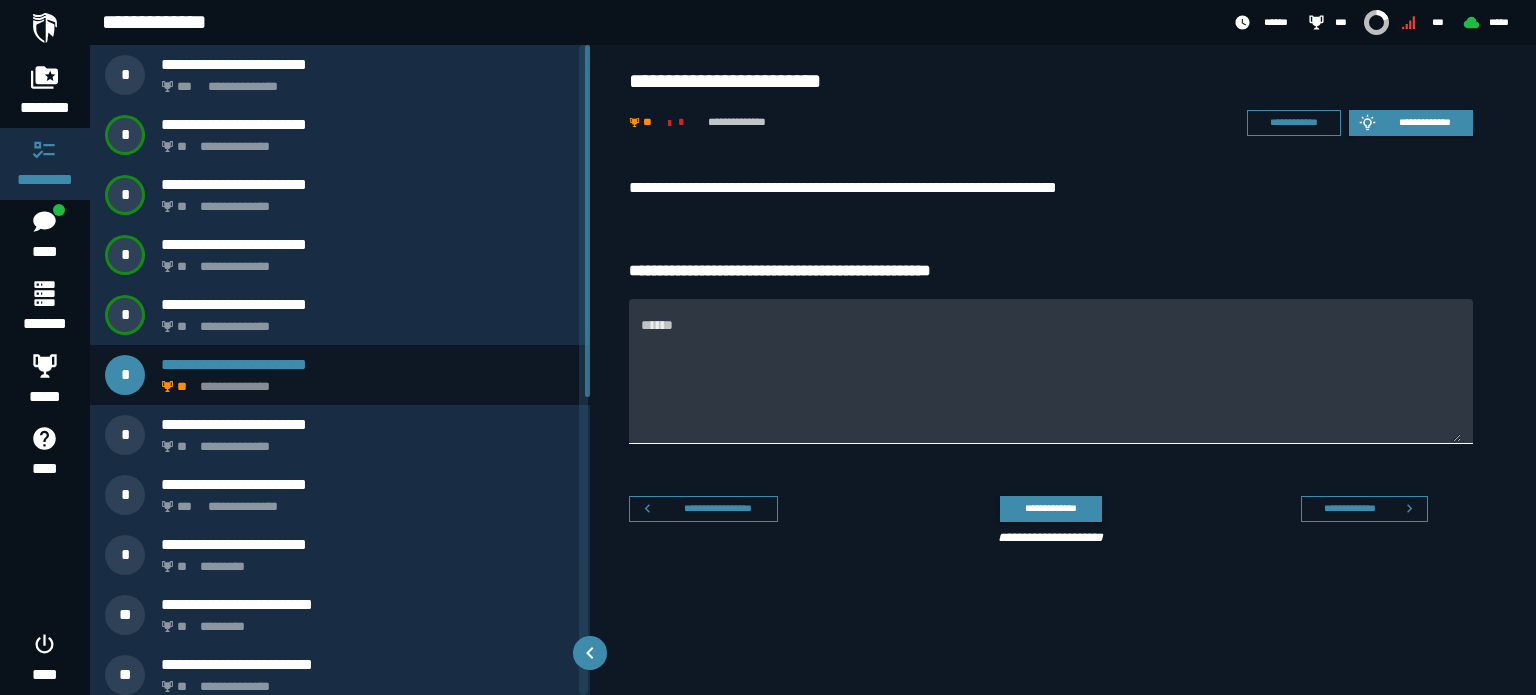 click on "******" at bounding box center (1051, 383) 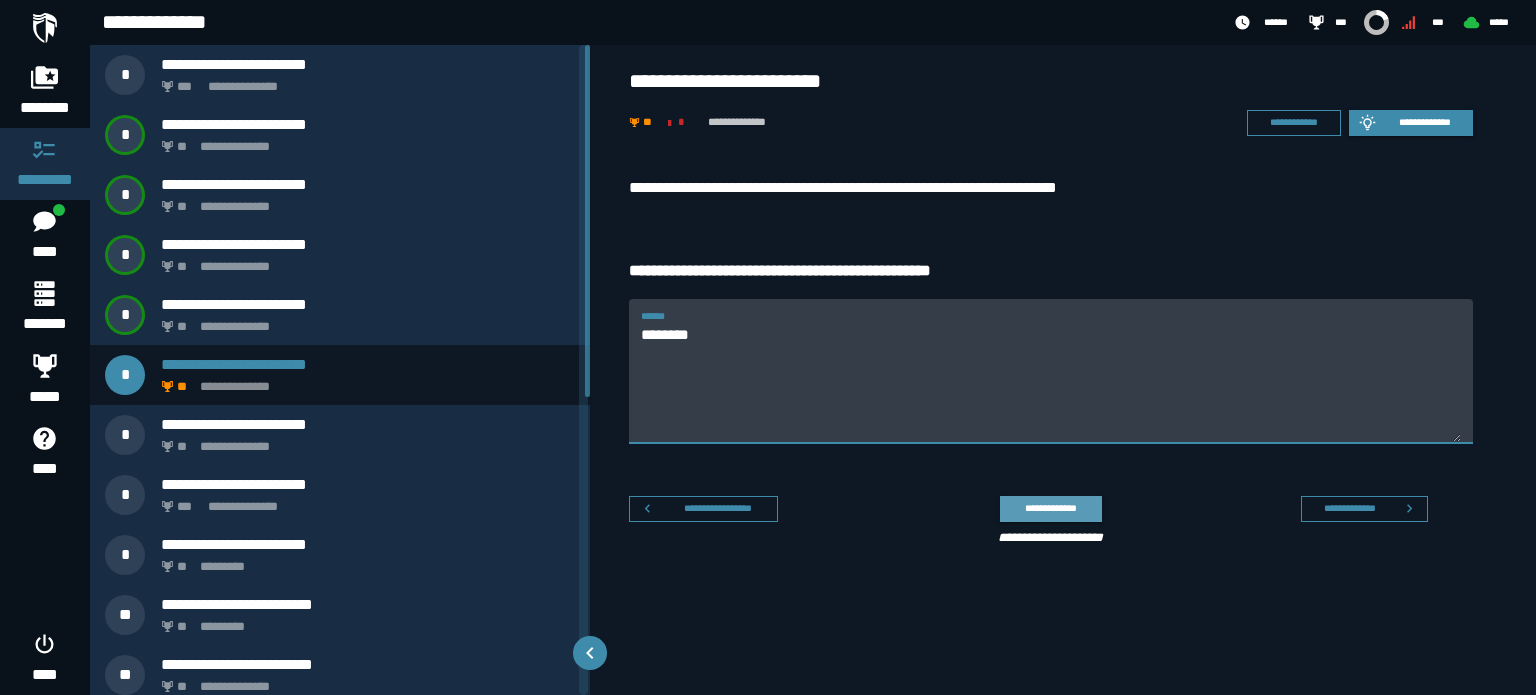 type on "********" 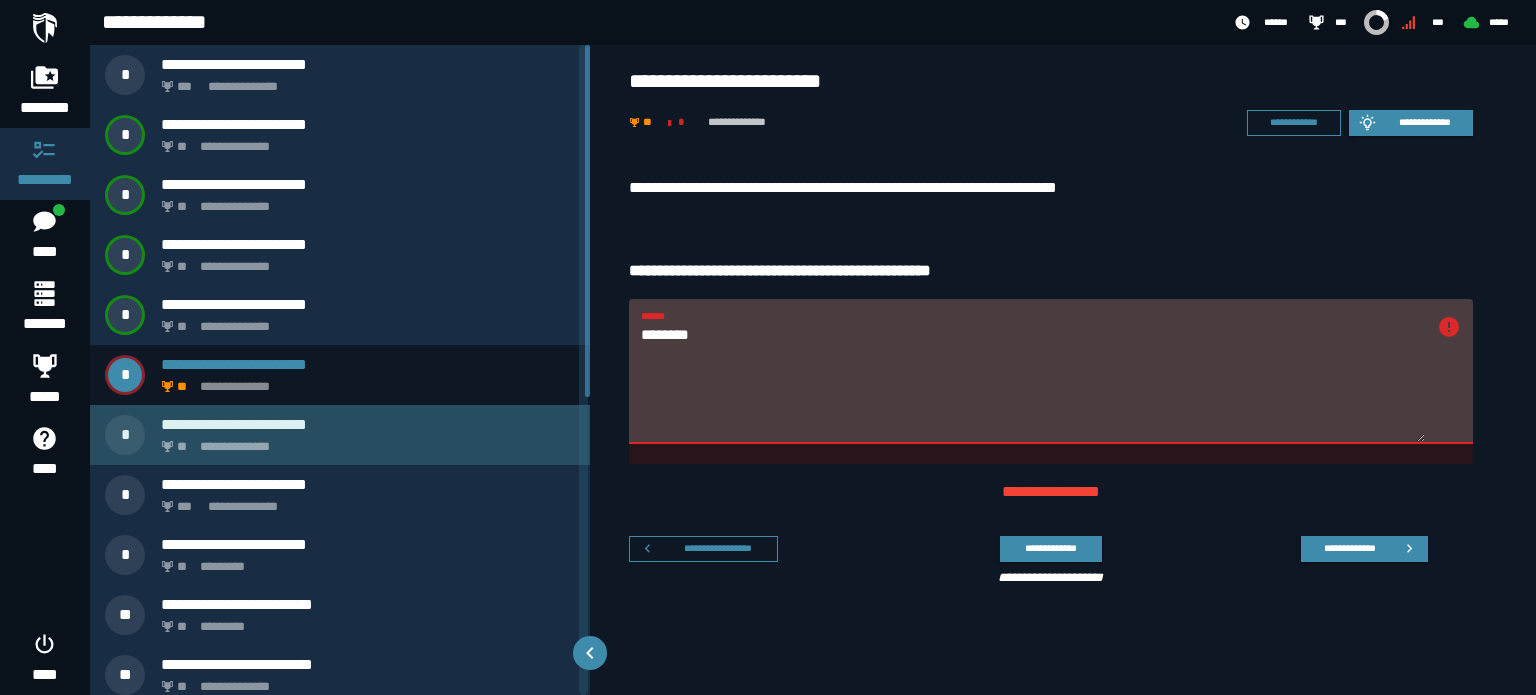 click on "**********" at bounding box center [340, 435] 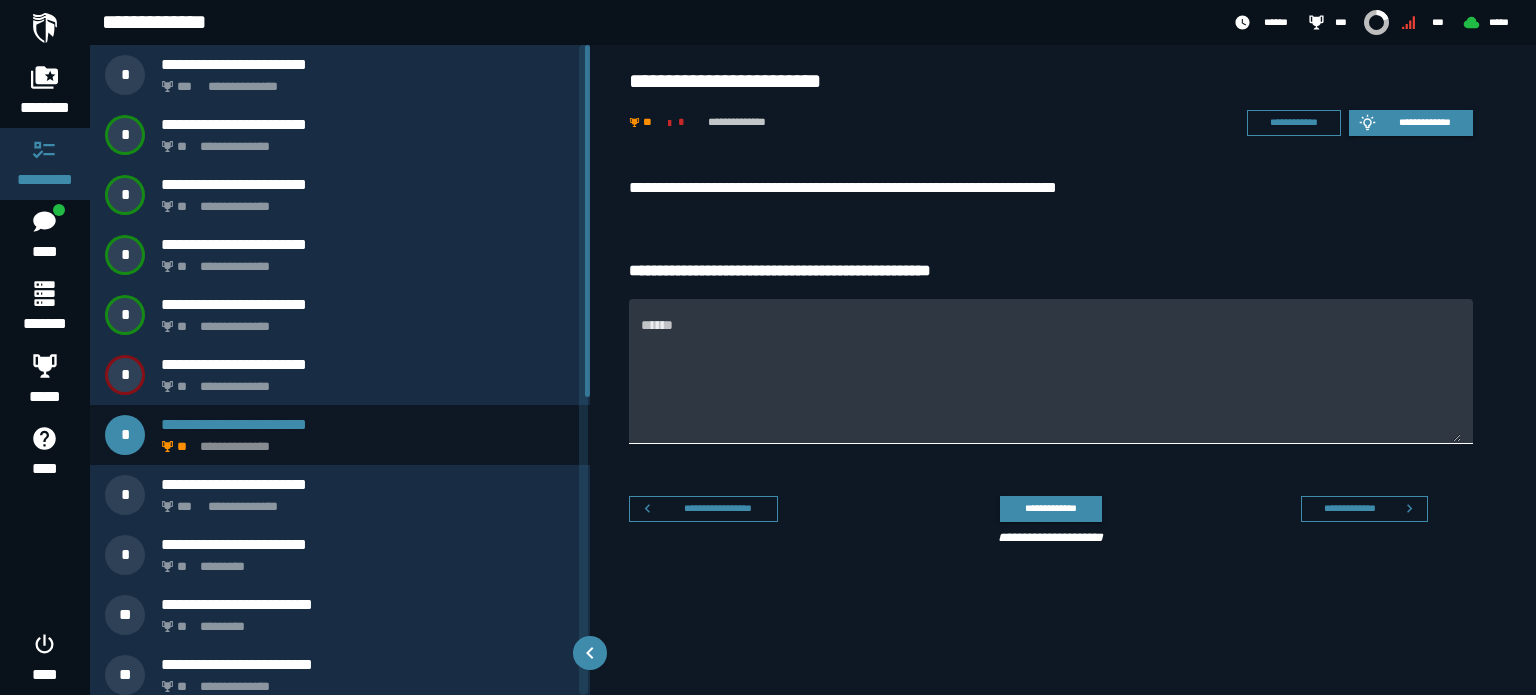 click on "******" at bounding box center [1051, 371] 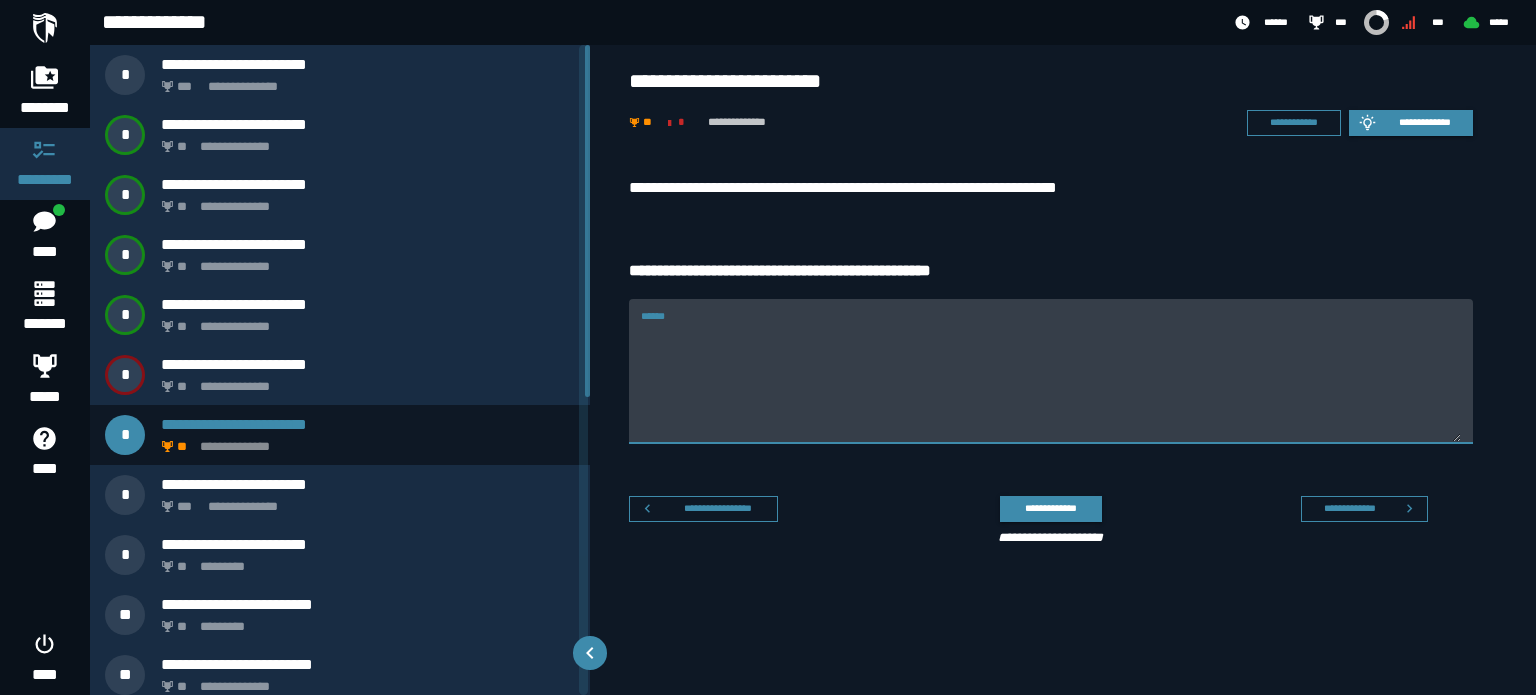 paste on "*********" 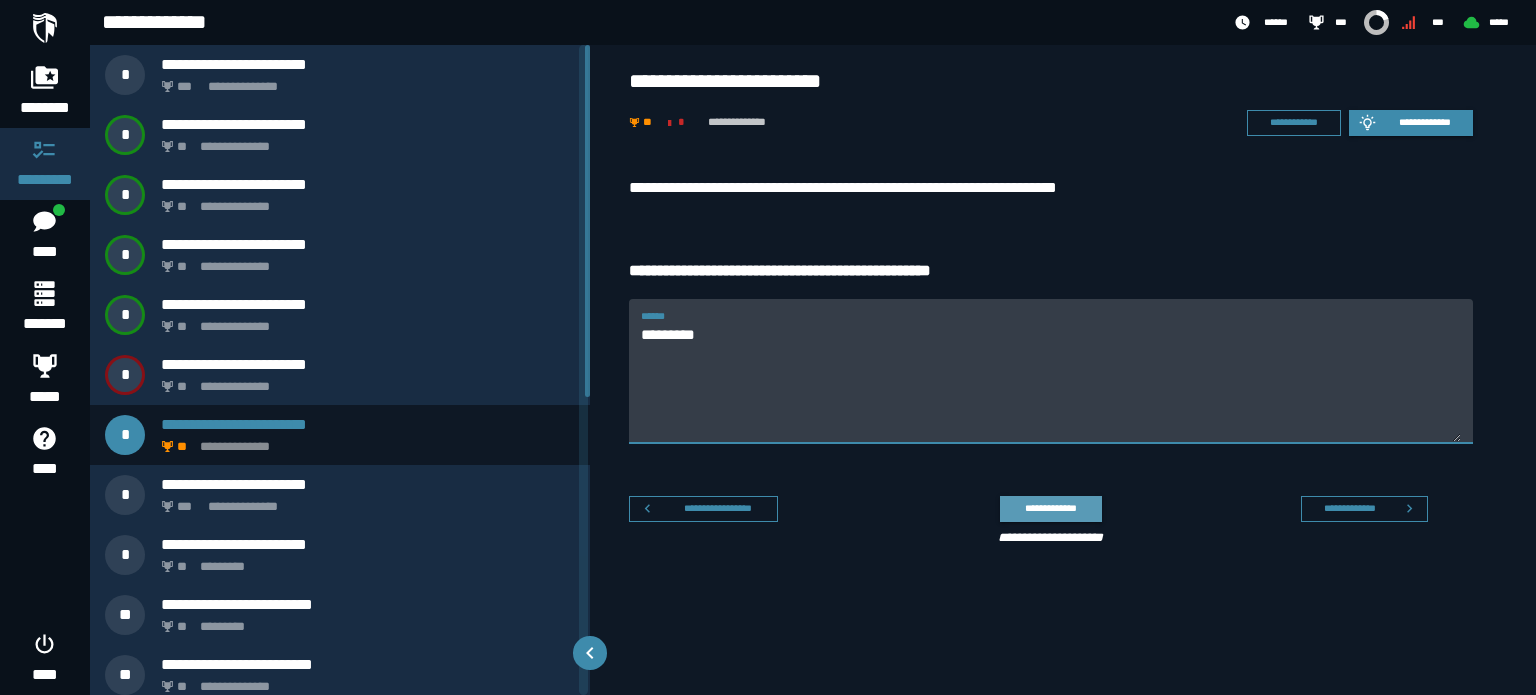 type on "*********" 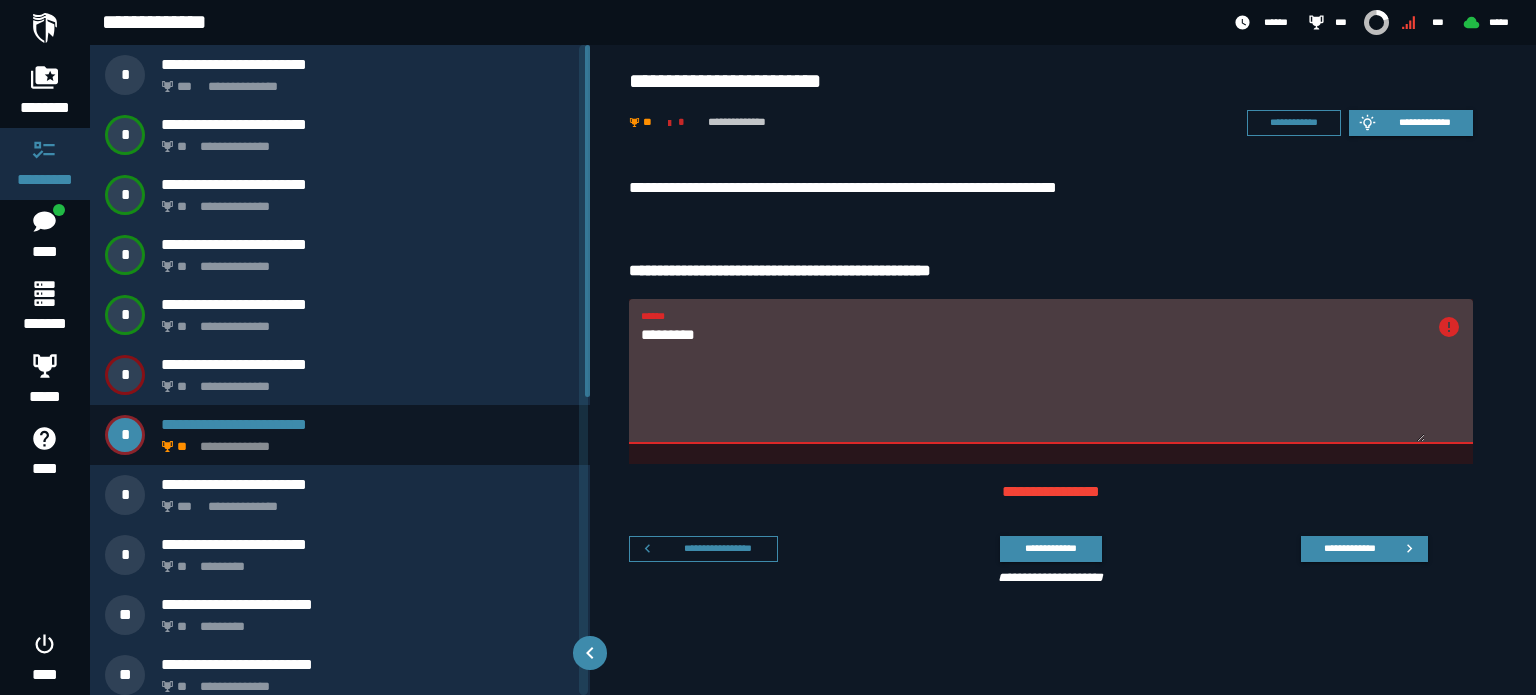 click on "*********" at bounding box center [1033, 383] 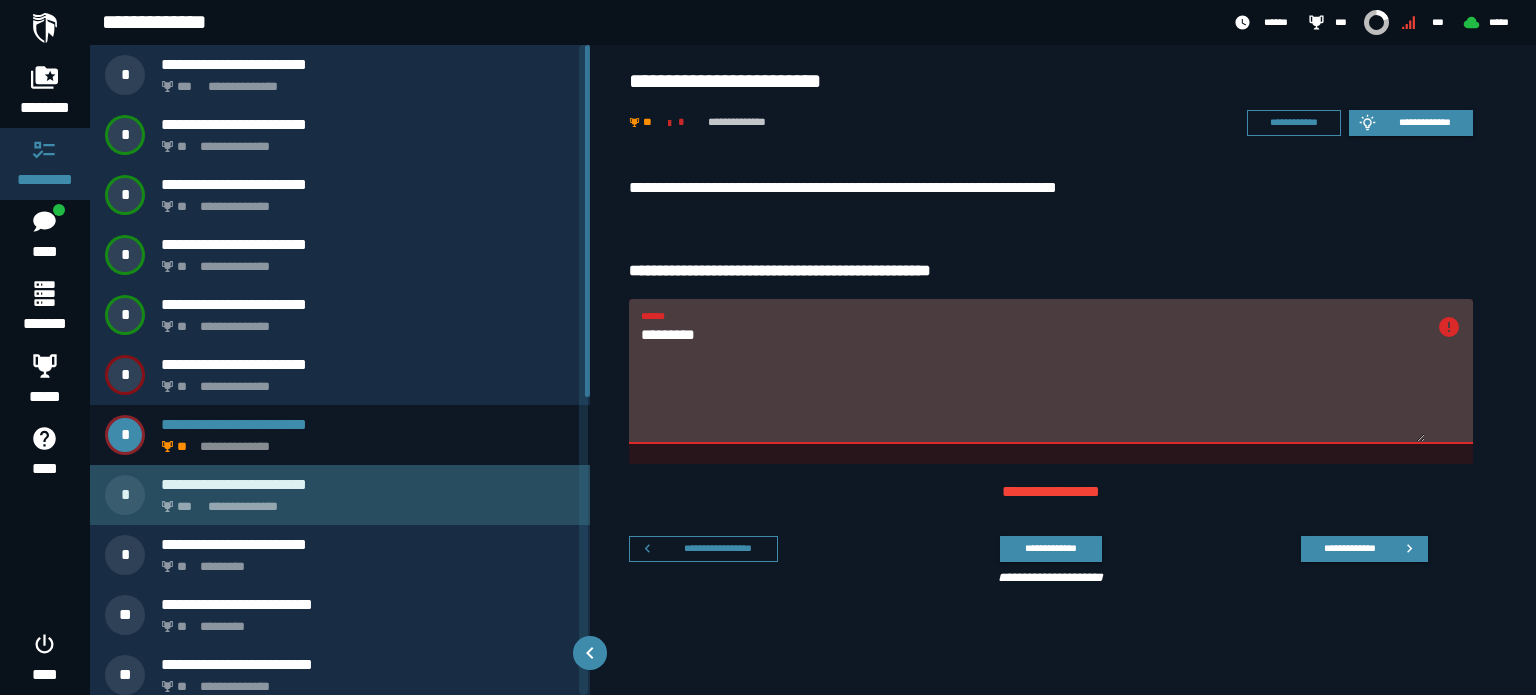 click on "**********" at bounding box center [368, 484] 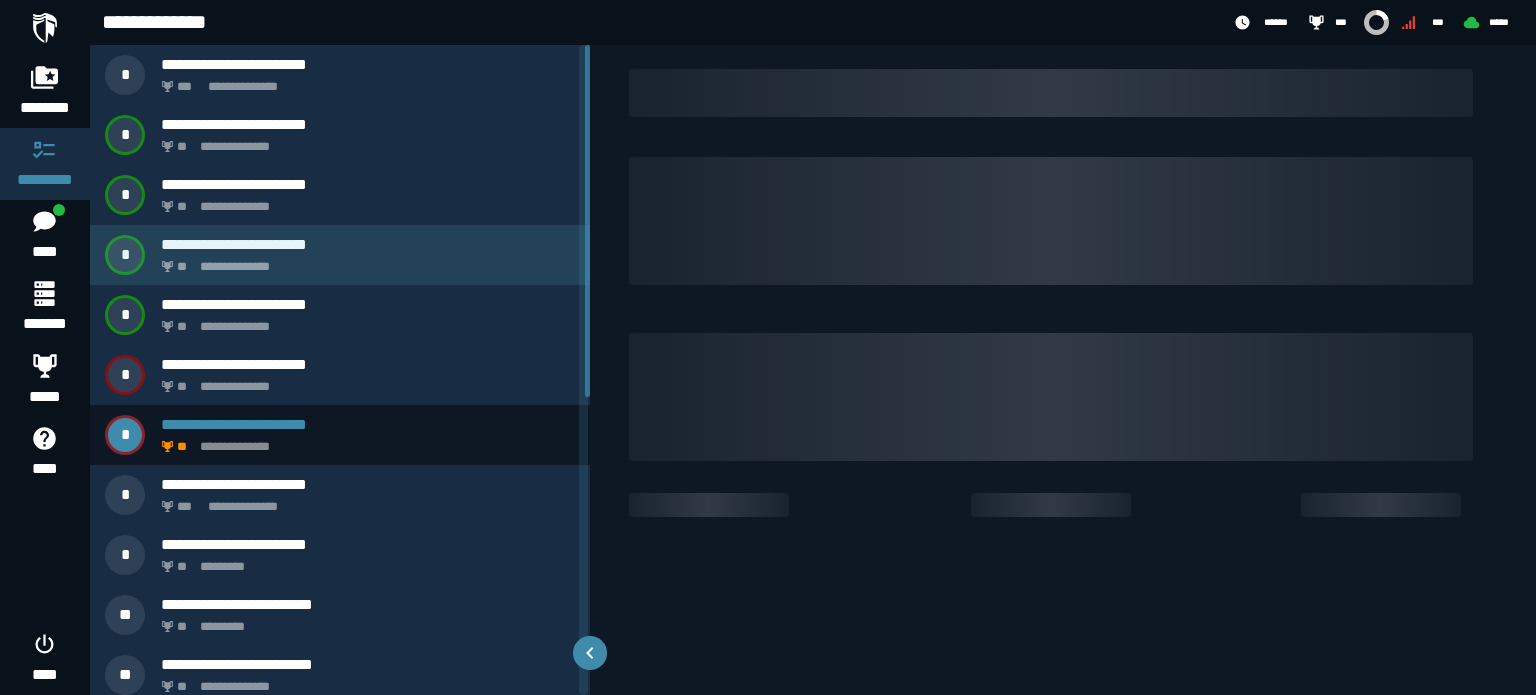 scroll, scrollTop: 0, scrollLeft: 0, axis: both 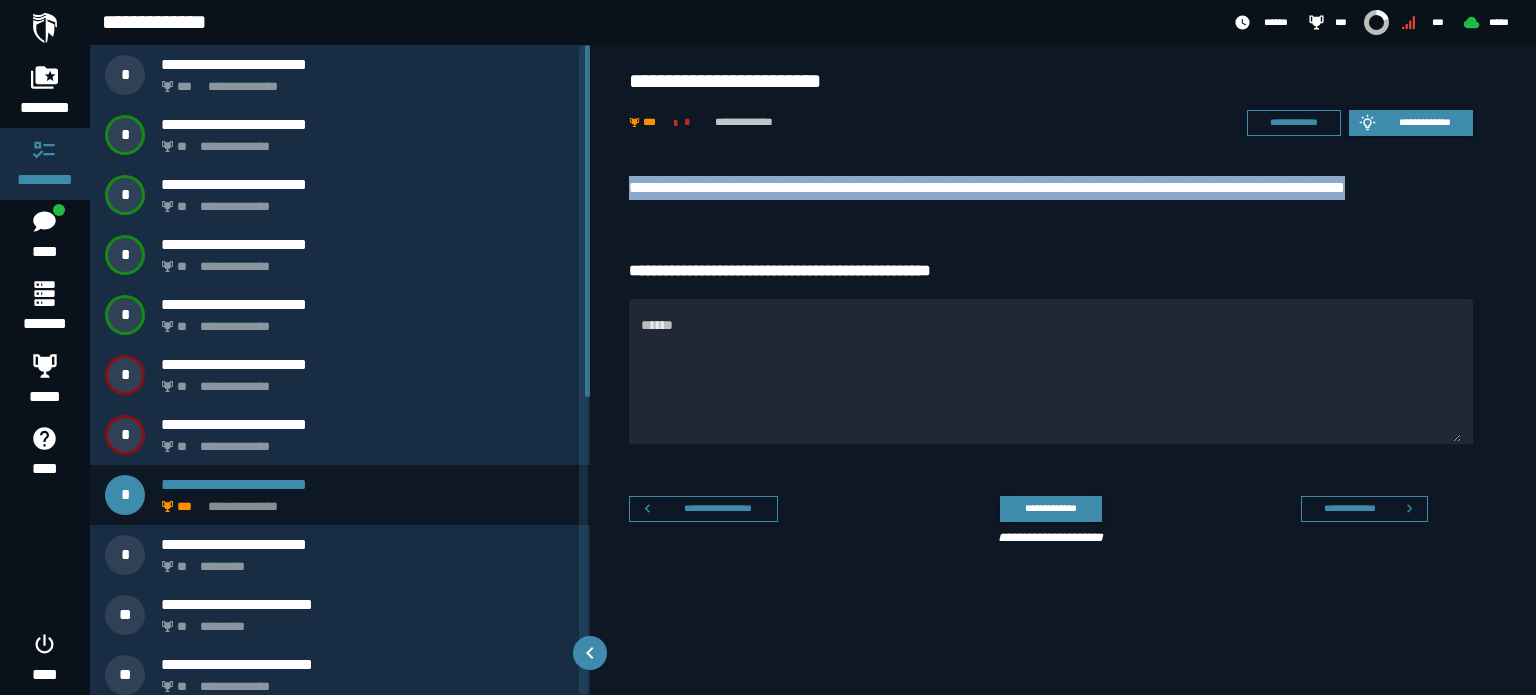 drag, startPoint x: 625, startPoint y: 179, endPoint x: 1468, endPoint y: 185, distance: 843.02136 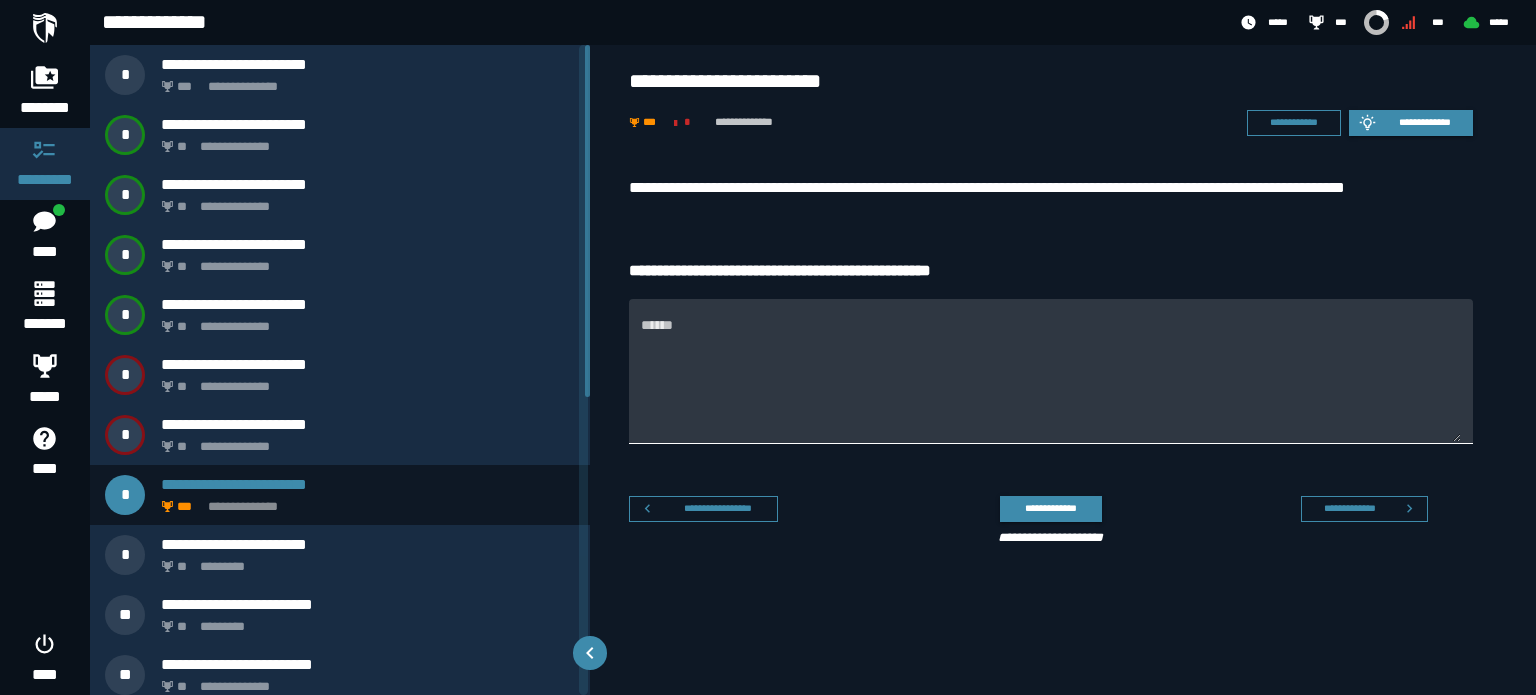click on "******" at bounding box center (1051, 371) 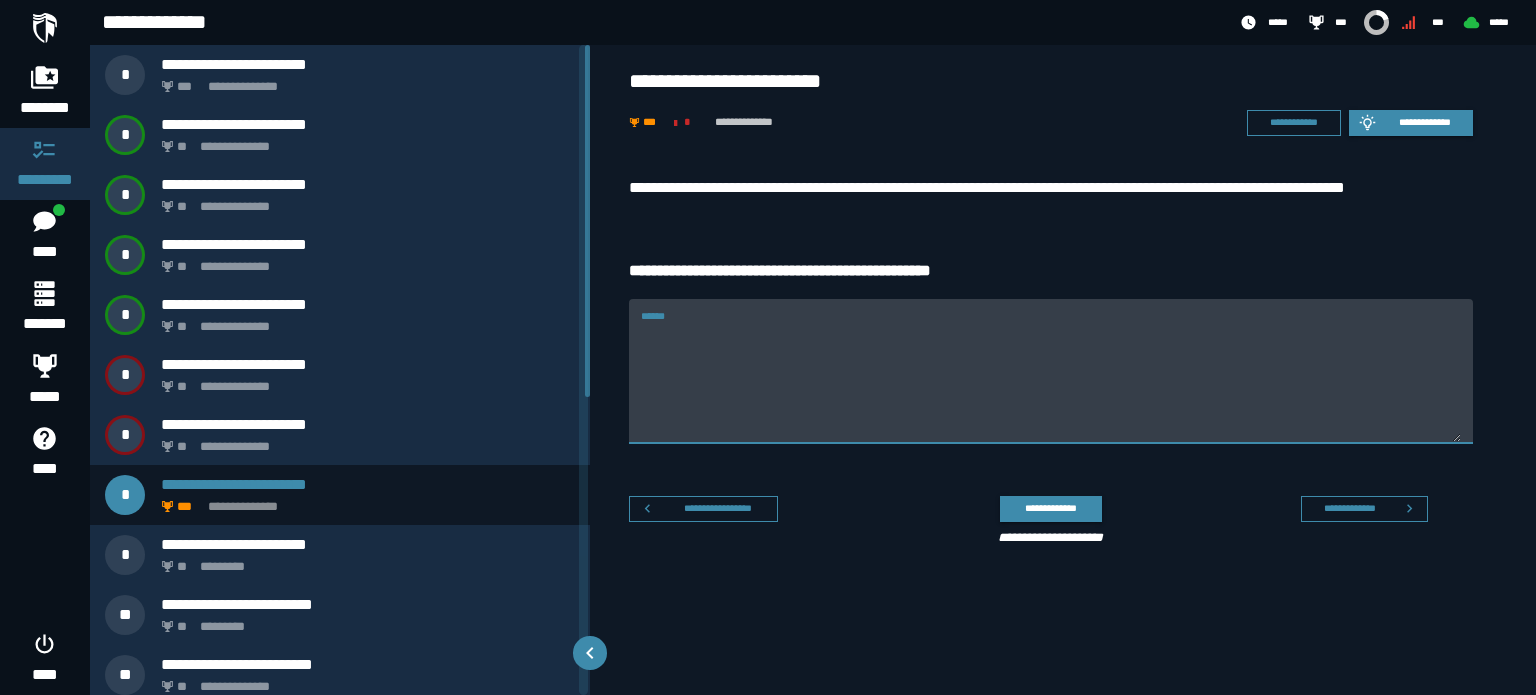 paste on "**********" 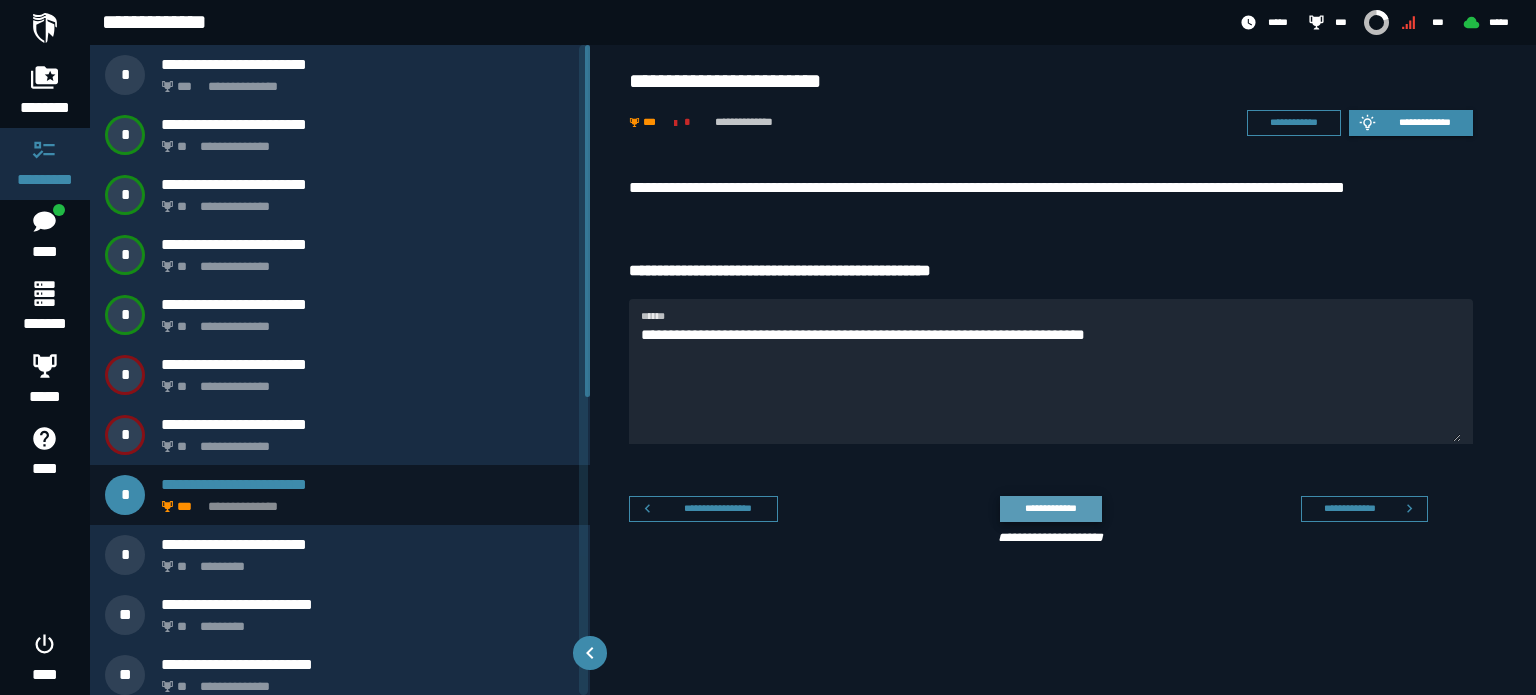 click on "**********" at bounding box center [1051, 508] 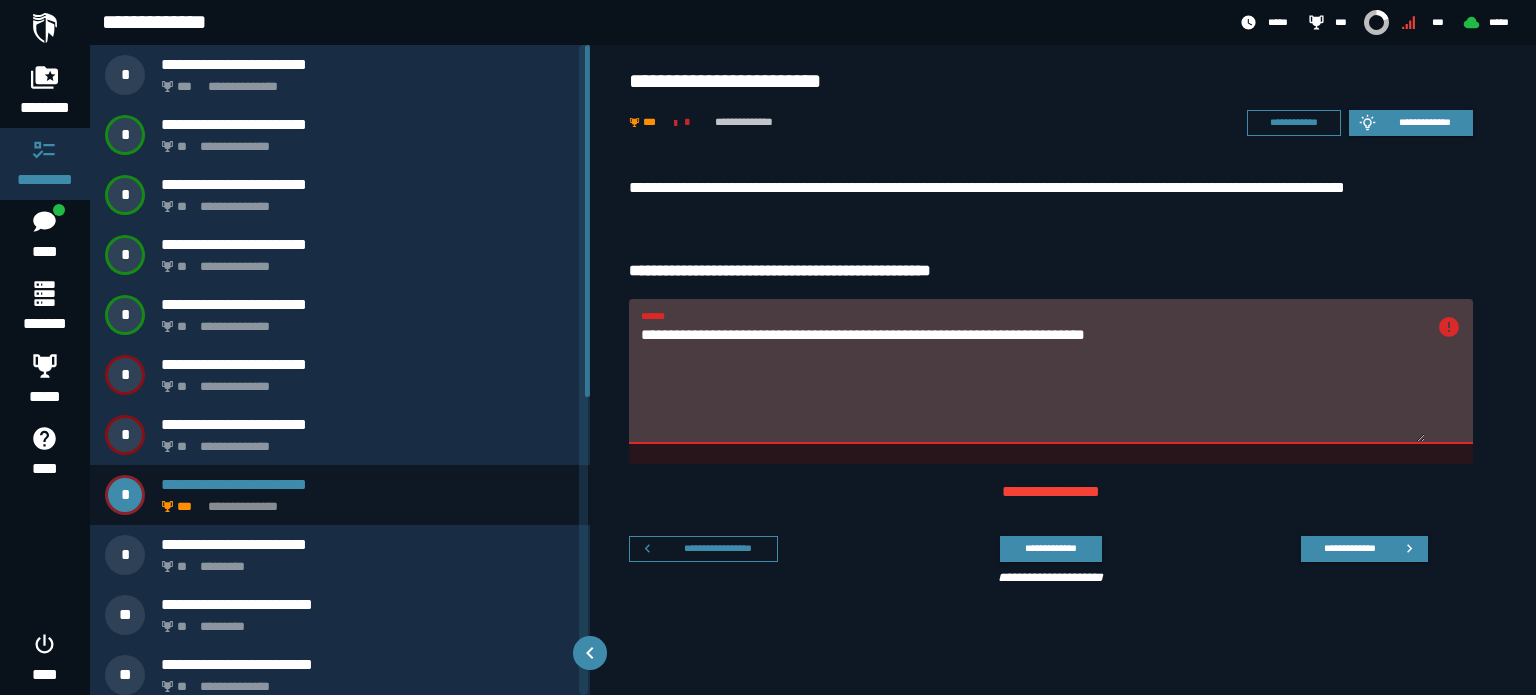 click on "**********" at bounding box center [1033, 383] 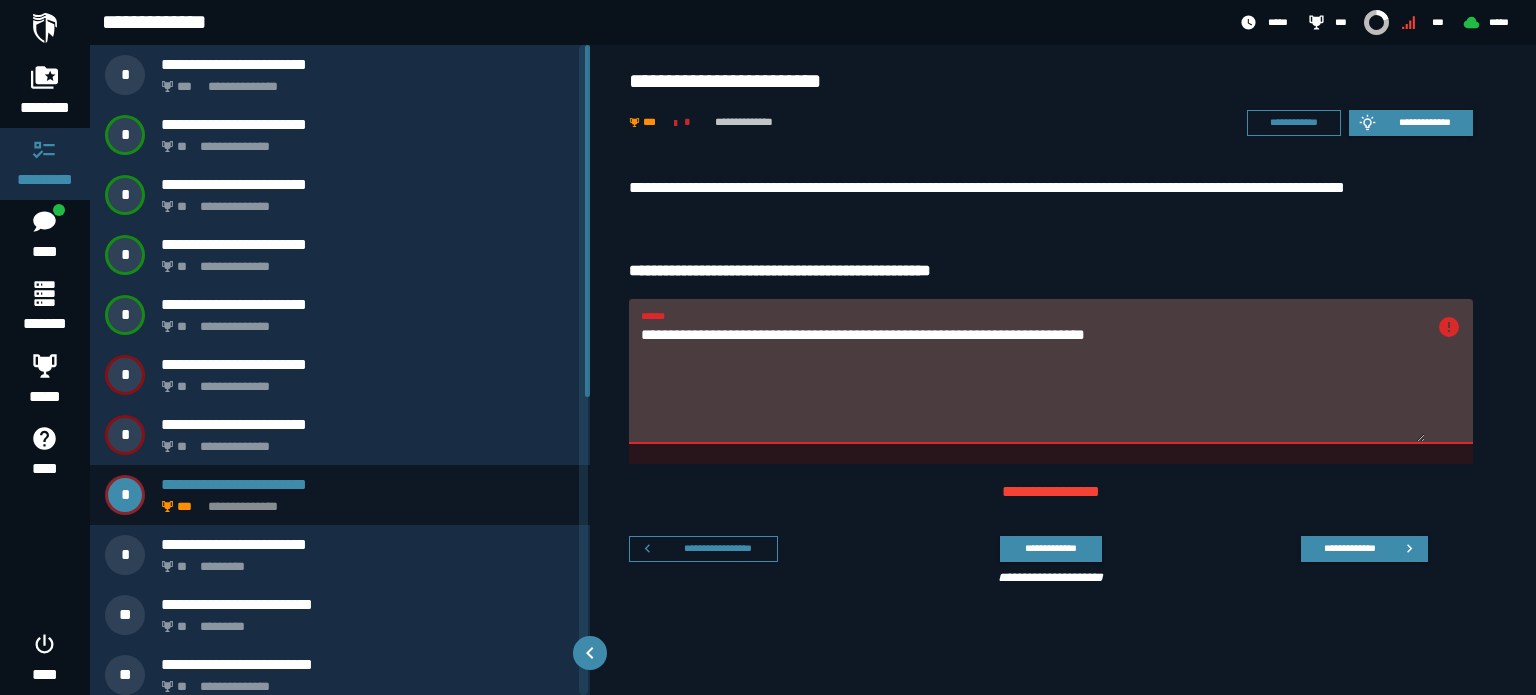 click on "**********" at bounding box center [1051, 381] 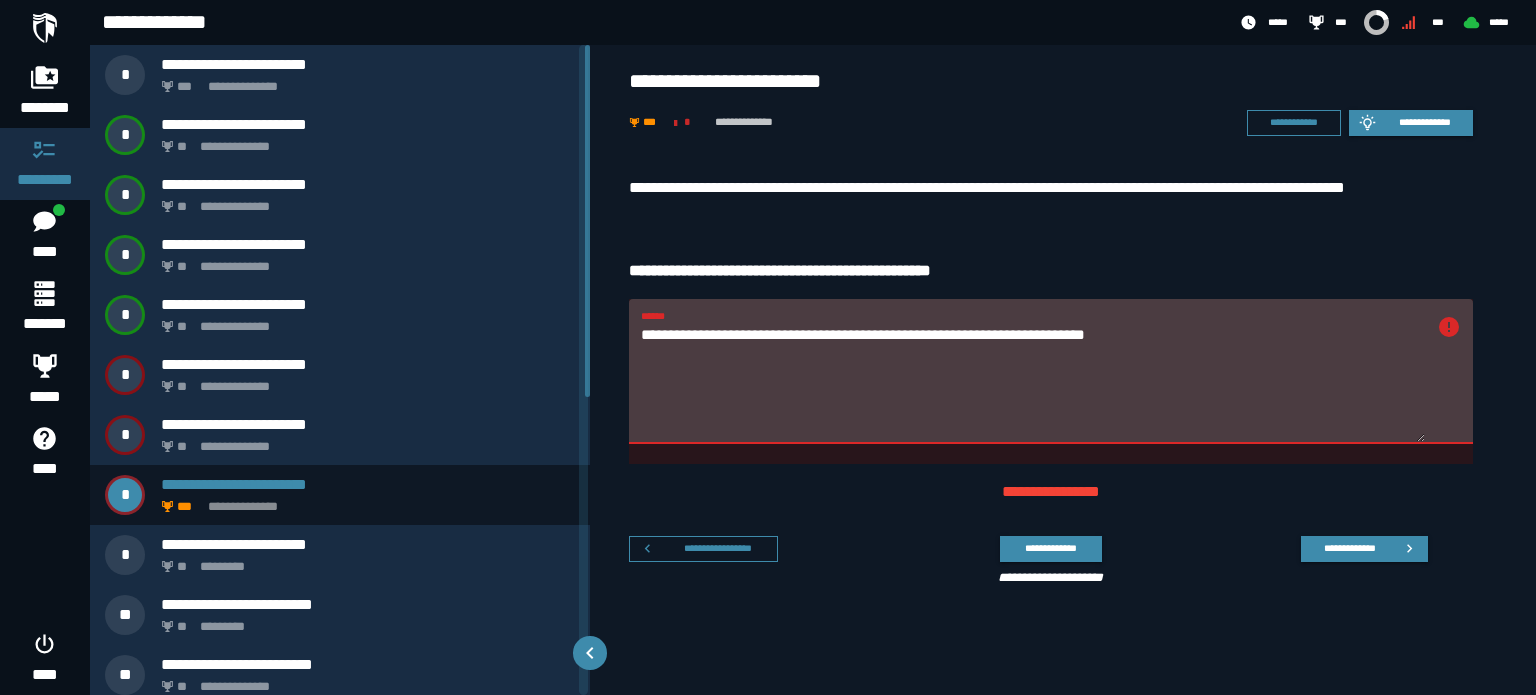 click on "**********" at bounding box center [1033, 383] 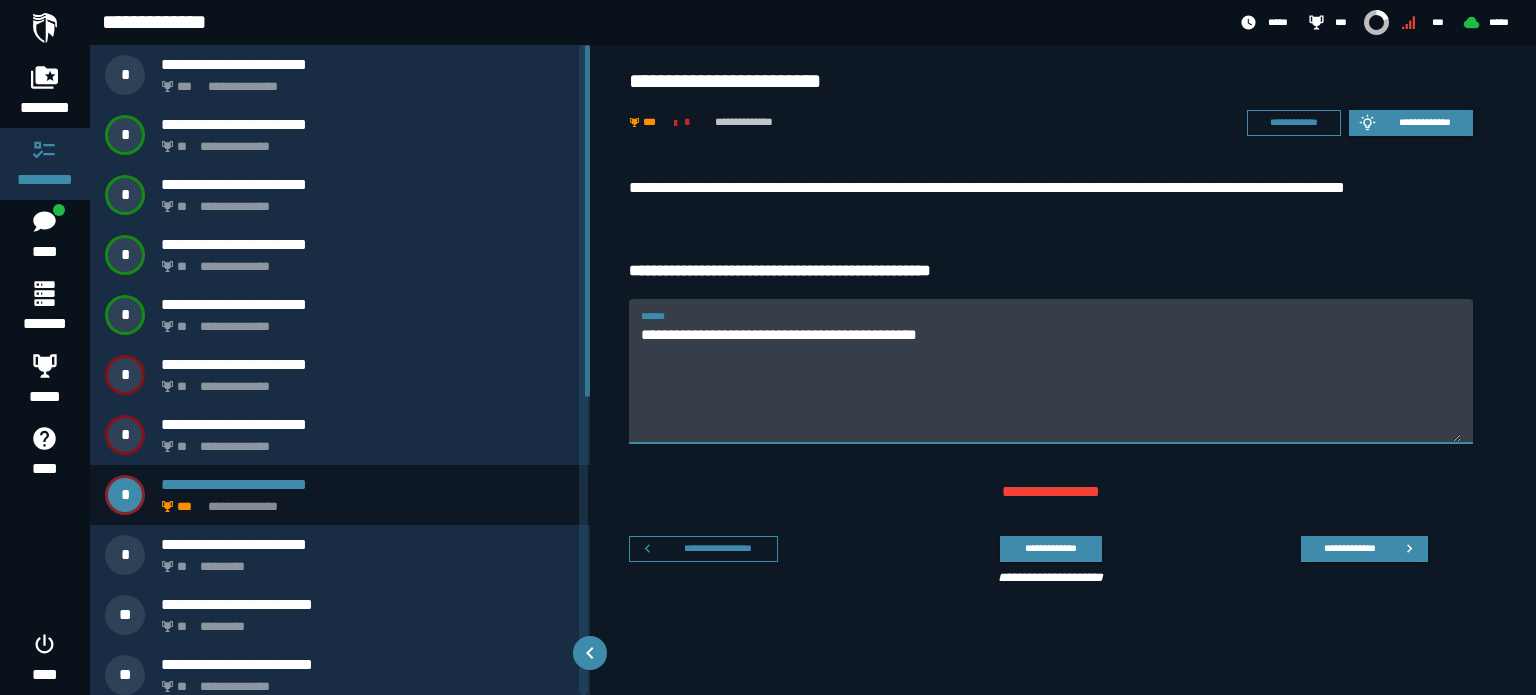 click on "**********" at bounding box center (1051, 383) 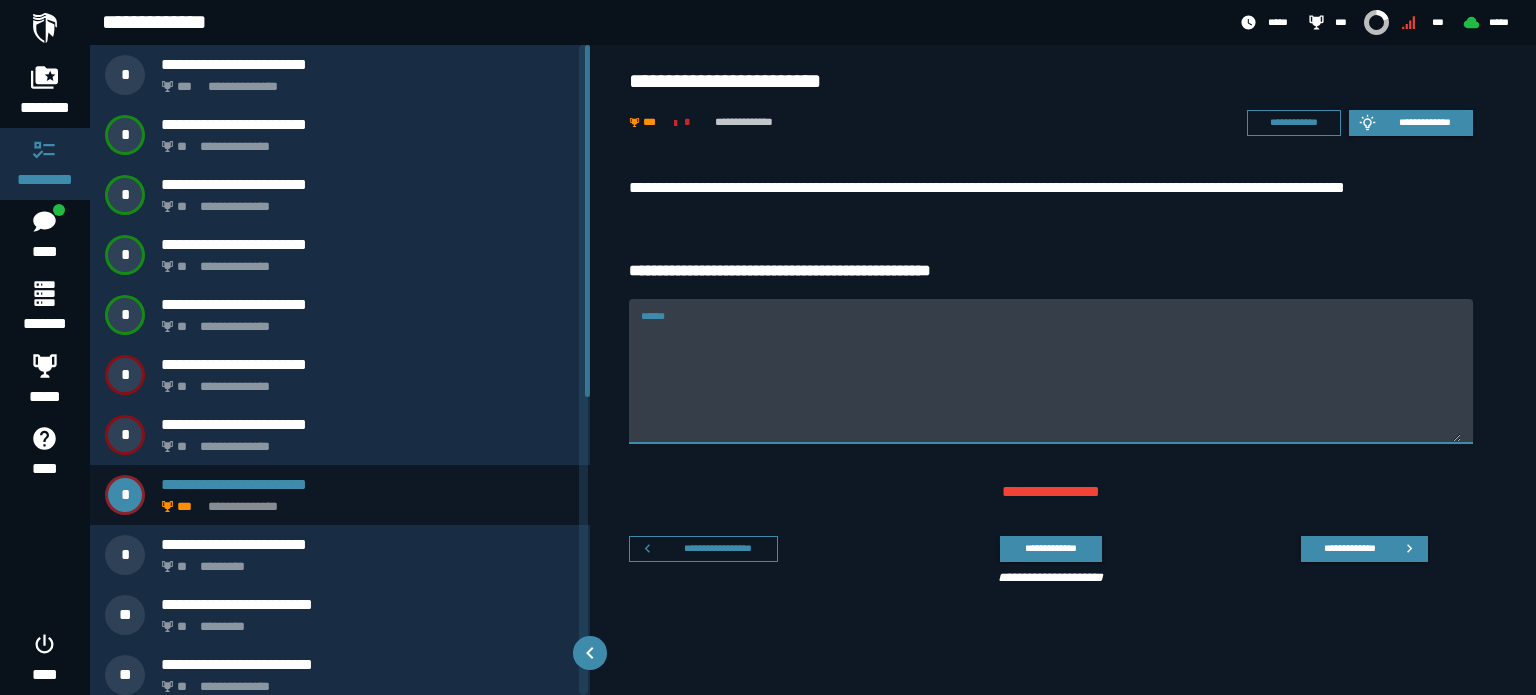paste on "**********" 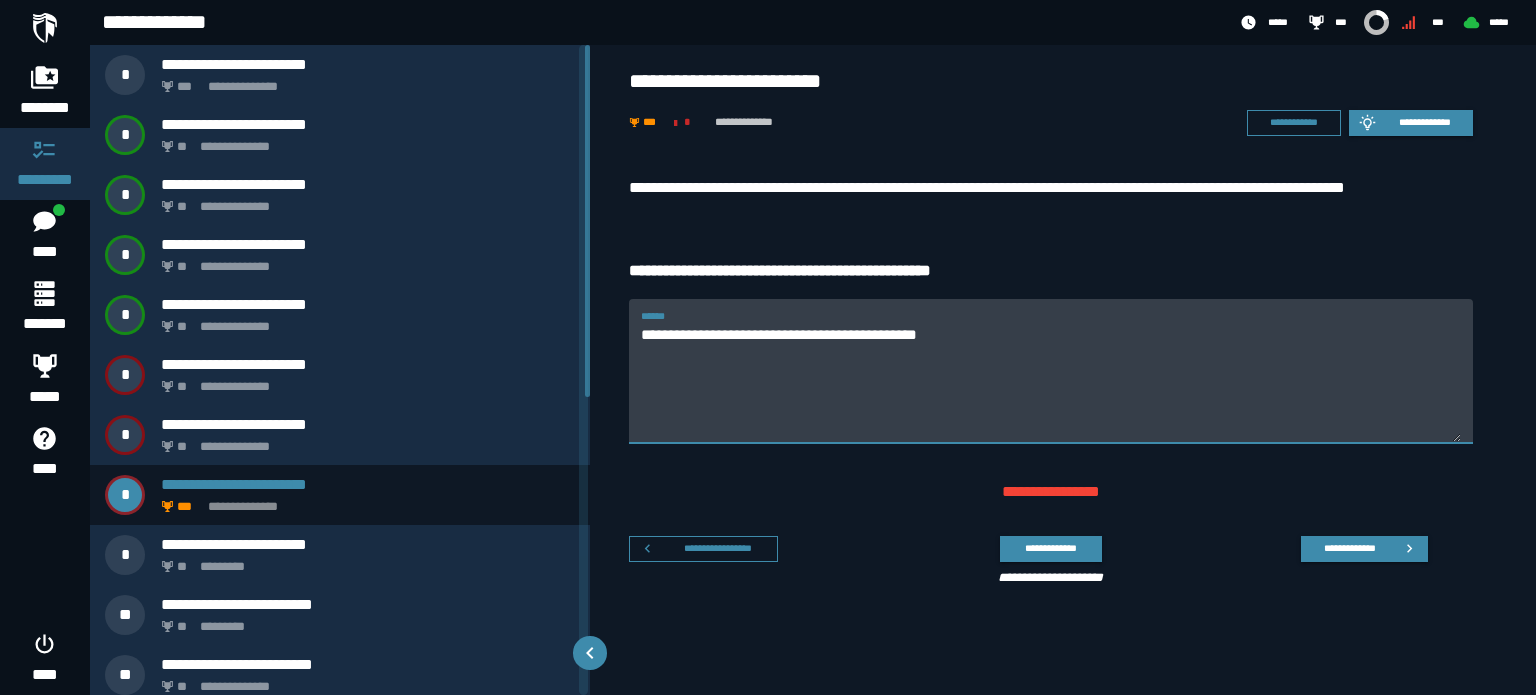 click on "**********" at bounding box center [1051, 383] 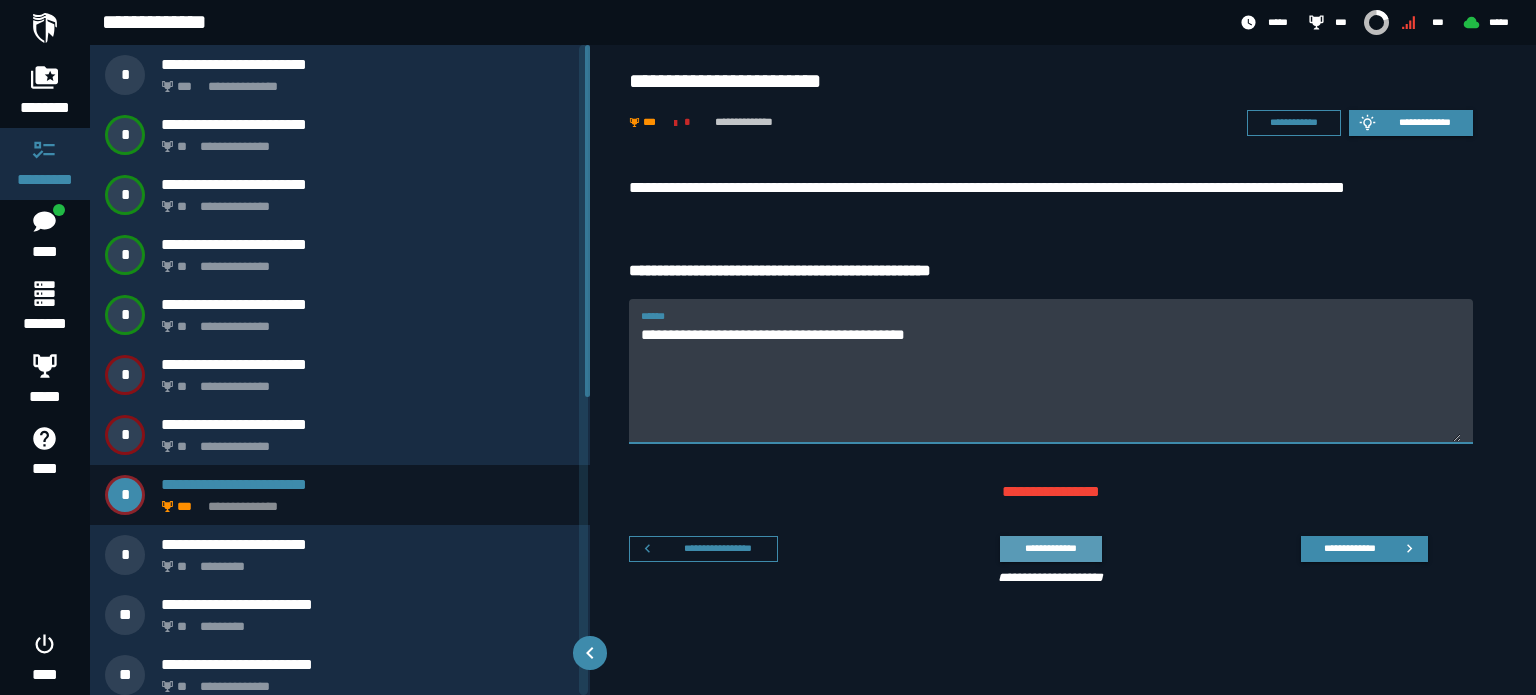 click on "**********" 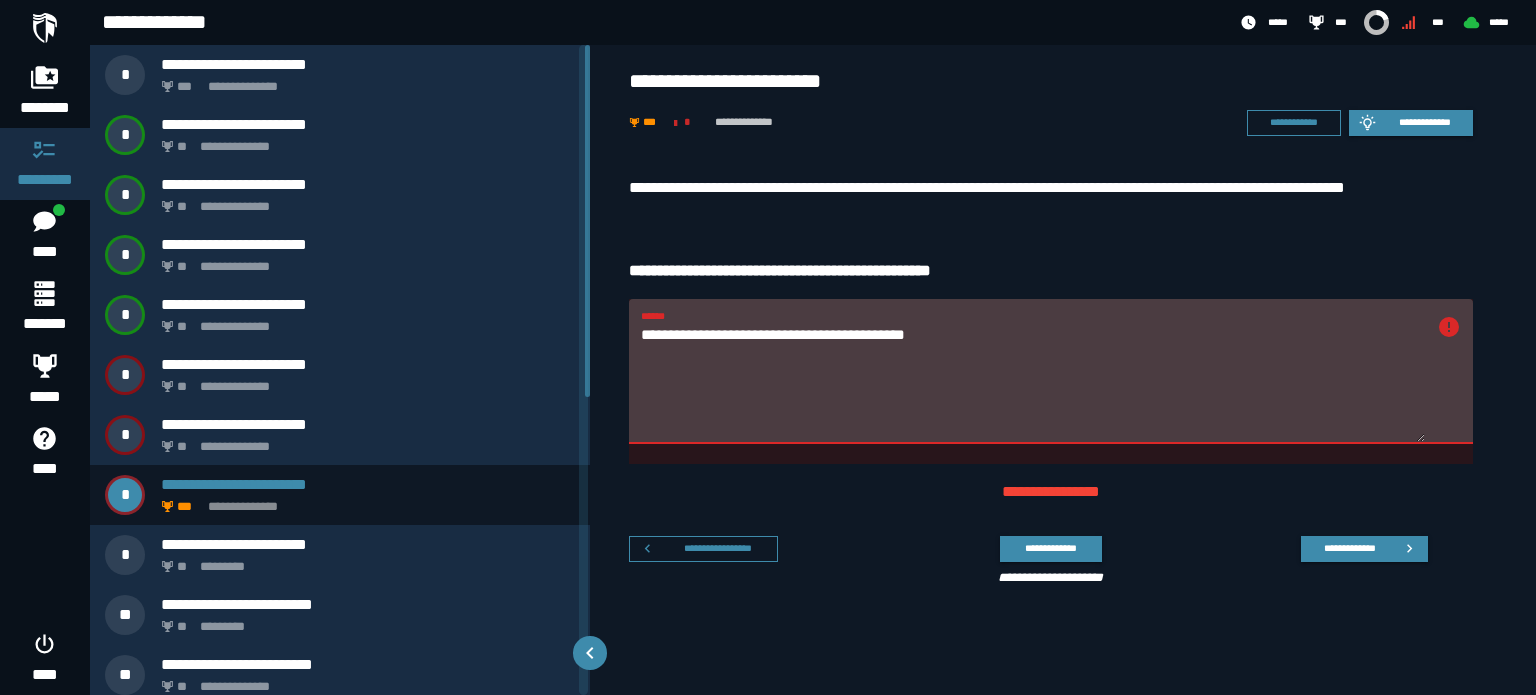 click on "**********" at bounding box center [1033, 383] 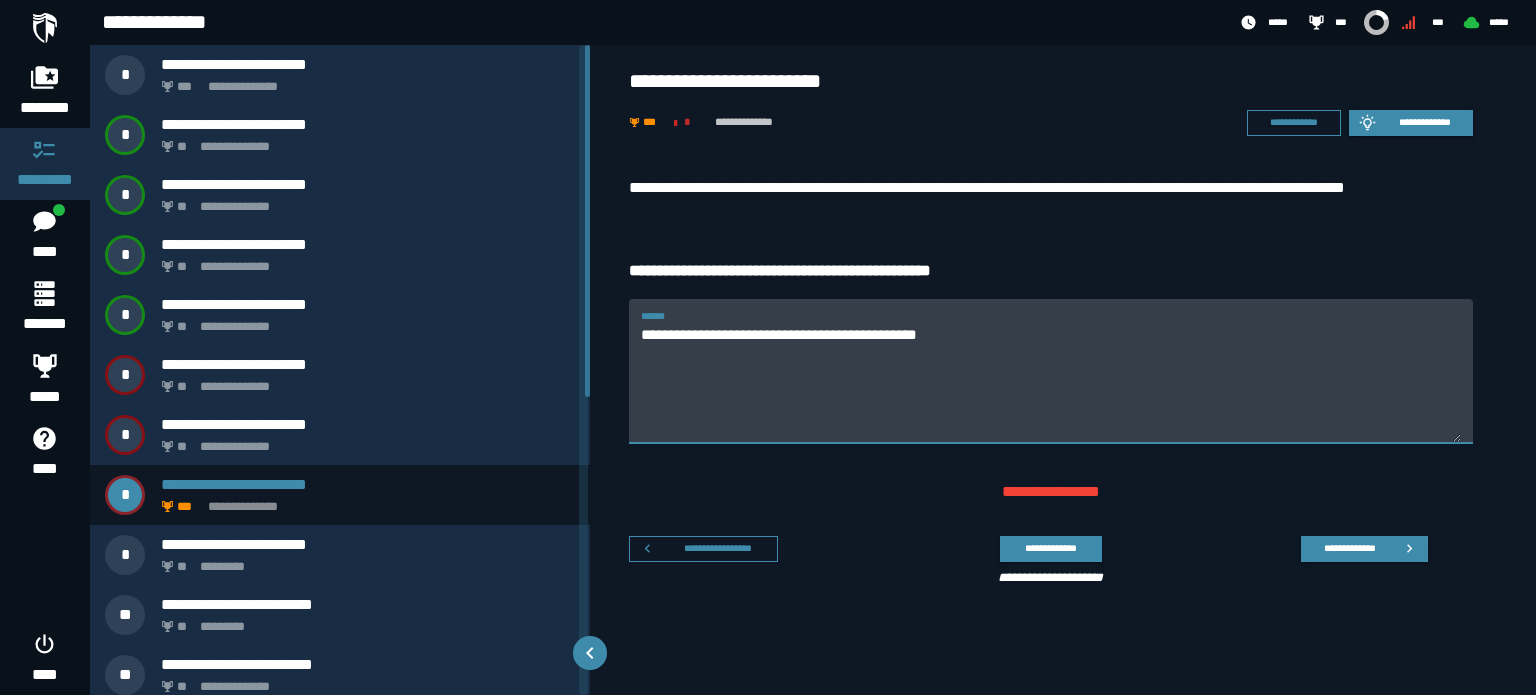click on "**********" at bounding box center [1051, 383] 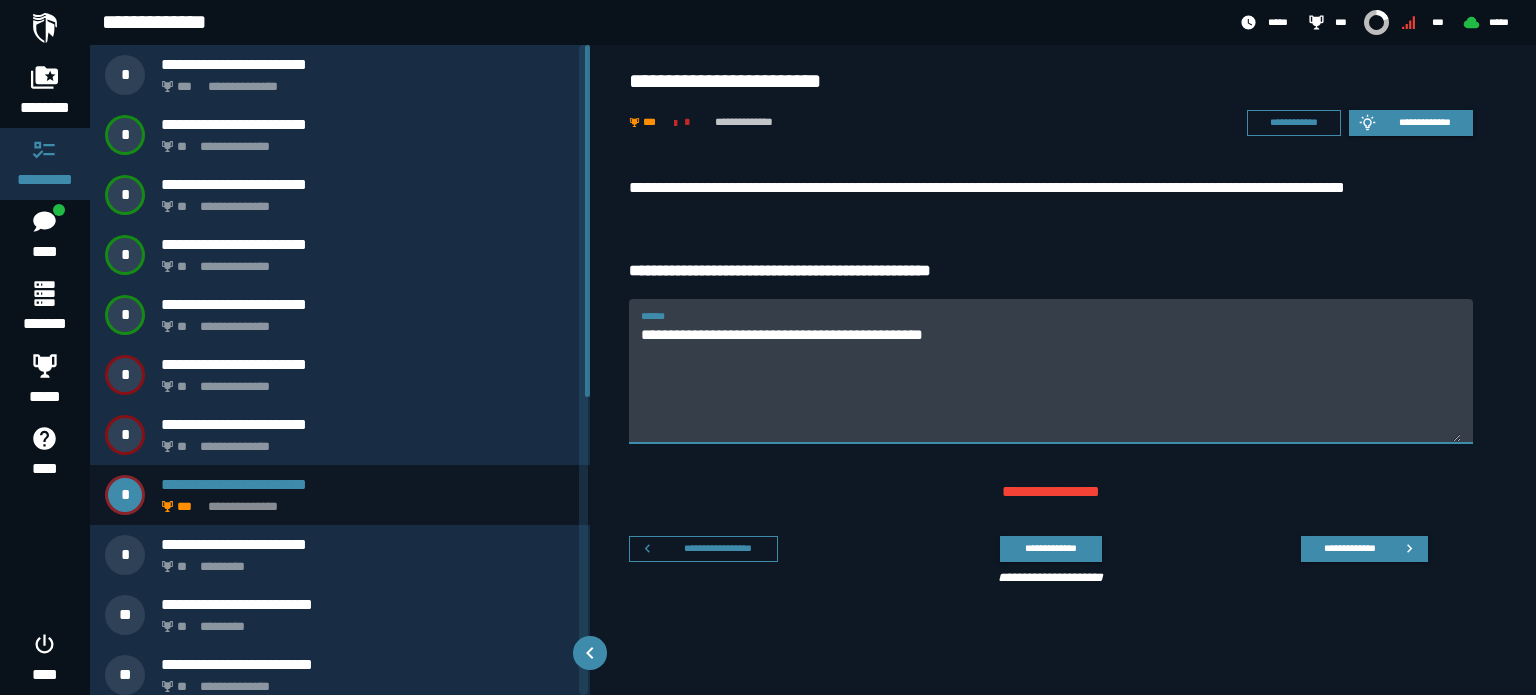 click on "**********" at bounding box center [1051, 383] 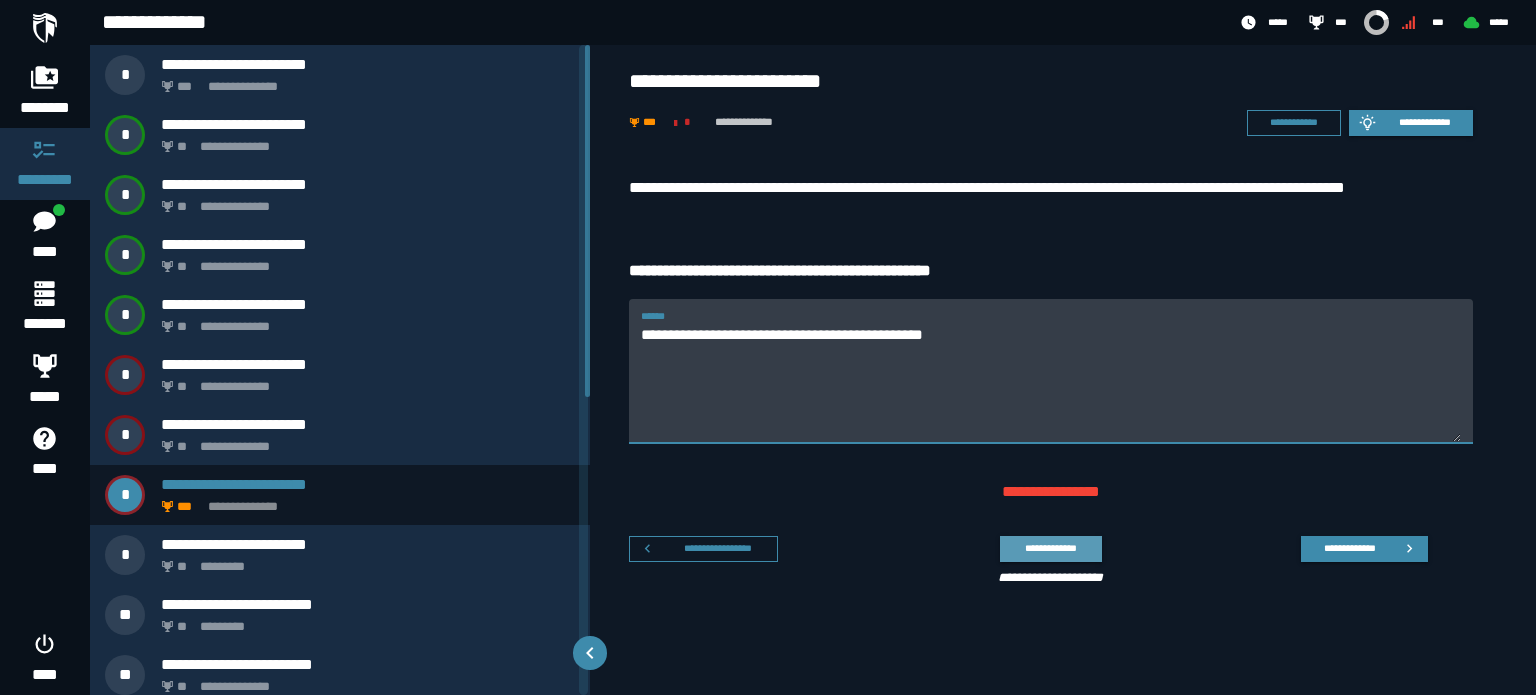 type on "**********" 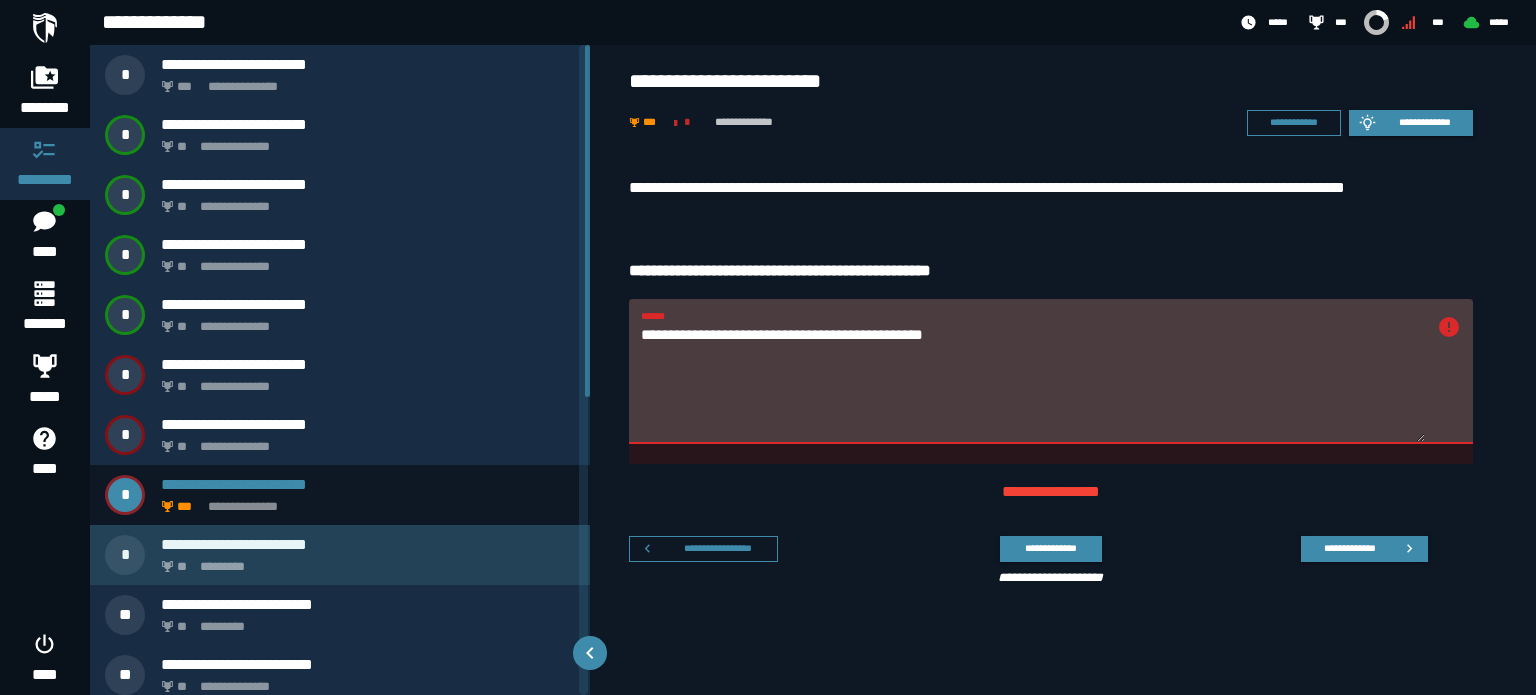 scroll, scrollTop: 100, scrollLeft: 0, axis: vertical 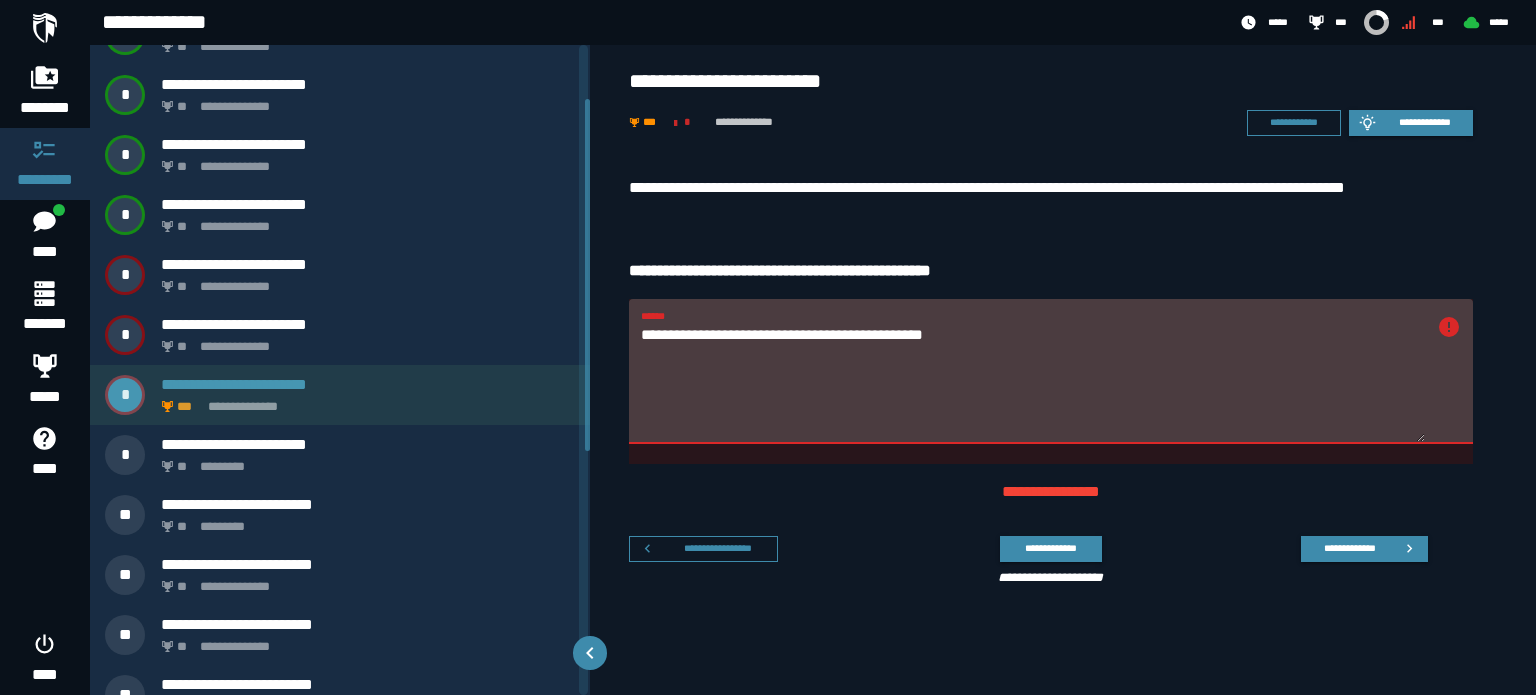 click on "**********" at bounding box center (340, 395) 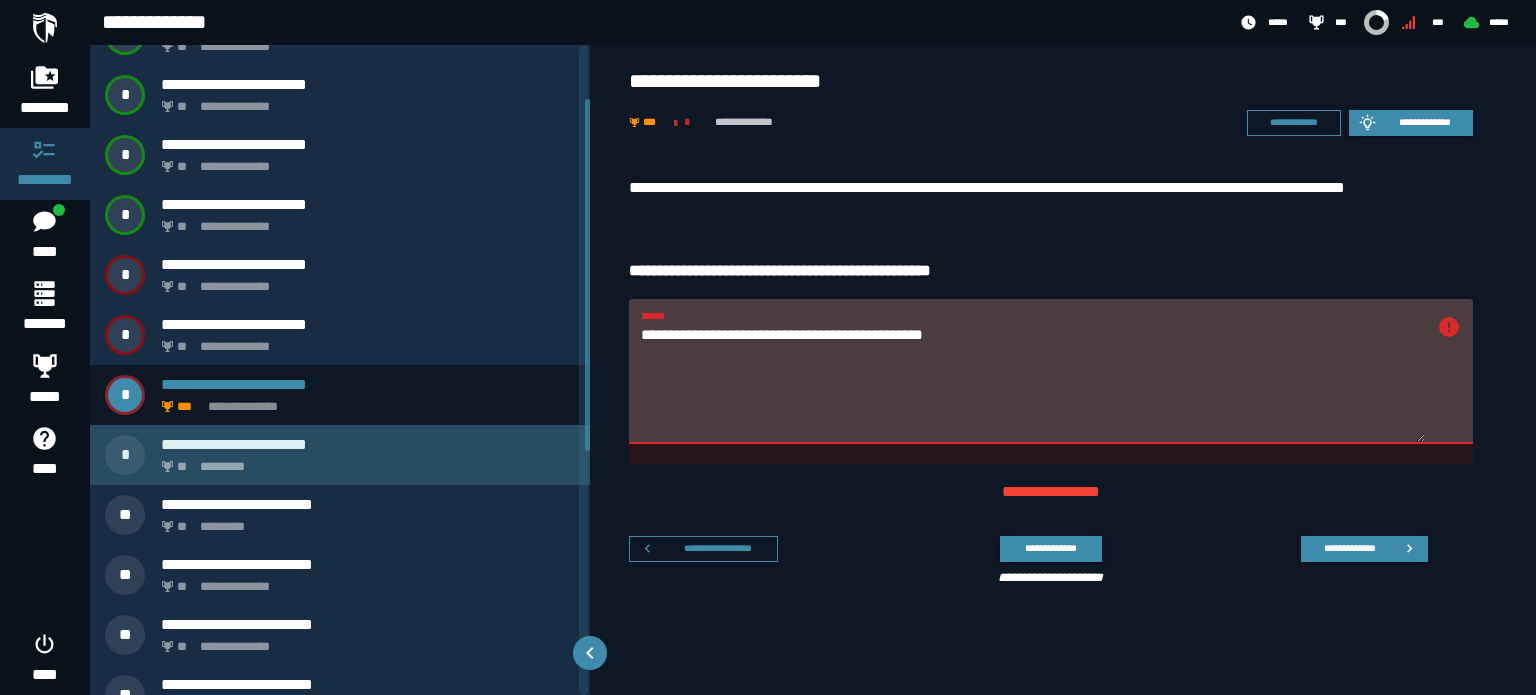 click on "**********" at bounding box center [340, 455] 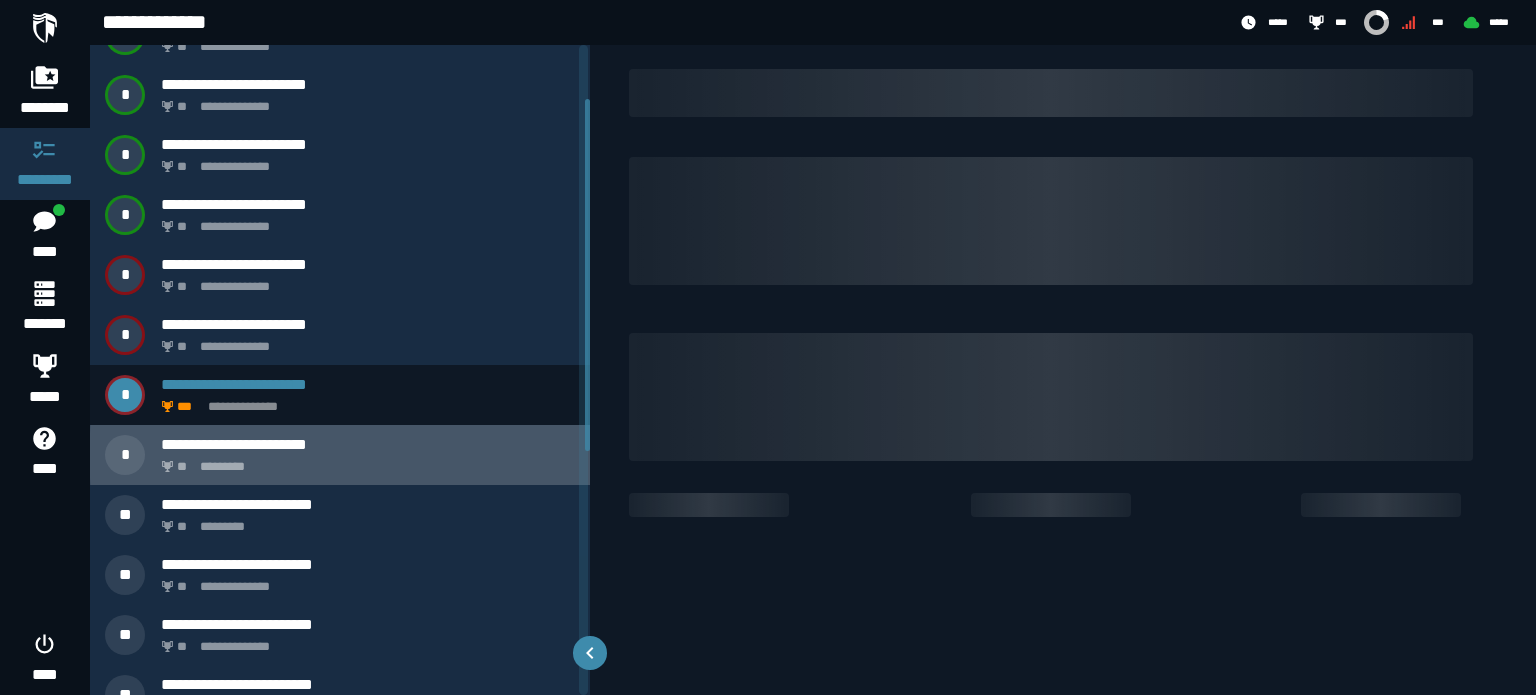 scroll, scrollTop: 0, scrollLeft: 0, axis: both 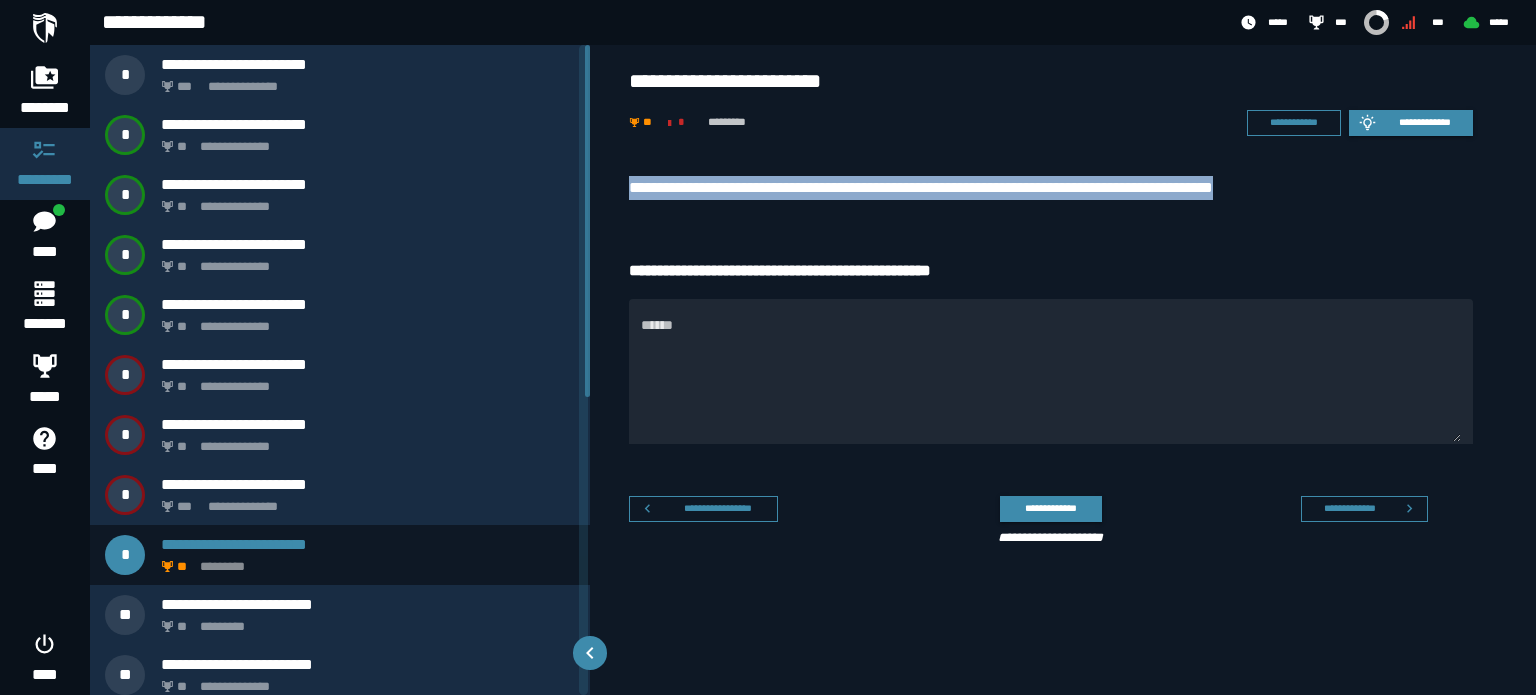 drag, startPoint x: 627, startPoint y: 187, endPoint x: 1319, endPoint y: 199, distance: 692.10406 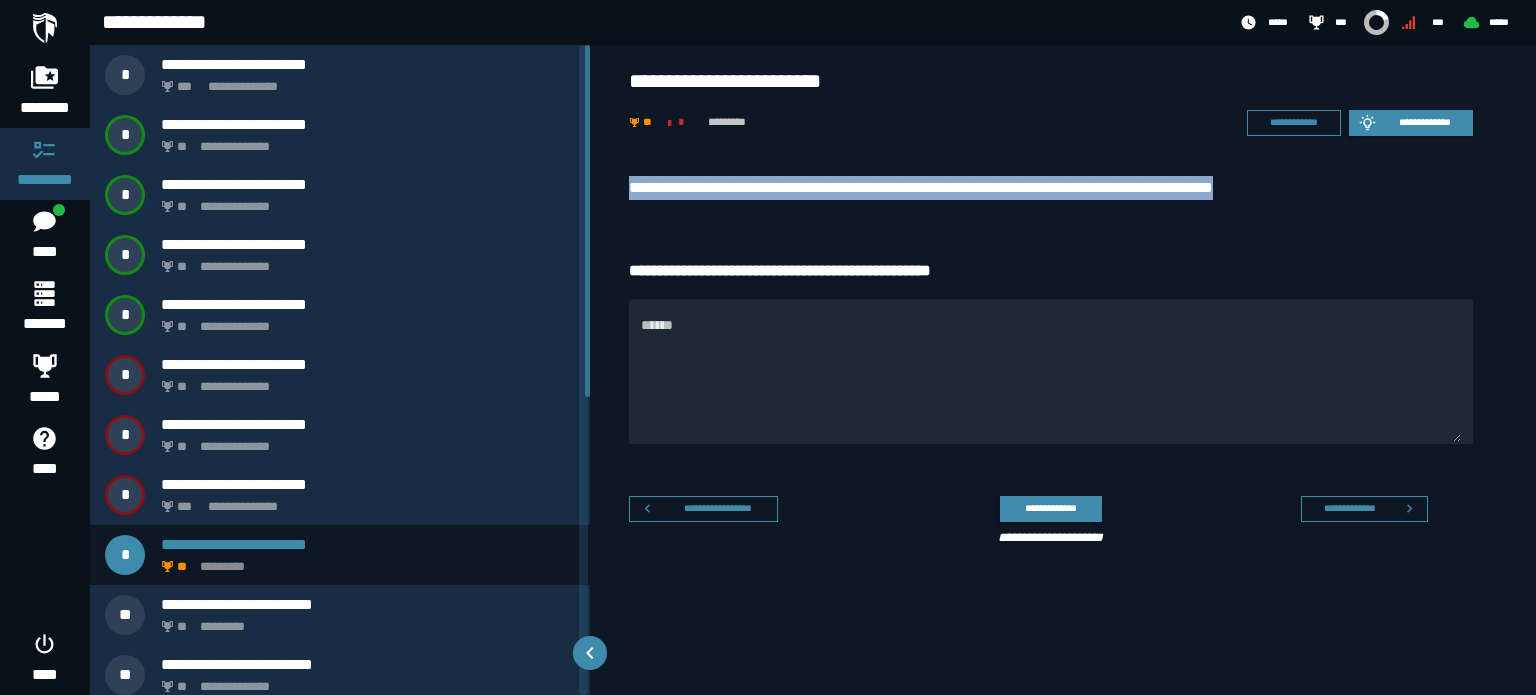 click on "**********" at bounding box center [1051, 188] 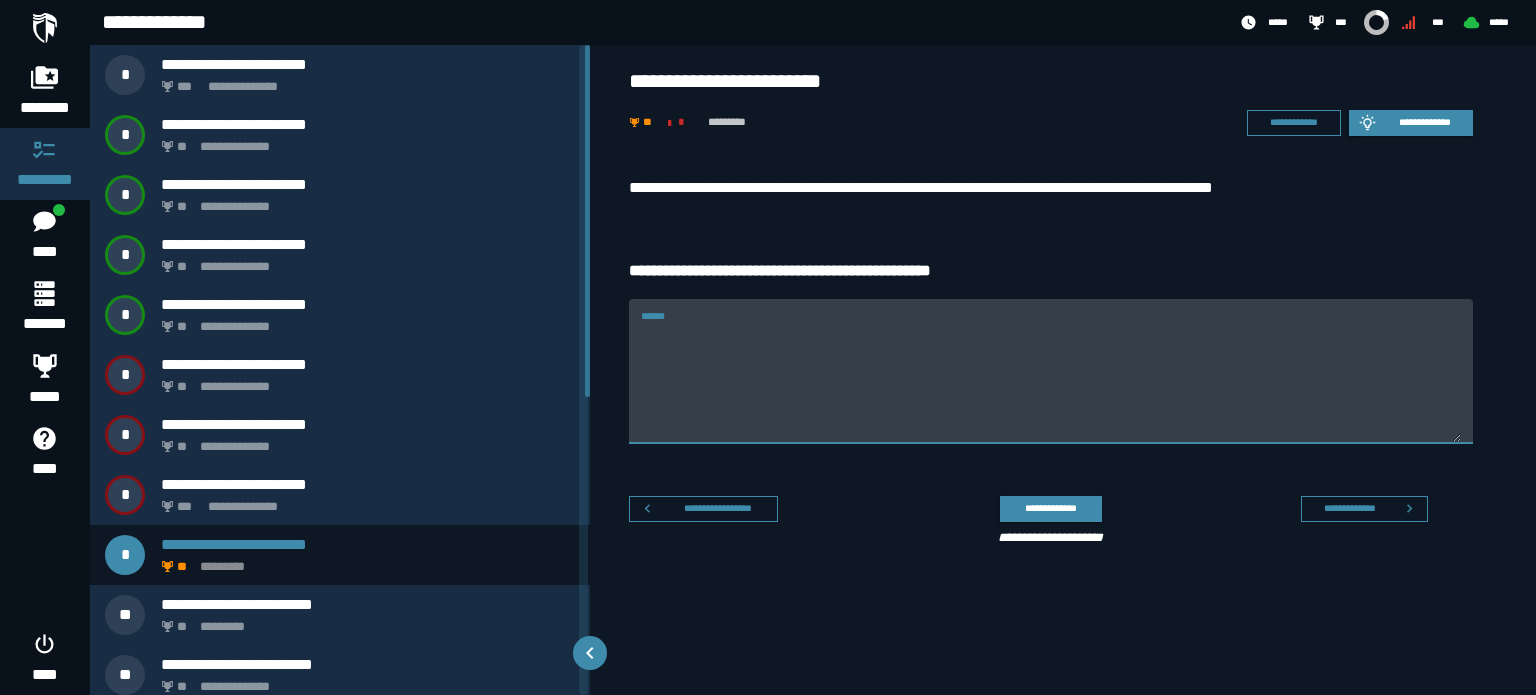 click on "******" at bounding box center (1051, 383) 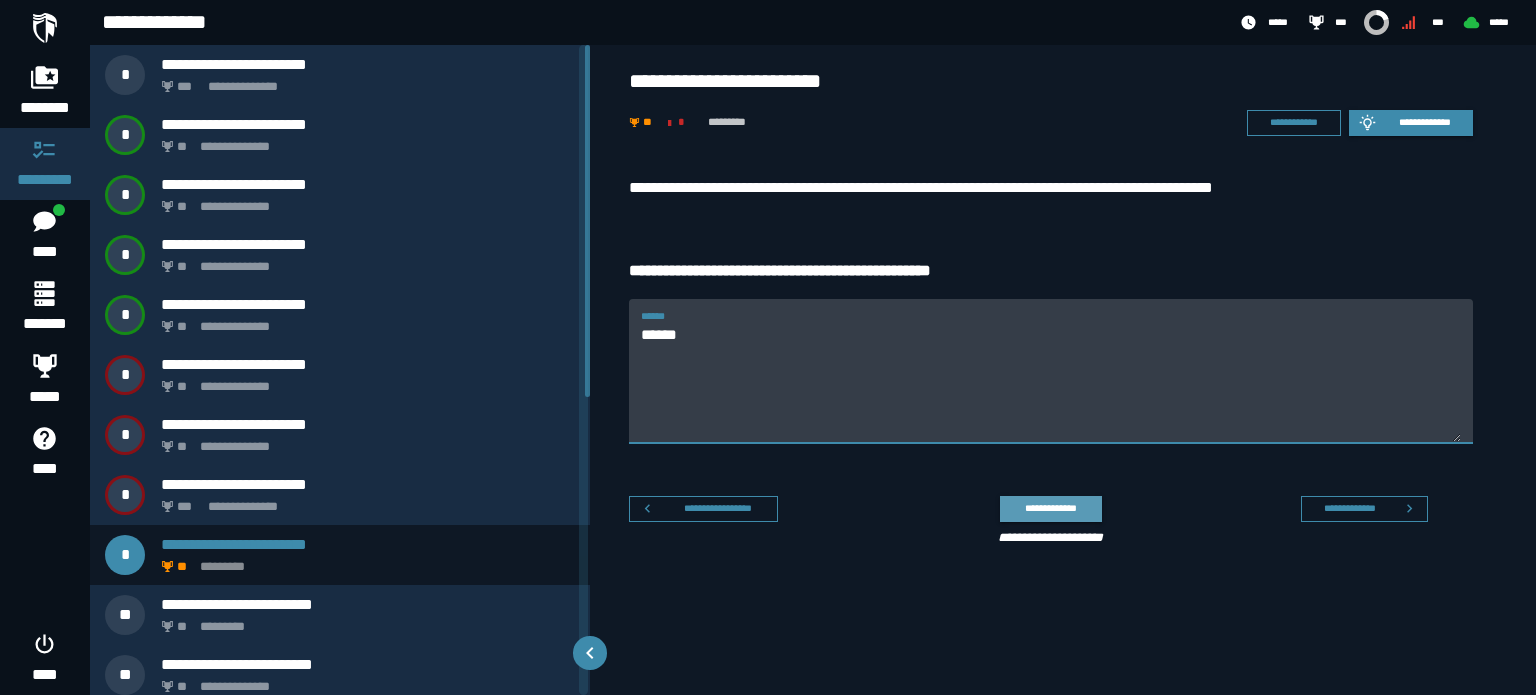 type on "*****" 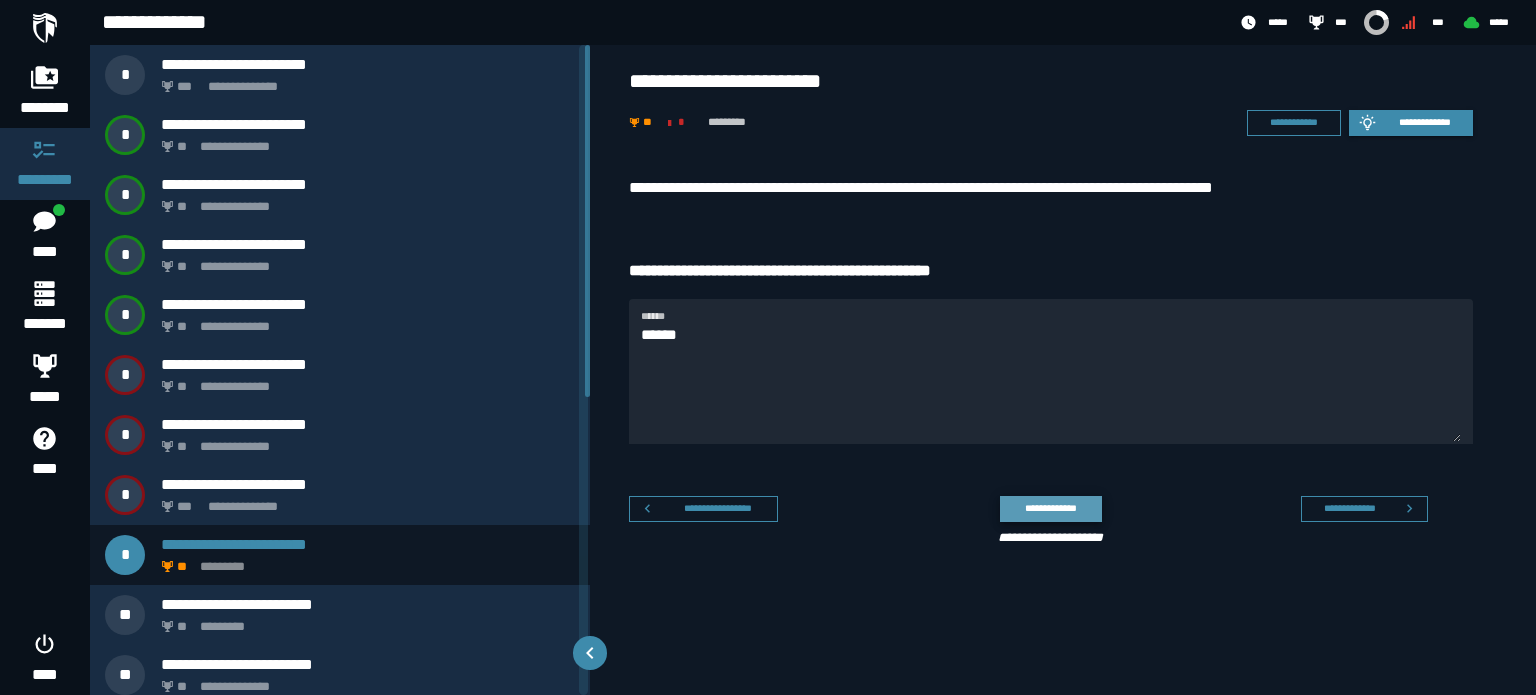 click on "**********" 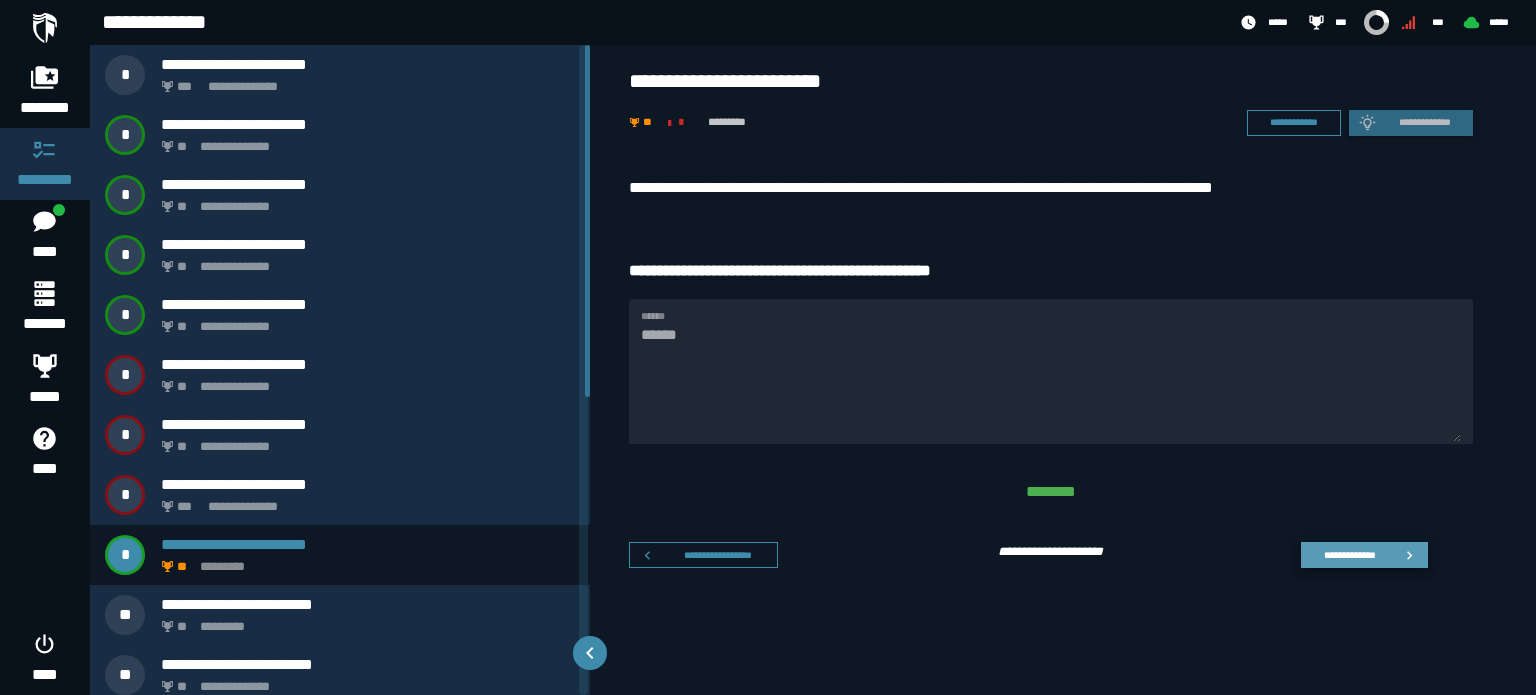 click on "**********" at bounding box center (1350, 554) 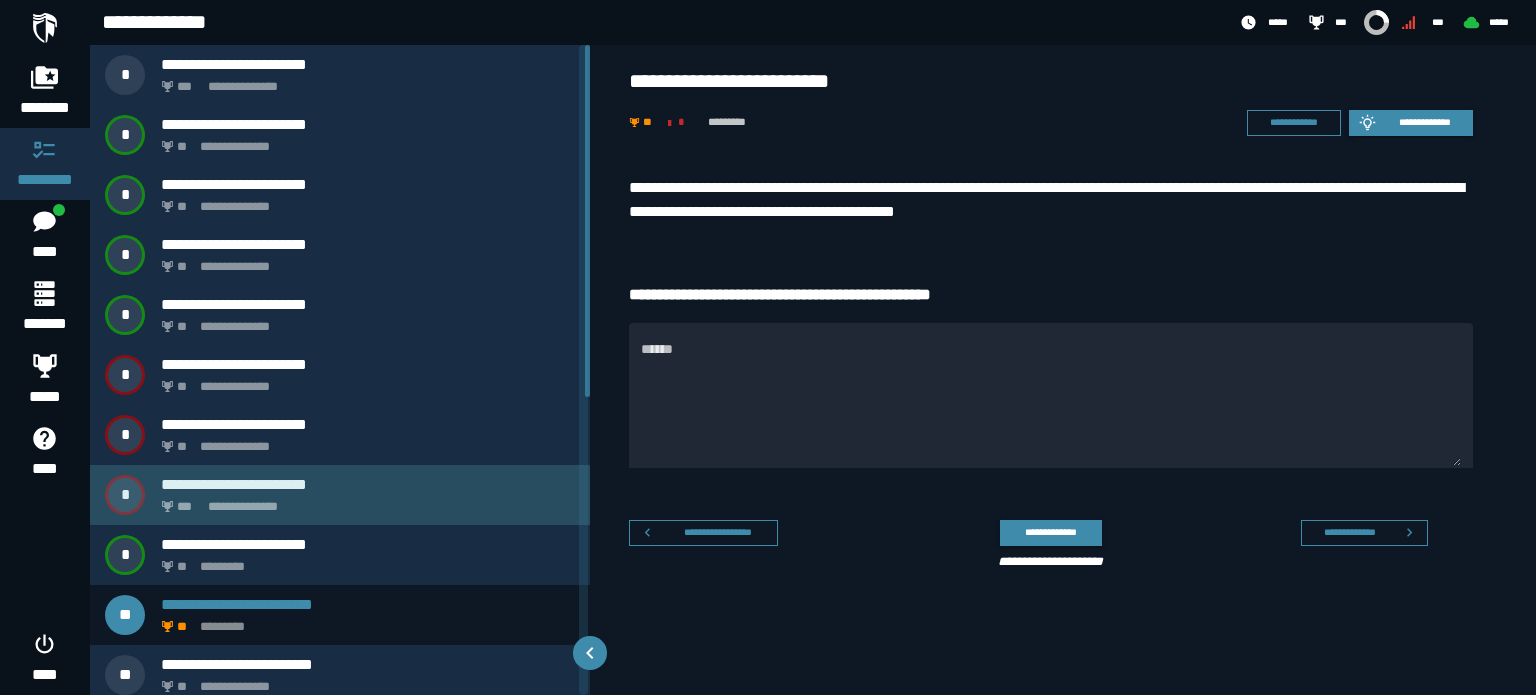 click on "**********" at bounding box center (364, 501) 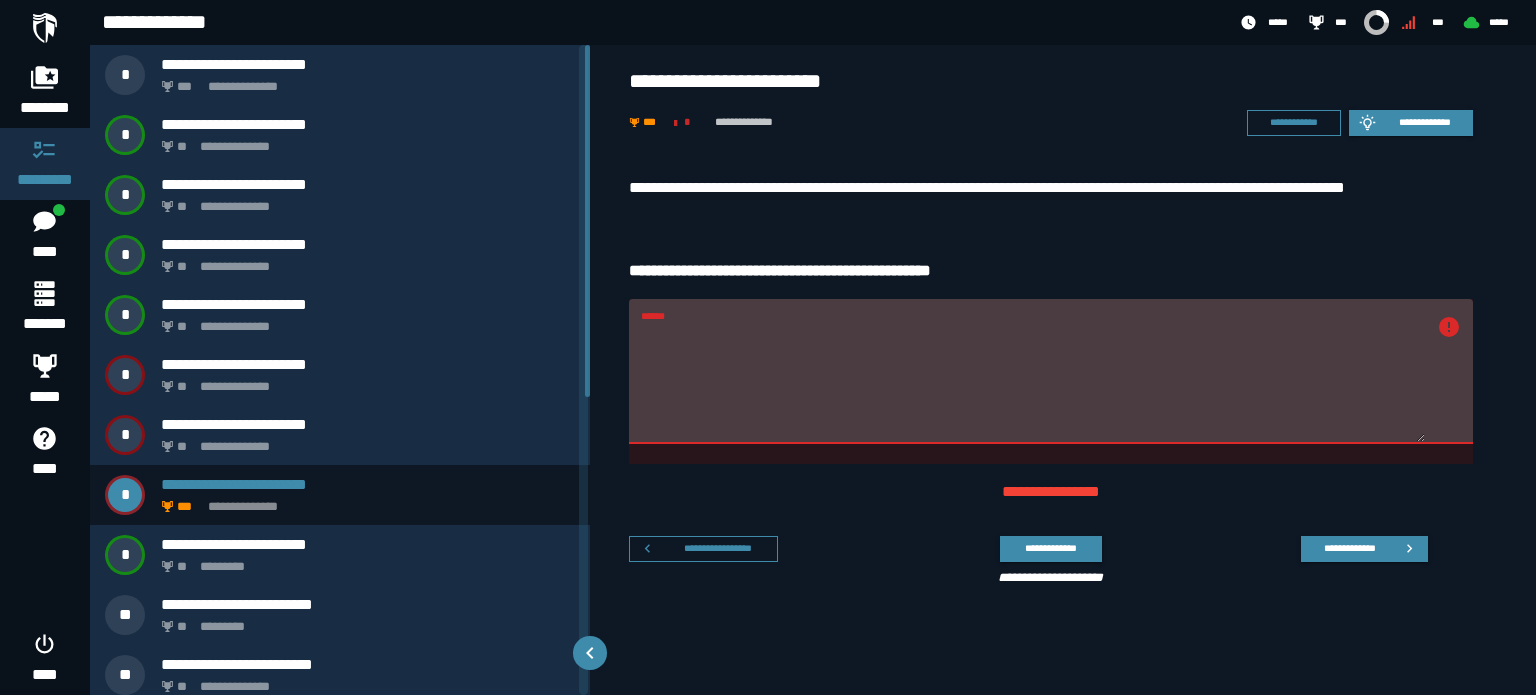 click on "******" at bounding box center (1033, 383) 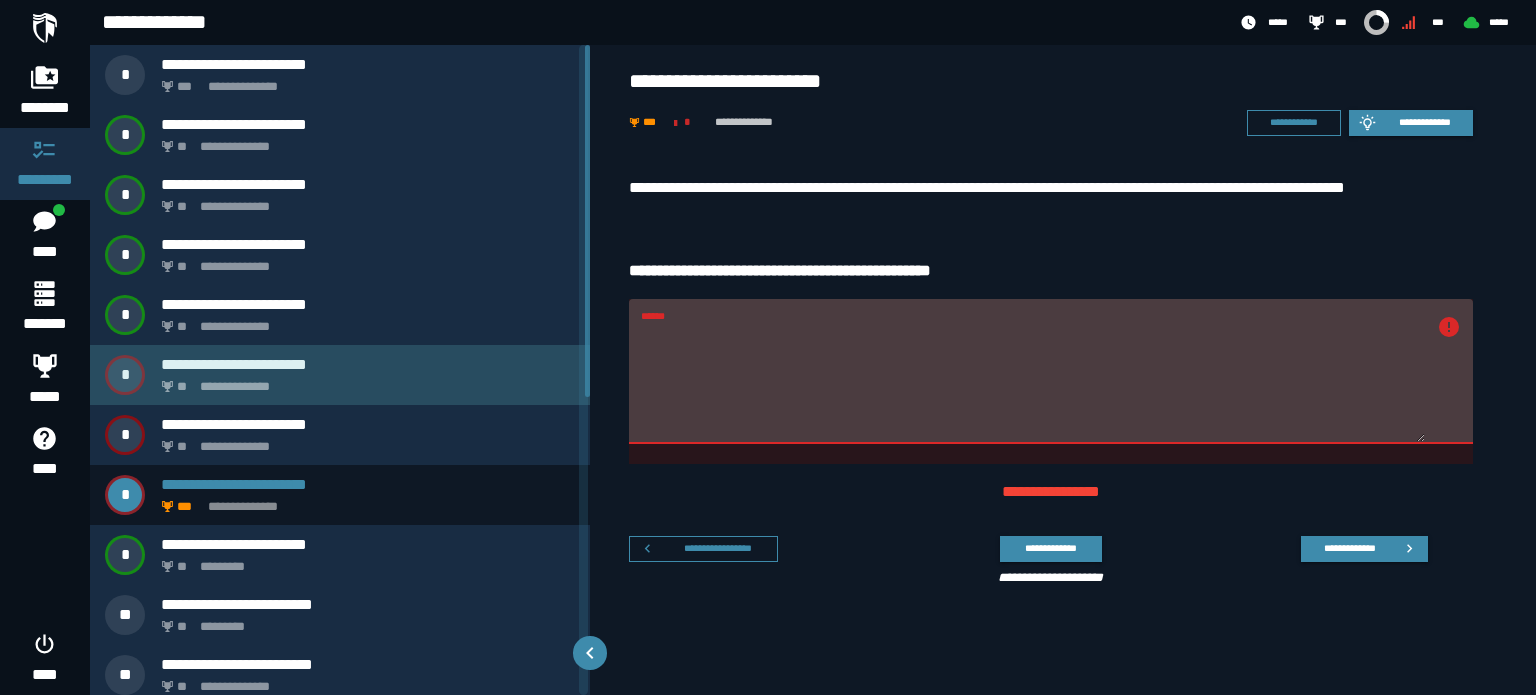 click on "**********" at bounding box center (368, 364) 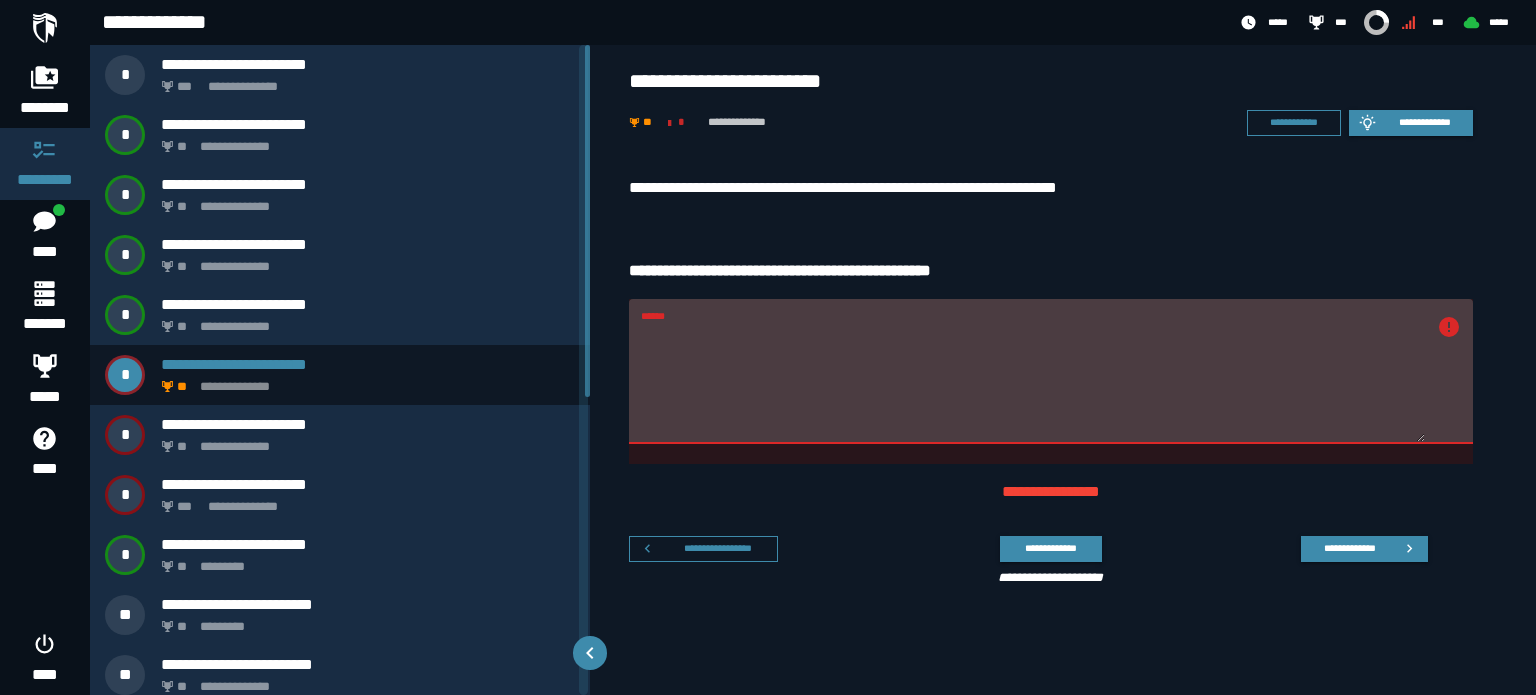 click on "******" at bounding box center (1033, 383) 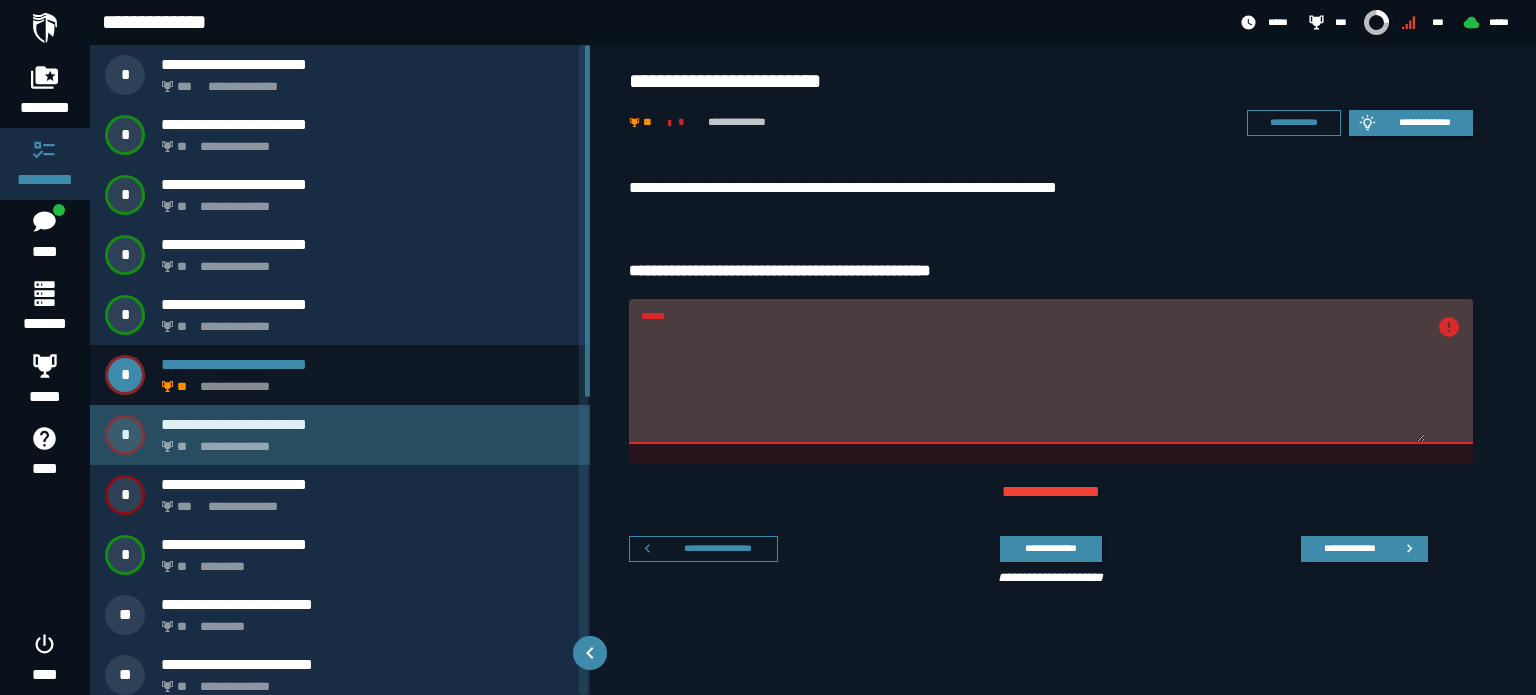 click on "**********" at bounding box center (364, 441) 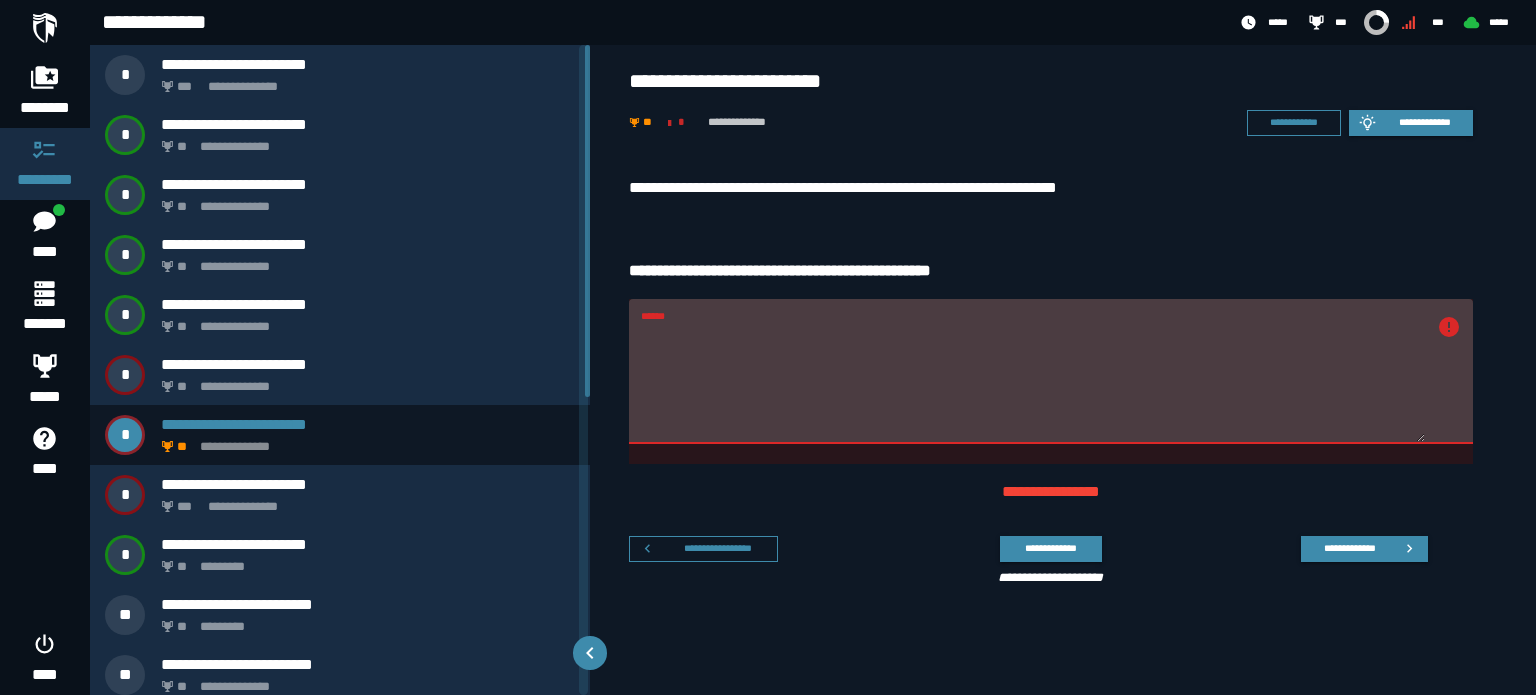 click on "******" at bounding box center (1033, 383) 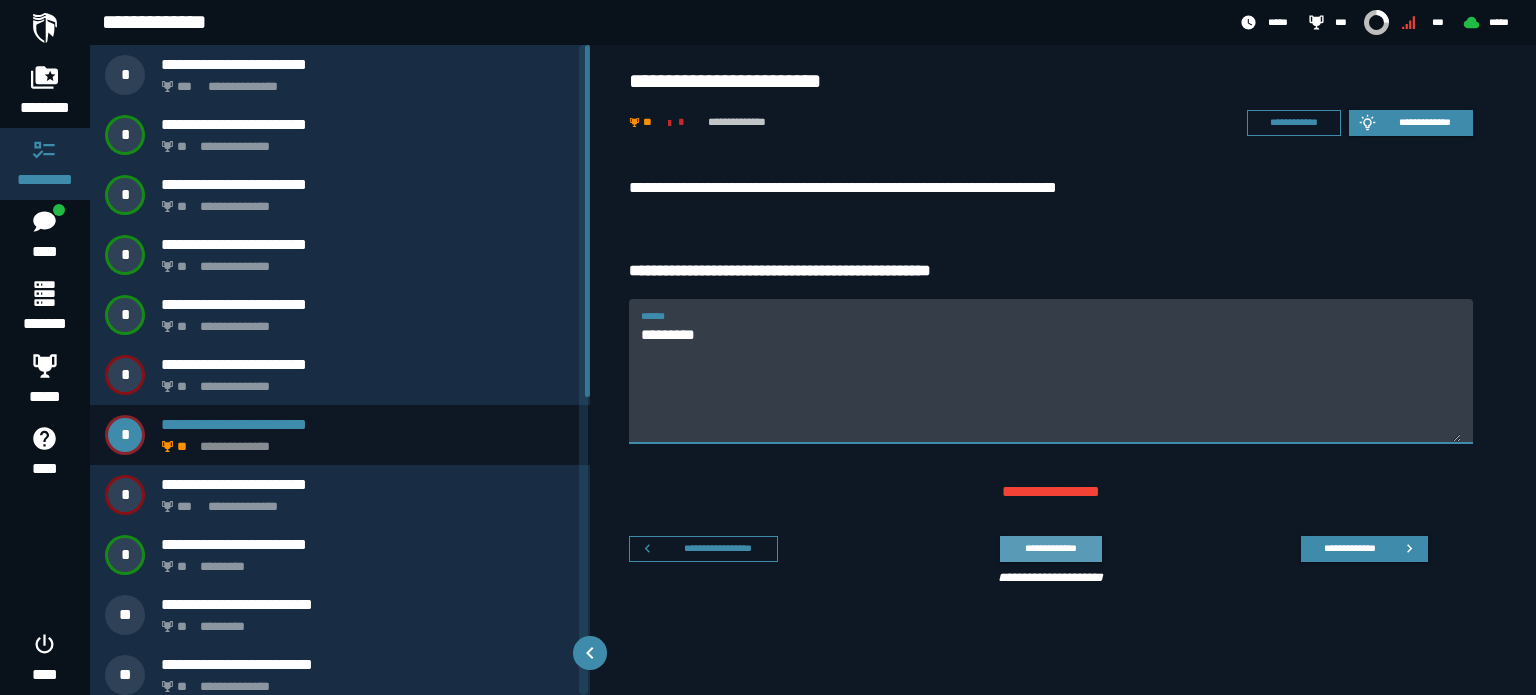 type on "*********" 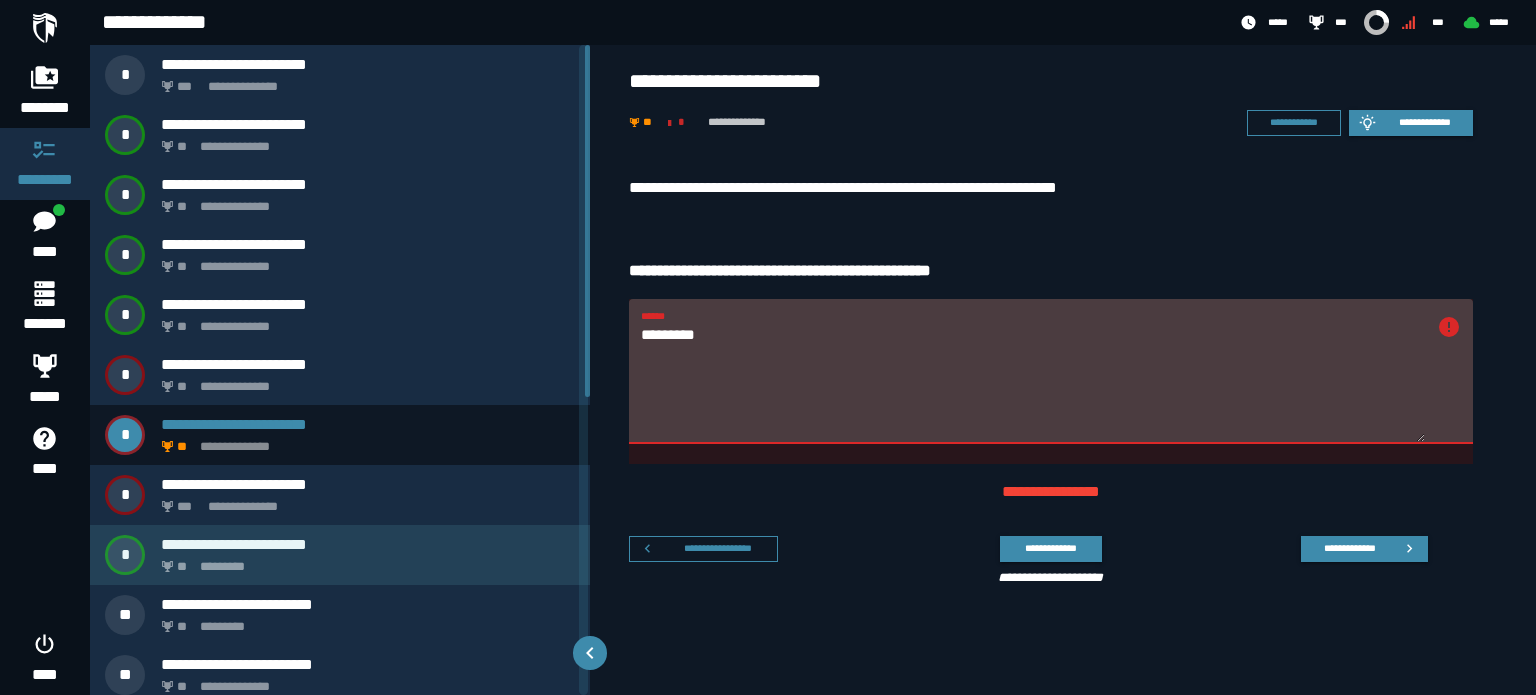 scroll, scrollTop: 200, scrollLeft: 0, axis: vertical 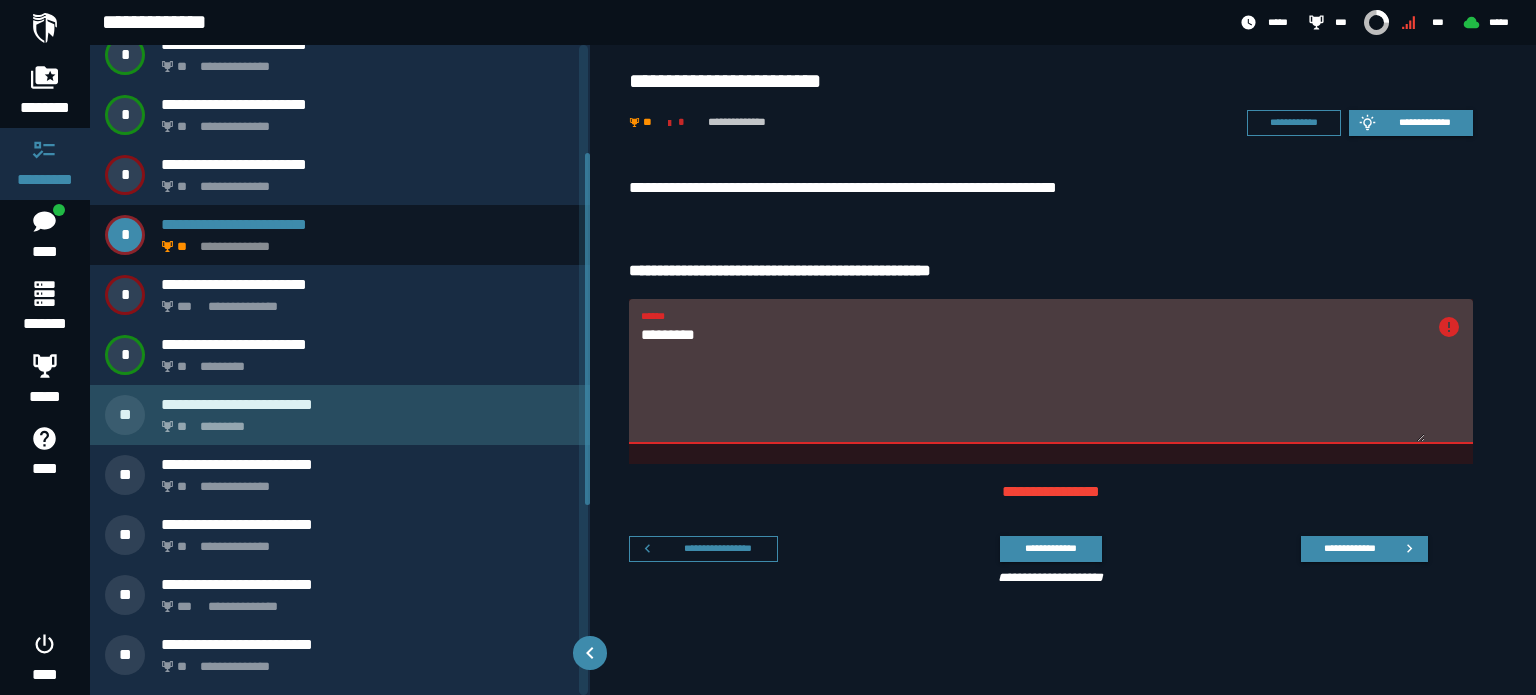 click on "**********" at bounding box center [368, 404] 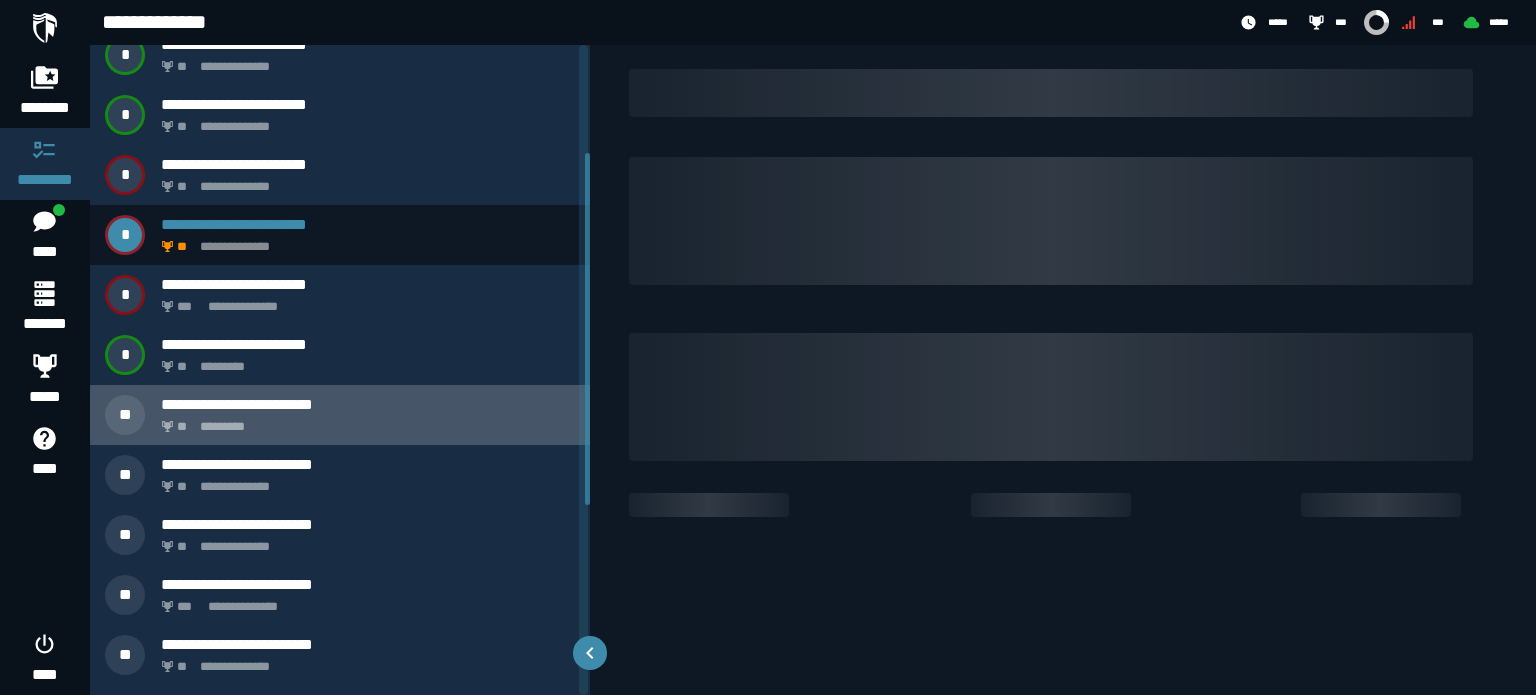 scroll, scrollTop: 0, scrollLeft: 0, axis: both 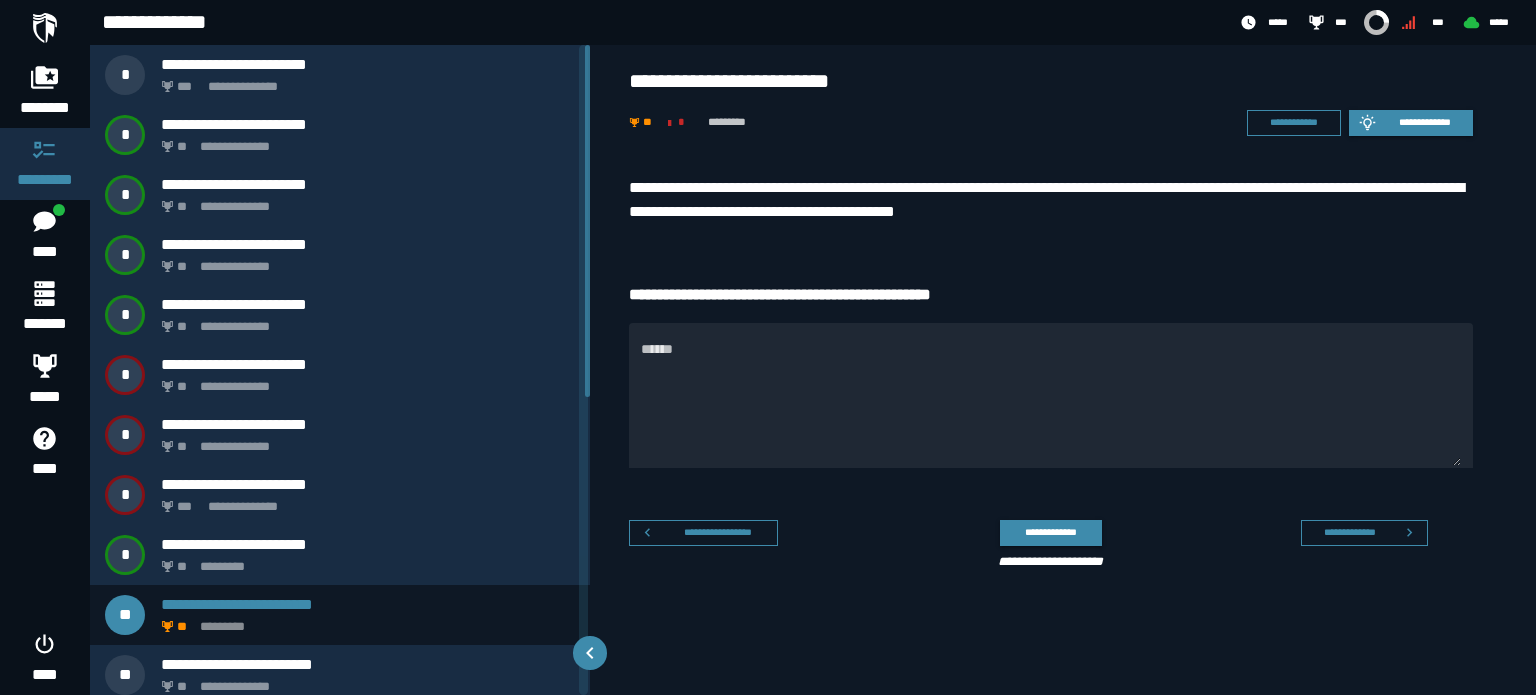 click on "**********" at bounding box center [1051, 200] 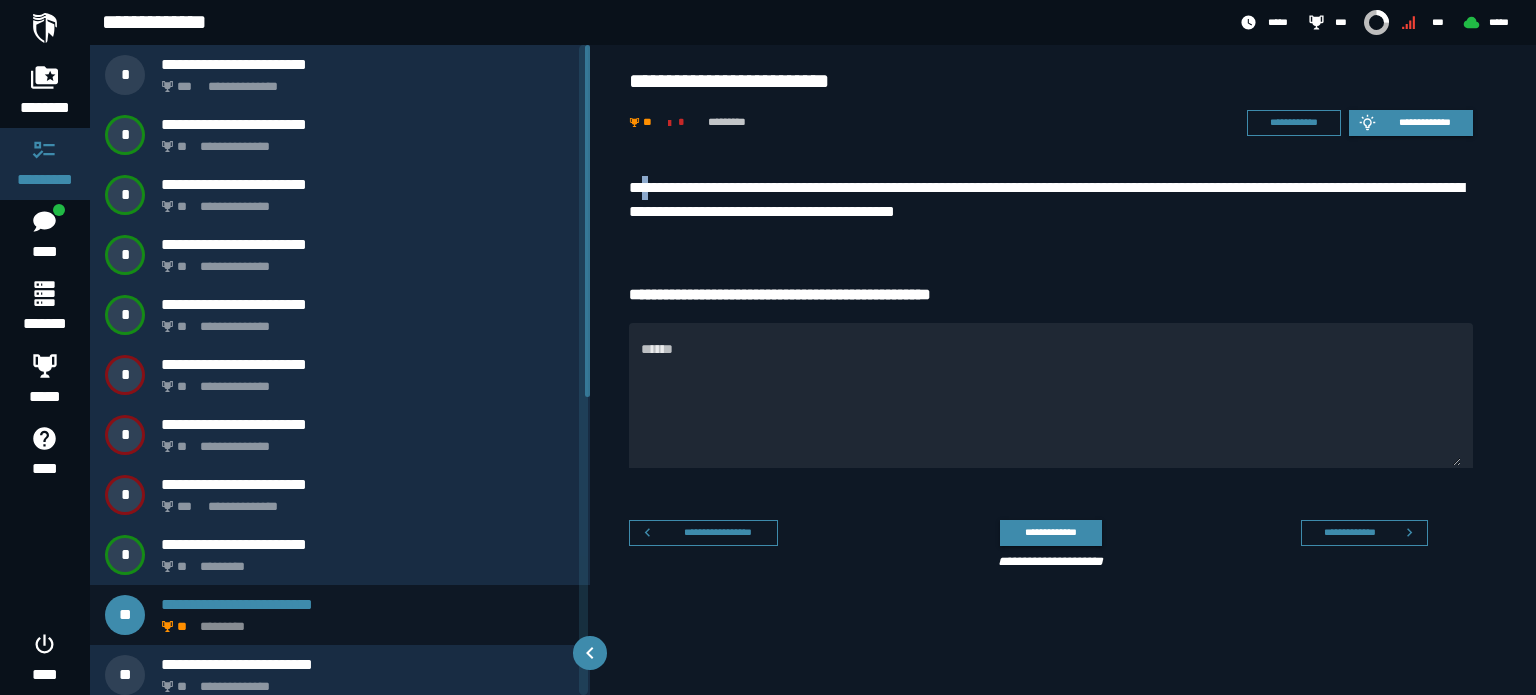 click on "**********" at bounding box center (1051, 200) 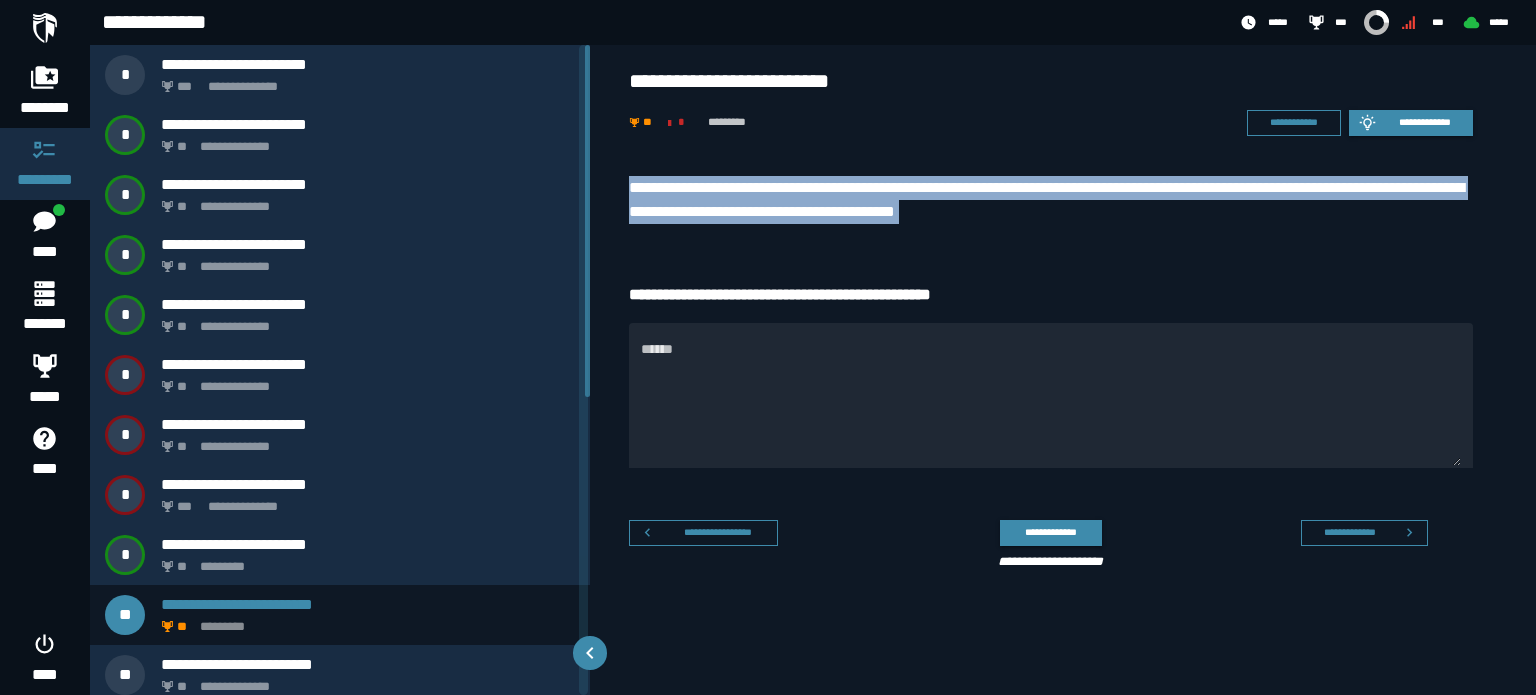 click on "**********" at bounding box center (1051, 200) 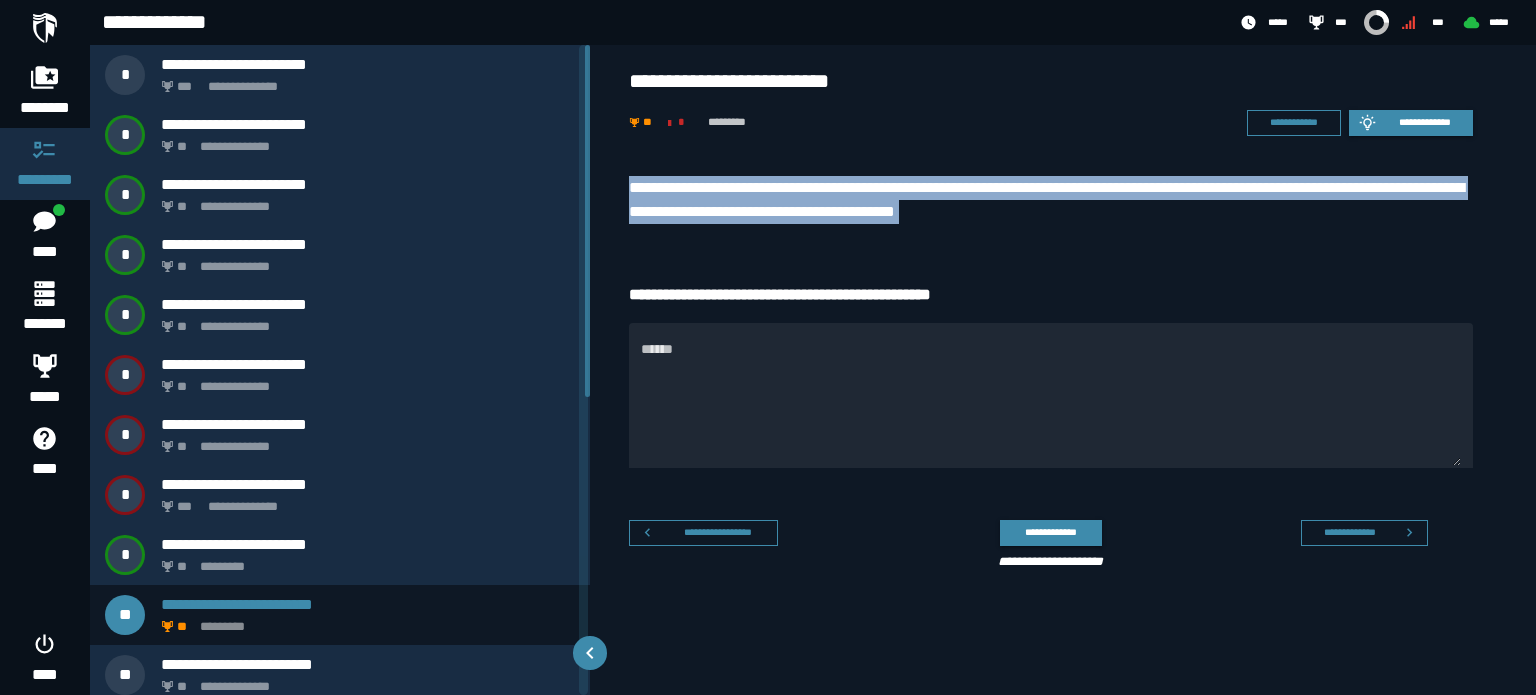 copy on "**********" 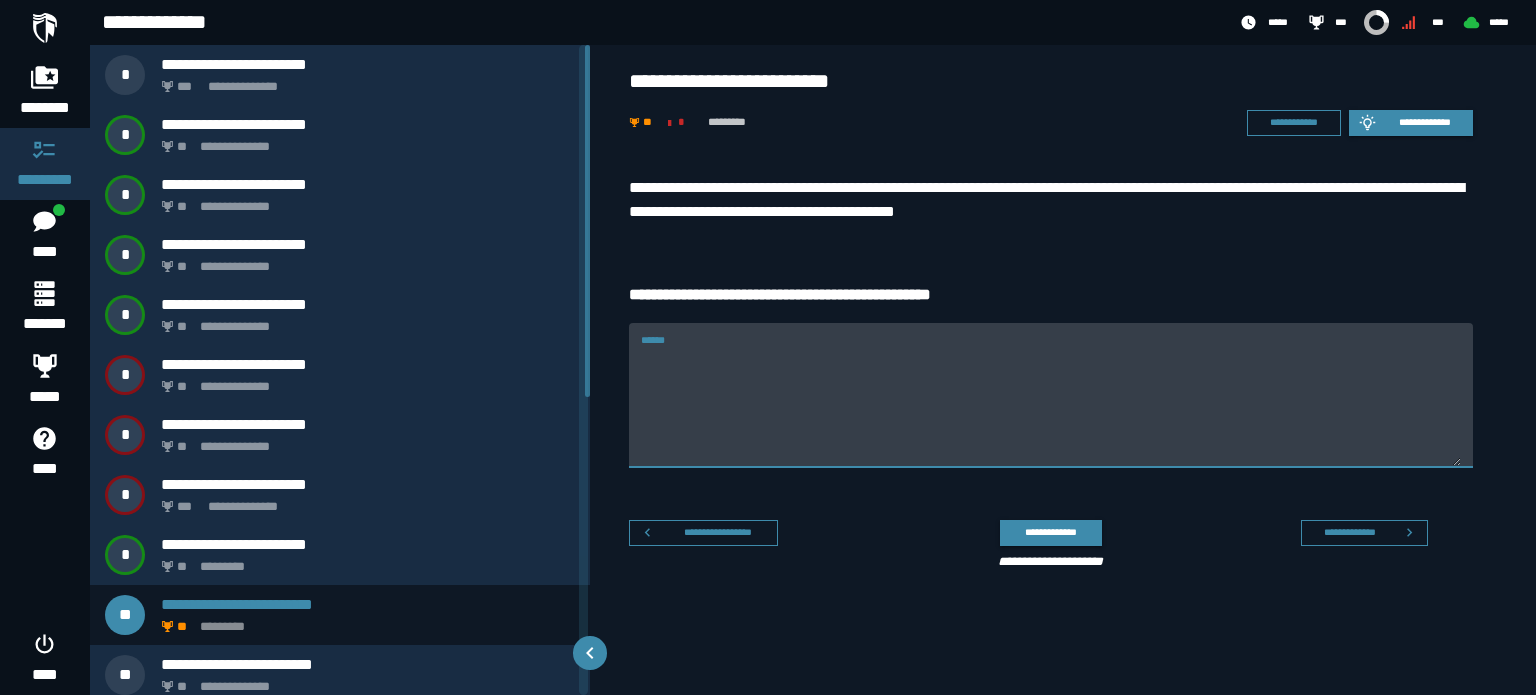 click on "******" at bounding box center [1051, 407] 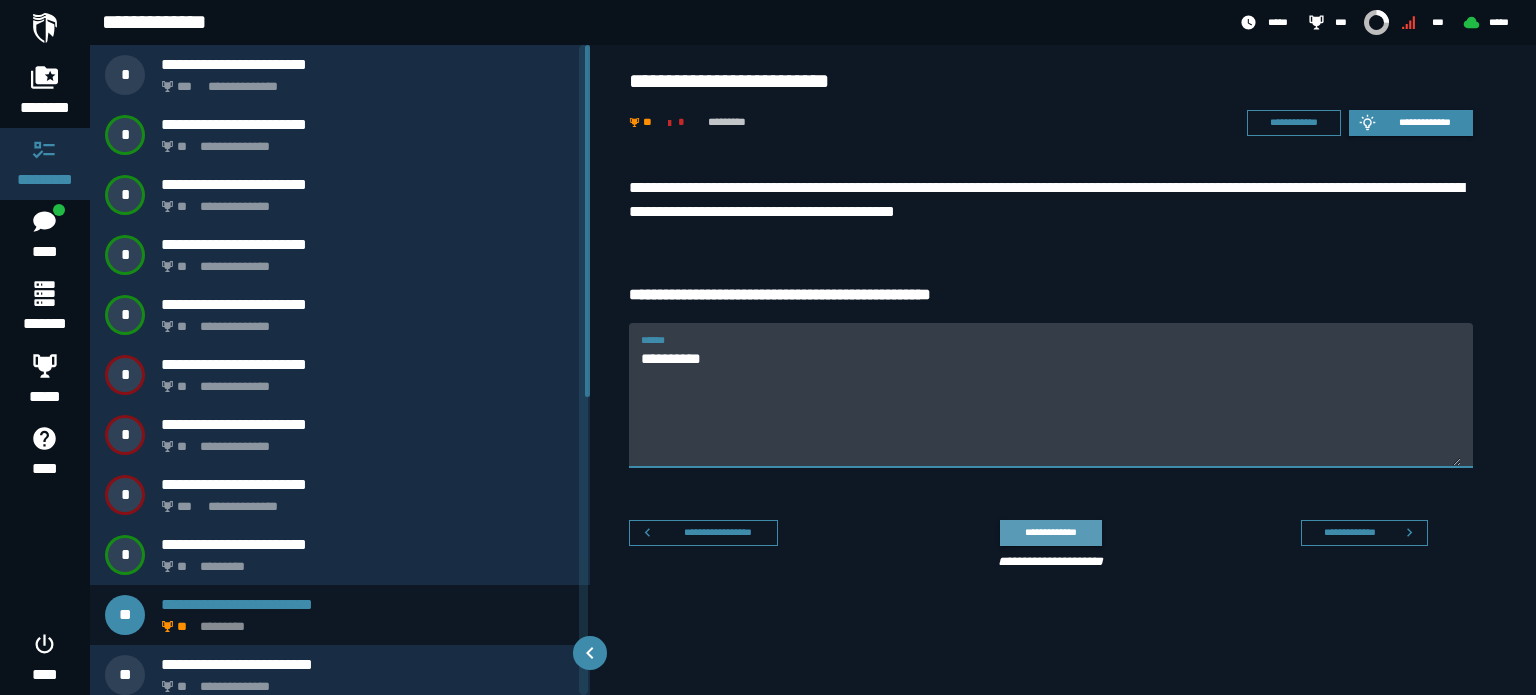 type on "*********" 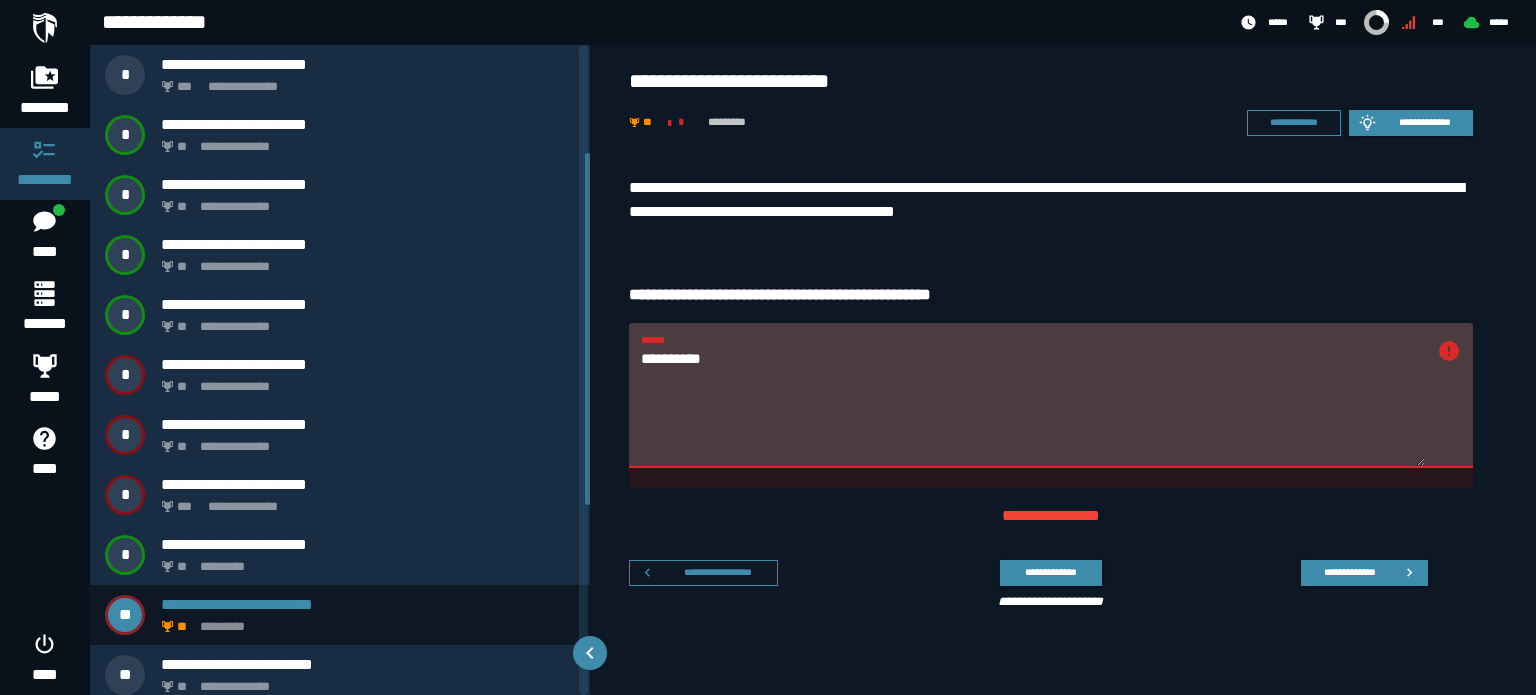 scroll, scrollTop: 300, scrollLeft: 0, axis: vertical 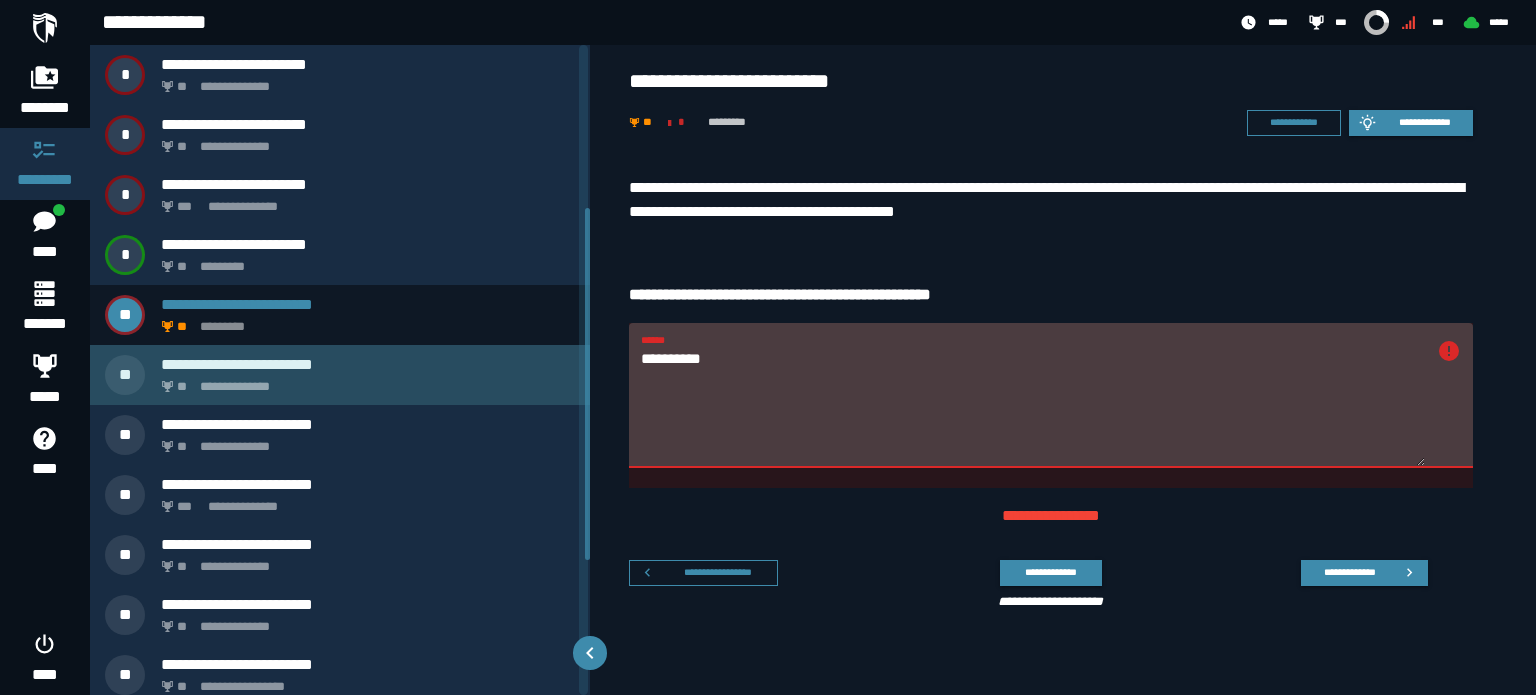 click on "**********" at bounding box center (364, 381) 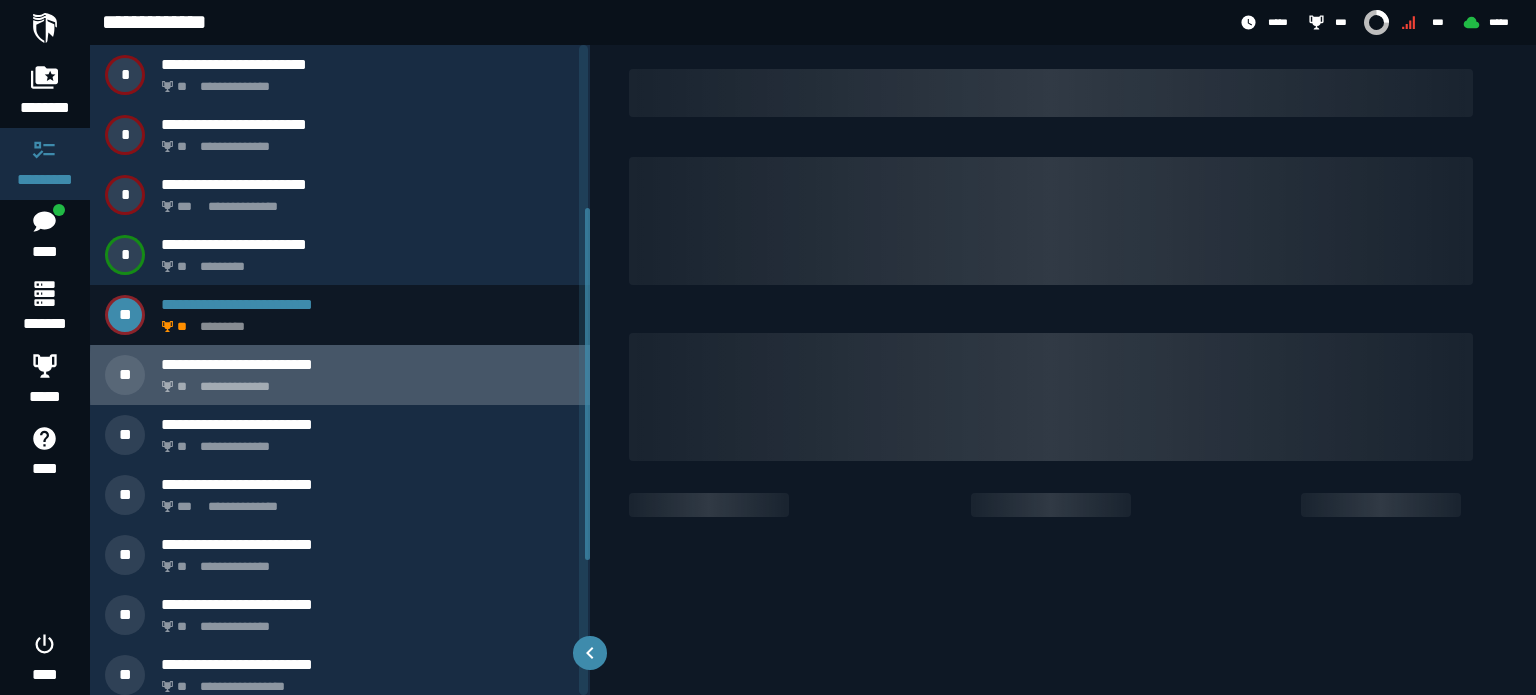 scroll, scrollTop: 9, scrollLeft: 0, axis: vertical 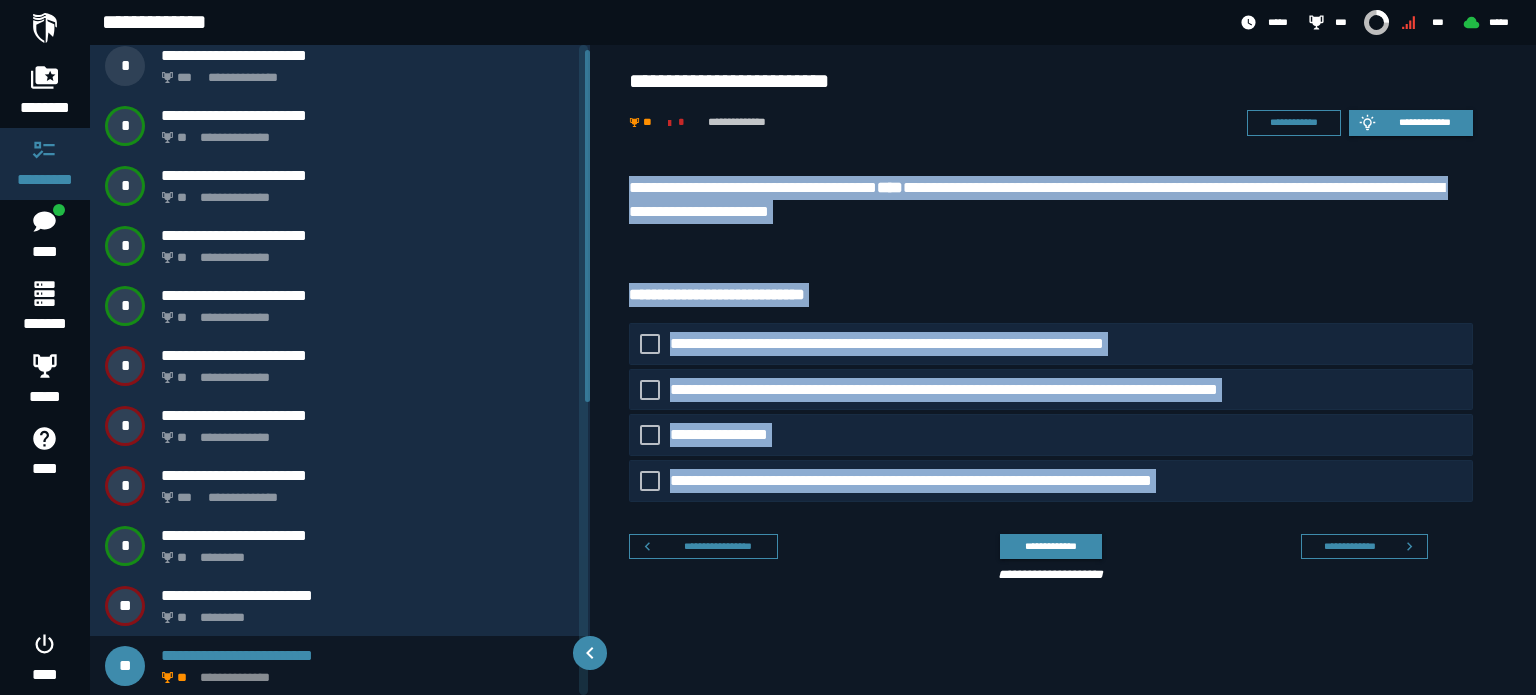 drag, startPoint x: 631, startPoint y: 187, endPoint x: 1200, endPoint y: 513, distance: 655.77203 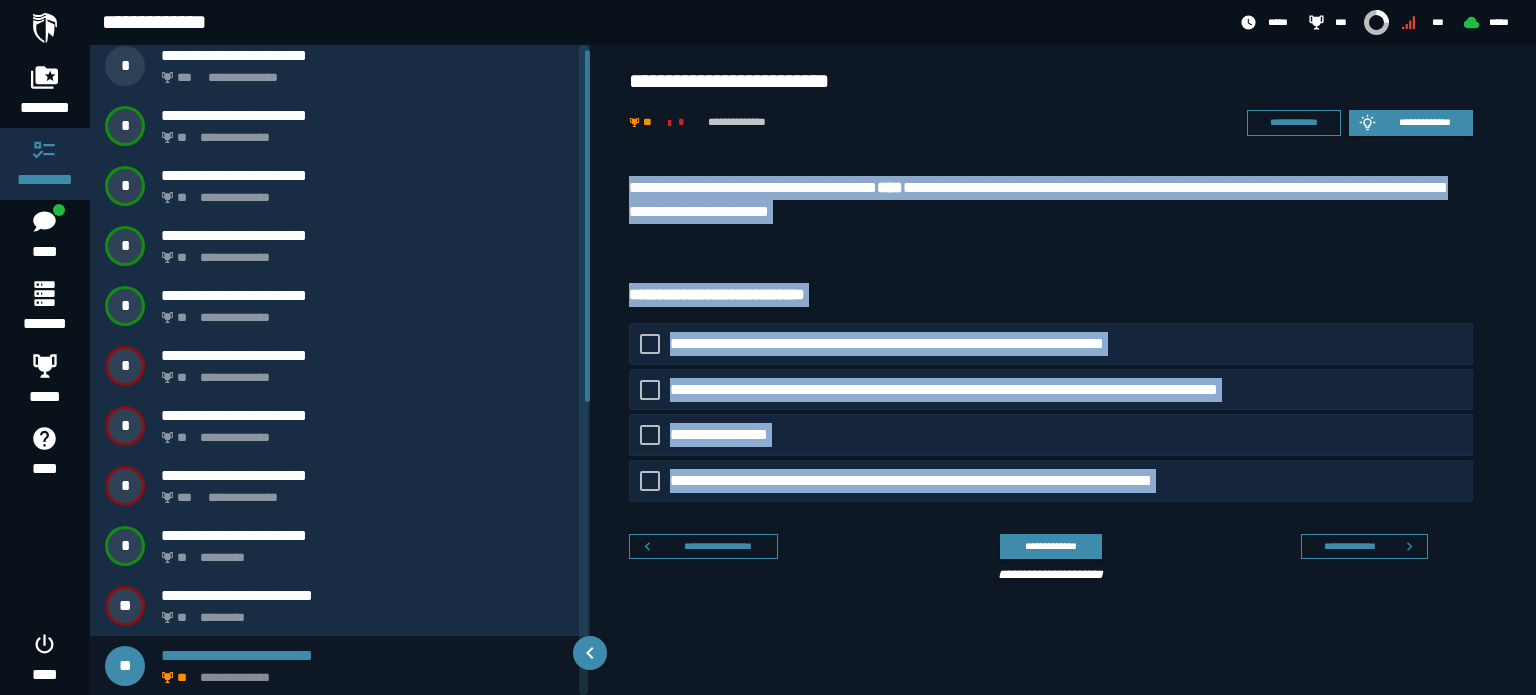 copy on "**********" 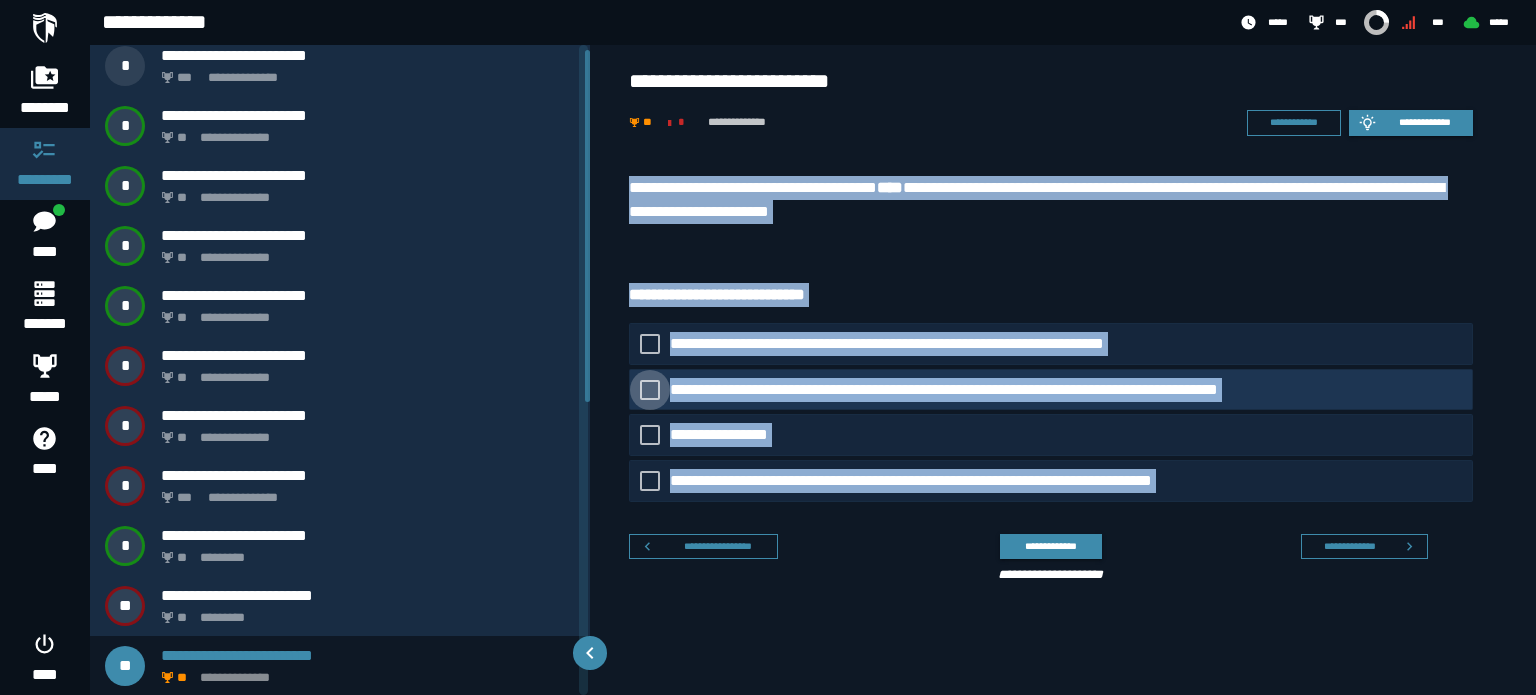 click on "**********" at bounding box center [993, 389] 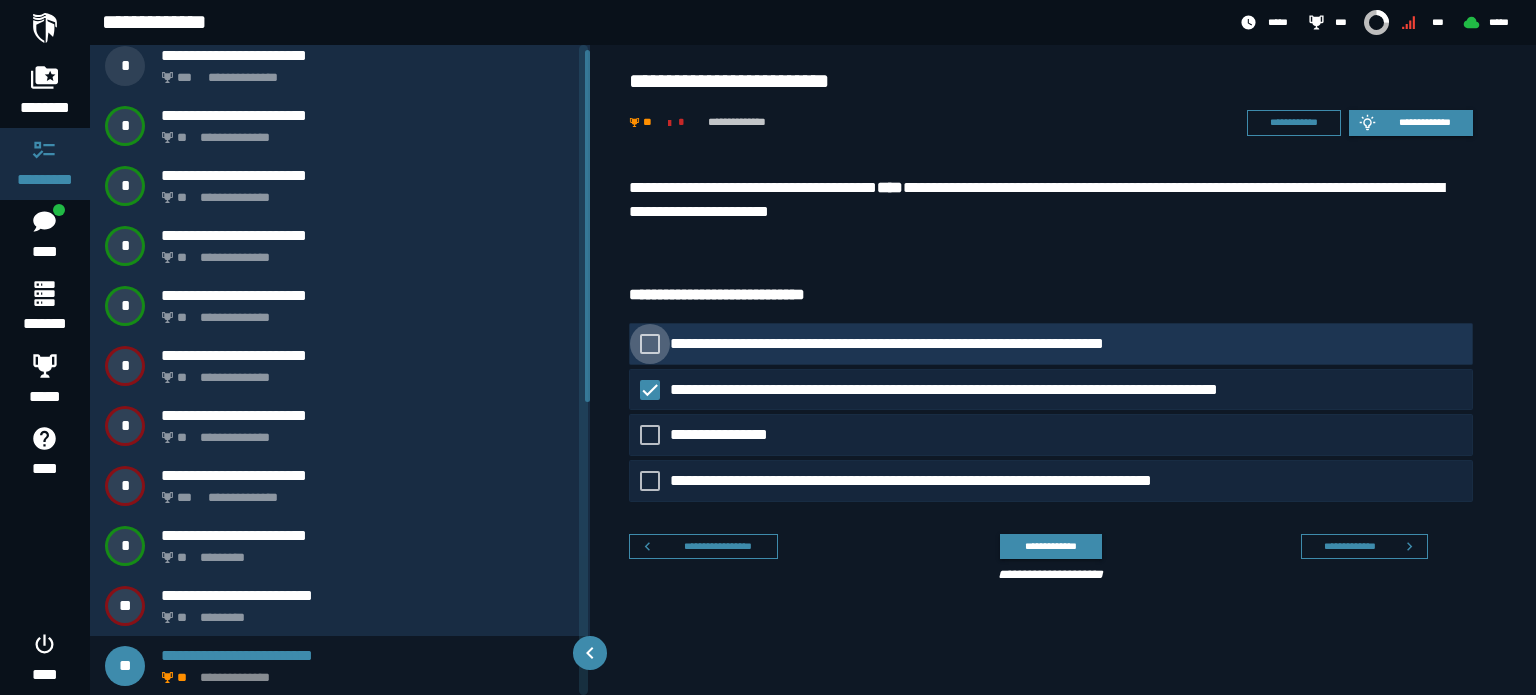 click at bounding box center (650, 344) 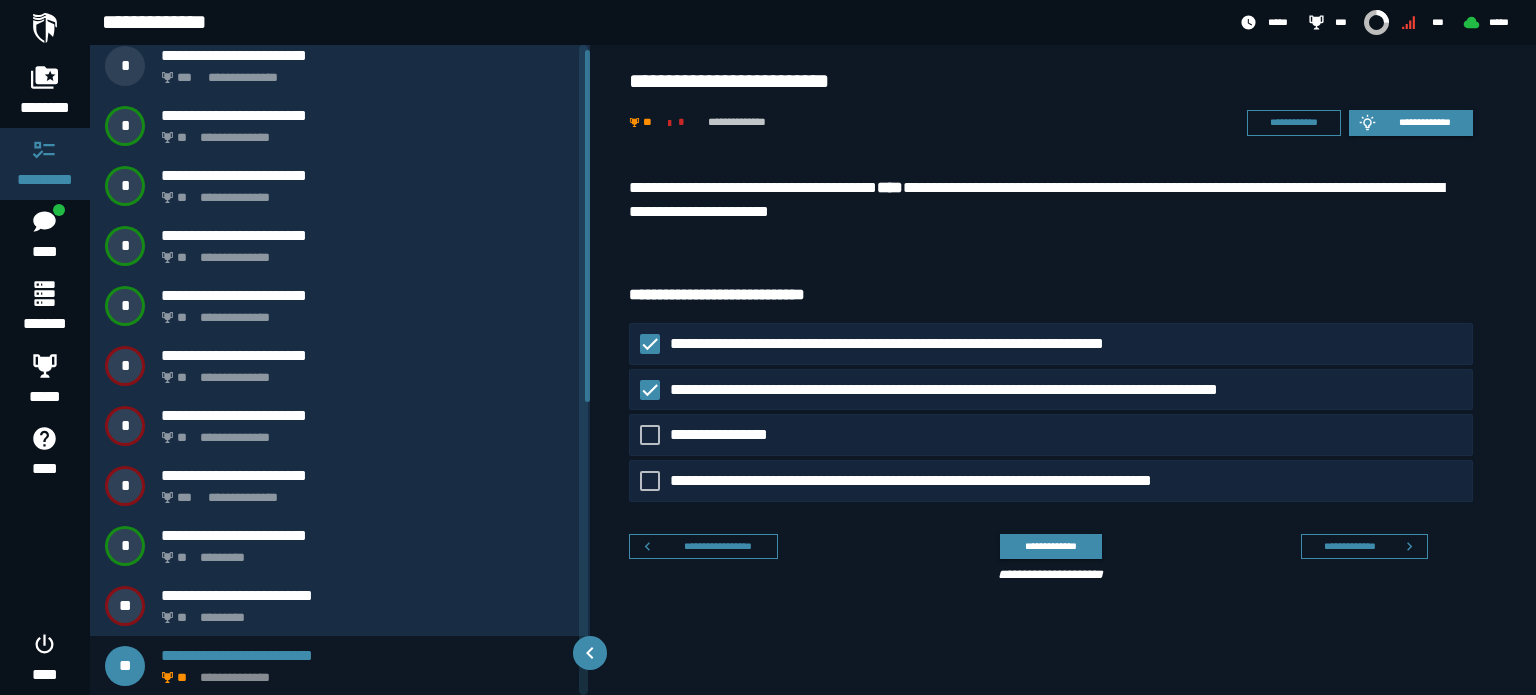 click on "**********" at bounding box center [1043, 554] 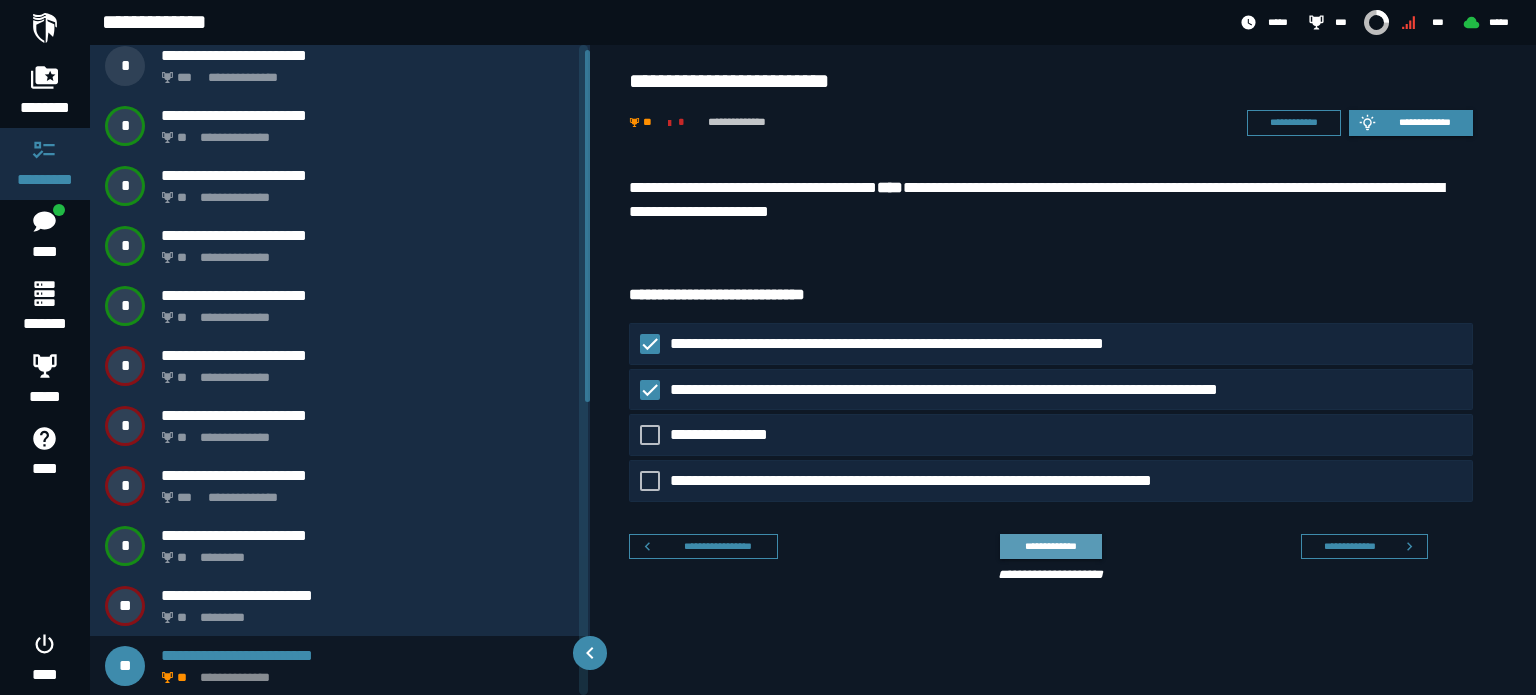 click on "**********" at bounding box center [1051, 546] 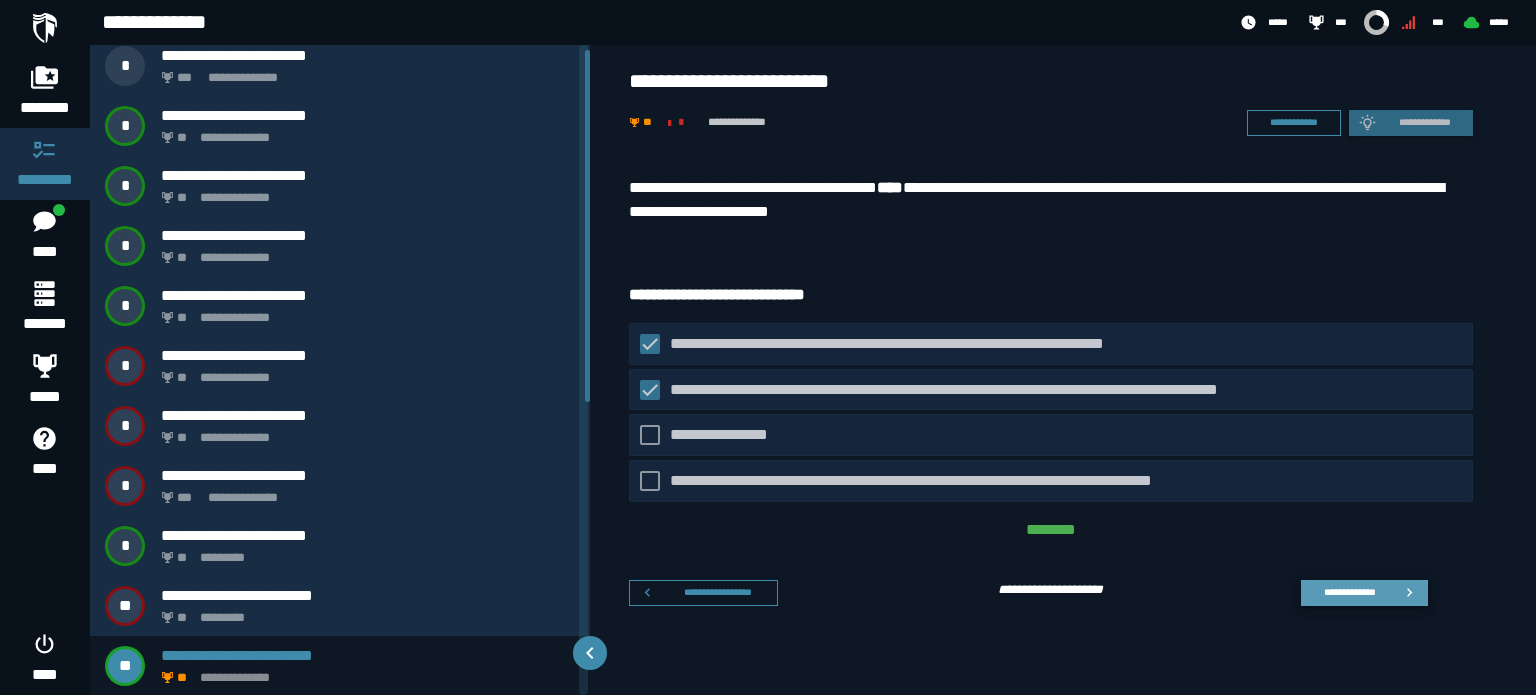 click on "**********" at bounding box center (1364, 593) 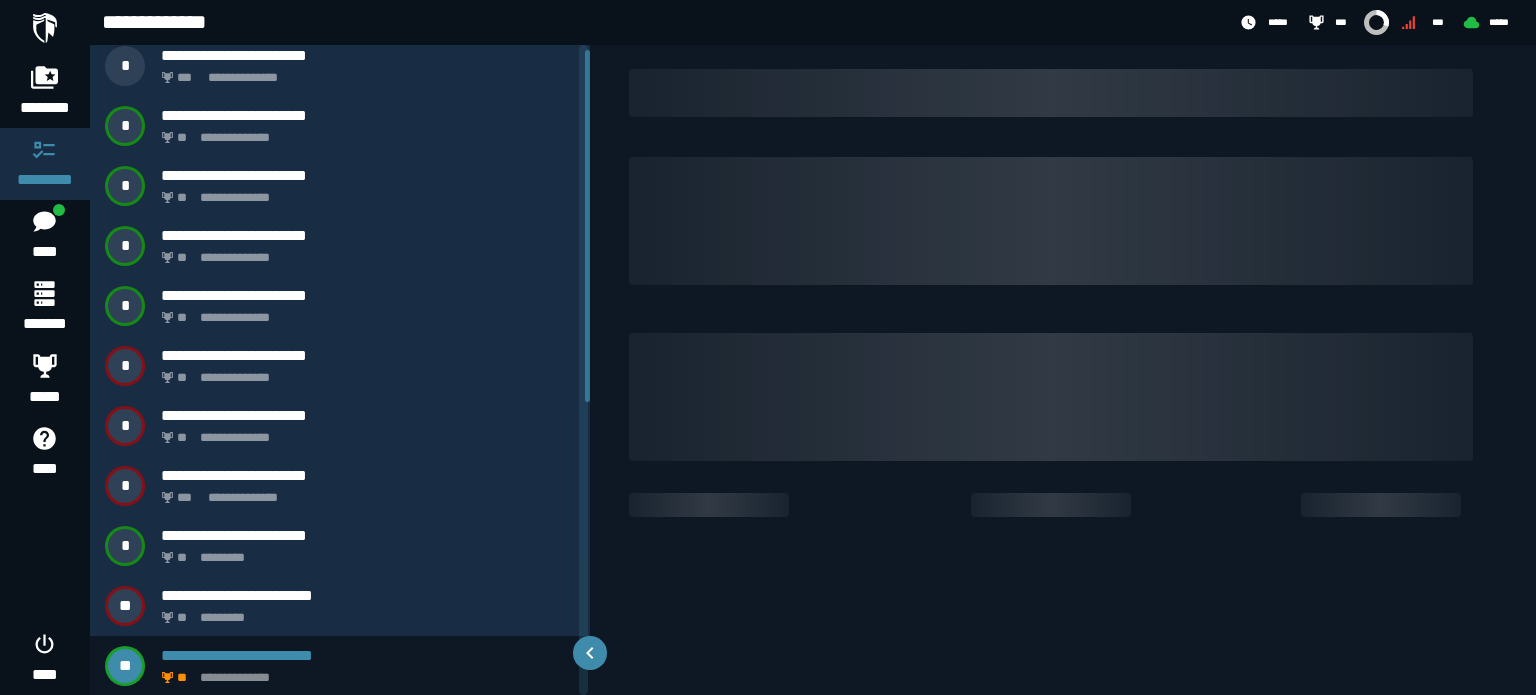 scroll, scrollTop: 69, scrollLeft: 0, axis: vertical 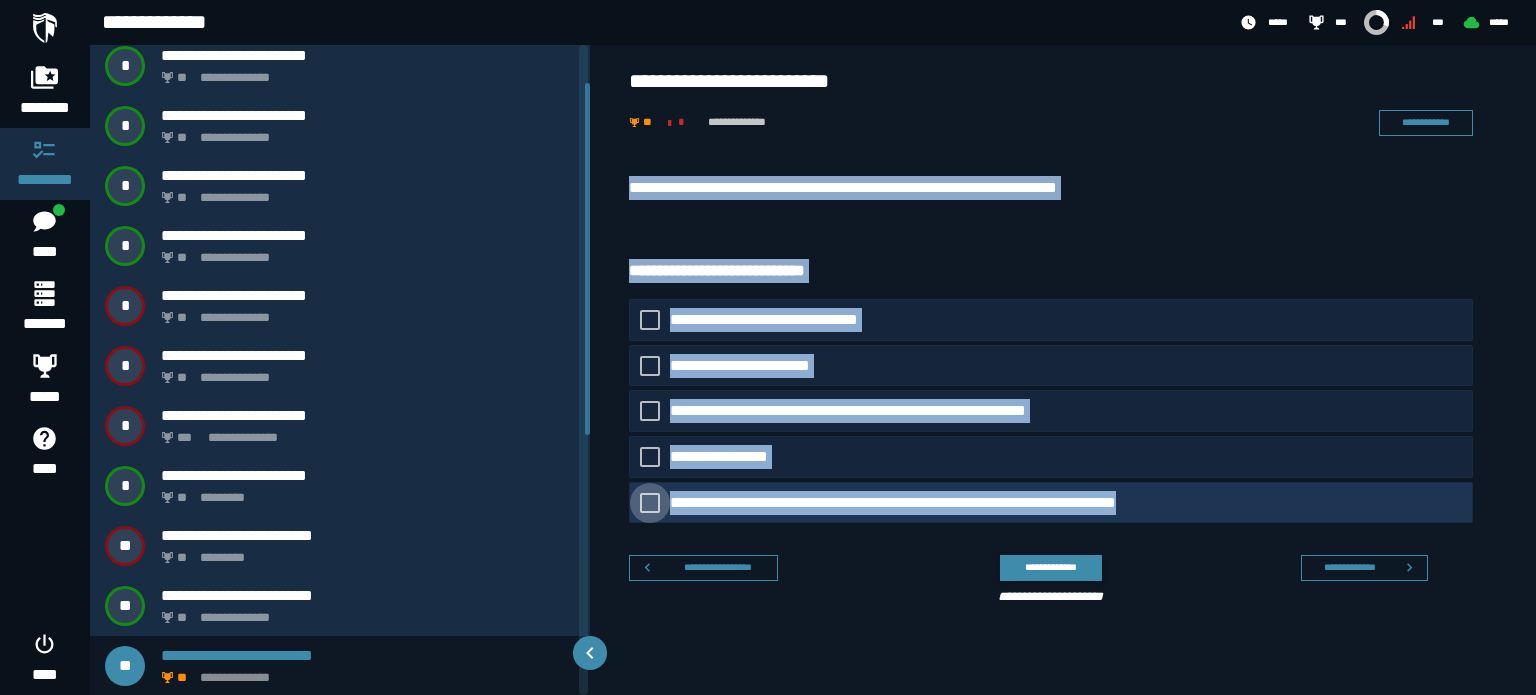 drag, startPoint x: 632, startPoint y: 181, endPoint x: 1178, endPoint y: 509, distance: 636.94586 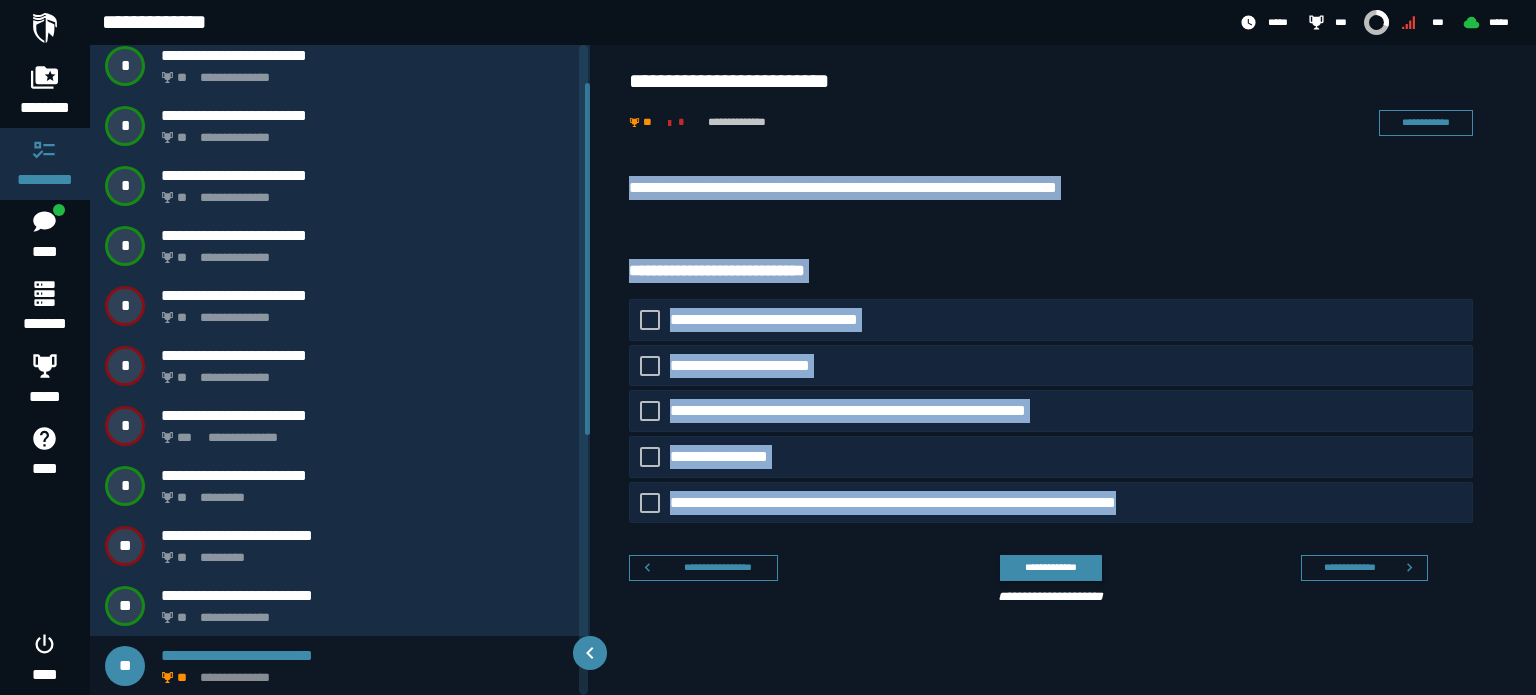 copy on "**********" 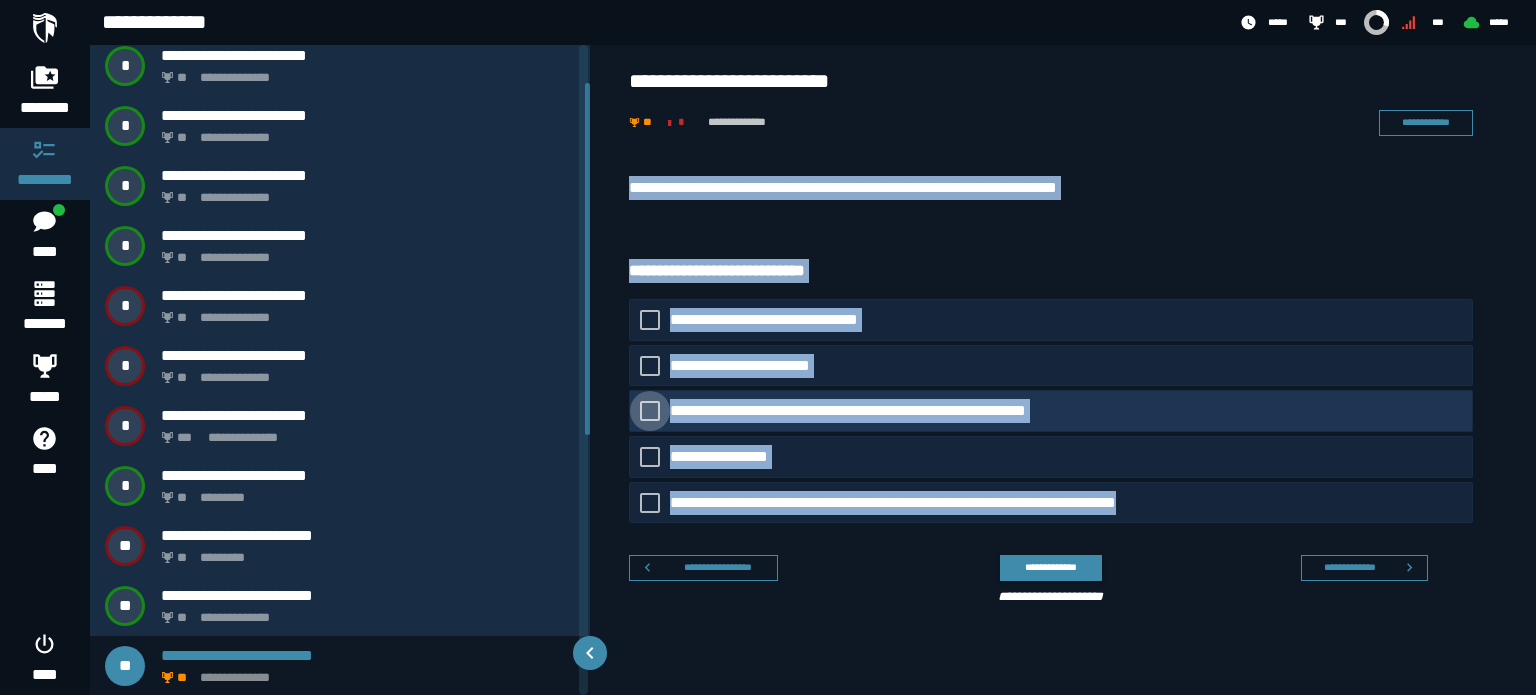 click on "**********" at bounding box center [879, 411] 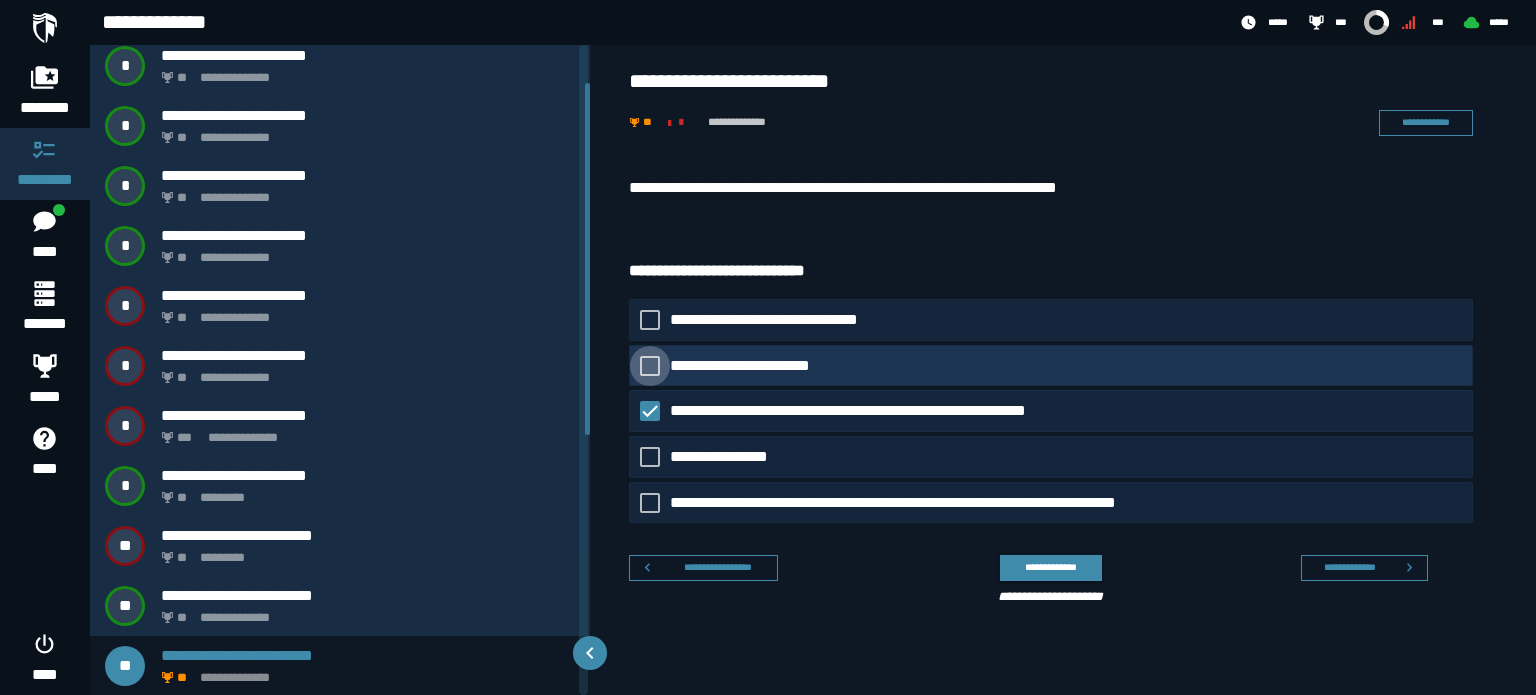 click 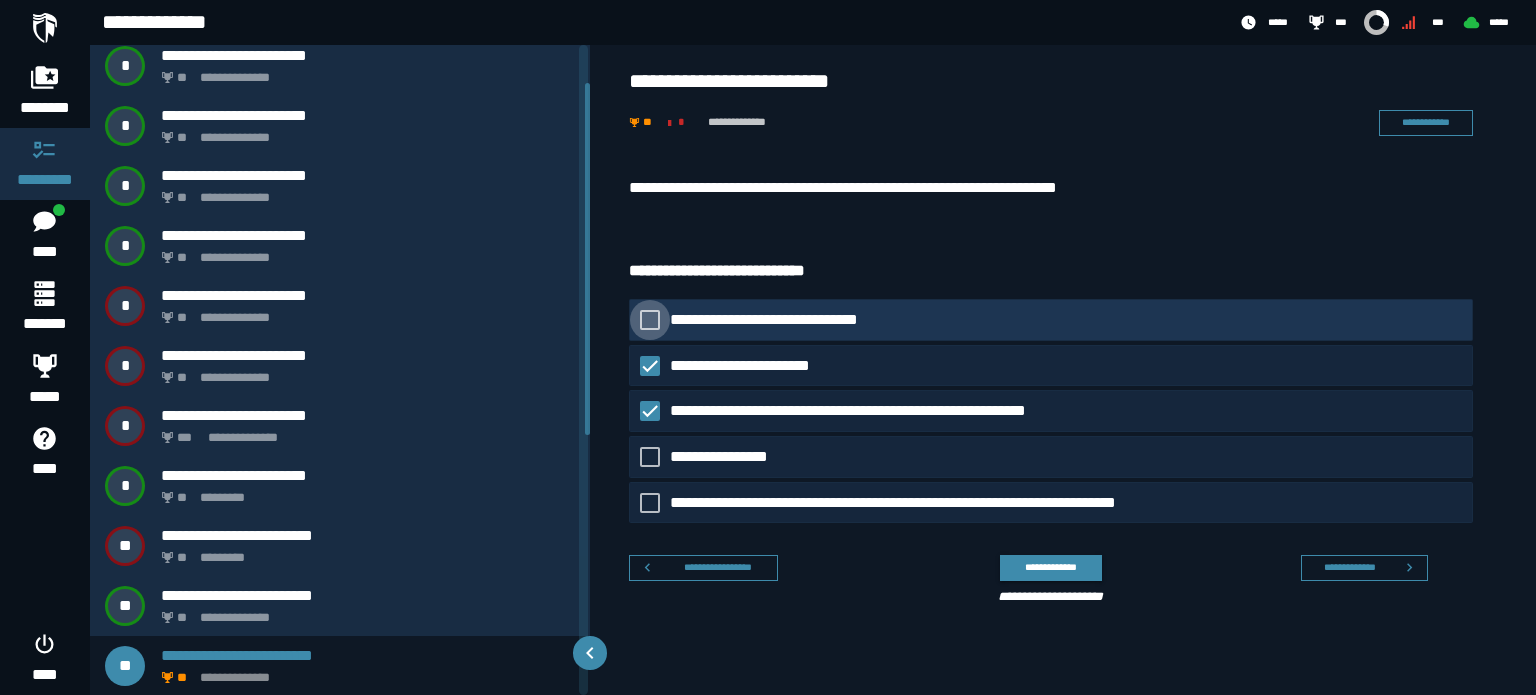 click 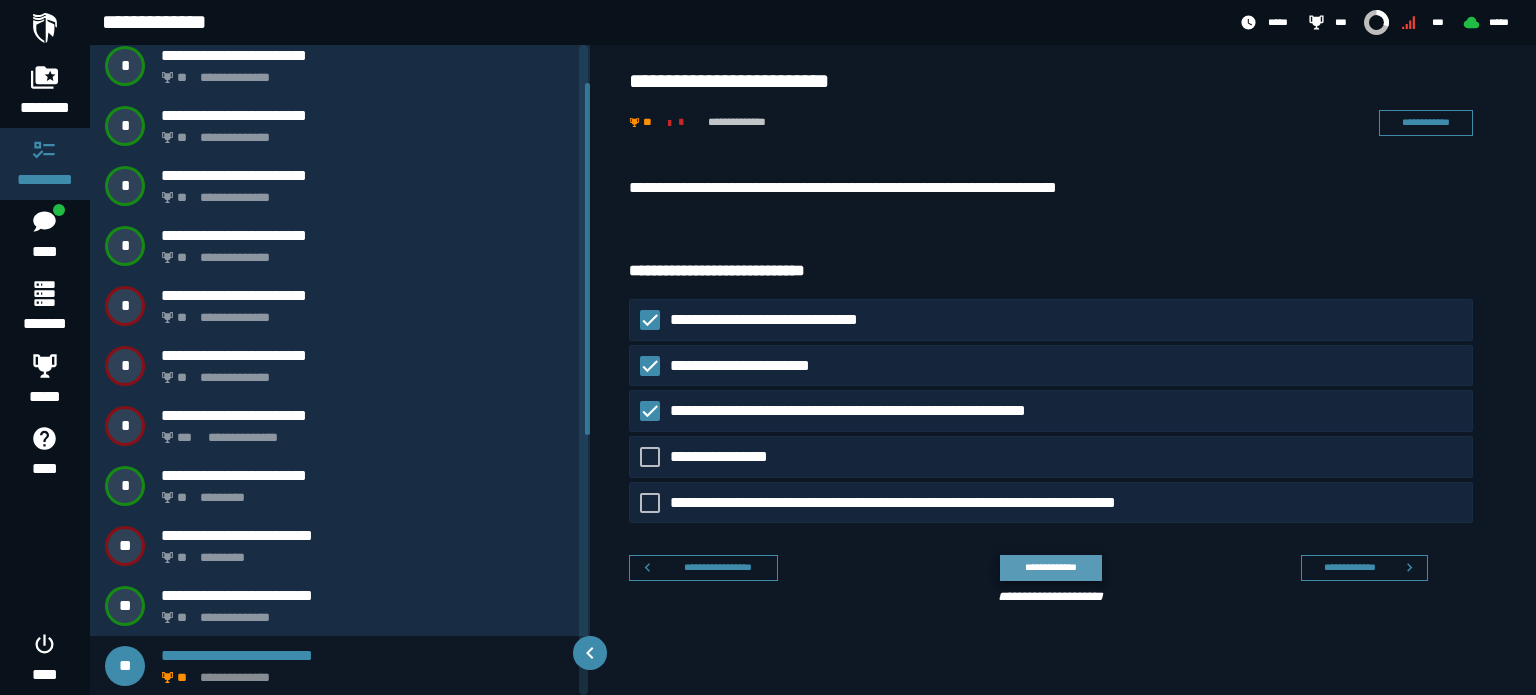 click on "**********" at bounding box center [1051, 567] 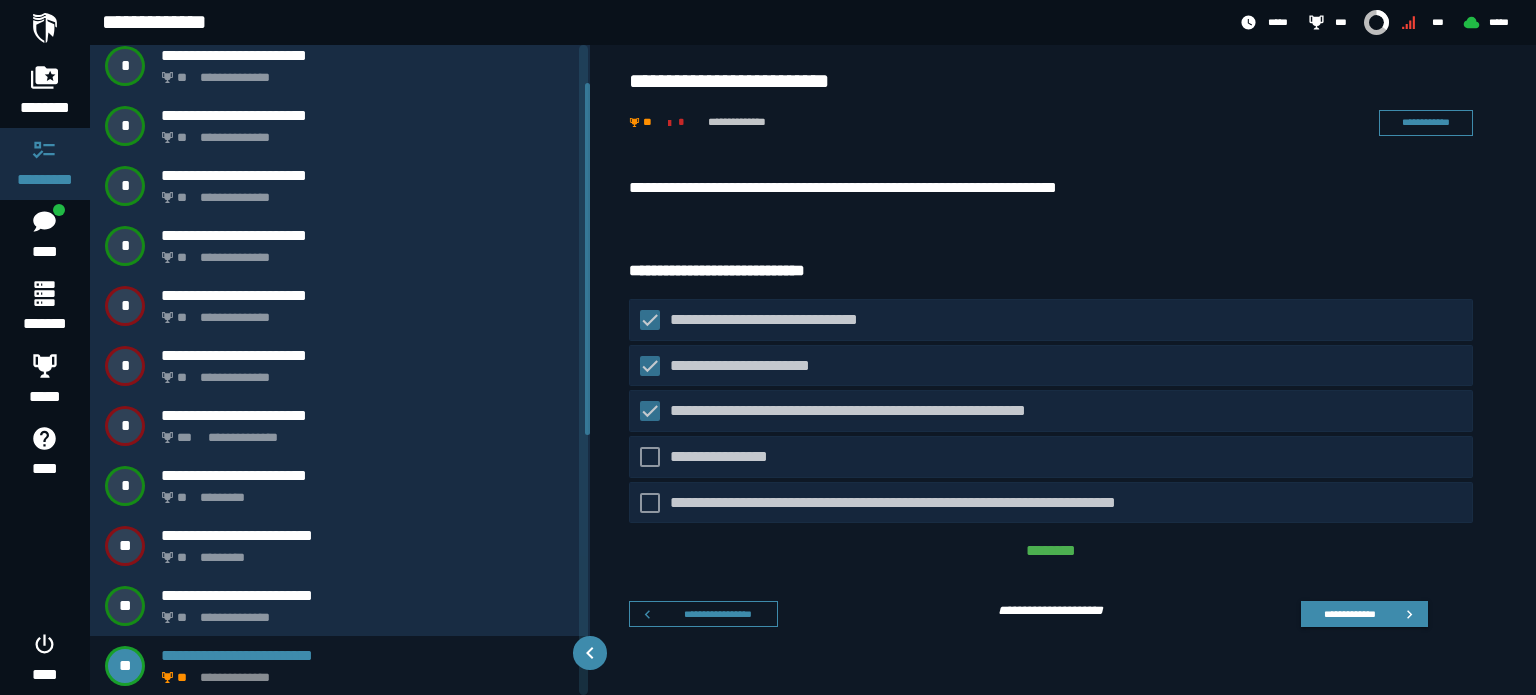 click on "**********" at bounding box center [1043, 603] 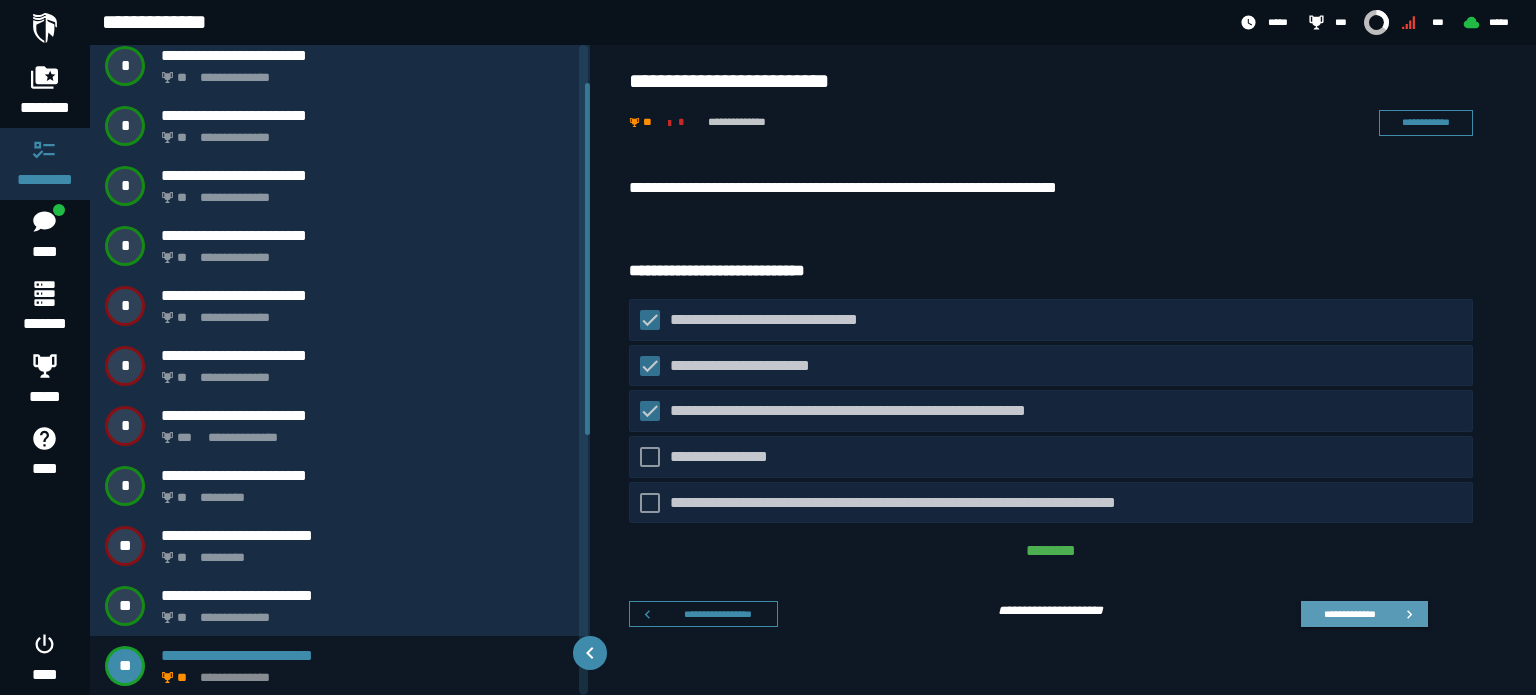 click on "**********" at bounding box center [1350, 613] 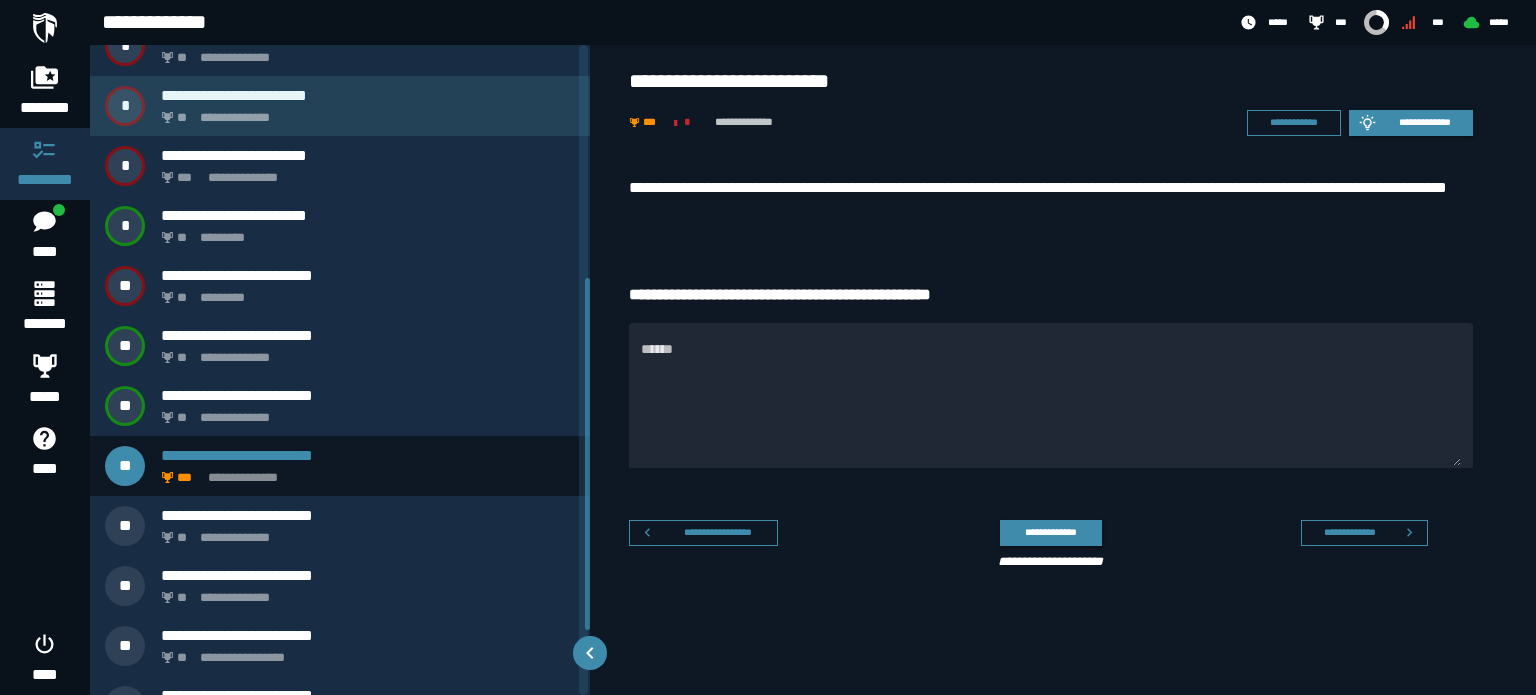 scroll, scrollTop: 429, scrollLeft: 0, axis: vertical 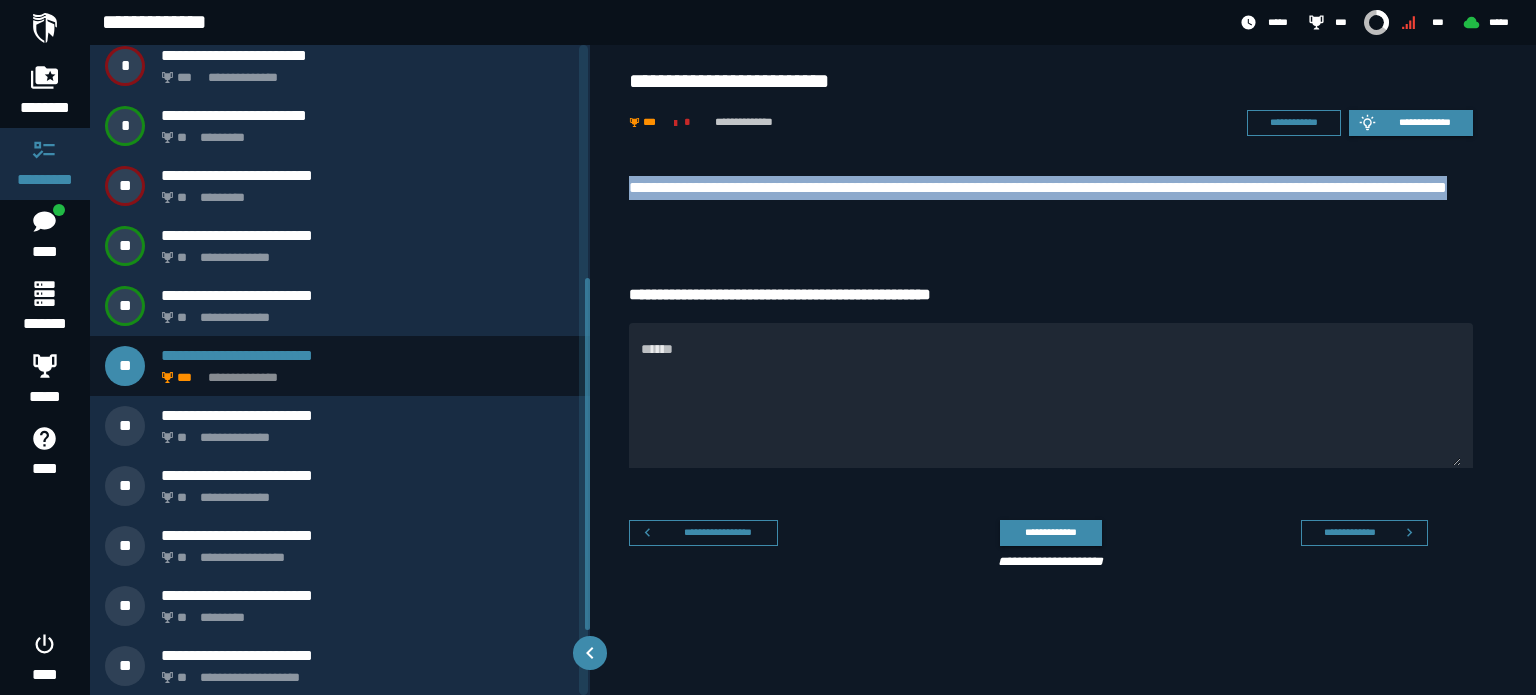 drag, startPoint x: 620, startPoint y: 181, endPoint x: 771, endPoint y: 211, distance: 153.9513 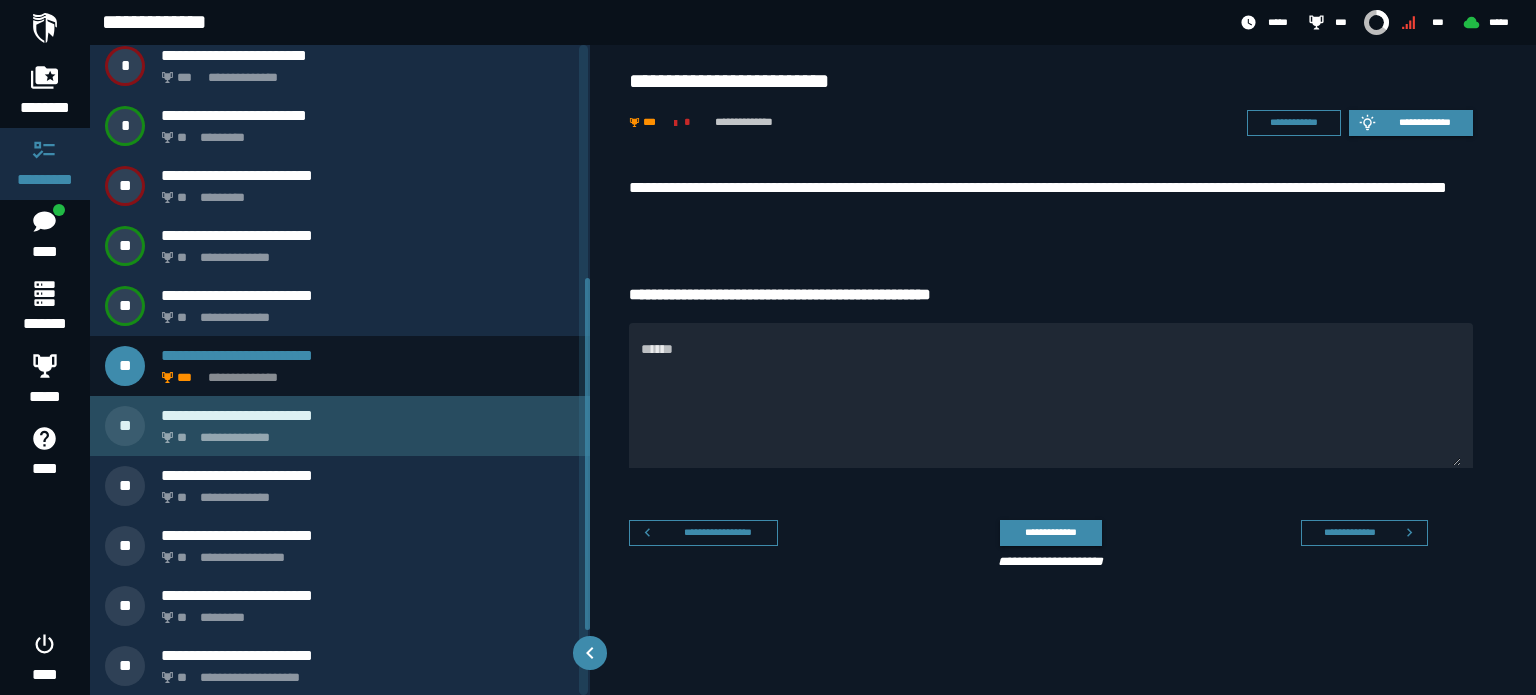 click on "**********" at bounding box center (364, 432) 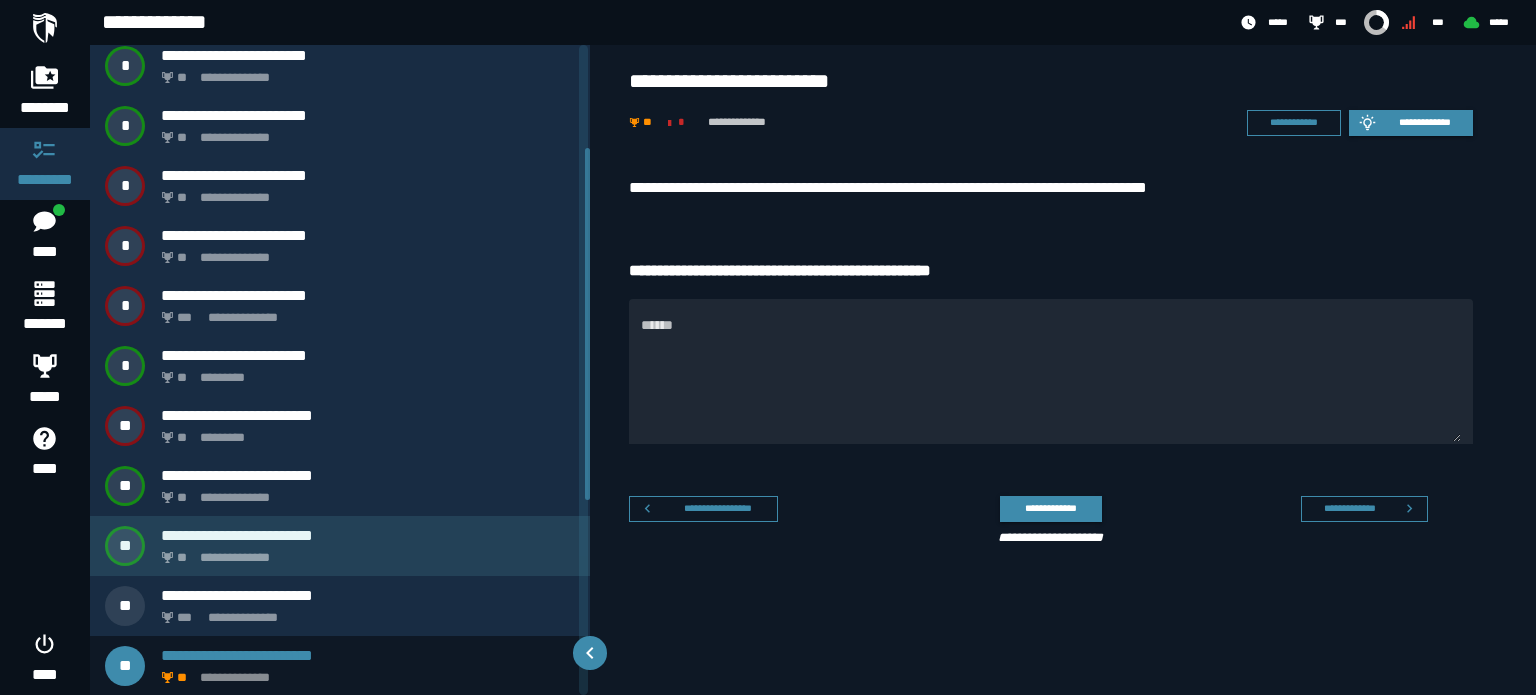scroll, scrollTop: 489, scrollLeft: 0, axis: vertical 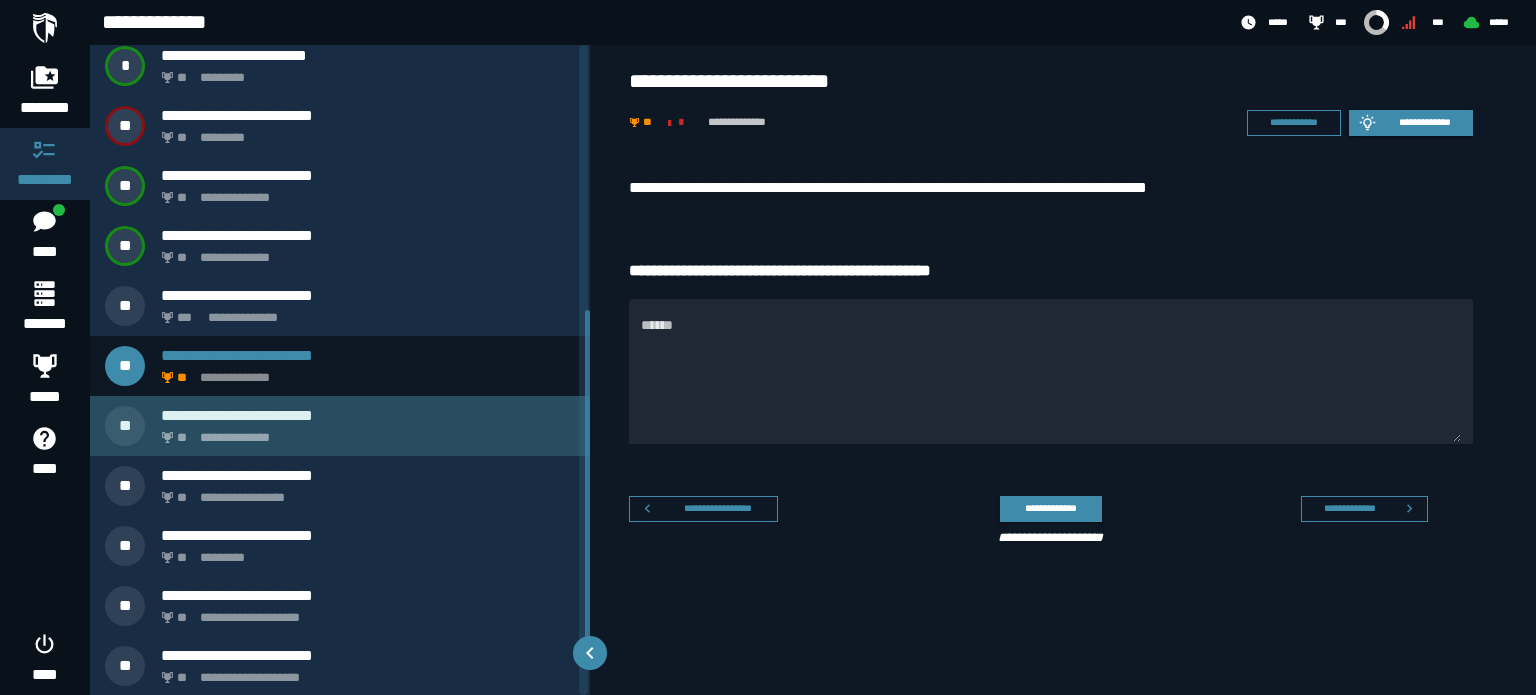 click on "**********" at bounding box center (364, 432) 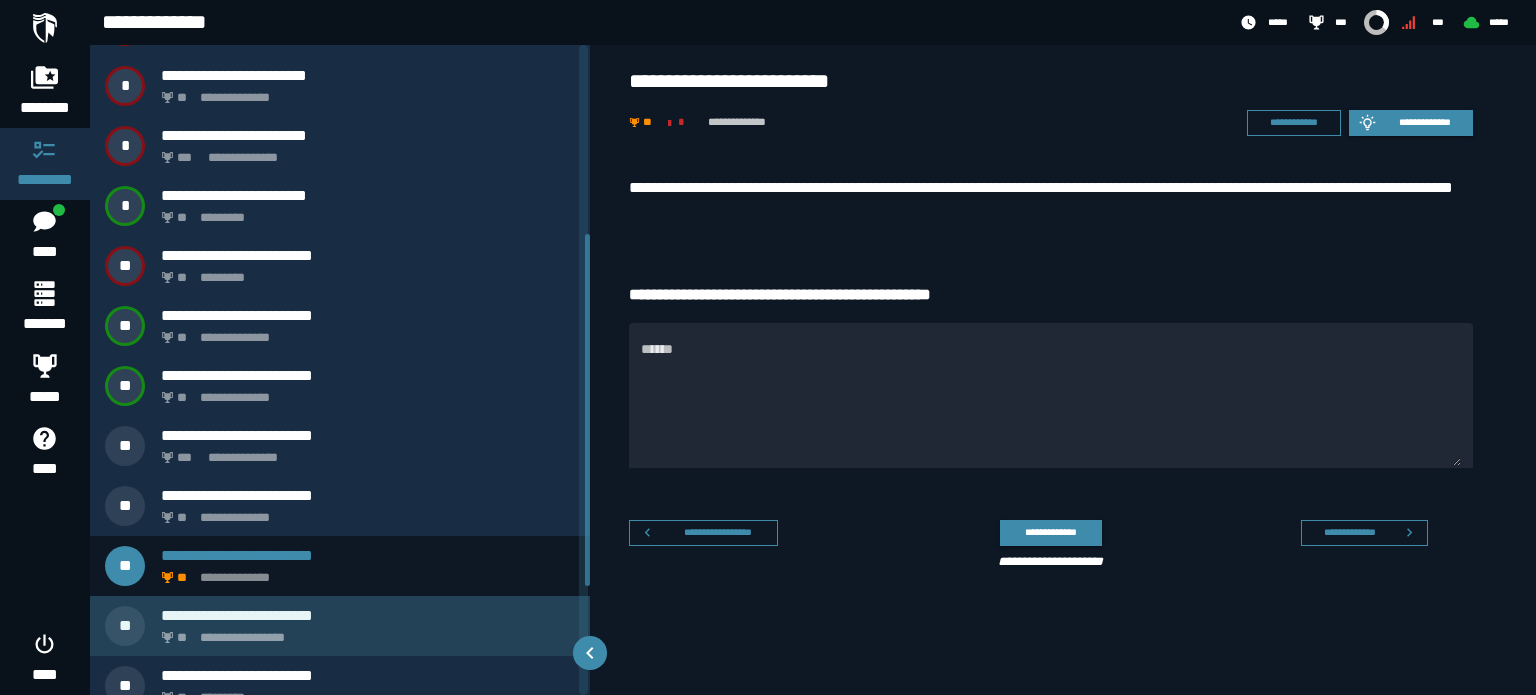 scroll, scrollTop: 549, scrollLeft: 0, axis: vertical 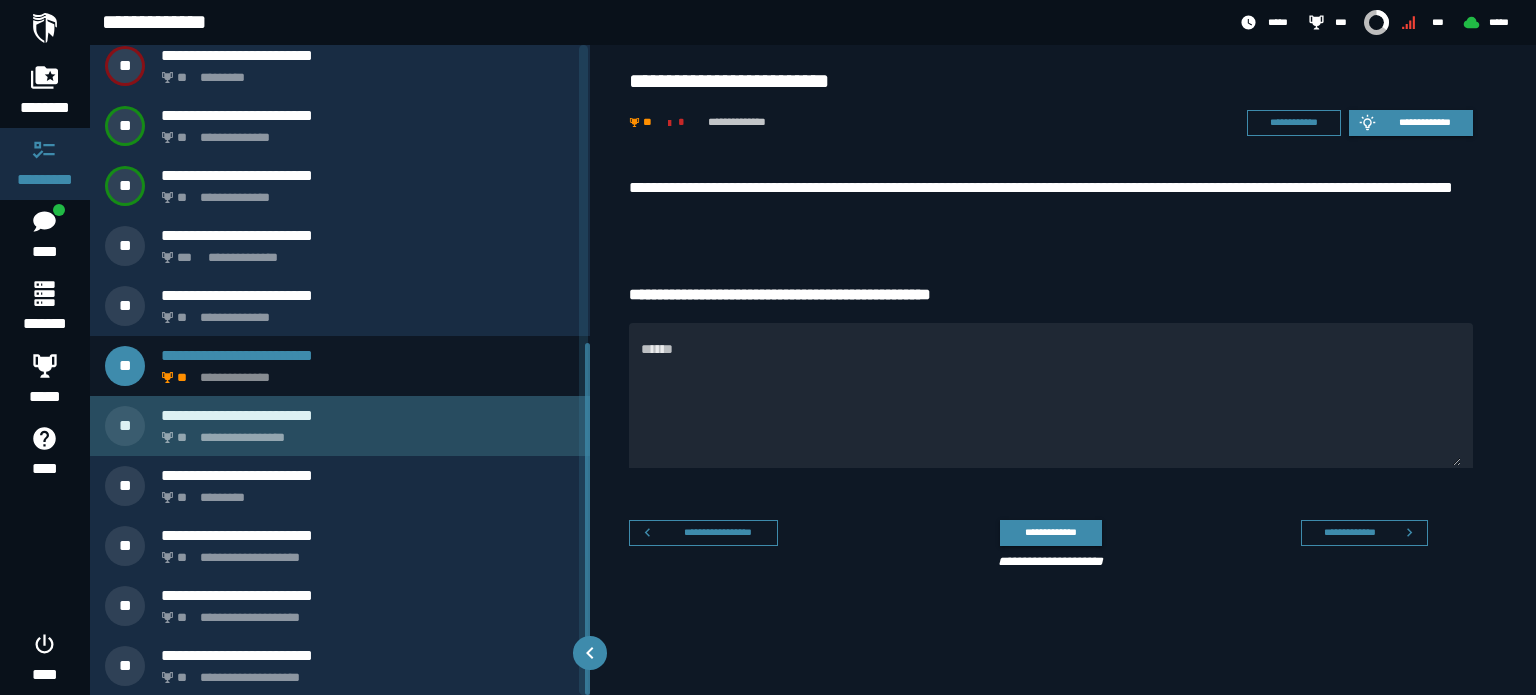 click on "**********" at bounding box center [364, 432] 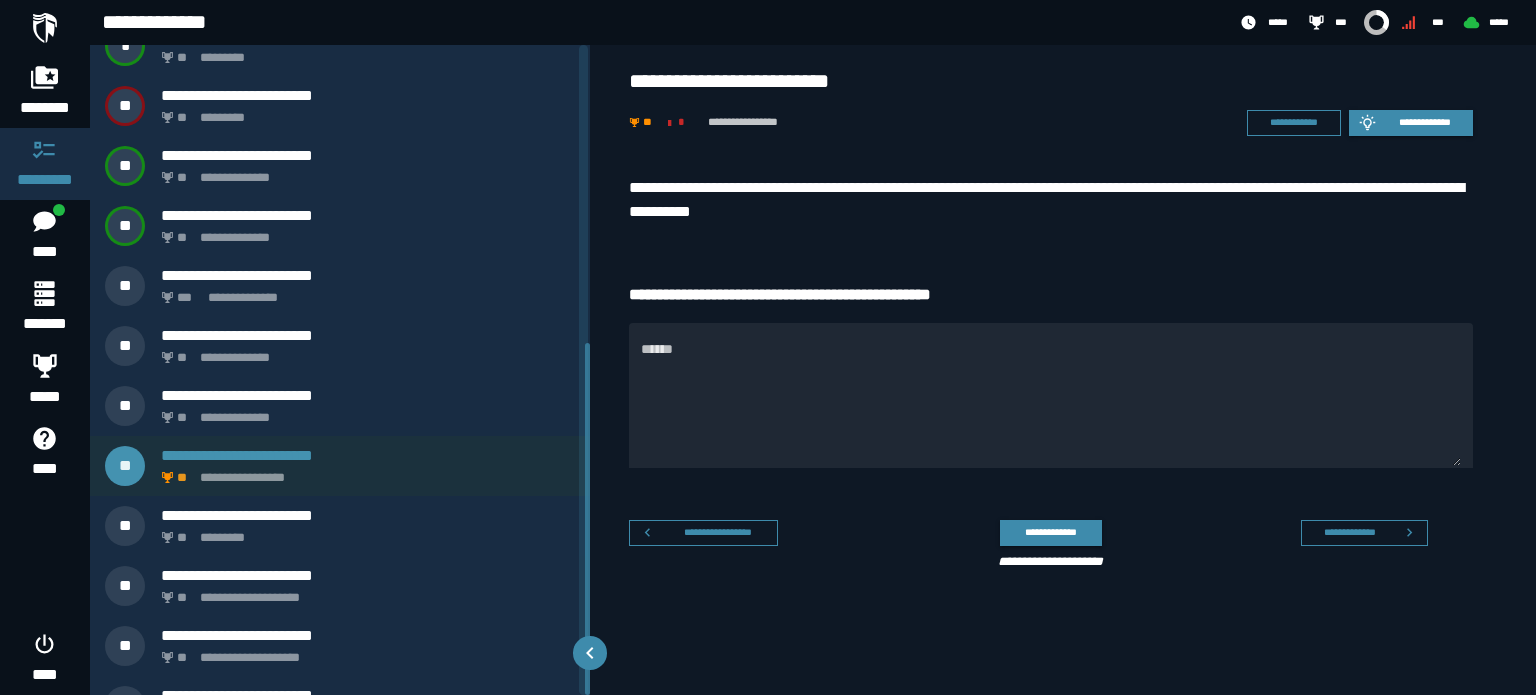 scroll, scrollTop: 549, scrollLeft: 0, axis: vertical 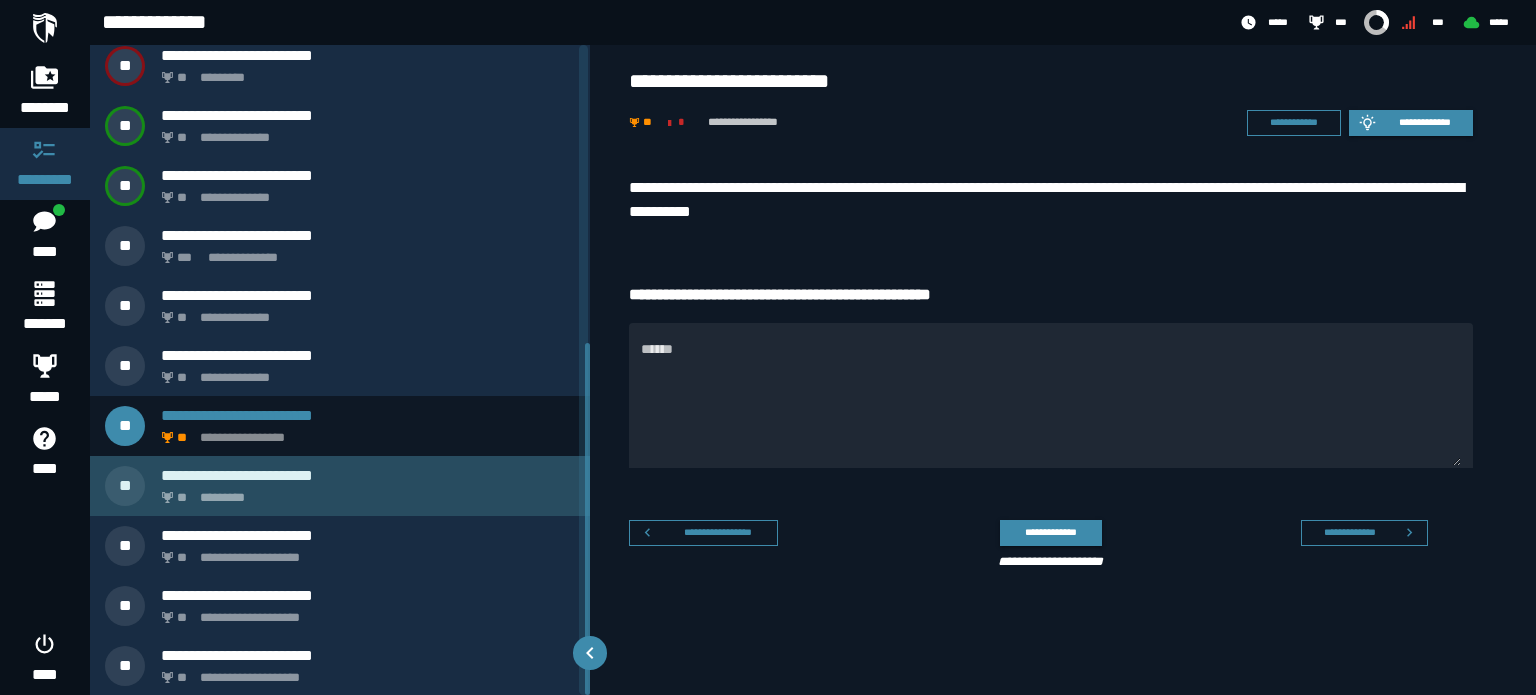 click on "** *********" at bounding box center [364, 492] 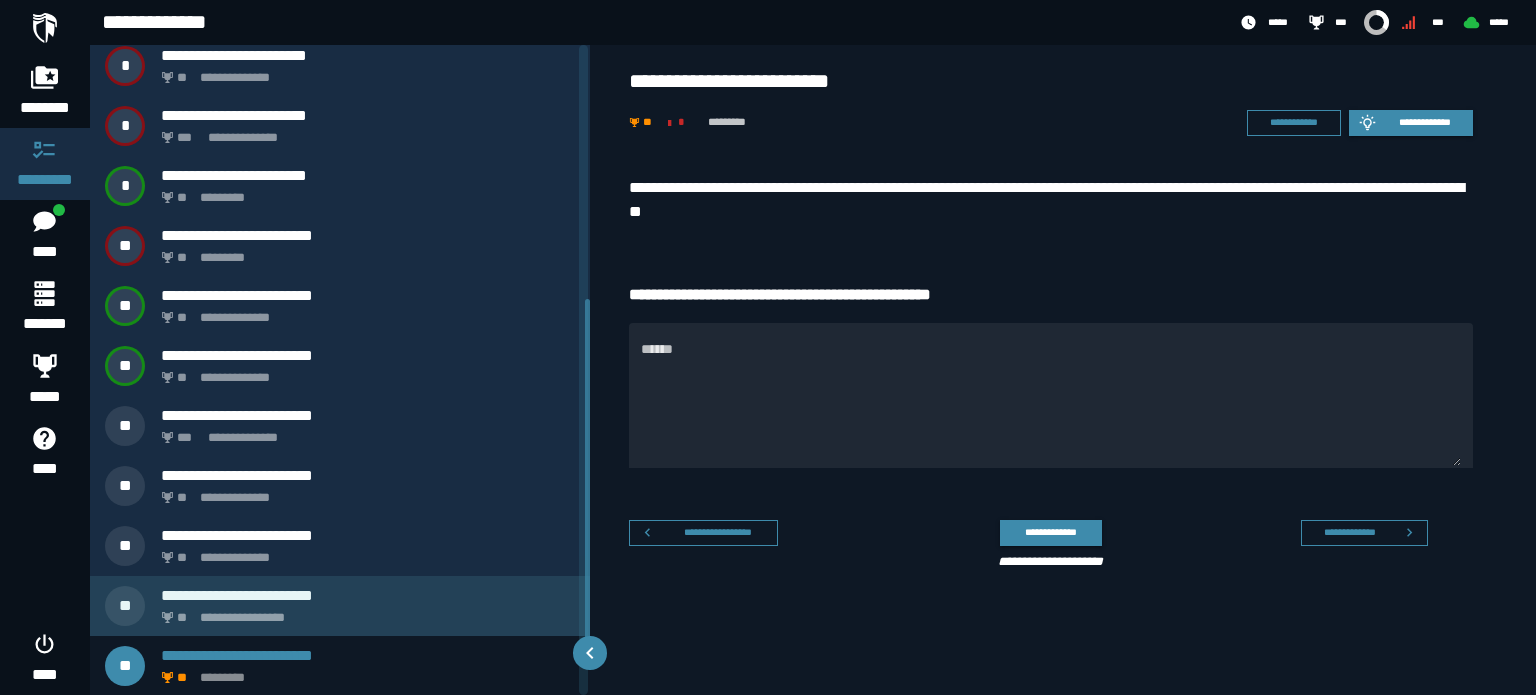 scroll, scrollTop: 549, scrollLeft: 0, axis: vertical 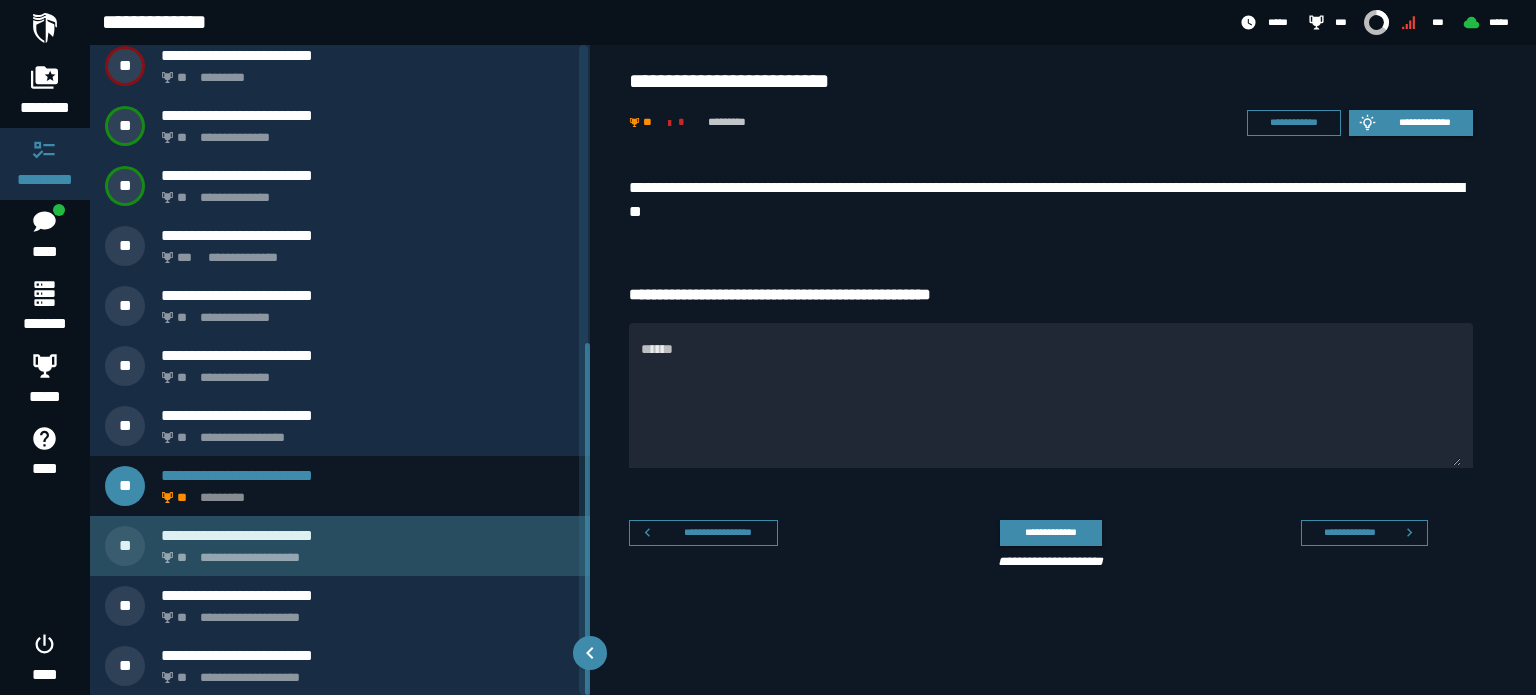click on "**********" at bounding box center (368, 535) 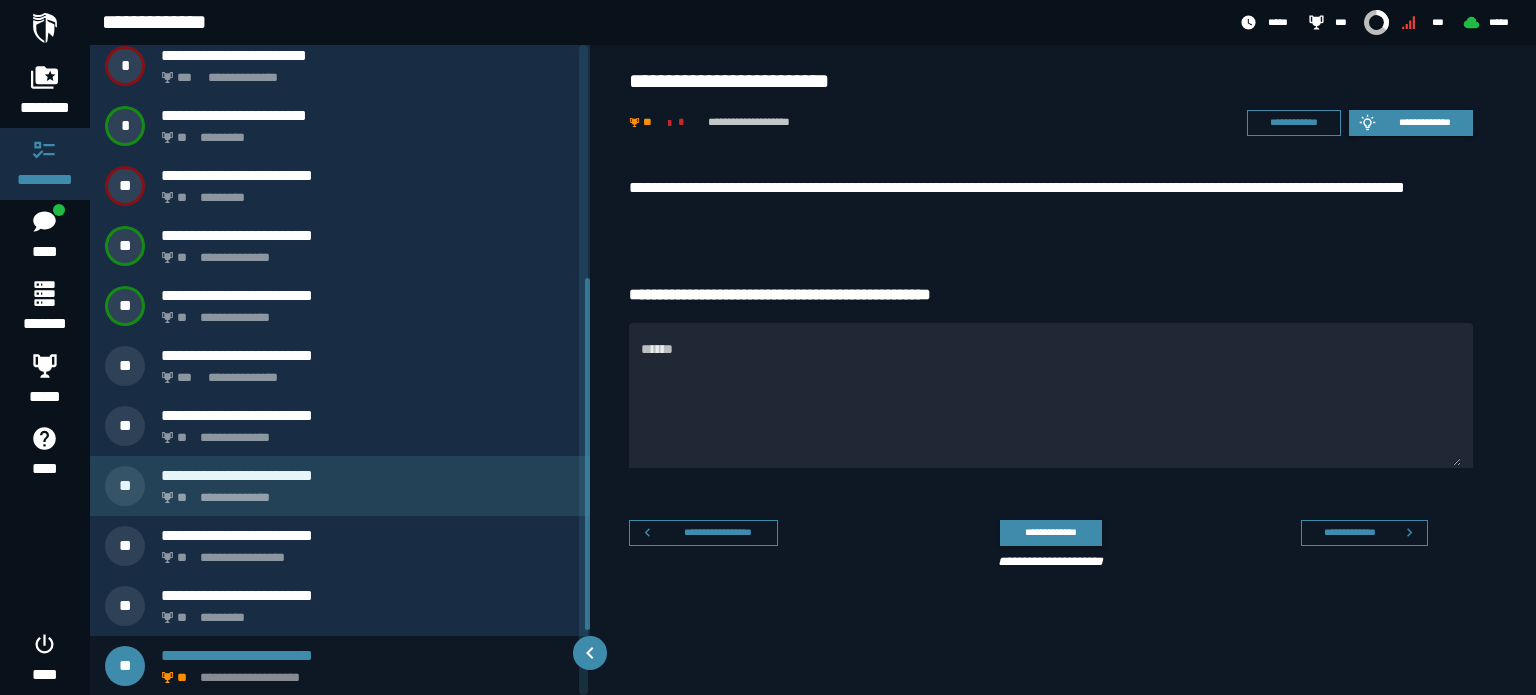 scroll, scrollTop: 549, scrollLeft: 0, axis: vertical 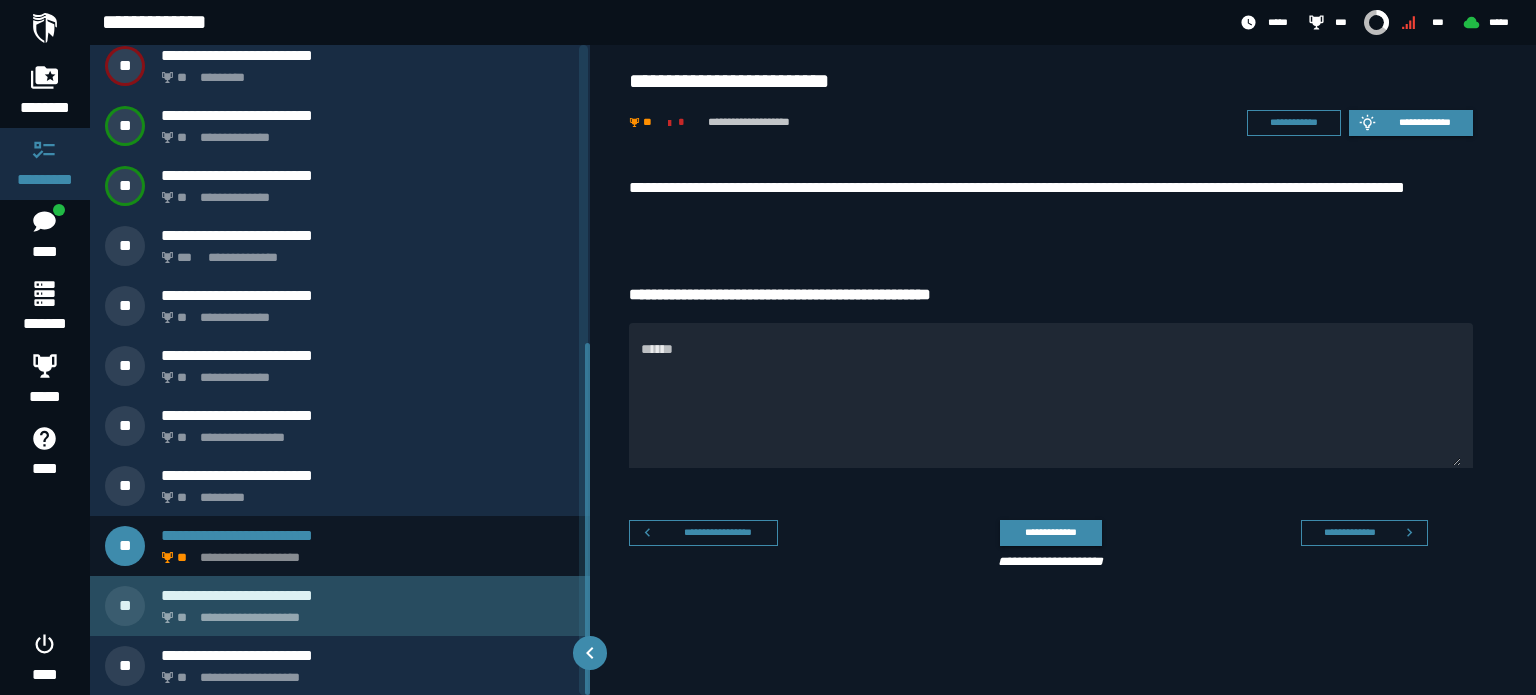 click on "**********" at bounding box center (364, 612) 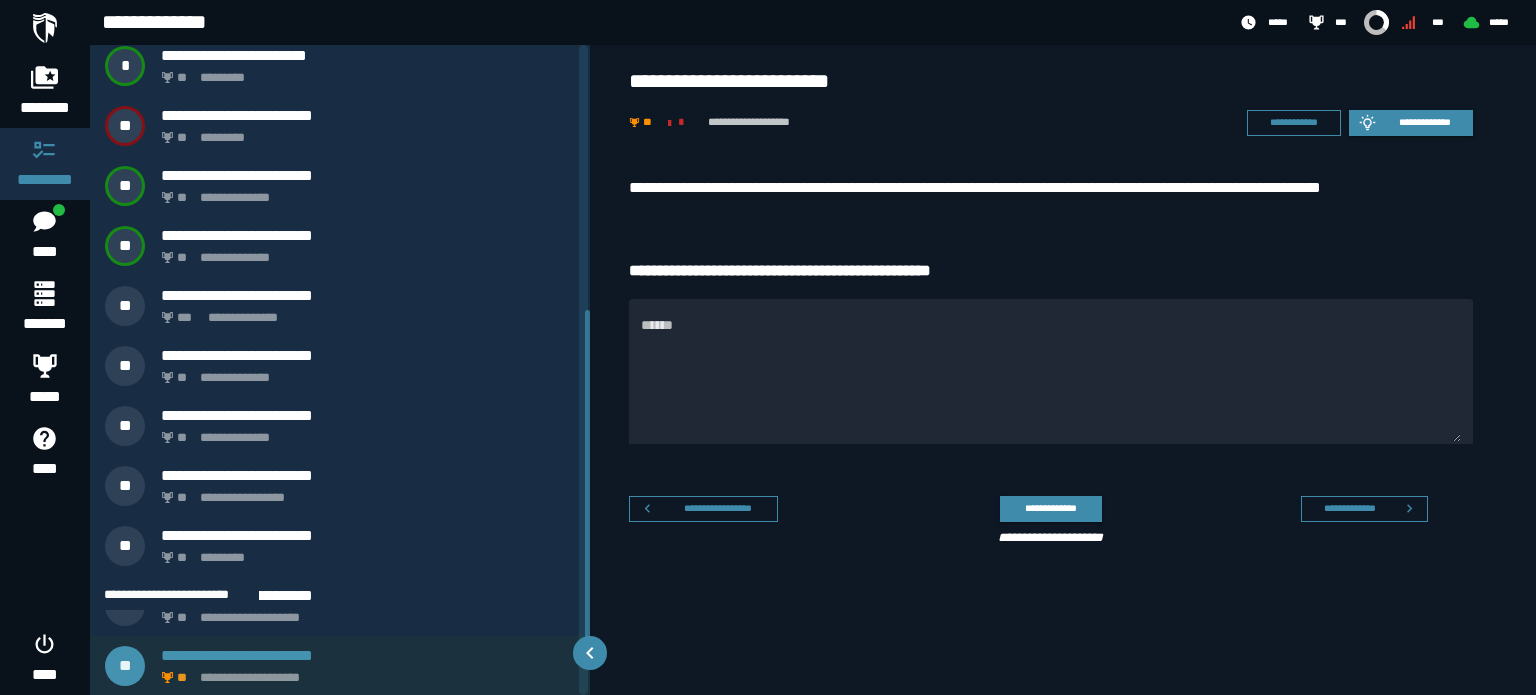 scroll, scrollTop: 549, scrollLeft: 0, axis: vertical 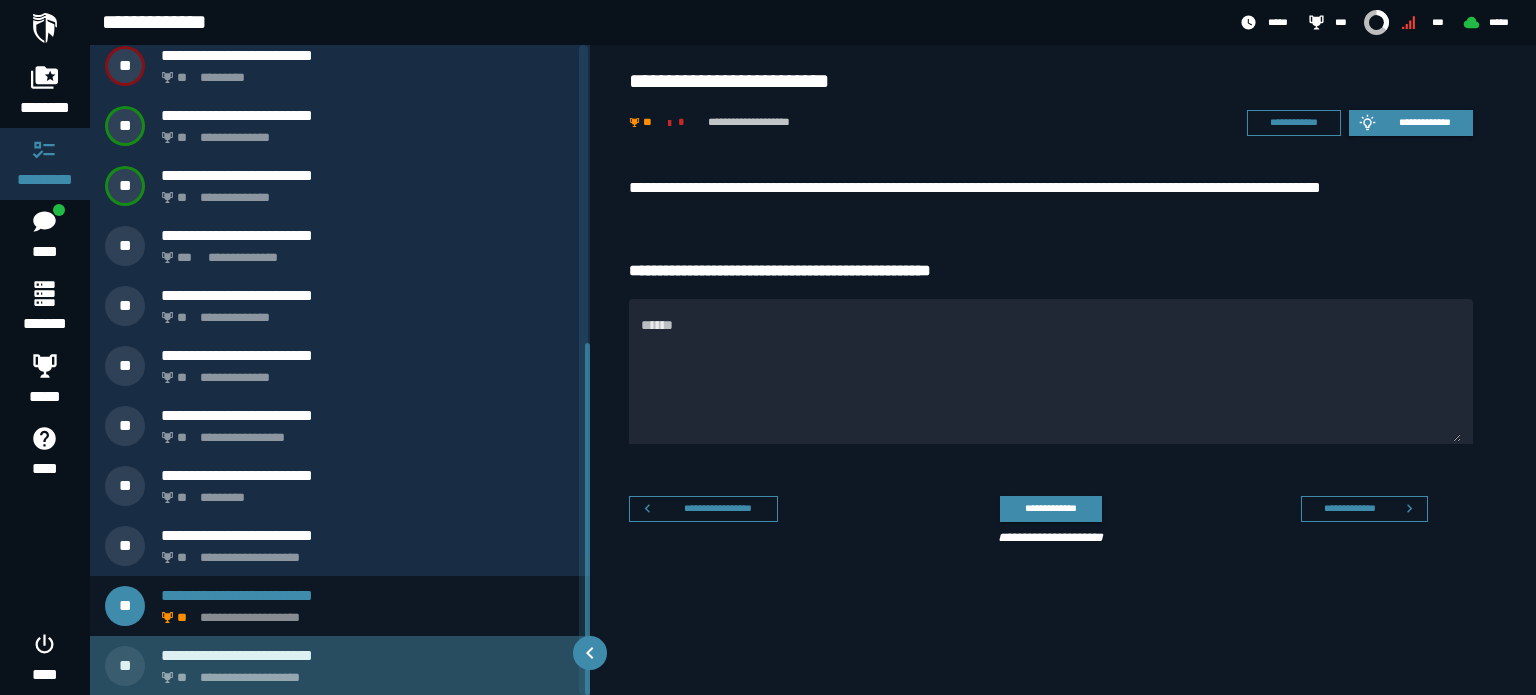 click on "**********" at bounding box center [368, 666] 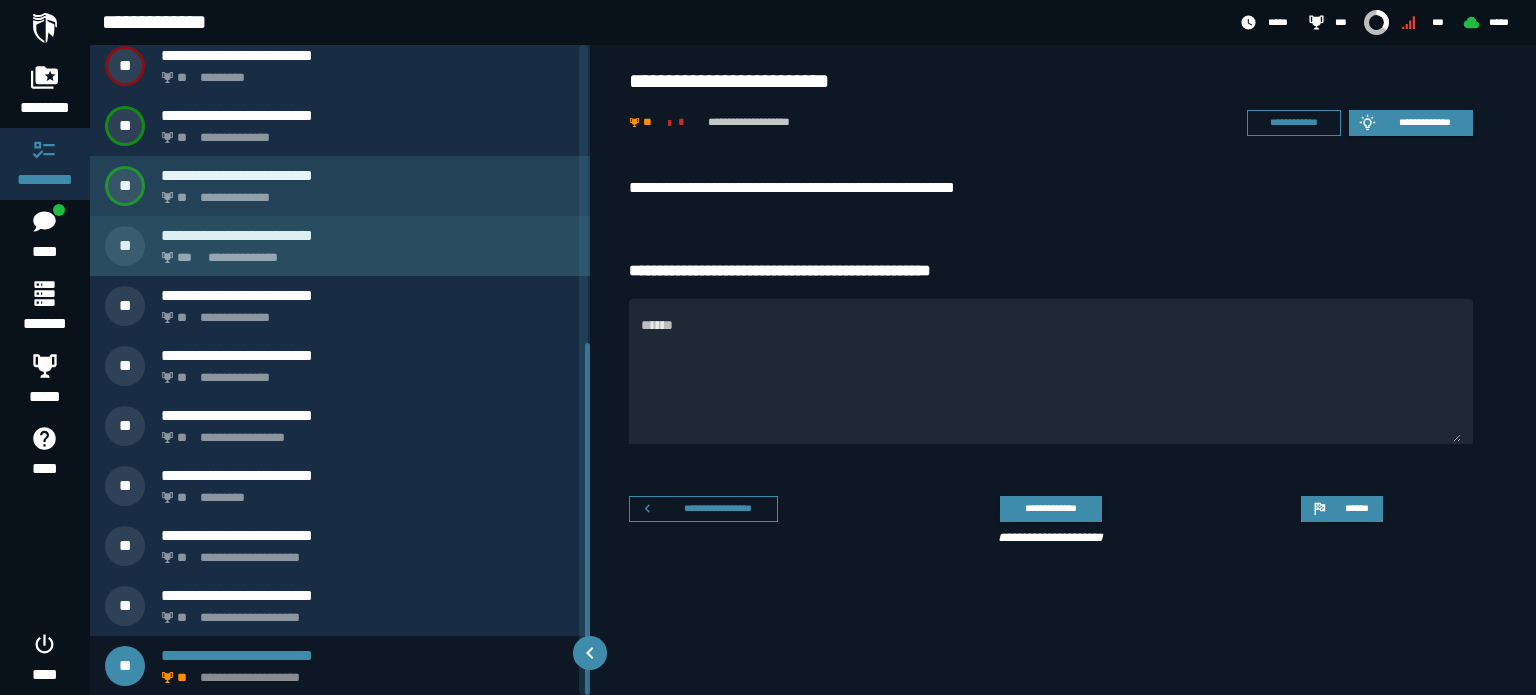 drag, startPoint x: 382, startPoint y: 269, endPoint x: 496, endPoint y: 183, distance: 142.80057 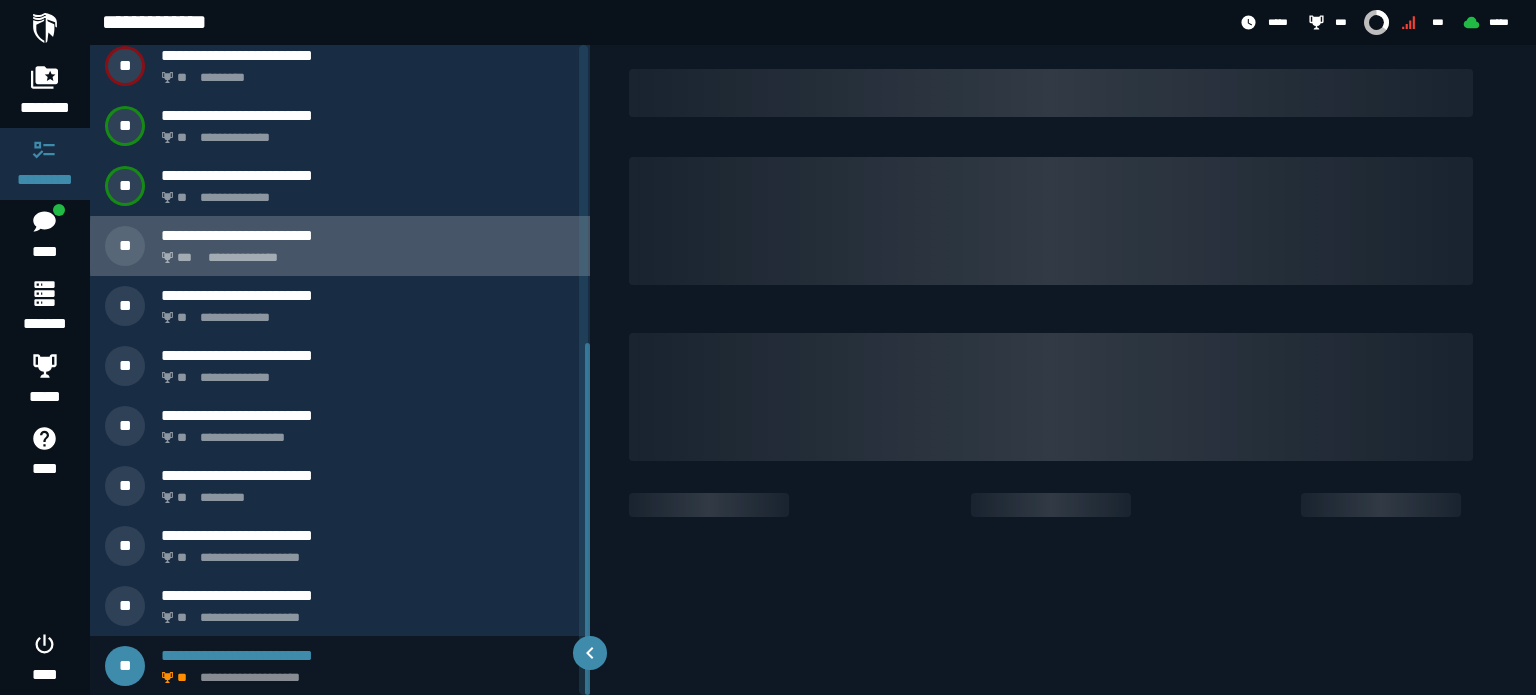 scroll, scrollTop: 129, scrollLeft: 0, axis: vertical 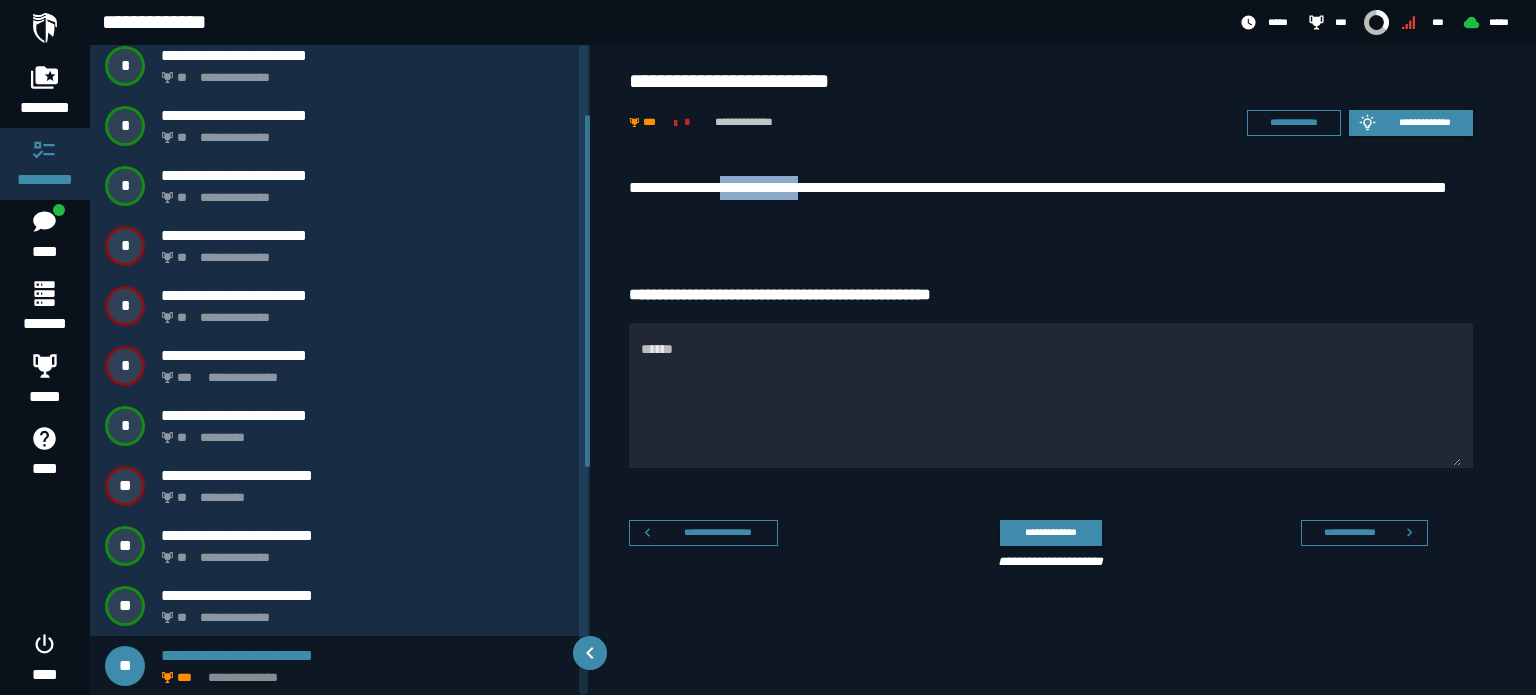 drag, startPoint x: 715, startPoint y: 191, endPoint x: 909, endPoint y: 208, distance: 194.74342 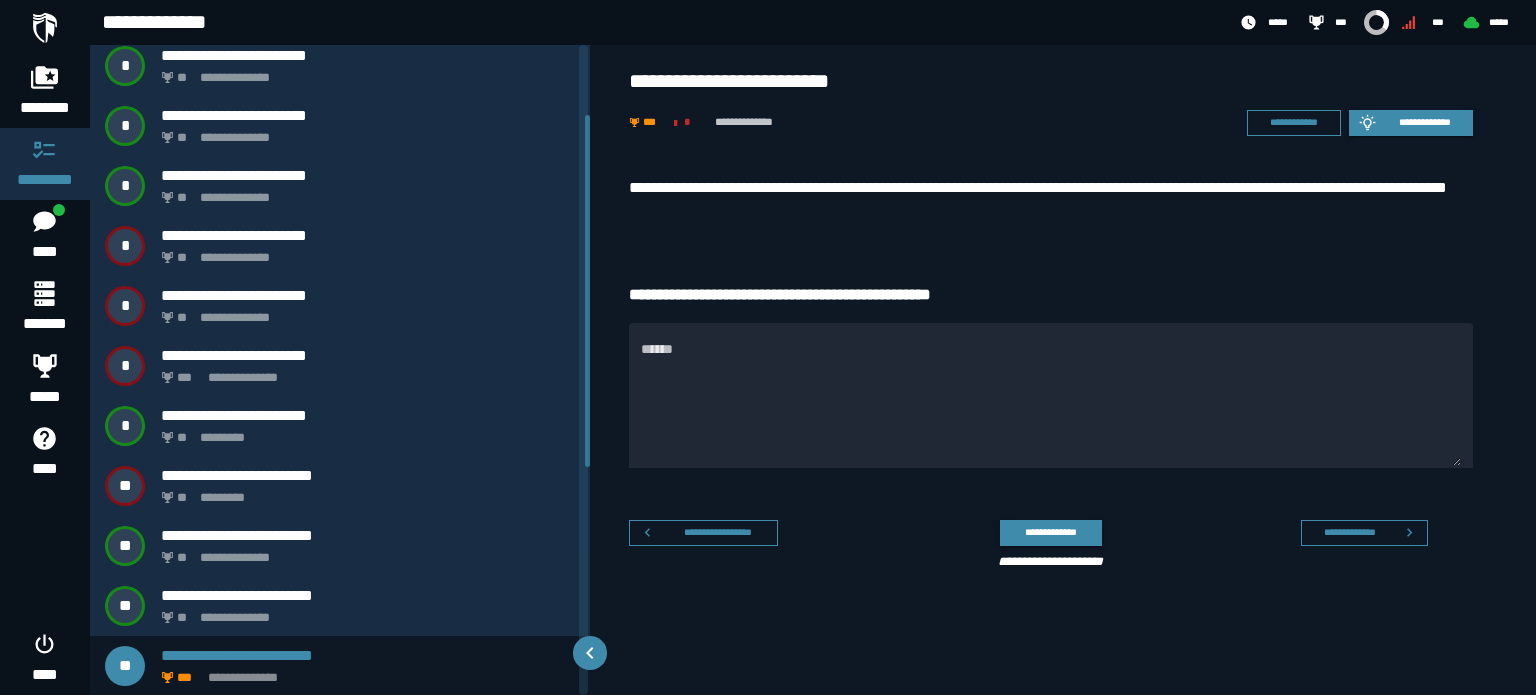 drag, startPoint x: 829, startPoint y: 235, endPoint x: 1119, endPoint y: 11, distance: 366.4369 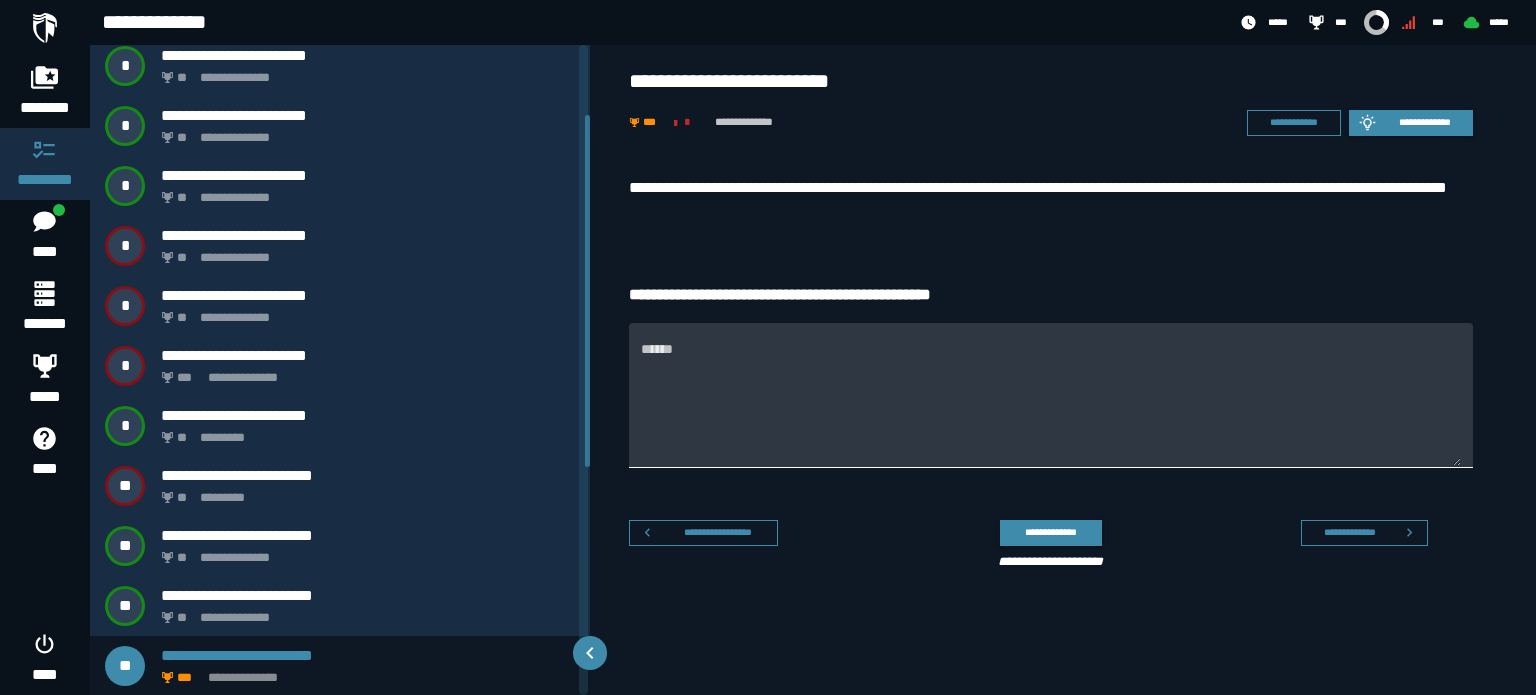 click on "******" at bounding box center [1051, 407] 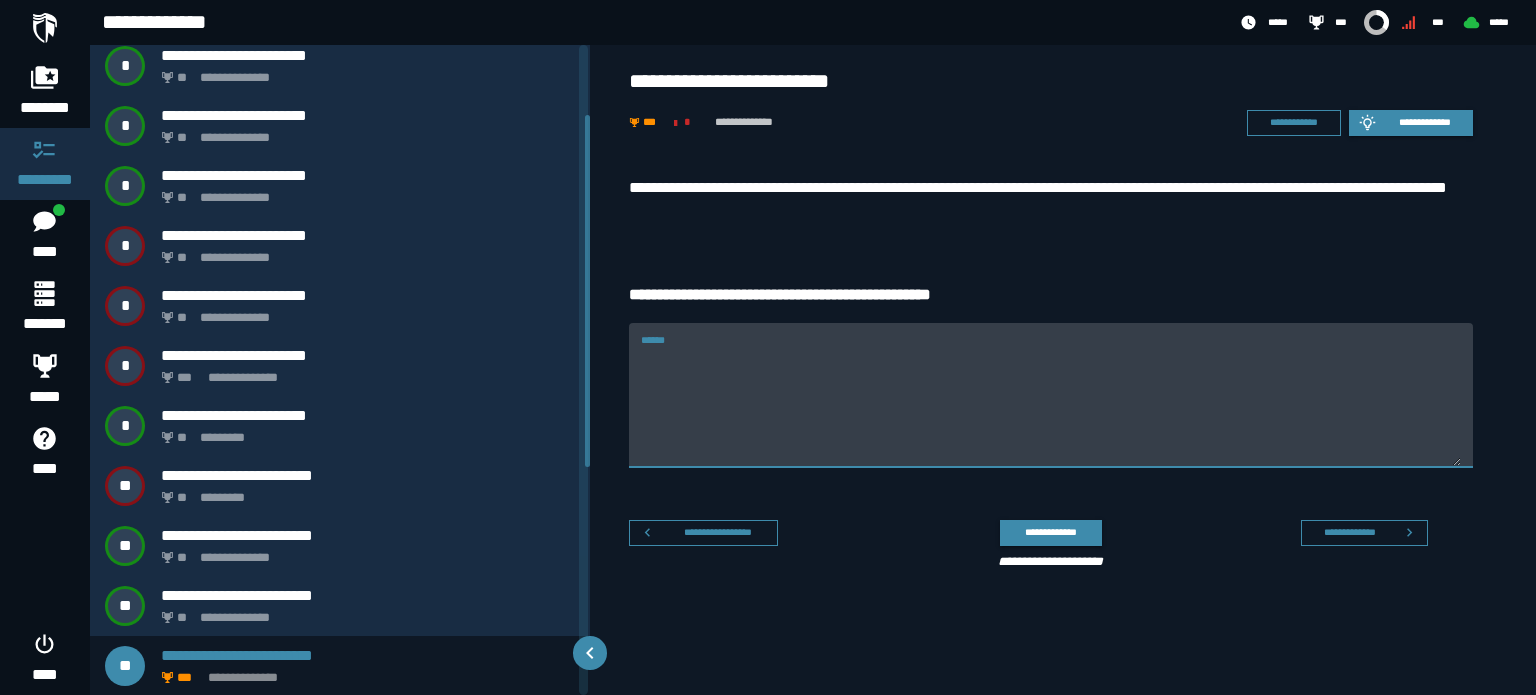 paste on "**********" 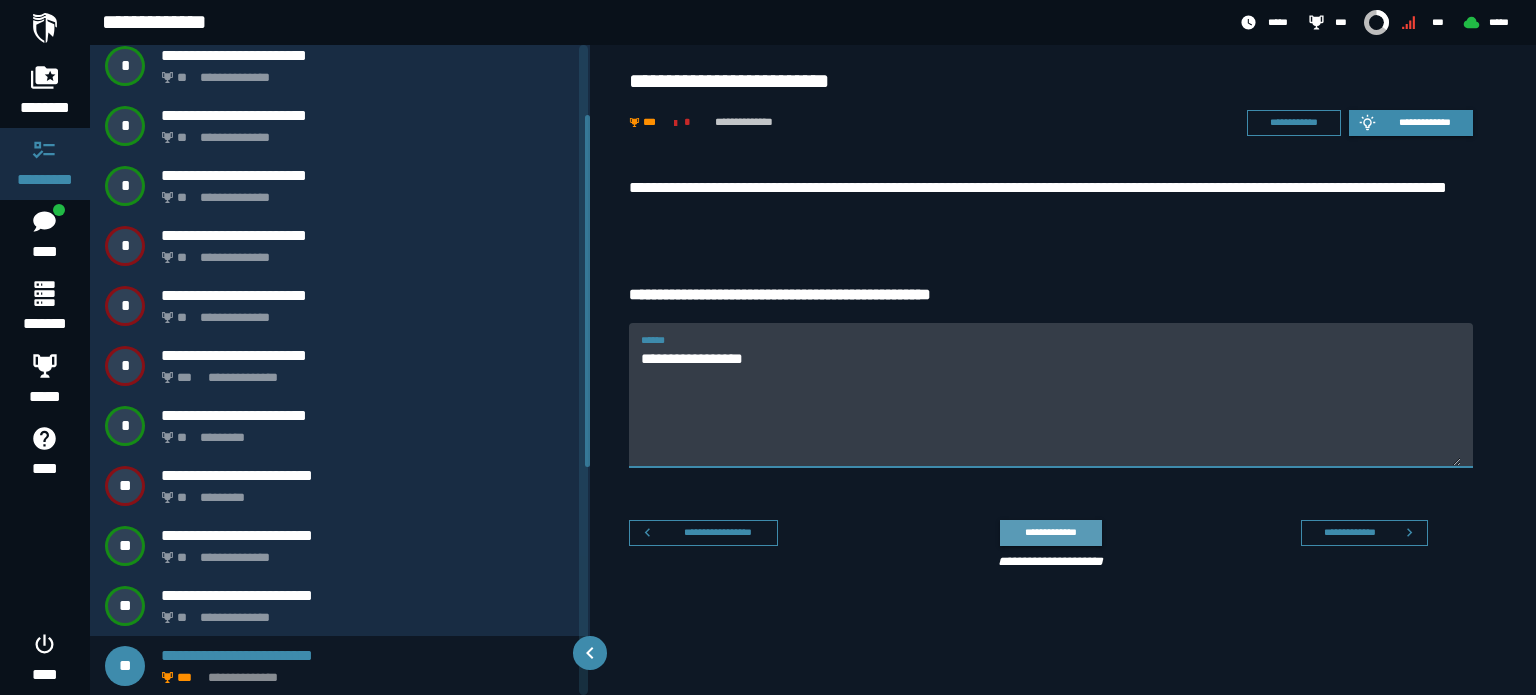 type on "**********" 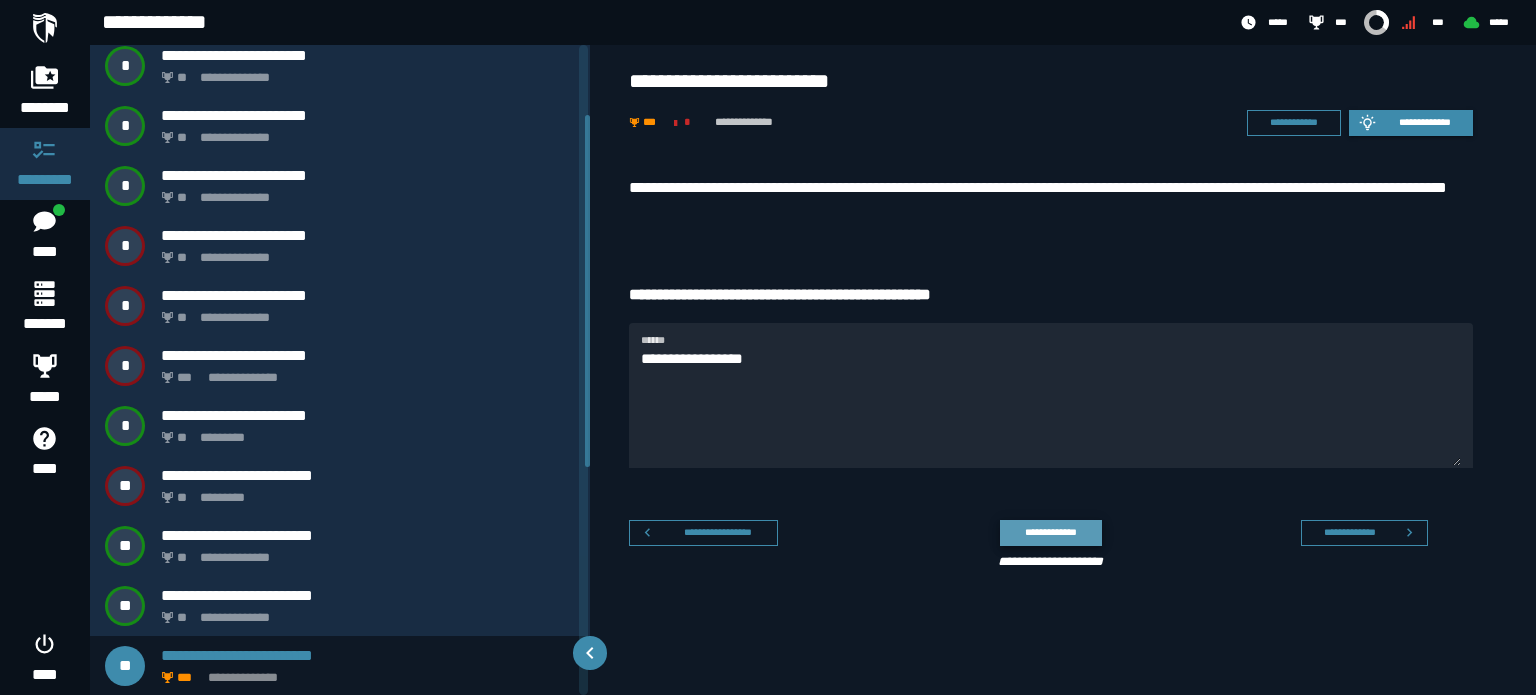 click on "**********" at bounding box center [1051, 532] 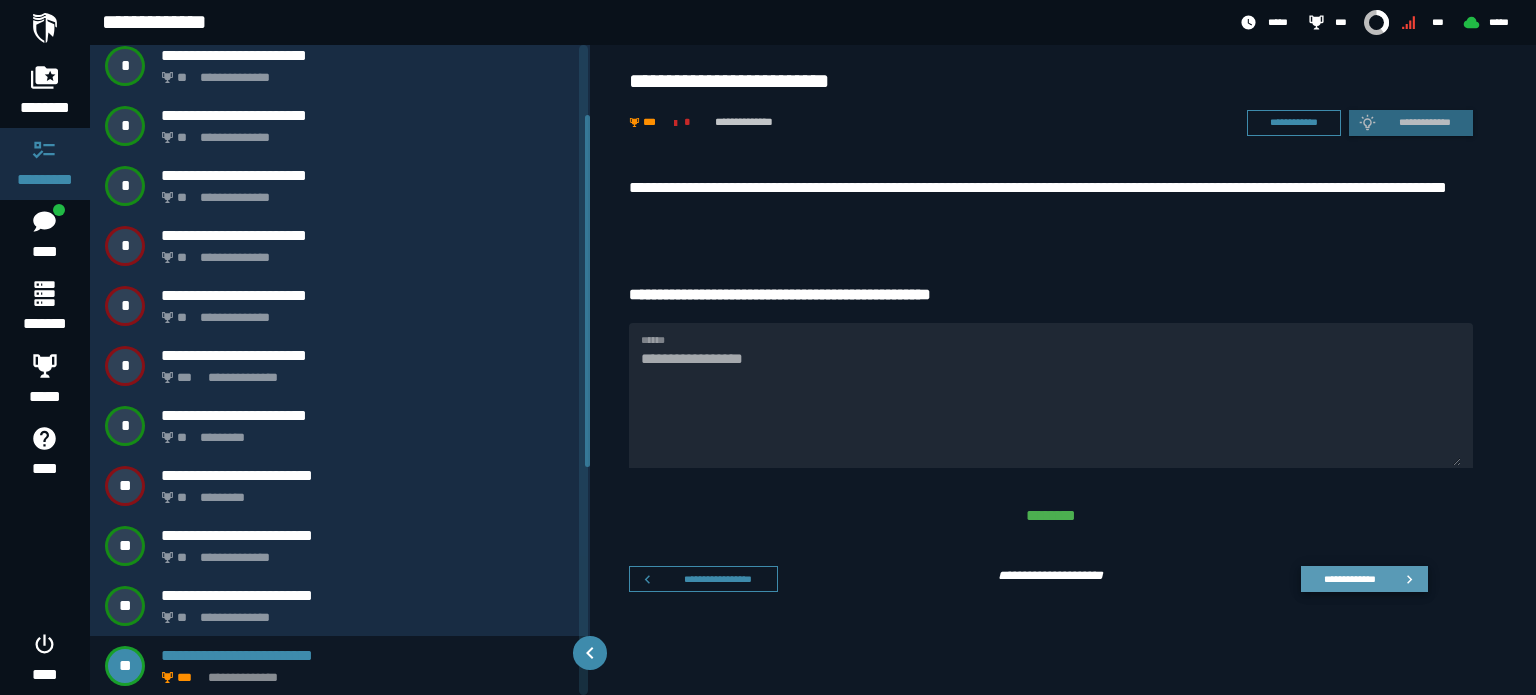 click on "**********" at bounding box center [1350, 578] 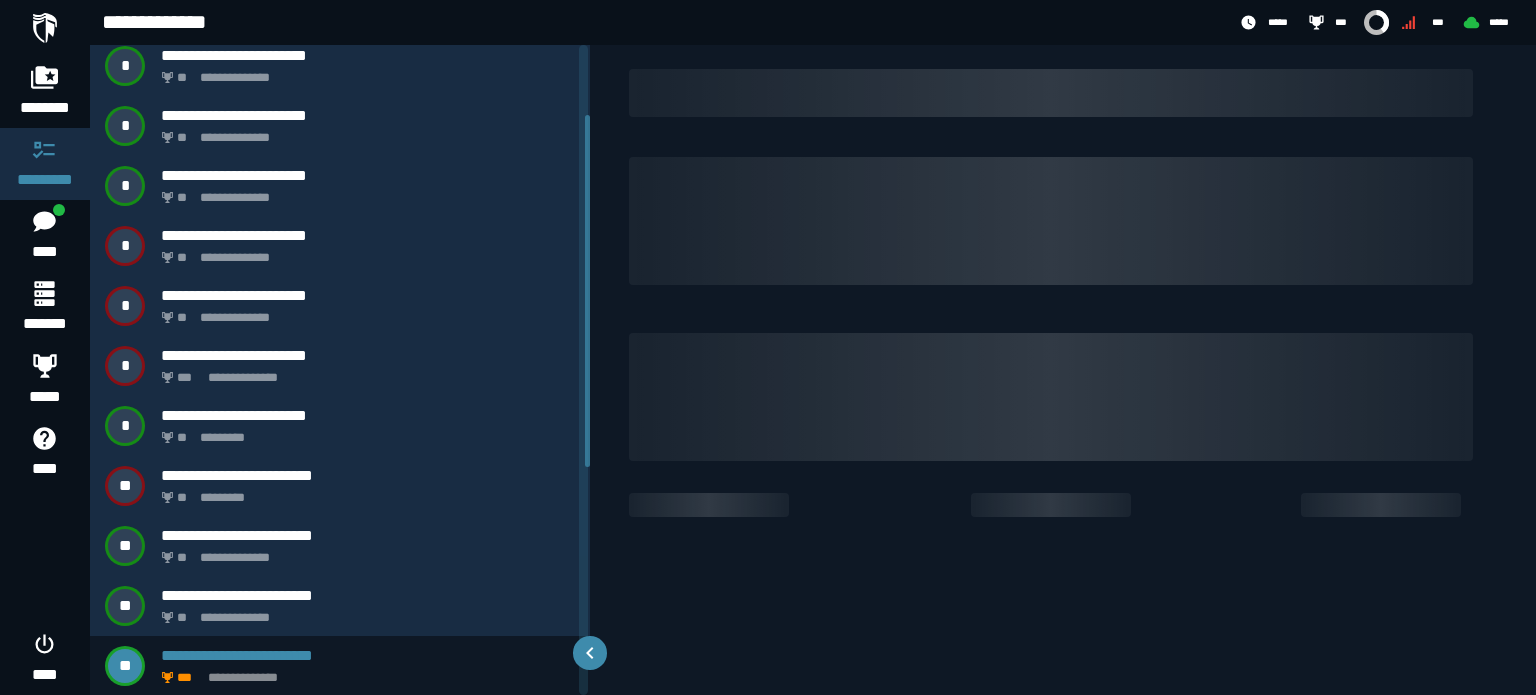 scroll, scrollTop: 189, scrollLeft: 0, axis: vertical 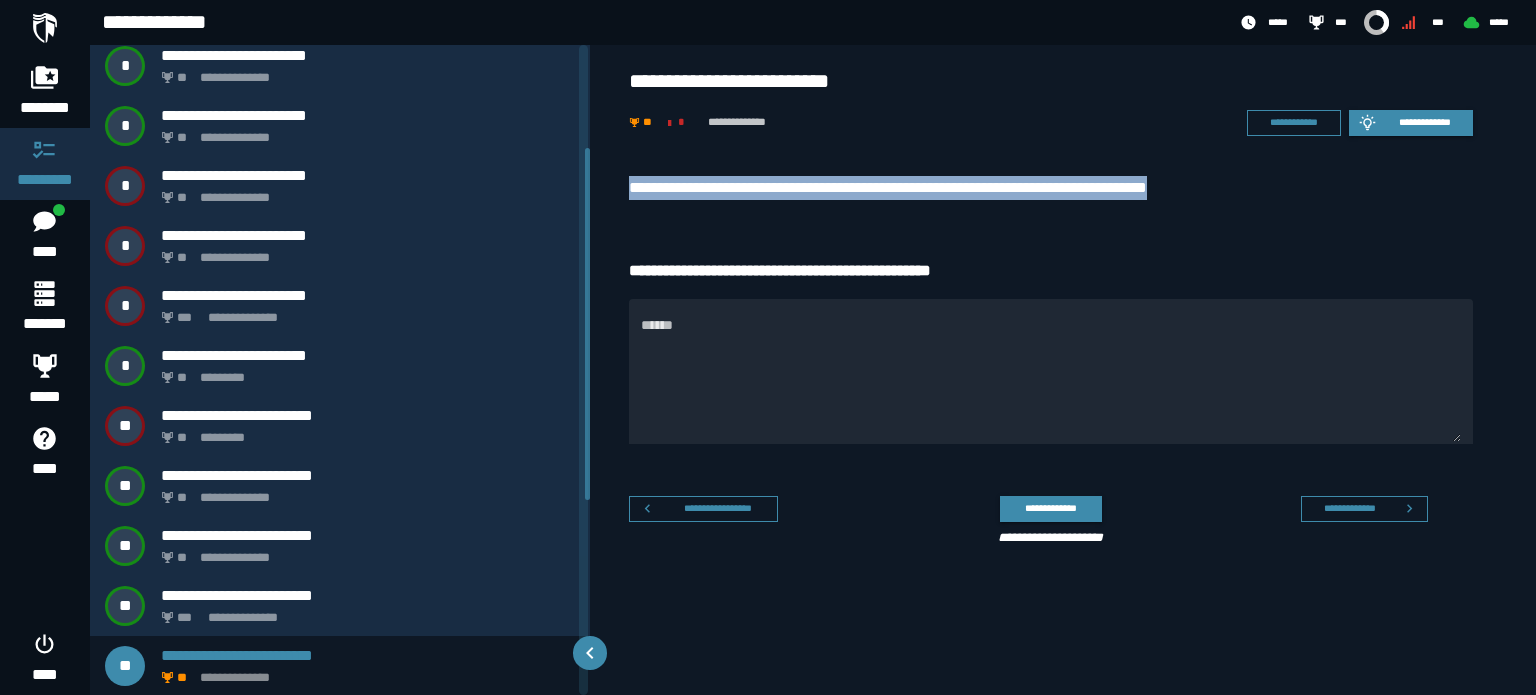 drag, startPoint x: 625, startPoint y: 183, endPoint x: 1207, endPoint y: 191, distance: 582.055 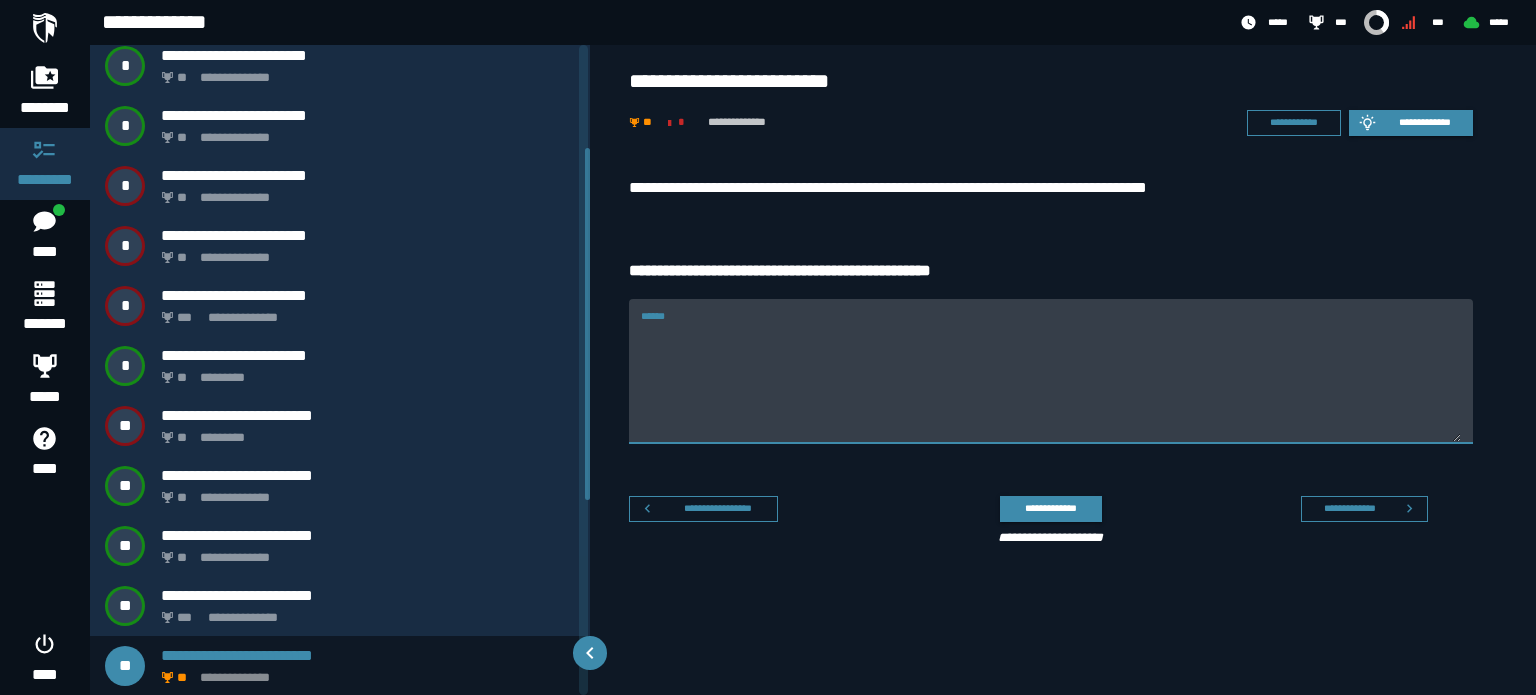 click on "******" at bounding box center [1051, 383] 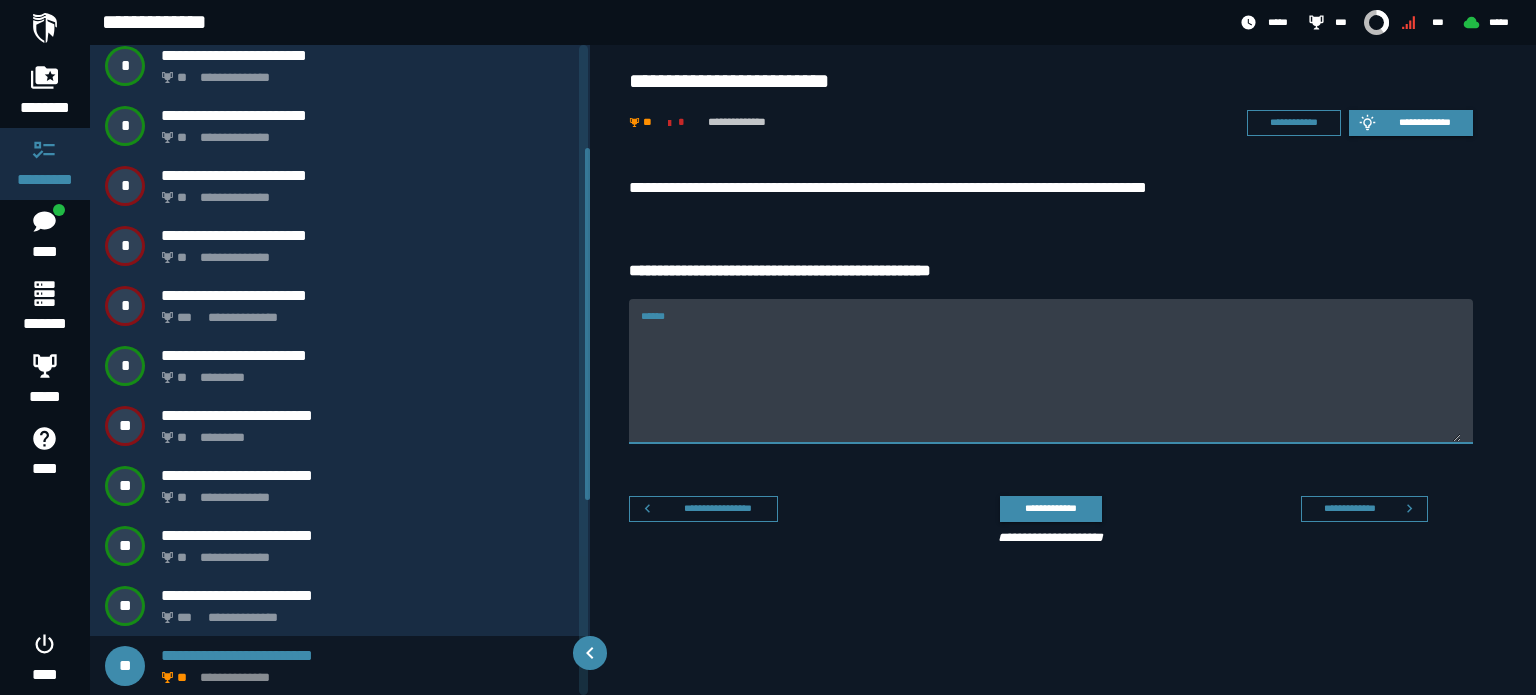 paste on "**********" 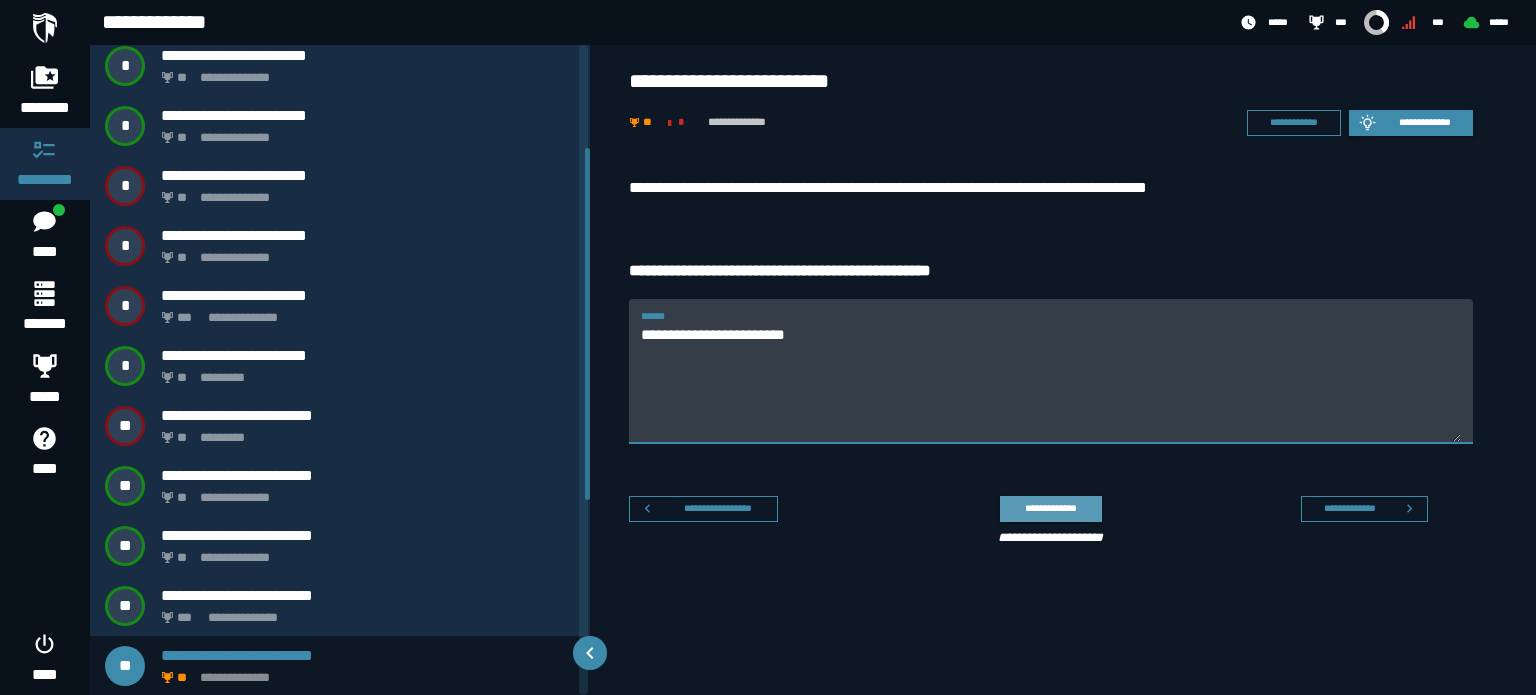 type on "**********" 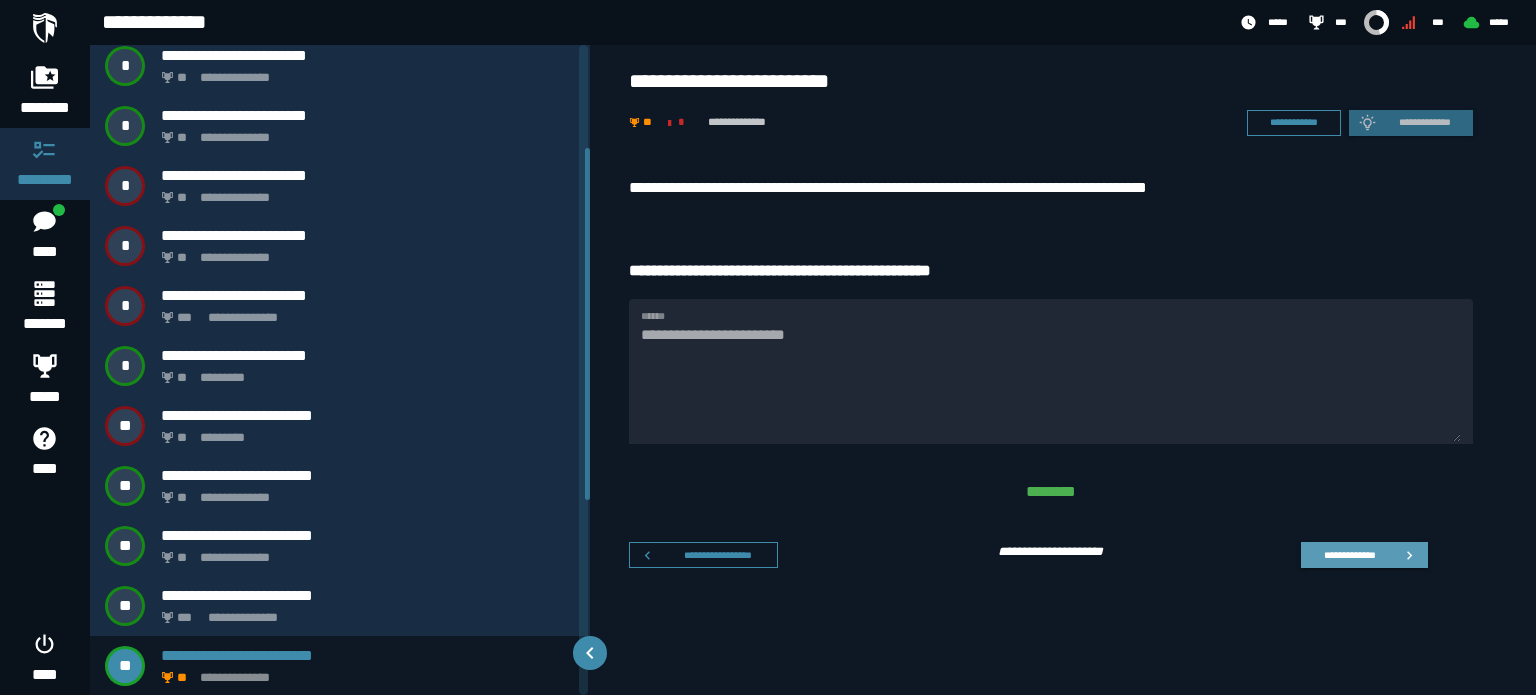 click on "**********" at bounding box center (1350, 554) 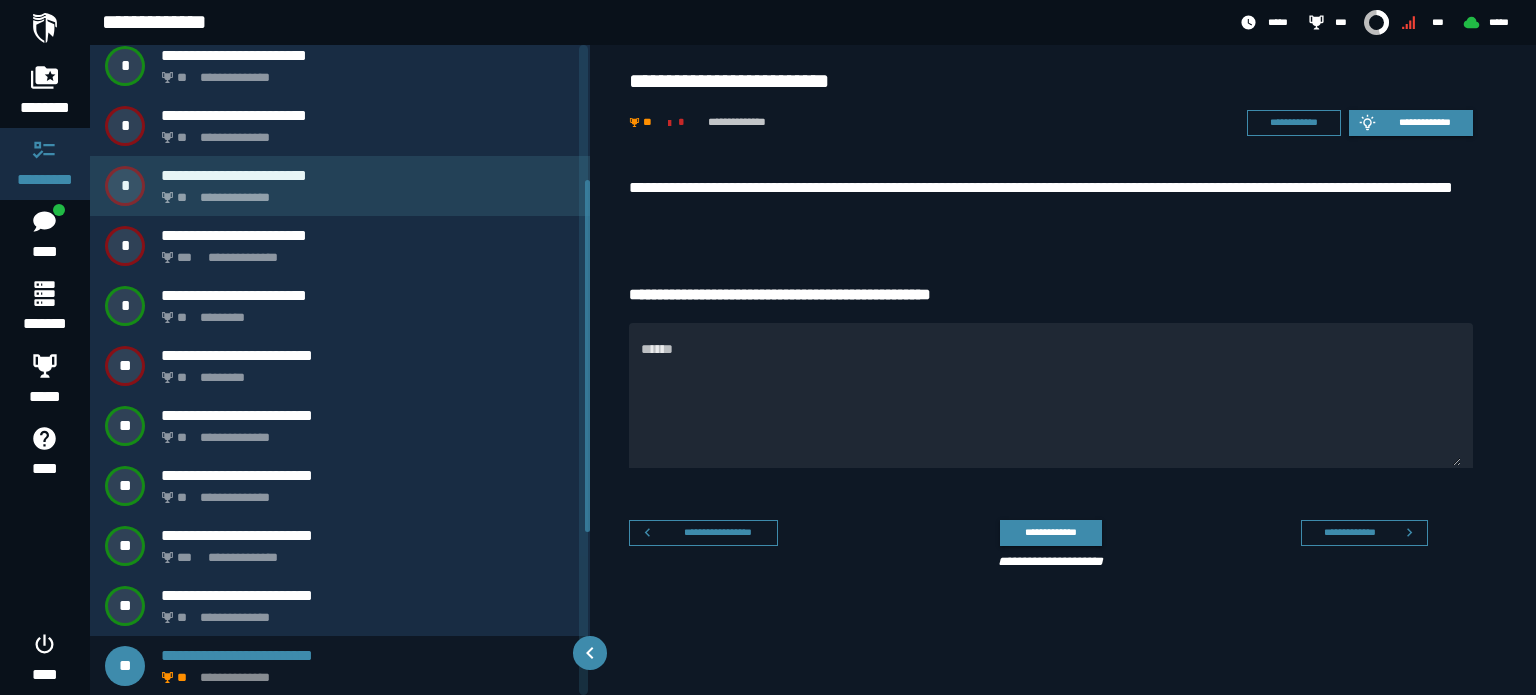 scroll, scrollTop: 449, scrollLeft: 0, axis: vertical 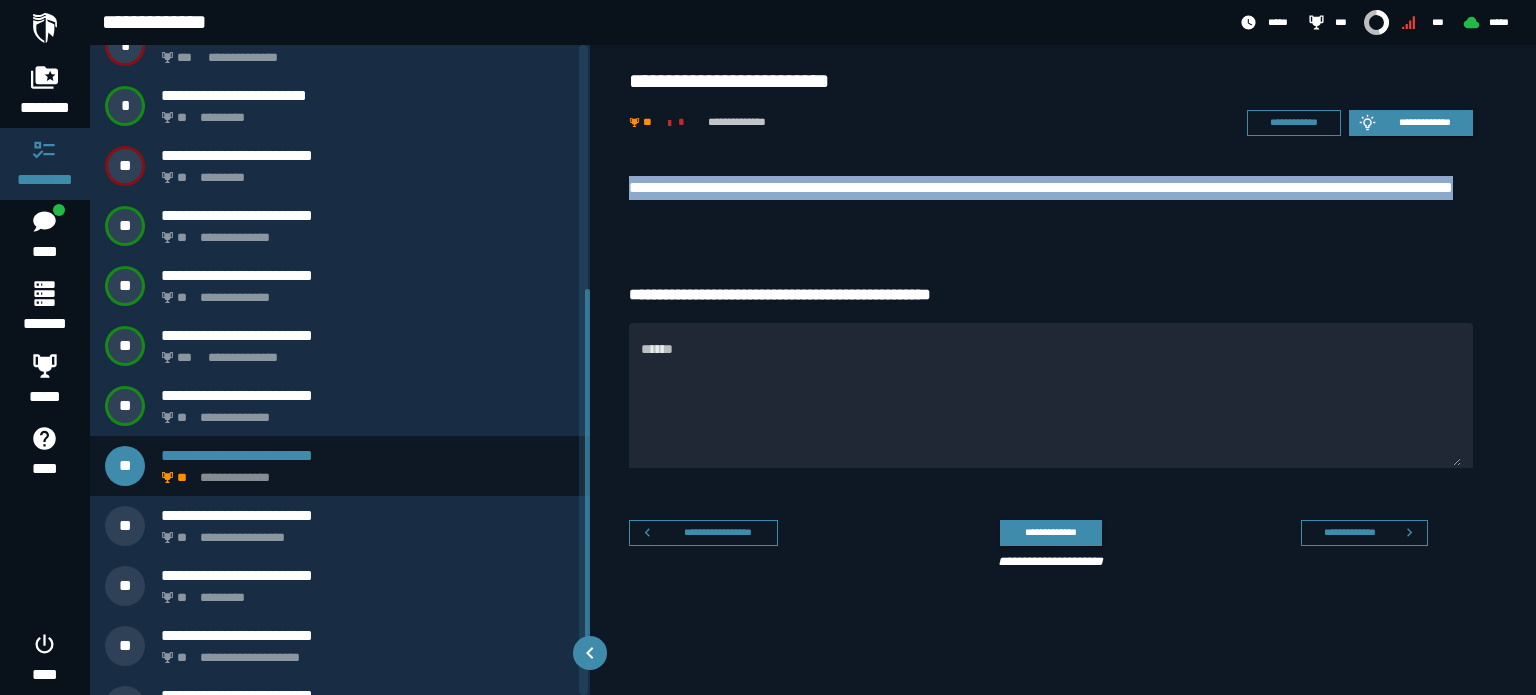 drag, startPoint x: 625, startPoint y: 182, endPoint x: 853, endPoint y: 223, distance: 231.65707 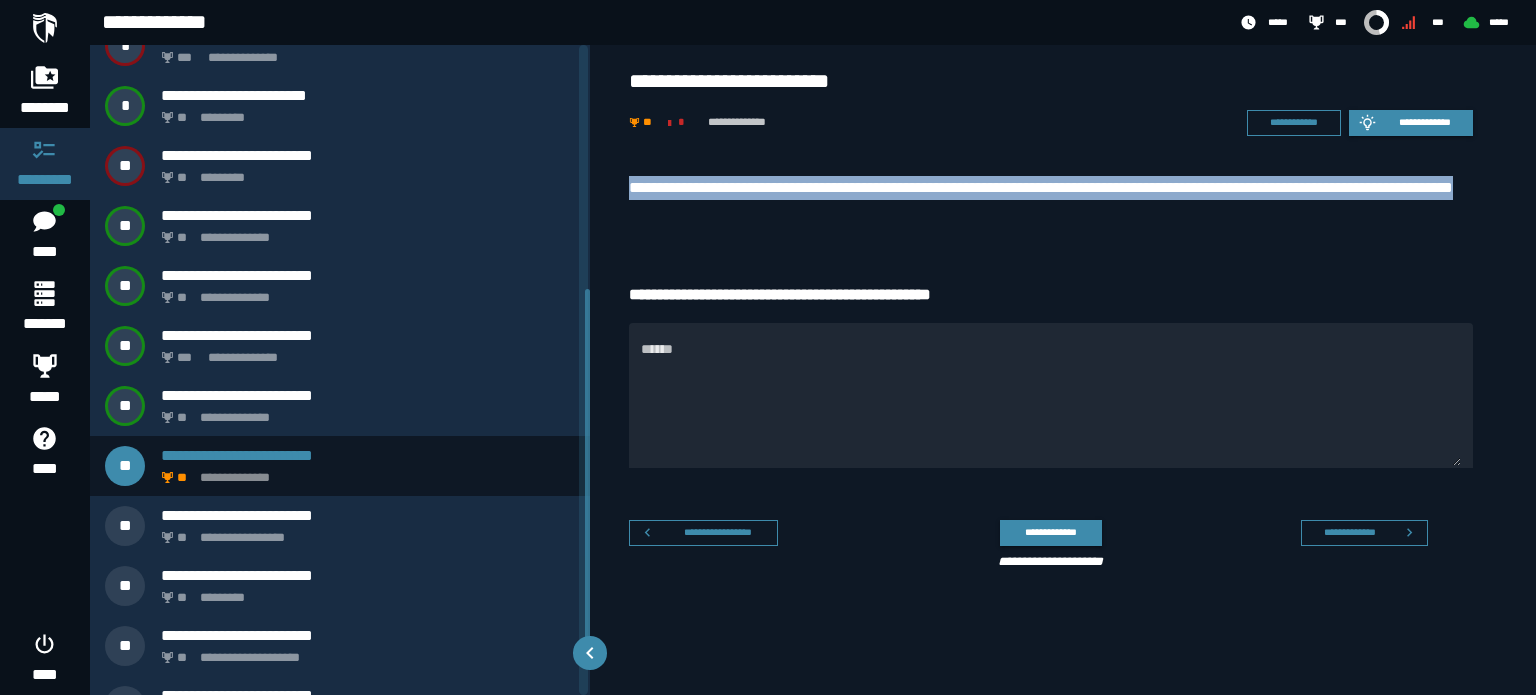 copy on "**********" 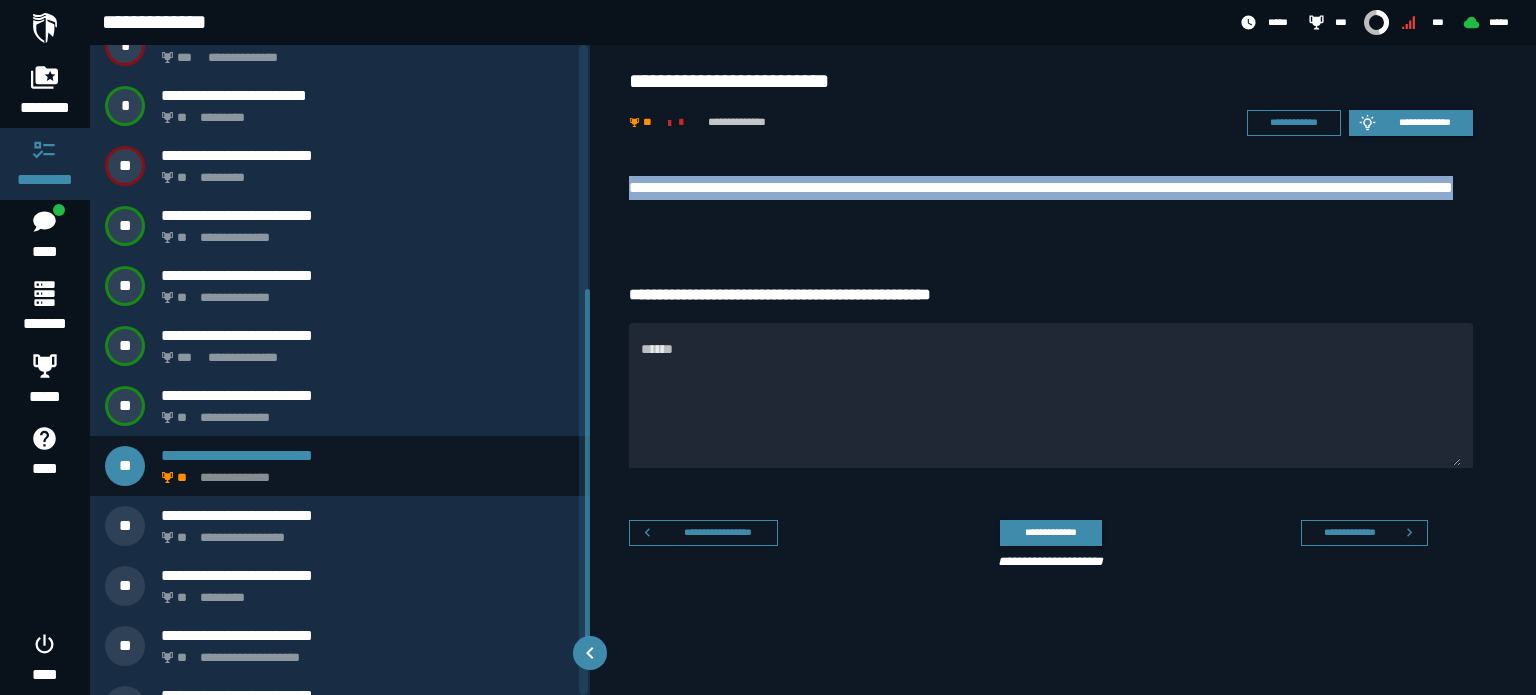 click on "**********" at bounding box center [1051, 200] 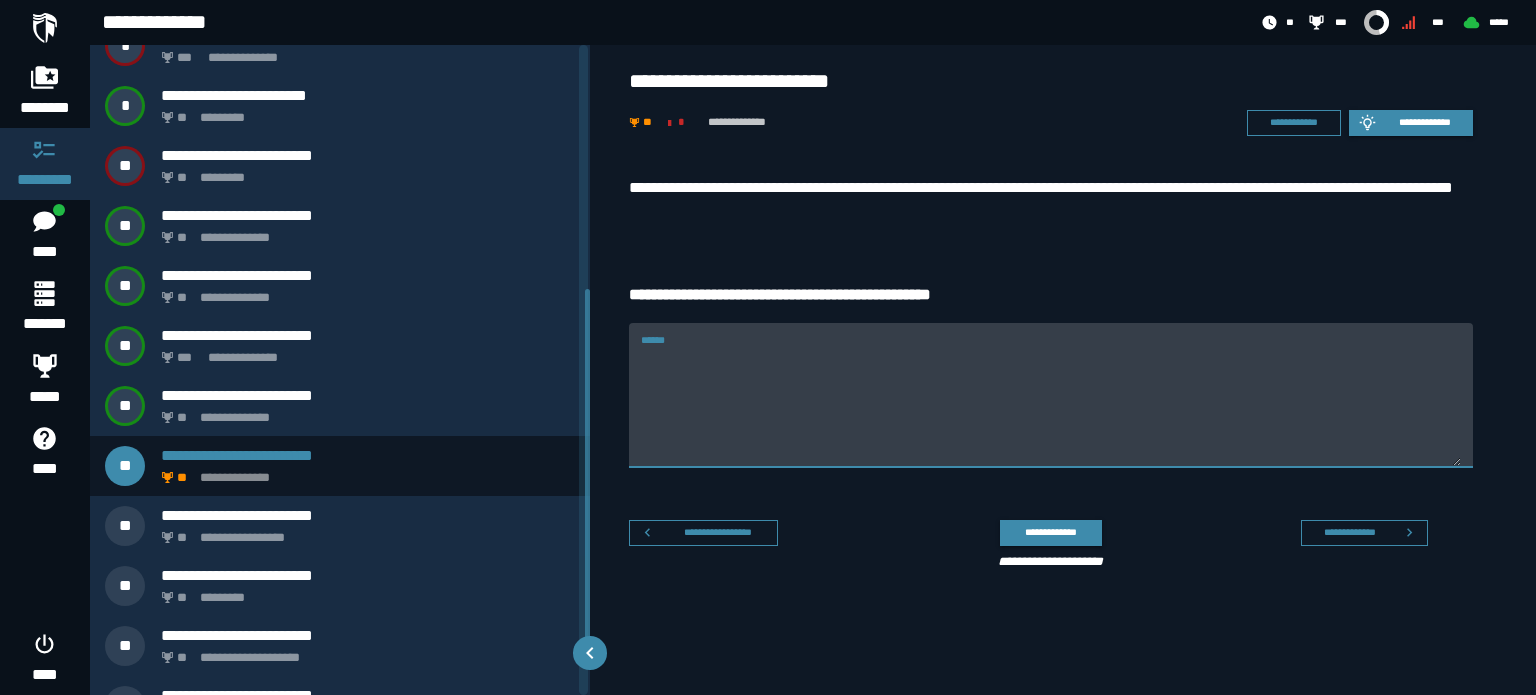 click on "******" at bounding box center (1051, 407) 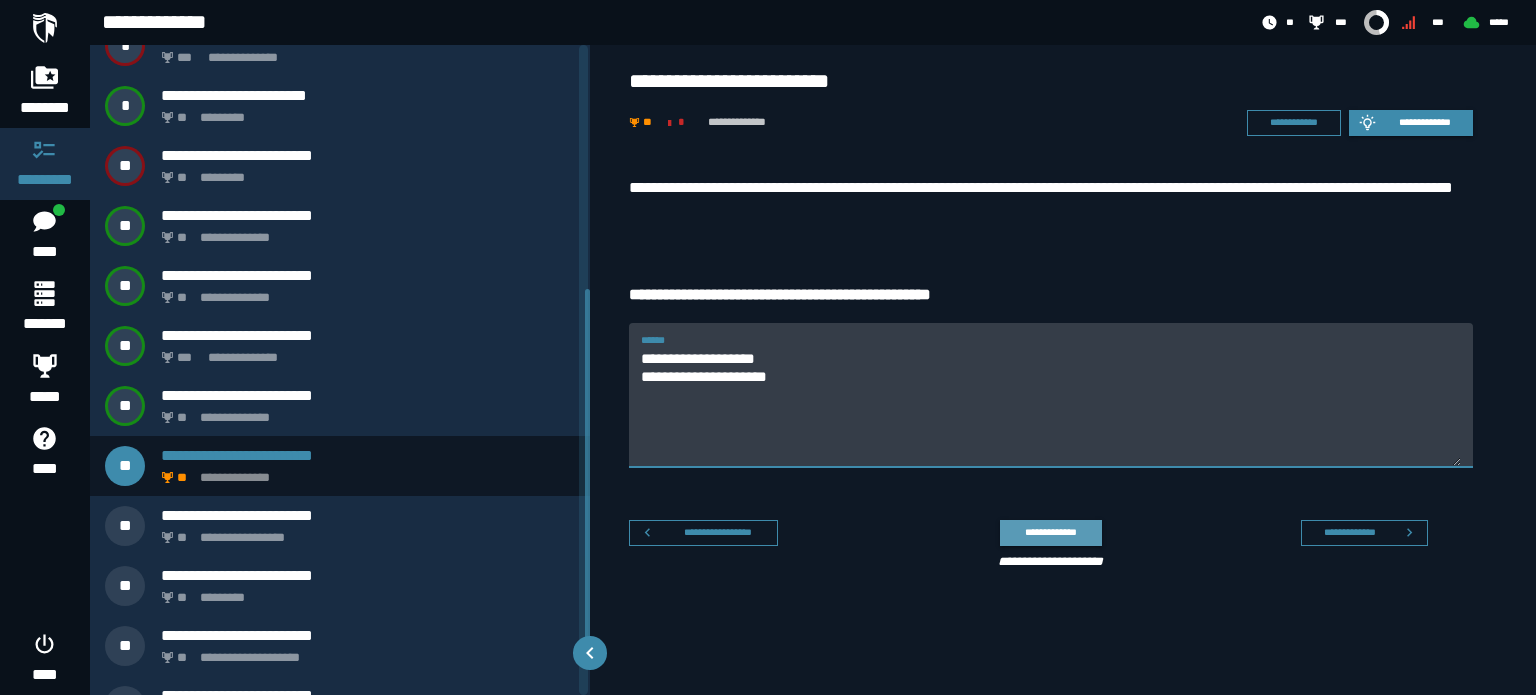 click on "**********" at bounding box center [1051, 532] 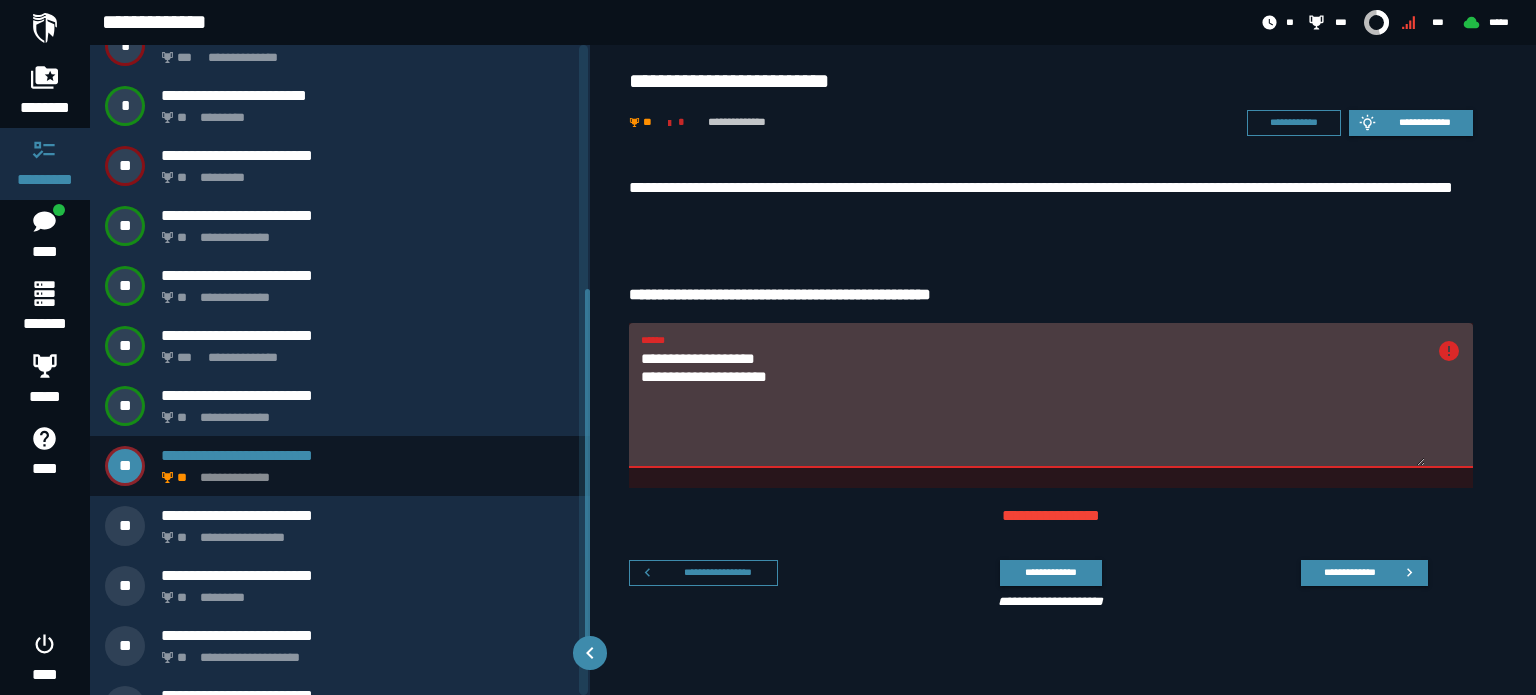 click on "**********" at bounding box center (1033, 407) 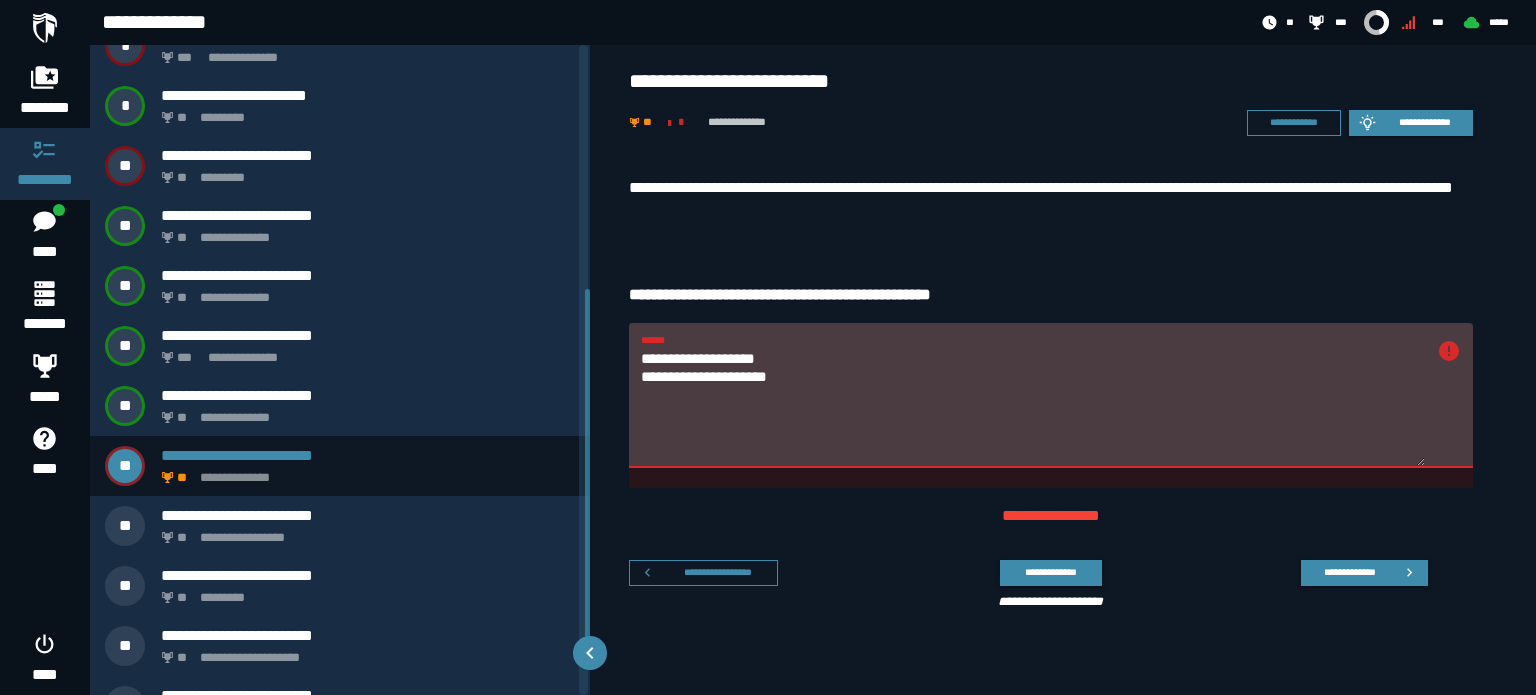 click on "**********" at bounding box center [1033, 407] 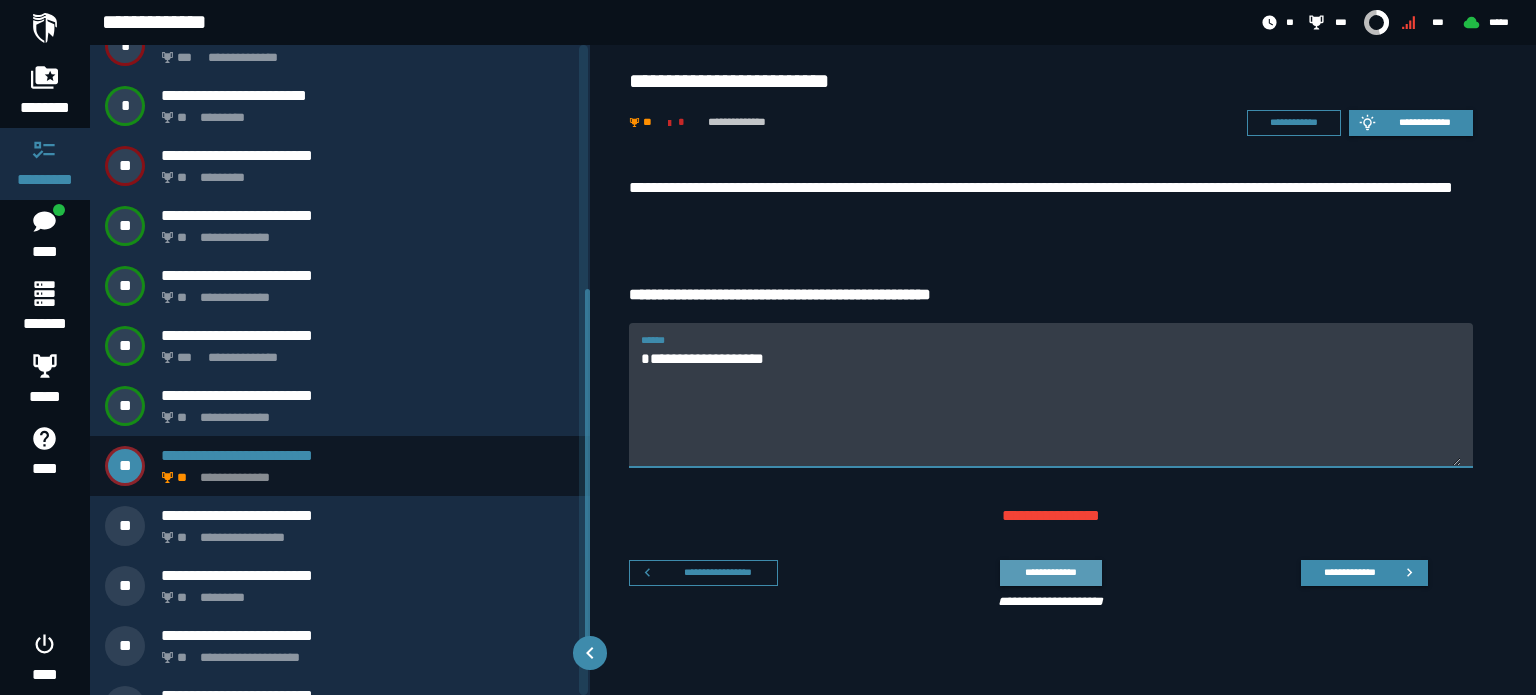 type on "**********" 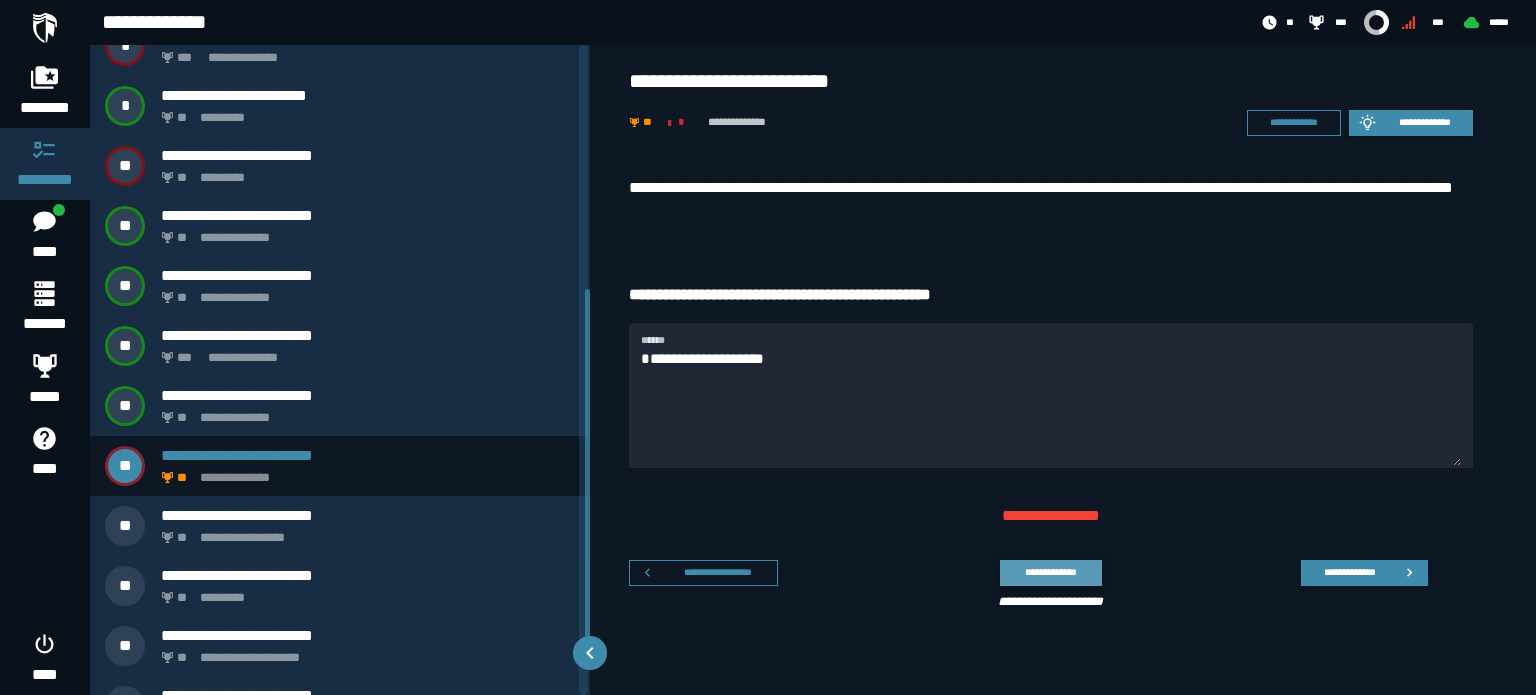 click on "**********" at bounding box center (1051, 572) 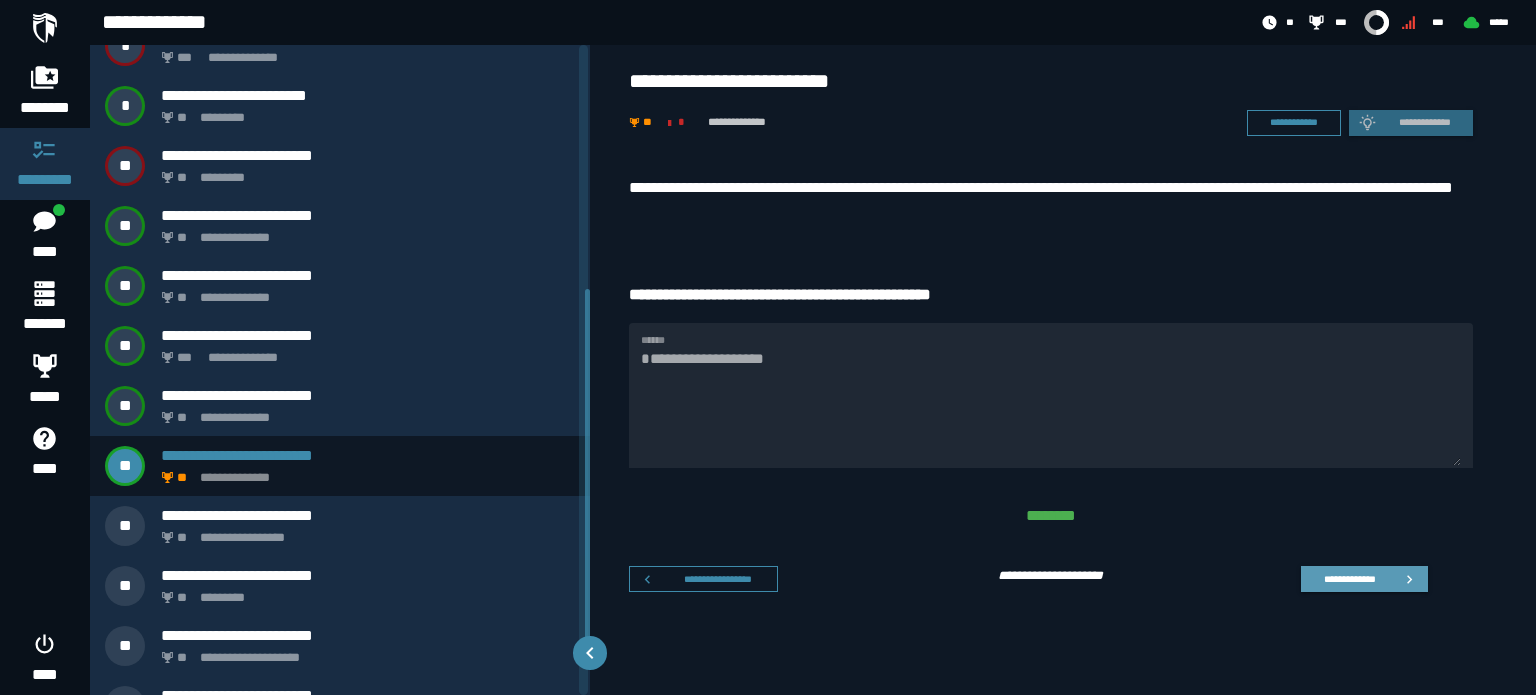 click on "**********" at bounding box center [1350, 578] 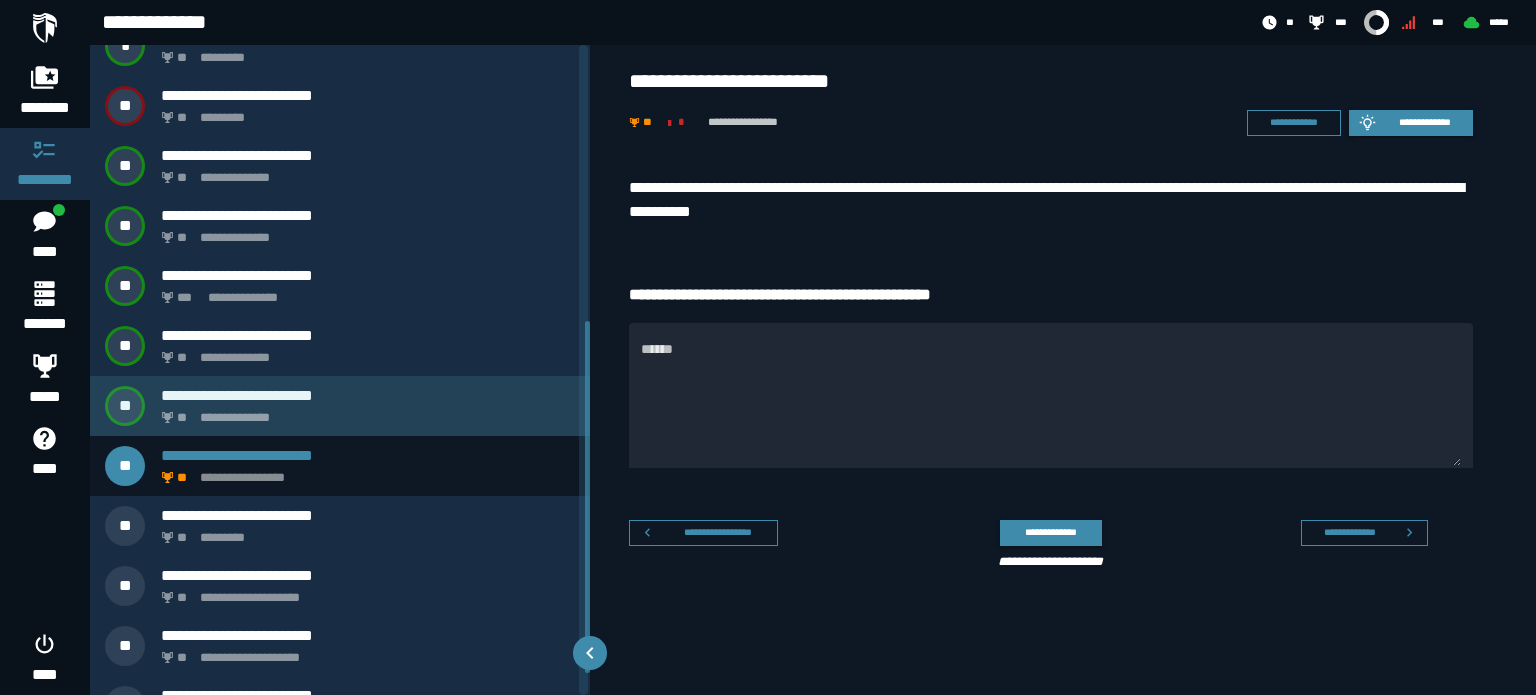 scroll, scrollTop: 549, scrollLeft: 0, axis: vertical 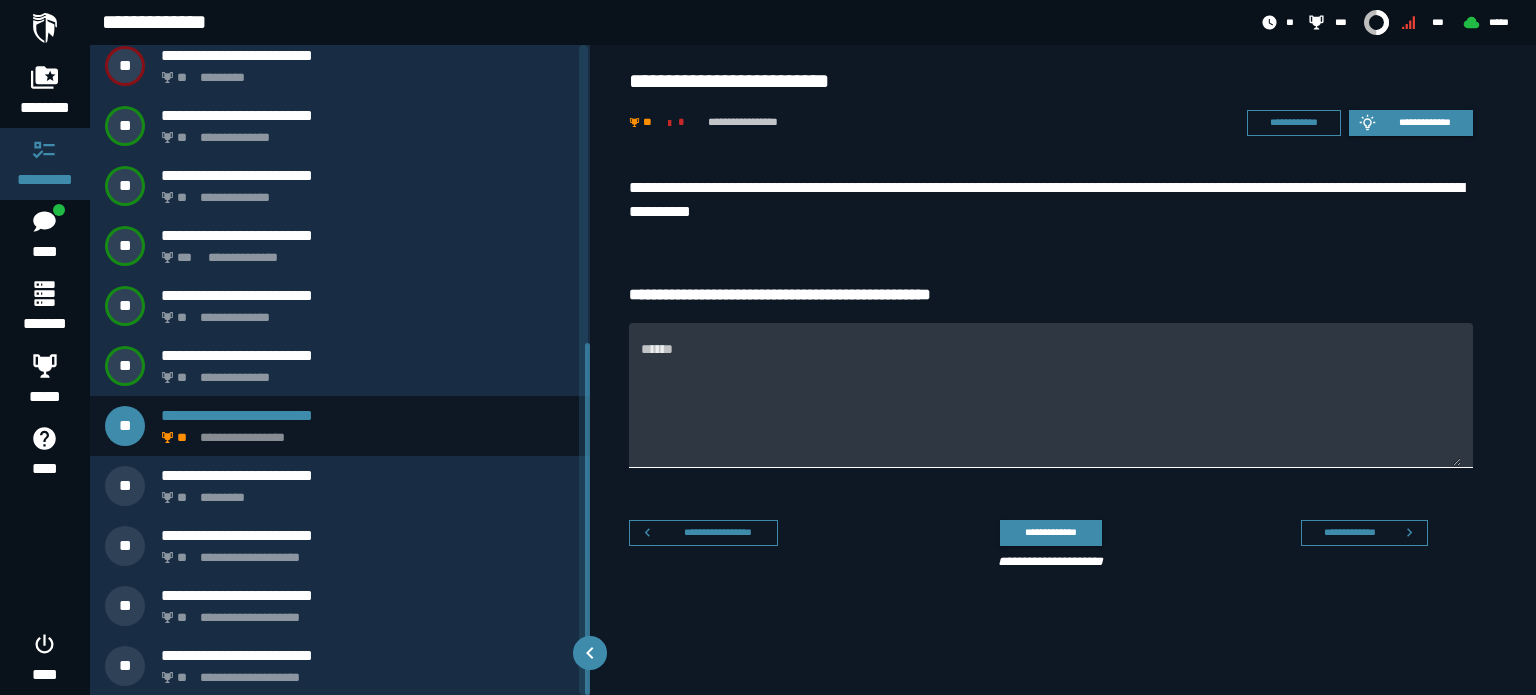 click on "******" at bounding box center [1051, 407] 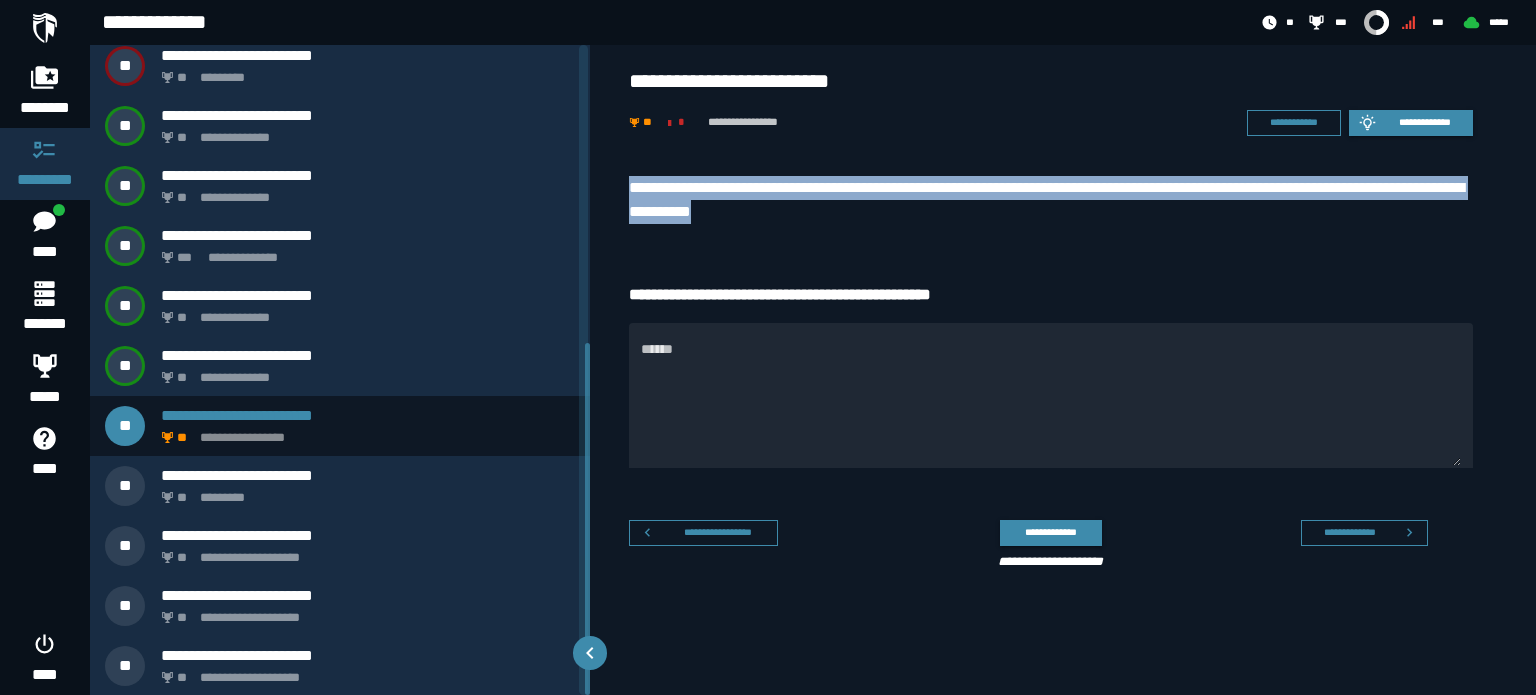 drag, startPoint x: 628, startPoint y: 176, endPoint x: 836, endPoint y: 227, distance: 214.16115 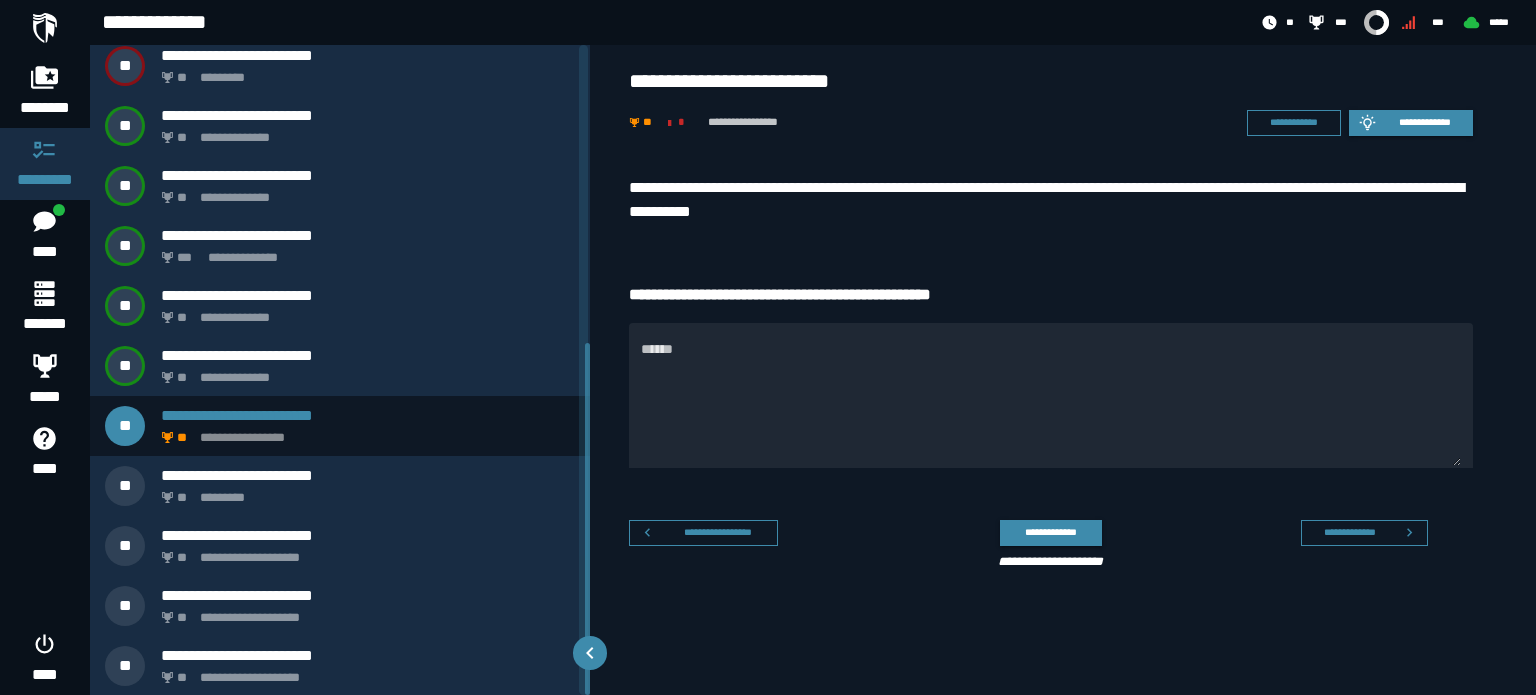 click on "**********" at bounding box center [1063, 377] 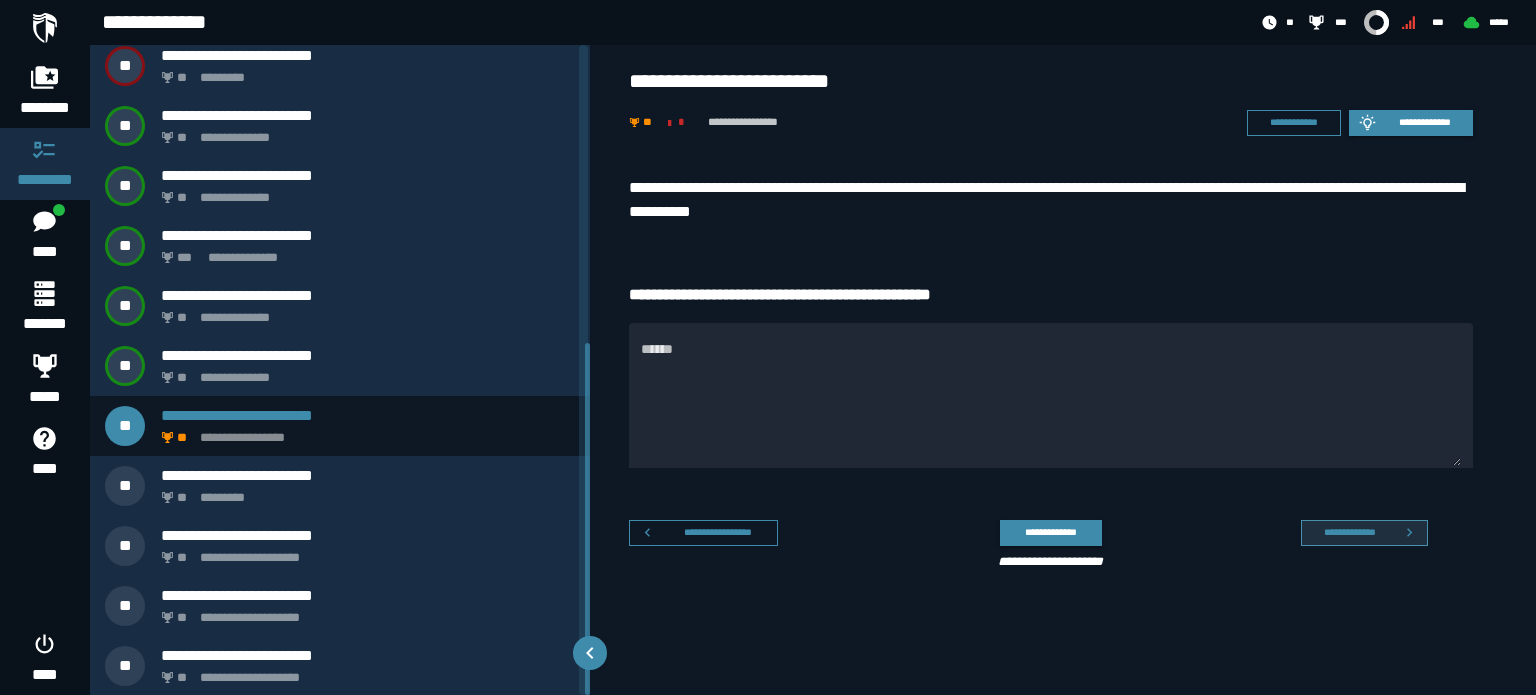 click on "**********" at bounding box center [1350, 532] 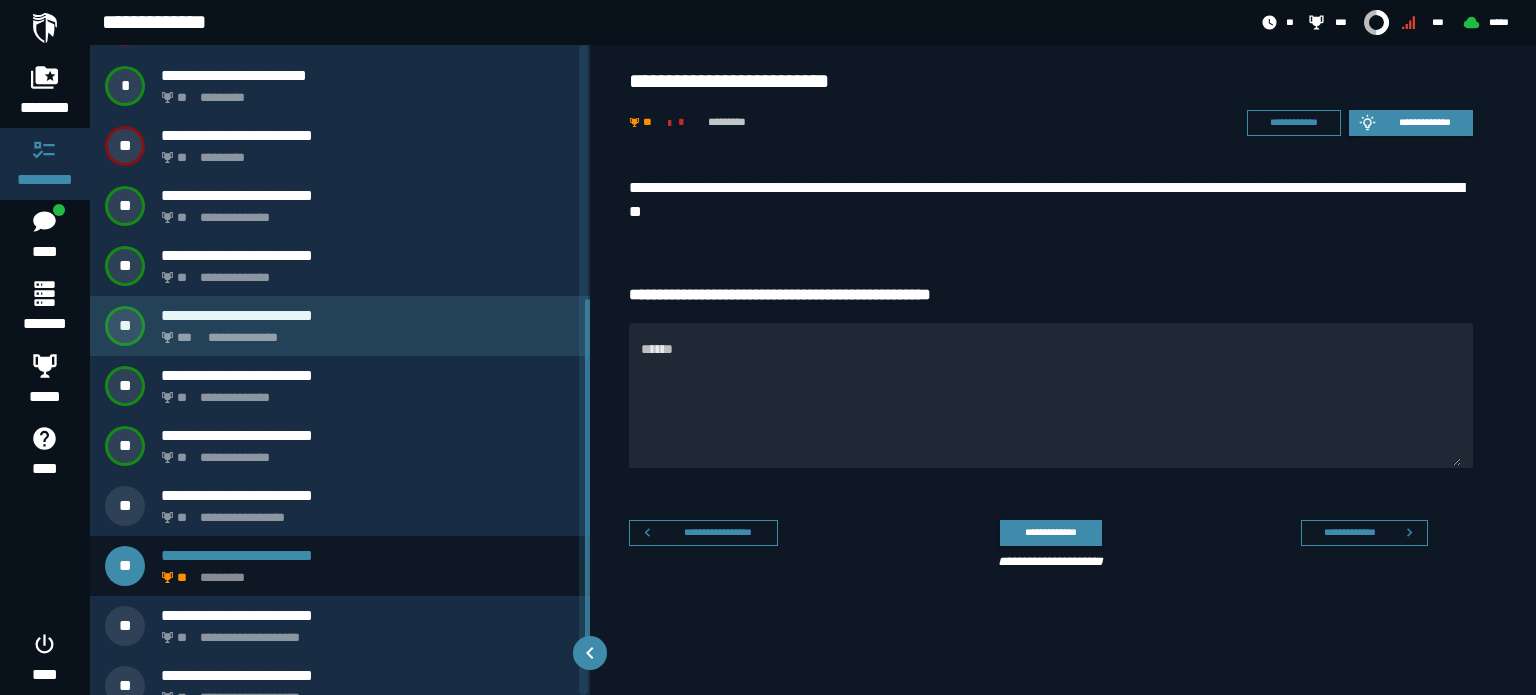scroll, scrollTop: 549, scrollLeft: 0, axis: vertical 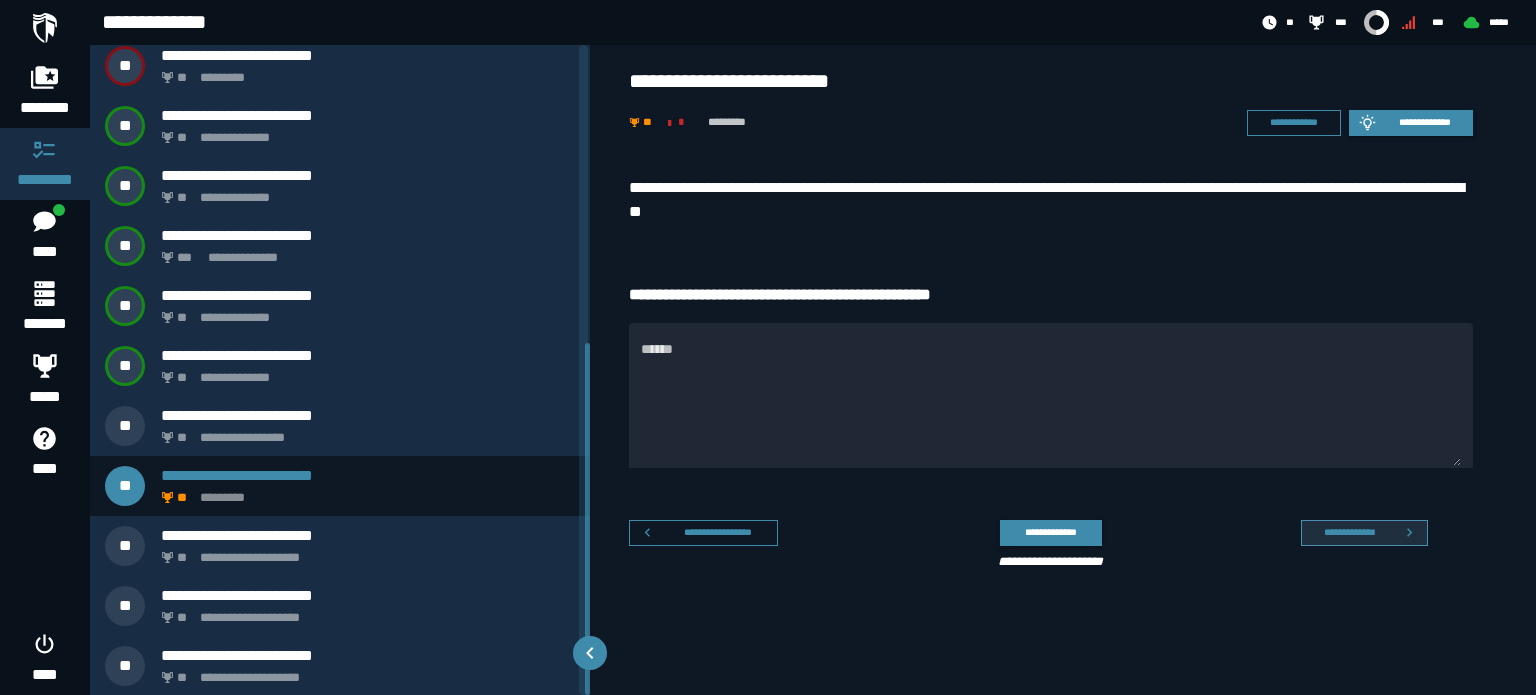 click on "**********" at bounding box center (1364, 533) 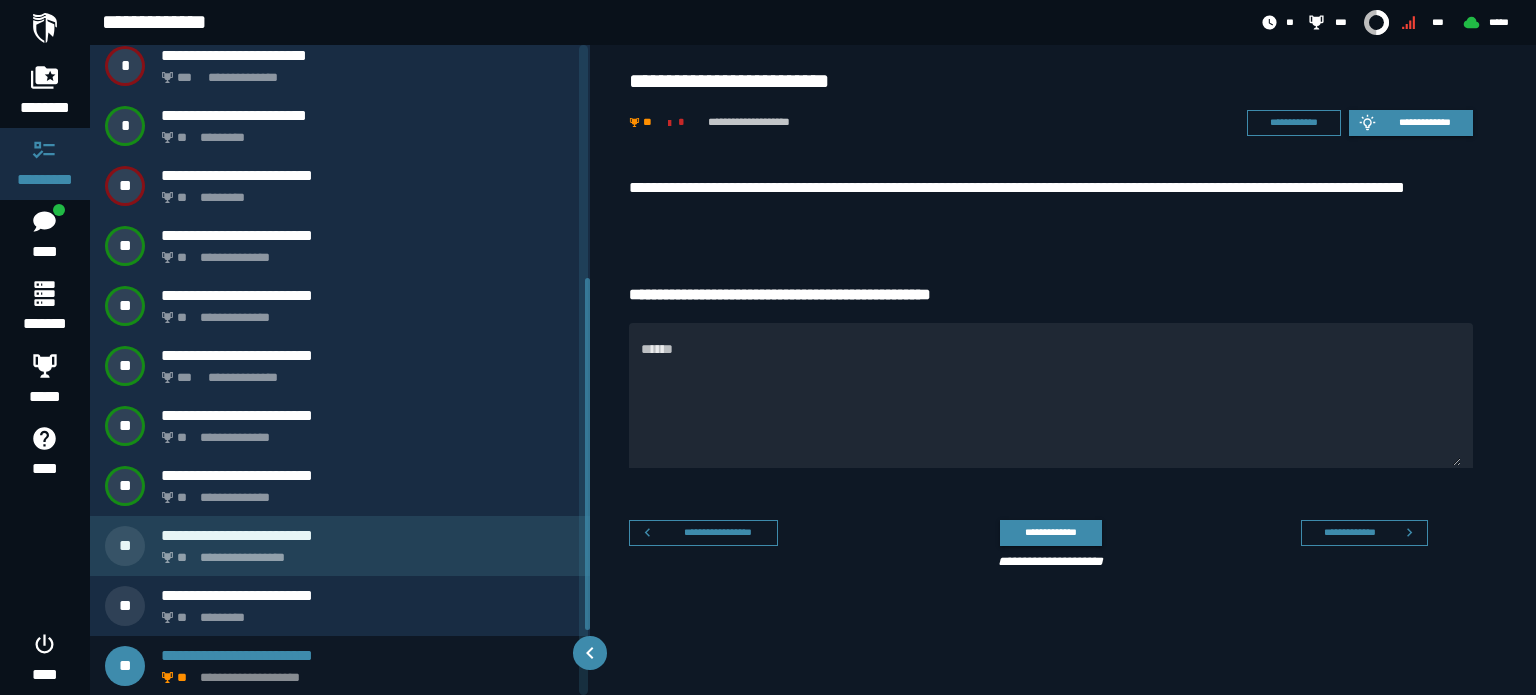 scroll, scrollTop: 549, scrollLeft: 0, axis: vertical 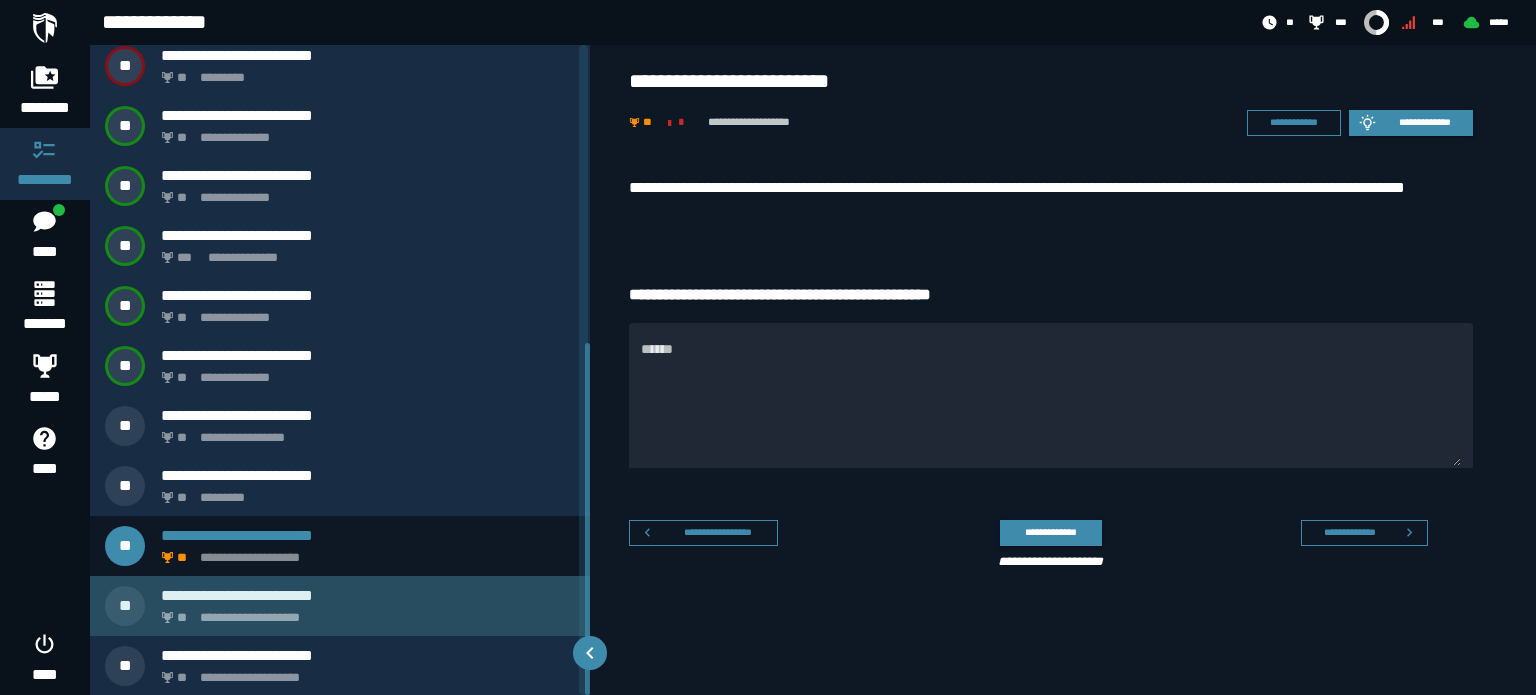 click on "**********" at bounding box center [368, 595] 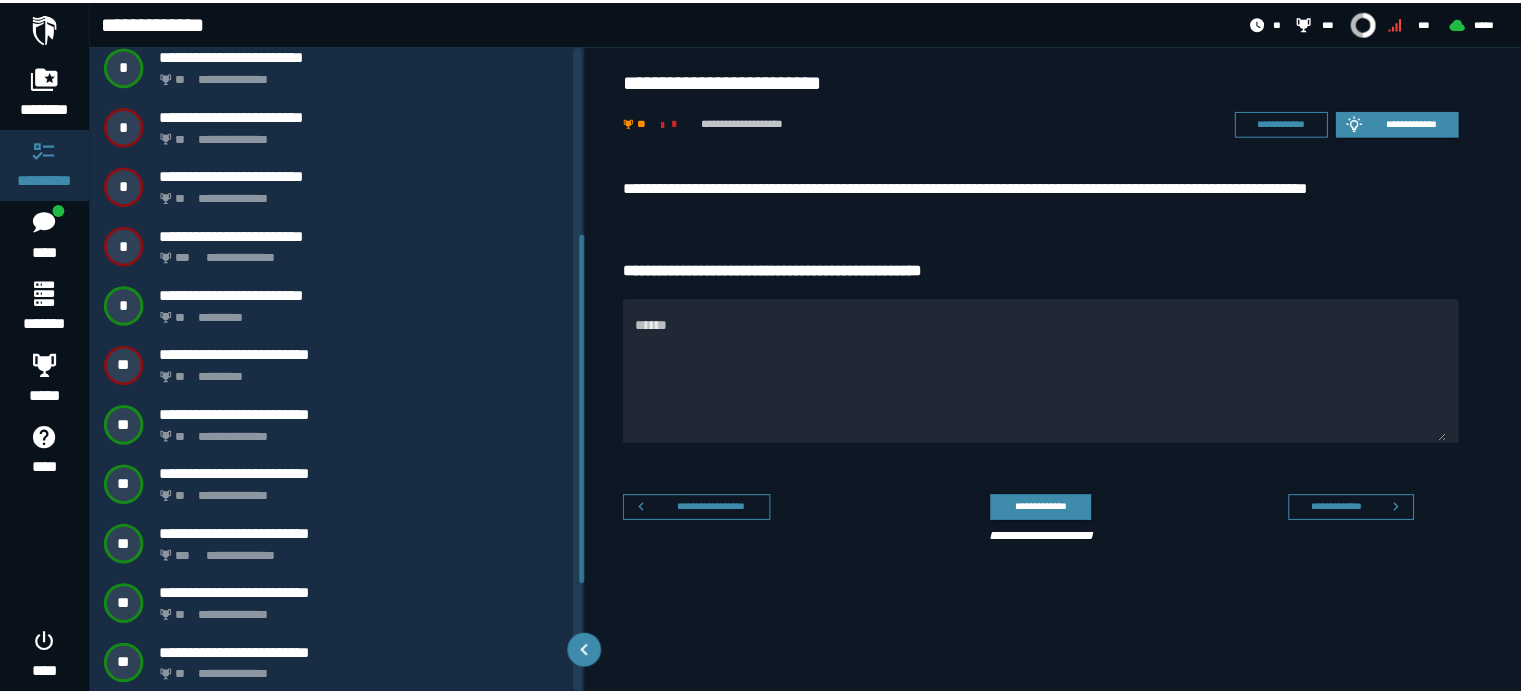 scroll, scrollTop: 349, scrollLeft: 0, axis: vertical 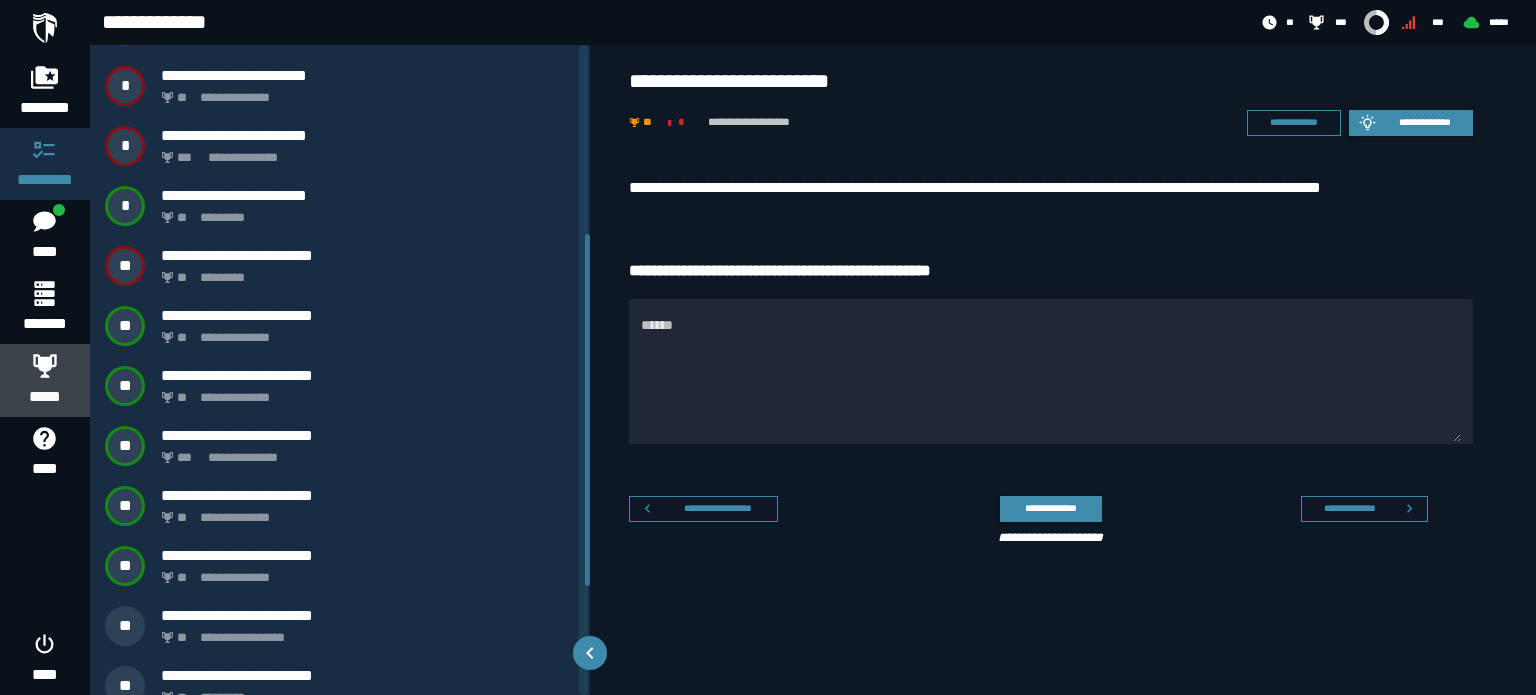 click 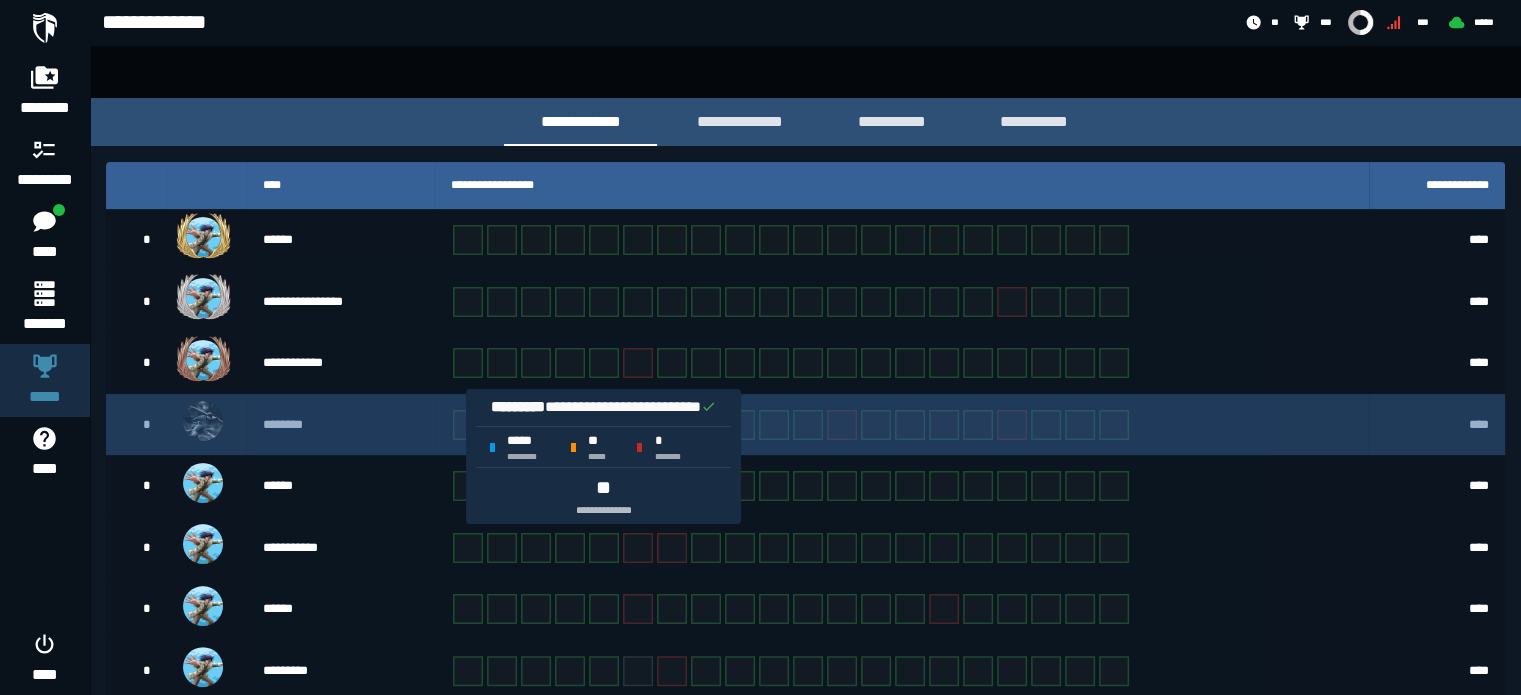 scroll, scrollTop: 512, scrollLeft: 0, axis: vertical 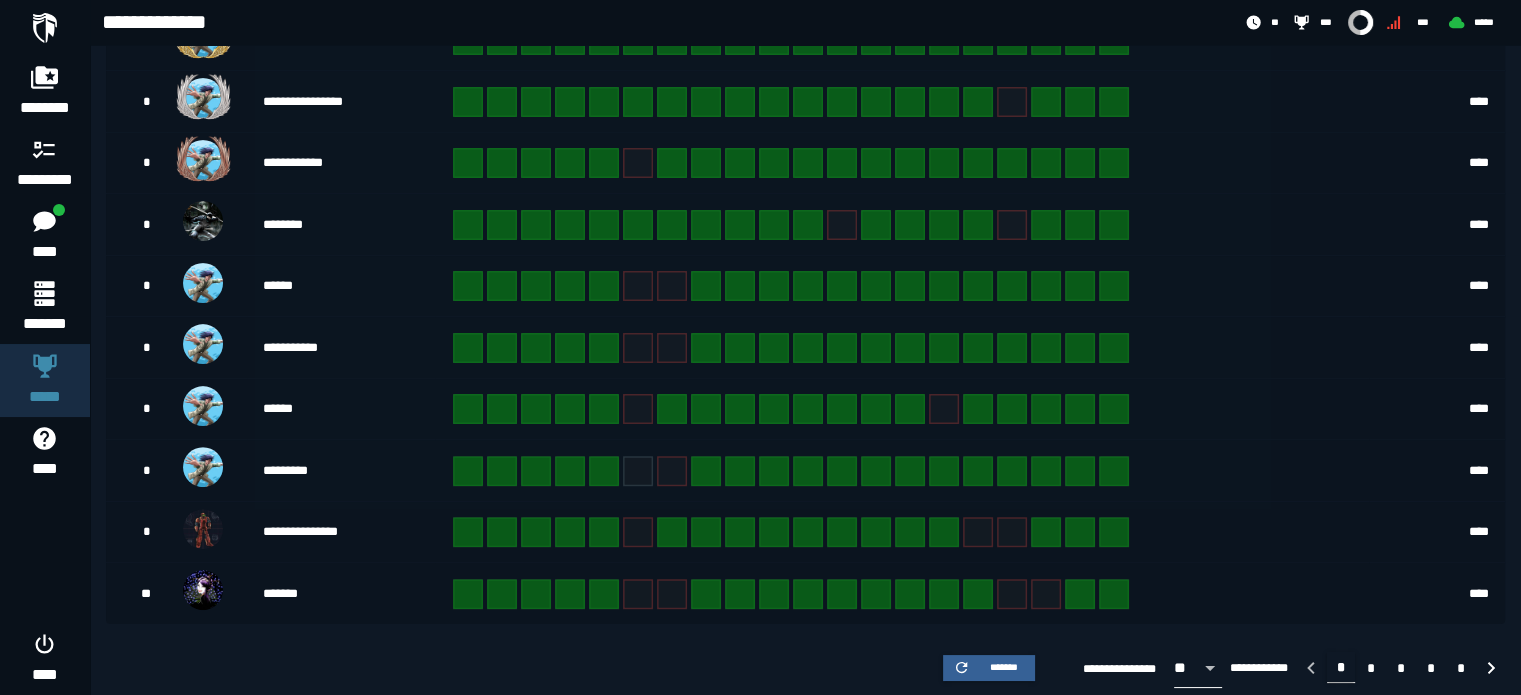 click 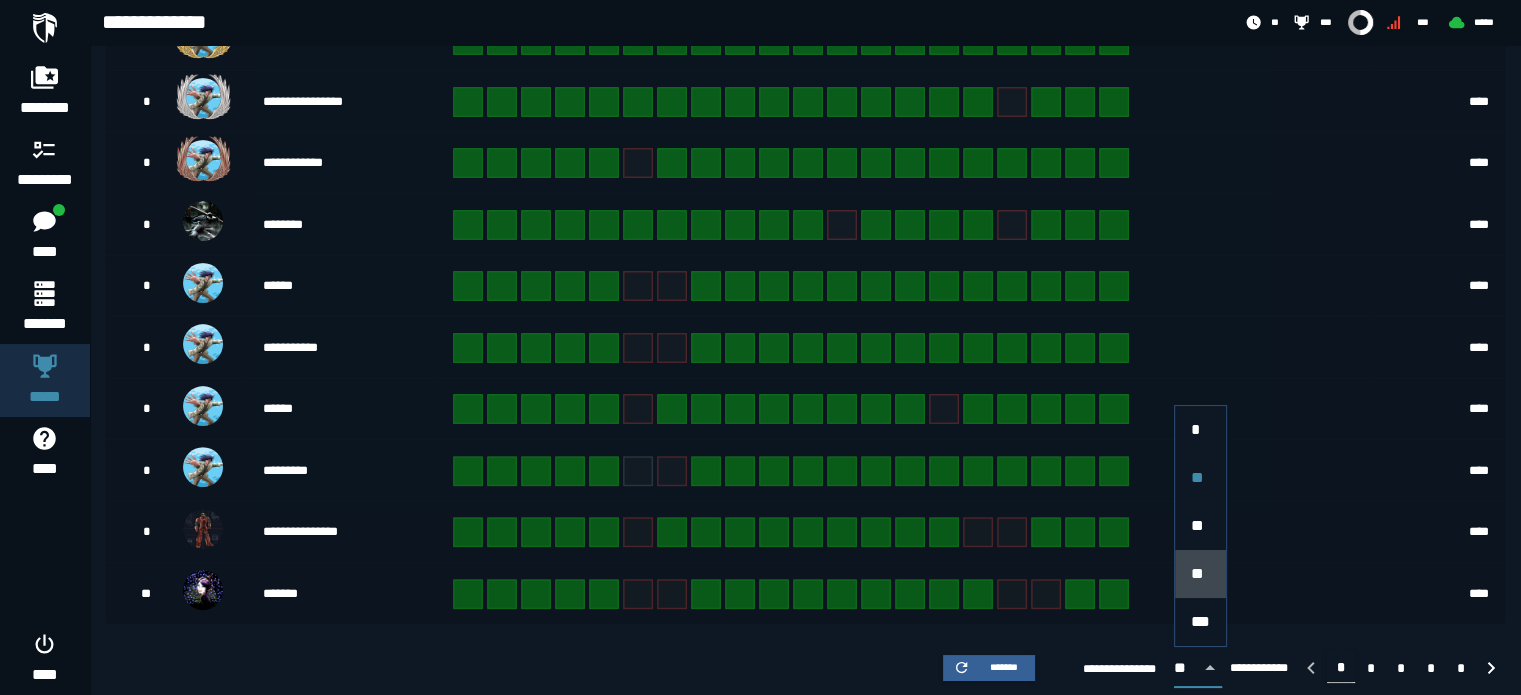 click on "**" at bounding box center (1200, 574) 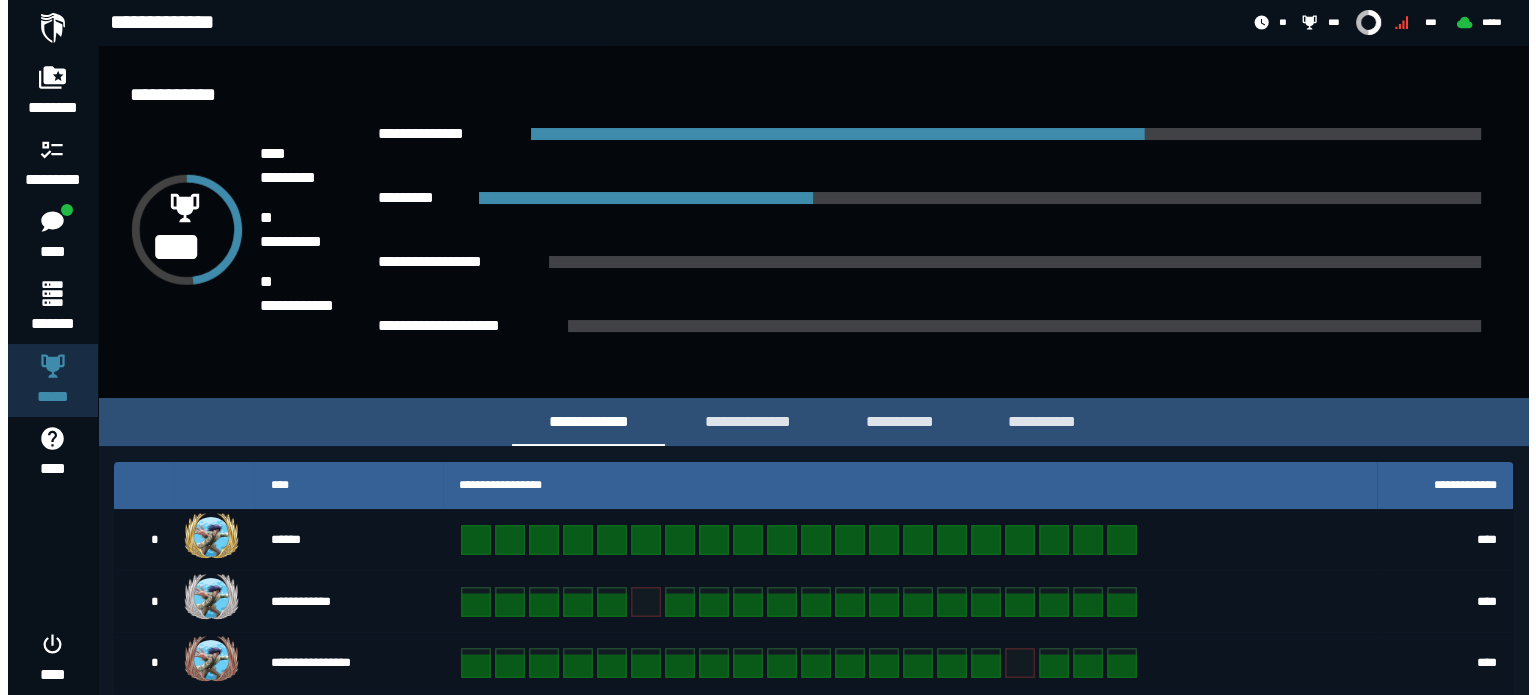 scroll, scrollTop: 0, scrollLeft: 0, axis: both 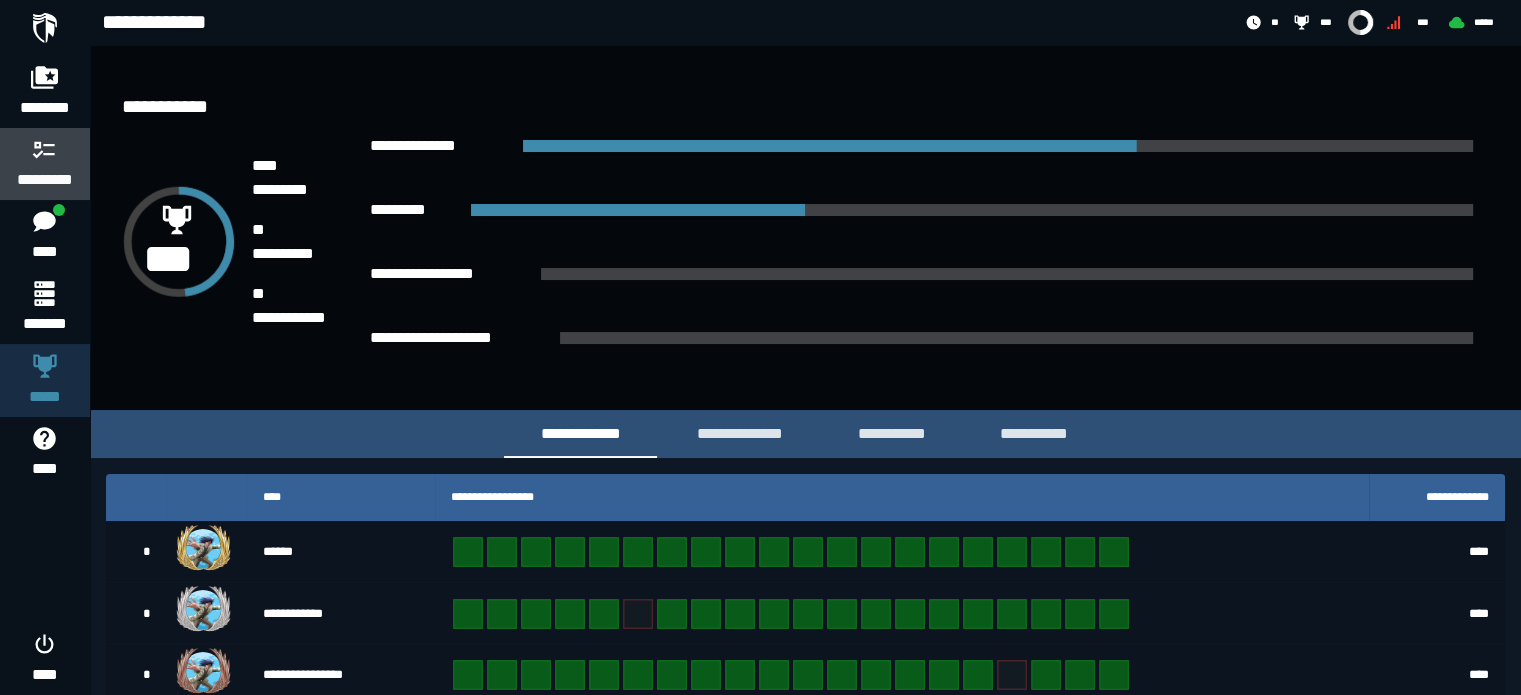 click on "*********" at bounding box center [45, 180] 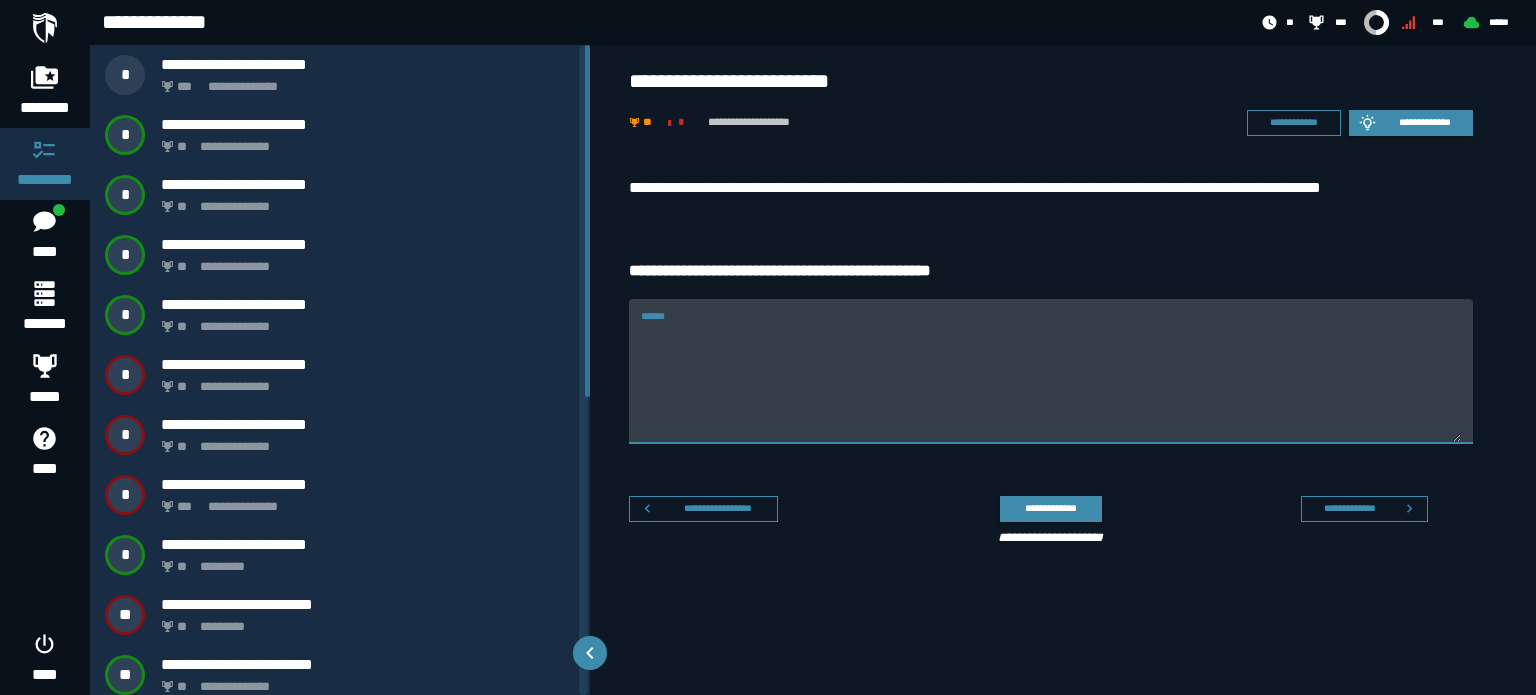 click on "******" at bounding box center [1051, 371] 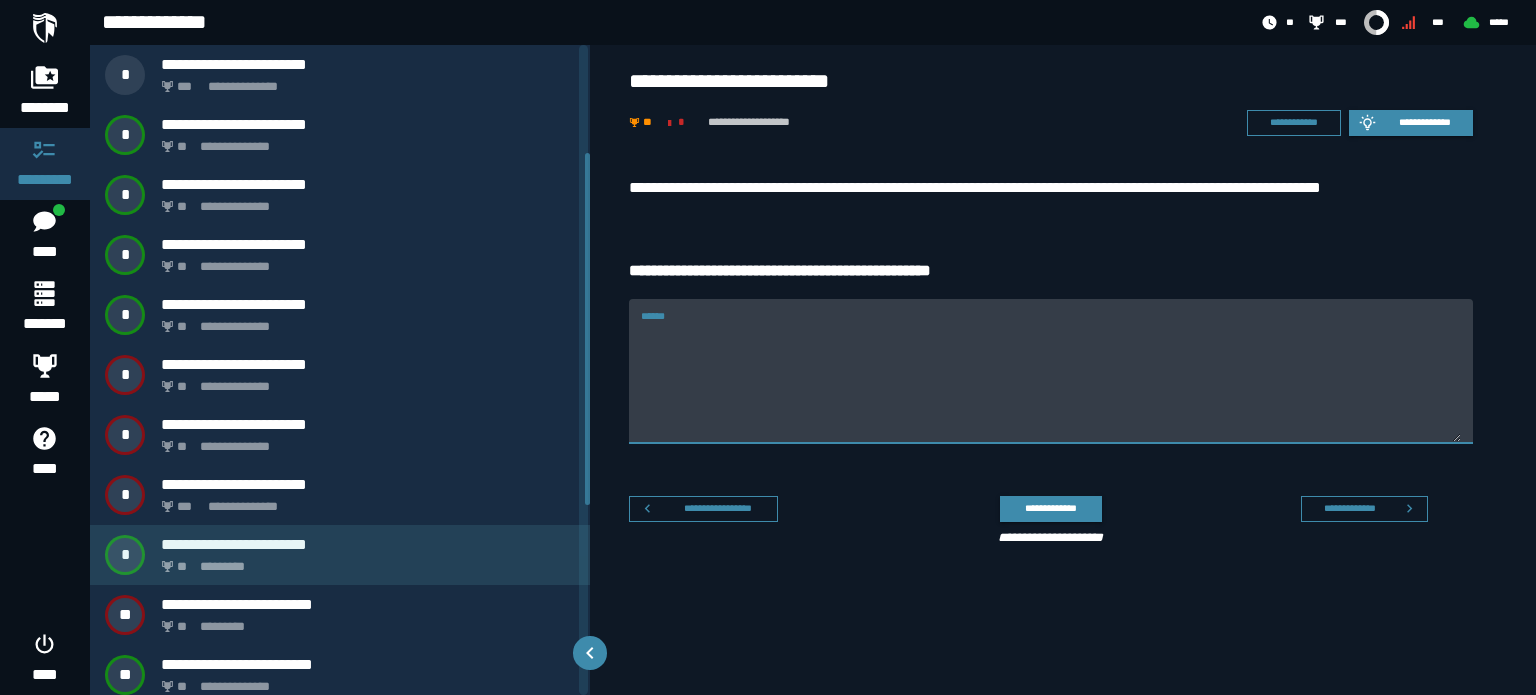 scroll, scrollTop: 500, scrollLeft: 0, axis: vertical 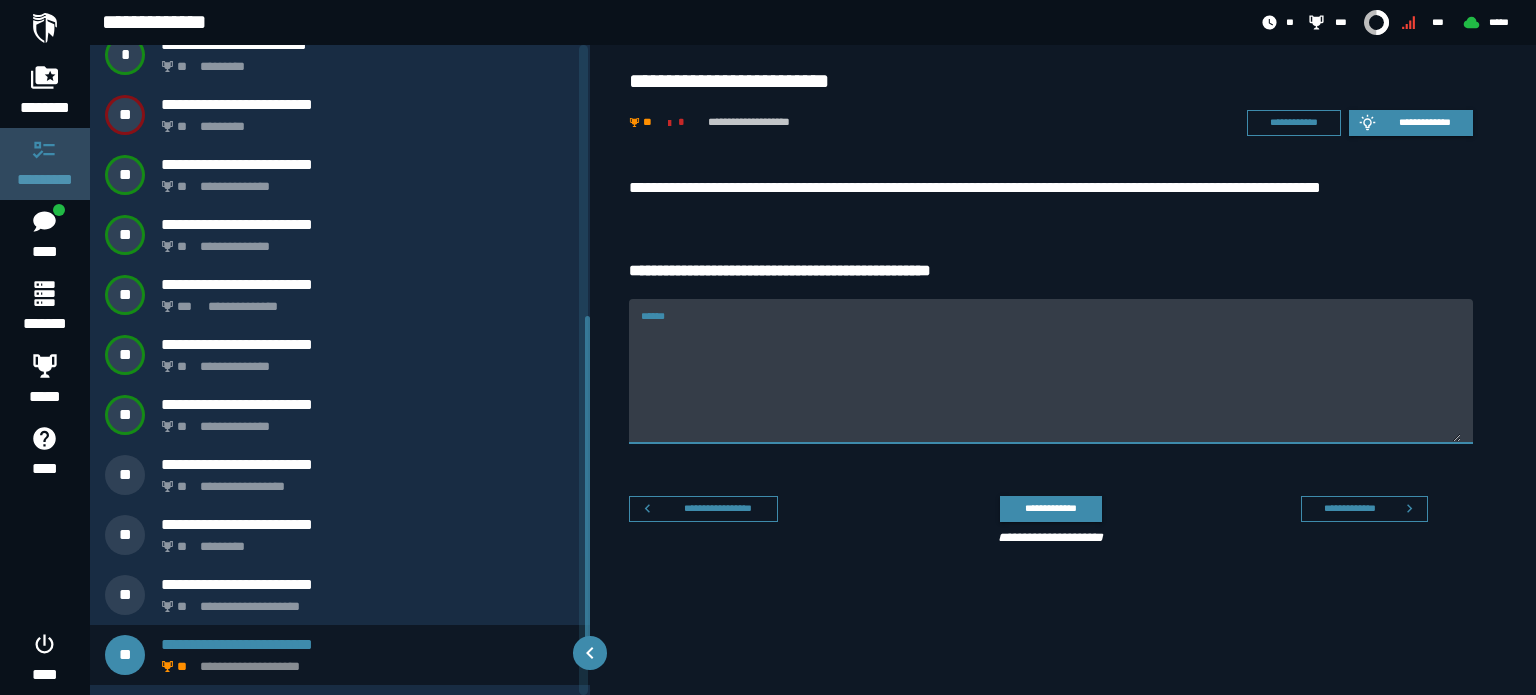 click on "*********" 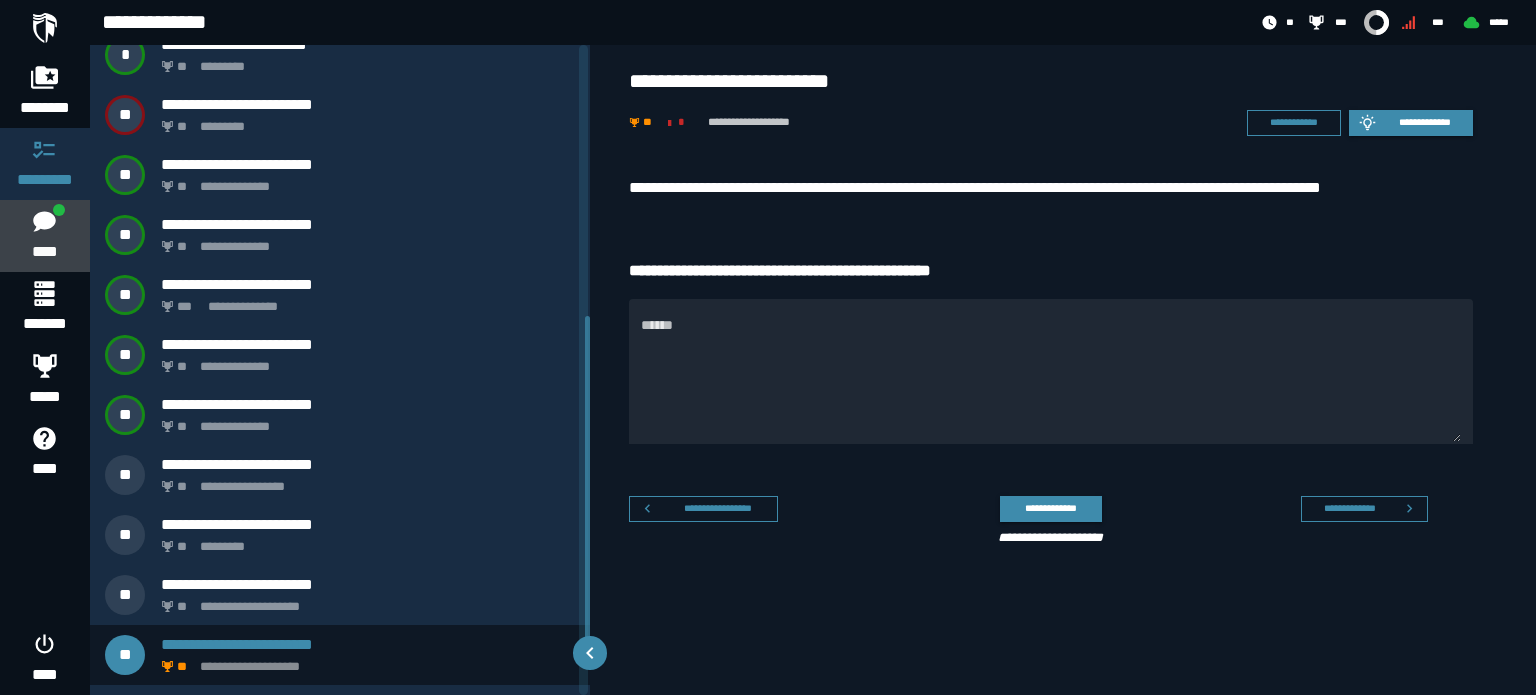 click 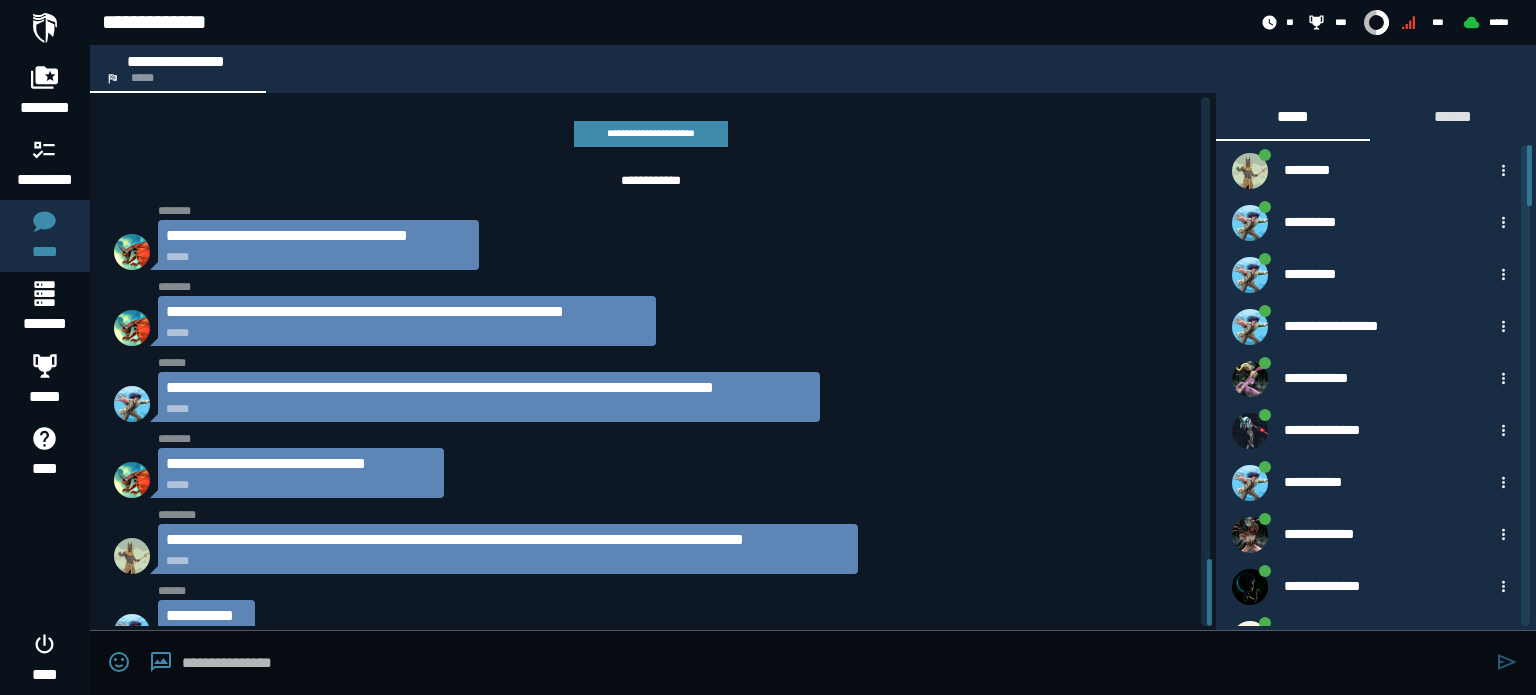 scroll, scrollTop: 3668, scrollLeft: 0, axis: vertical 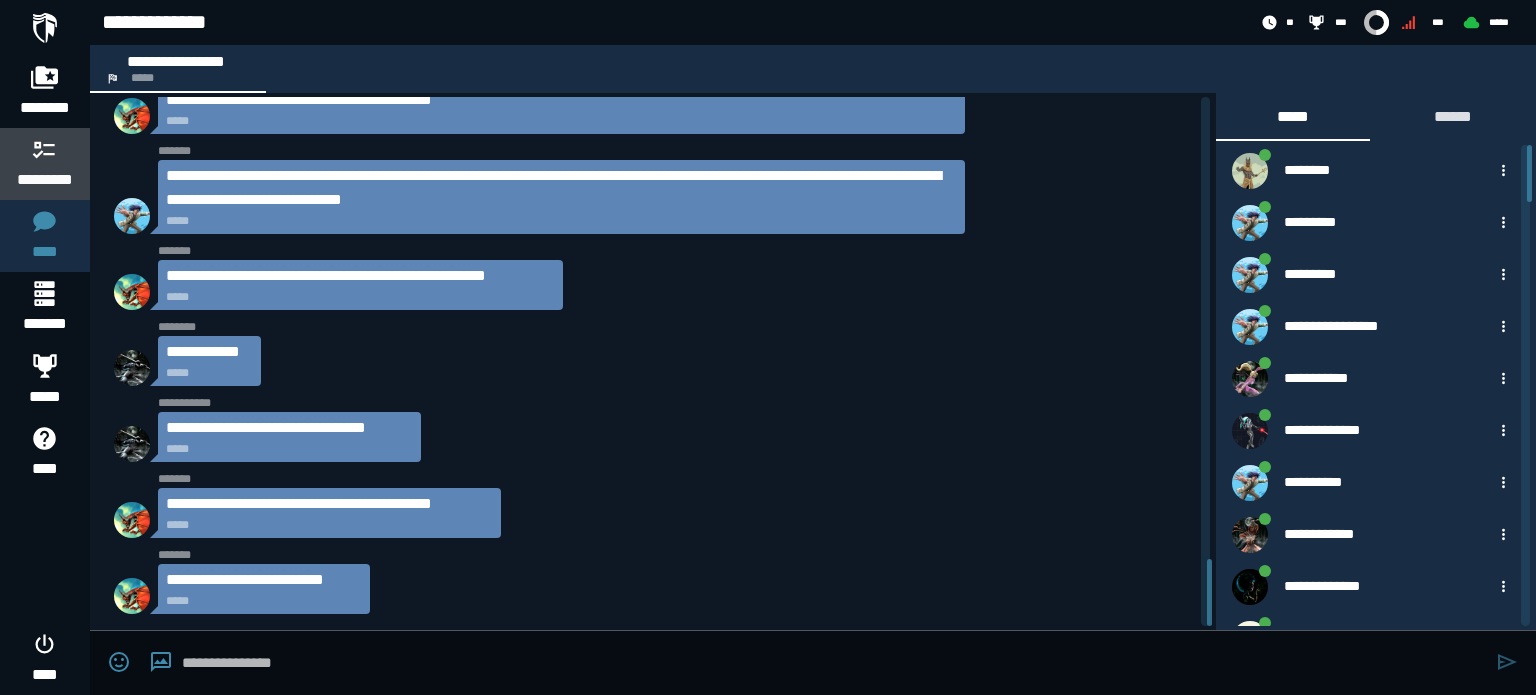 click 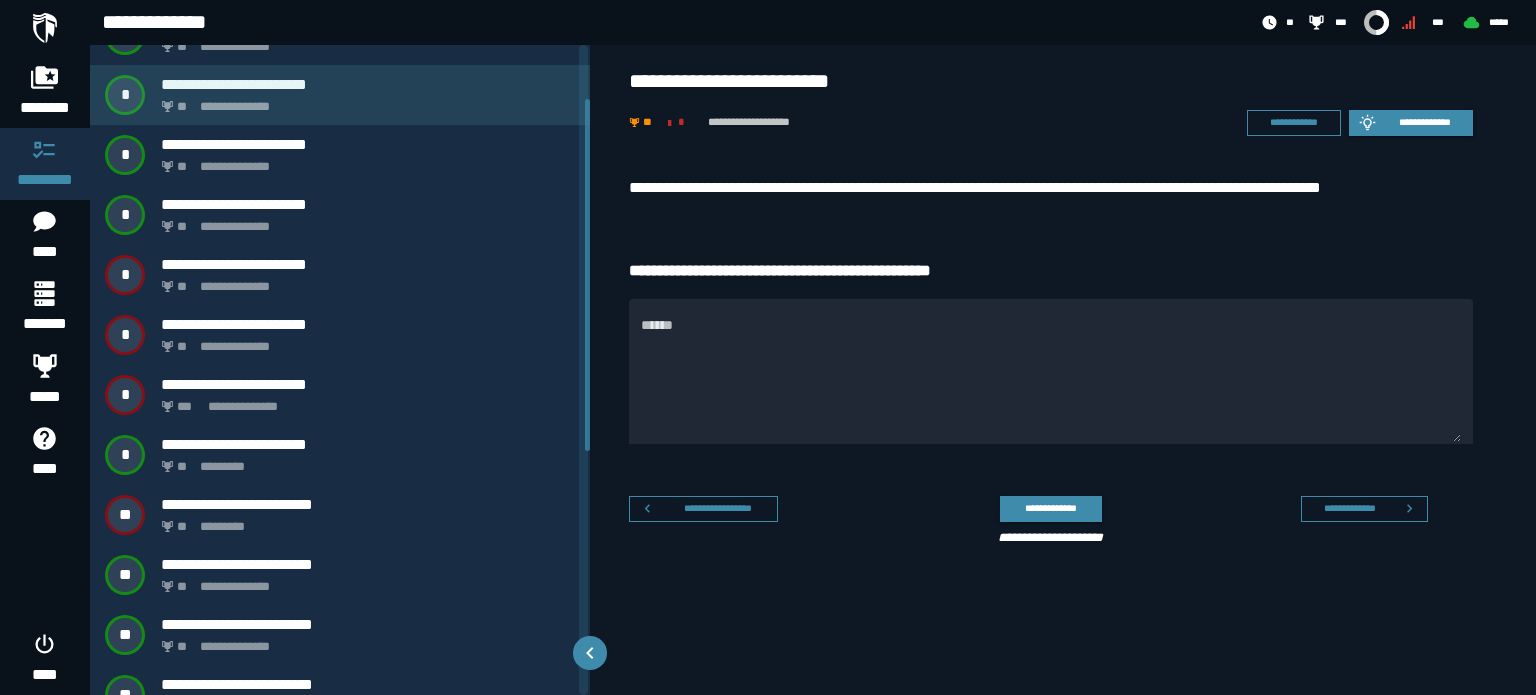 scroll, scrollTop: 0, scrollLeft: 0, axis: both 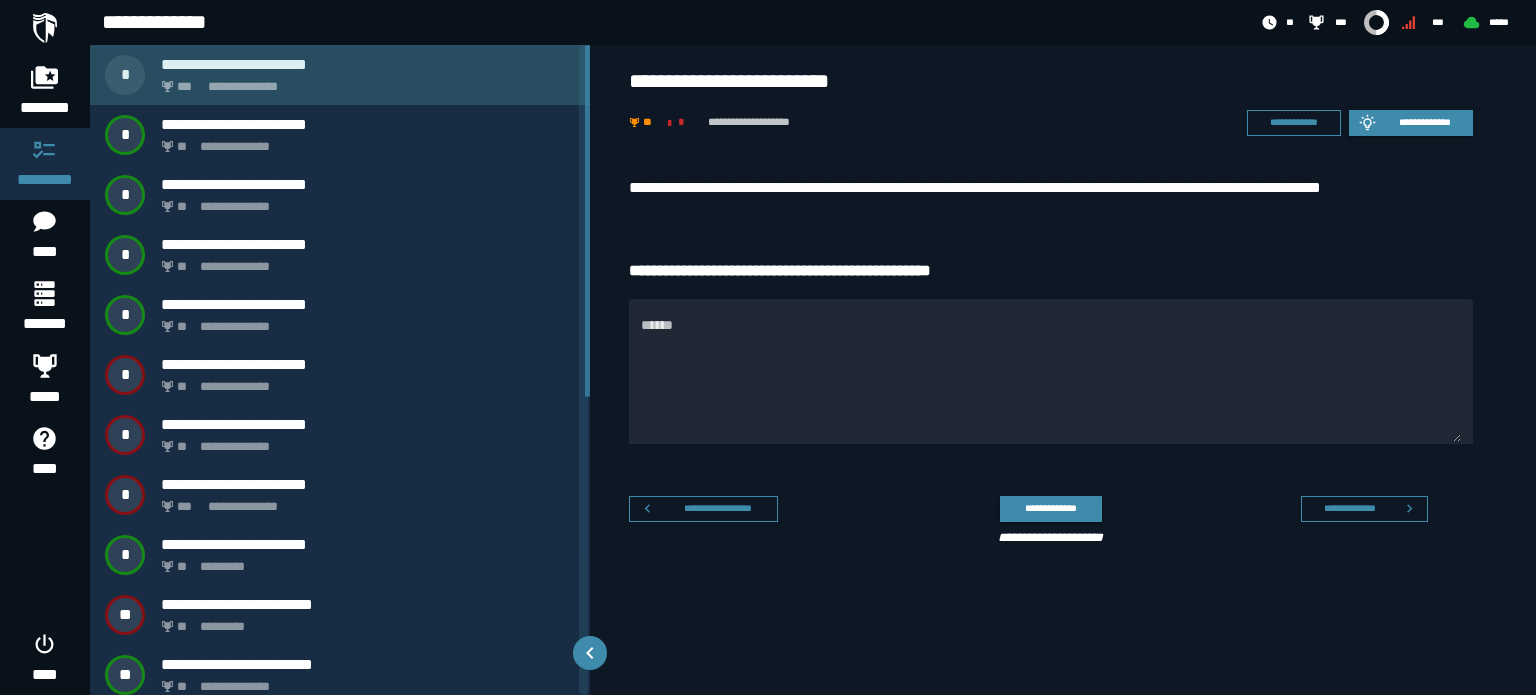 click on "**********" 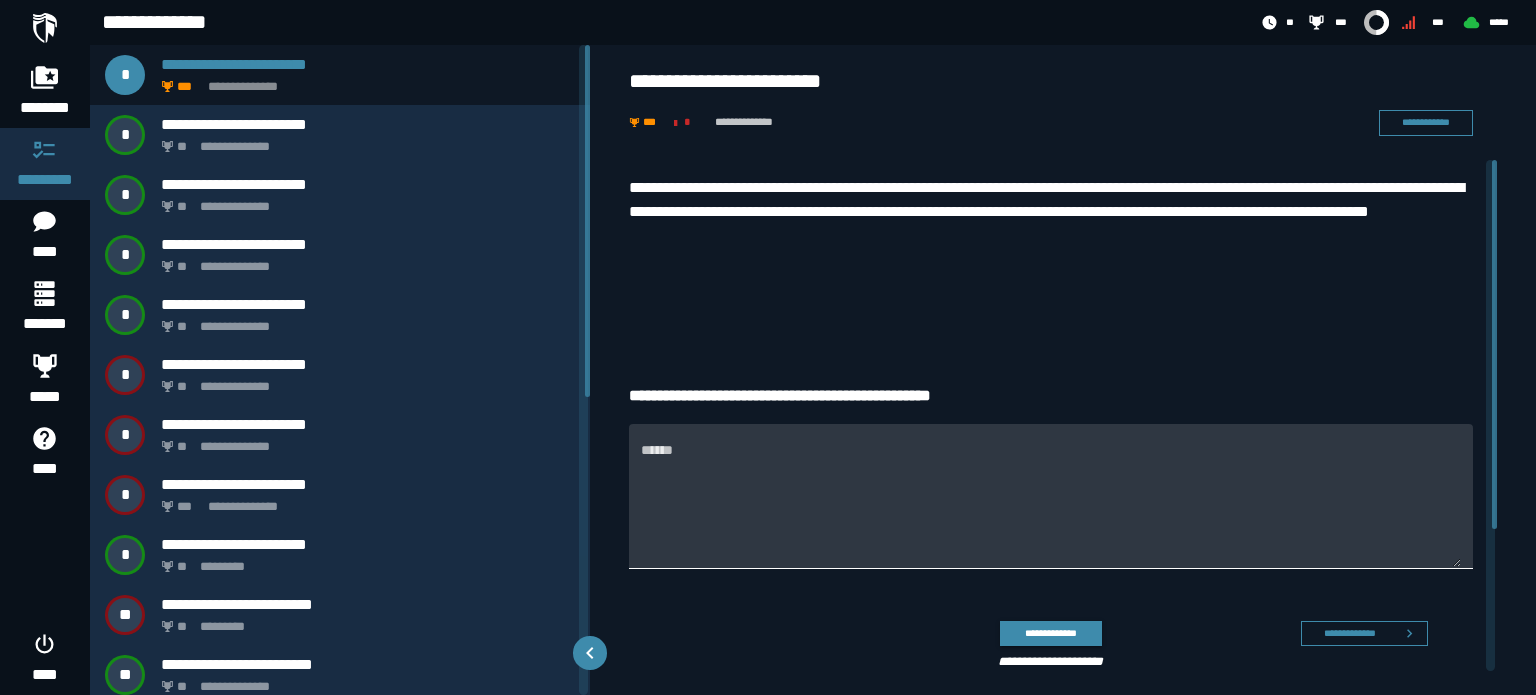 click on "******" at bounding box center [1051, 507] 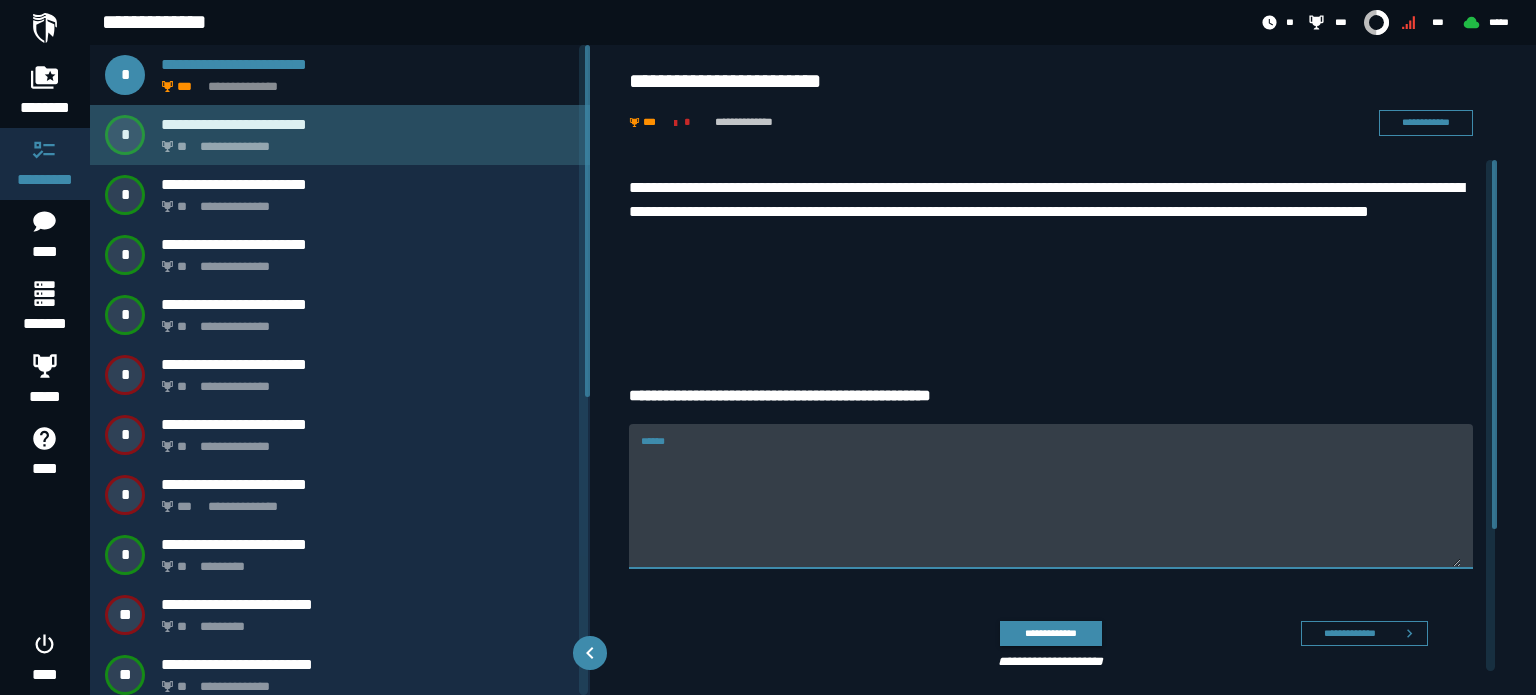 click on "**********" at bounding box center (340, 135) 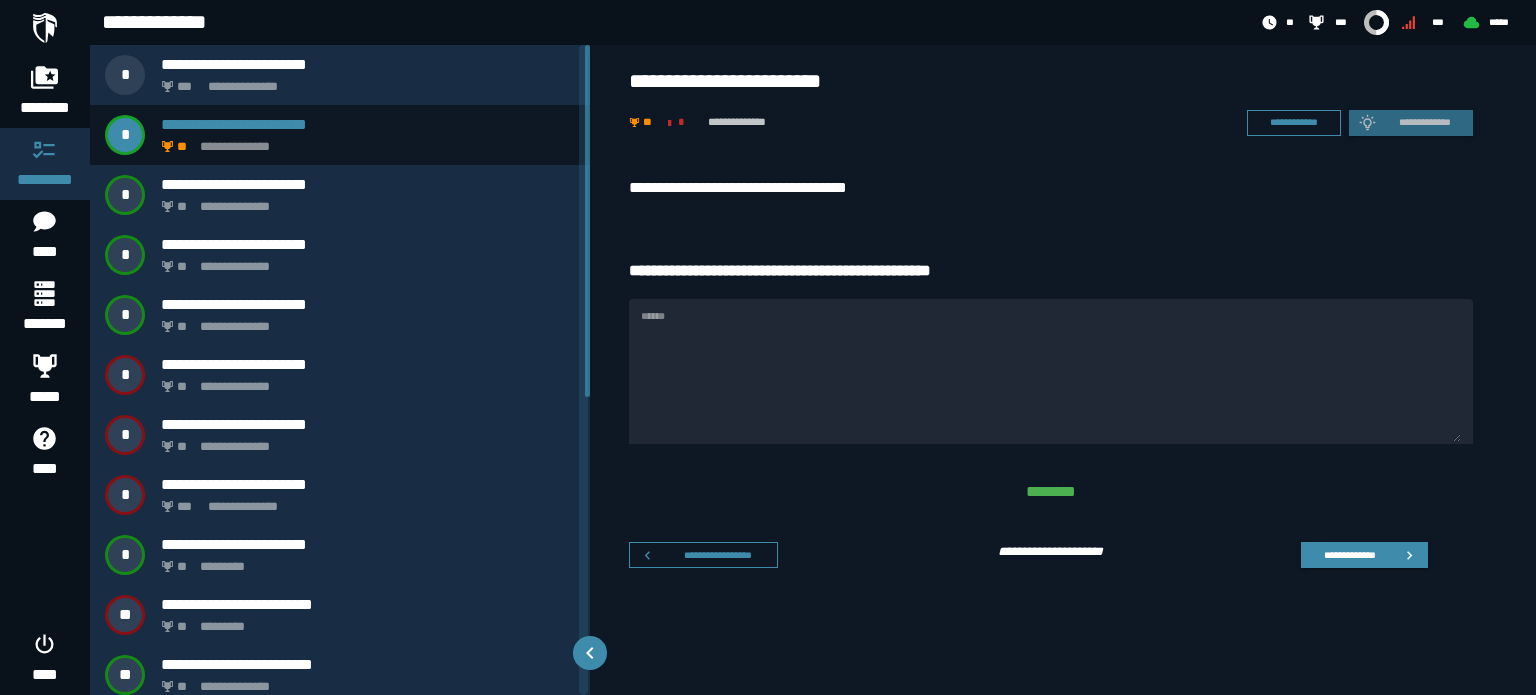 click on "******" at bounding box center [1051, 371] 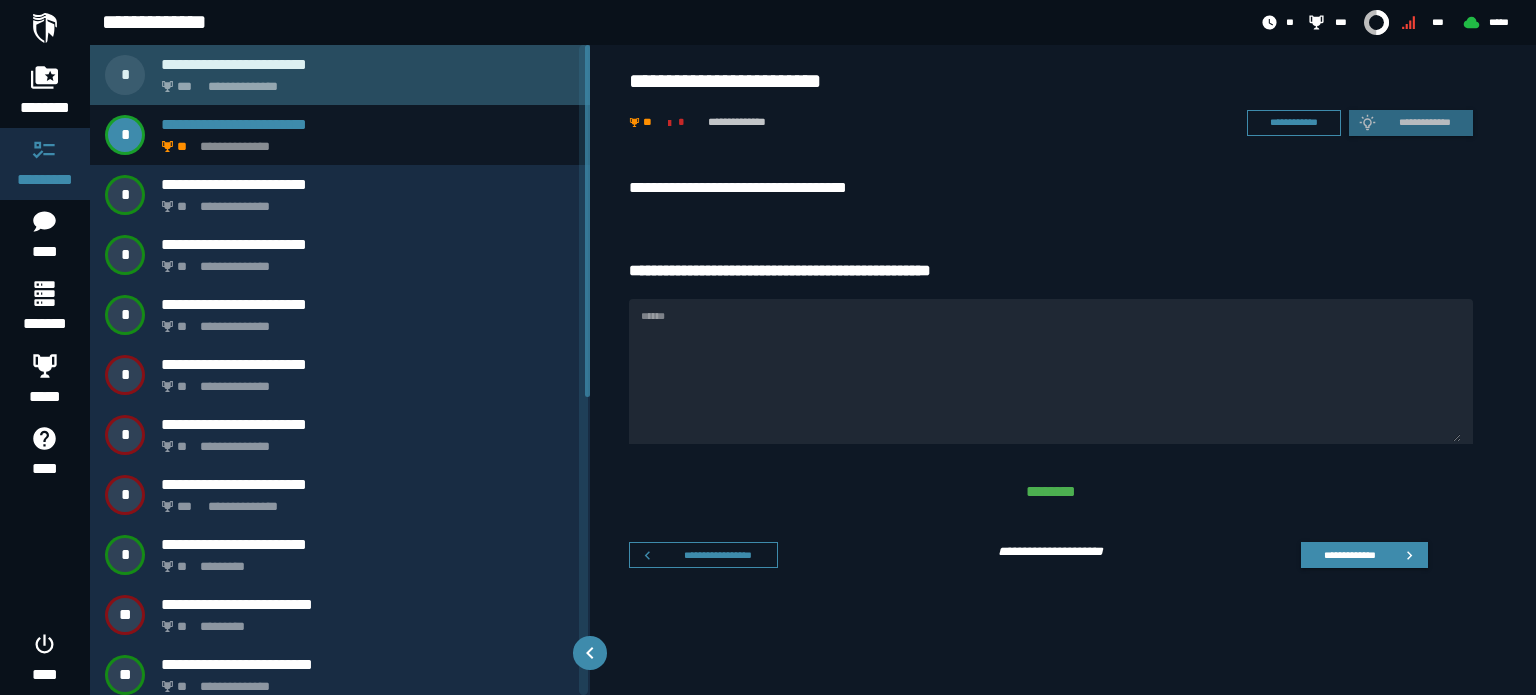 click on "**********" at bounding box center [364, 81] 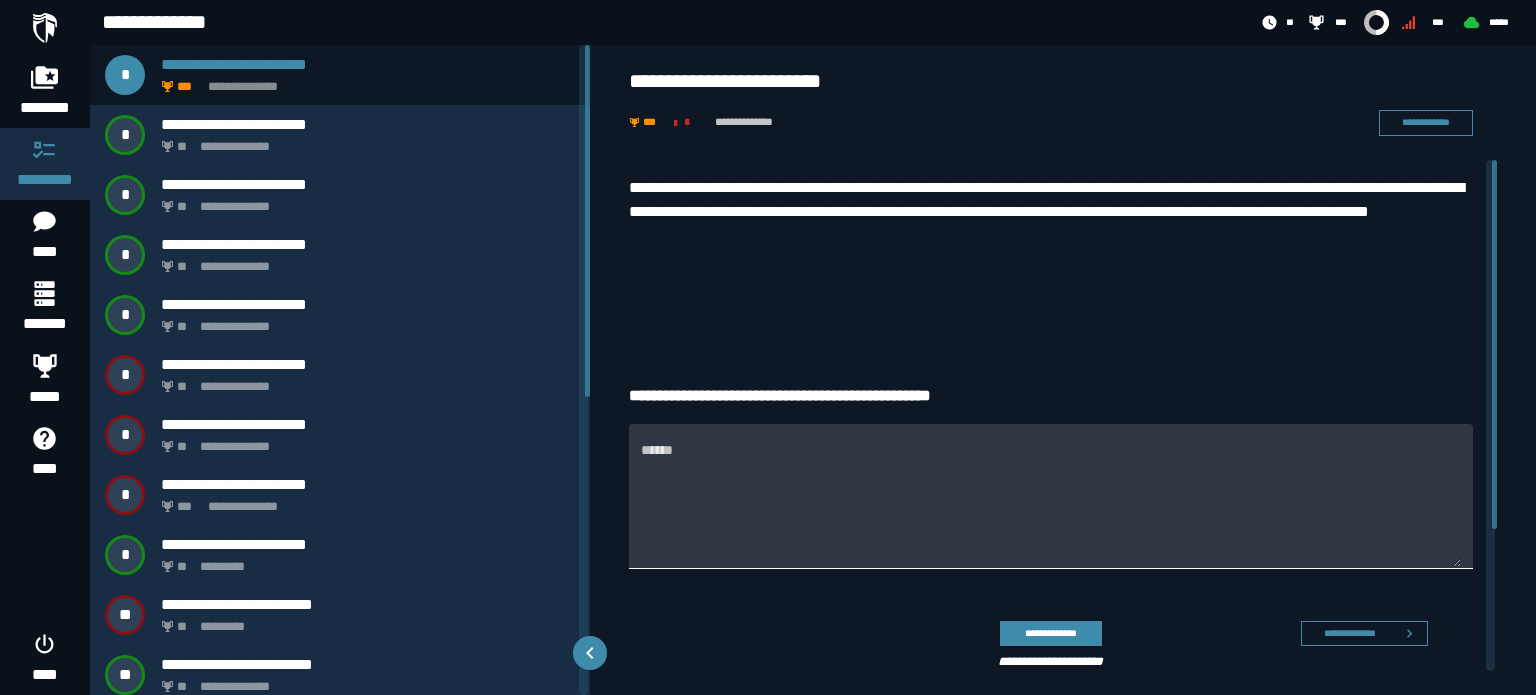 click on "******" at bounding box center [1051, 507] 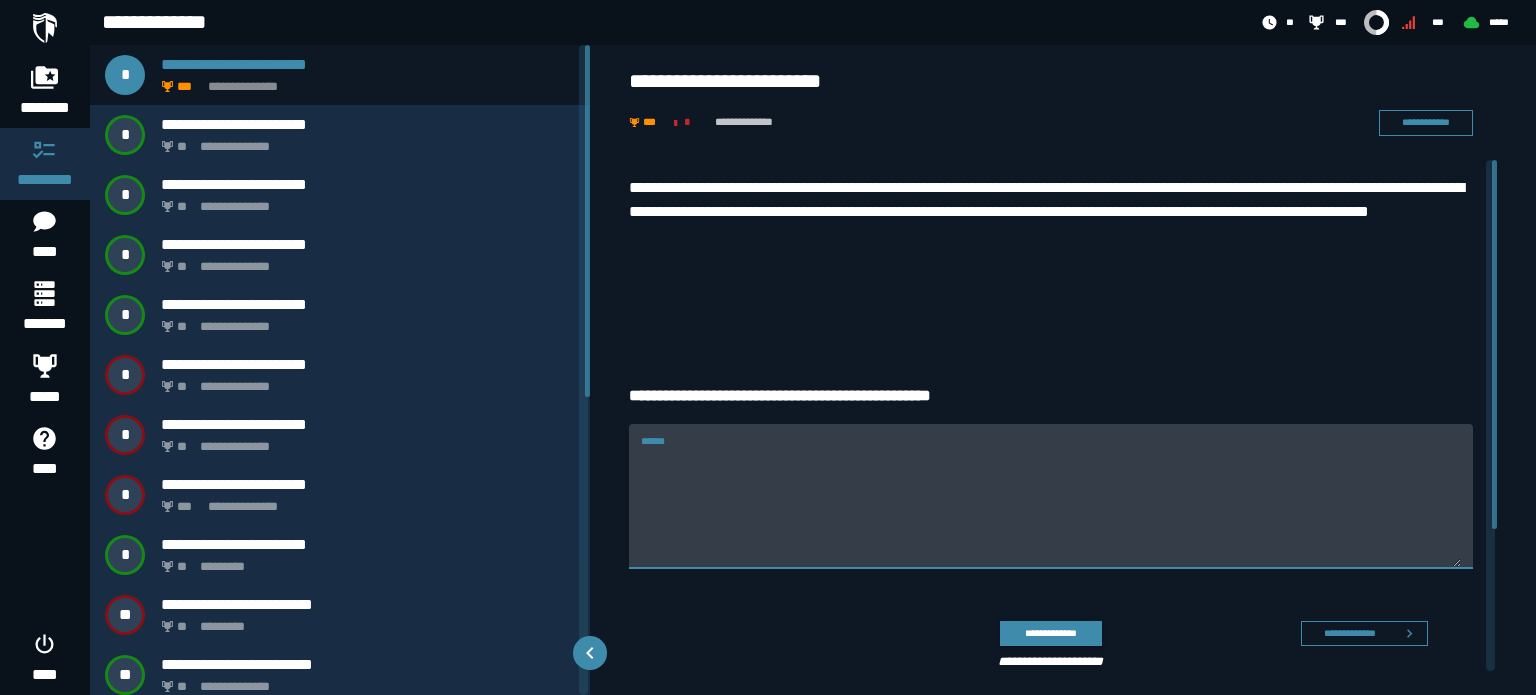 paste on "**********" 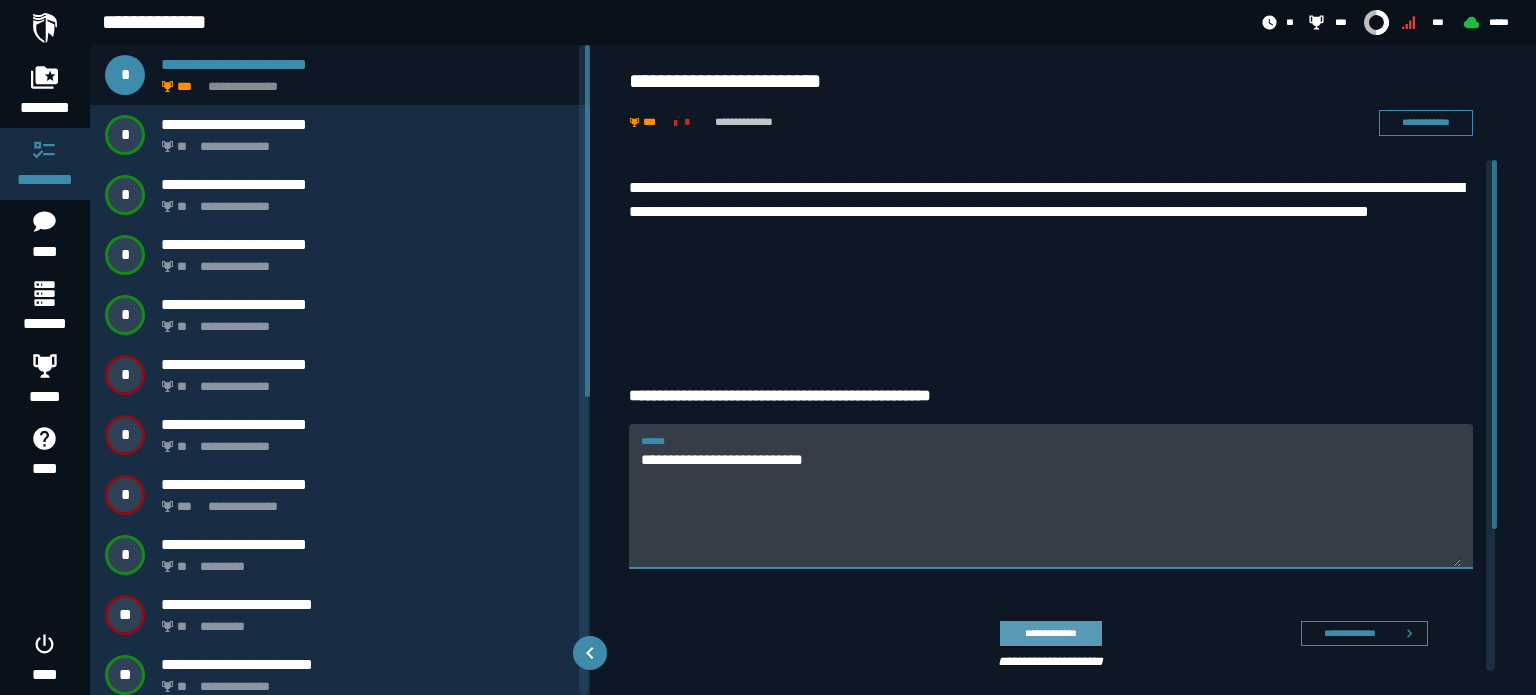 type on "**********" 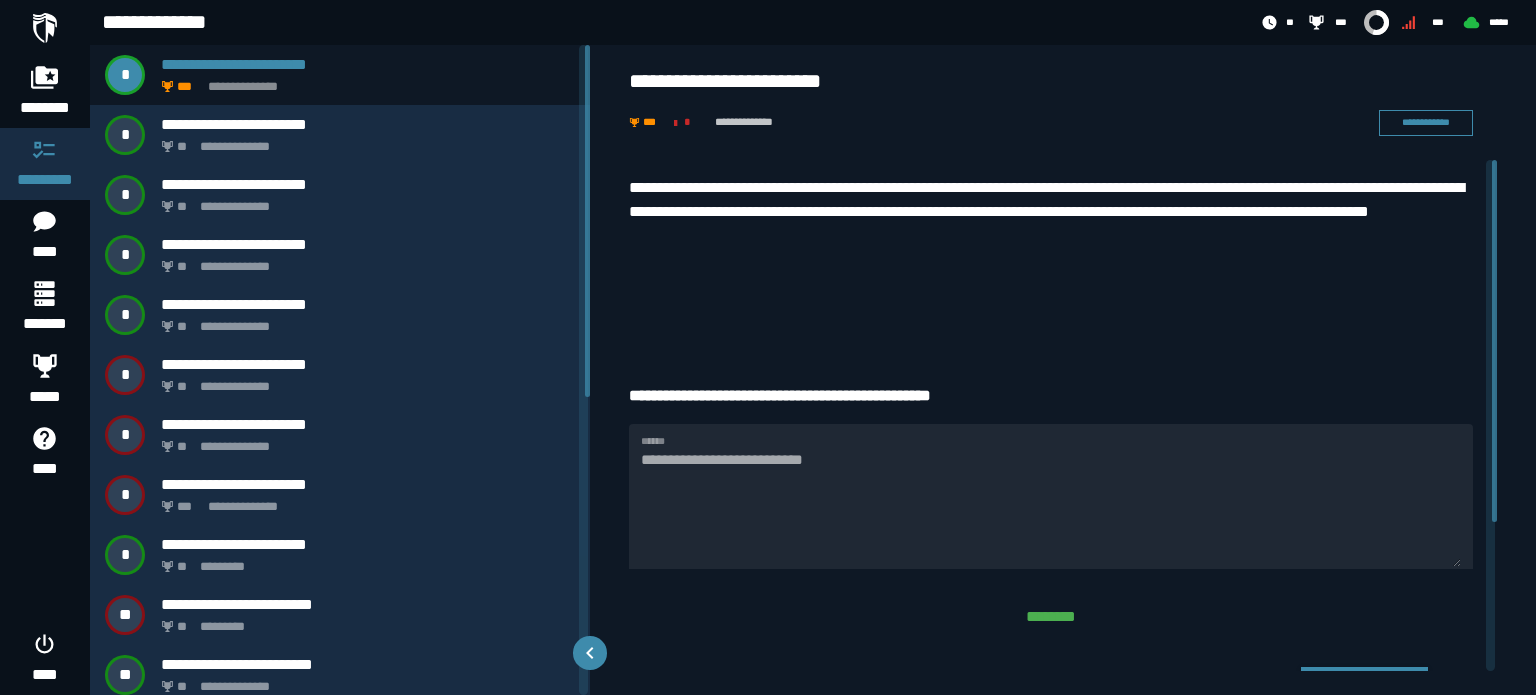 scroll, scrollTop: 100, scrollLeft: 0, axis: vertical 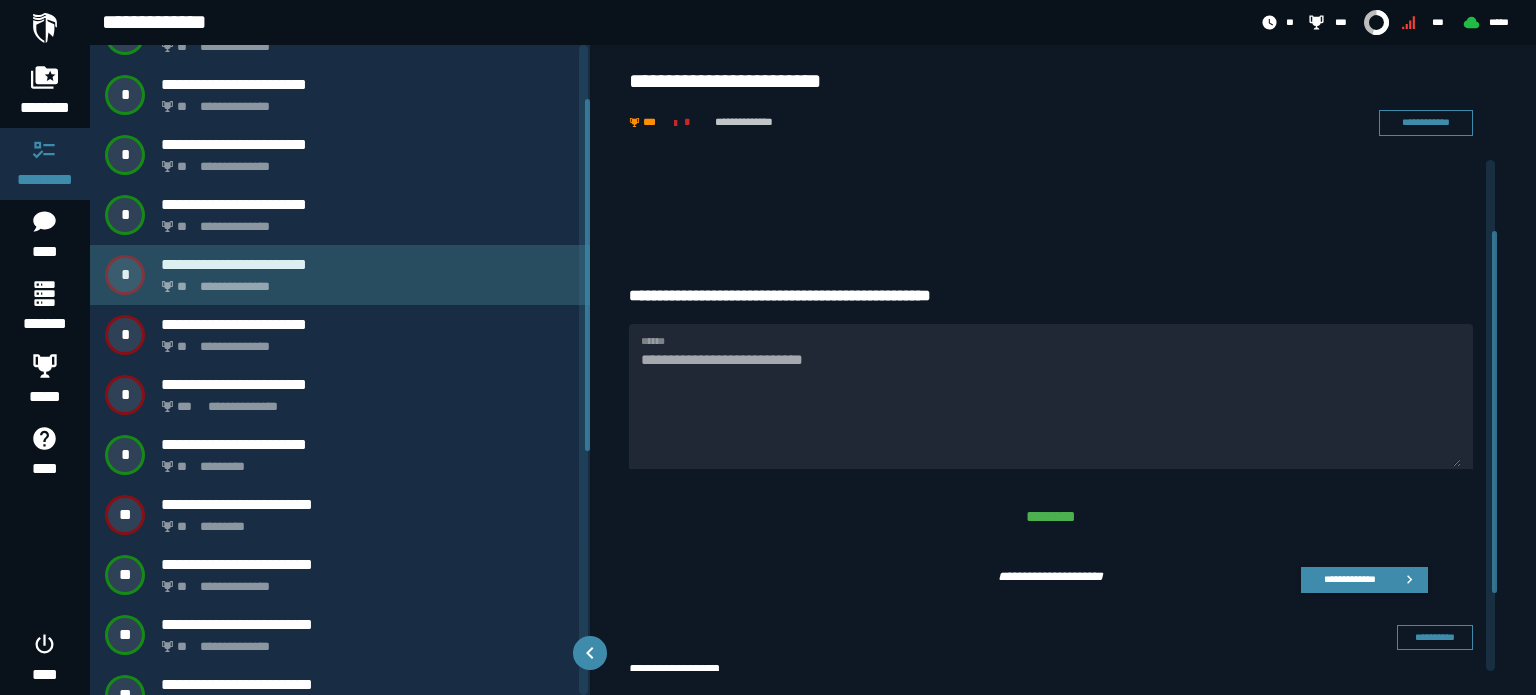 click on "**********" at bounding box center [364, 281] 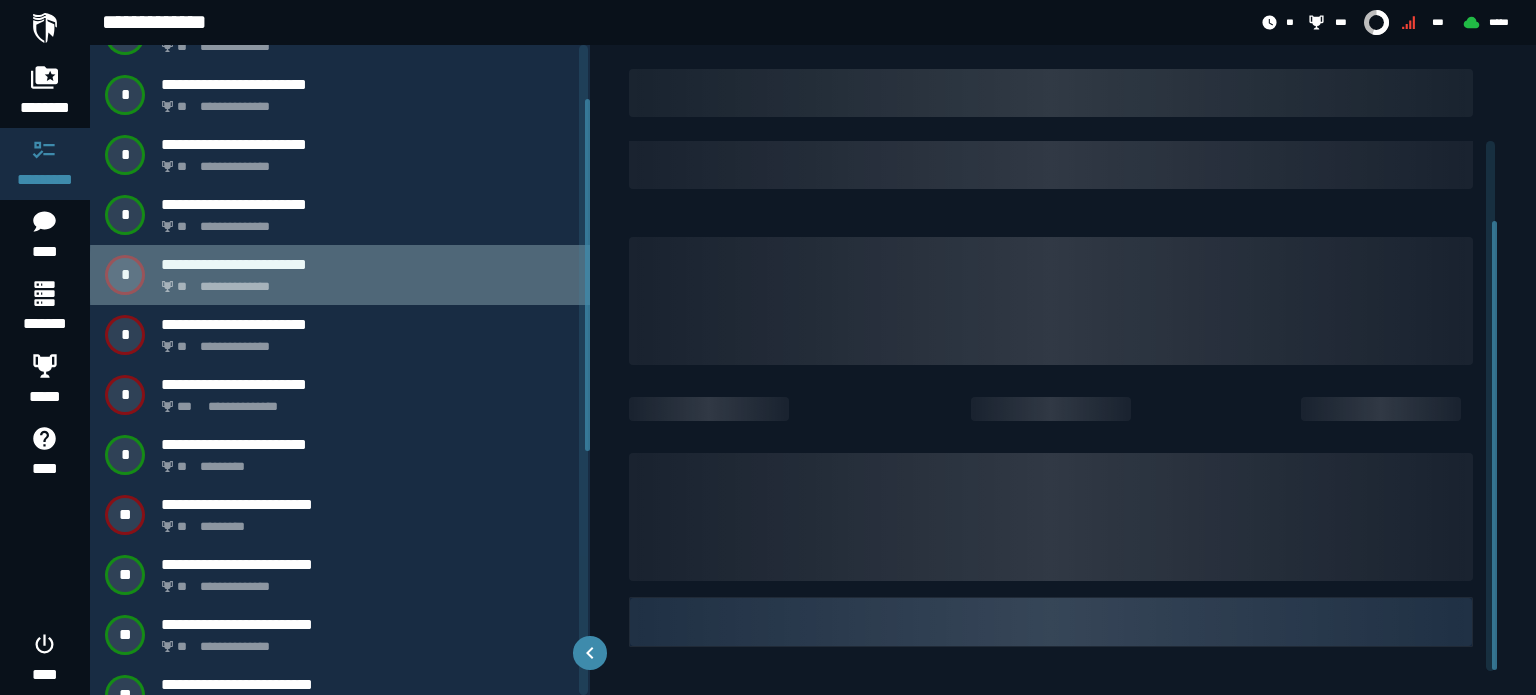 scroll, scrollTop: 95, scrollLeft: 0, axis: vertical 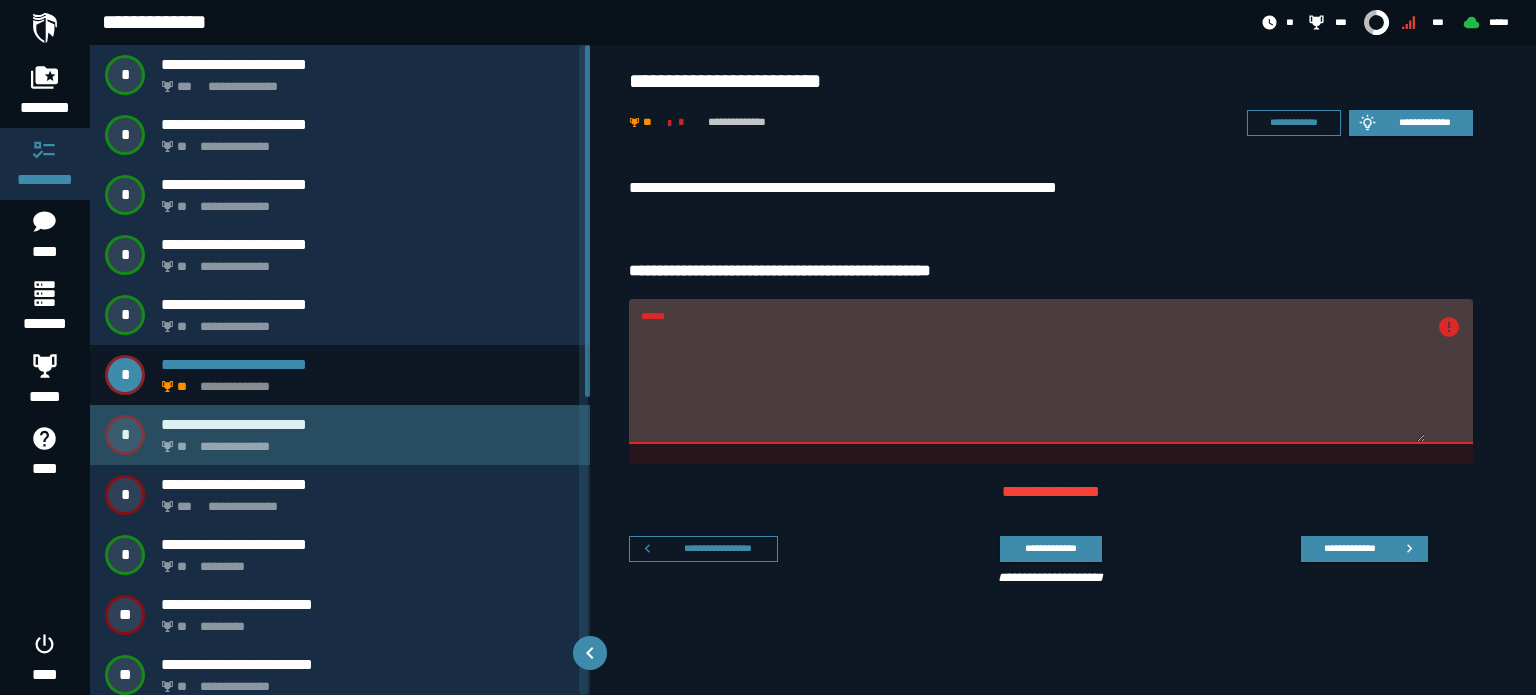 click on "**********" 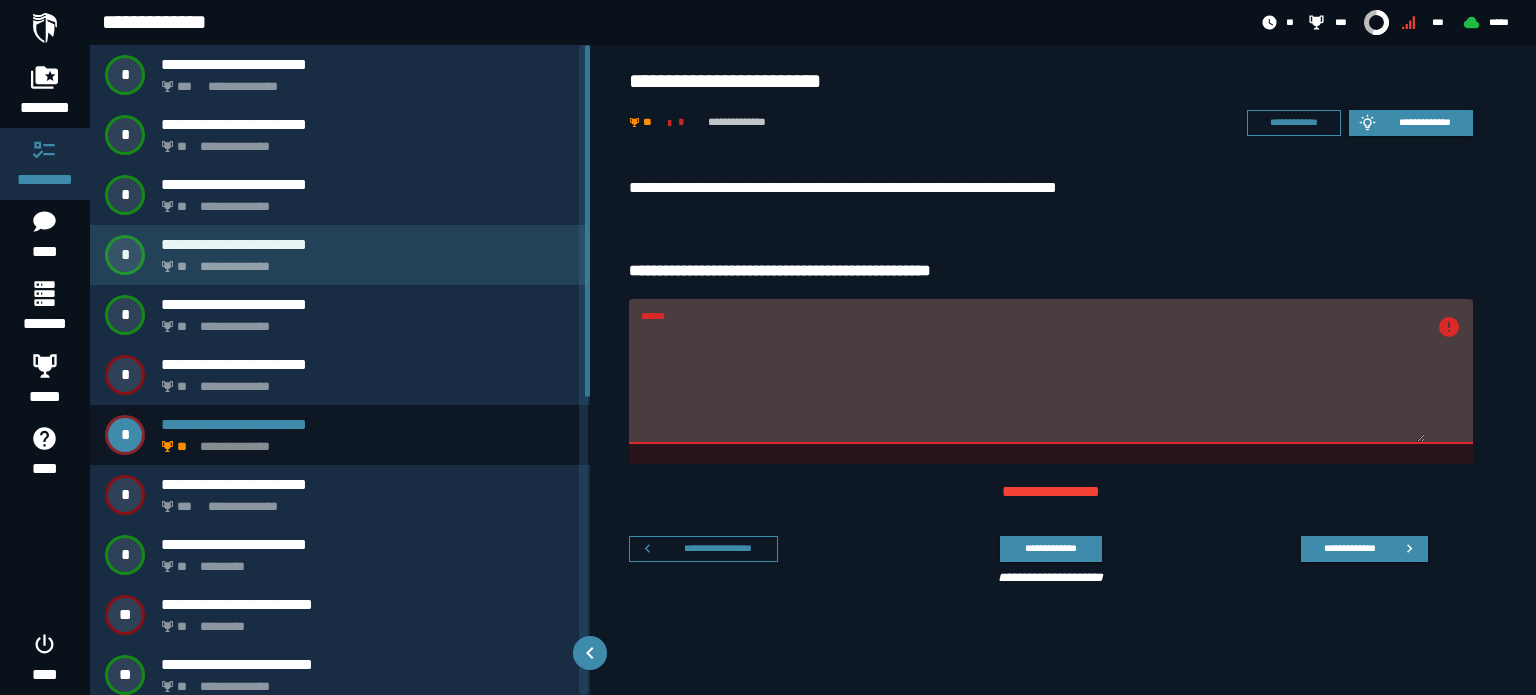 scroll, scrollTop: 200, scrollLeft: 0, axis: vertical 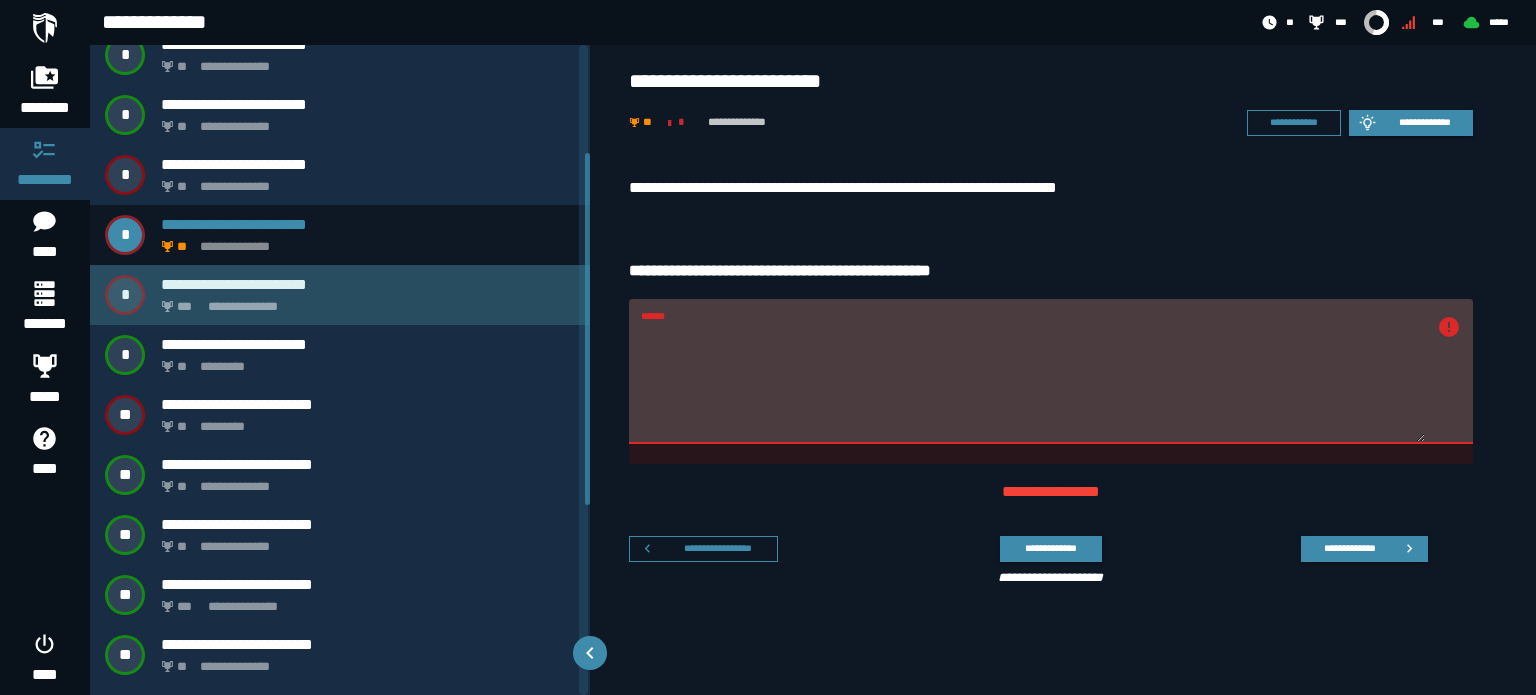 click on "**********" at bounding box center [368, 284] 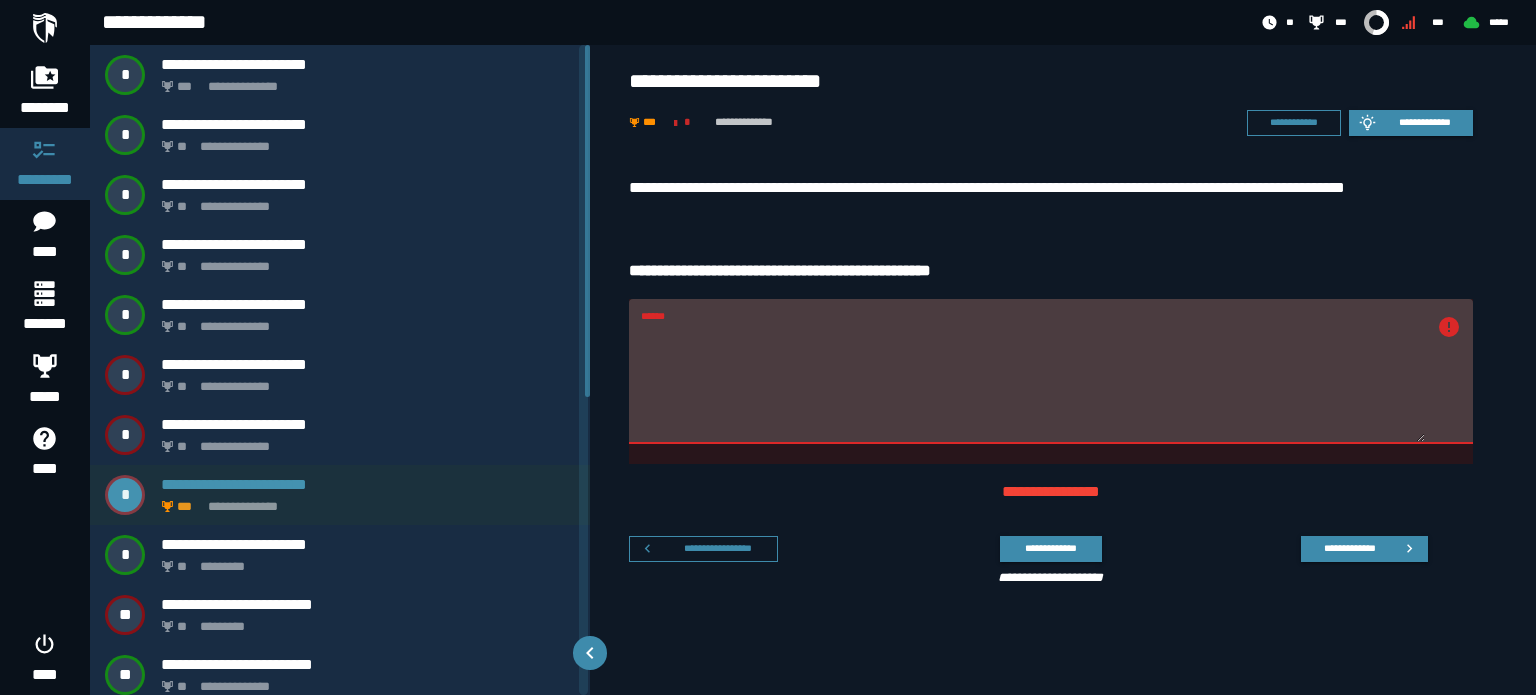 scroll, scrollTop: 100, scrollLeft: 0, axis: vertical 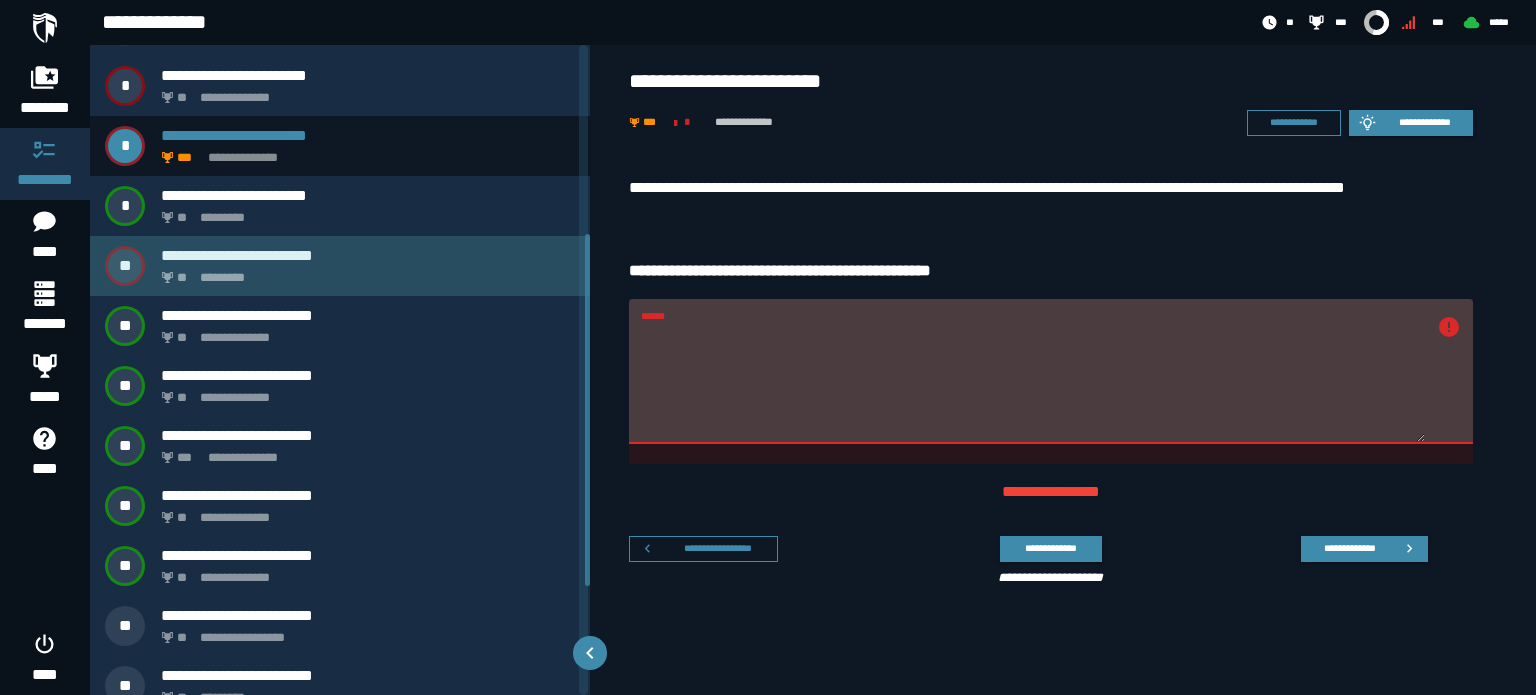 click on "** *********" at bounding box center [364, 272] 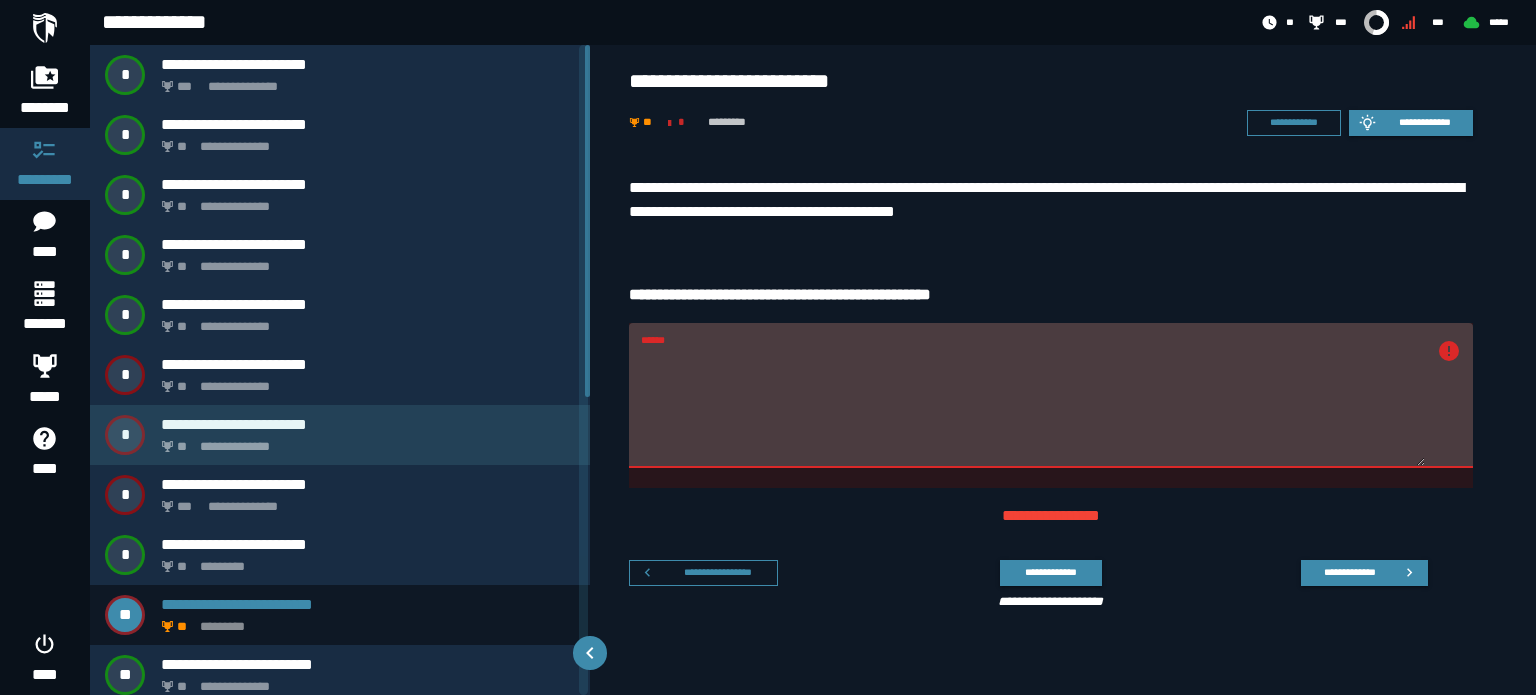scroll, scrollTop: 400, scrollLeft: 0, axis: vertical 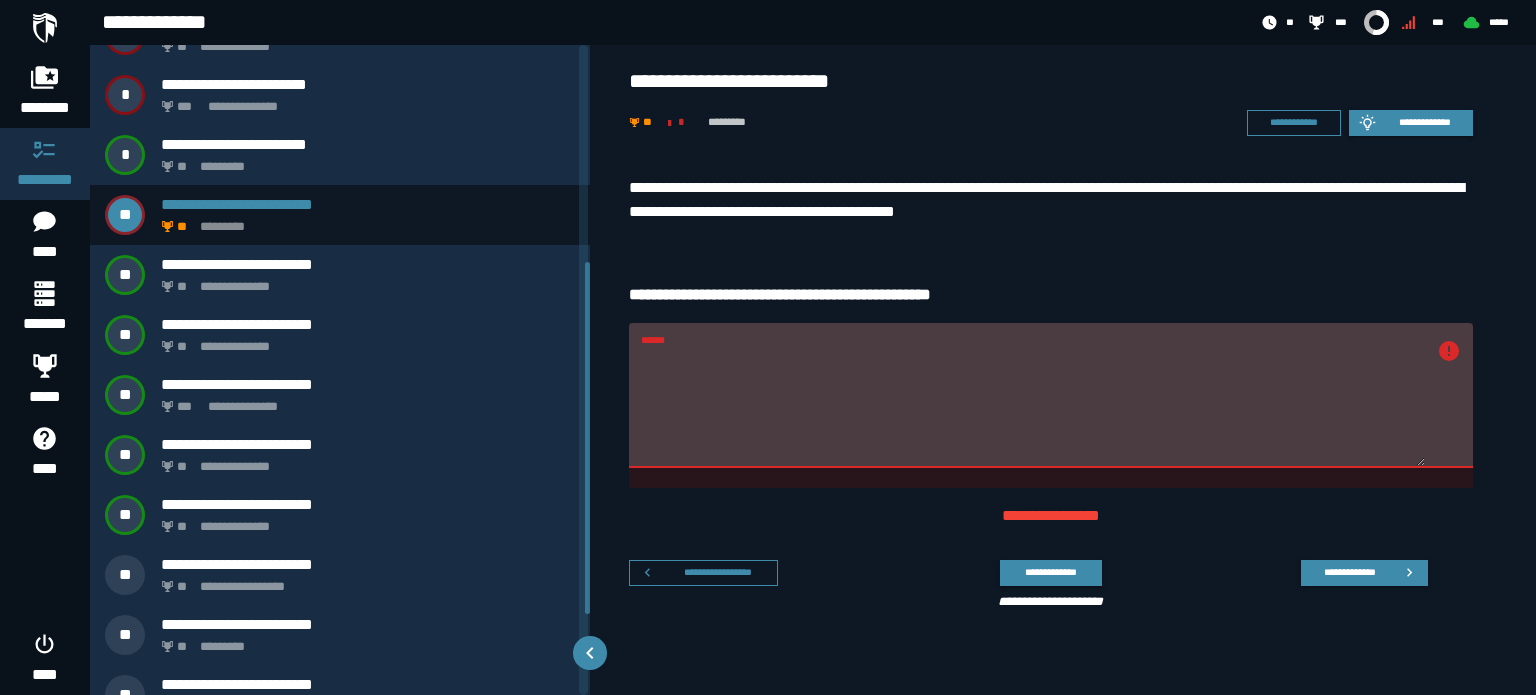 click on "******" at bounding box center (1033, 407) 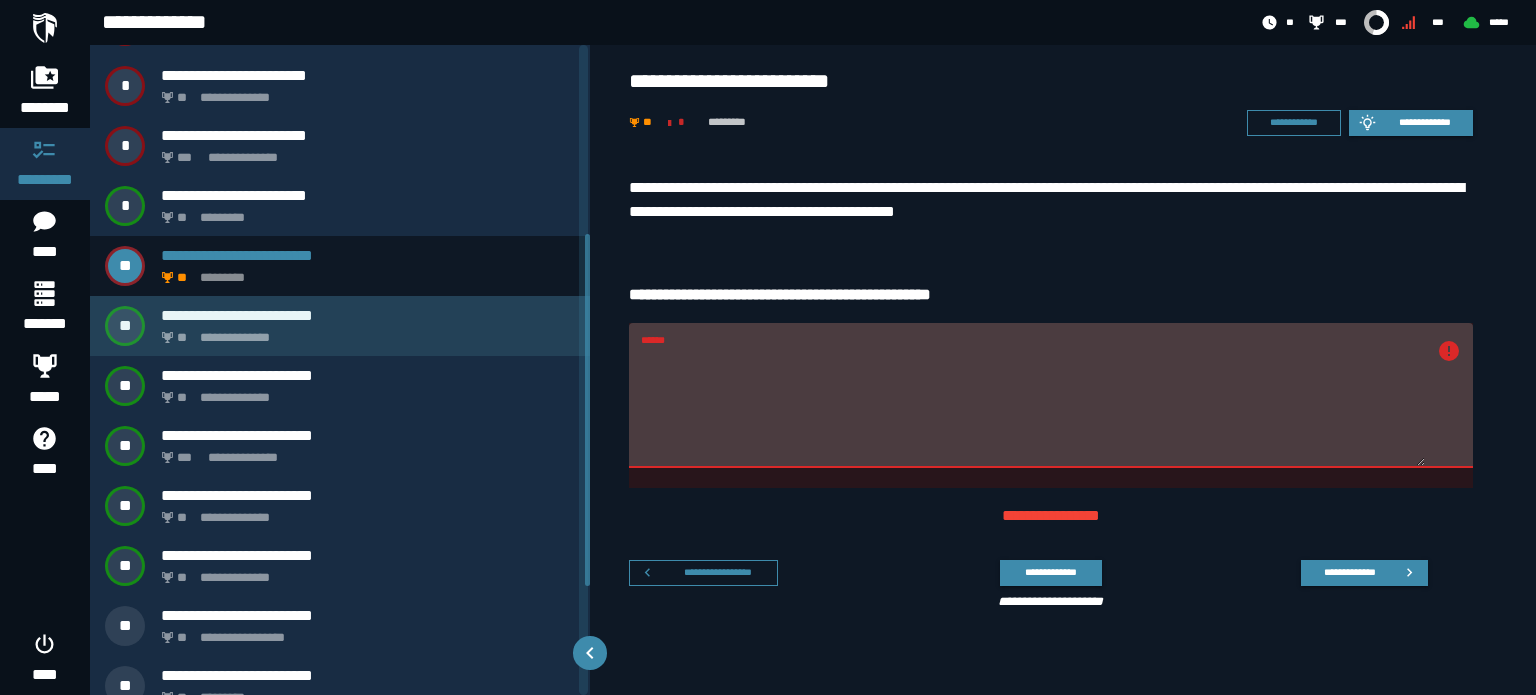 scroll, scrollTop: 549, scrollLeft: 0, axis: vertical 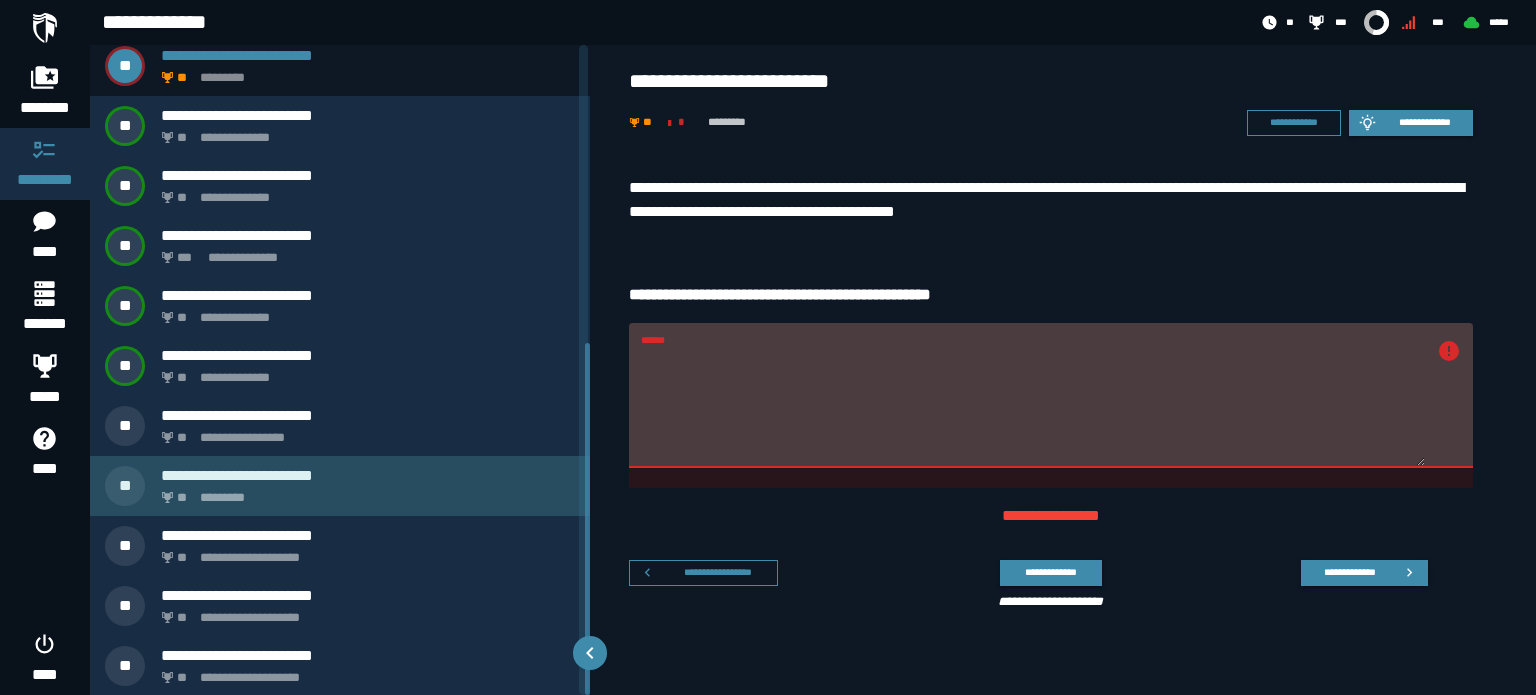 click on "** *********" at bounding box center [364, 492] 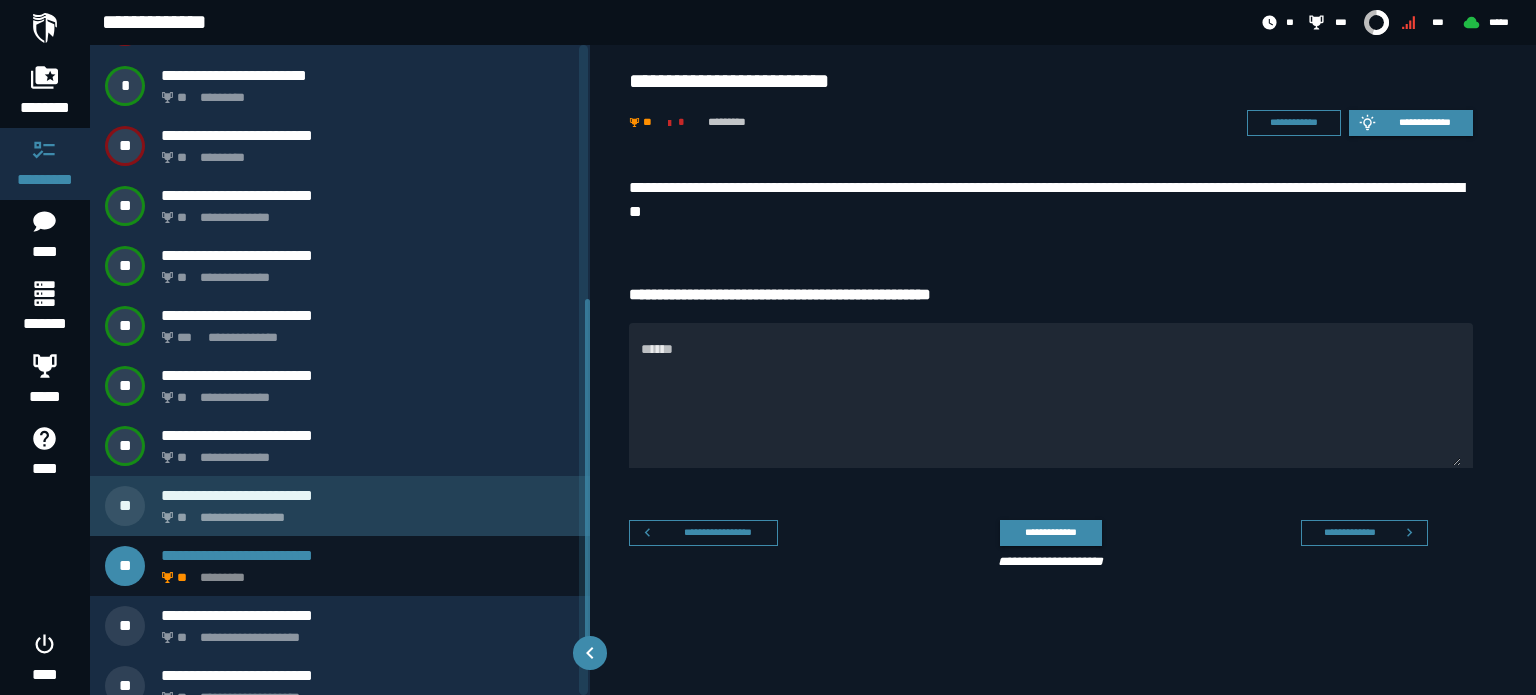 scroll, scrollTop: 549, scrollLeft: 0, axis: vertical 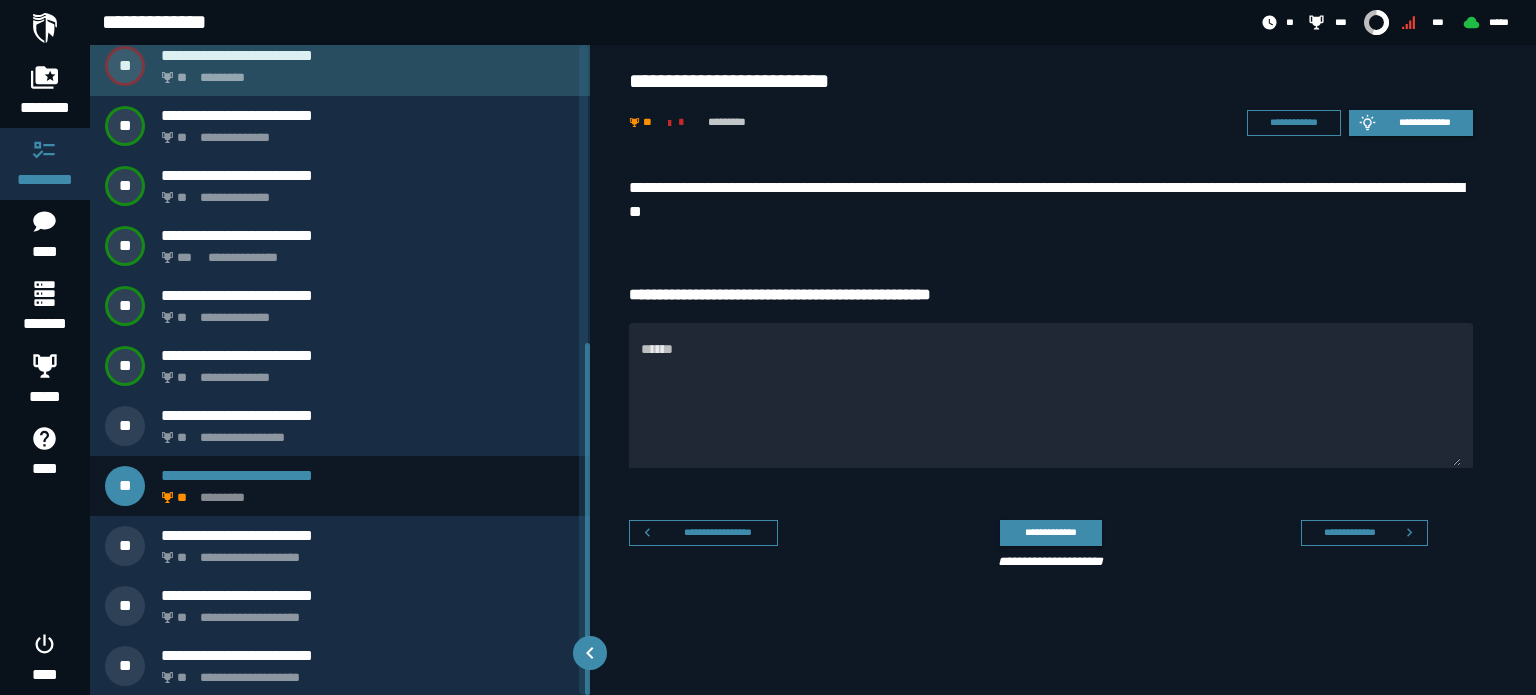 click on "** *********" at bounding box center (364, 72) 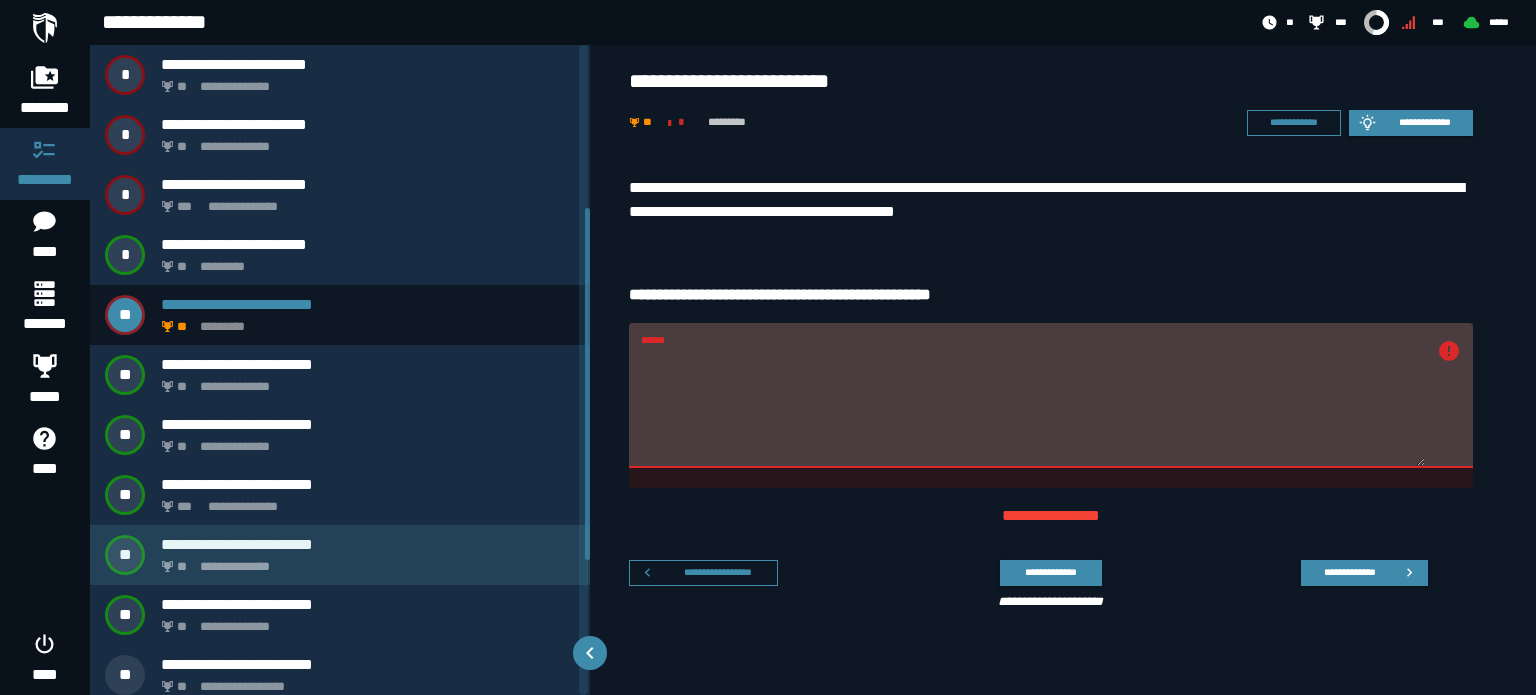 scroll, scrollTop: 549, scrollLeft: 0, axis: vertical 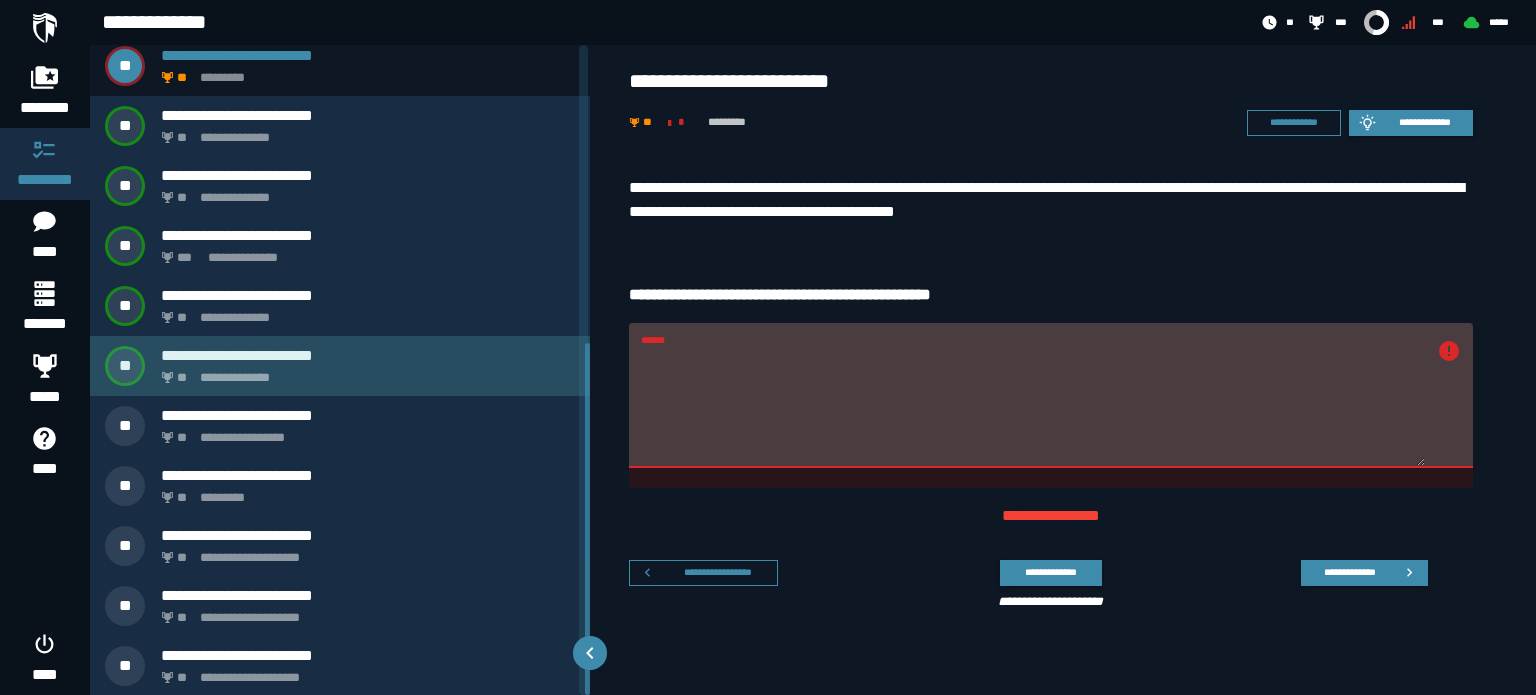 click on "**********" at bounding box center (340, 366) 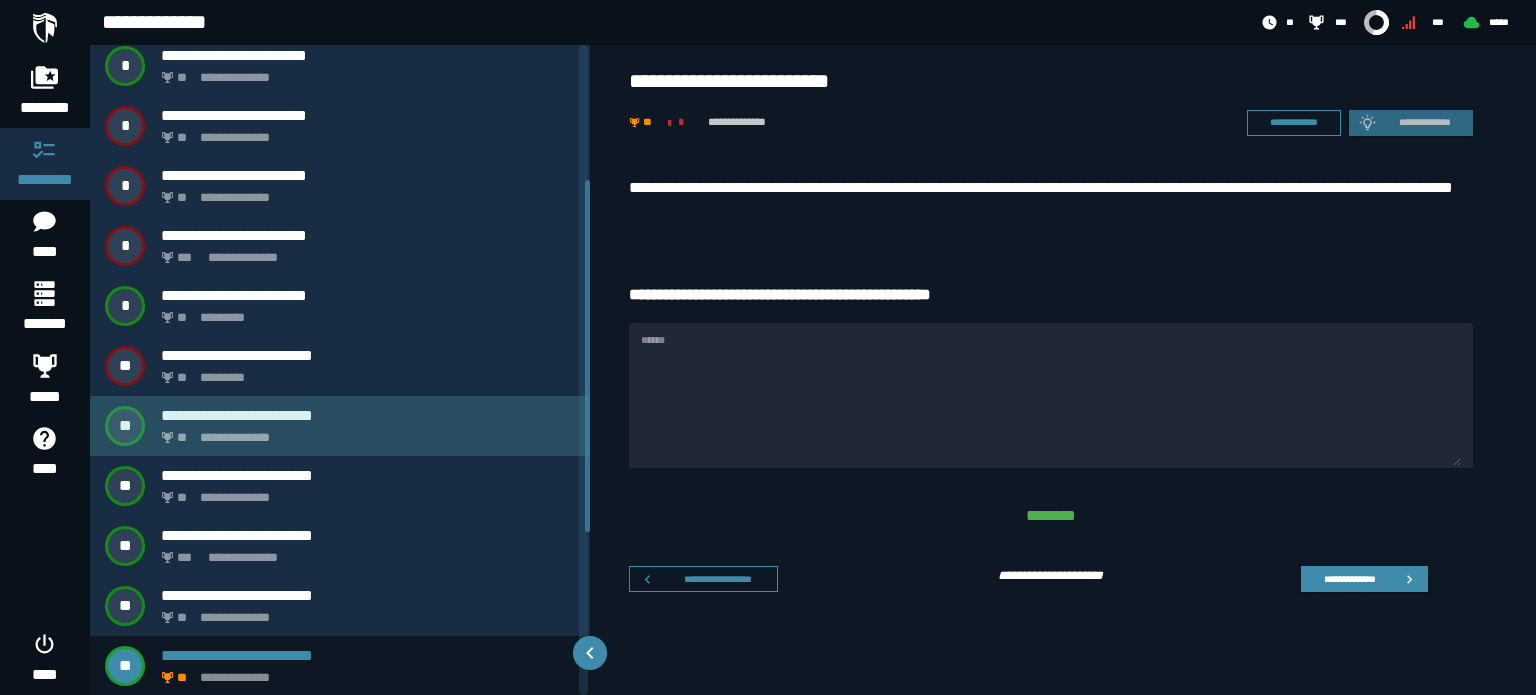 click on "**********" at bounding box center (368, 415) 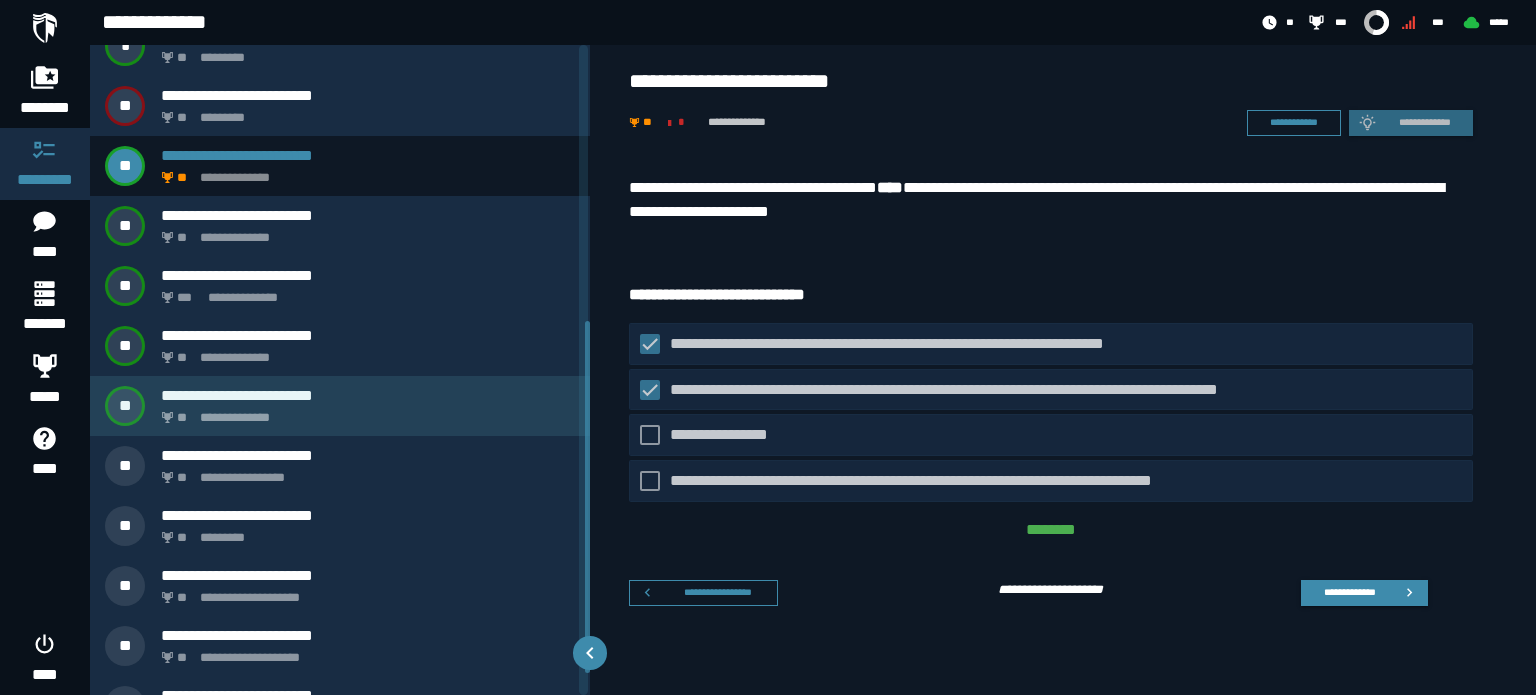 scroll, scrollTop: 549, scrollLeft: 0, axis: vertical 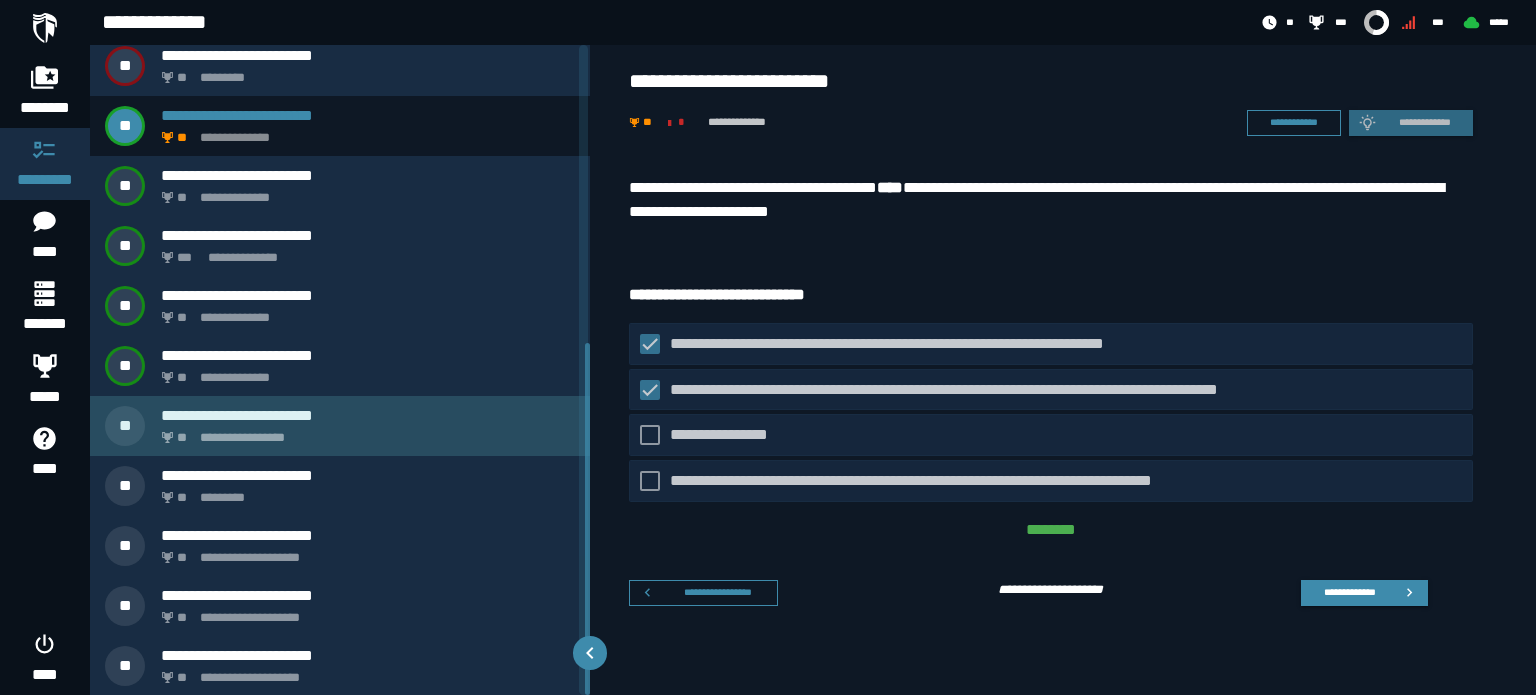click on "**********" at bounding box center (340, 426) 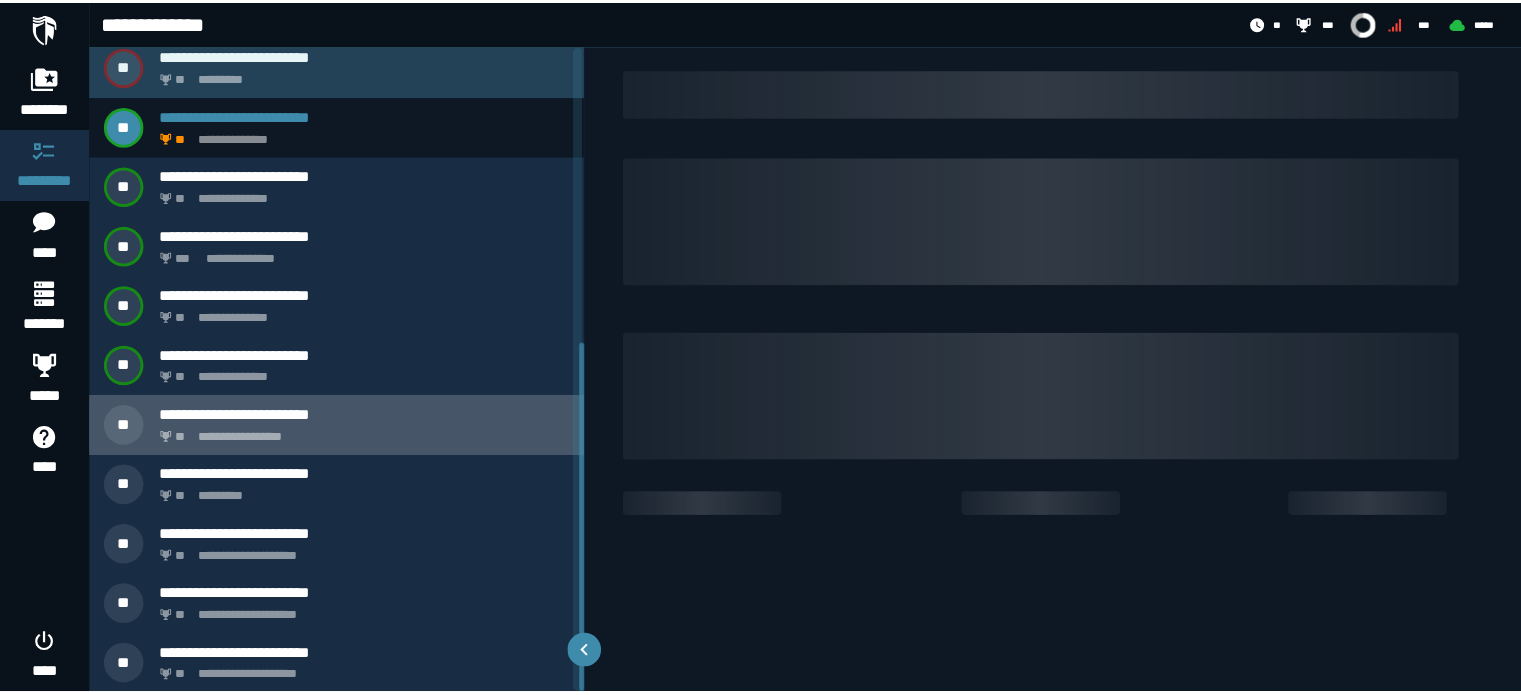 scroll, scrollTop: 309, scrollLeft: 0, axis: vertical 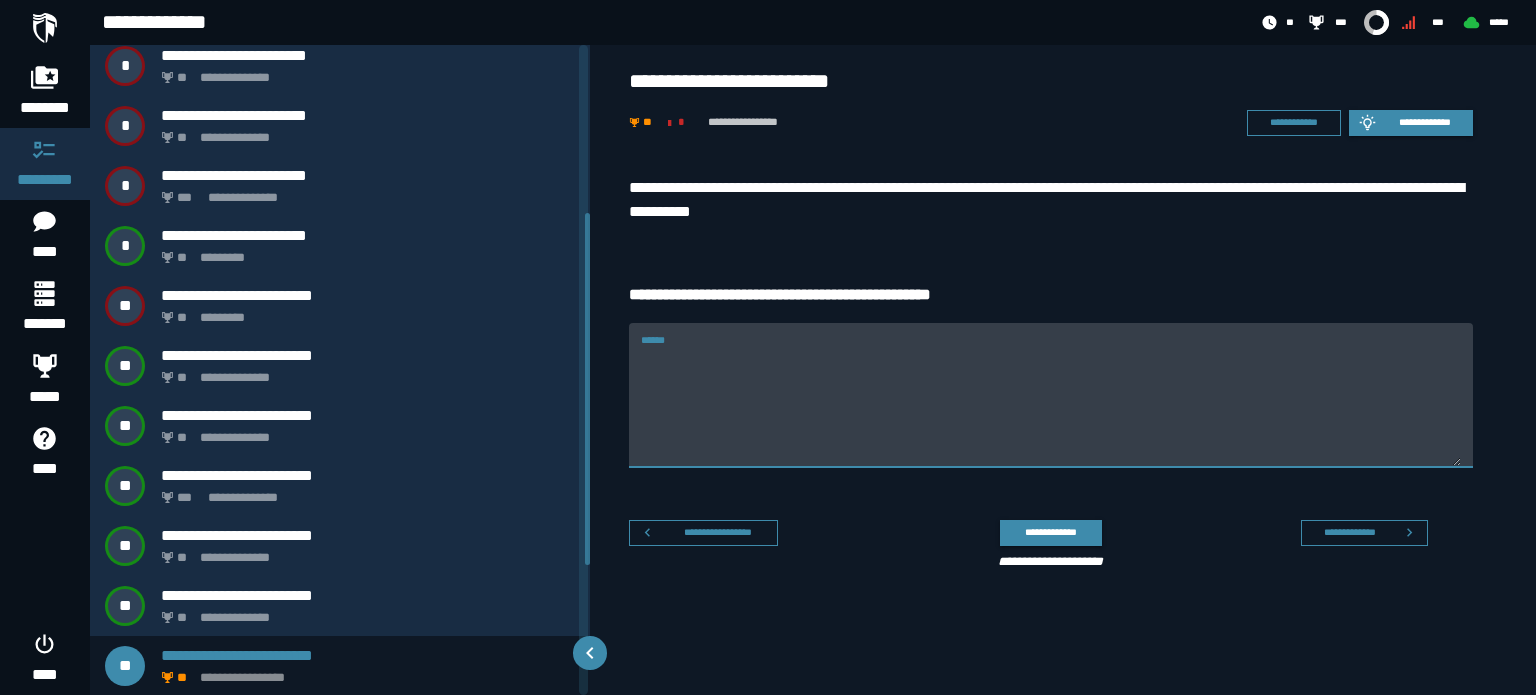click on "******" at bounding box center (1051, 407) 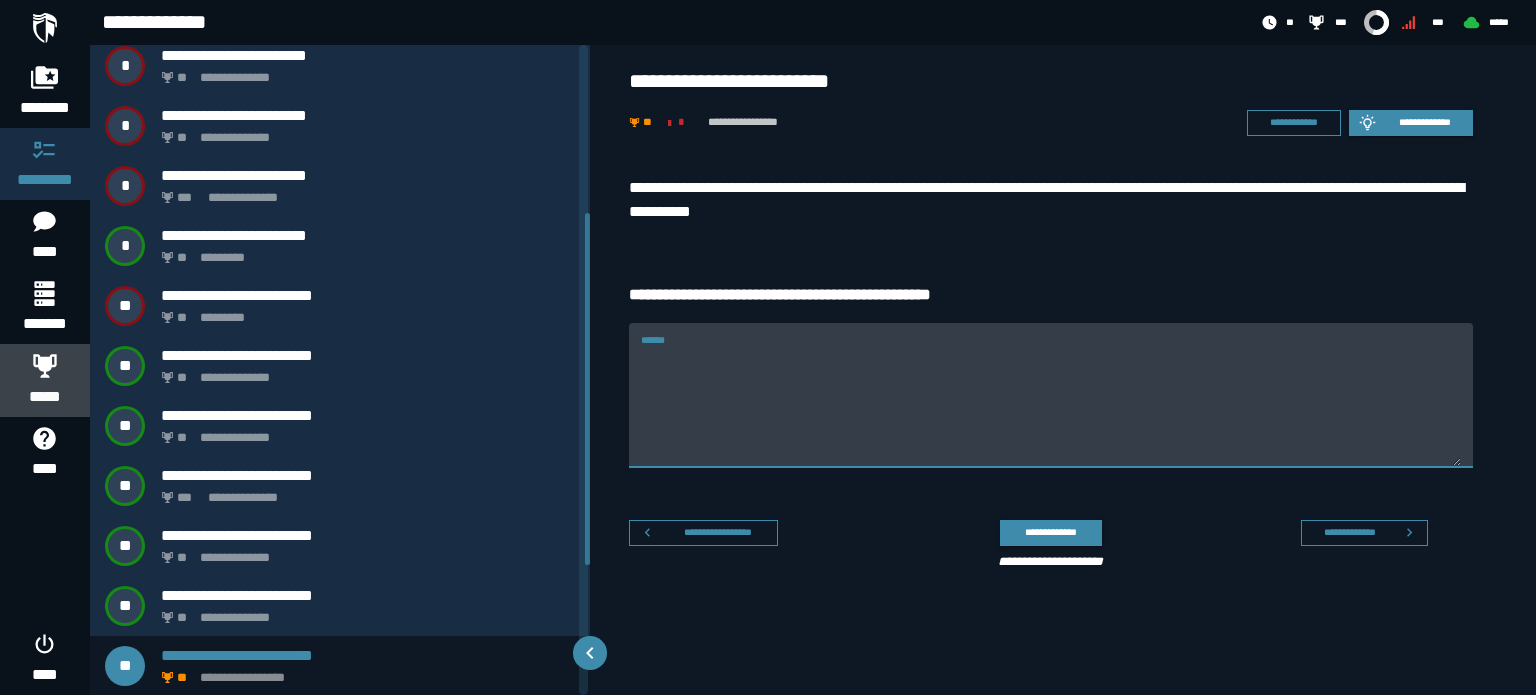 click on "*****" at bounding box center (45, 397) 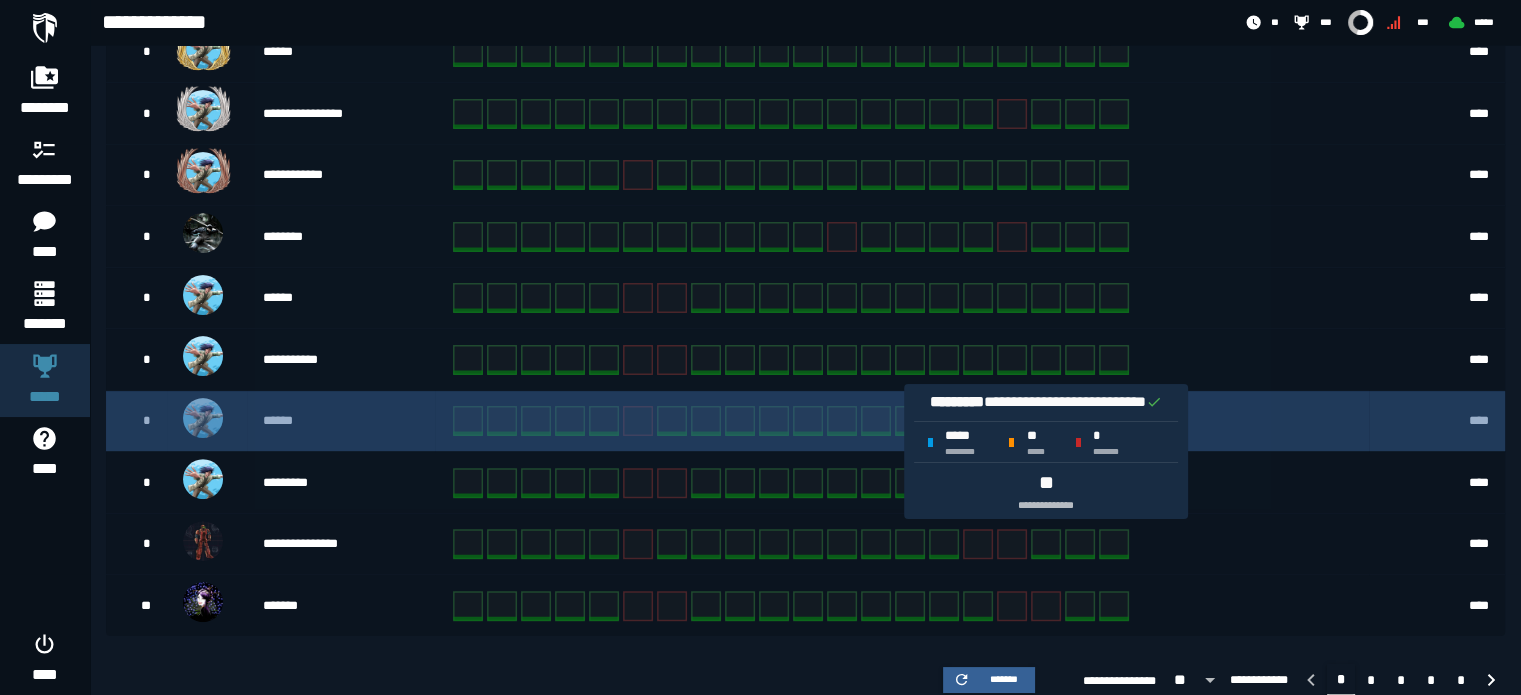 scroll, scrollTop: 512, scrollLeft: 0, axis: vertical 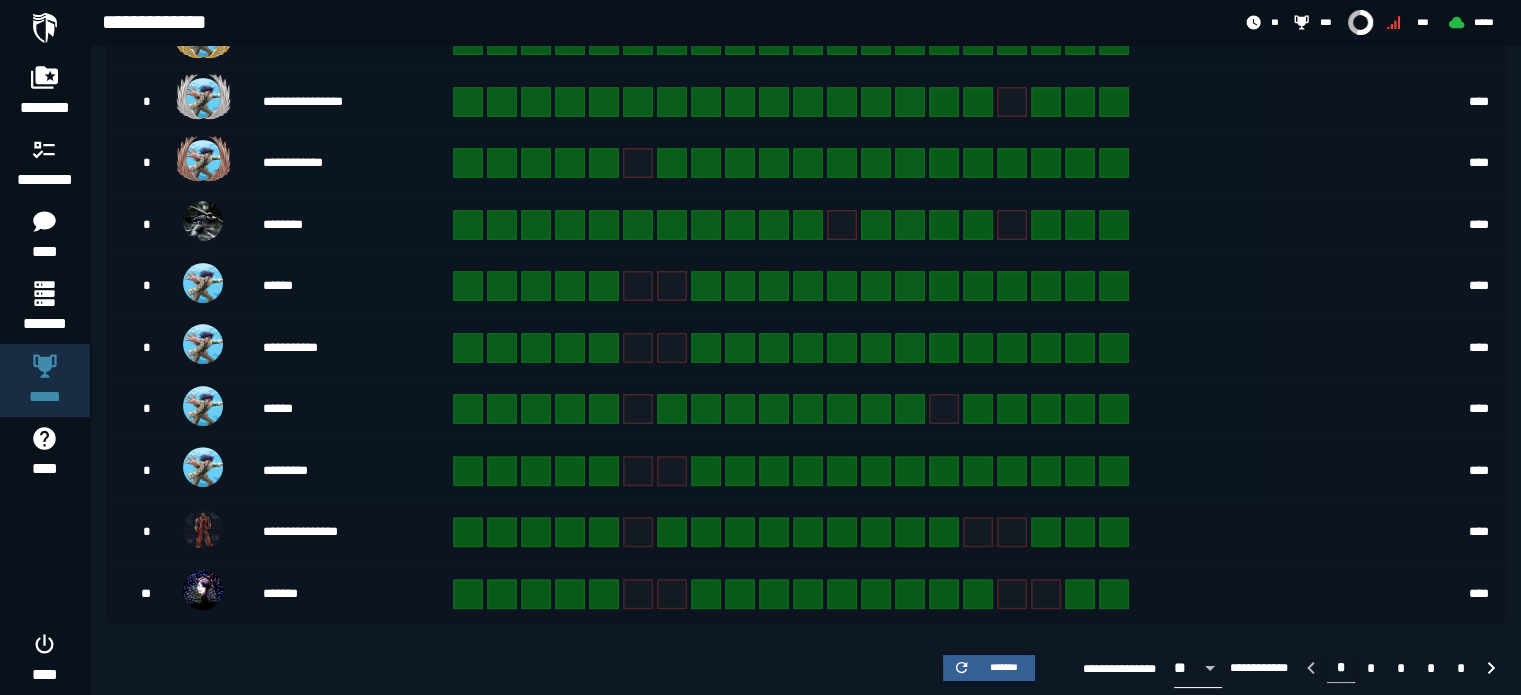 click at bounding box center (1207, 668) 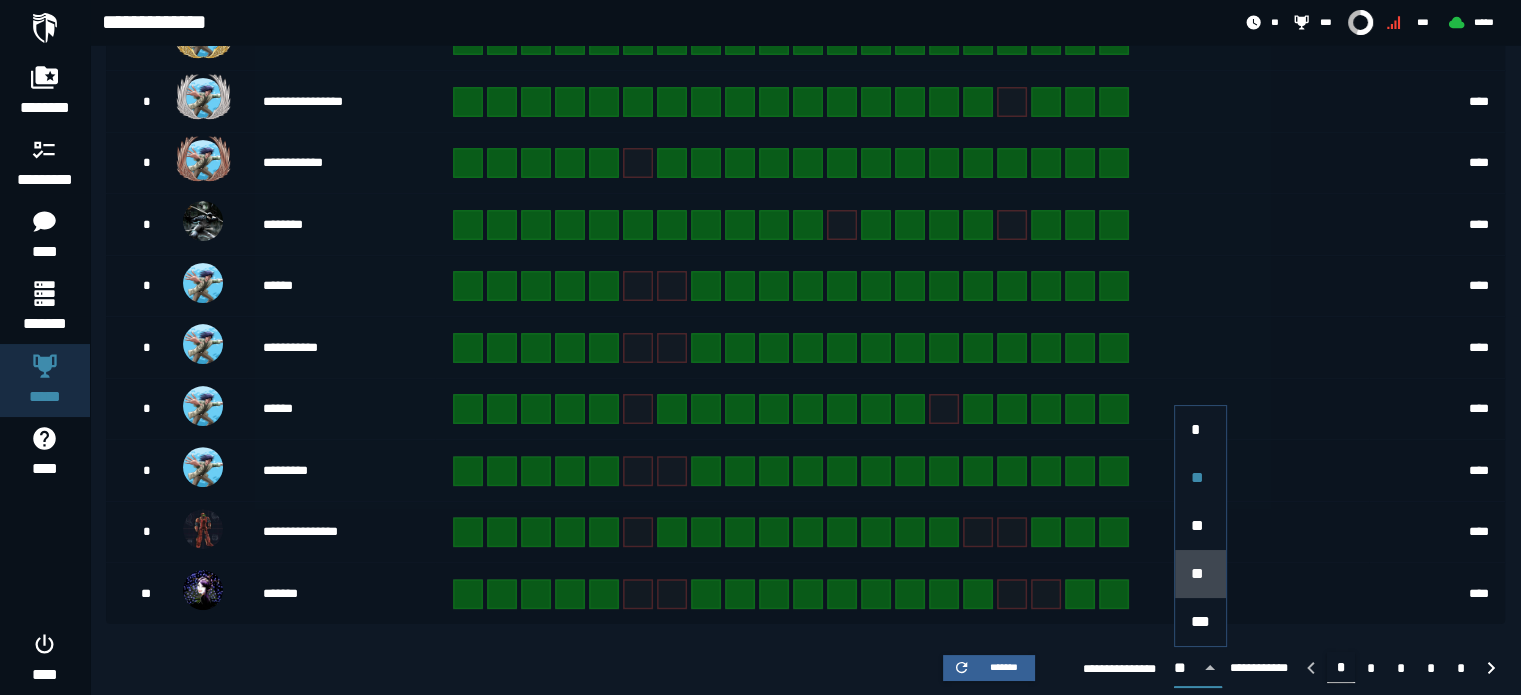 click on "**" at bounding box center (1200, 574) 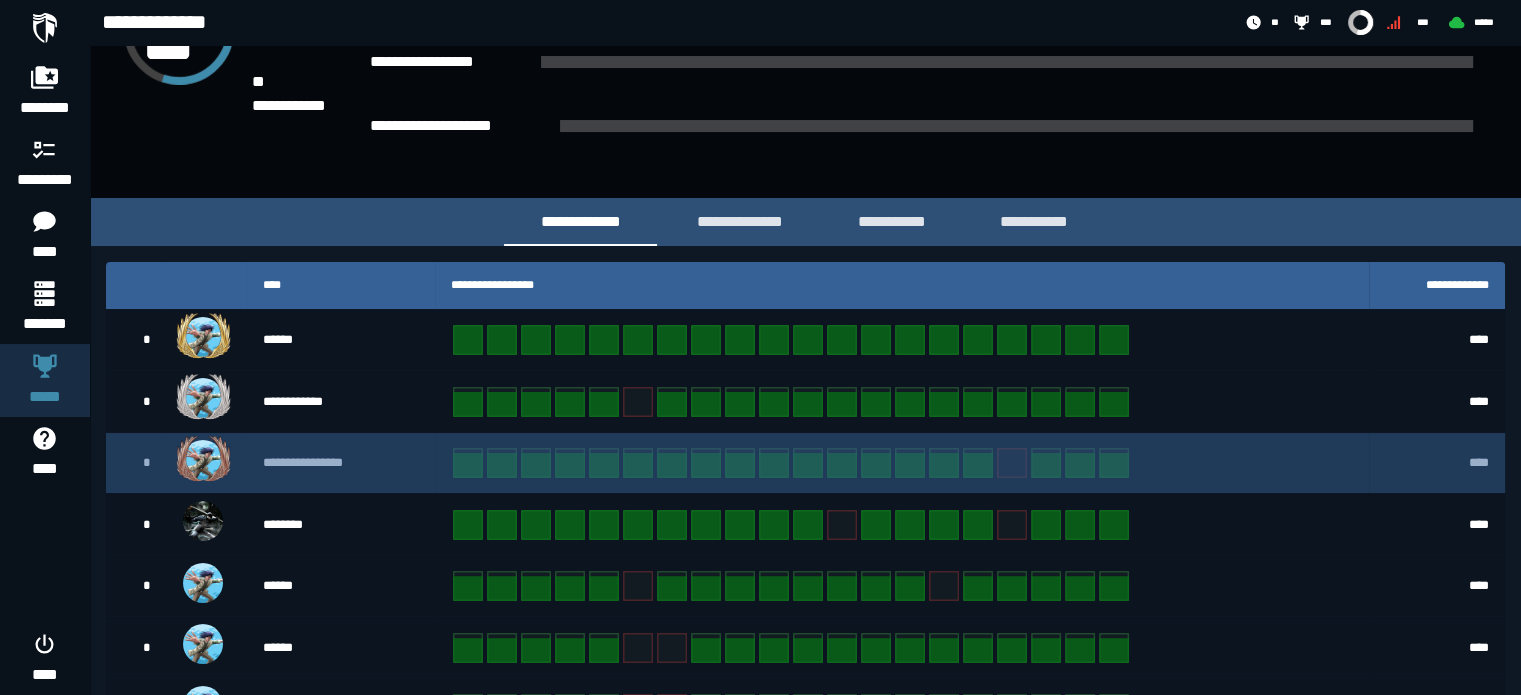 scroll, scrollTop: 112, scrollLeft: 0, axis: vertical 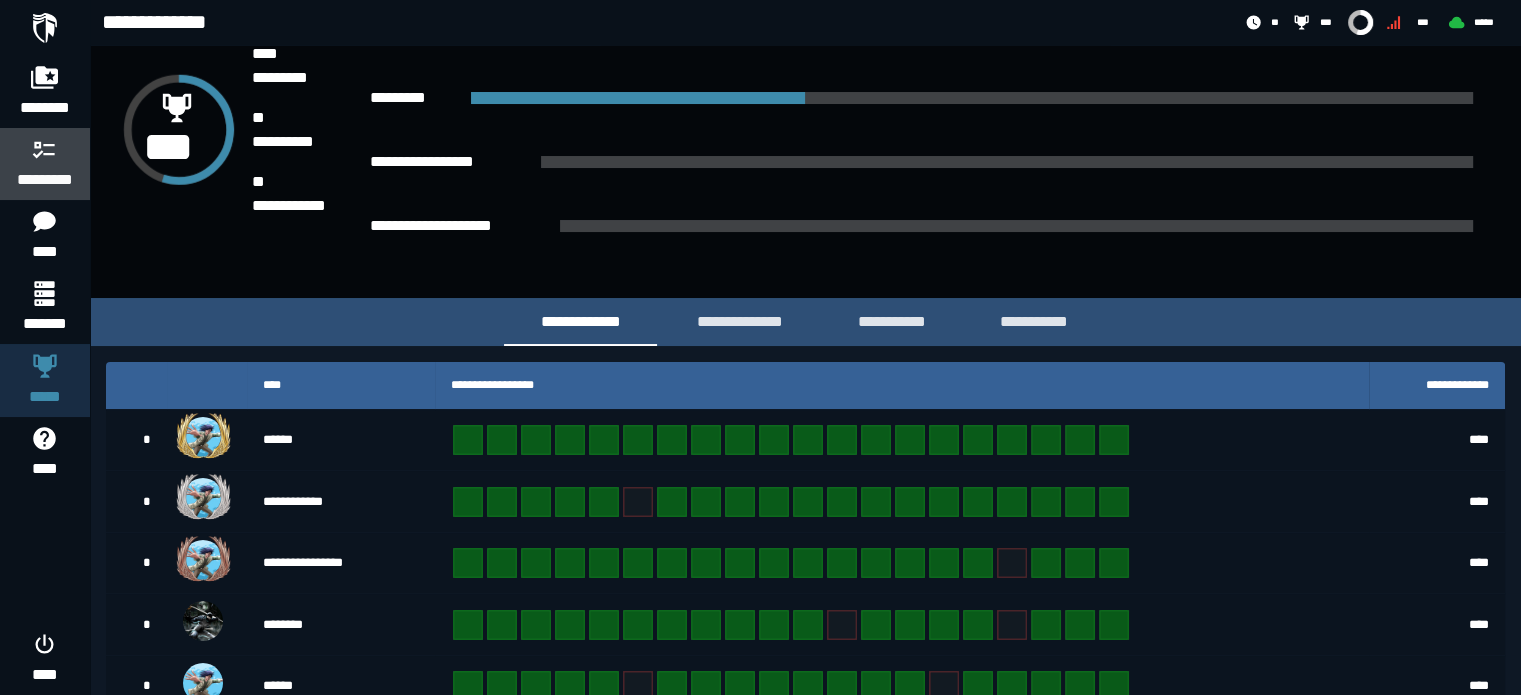 click 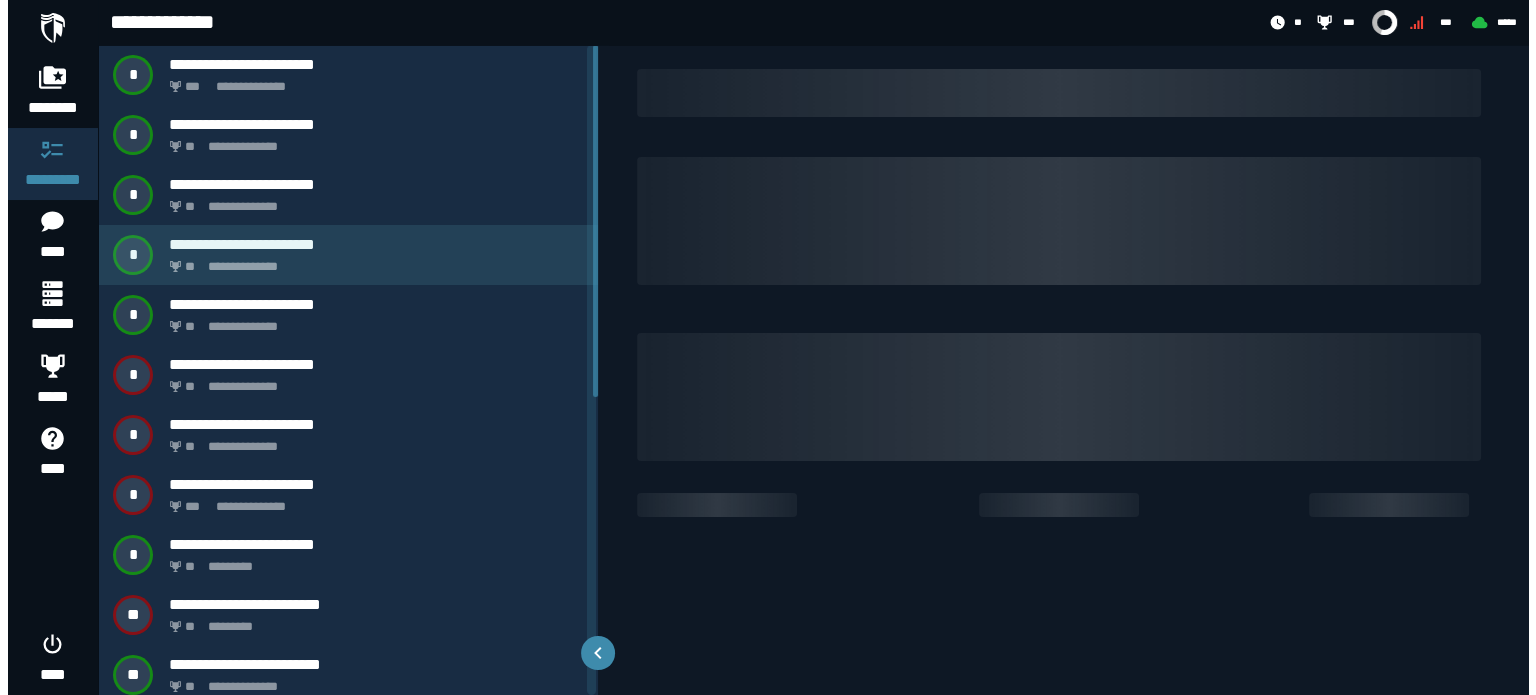 scroll, scrollTop: 0, scrollLeft: 0, axis: both 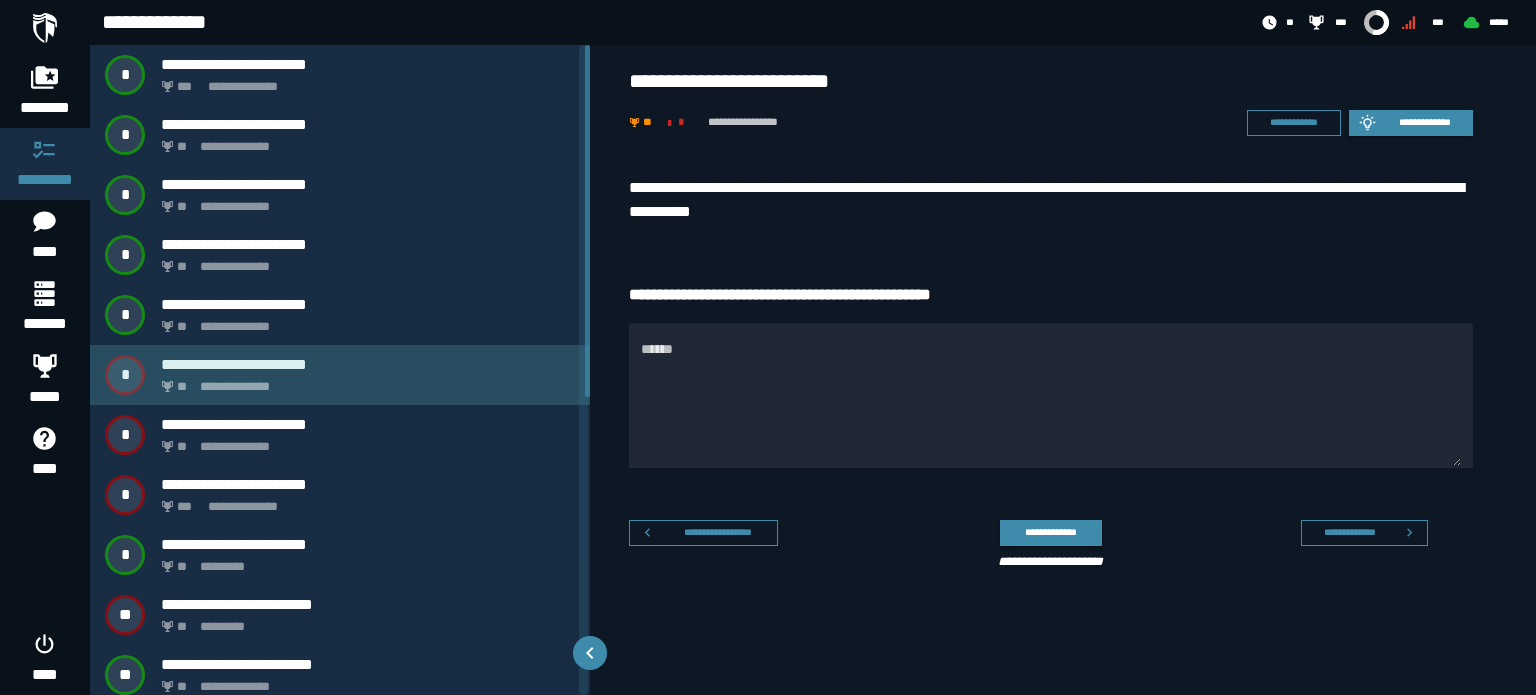 click on "**********" at bounding box center [340, 375] 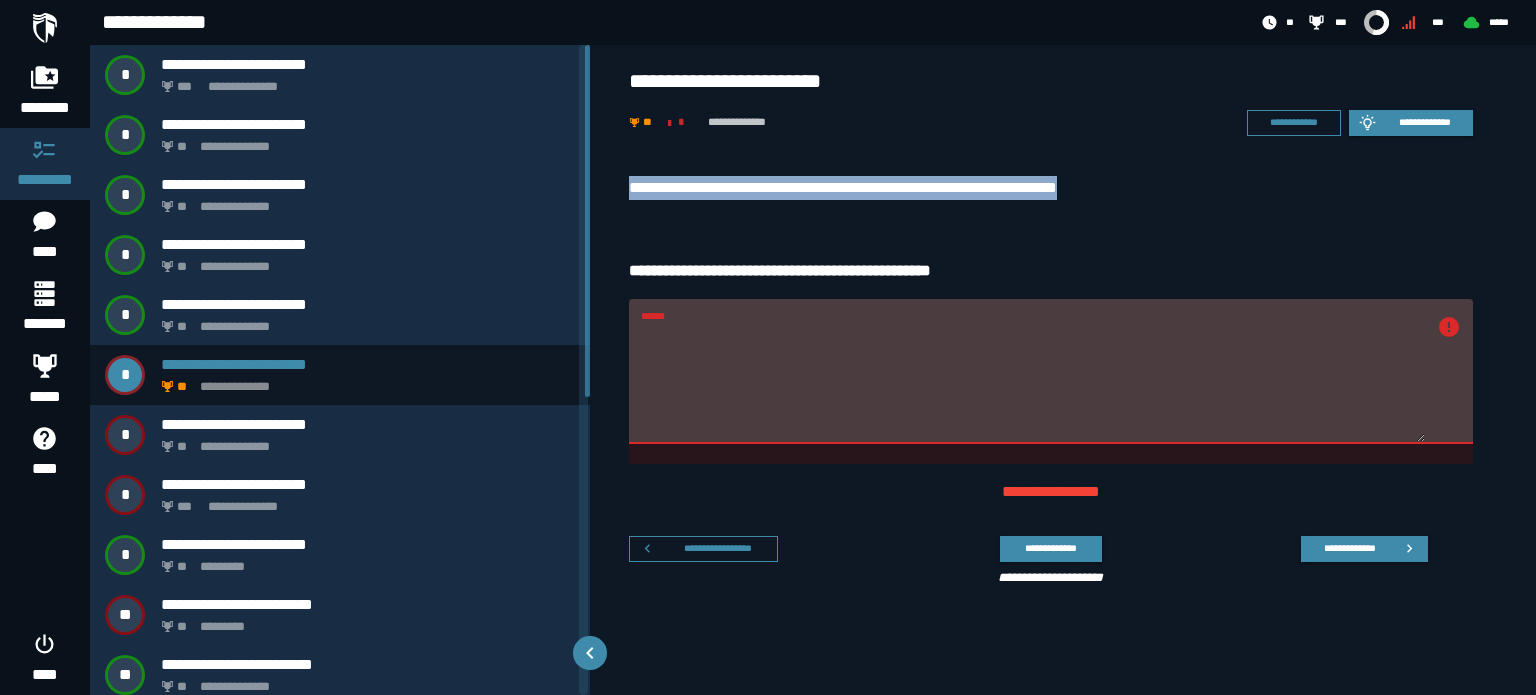 drag, startPoint x: 633, startPoint y: 183, endPoint x: 1151, endPoint y: 185, distance: 518.00385 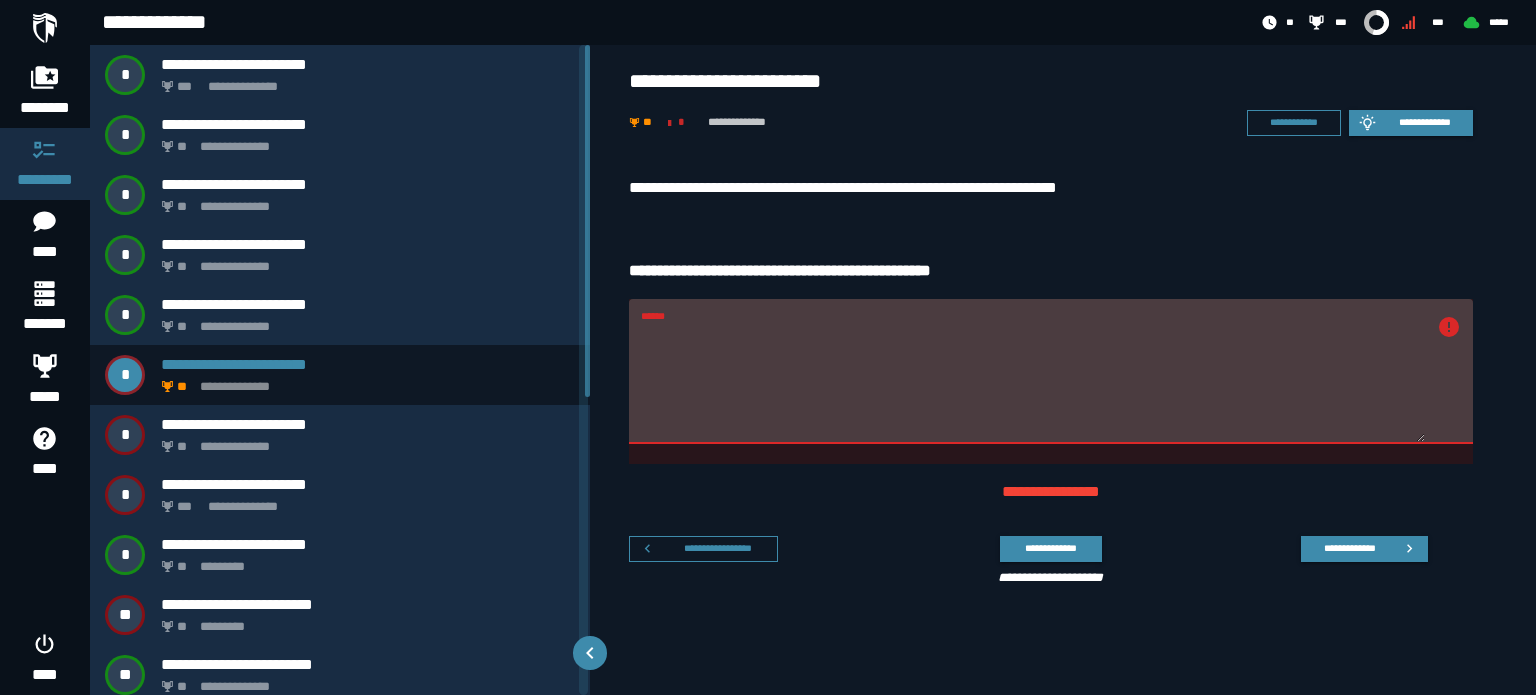 drag, startPoint x: 1051, startPoint y: 187, endPoint x: 1151, endPoint y: 216, distance: 104.120125 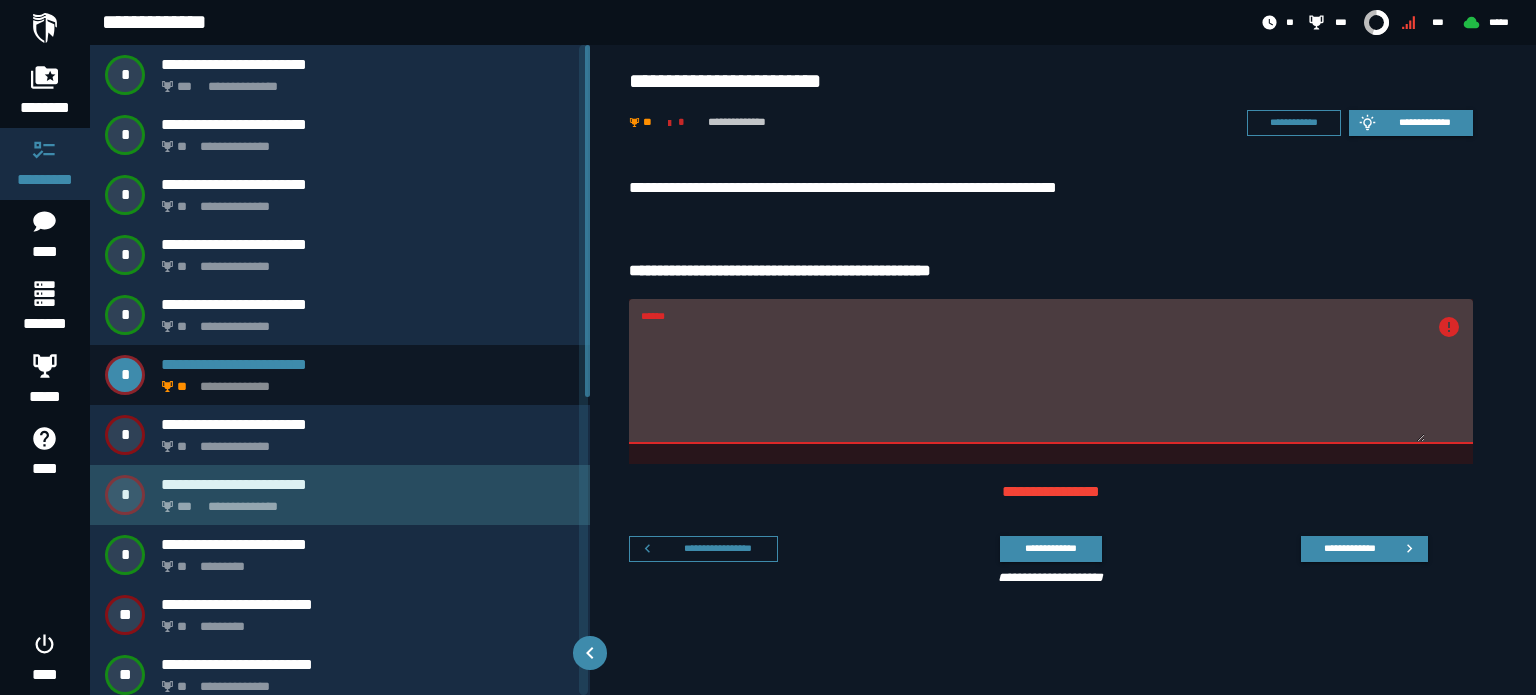 click on "**********" at bounding box center (364, 501) 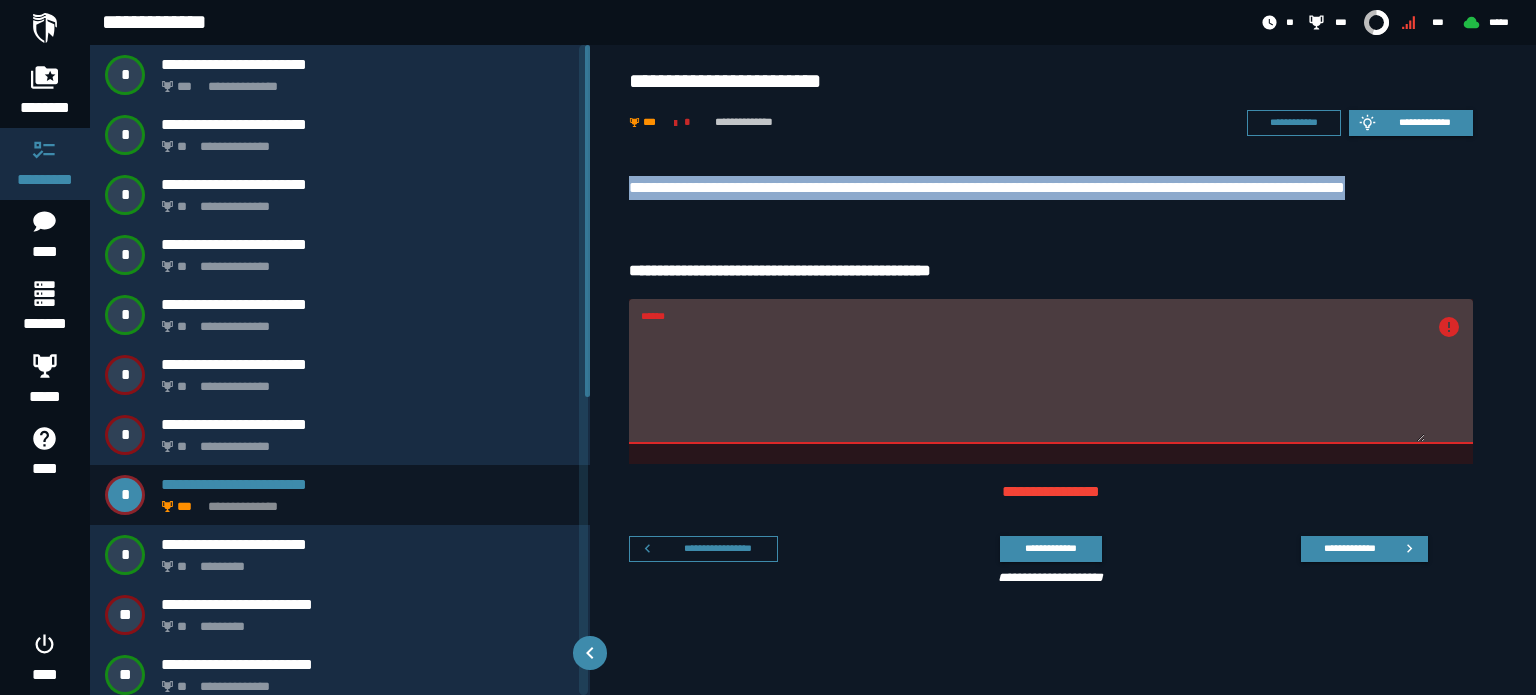 drag, startPoint x: 632, startPoint y: 186, endPoint x: 1477, endPoint y: 196, distance: 845.05914 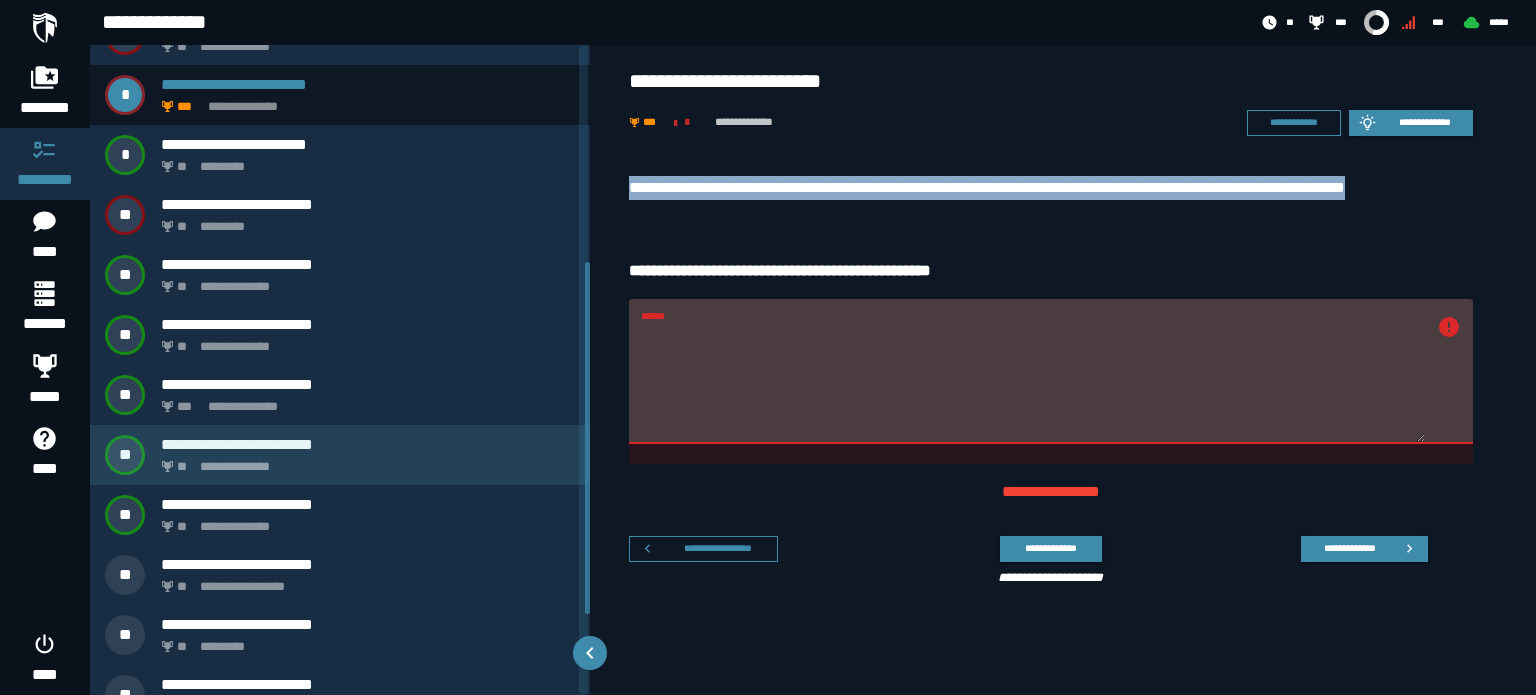 scroll, scrollTop: 549, scrollLeft: 0, axis: vertical 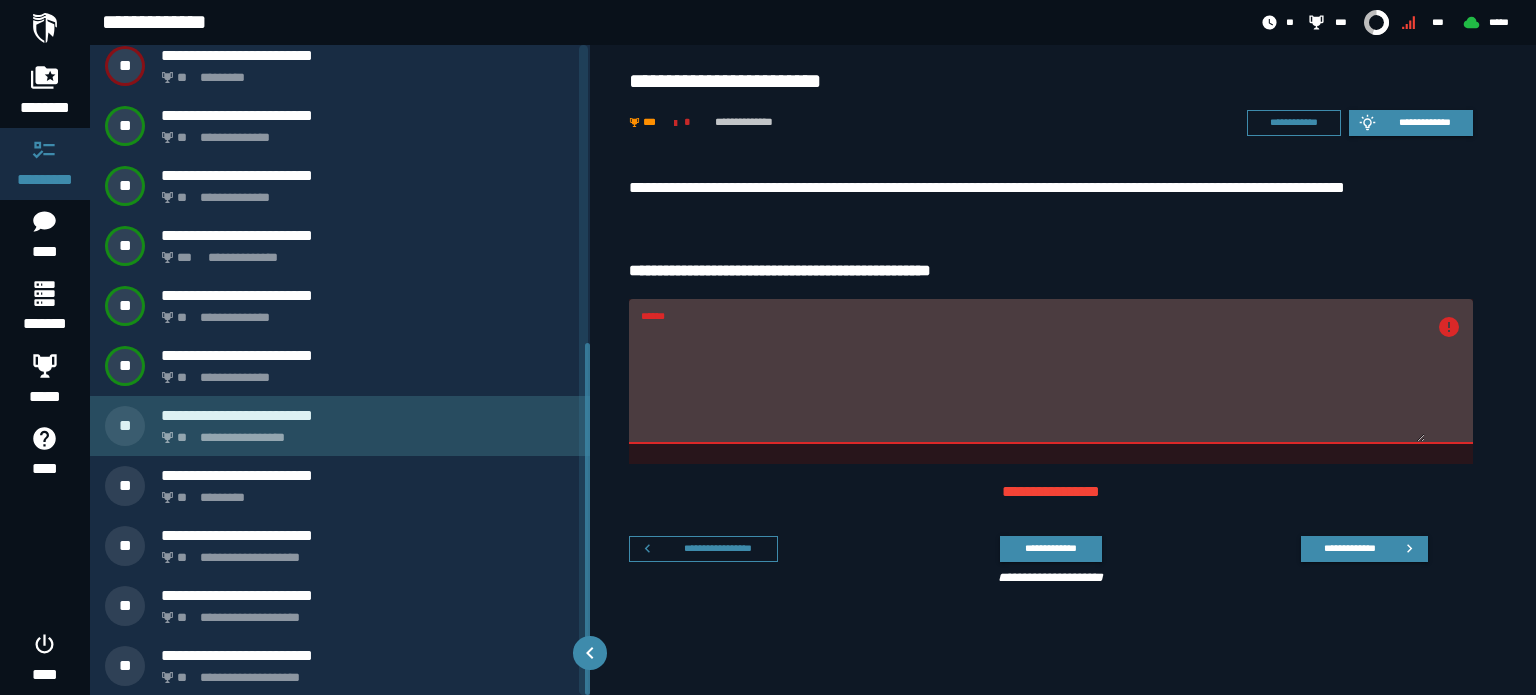 click on "**********" at bounding box center (364, 432) 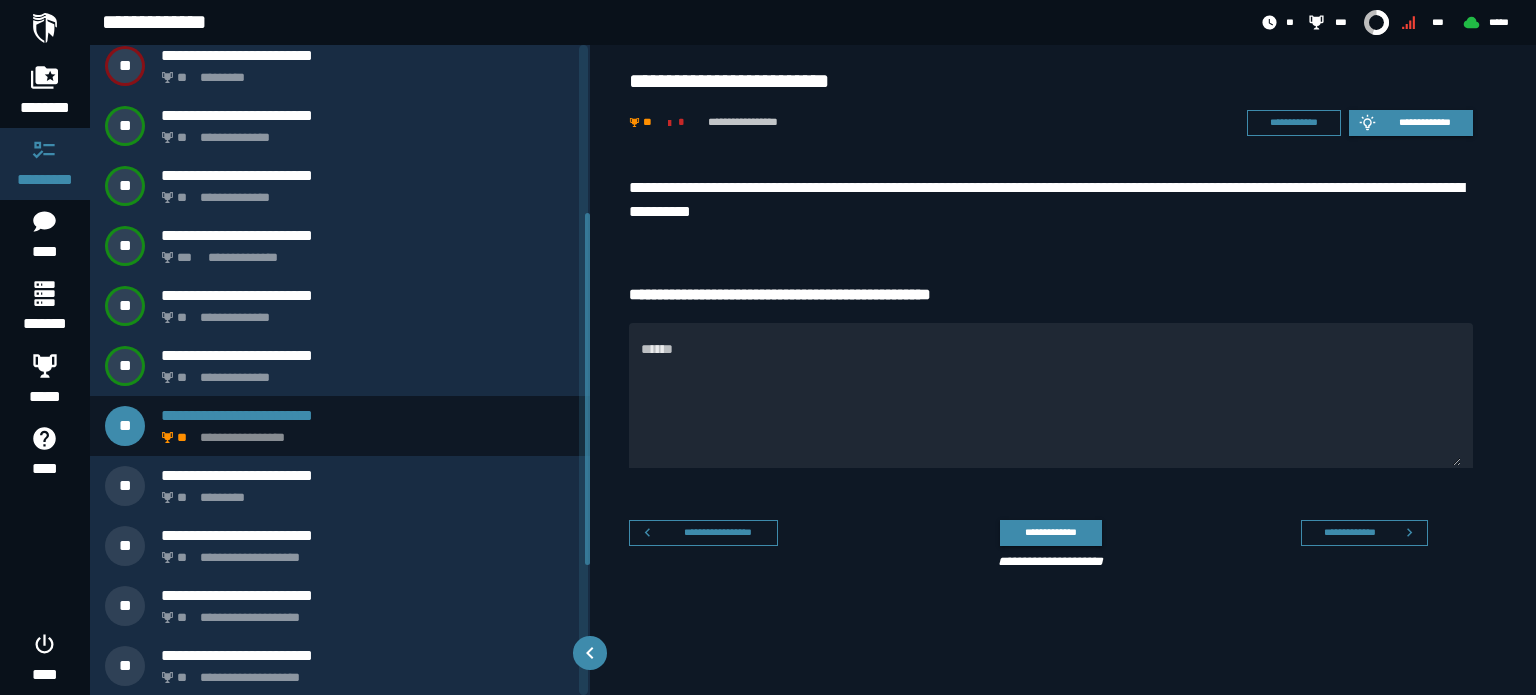 scroll, scrollTop: 309, scrollLeft: 0, axis: vertical 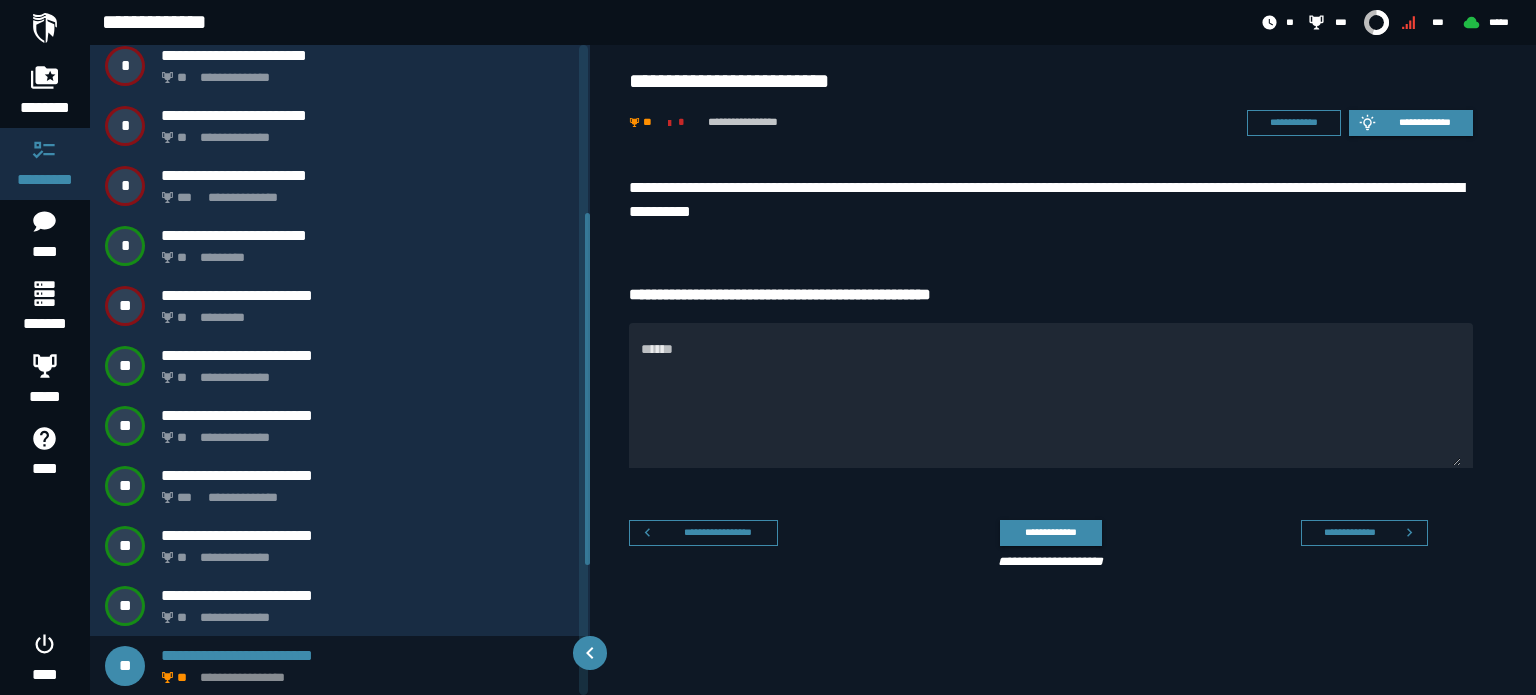 drag, startPoint x: 590, startPoint y: 27, endPoint x: 633, endPoint y: 14, distance: 44.922153 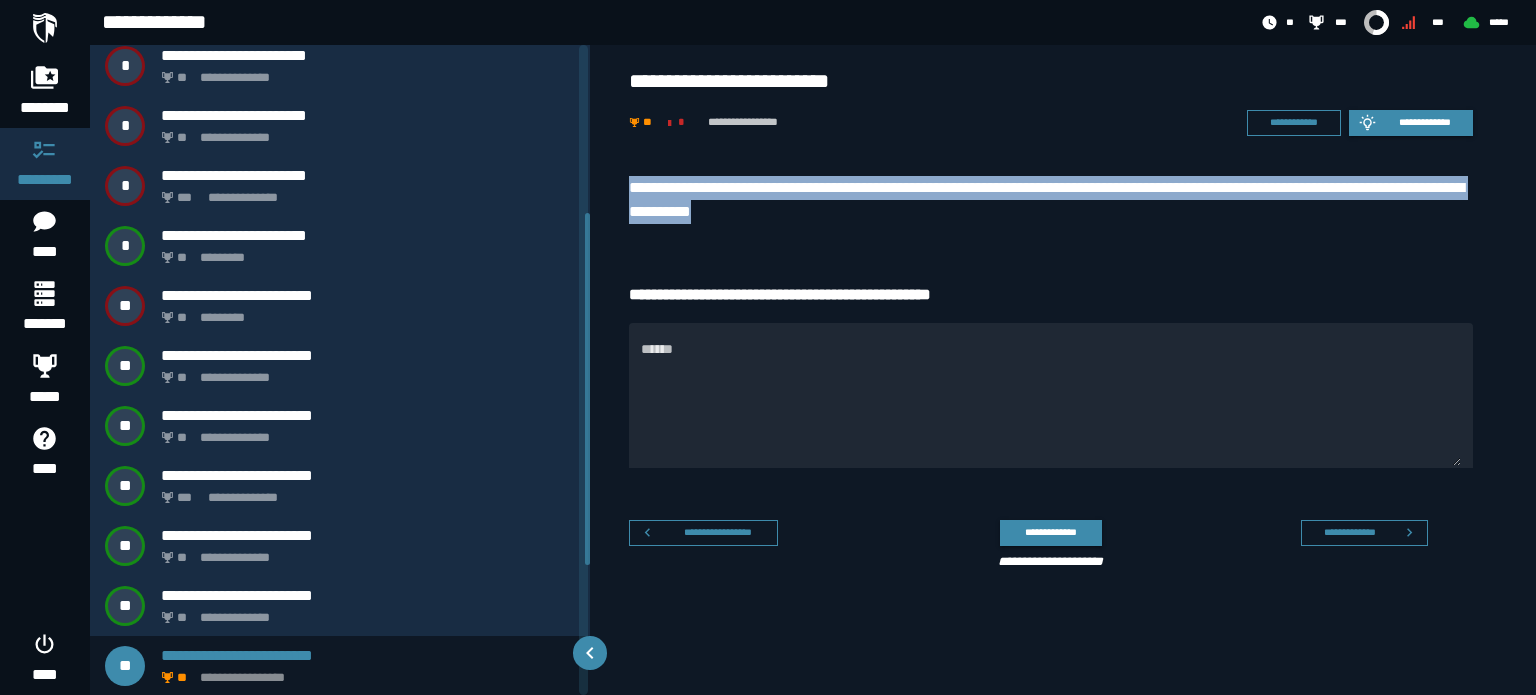 drag, startPoint x: 639, startPoint y: 186, endPoint x: 848, endPoint y: 218, distance: 211.43556 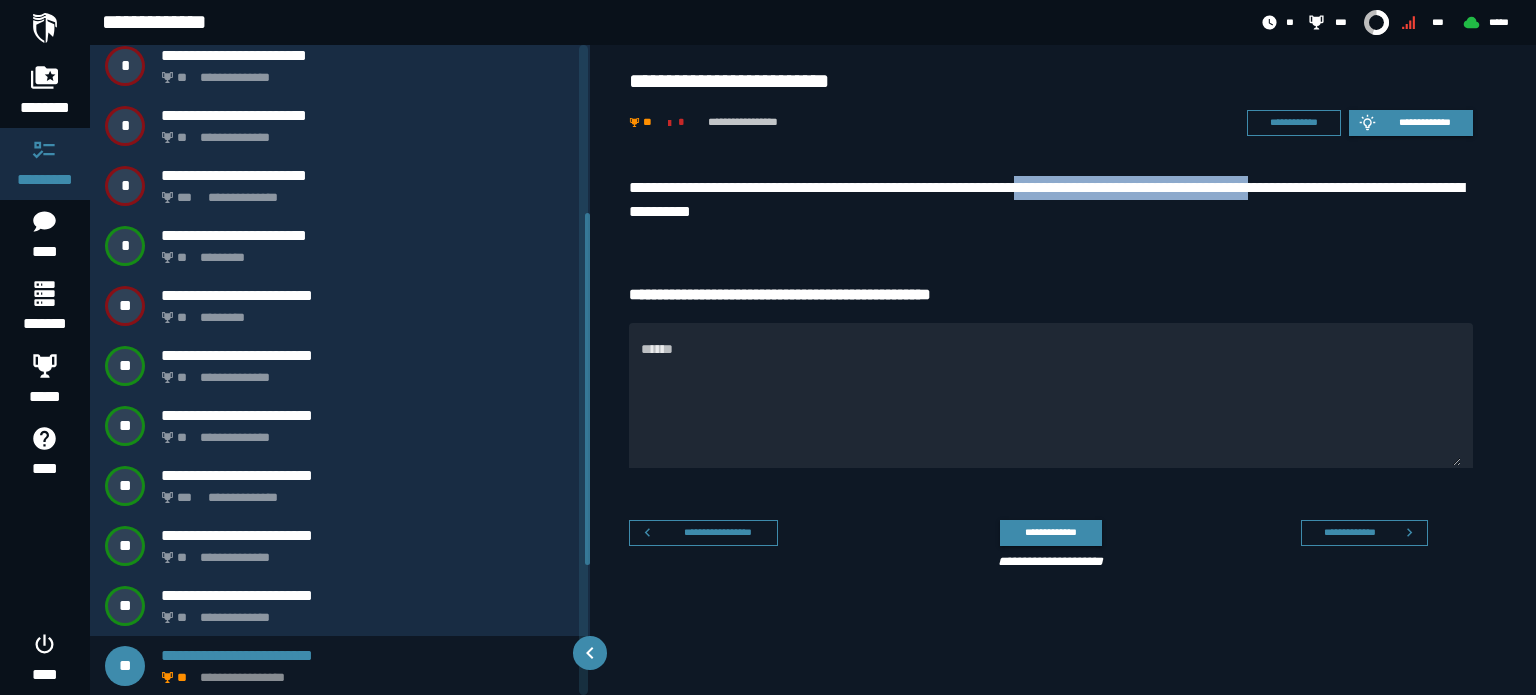 drag, startPoint x: 1091, startPoint y: 190, endPoint x: 1345, endPoint y: 195, distance: 254.04921 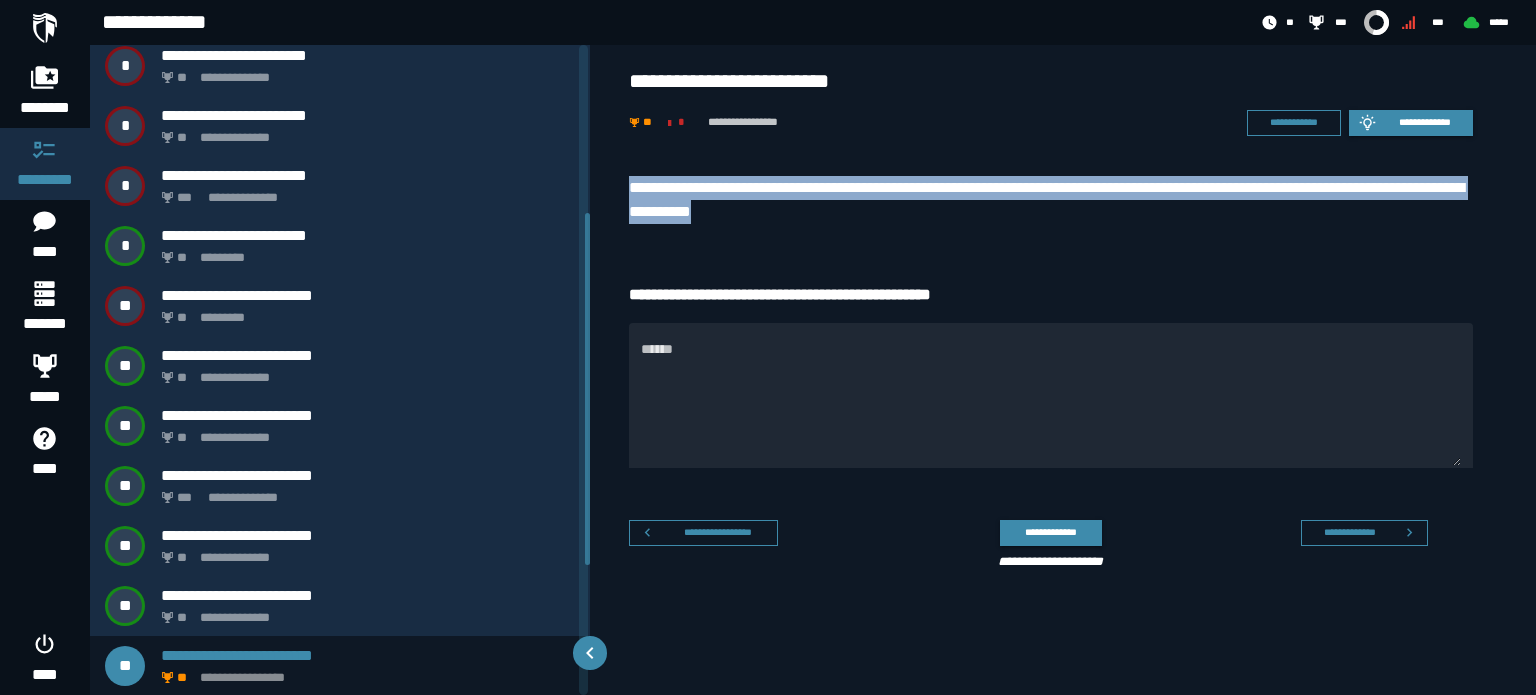 drag, startPoint x: 623, startPoint y: 173, endPoint x: 852, endPoint y: 216, distance: 233.00215 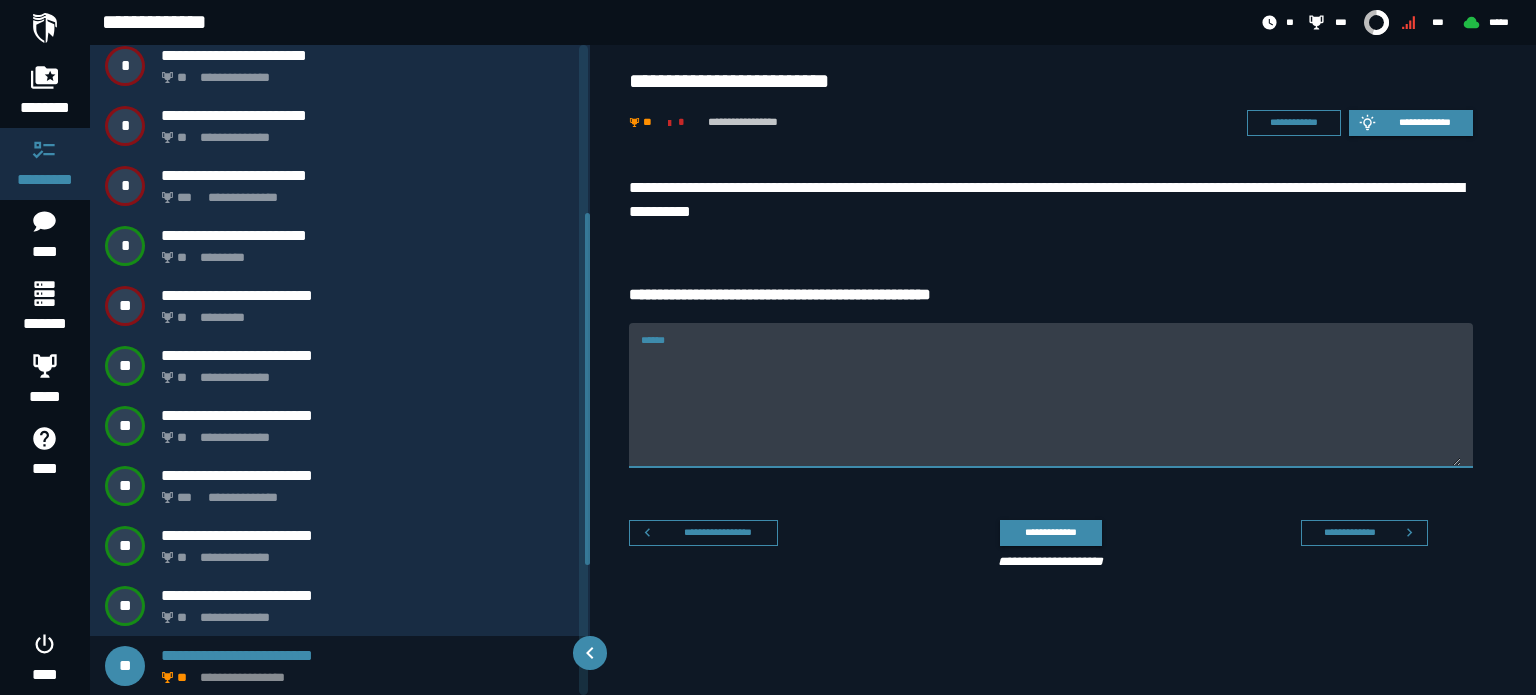 click on "******" at bounding box center [1051, 407] 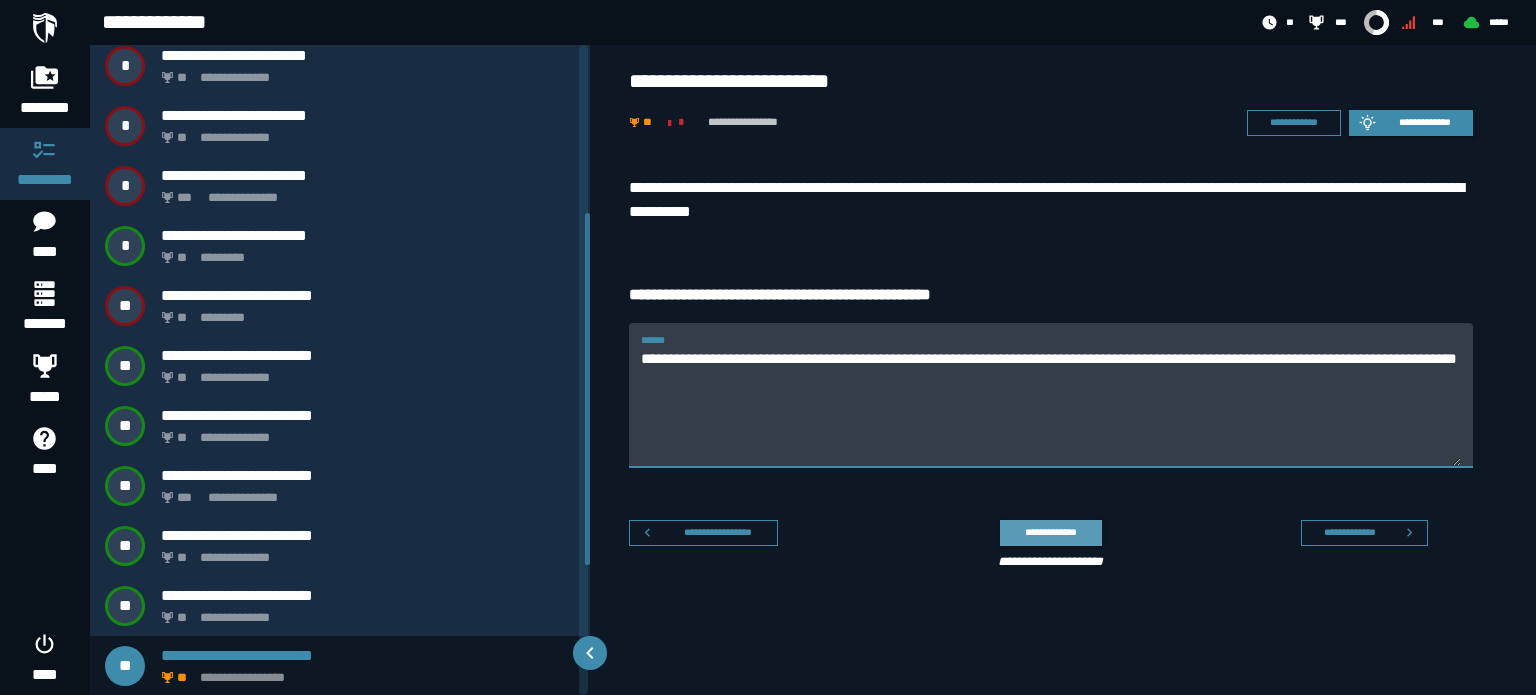 type on "**********" 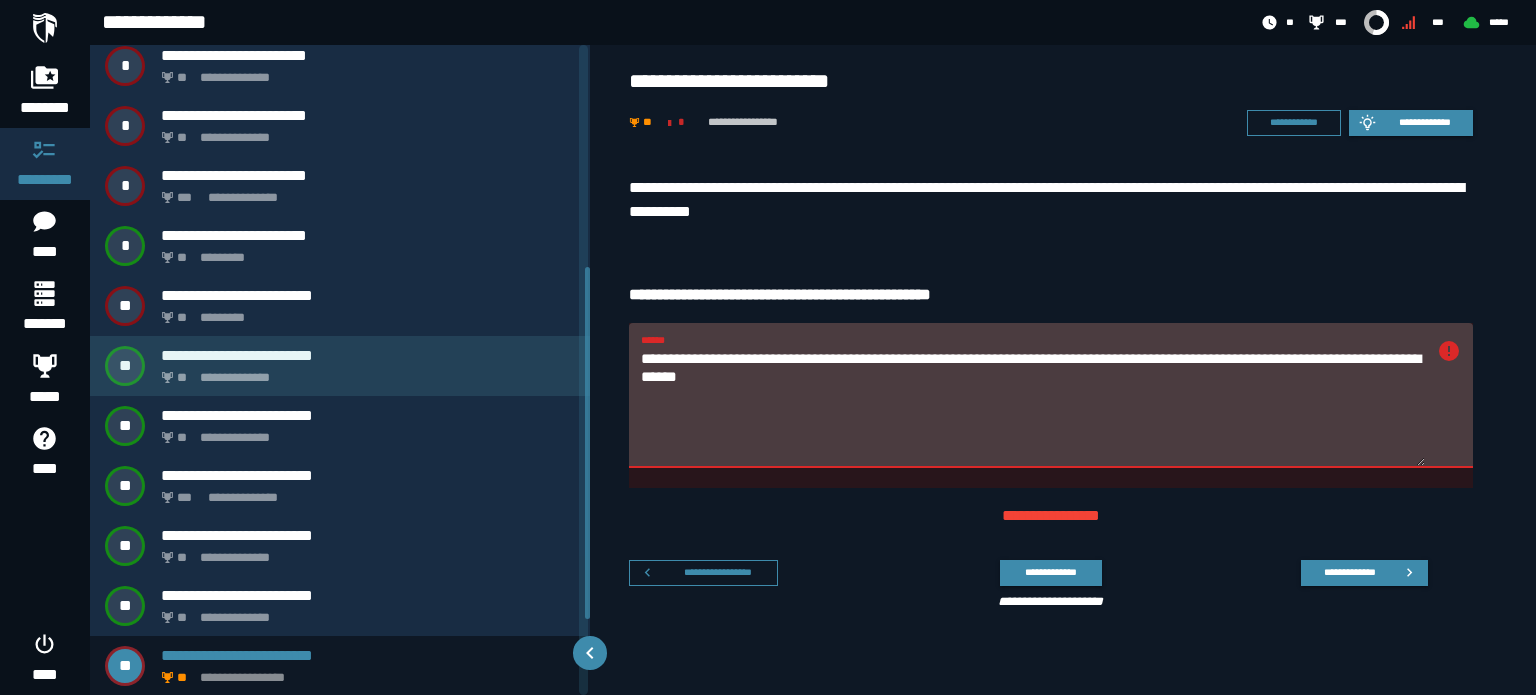 scroll, scrollTop: 509, scrollLeft: 0, axis: vertical 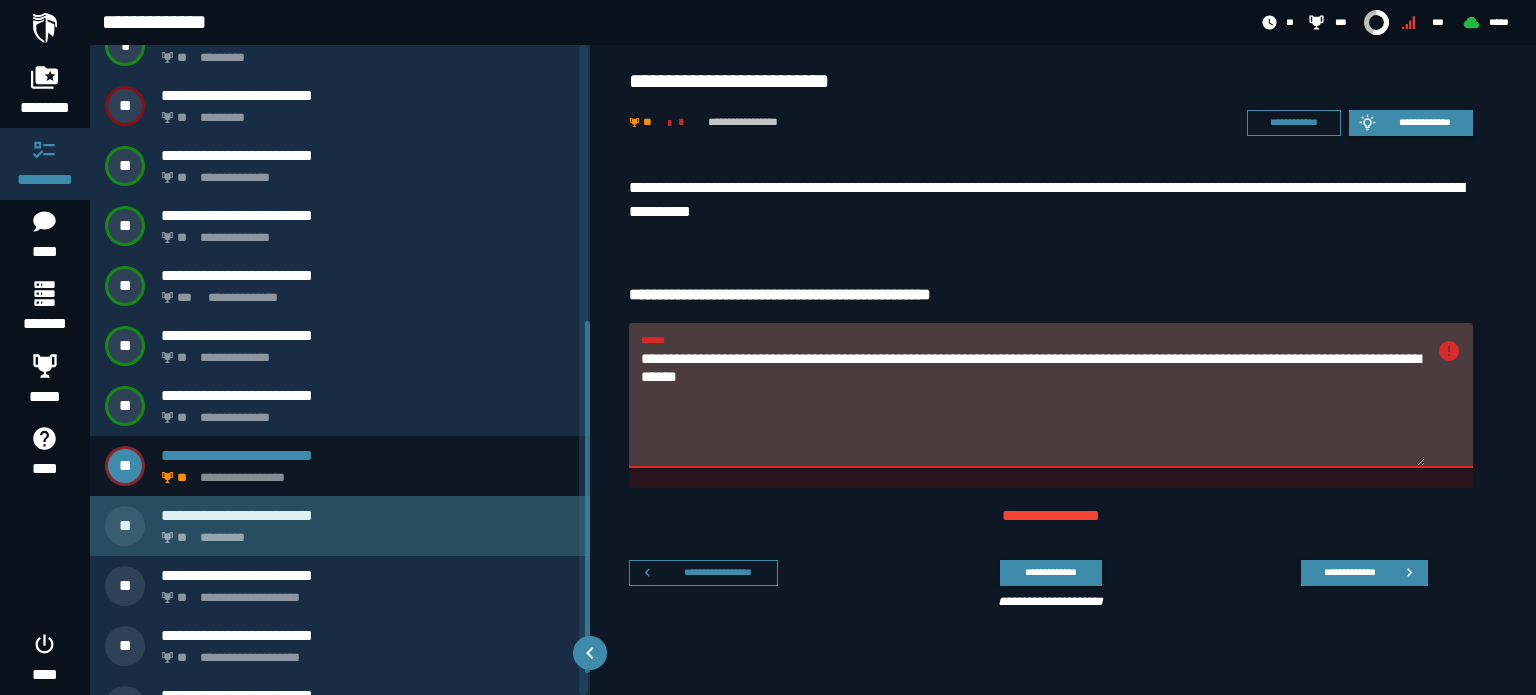 click on "**********" at bounding box center (368, 515) 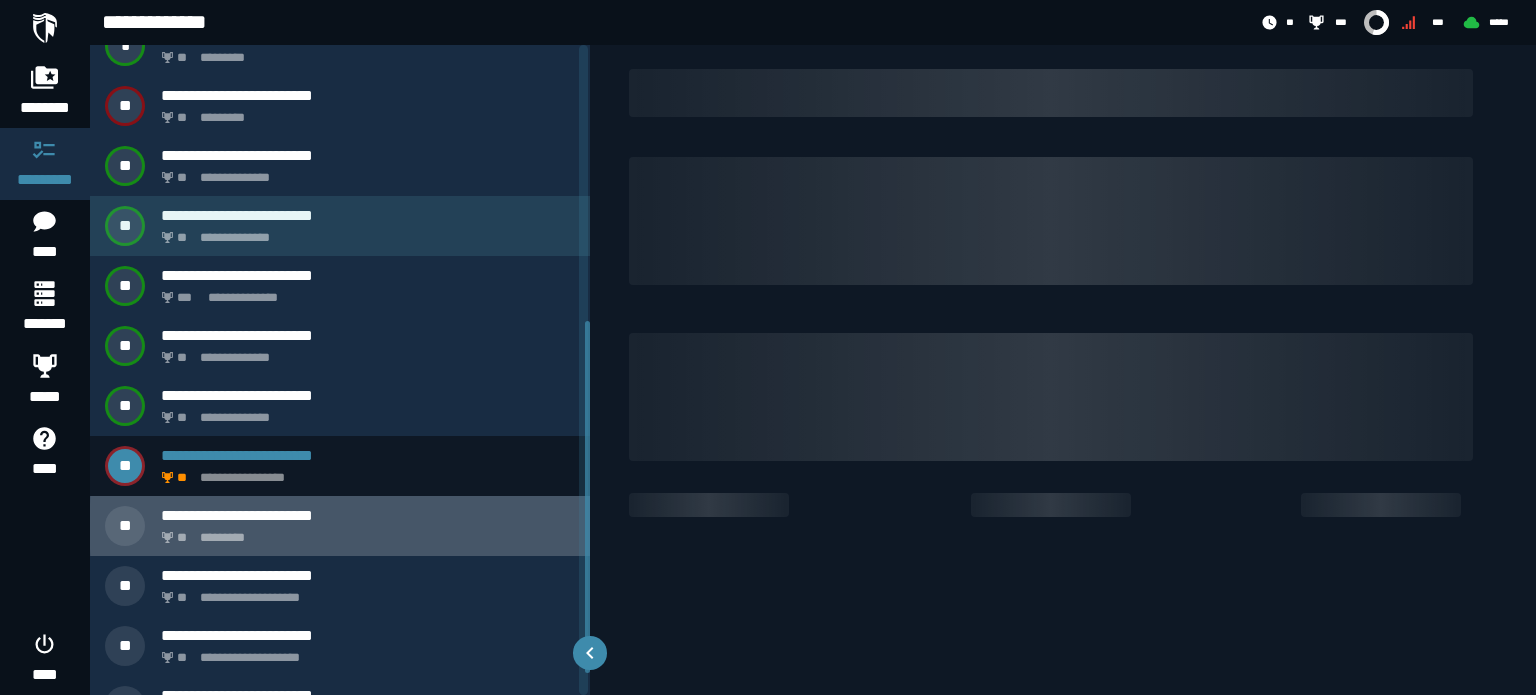 scroll, scrollTop: 369, scrollLeft: 0, axis: vertical 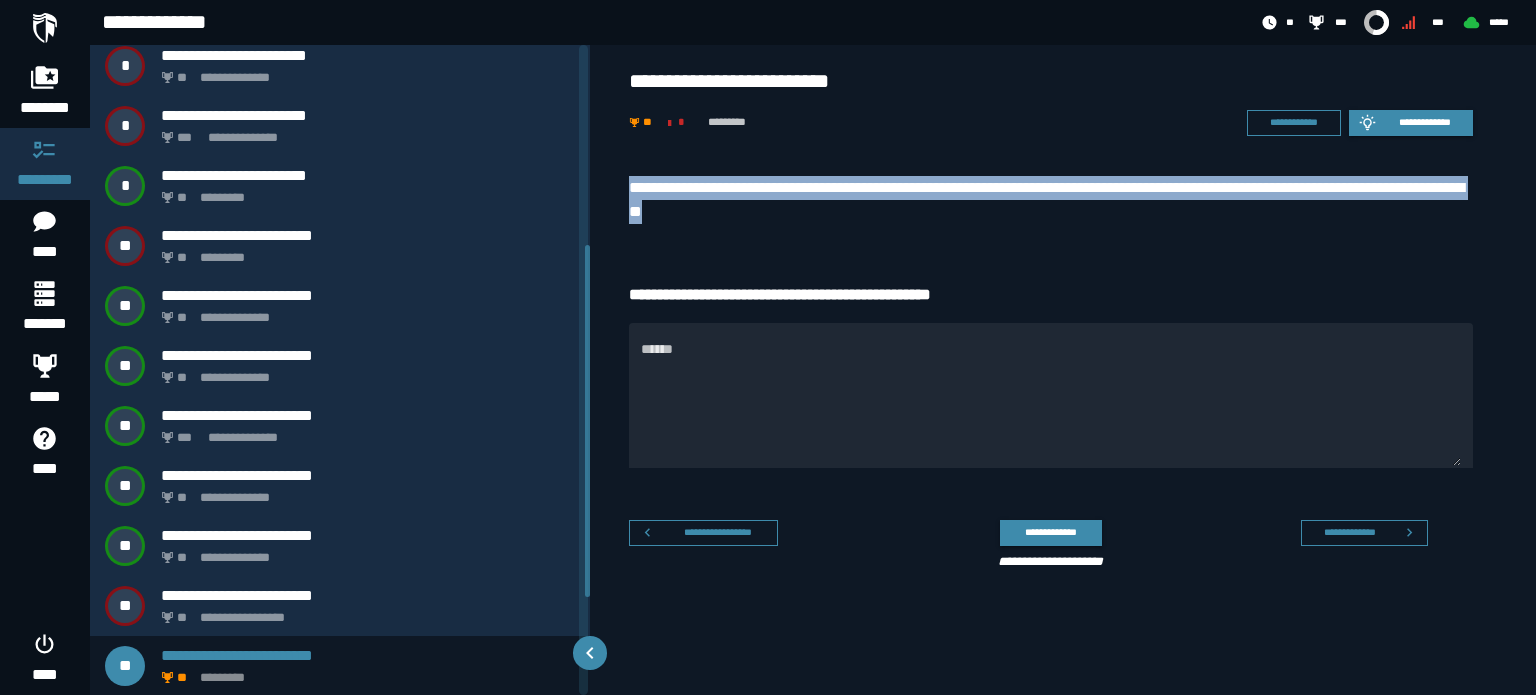drag, startPoint x: 631, startPoint y: 171, endPoint x: 823, endPoint y: 211, distance: 196.1224 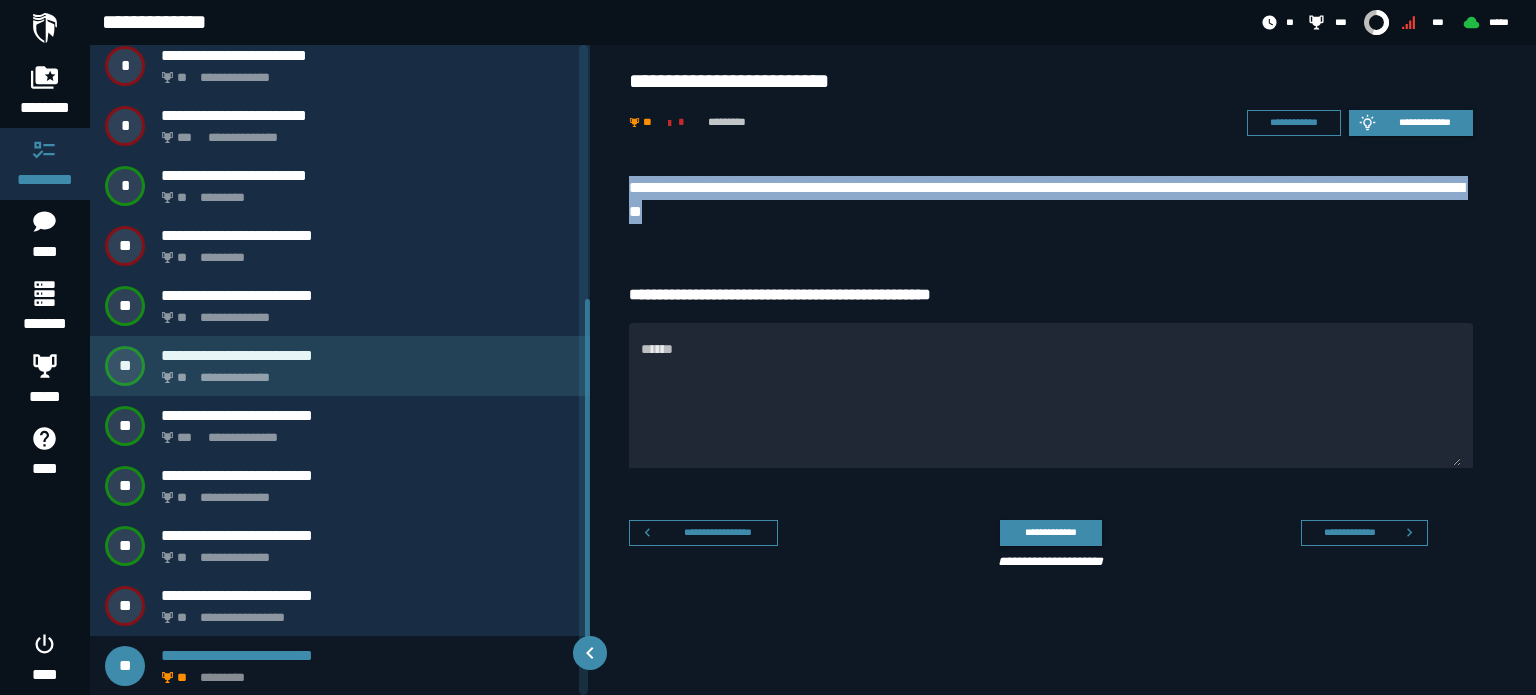 scroll, scrollTop: 549, scrollLeft: 0, axis: vertical 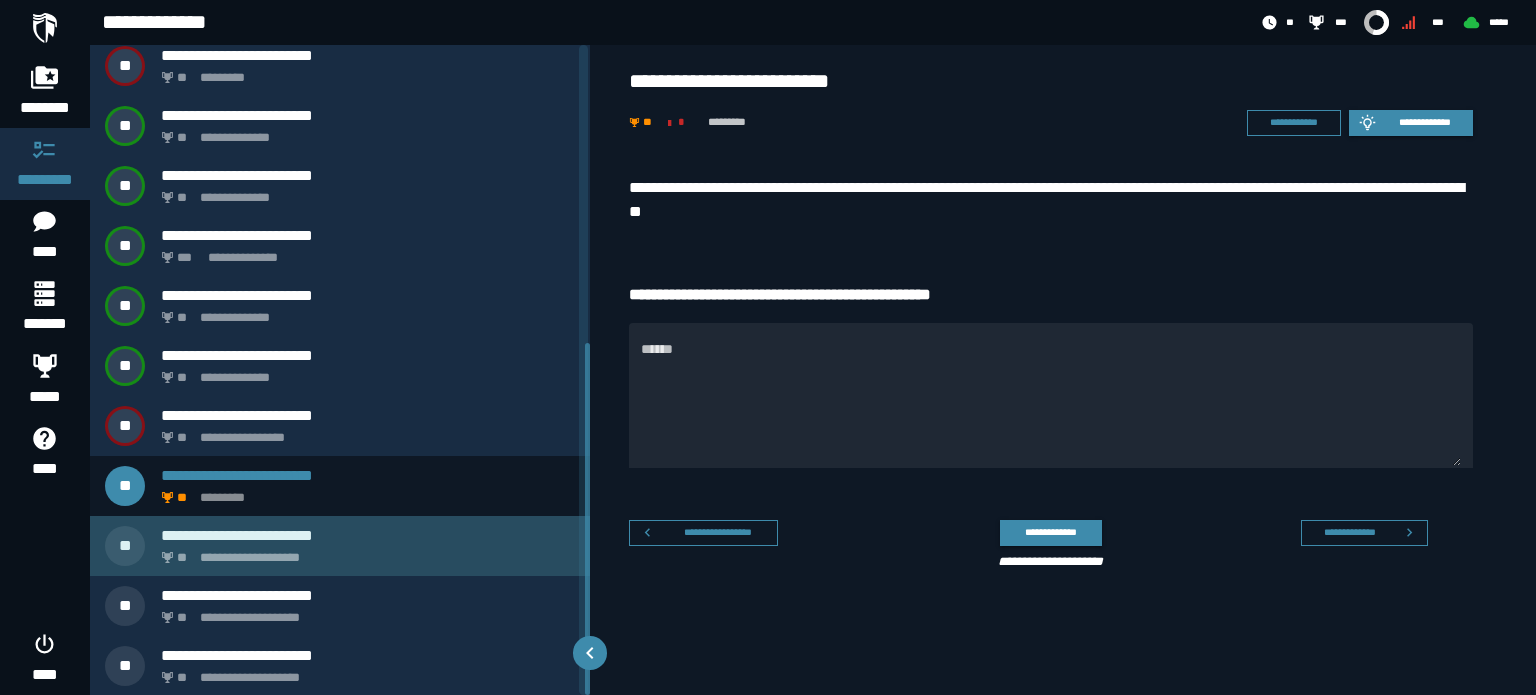 click on "**********" 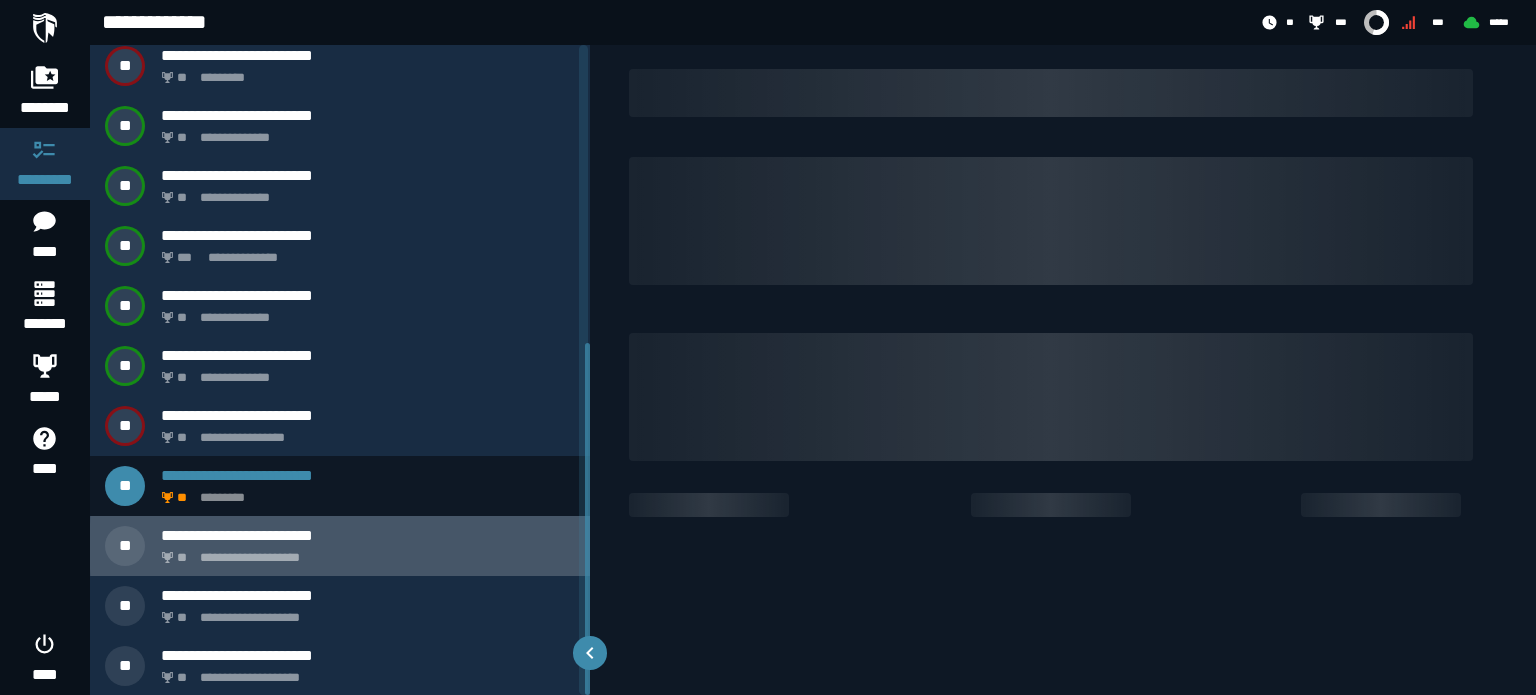 scroll, scrollTop: 429, scrollLeft: 0, axis: vertical 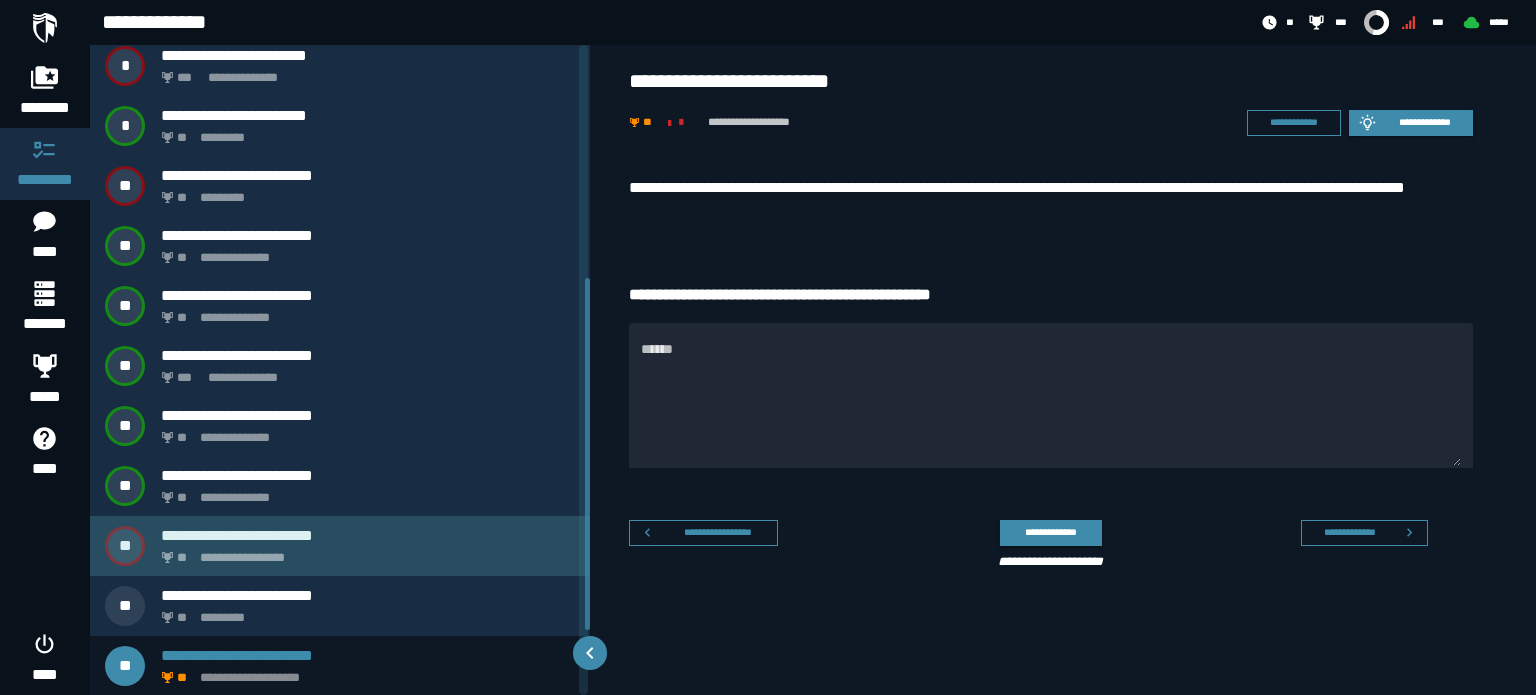 click on "**********" at bounding box center [368, 535] 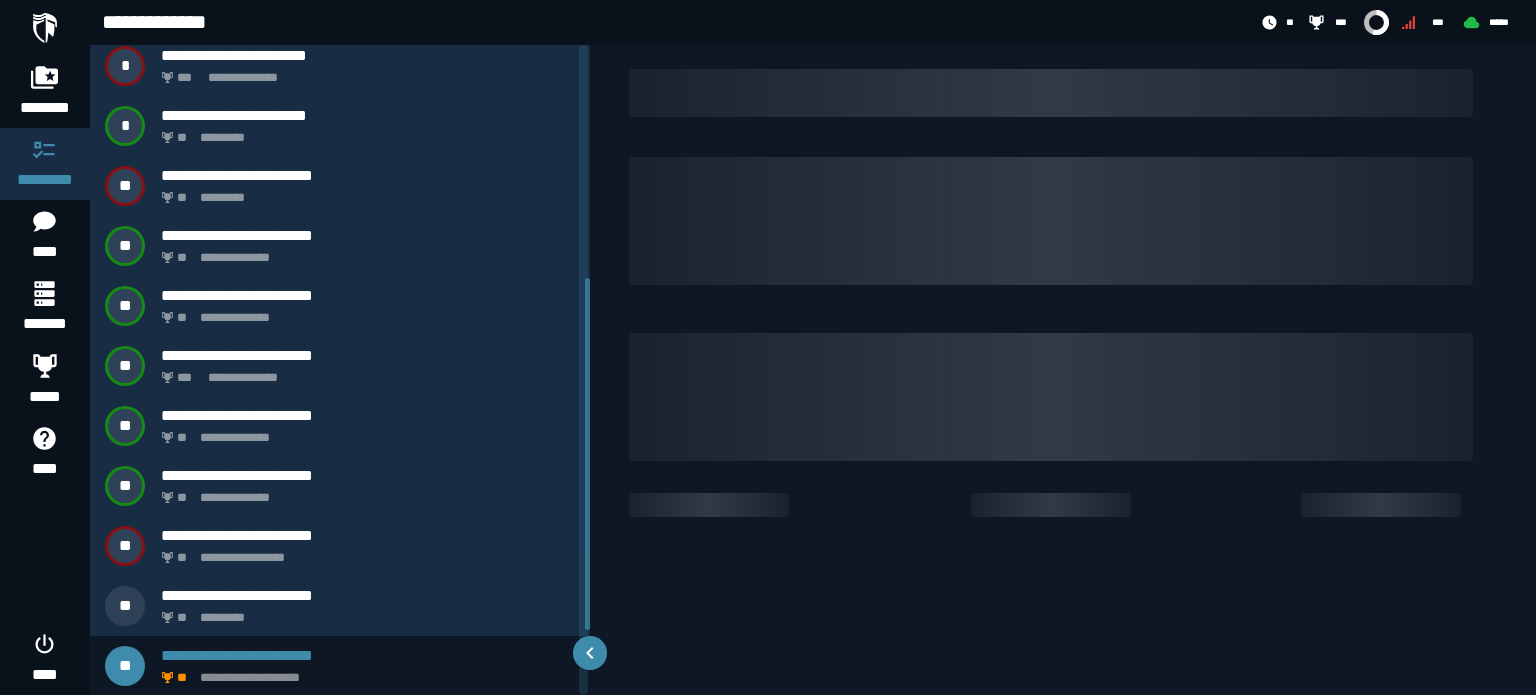 scroll, scrollTop: 309, scrollLeft: 0, axis: vertical 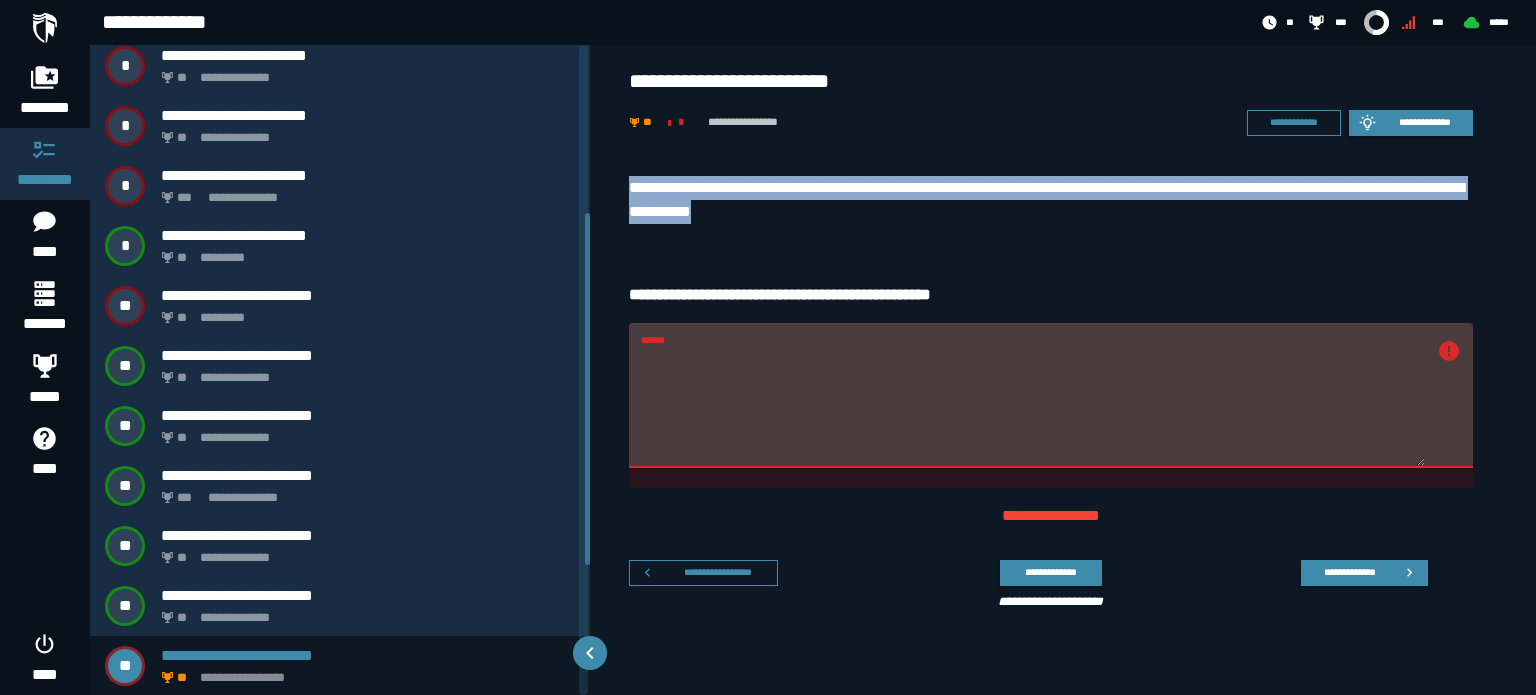 drag, startPoint x: 627, startPoint y: 181, endPoint x: 842, endPoint y: 215, distance: 217.67177 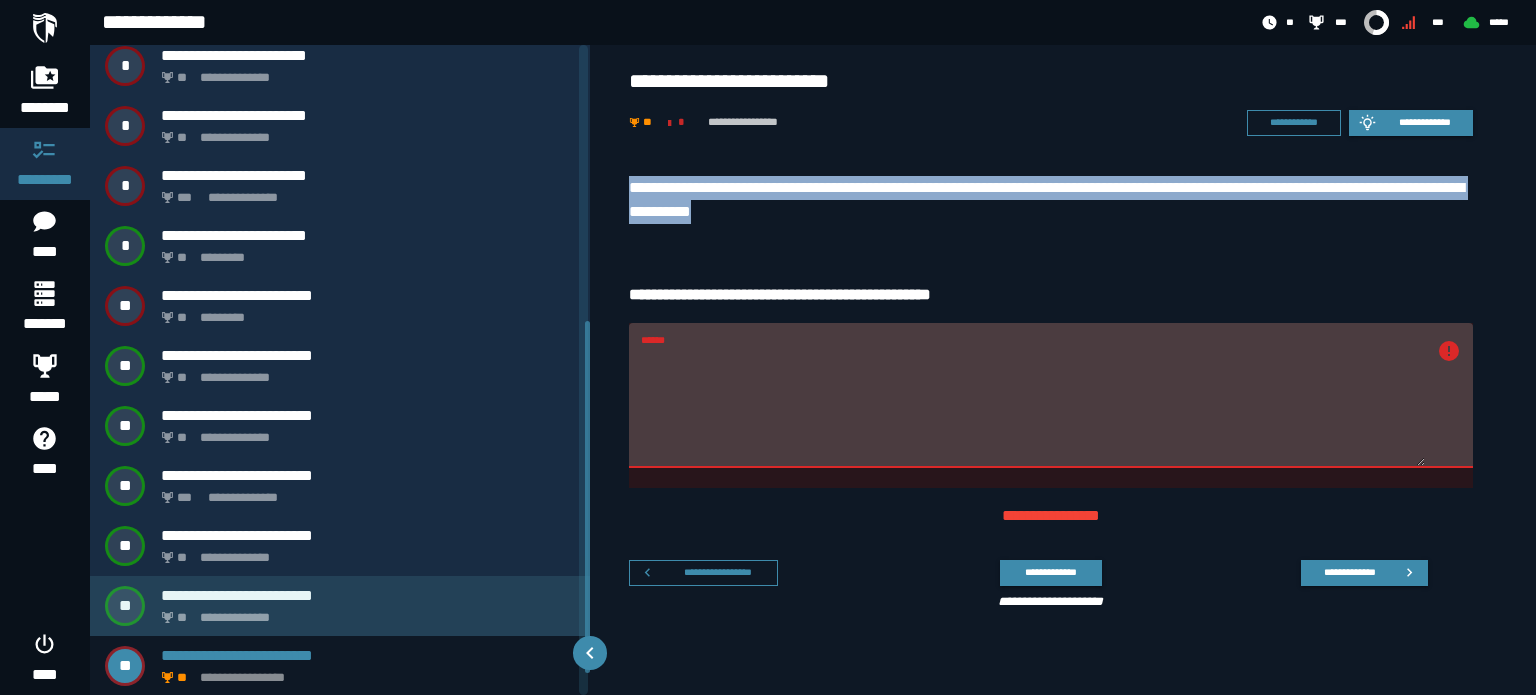 scroll, scrollTop: 509, scrollLeft: 0, axis: vertical 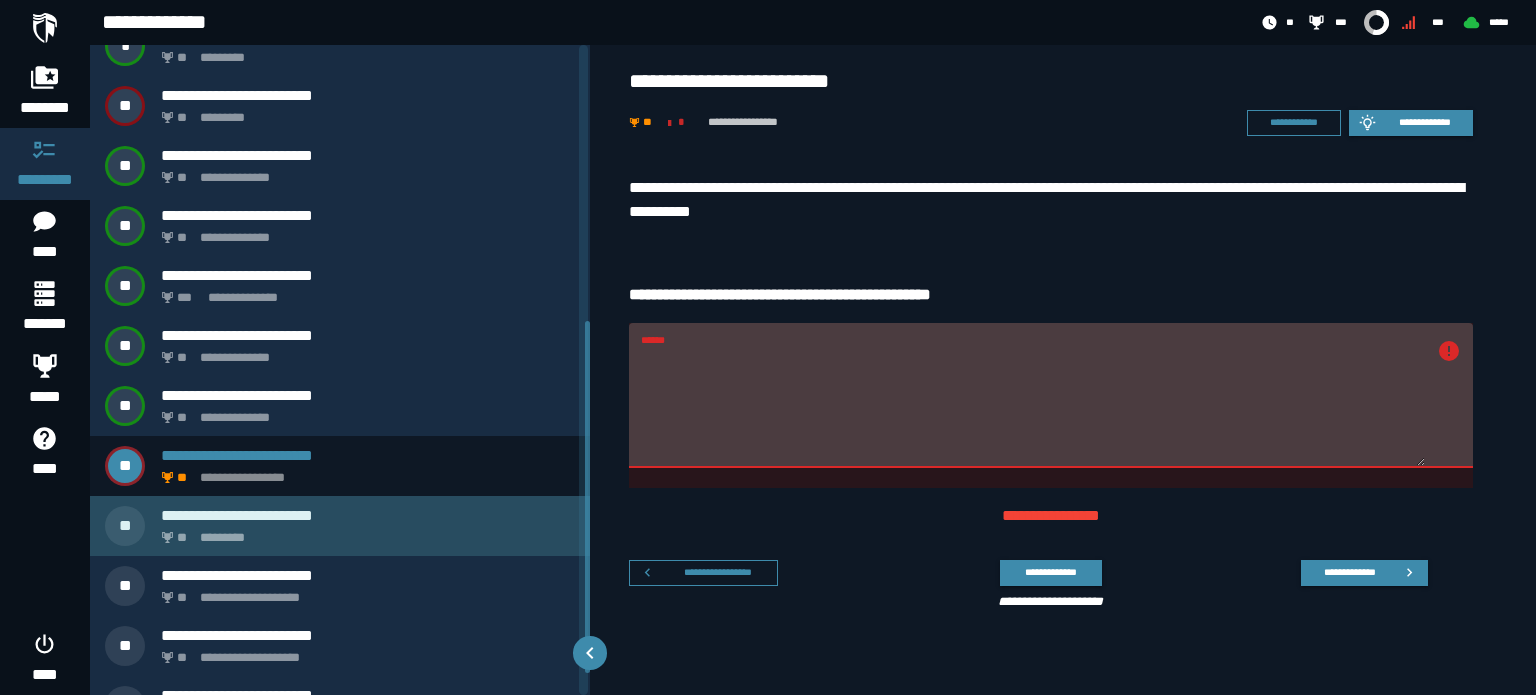 click on "**********" at bounding box center (340, 526) 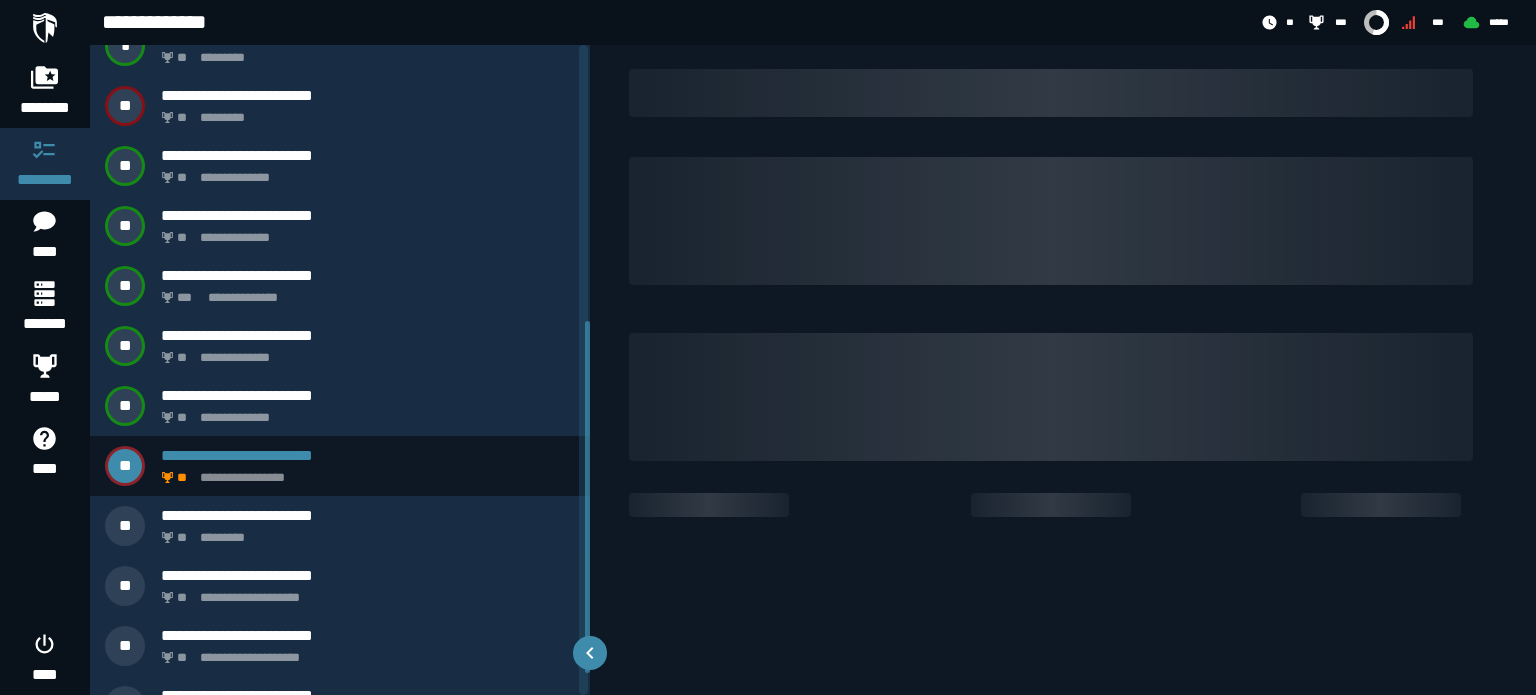 scroll, scrollTop: 369, scrollLeft: 0, axis: vertical 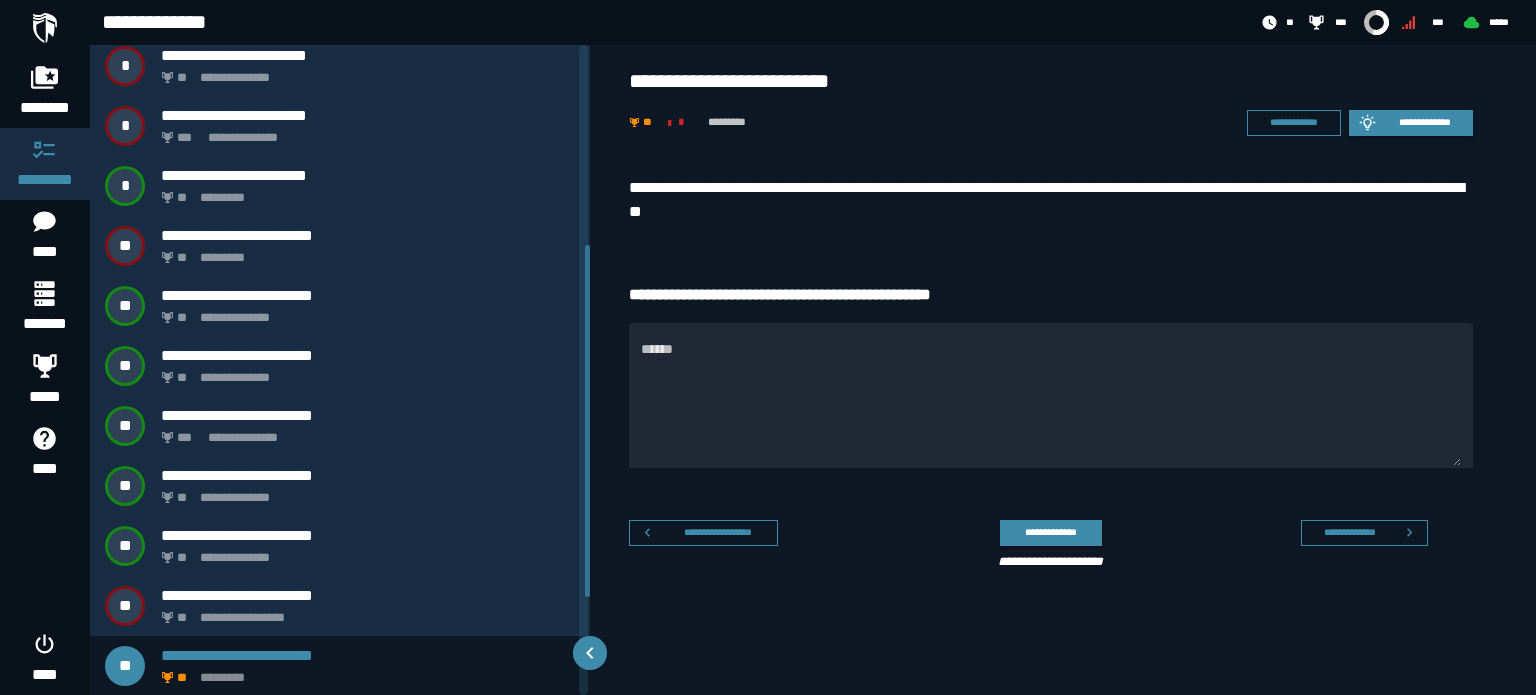 click on "**********" at bounding box center (1051, 200) 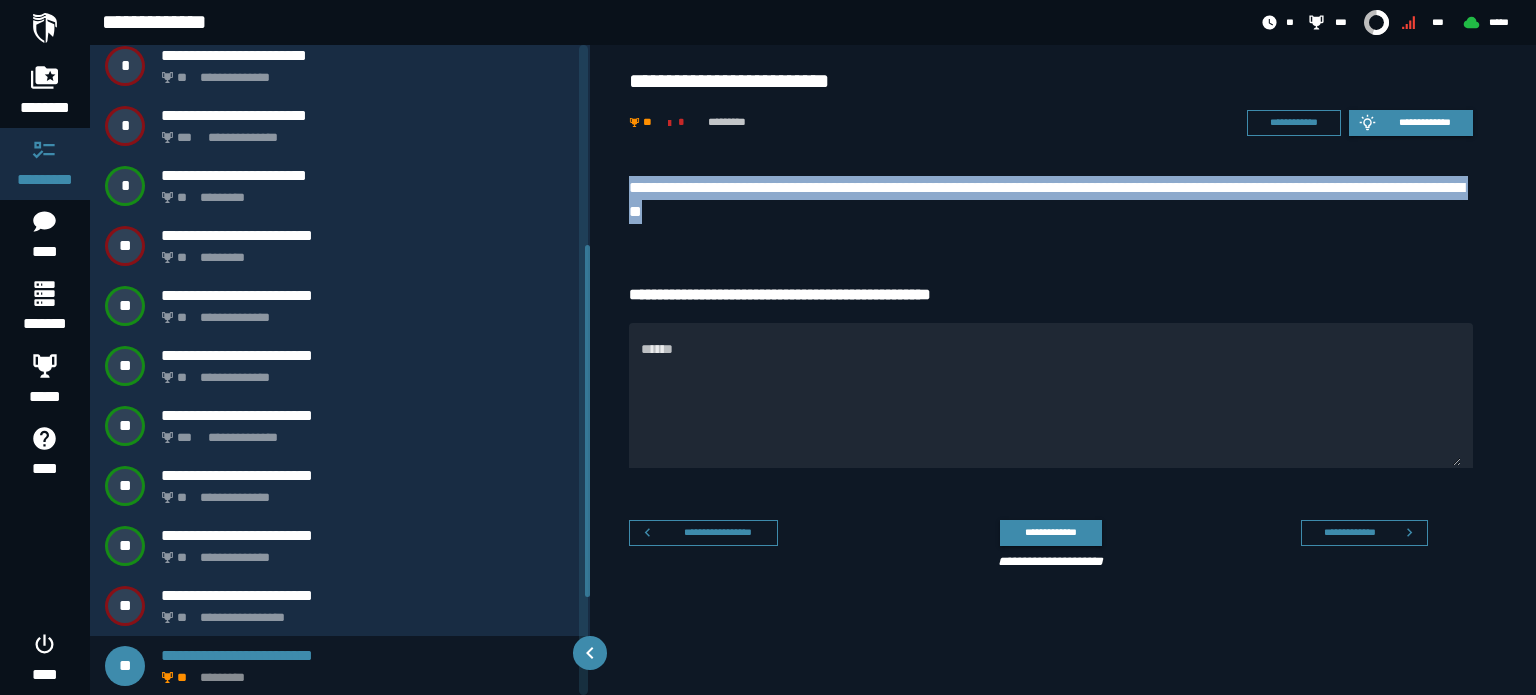 drag, startPoint x: 630, startPoint y: 183, endPoint x: 828, endPoint y: 204, distance: 199.11052 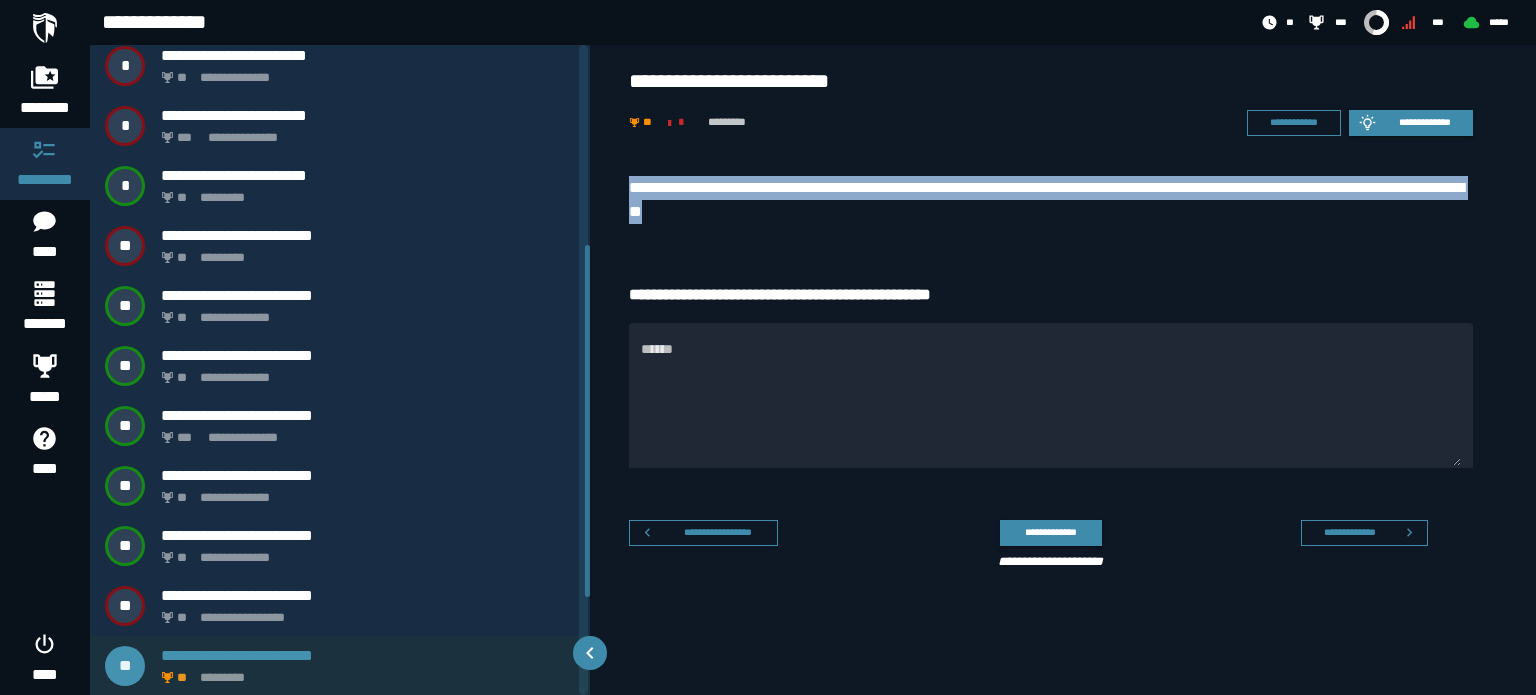 scroll, scrollTop: 549, scrollLeft: 0, axis: vertical 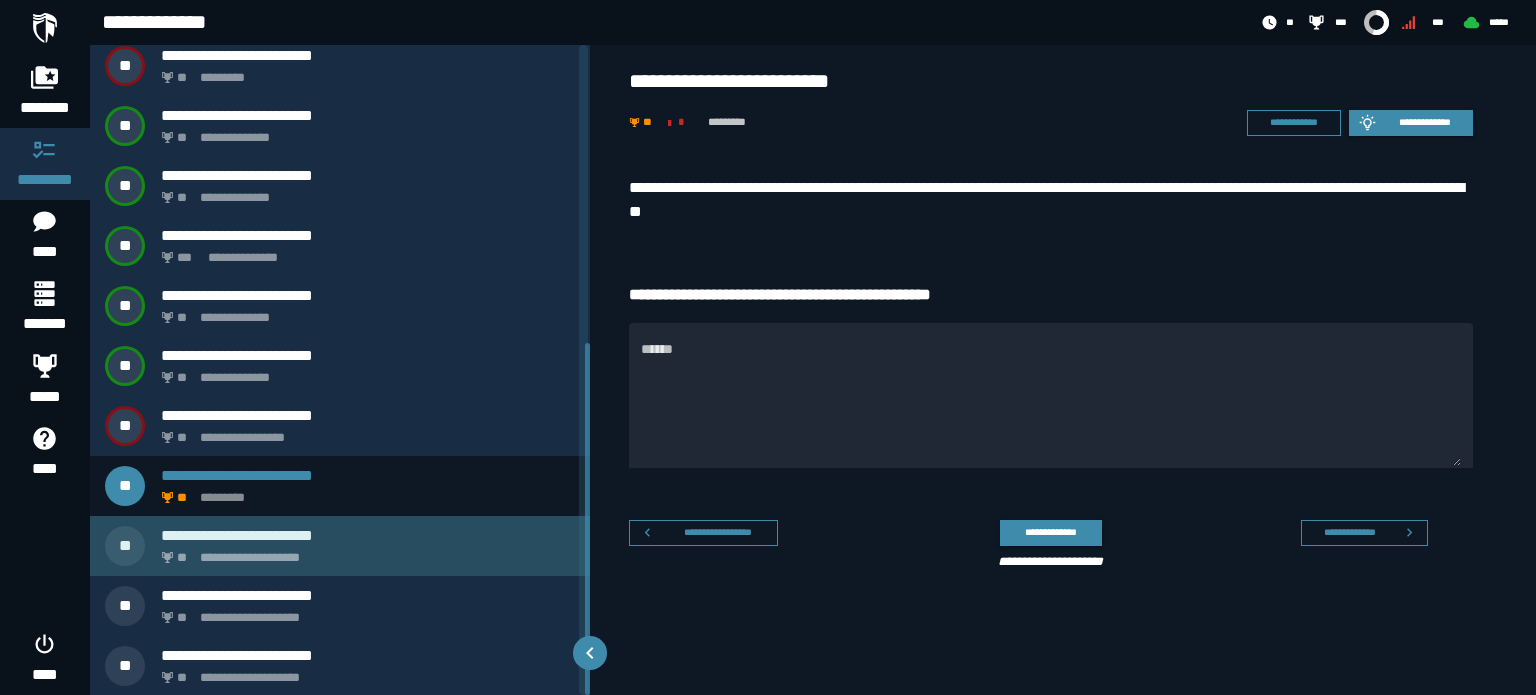 click on "**********" 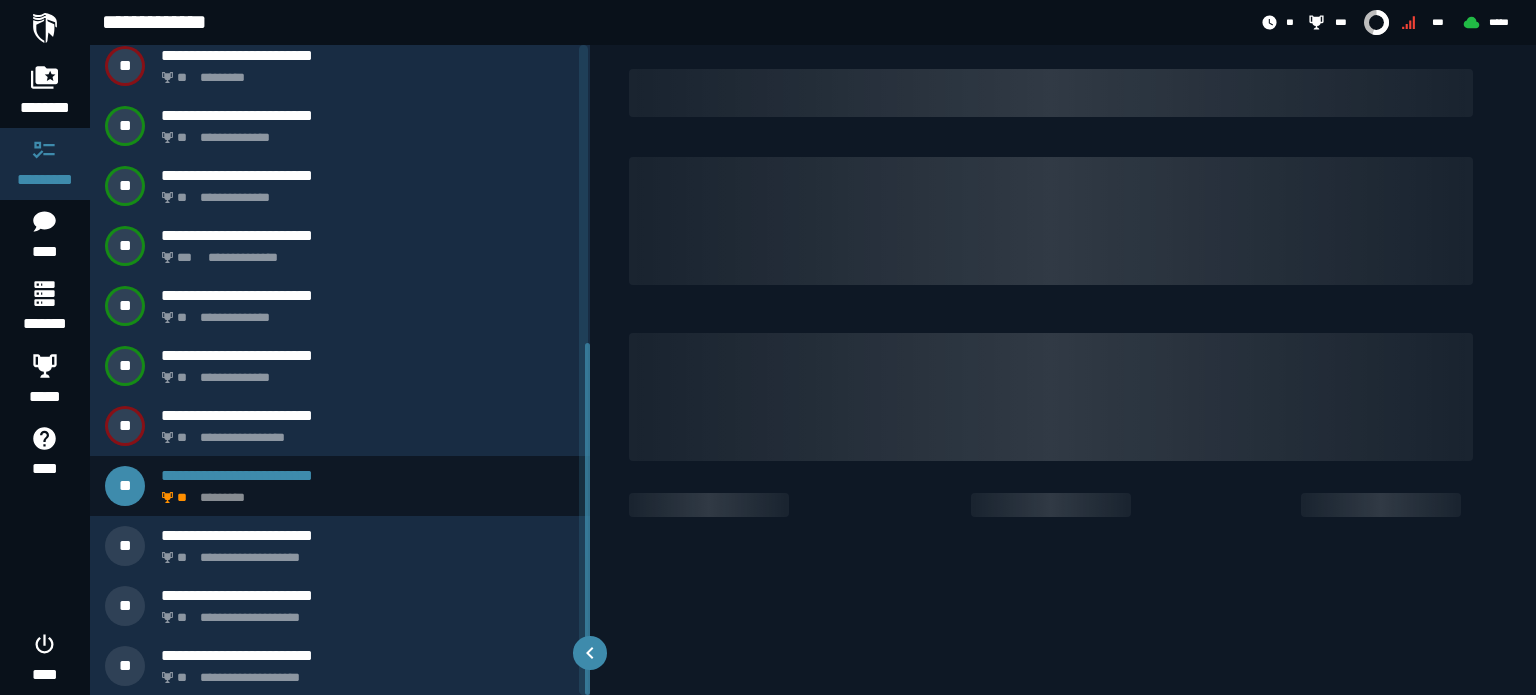 scroll, scrollTop: 429, scrollLeft: 0, axis: vertical 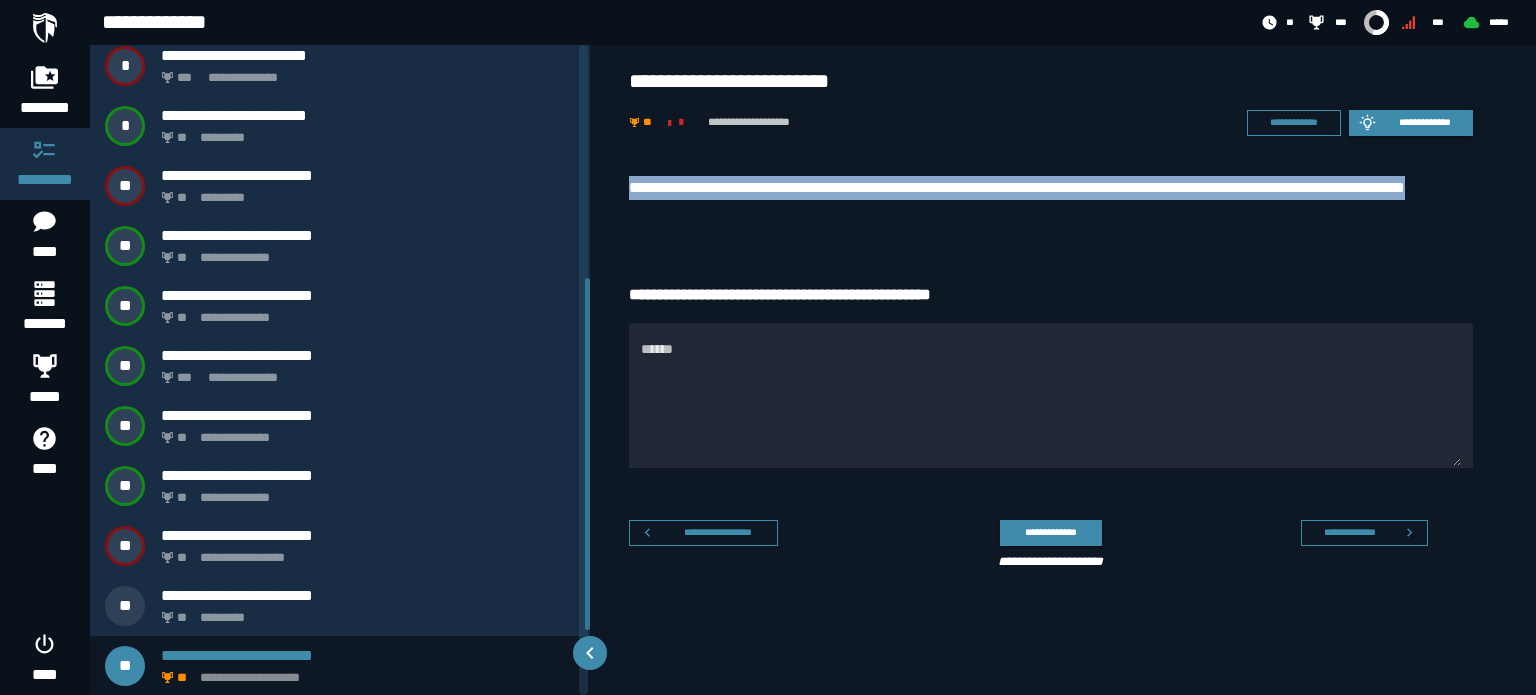 drag, startPoint x: 628, startPoint y: 191, endPoint x: 710, endPoint y: 228, distance: 89.961105 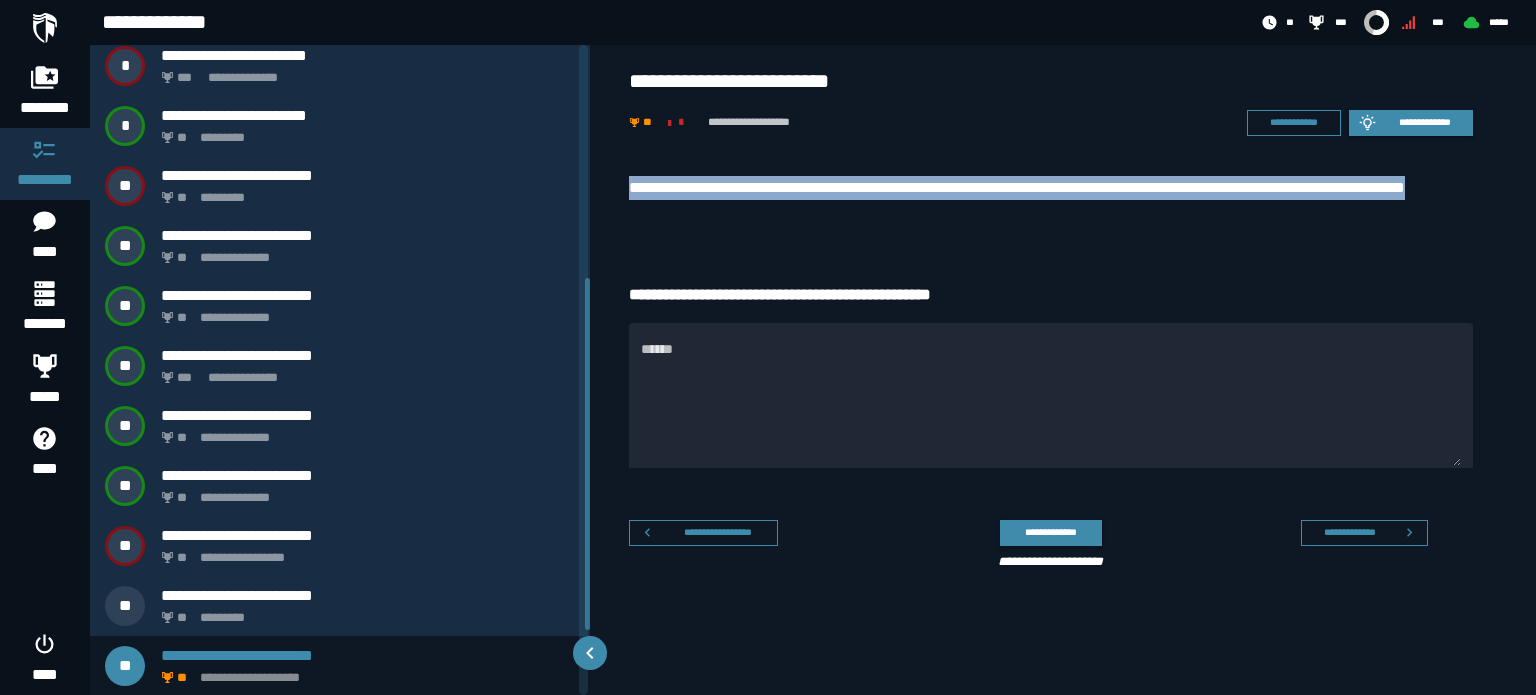 scroll, scrollTop: 549, scrollLeft: 0, axis: vertical 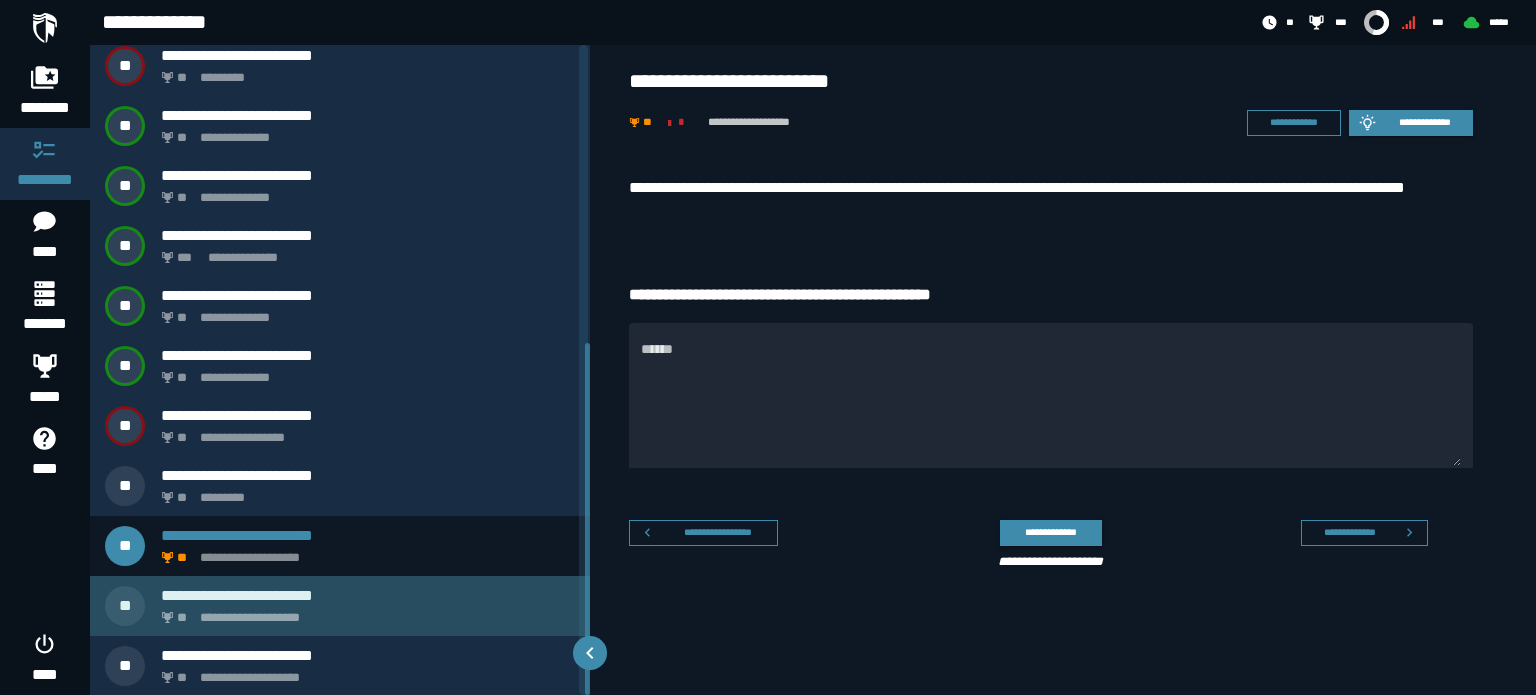 click on "**********" at bounding box center [364, 612] 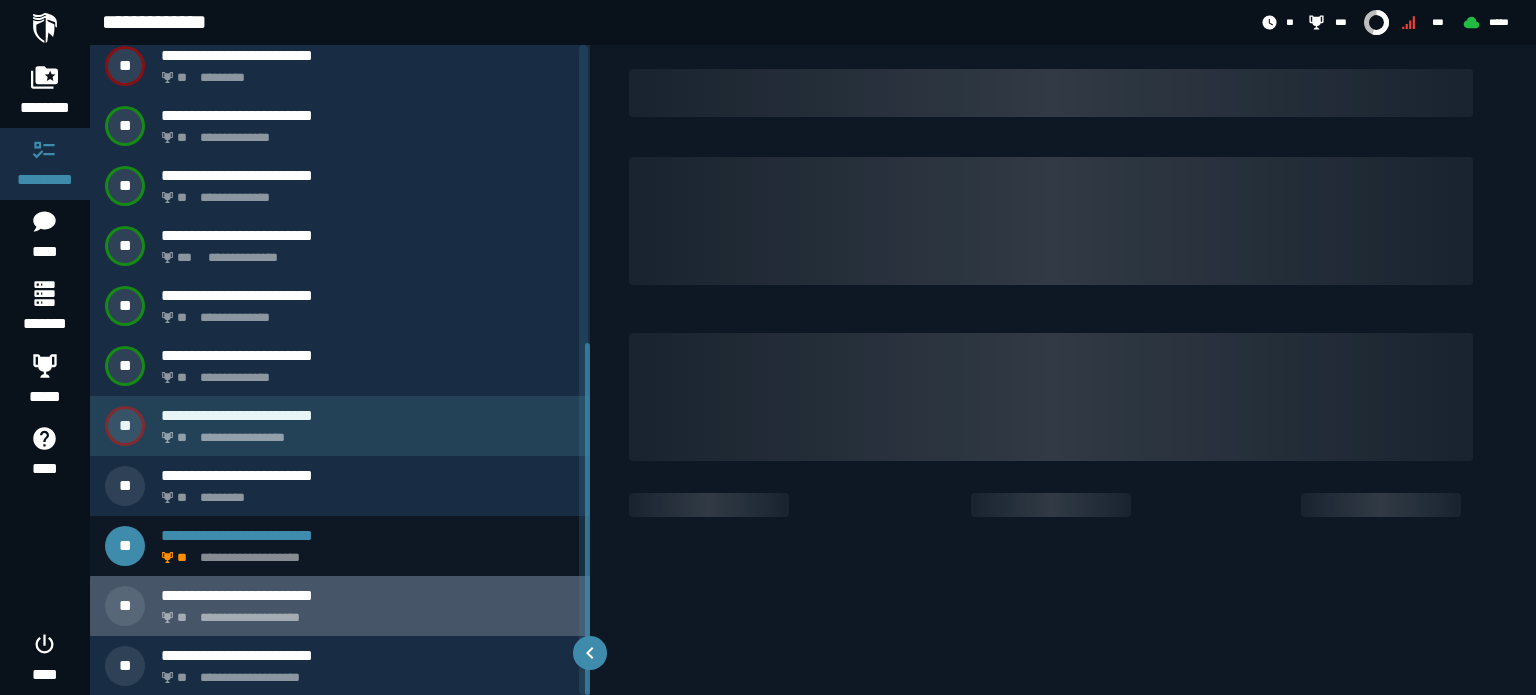 scroll, scrollTop: 489, scrollLeft: 0, axis: vertical 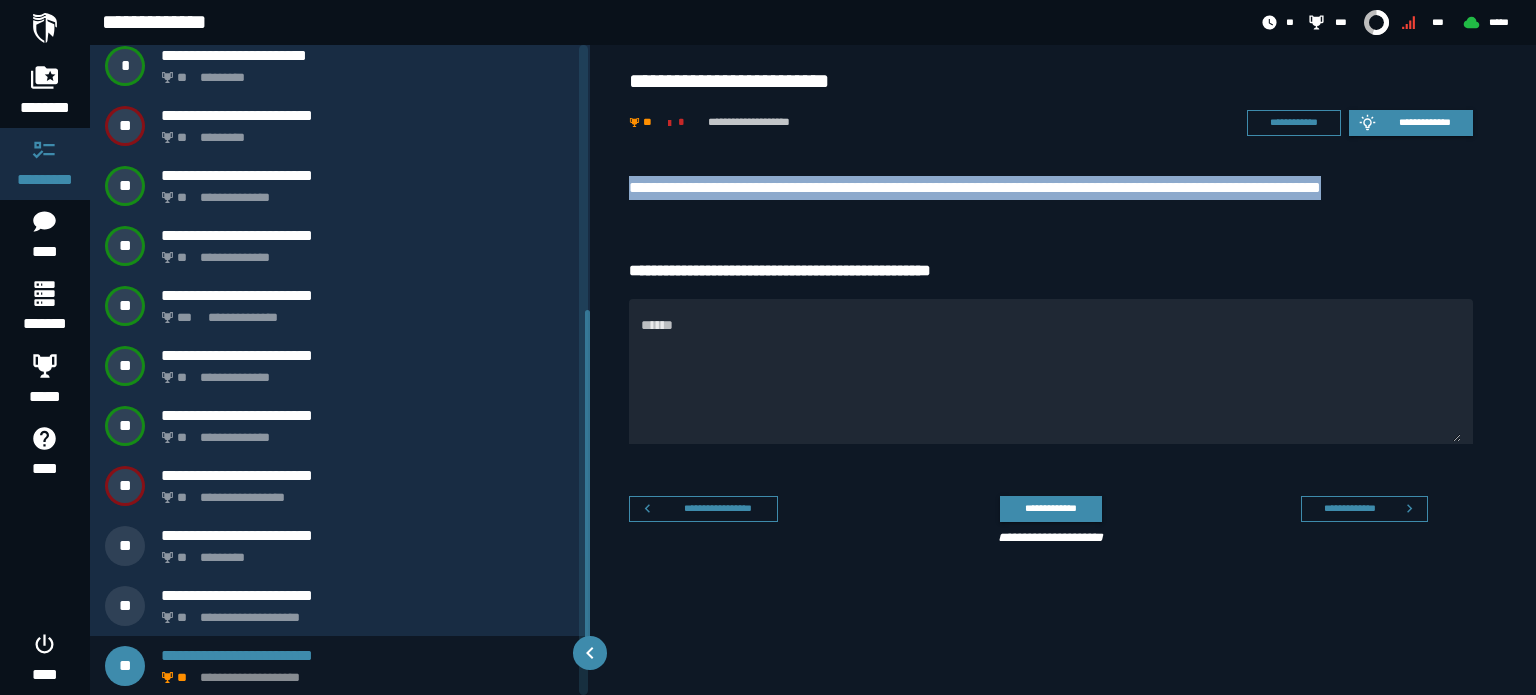 drag, startPoint x: 632, startPoint y: 183, endPoint x: 1466, endPoint y: 173, distance: 834.05994 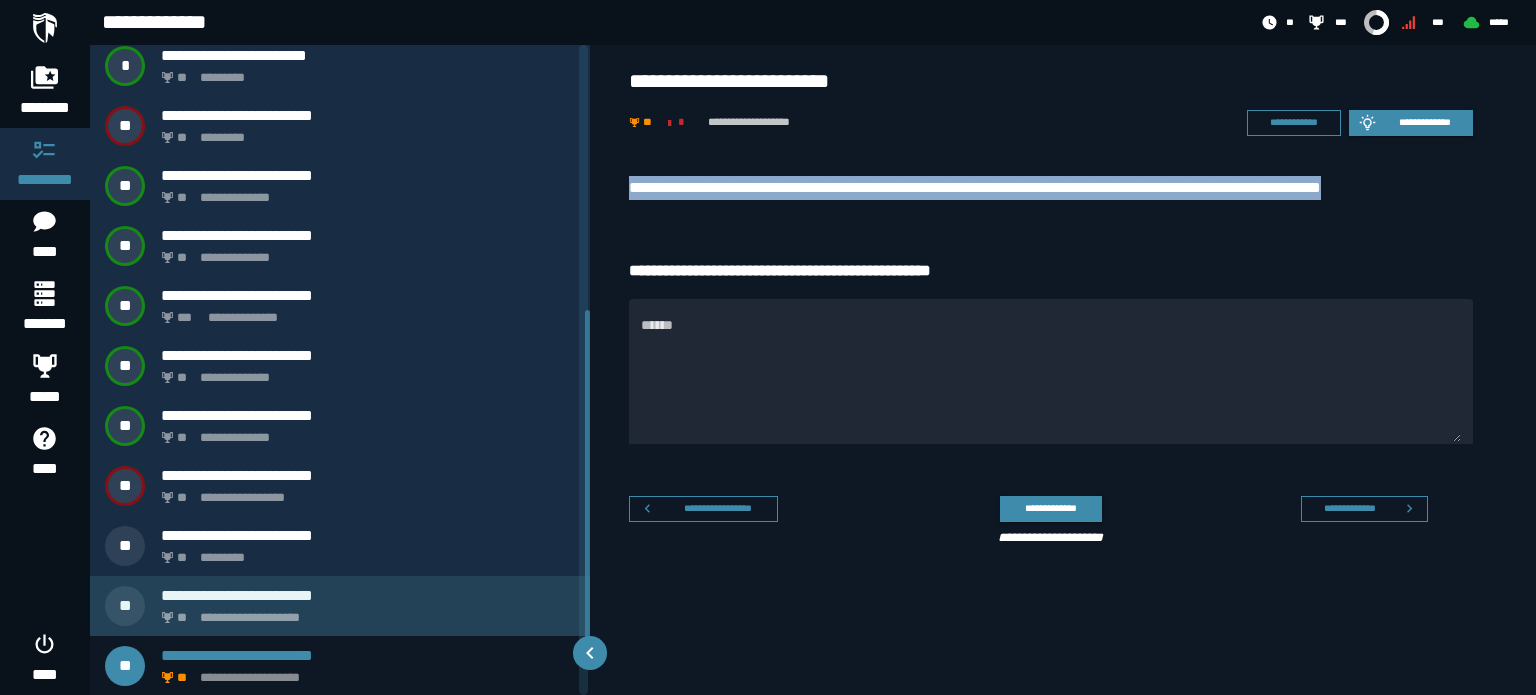 scroll, scrollTop: 549, scrollLeft: 0, axis: vertical 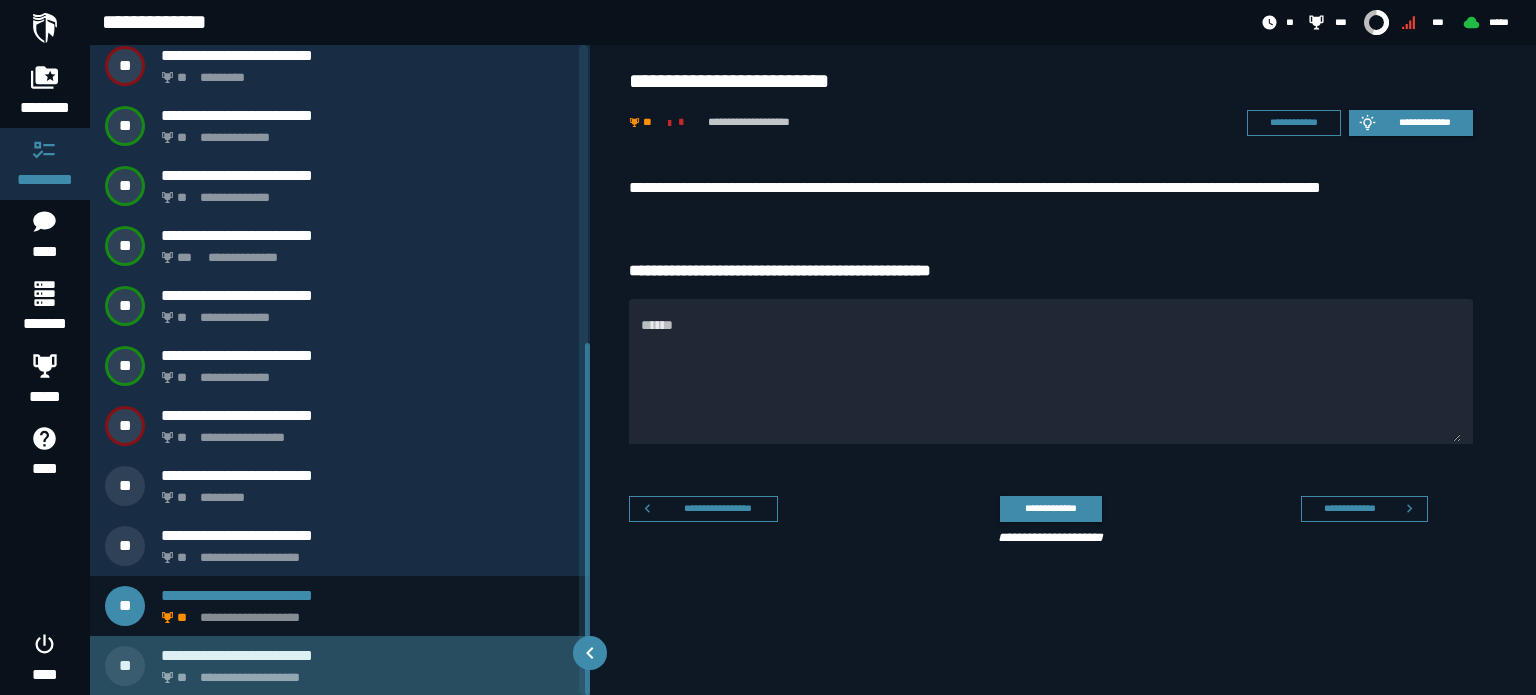 click on "**********" at bounding box center (368, 655) 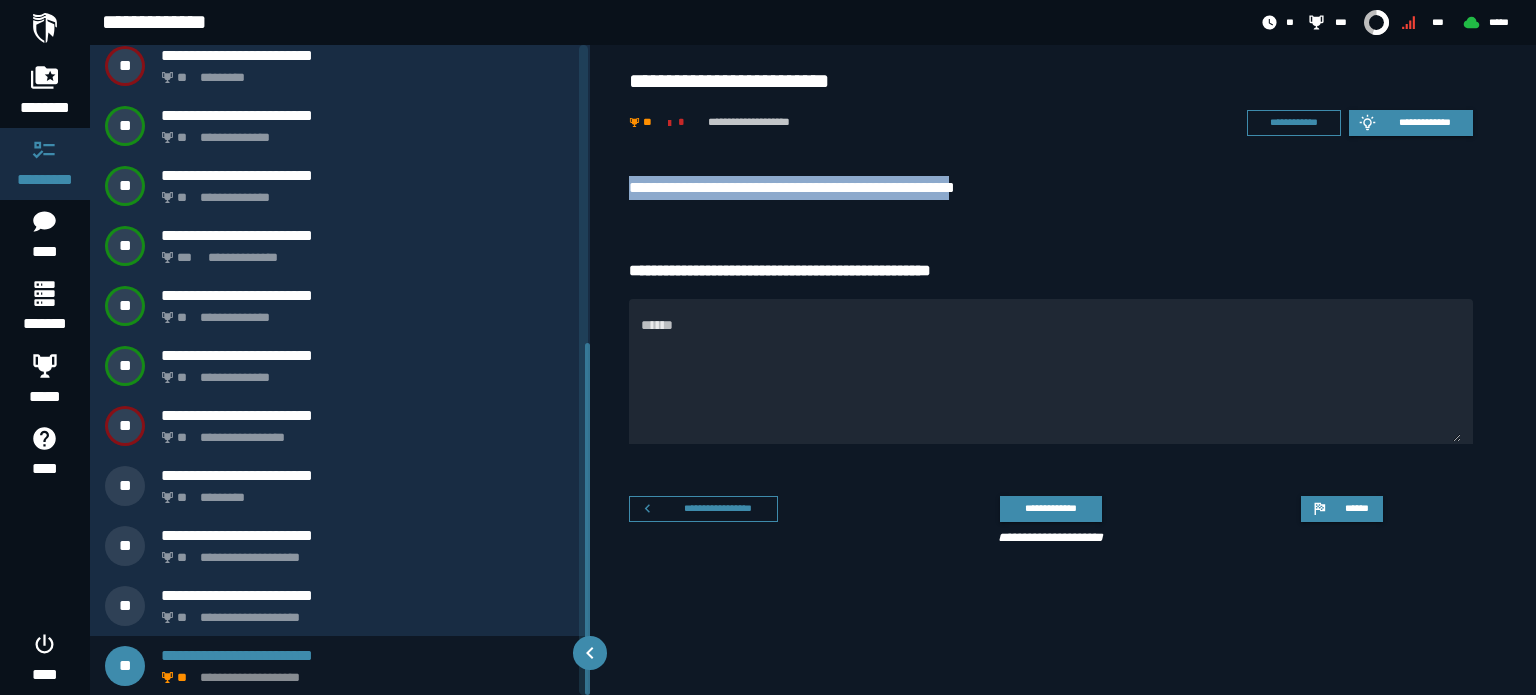 drag, startPoint x: 625, startPoint y: 181, endPoint x: 1008, endPoint y: 205, distance: 383.75122 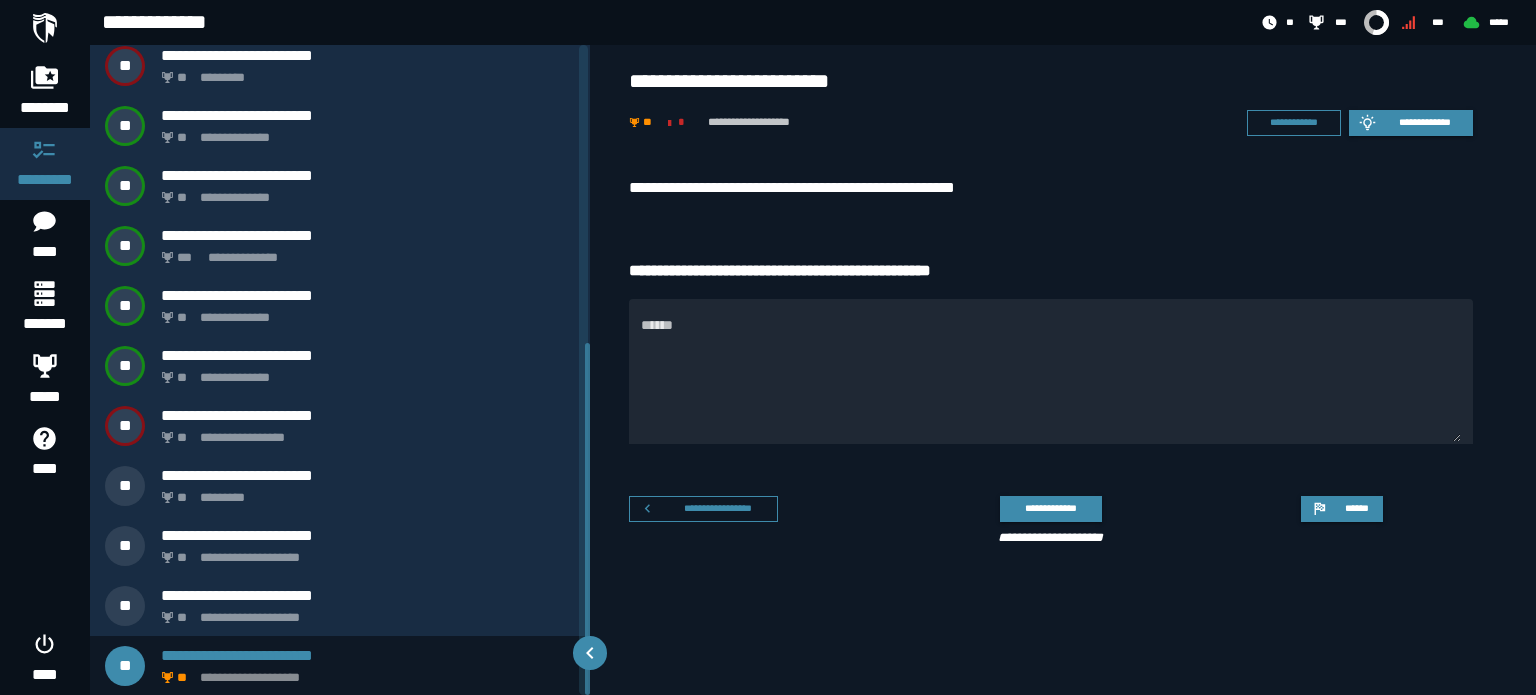 click on "**********" at bounding box center (1051, 193) 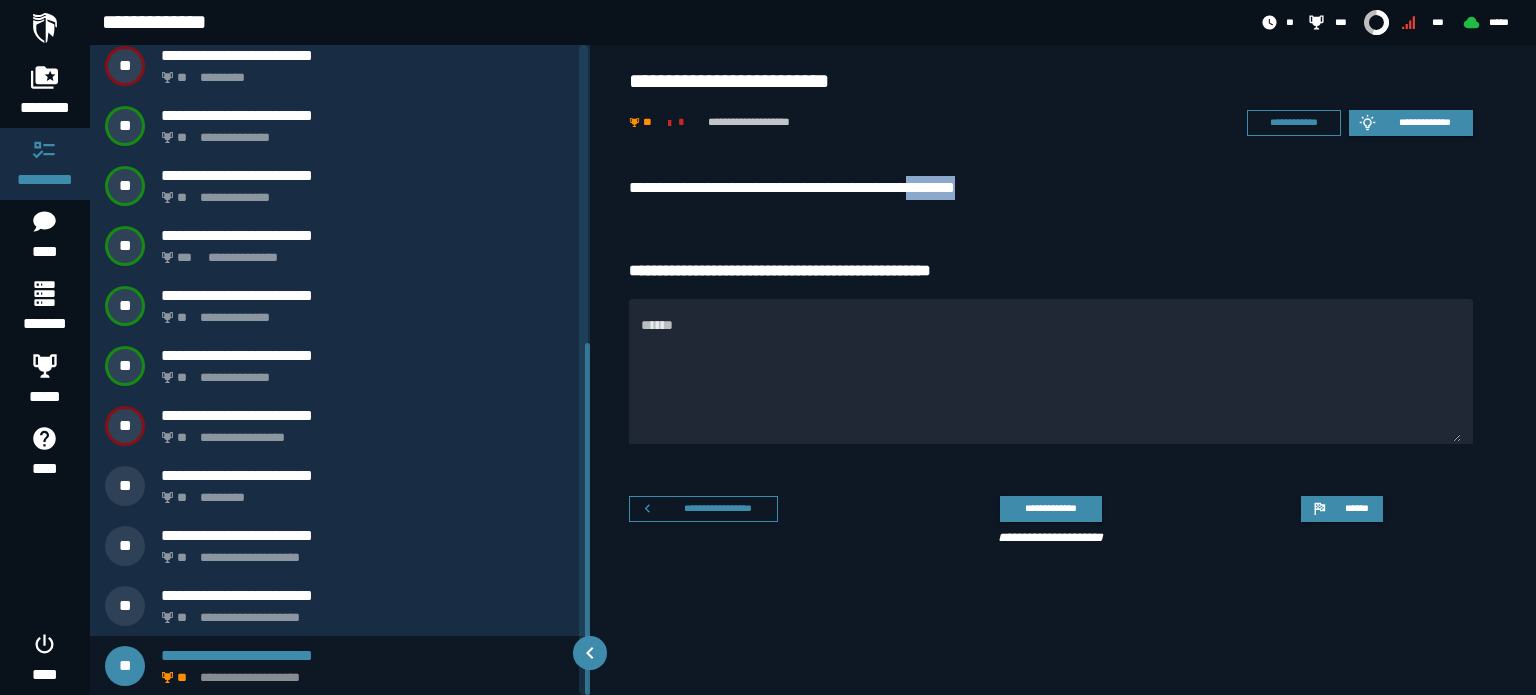 click on "**********" at bounding box center (1051, 188) 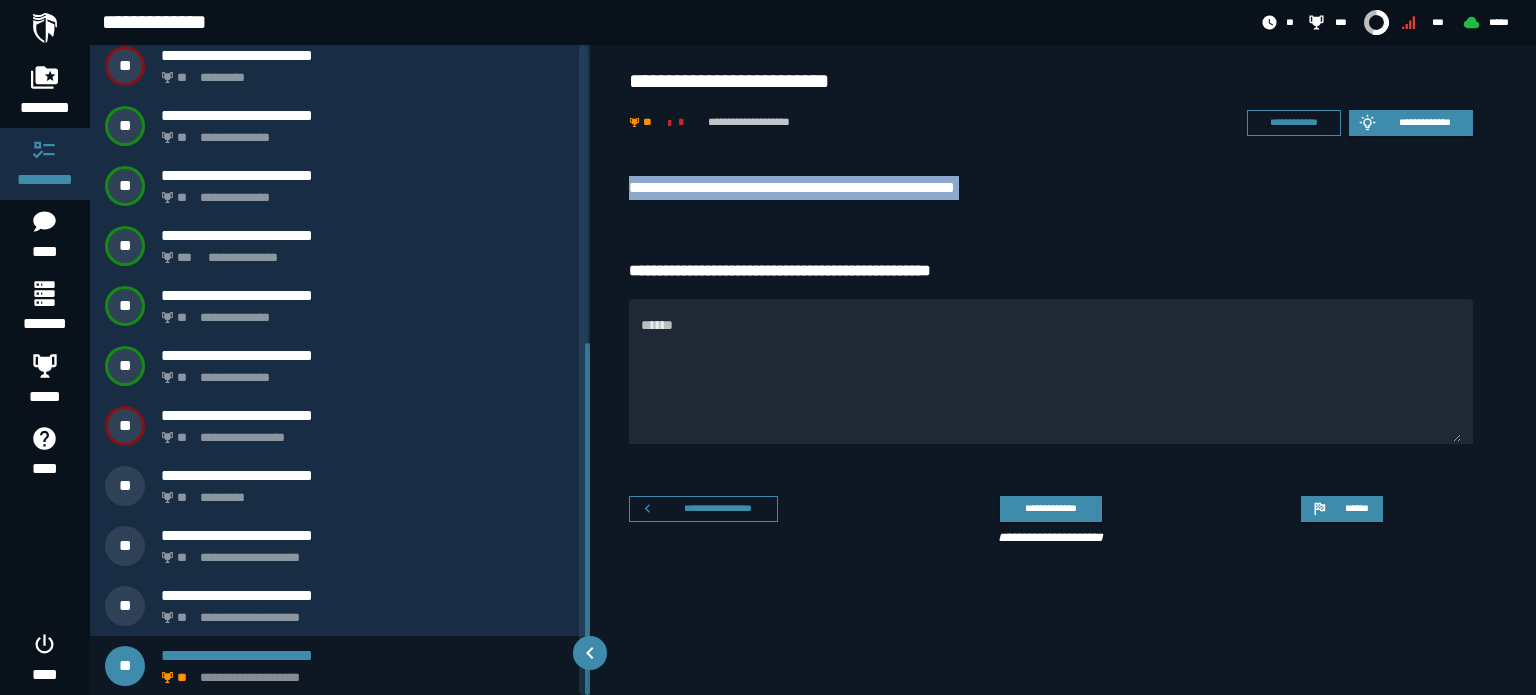 click on "**********" at bounding box center [1051, 188] 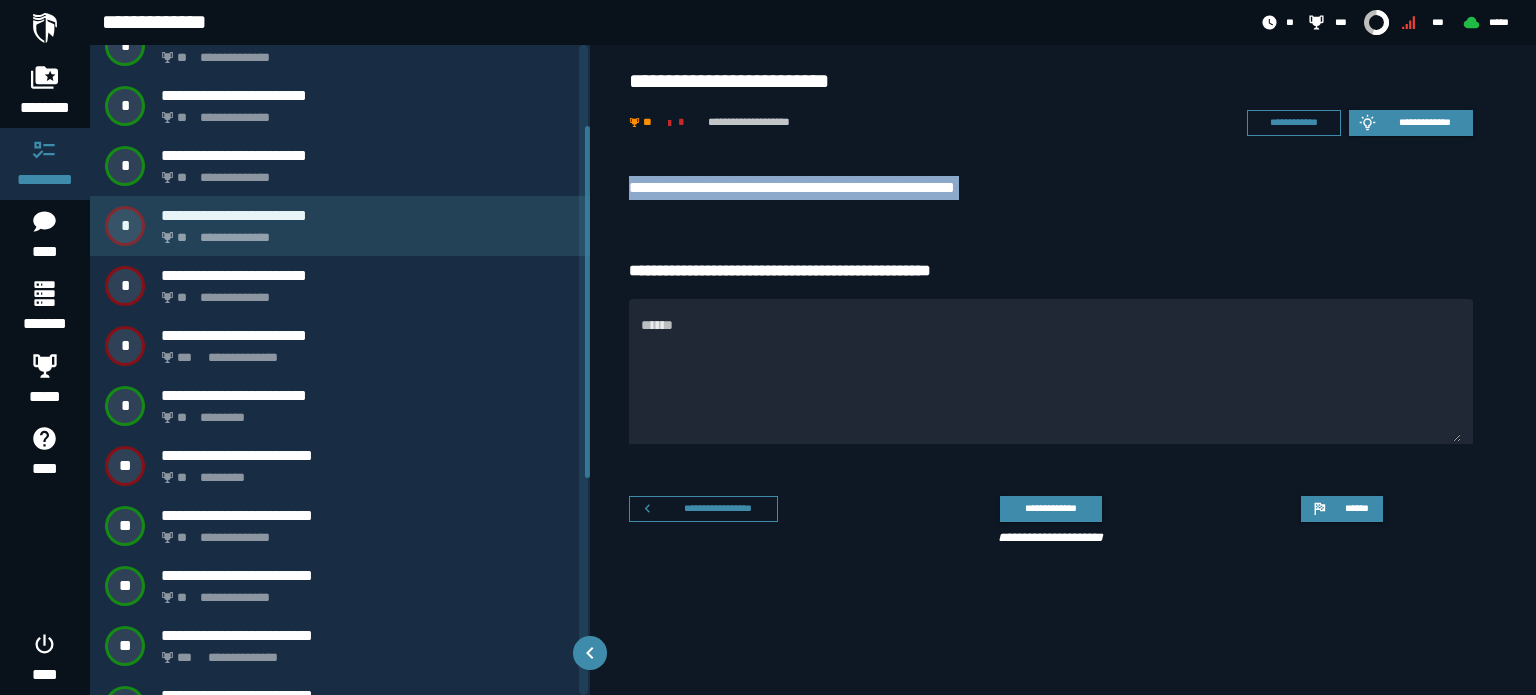 scroll, scrollTop: 0, scrollLeft: 0, axis: both 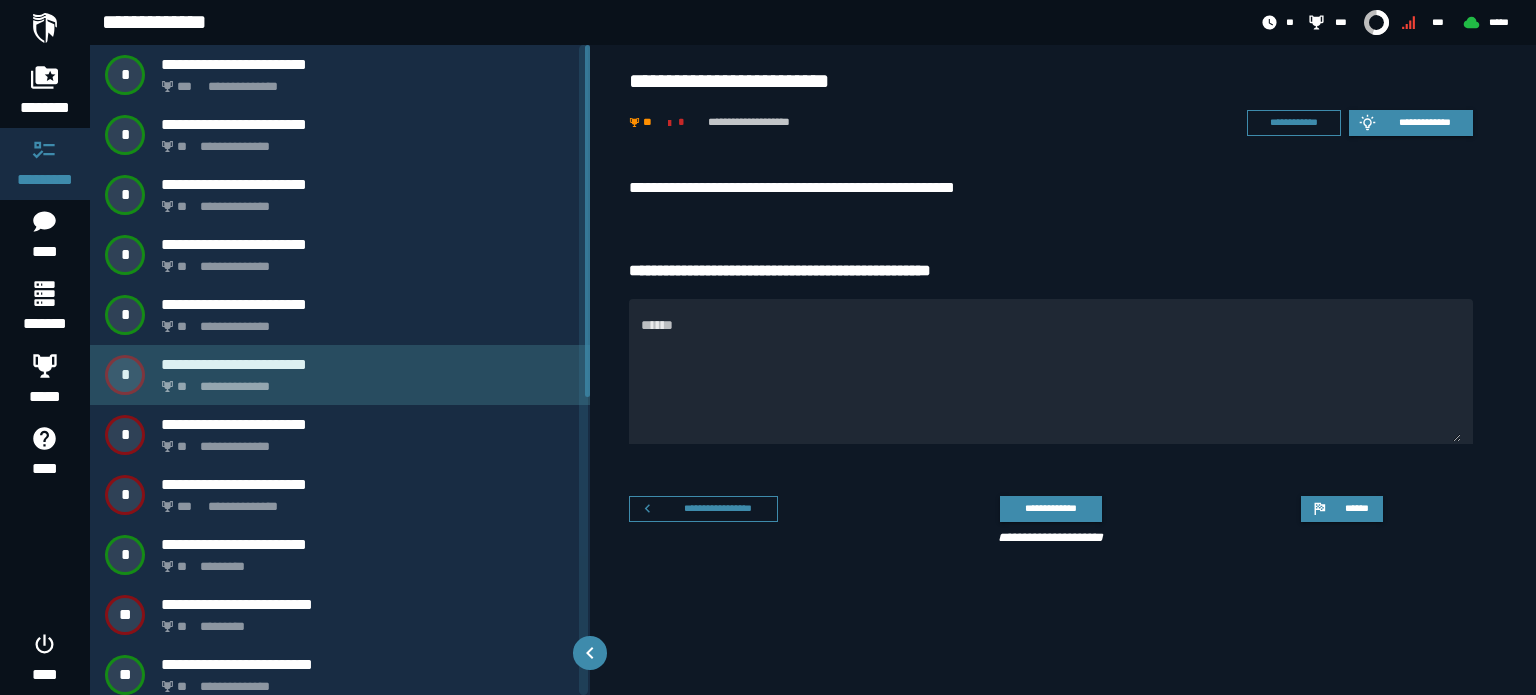 click on "**********" at bounding box center (364, 381) 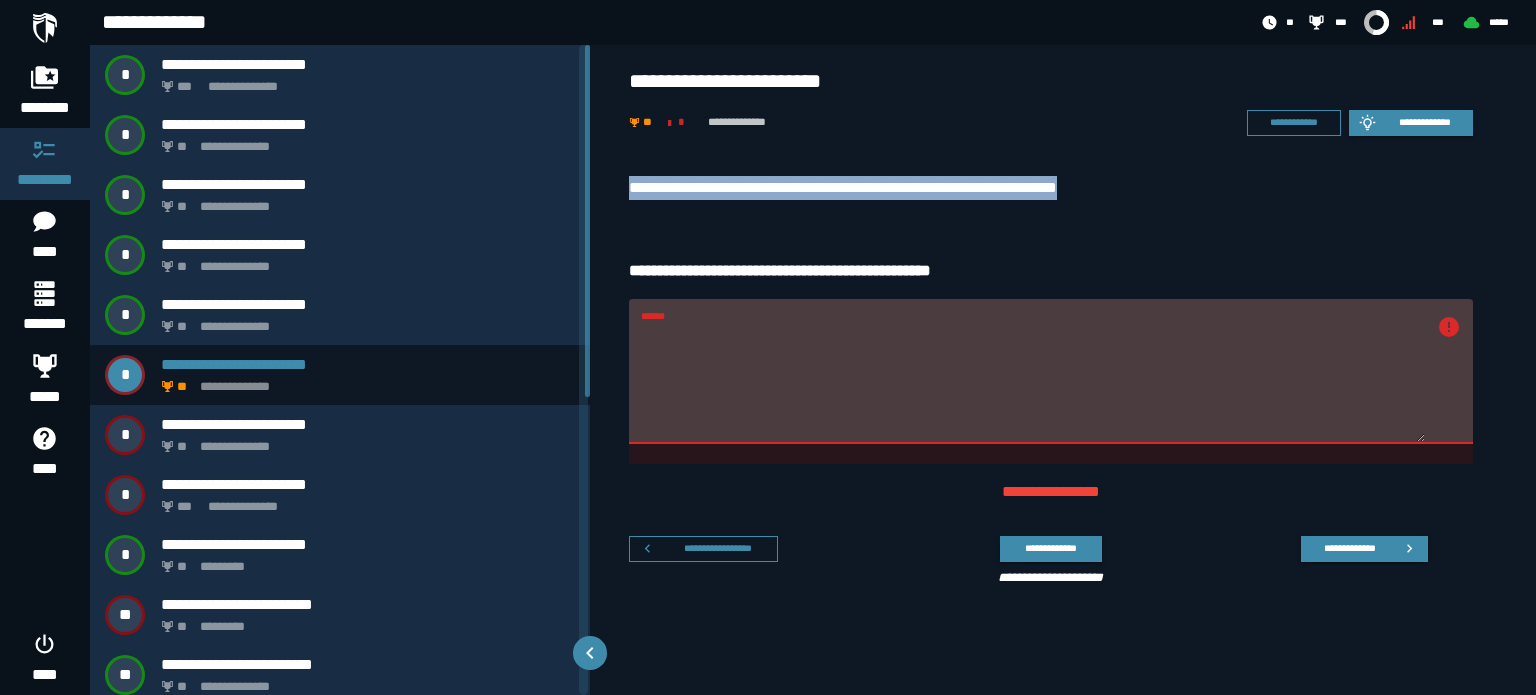 drag, startPoint x: 633, startPoint y: 190, endPoint x: 1154, endPoint y: 202, distance: 521.1382 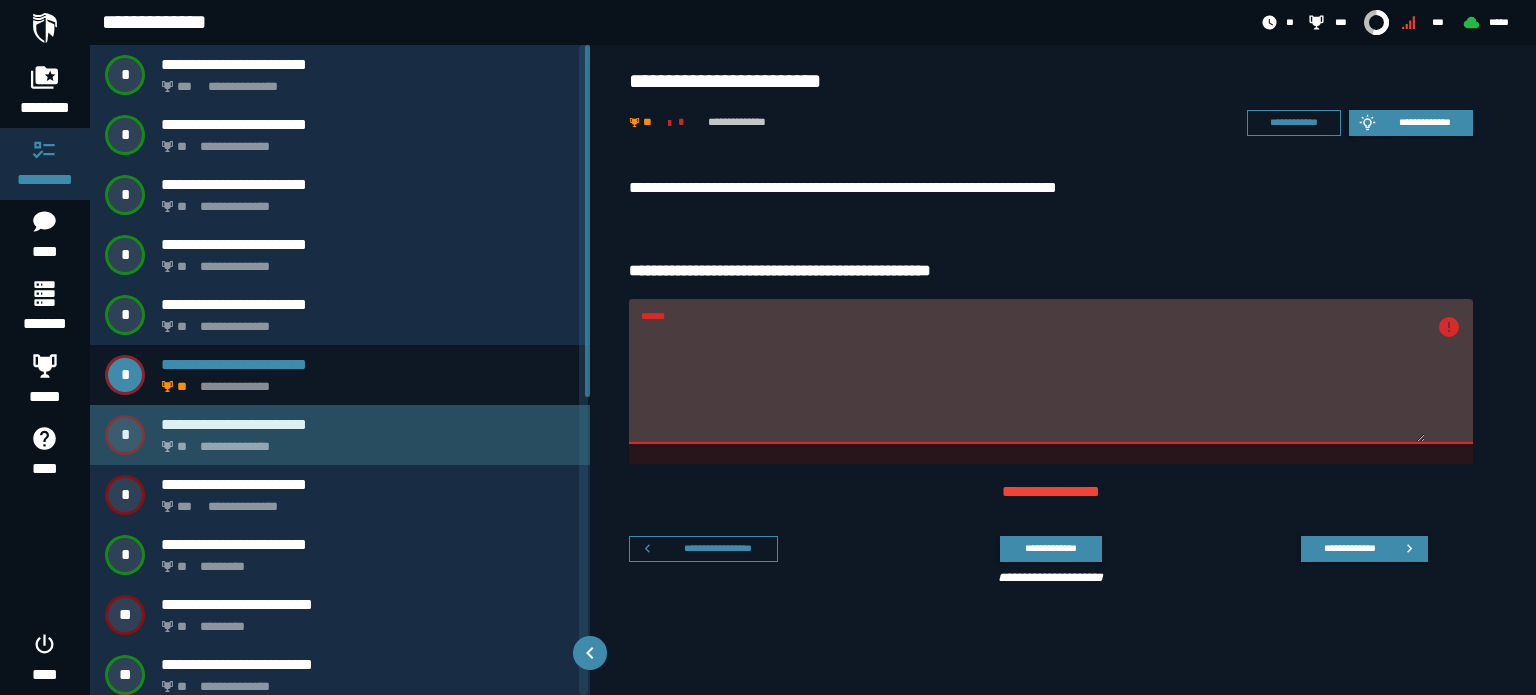 click on "**********" at bounding box center (340, 435) 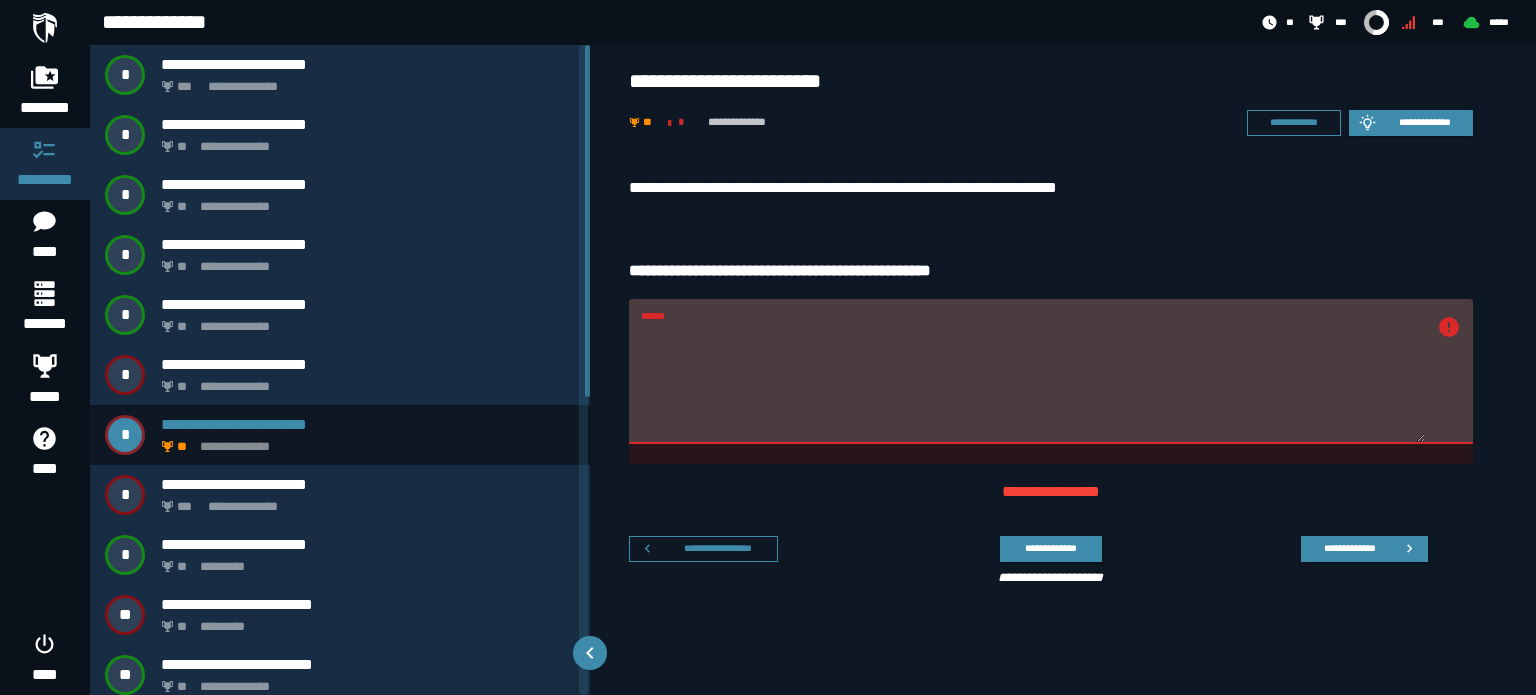 click on "**********" at bounding box center (1051, 188) 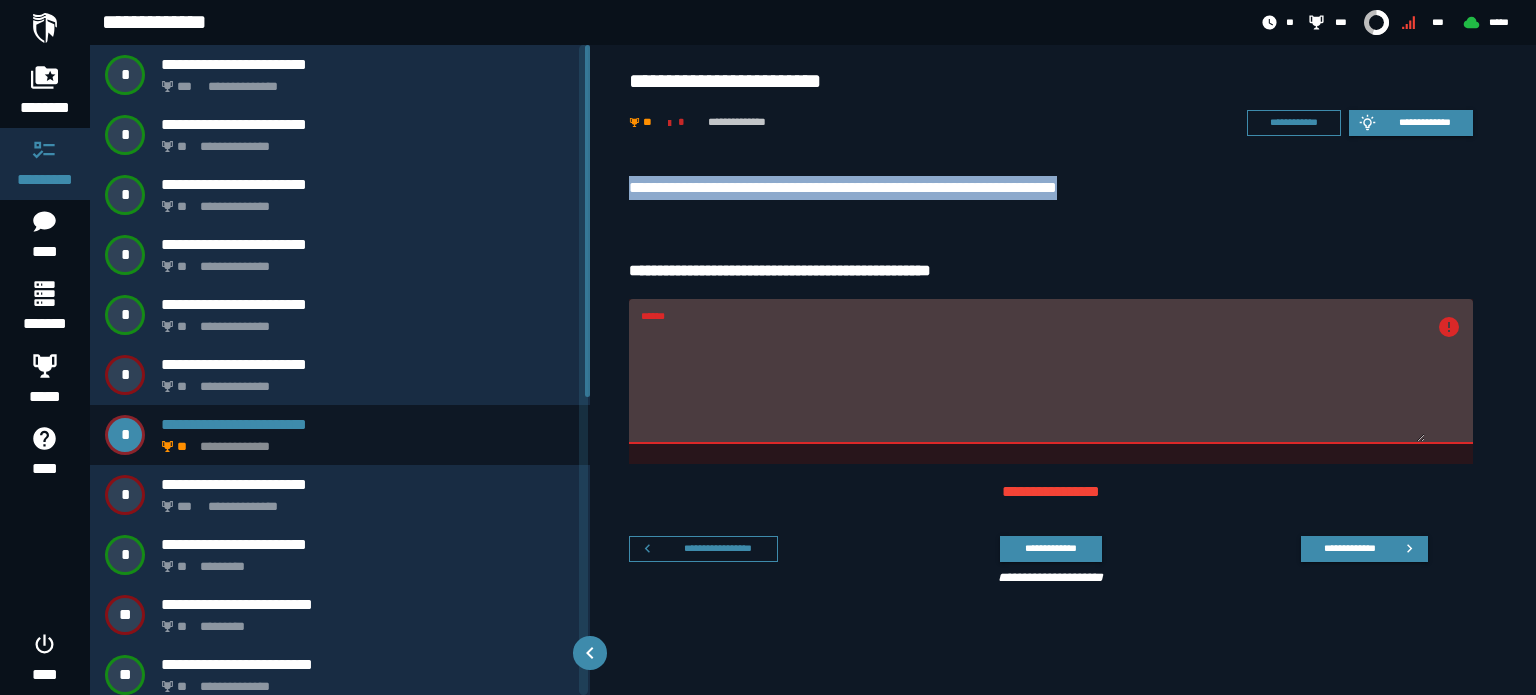 drag, startPoint x: 628, startPoint y: 184, endPoint x: 1154, endPoint y: 186, distance: 526.0038 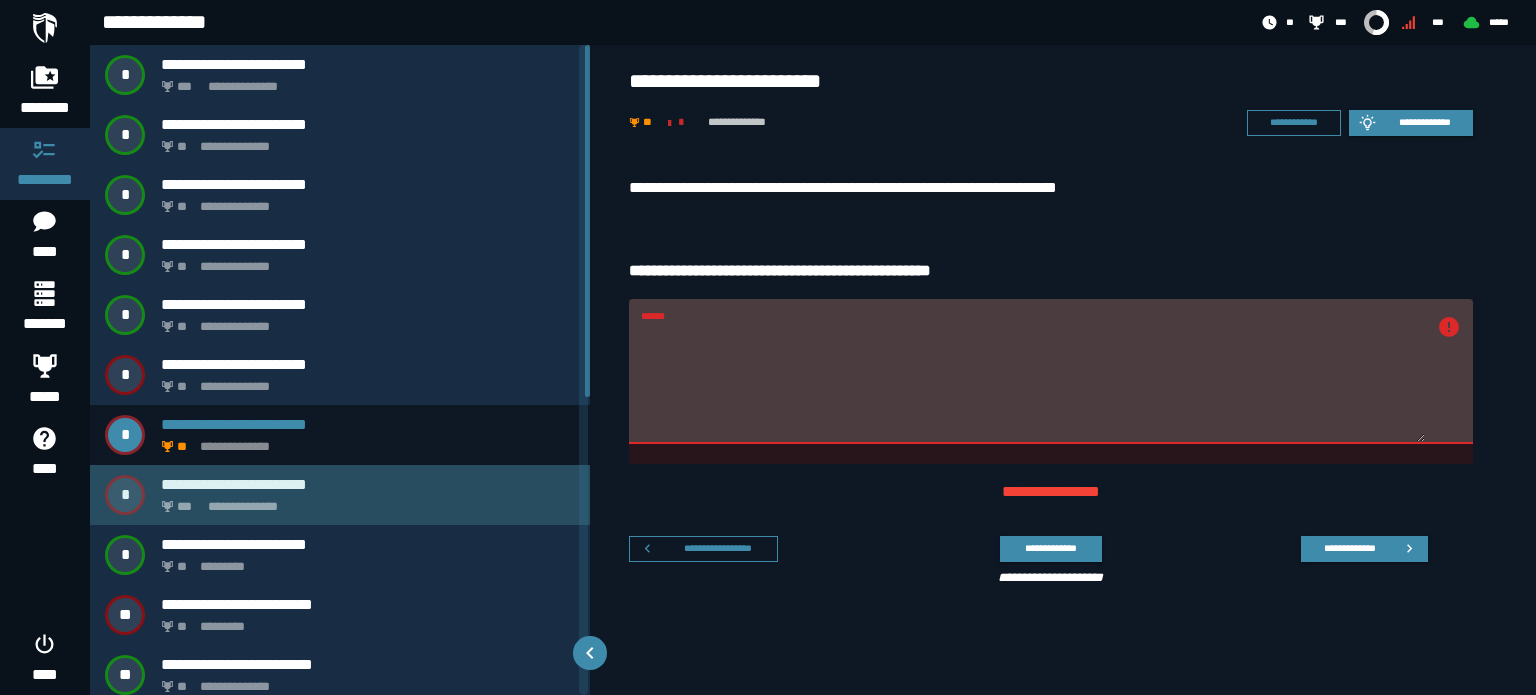 click on "**********" 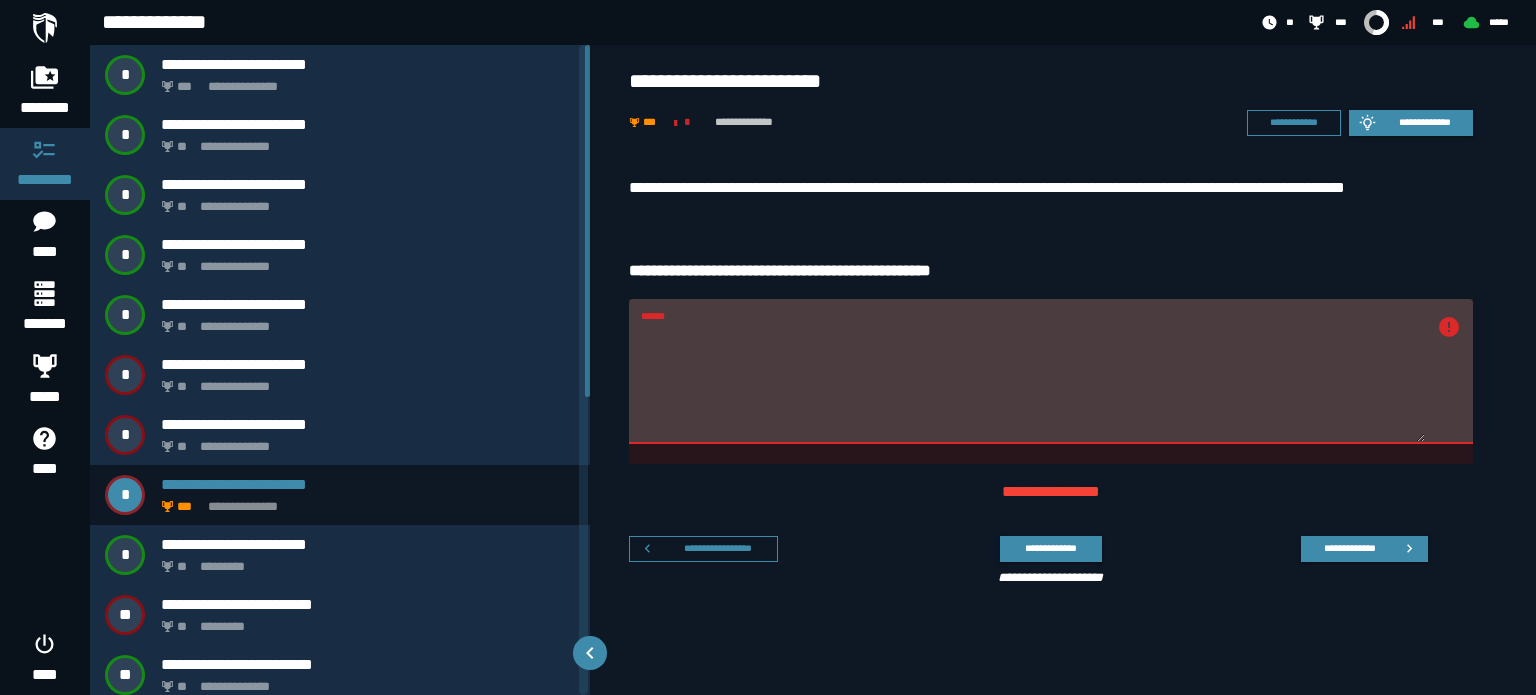 click on "**********" at bounding box center (1051, 188) 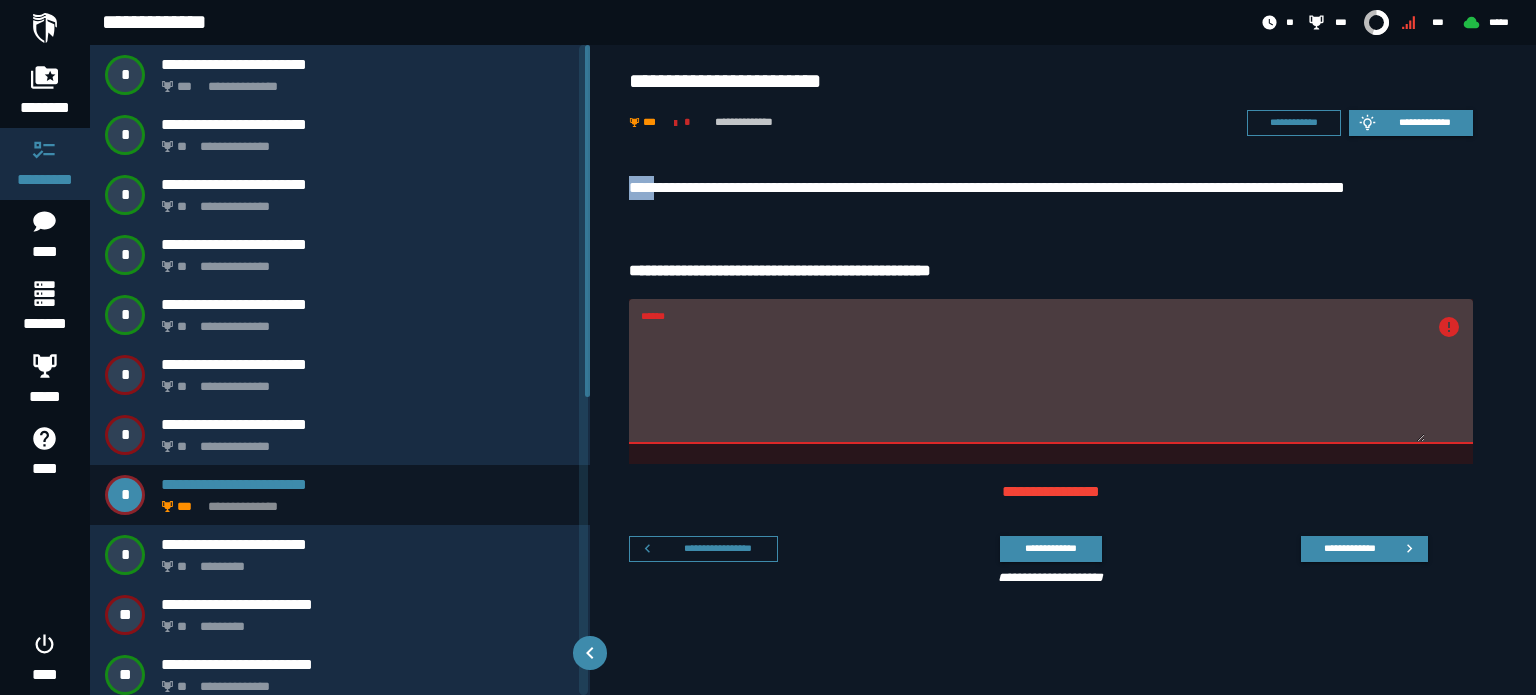 click on "**********" at bounding box center (1051, 188) 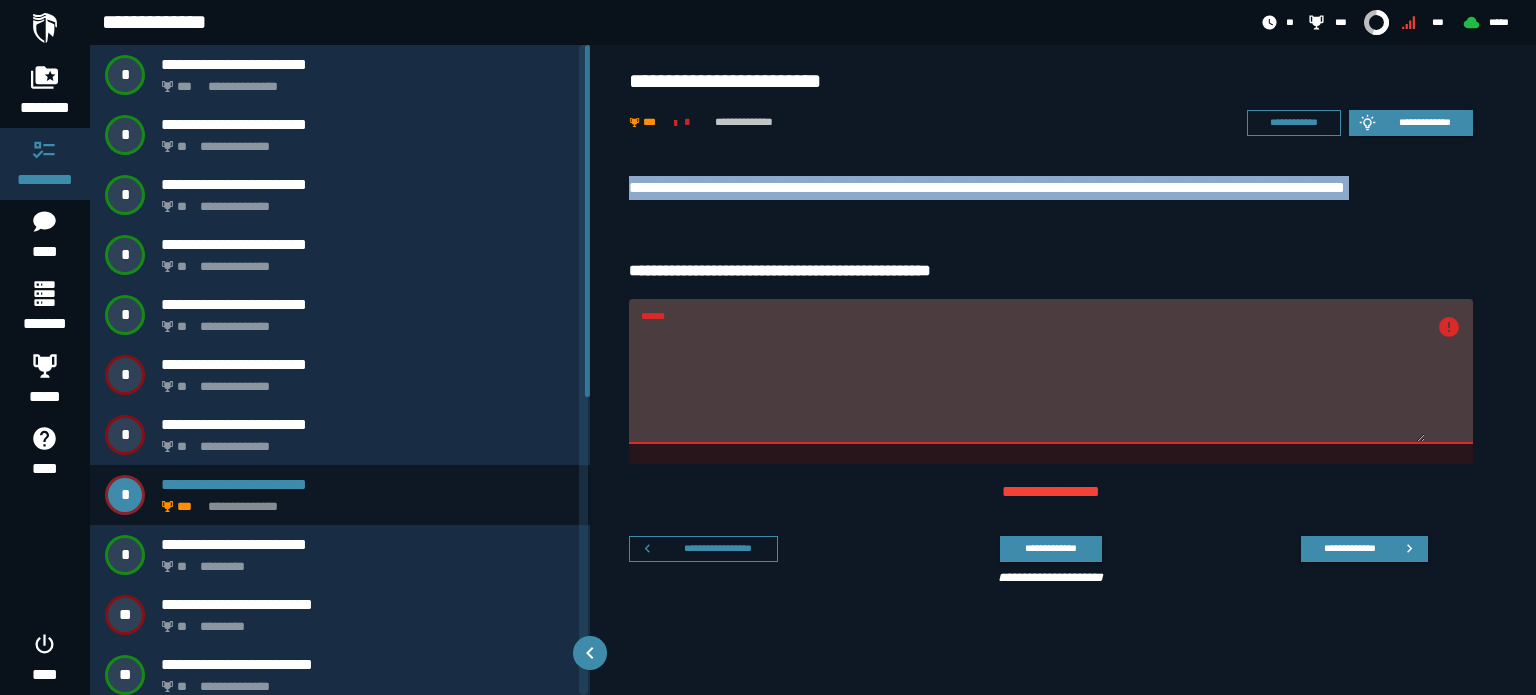 click on "**********" at bounding box center [1051, 188] 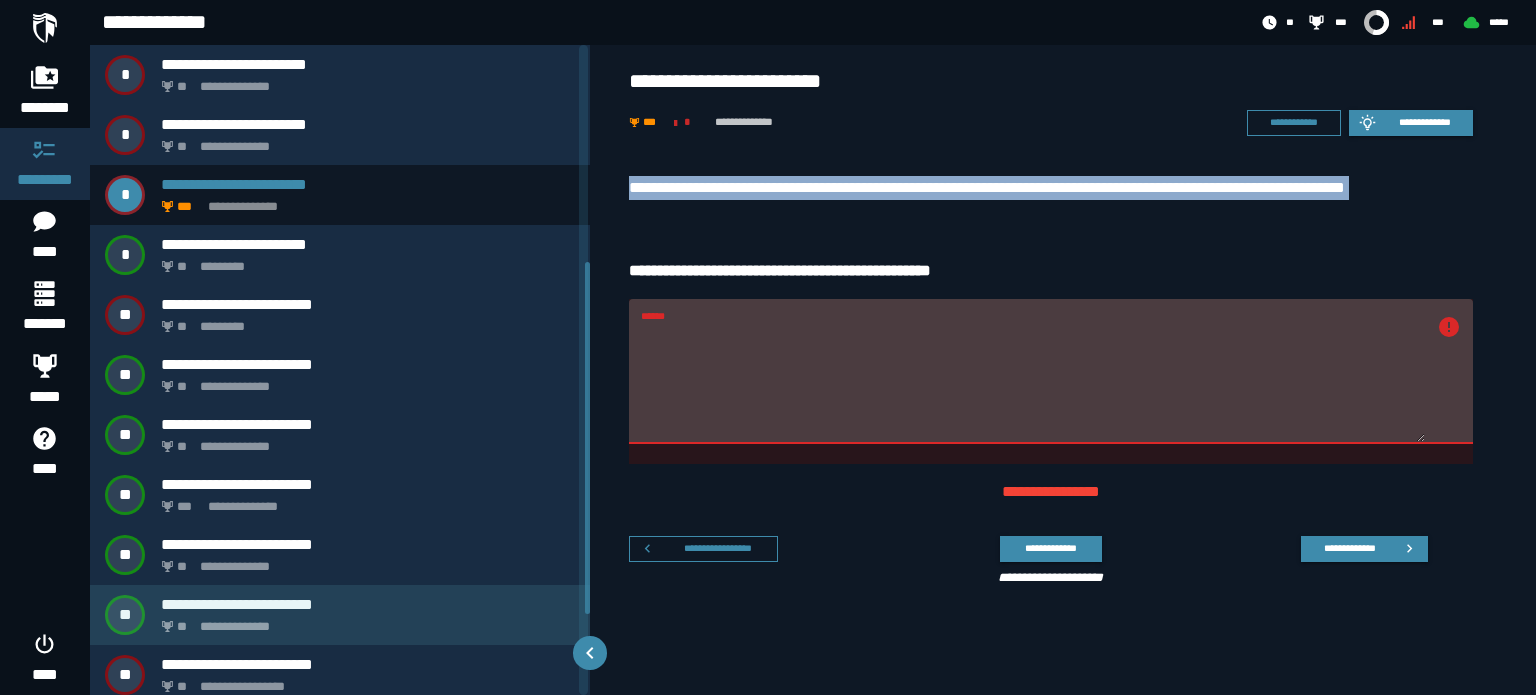 scroll, scrollTop: 549, scrollLeft: 0, axis: vertical 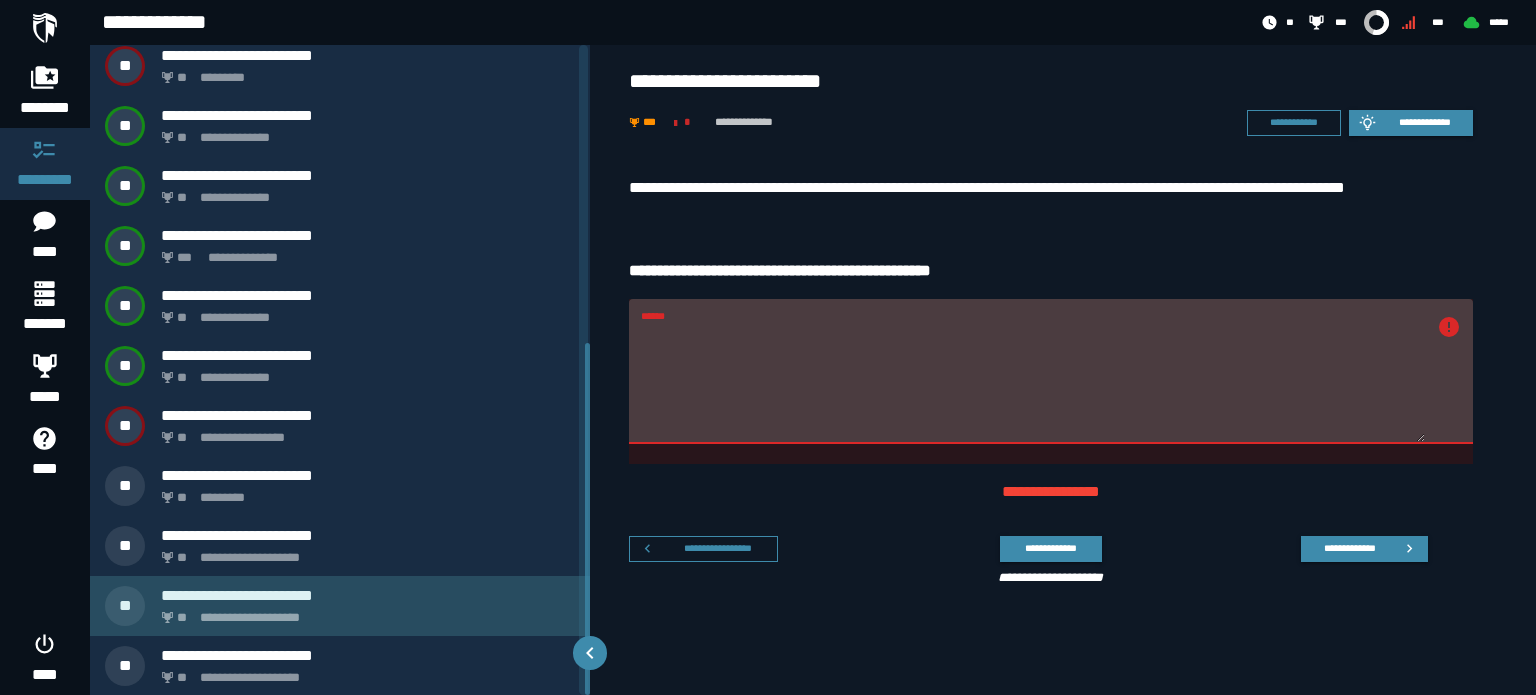 click on "**********" at bounding box center (364, 612) 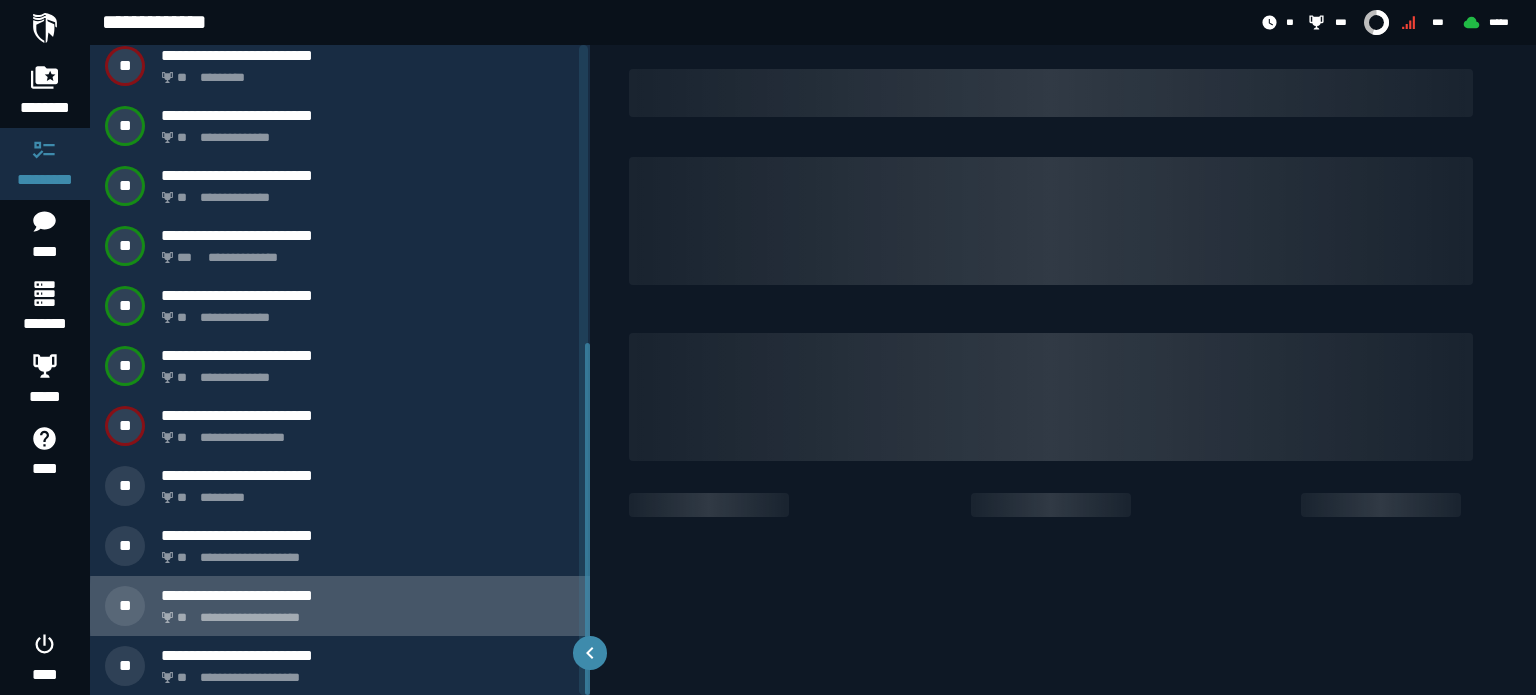 scroll, scrollTop: 489, scrollLeft: 0, axis: vertical 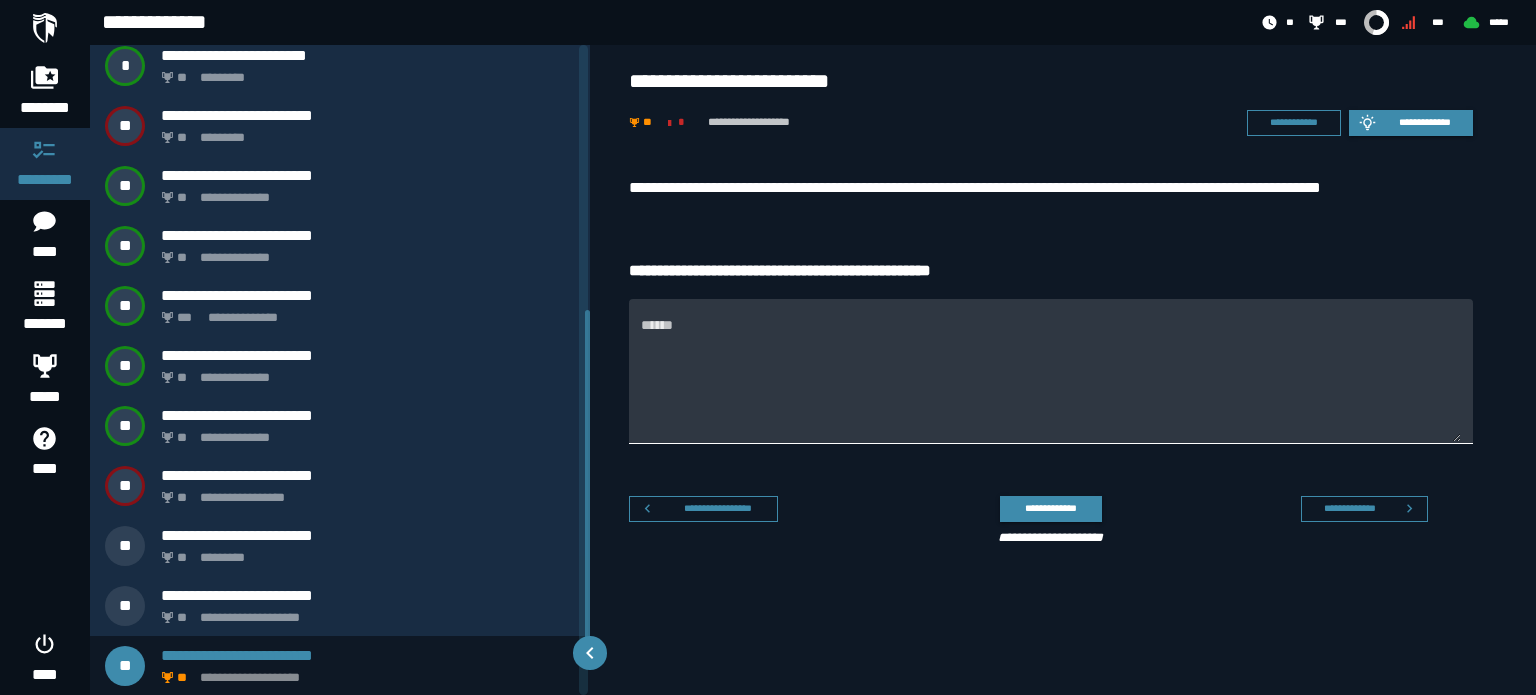 click on "******" at bounding box center [1051, 383] 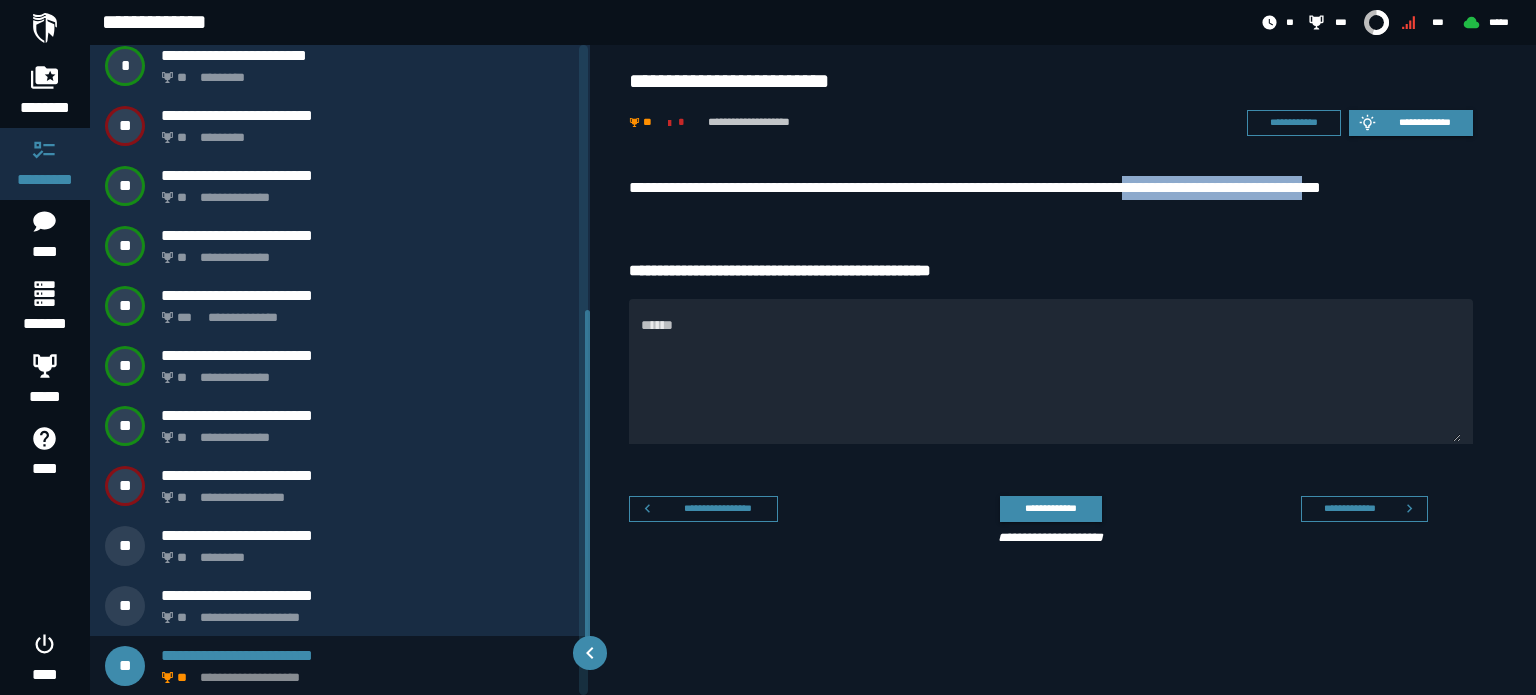 drag, startPoint x: 1203, startPoint y: 178, endPoint x: 1420, endPoint y: 203, distance: 218.43535 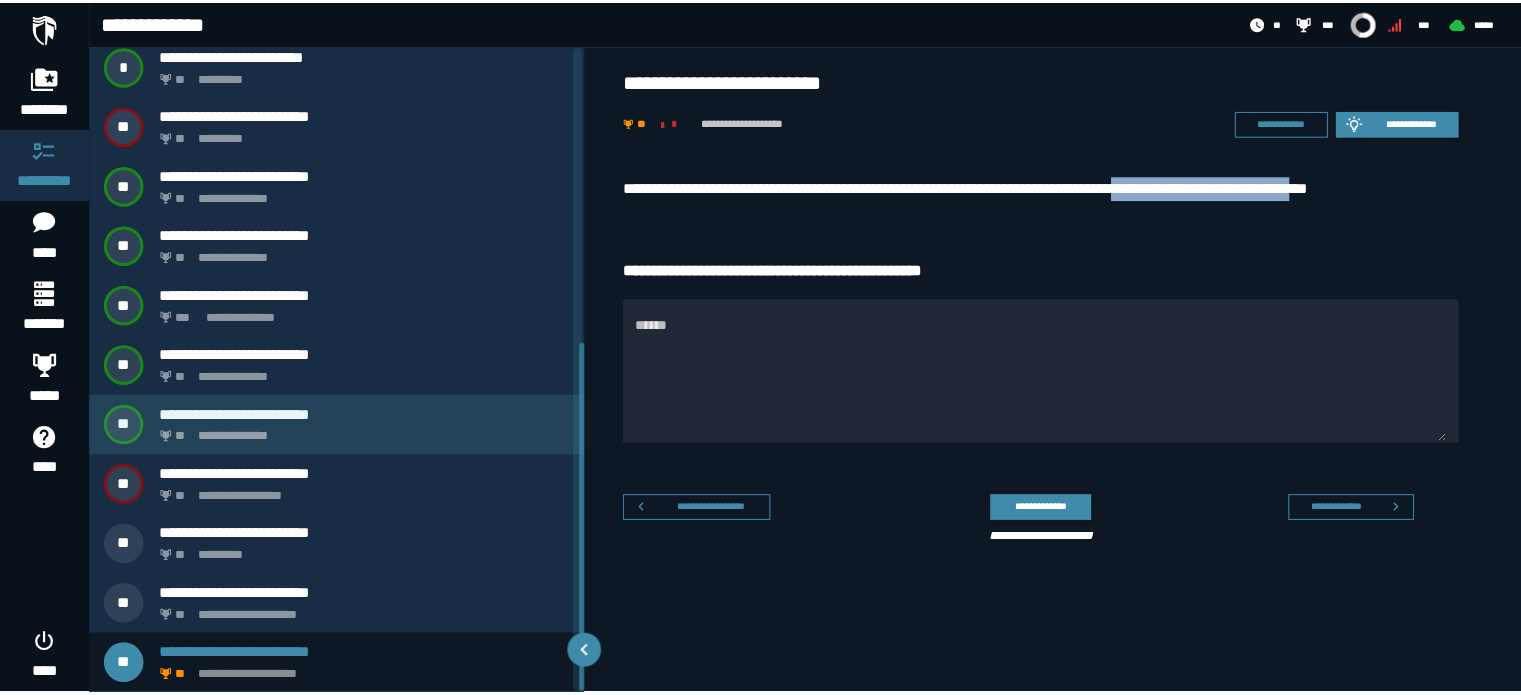 scroll, scrollTop: 549, scrollLeft: 0, axis: vertical 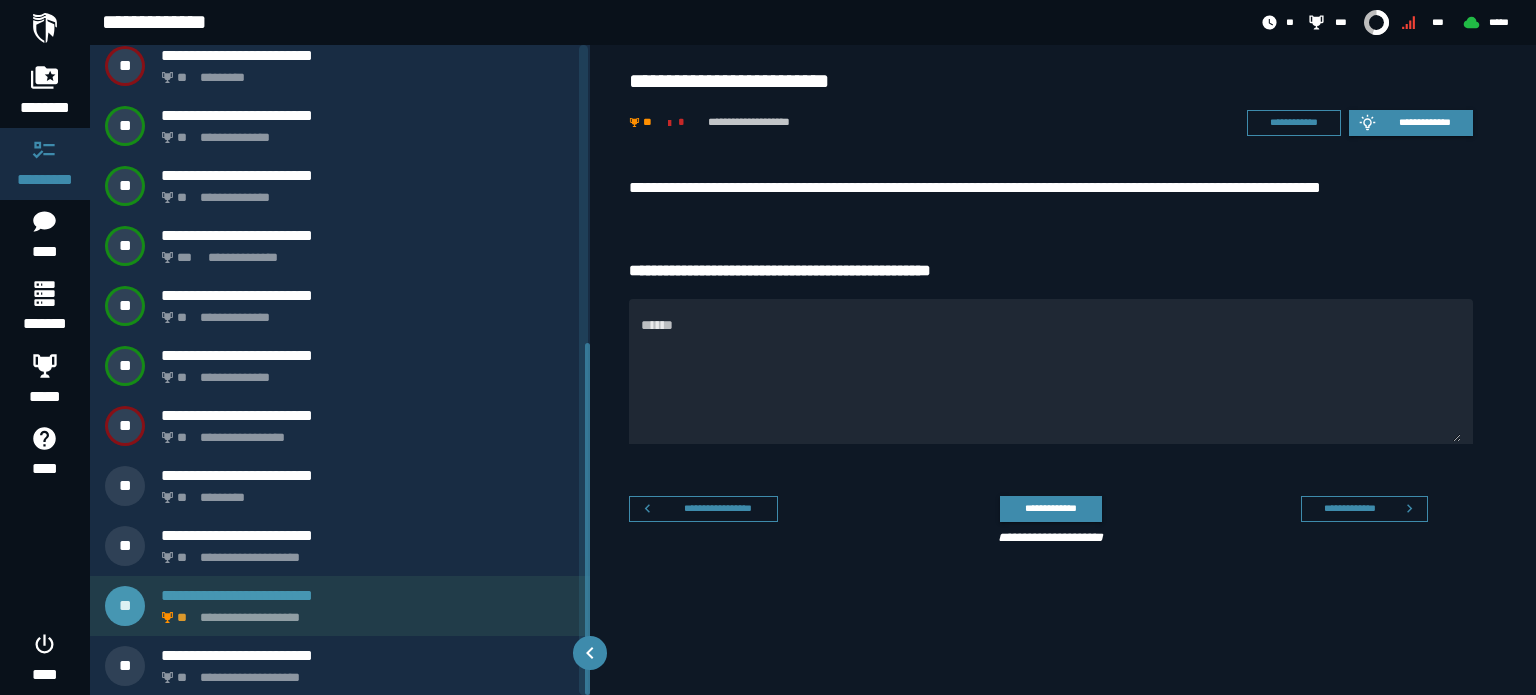click on "**********" at bounding box center (340, 606) 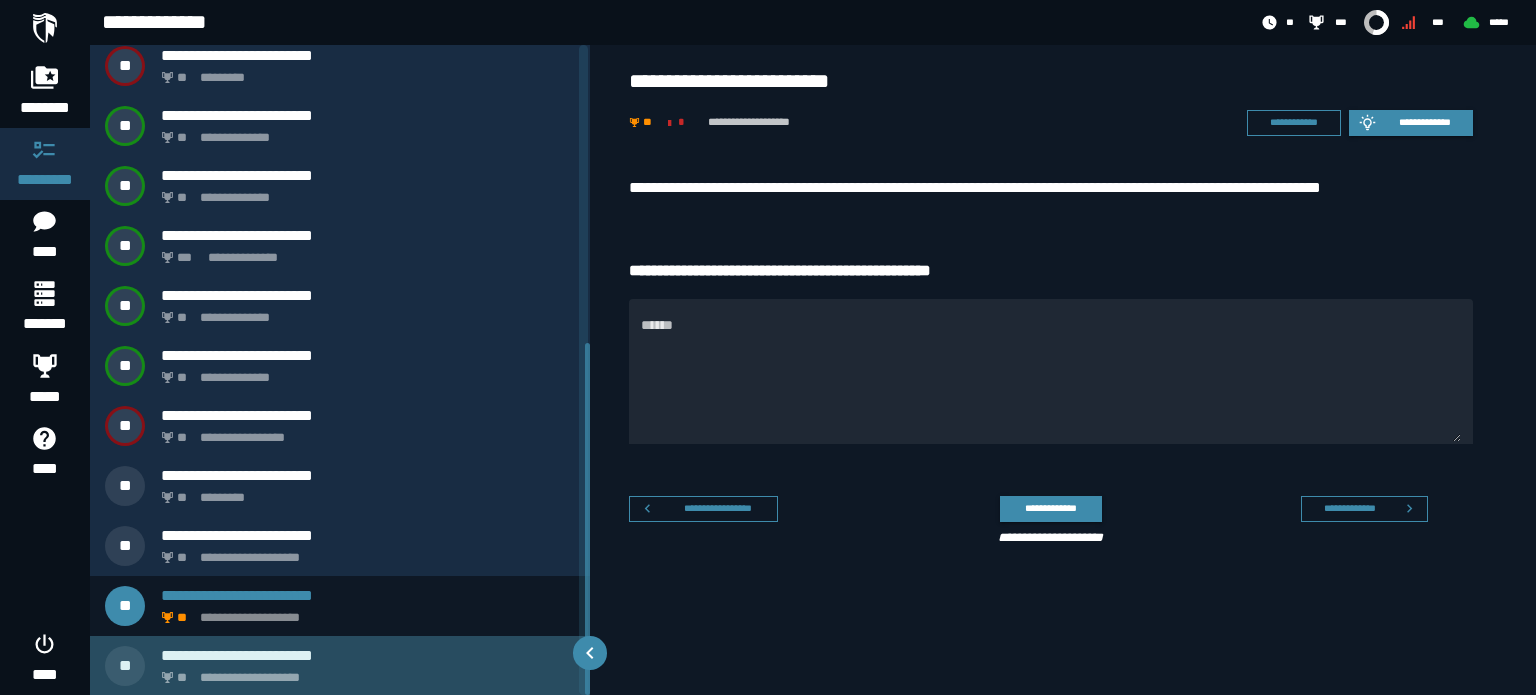 click on "**********" at bounding box center [364, 672] 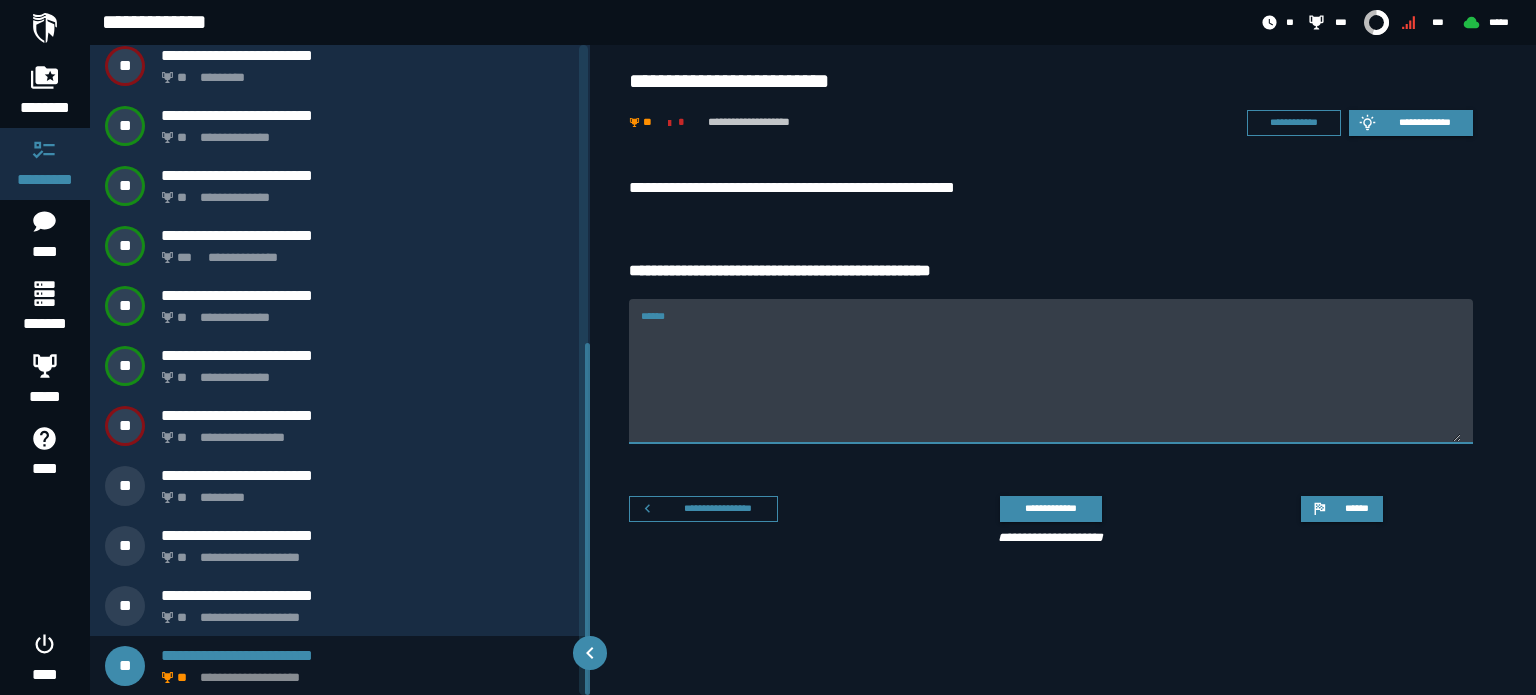 click on "******" at bounding box center [1051, 383] 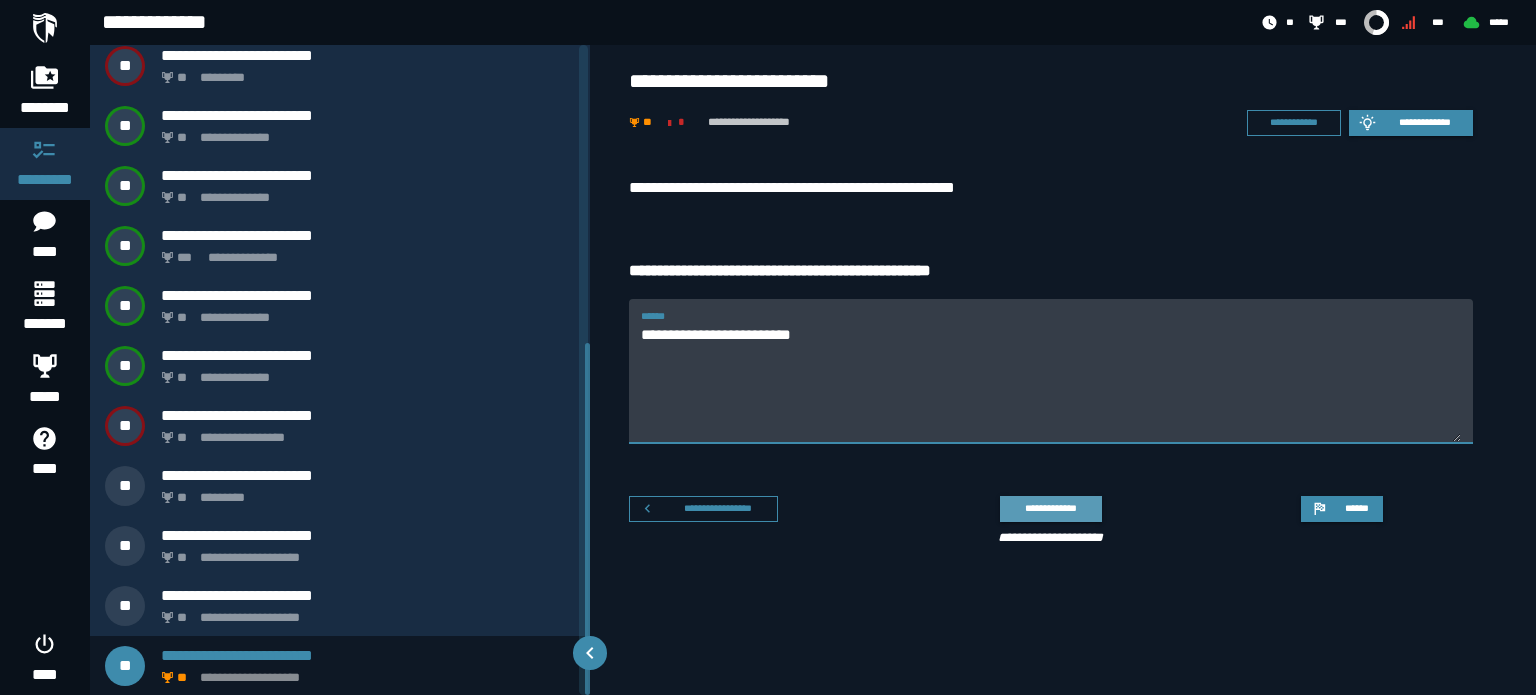 type on "**********" 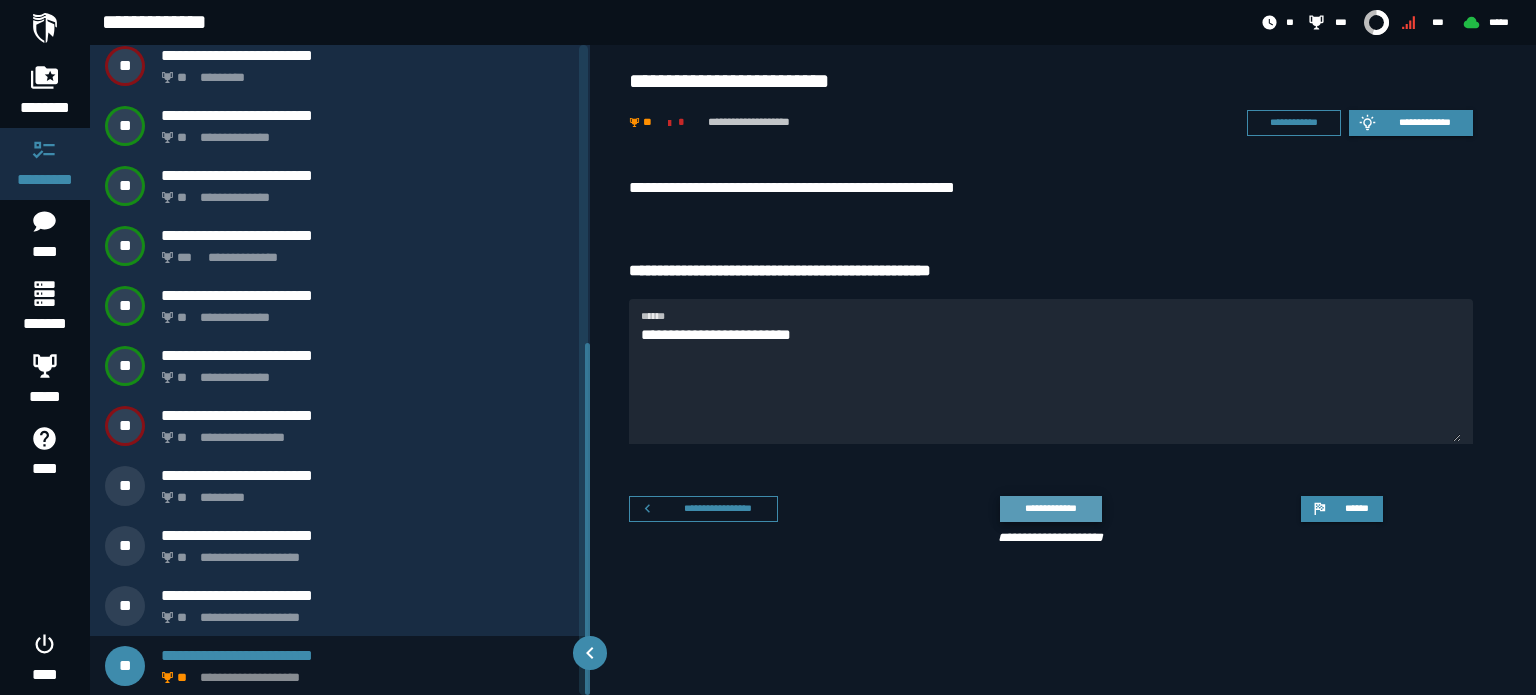 click on "**********" at bounding box center (1051, 508) 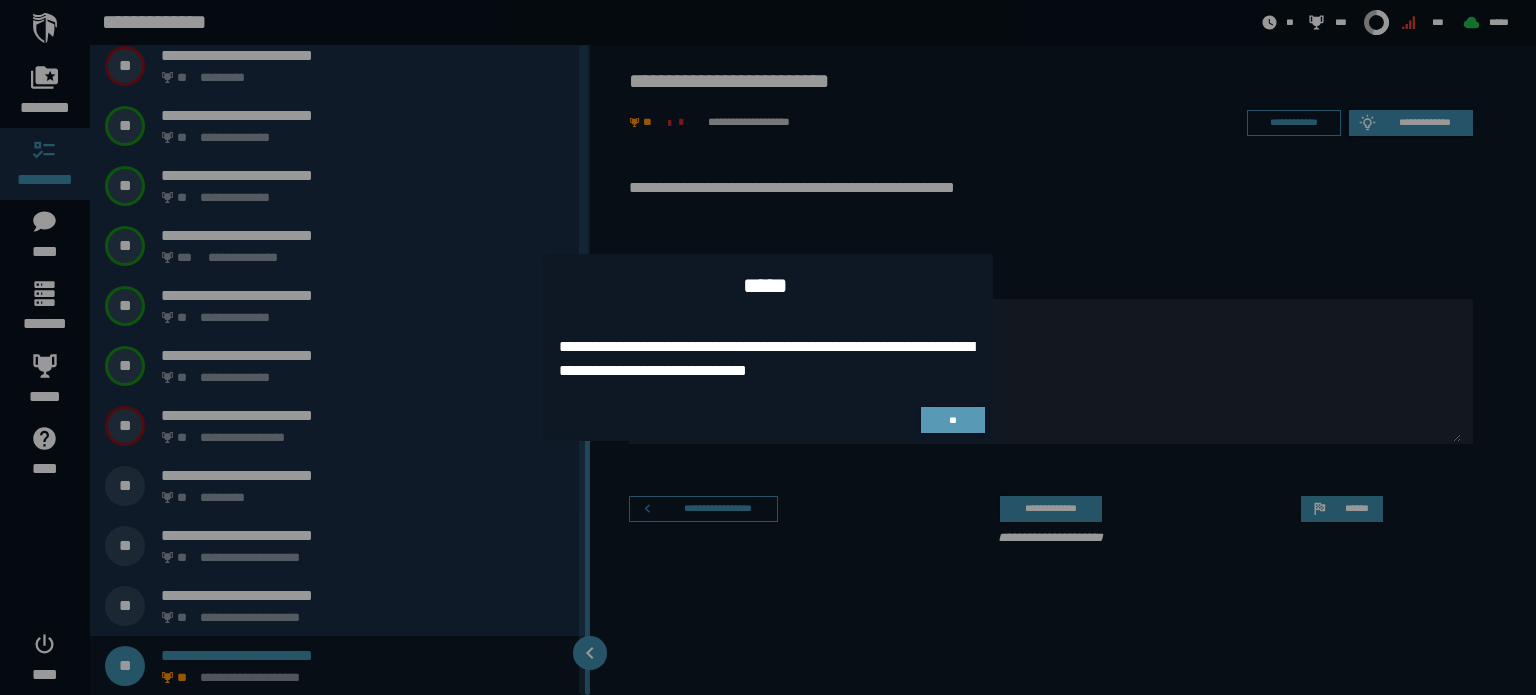 click on "**" at bounding box center (953, 420) 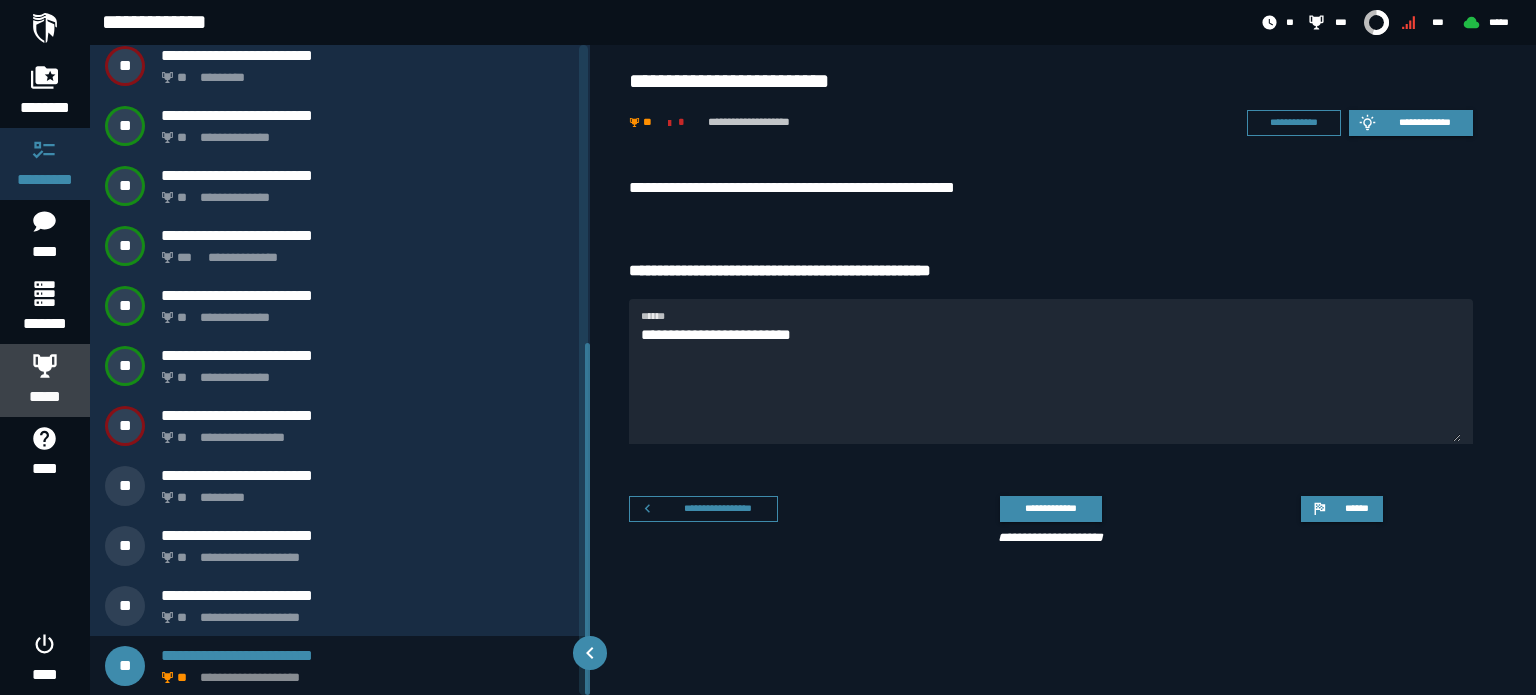 click on "*****" 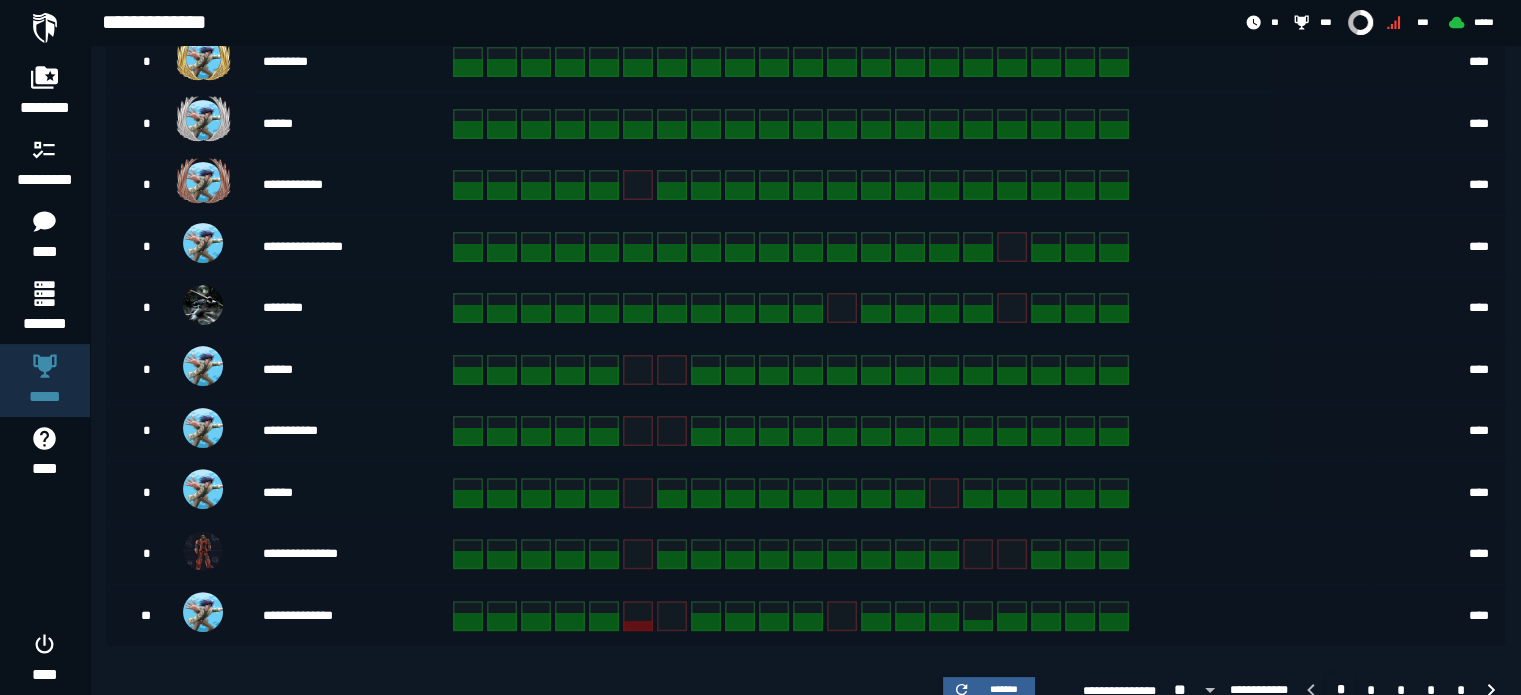 scroll, scrollTop: 512, scrollLeft: 0, axis: vertical 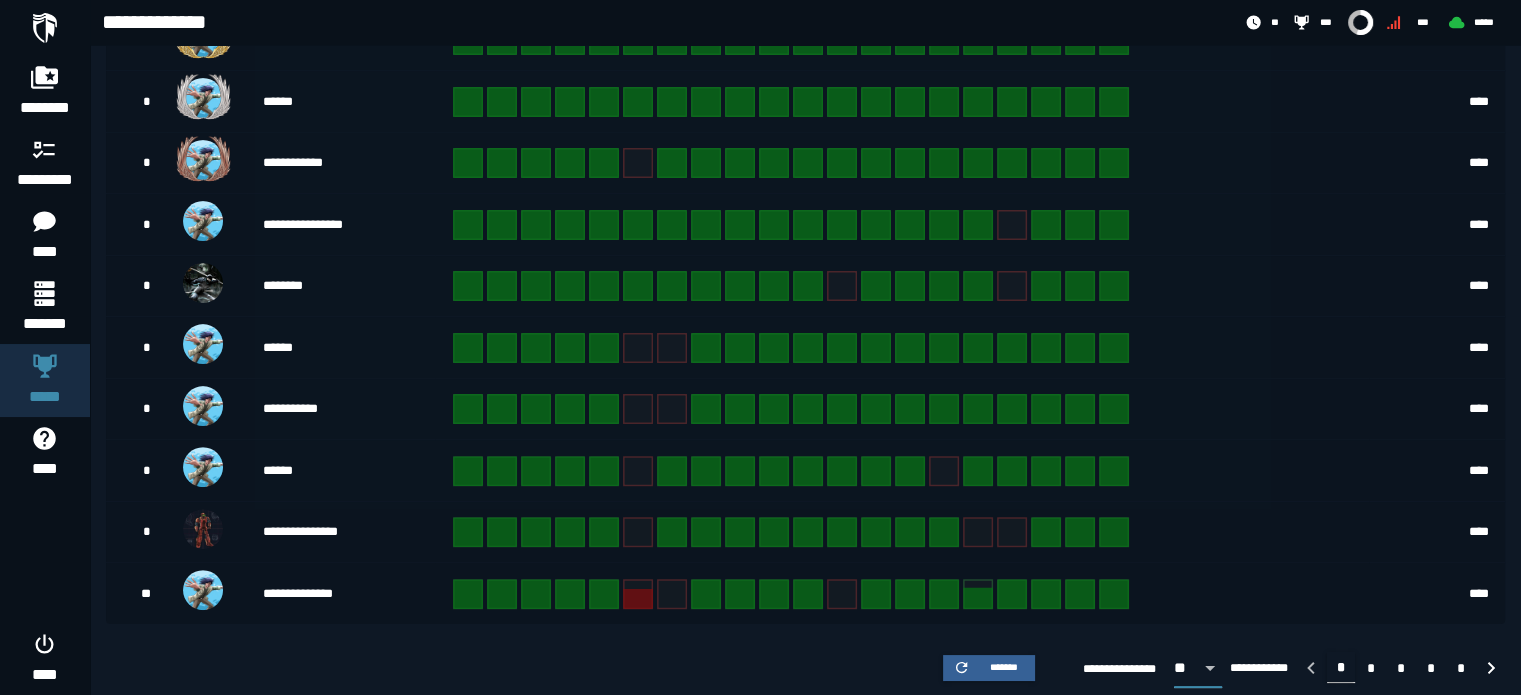 click 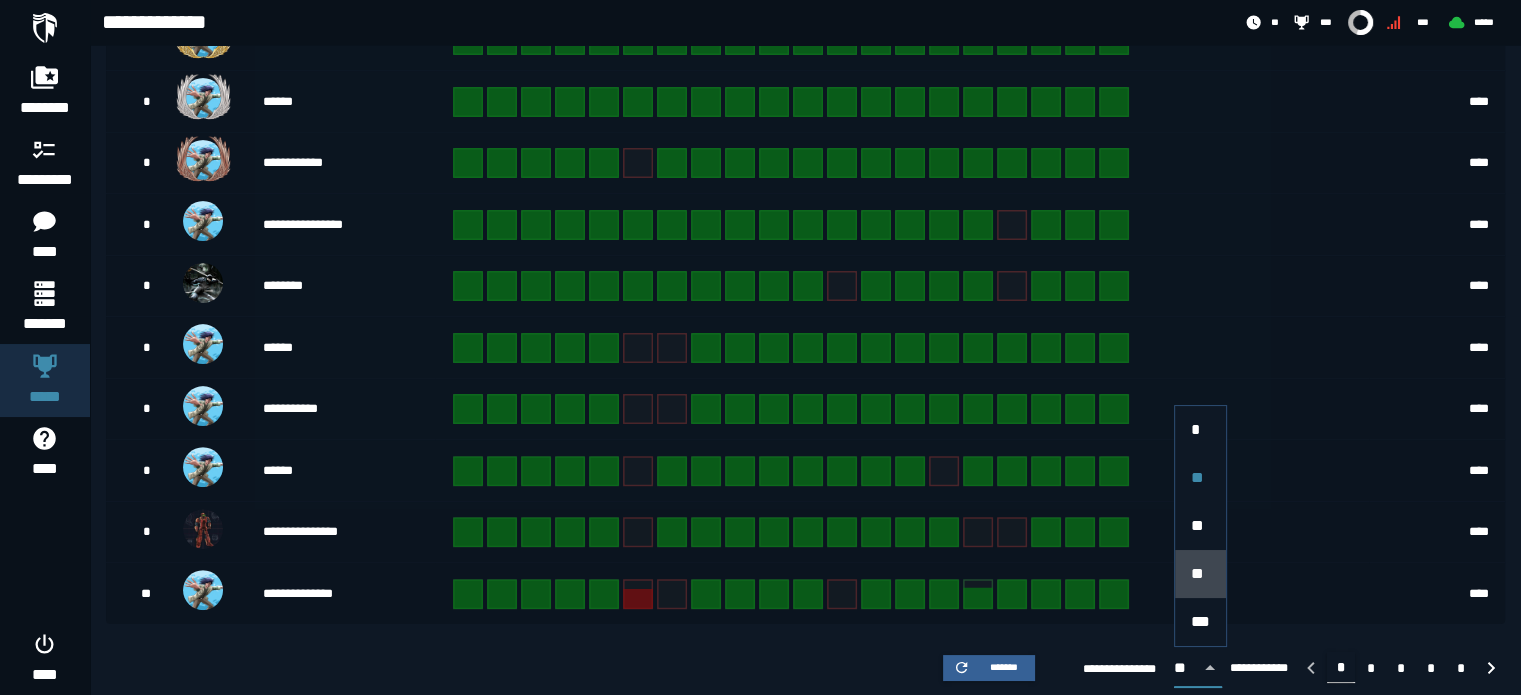 click on "**" at bounding box center (1200, 574) 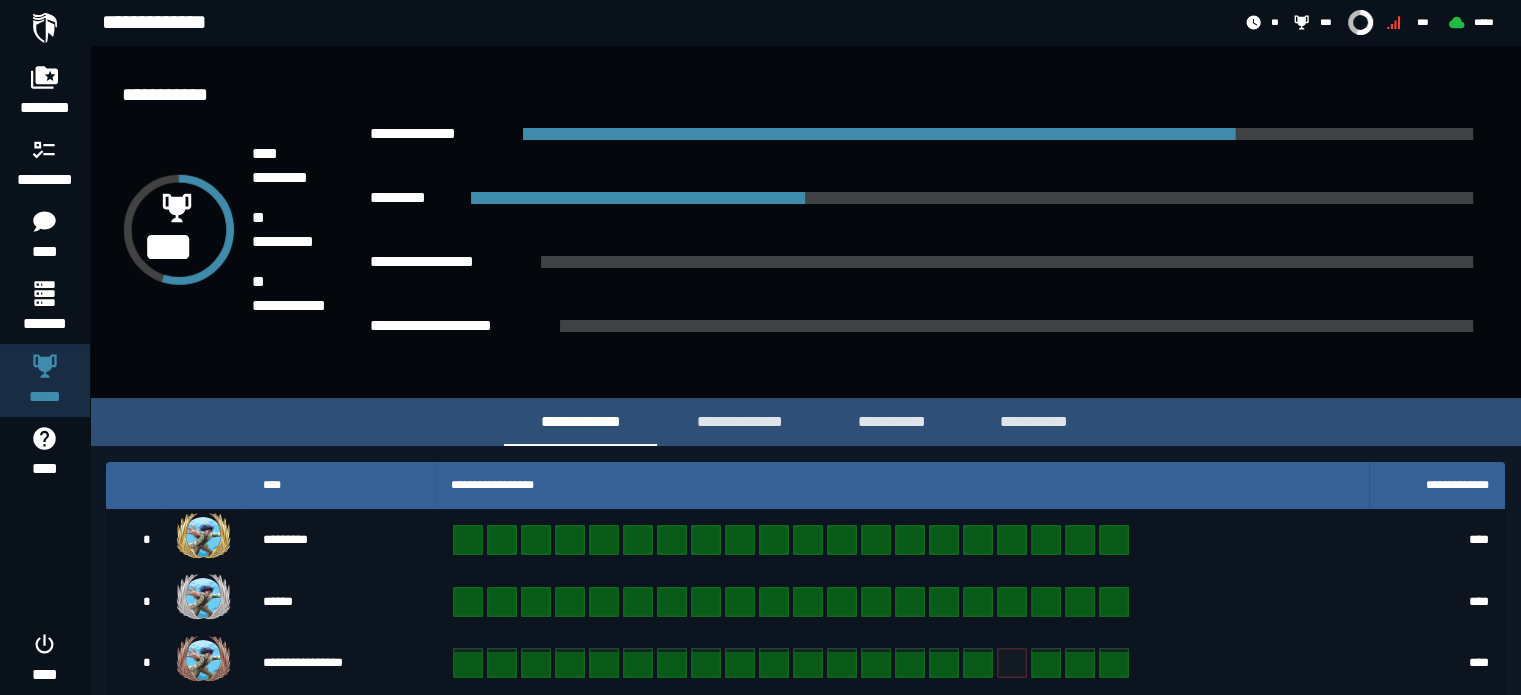 scroll, scrollTop: 312, scrollLeft: 0, axis: vertical 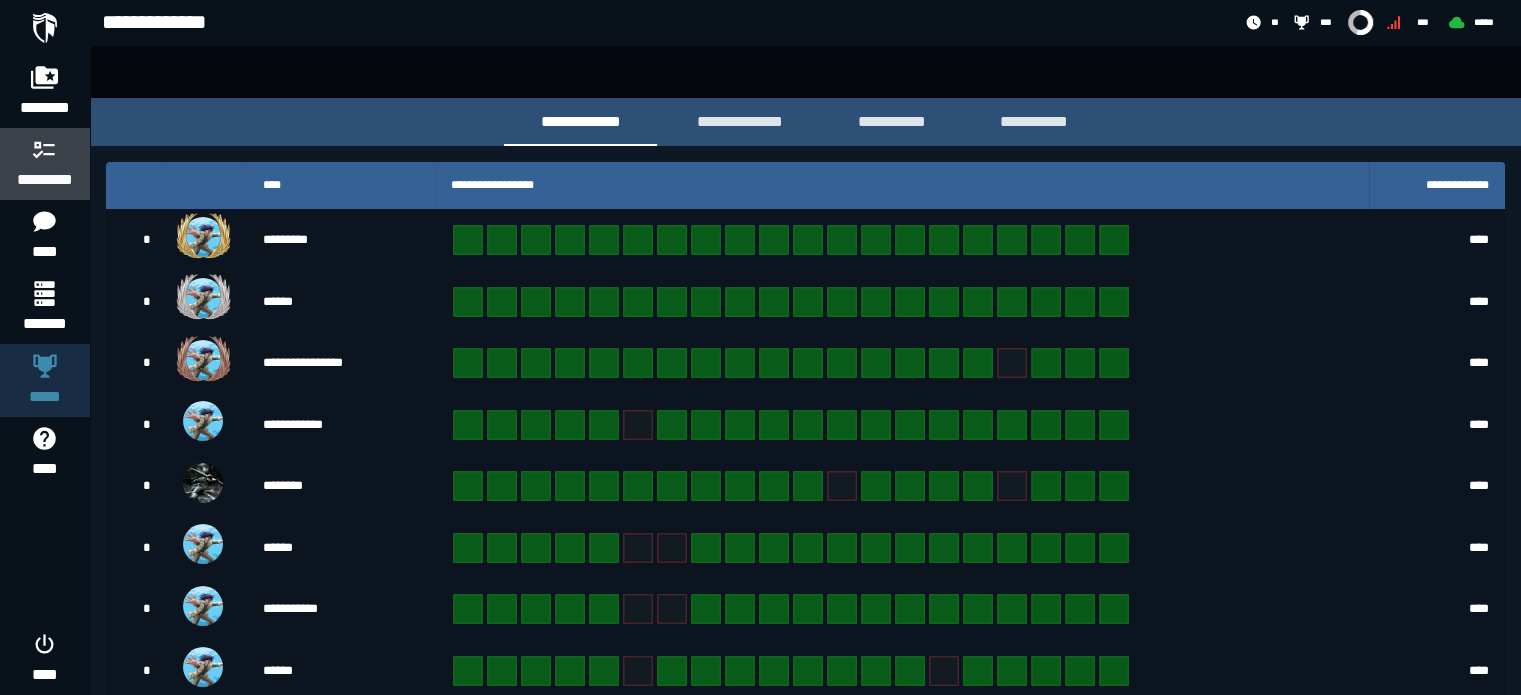 click on "*********" at bounding box center [45, 180] 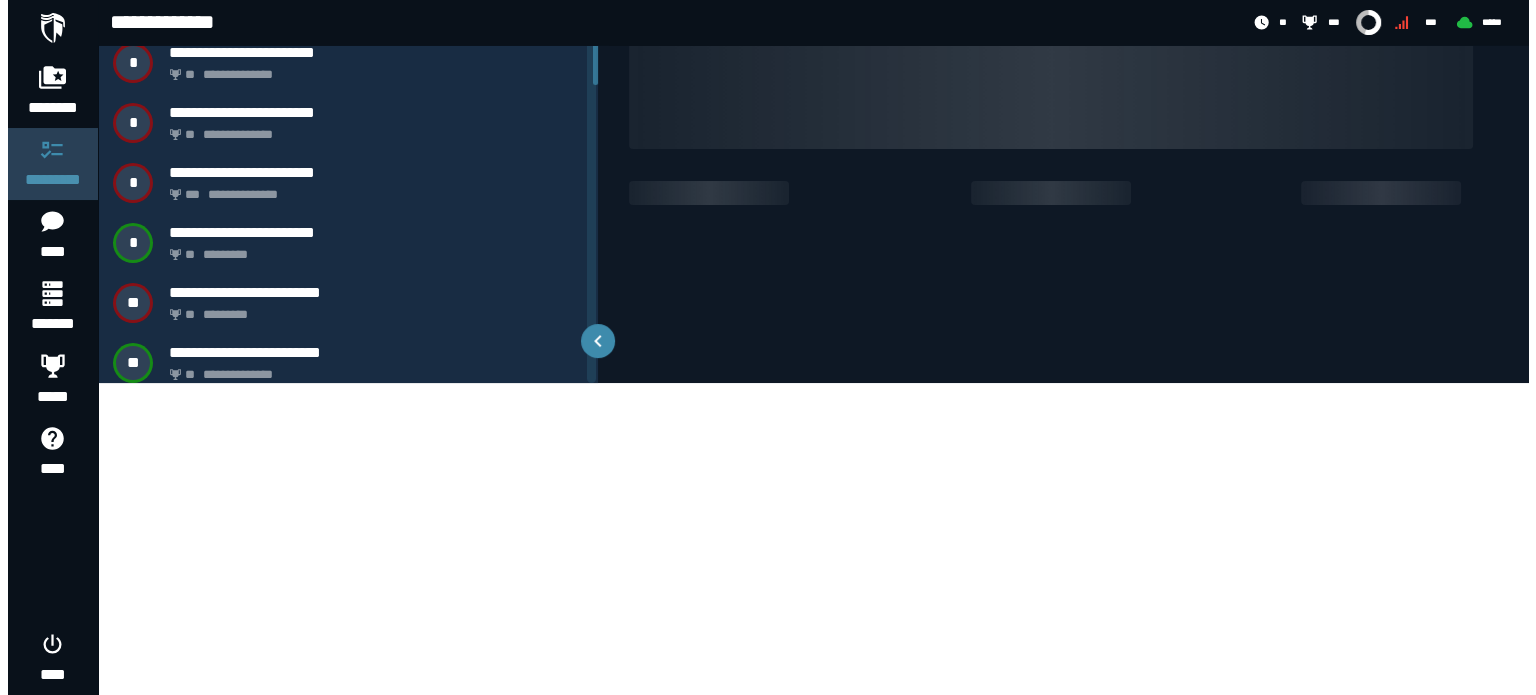 scroll, scrollTop: 0, scrollLeft: 0, axis: both 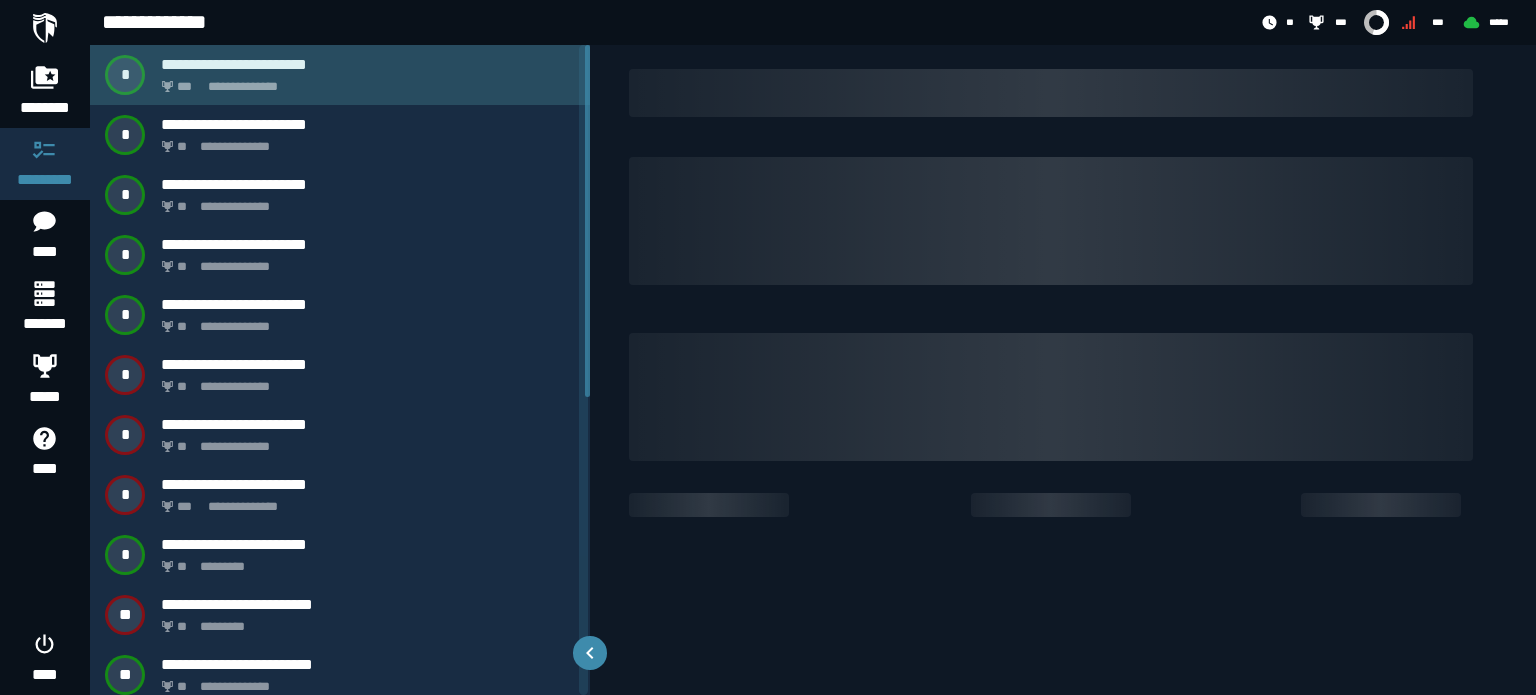 click on "**********" at bounding box center (364, 81) 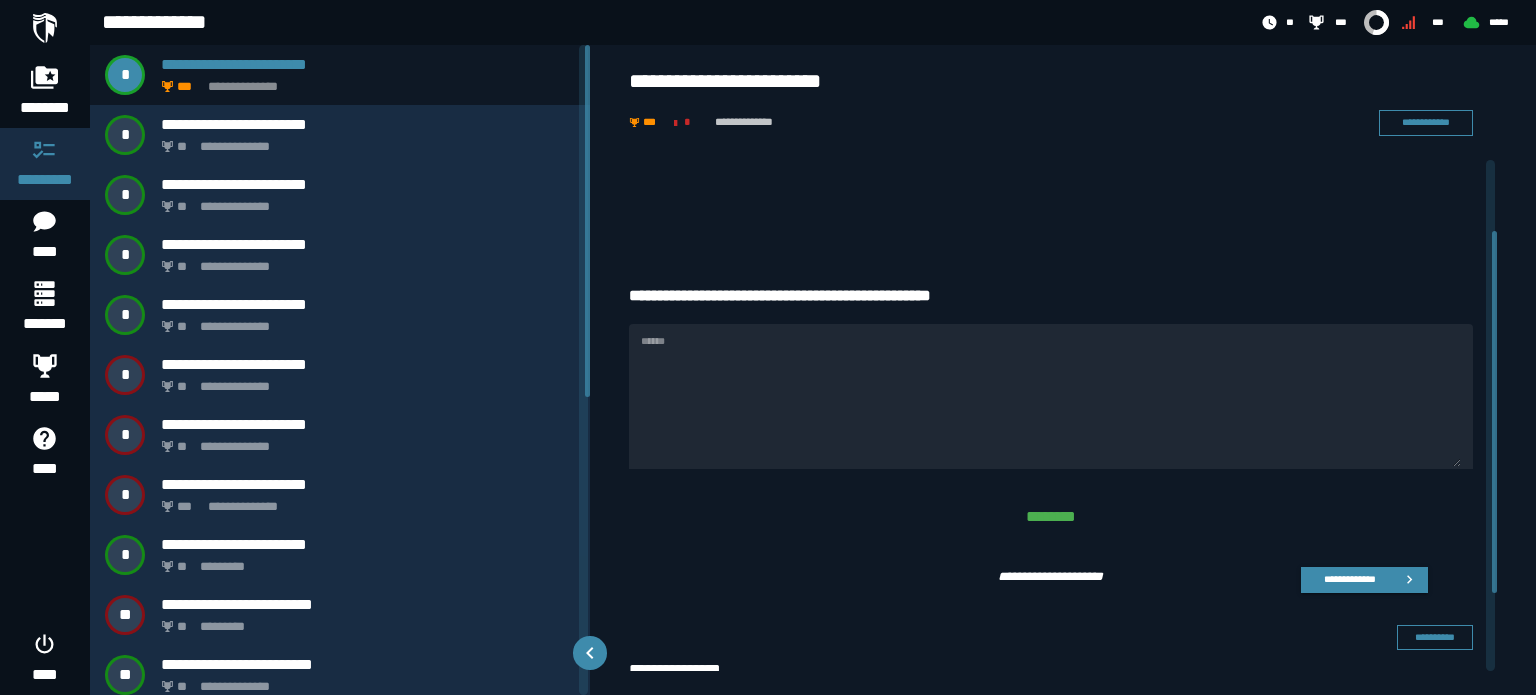 scroll, scrollTop: 0, scrollLeft: 0, axis: both 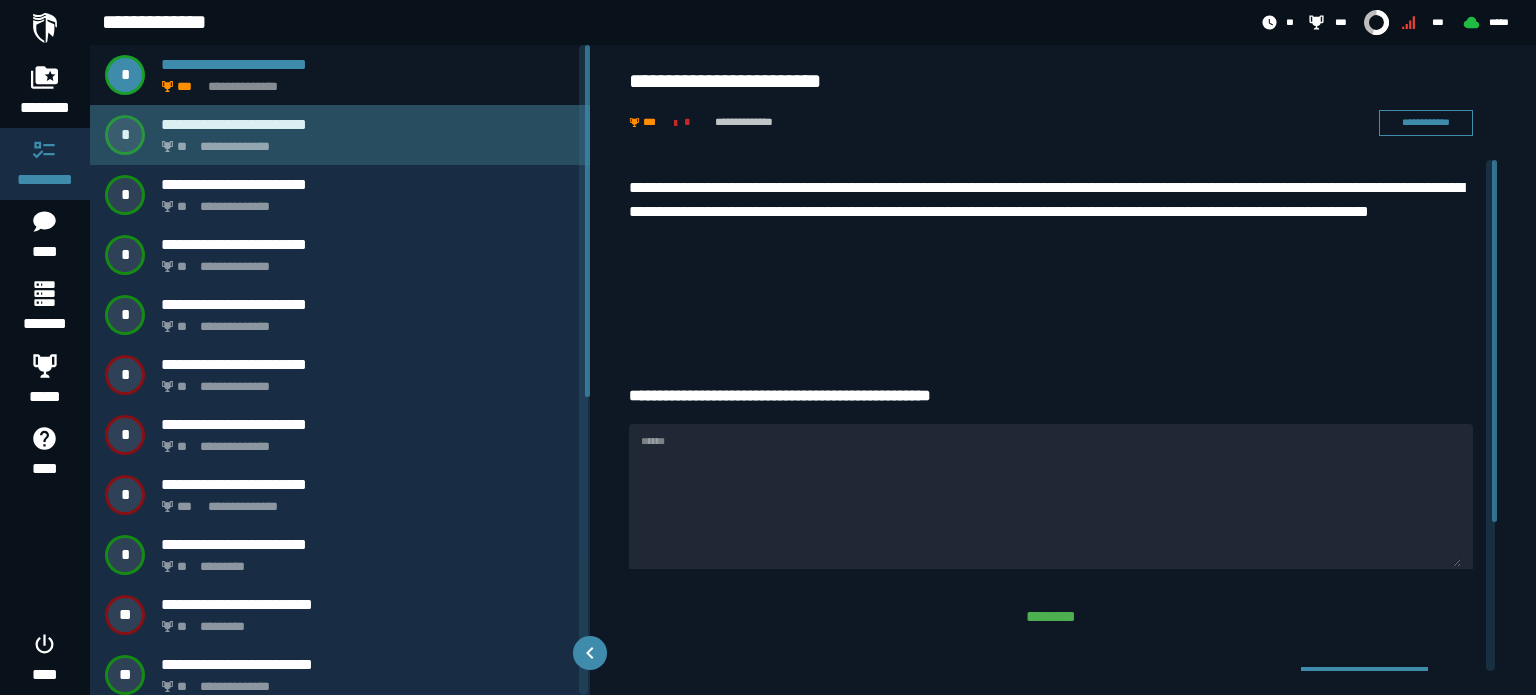 click on "**********" at bounding box center (364, 141) 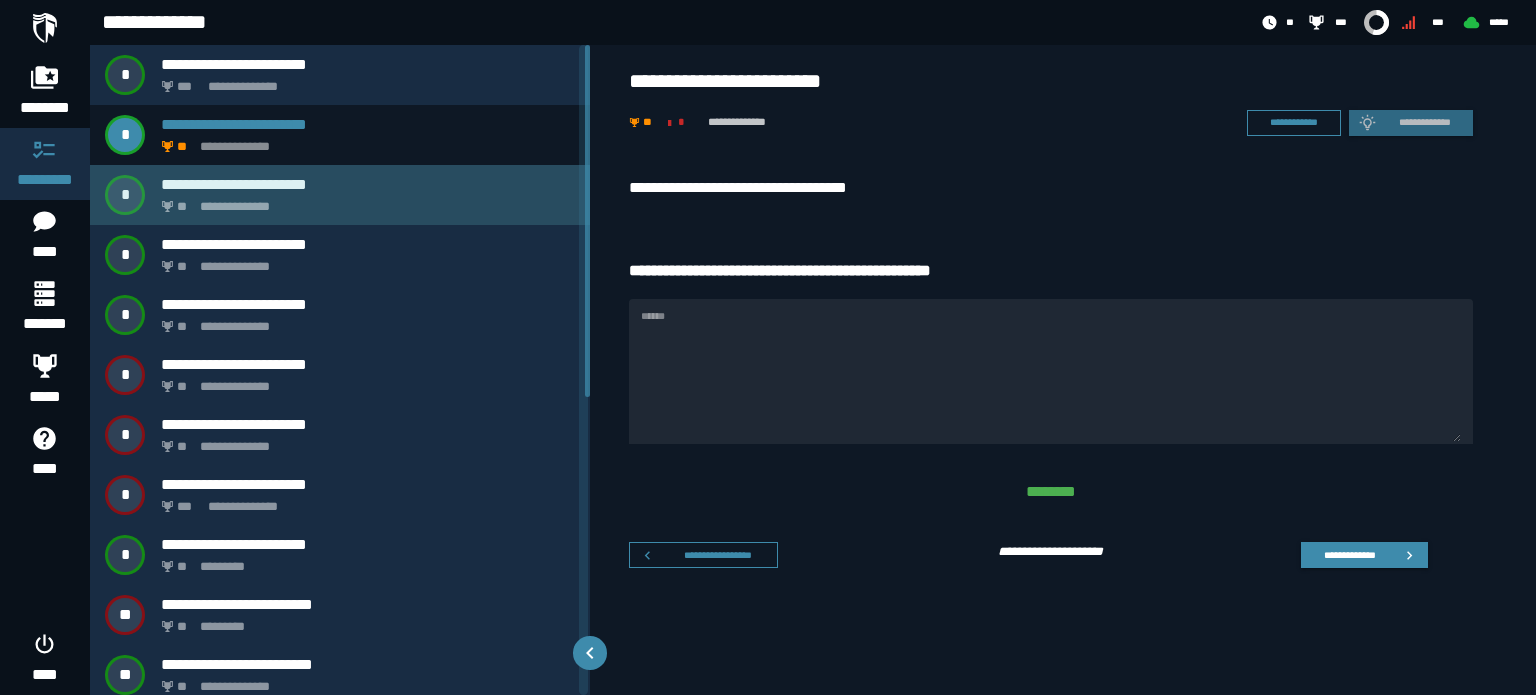 click on "**********" 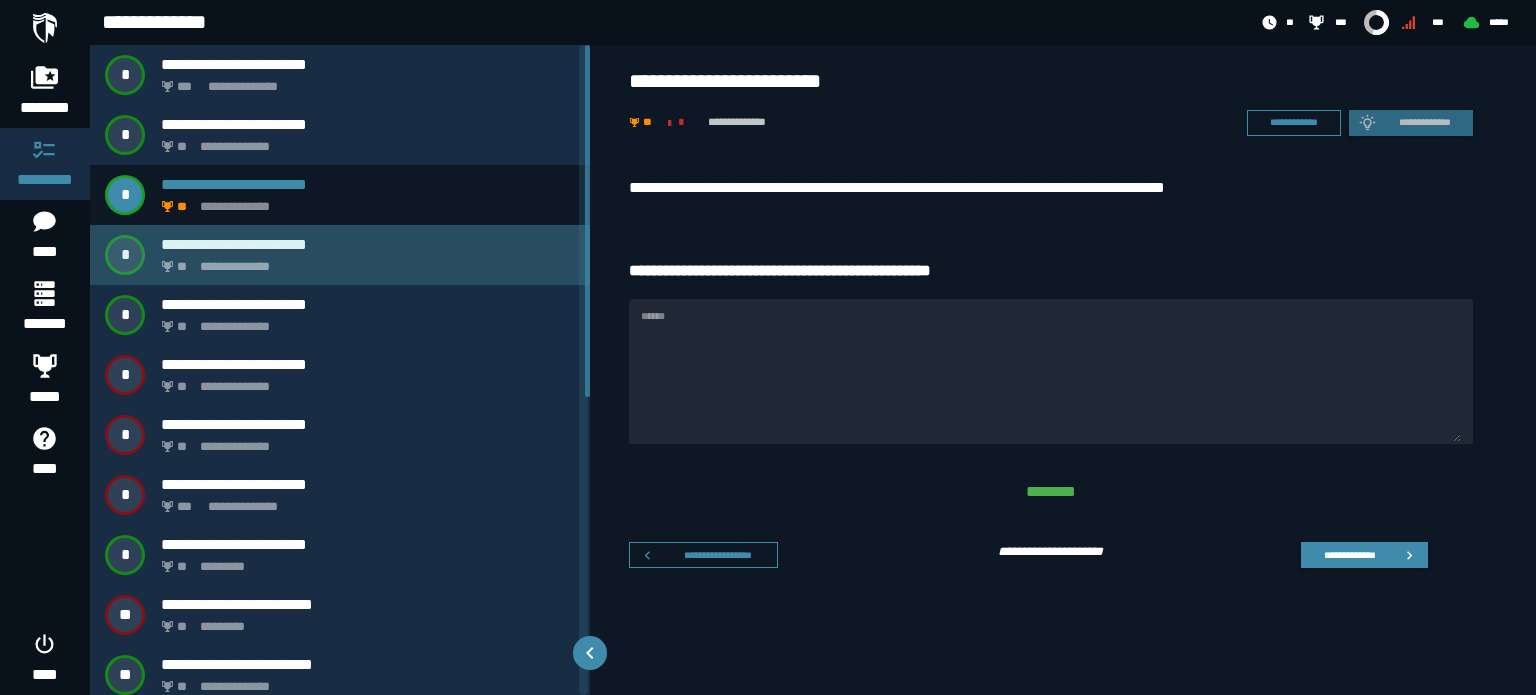 click on "**********" at bounding box center [364, 261] 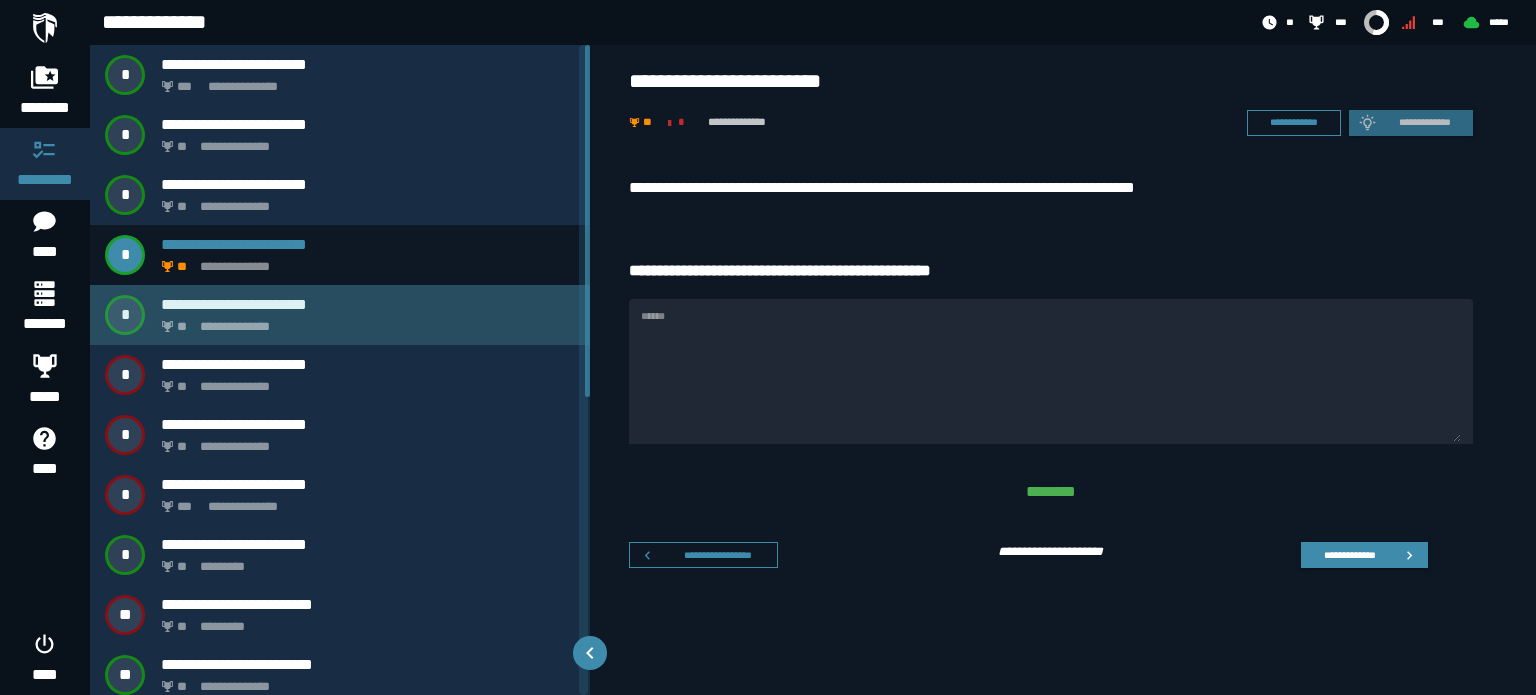click on "**********" 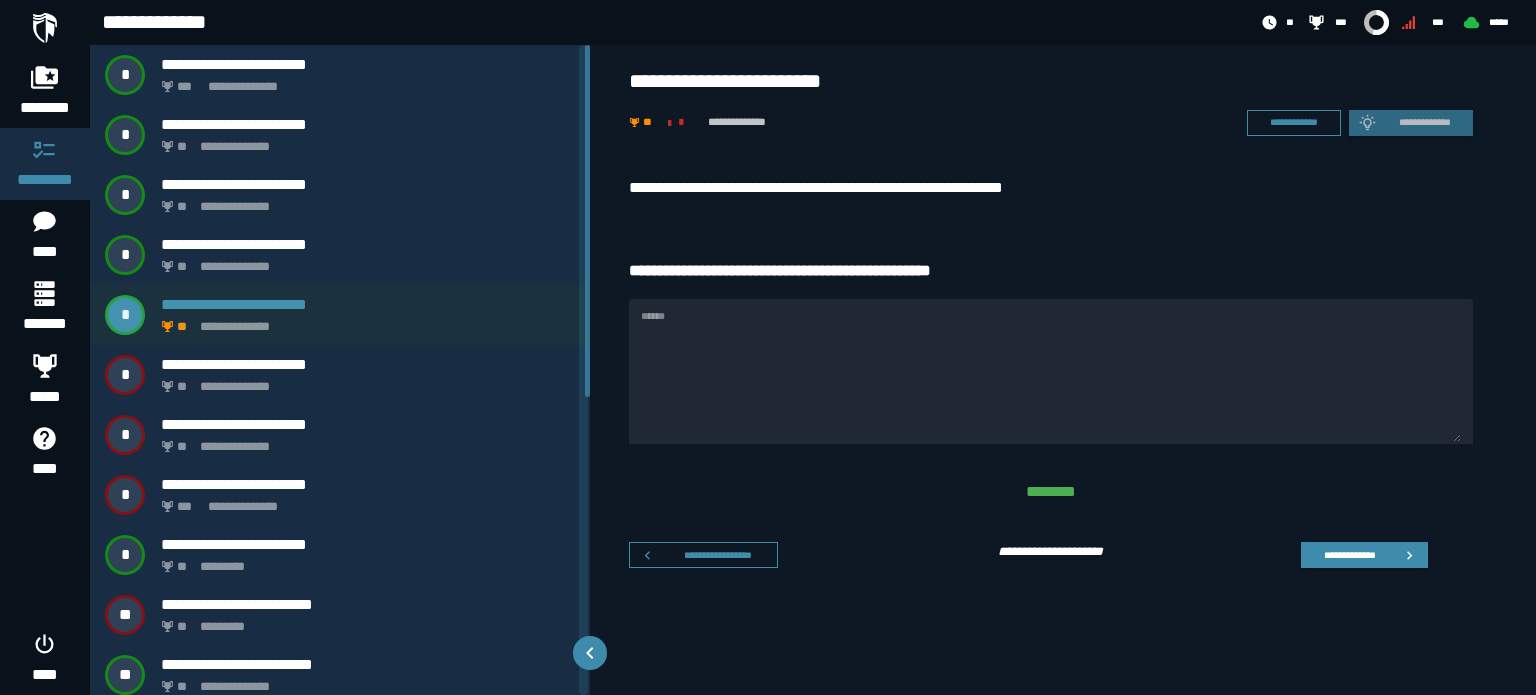 scroll, scrollTop: 100, scrollLeft: 0, axis: vertical 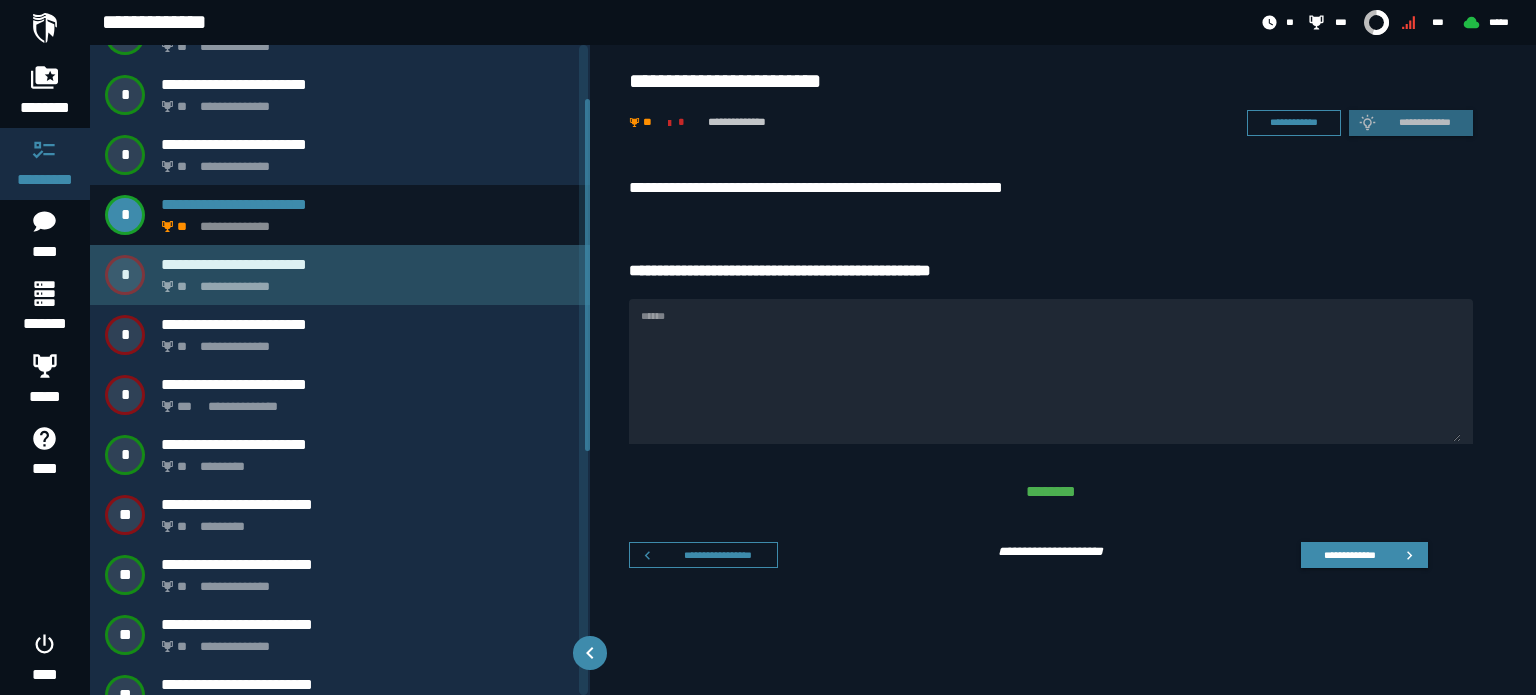 click on "**********" at bounding box center (364, 281) 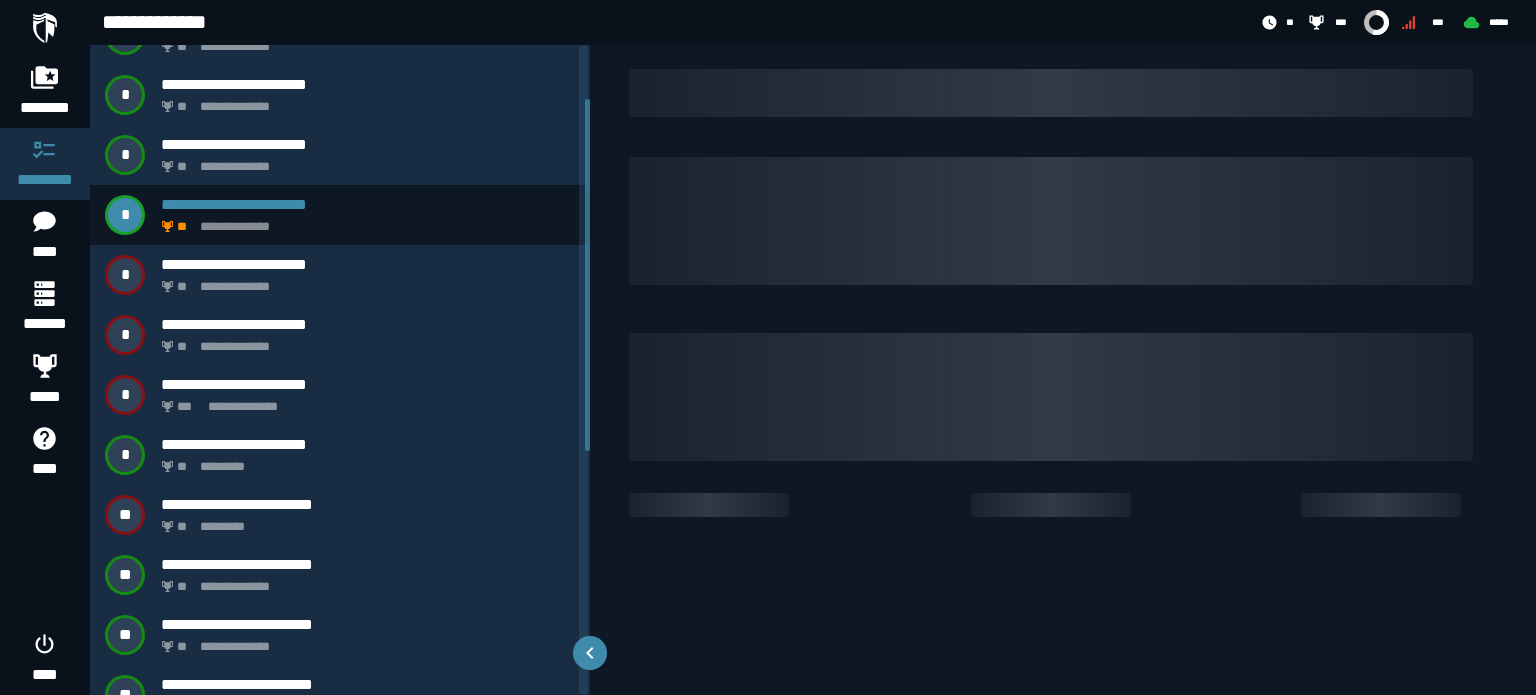 scroll, scrollTop: 0, scrollLeft: 0, axis: both 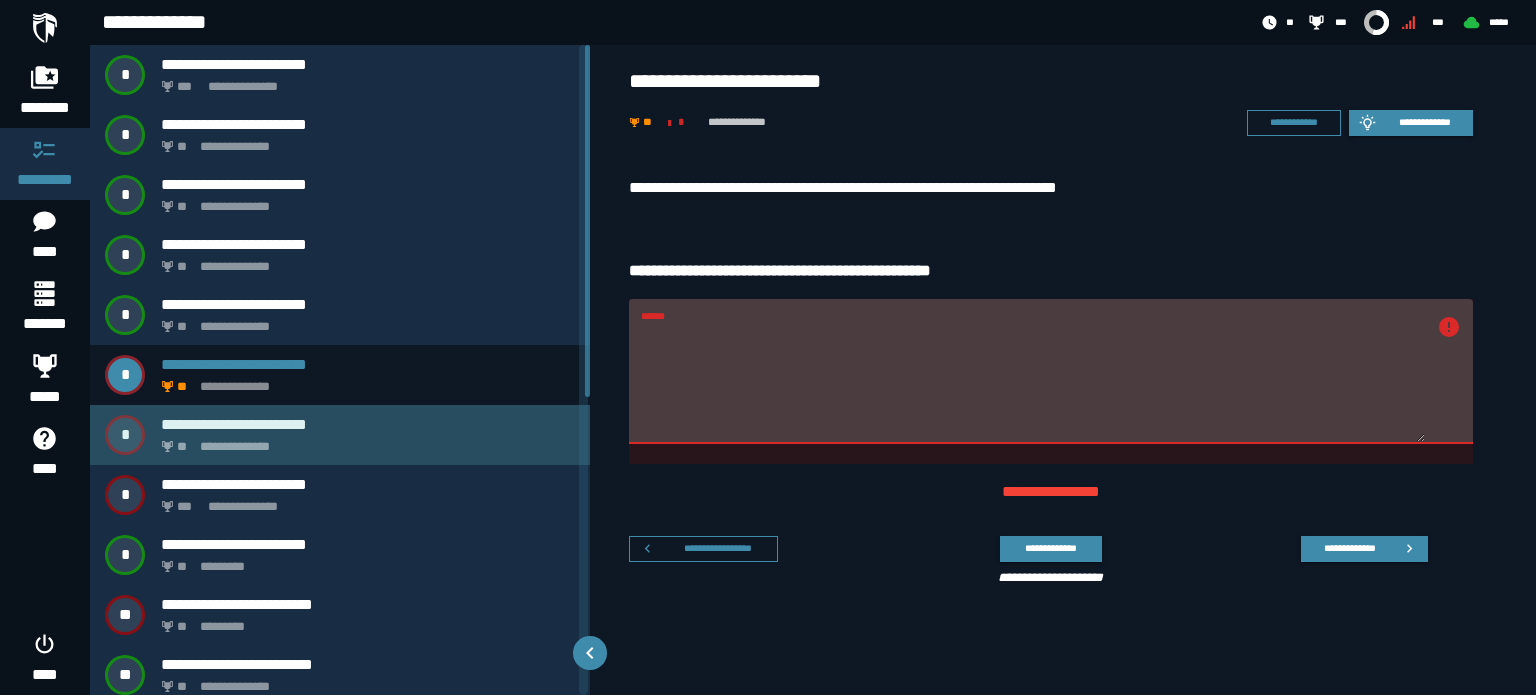 click on "**********" 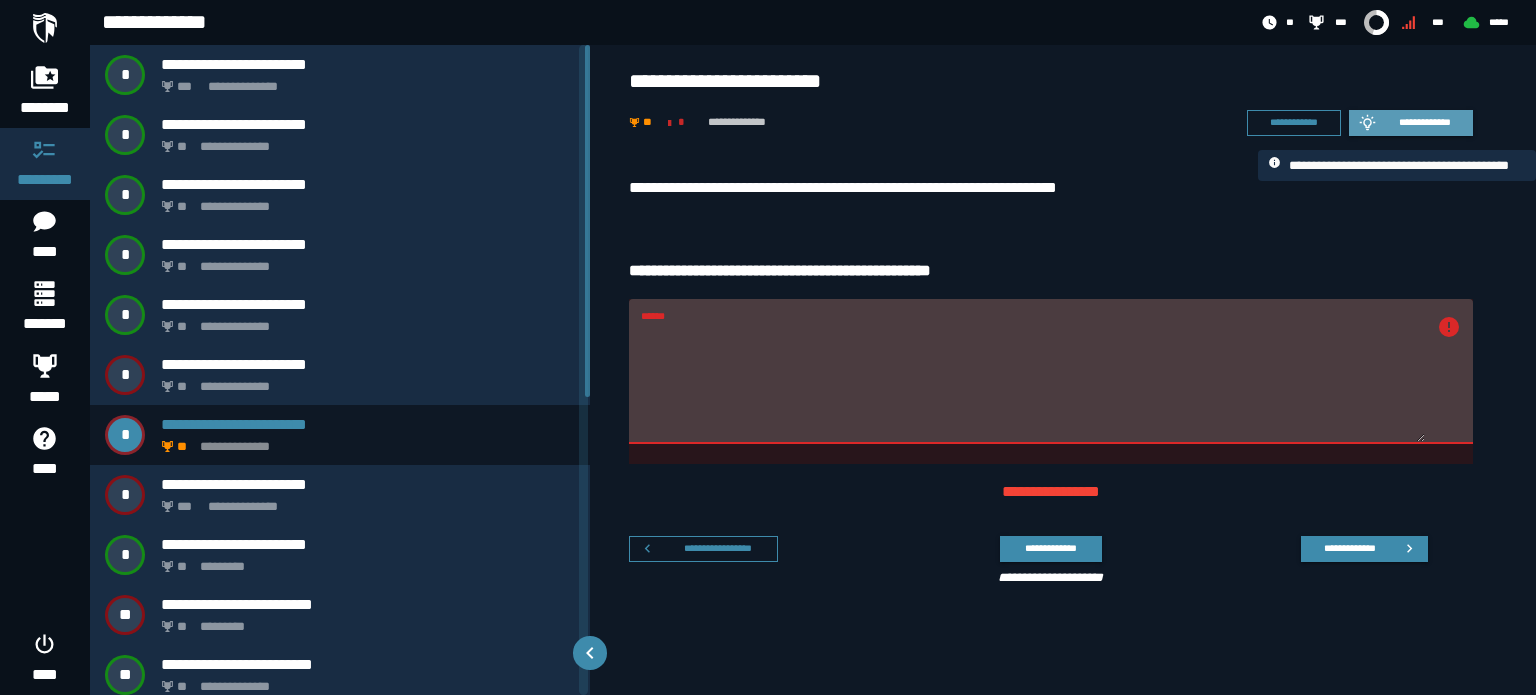 click on "**********" at bounding box center (1425, 122) 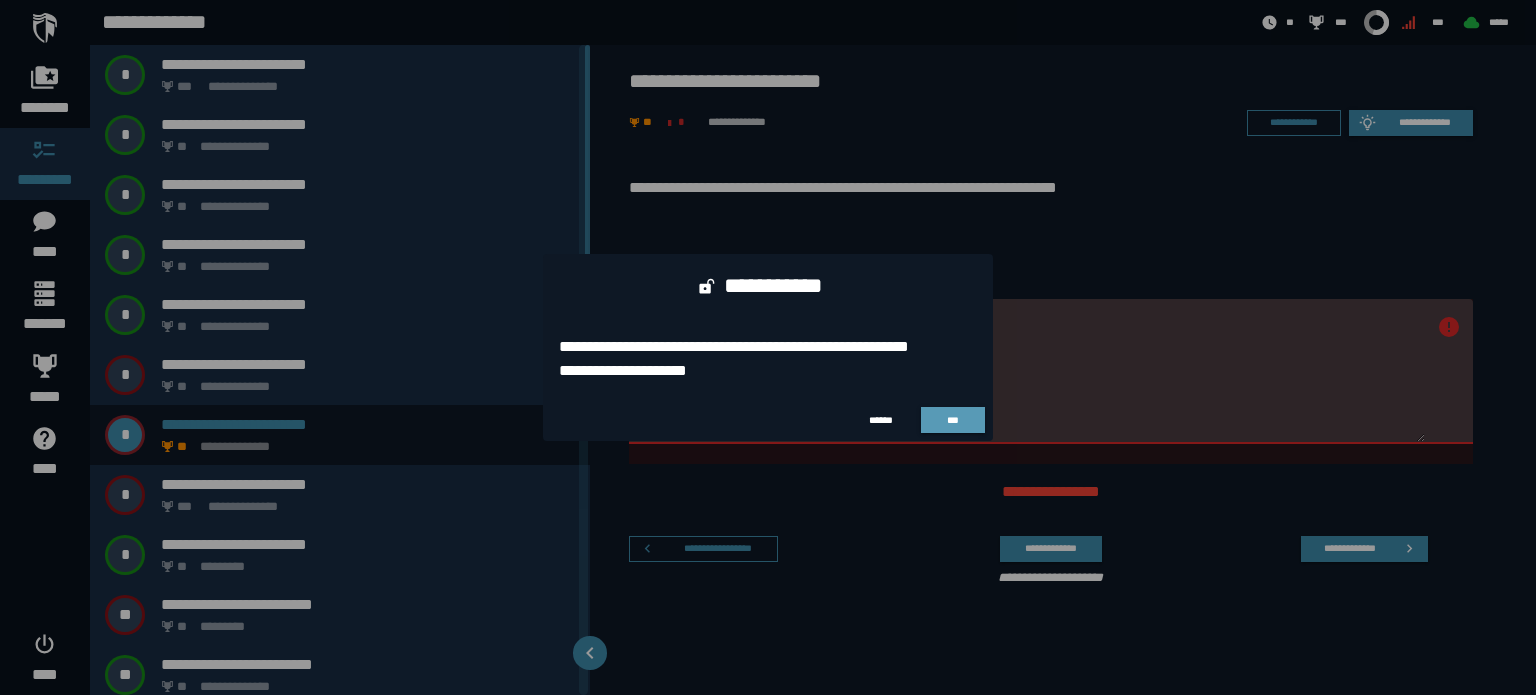 click on "***" at bounding box center (953, 420) 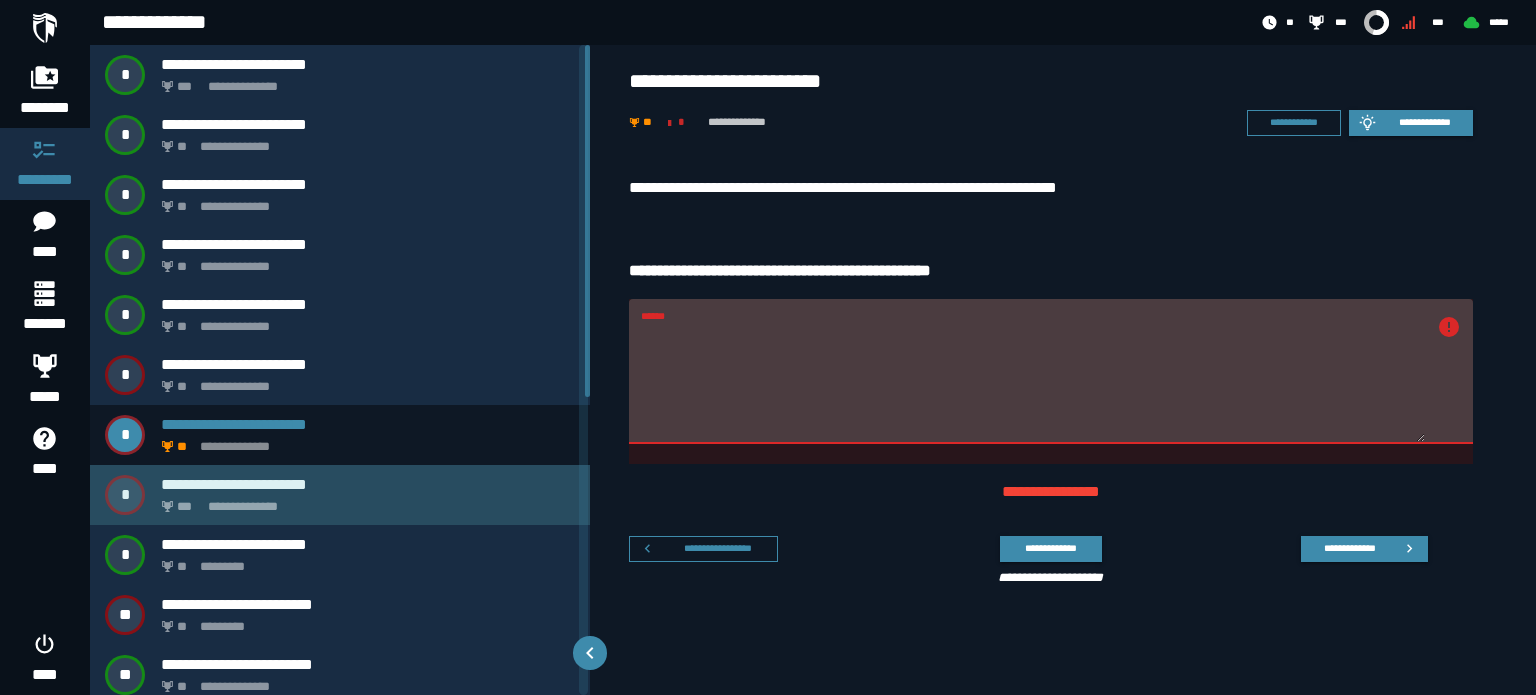 click on "**********" at bounding box center (340, 495) 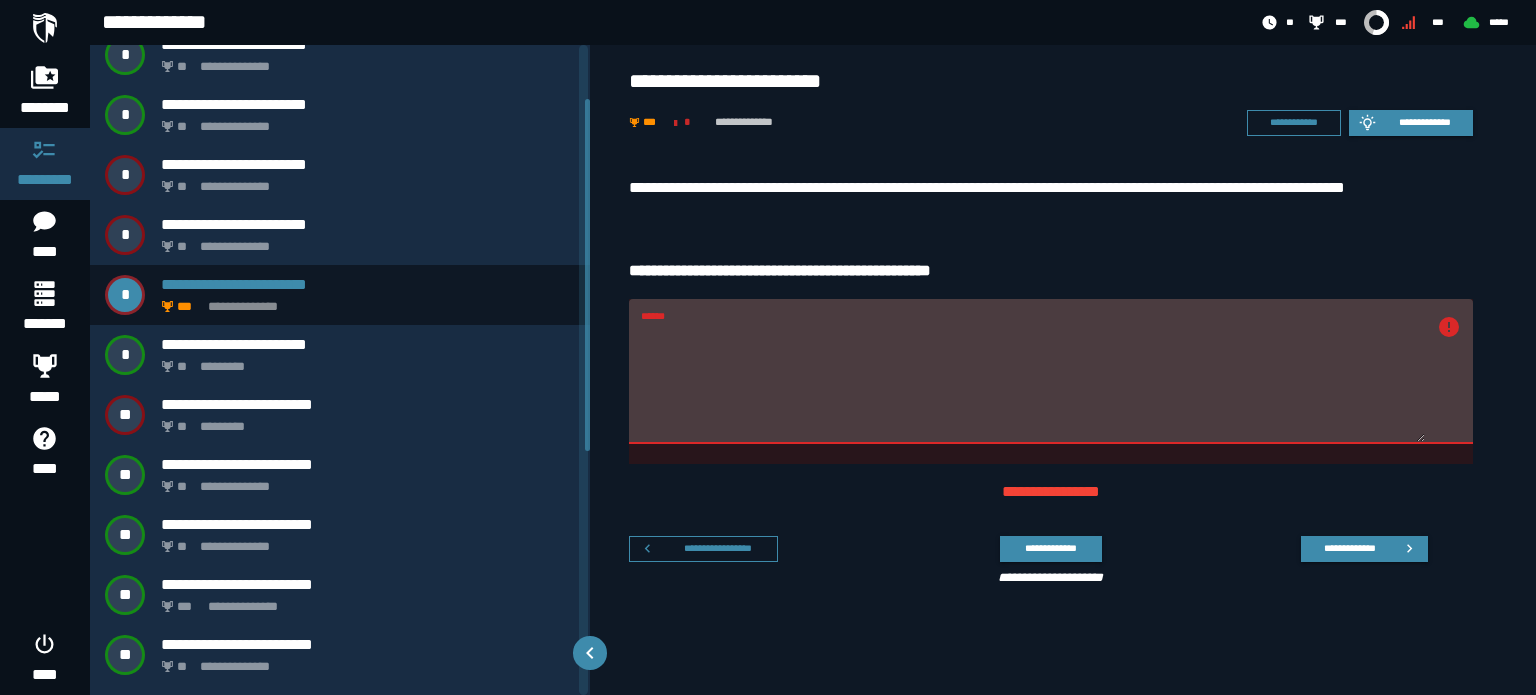 scroll, scrollTop: 100, scrollLeft: 0, axis: vertical 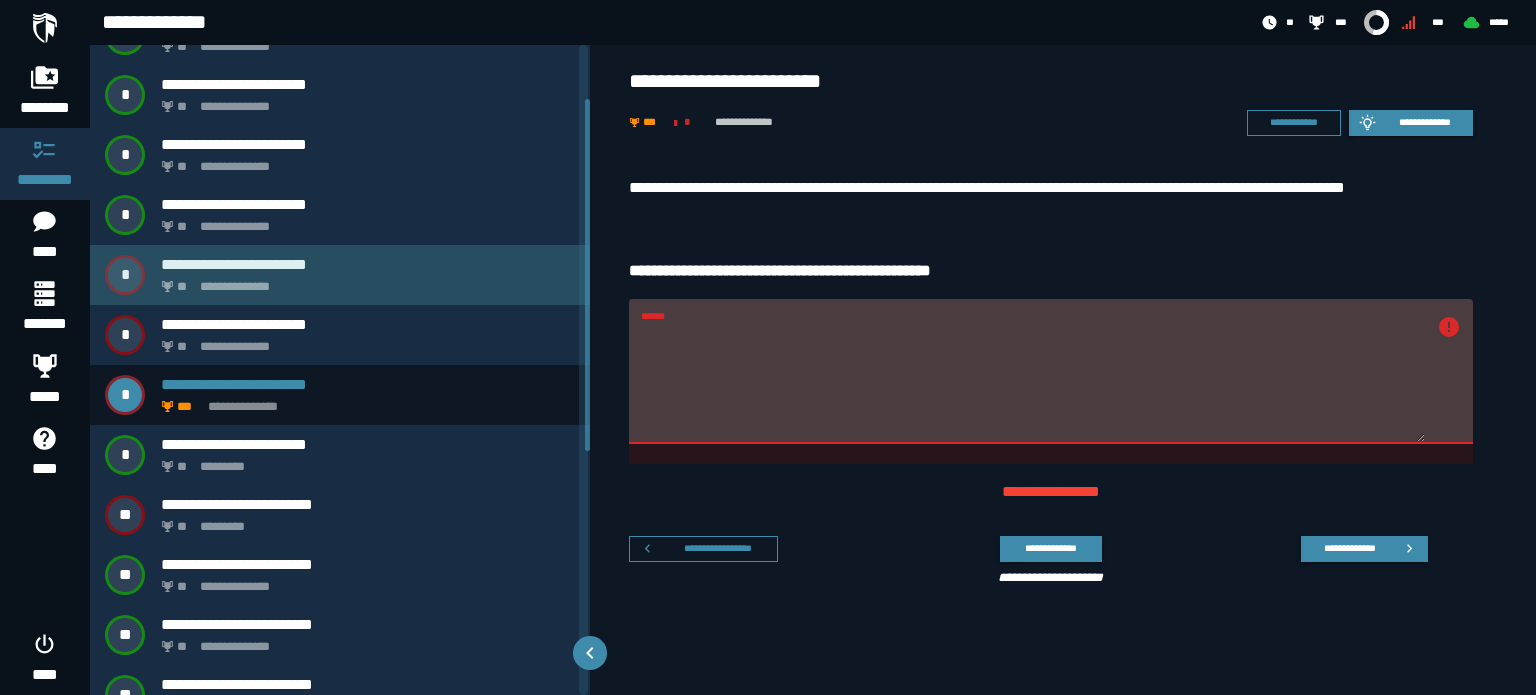 click on "**********" at bounding box center (364, 281) 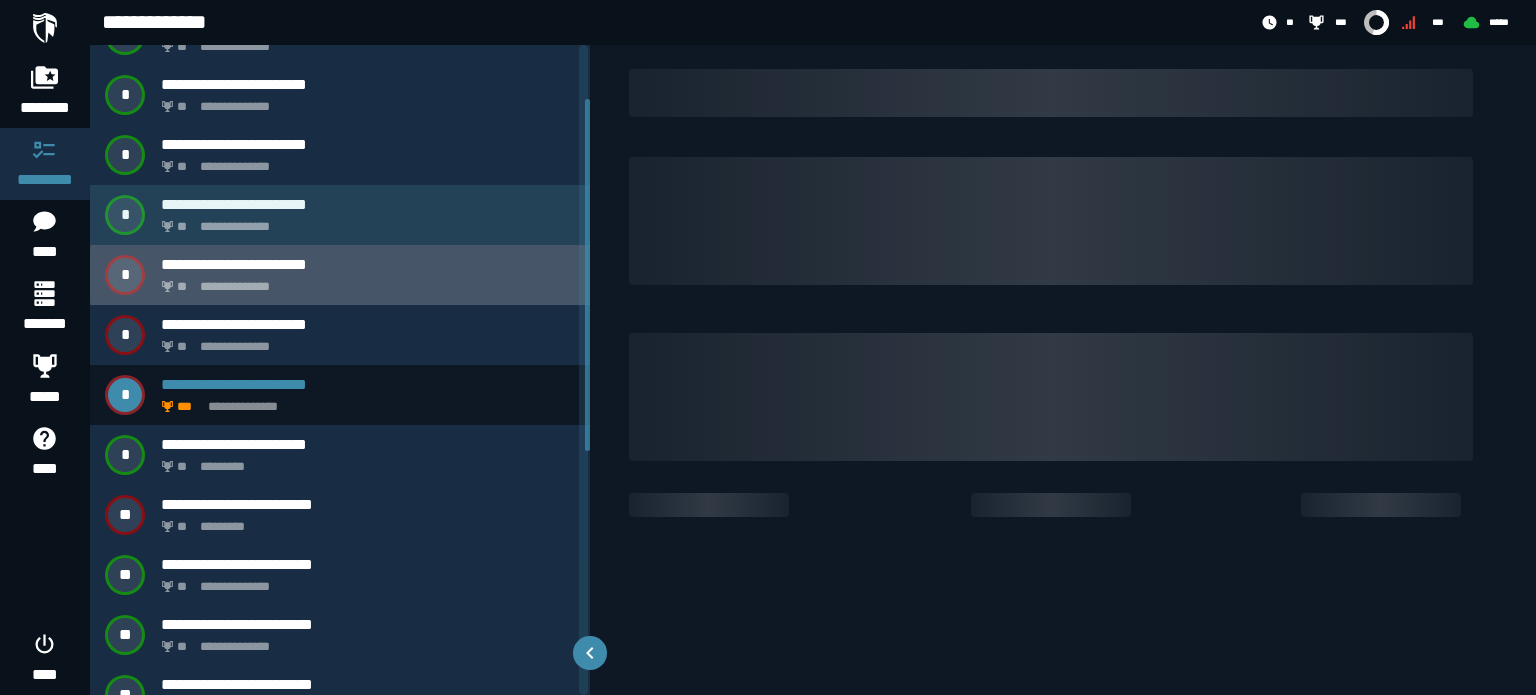 scroll, scrollTop: 0, scrollLeft: 0, axis: both 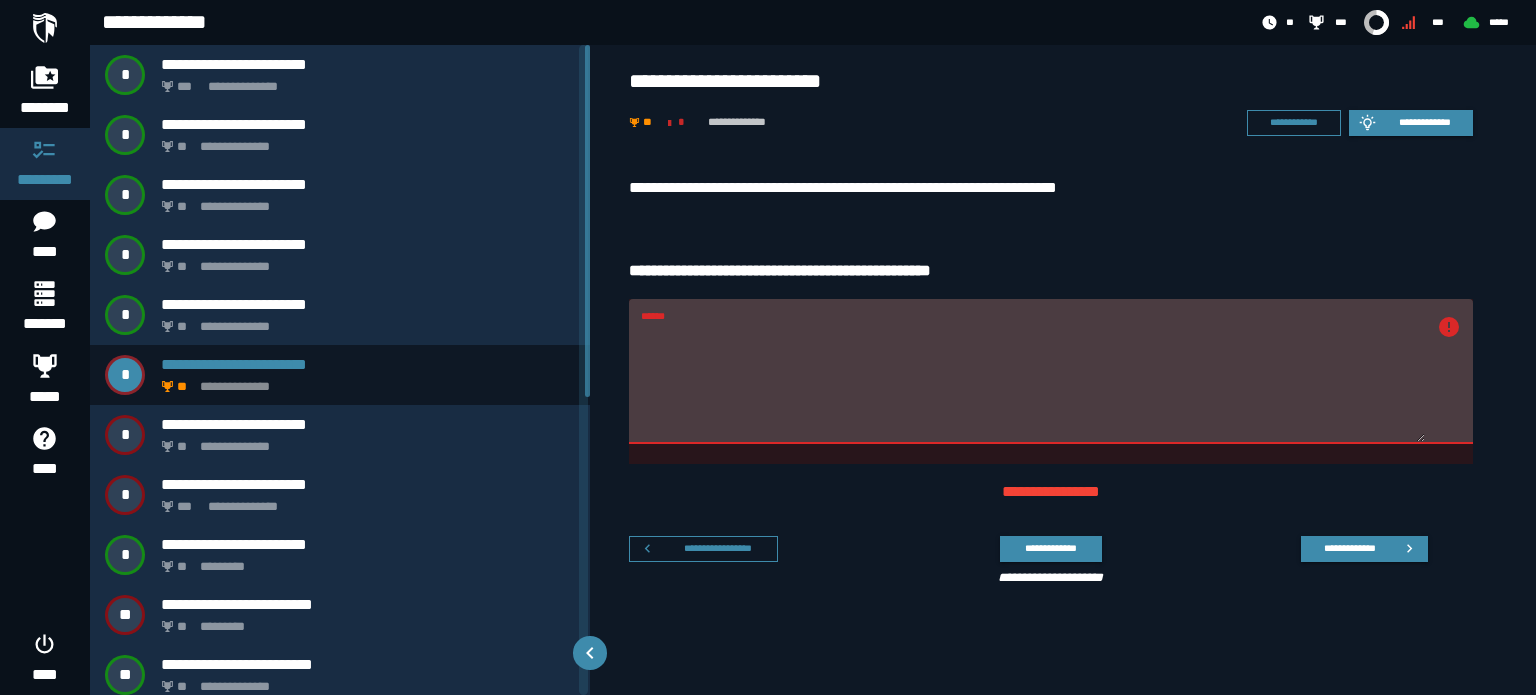 click on "******" at bounding box center (1033, 383) 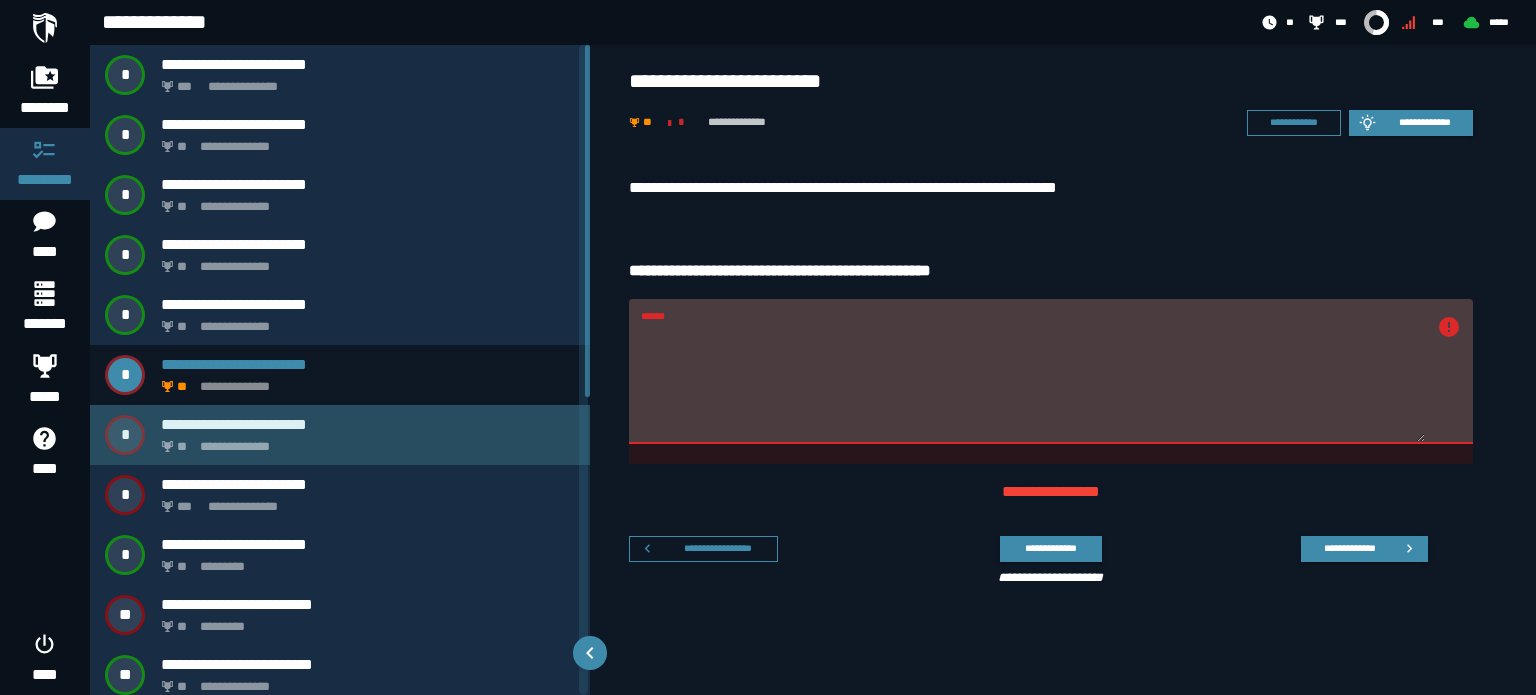 click on "**********" at bounding box center [368, 424] 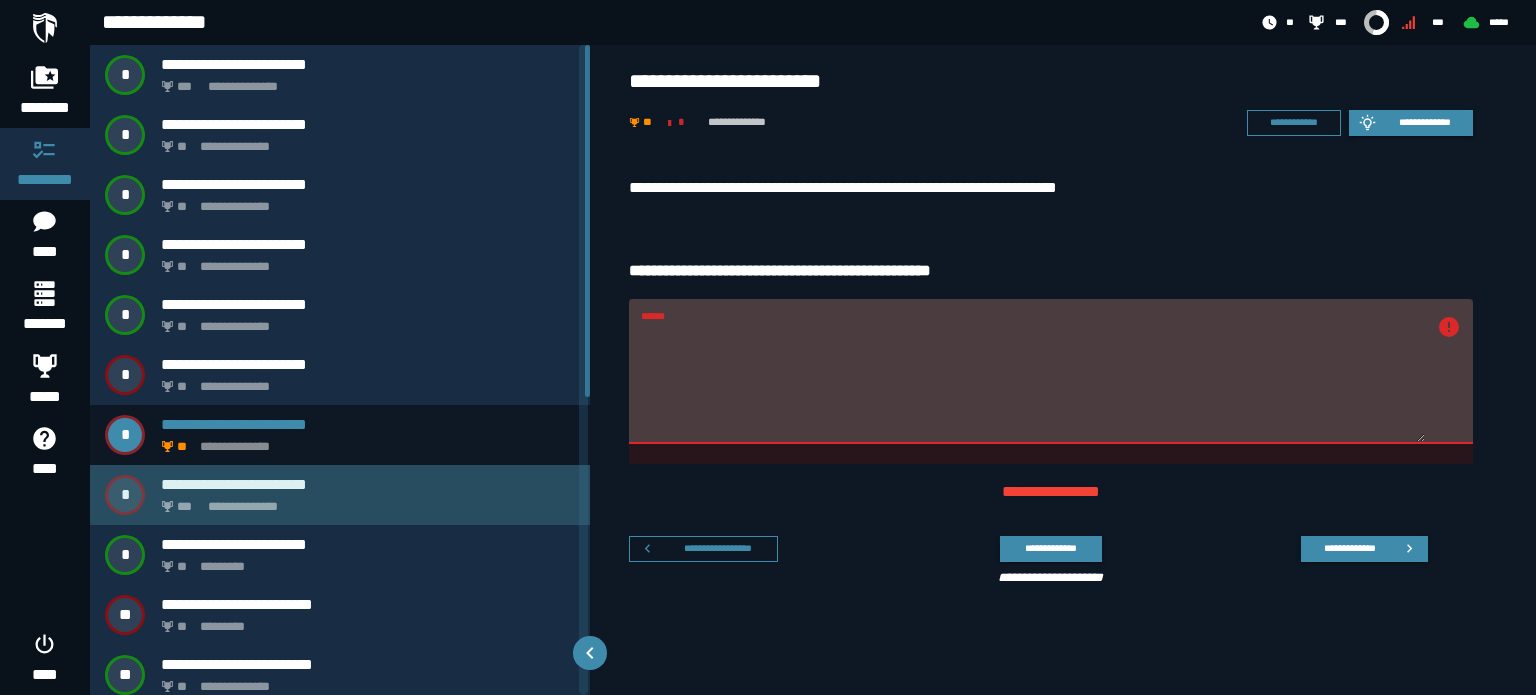 click on "**********" at bounding box center (364, 501) 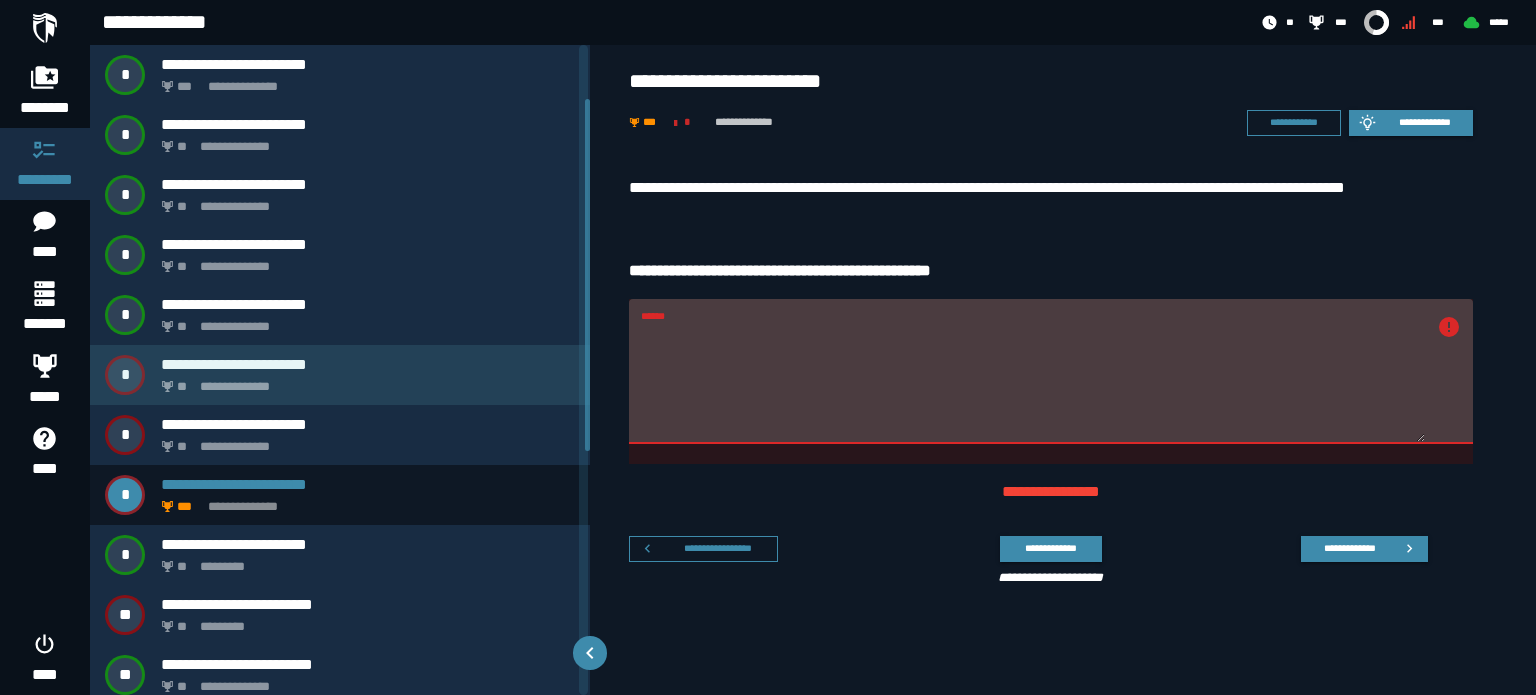 scroll, scrollTop: 100, scrollLeft: 0, axis: vertical 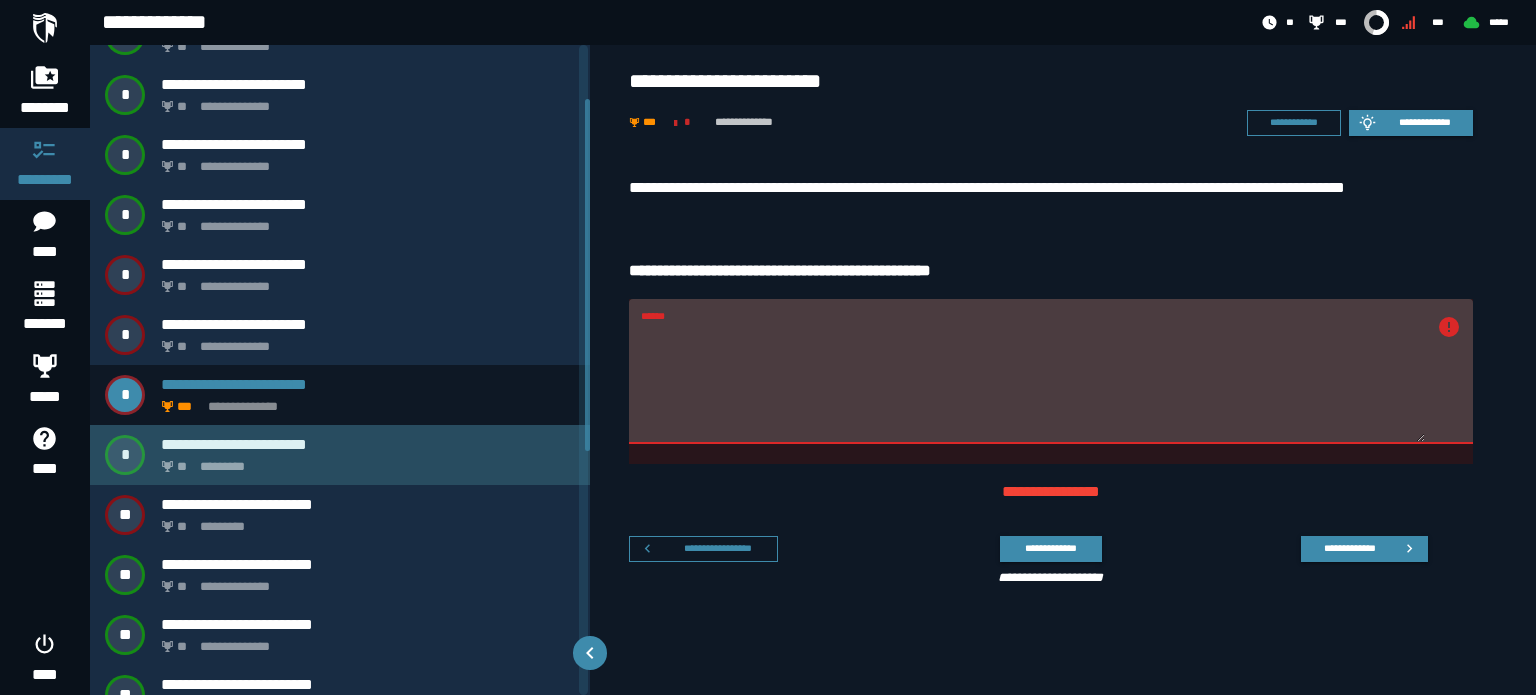 click on "** *********" at bounding box center [364, 461] 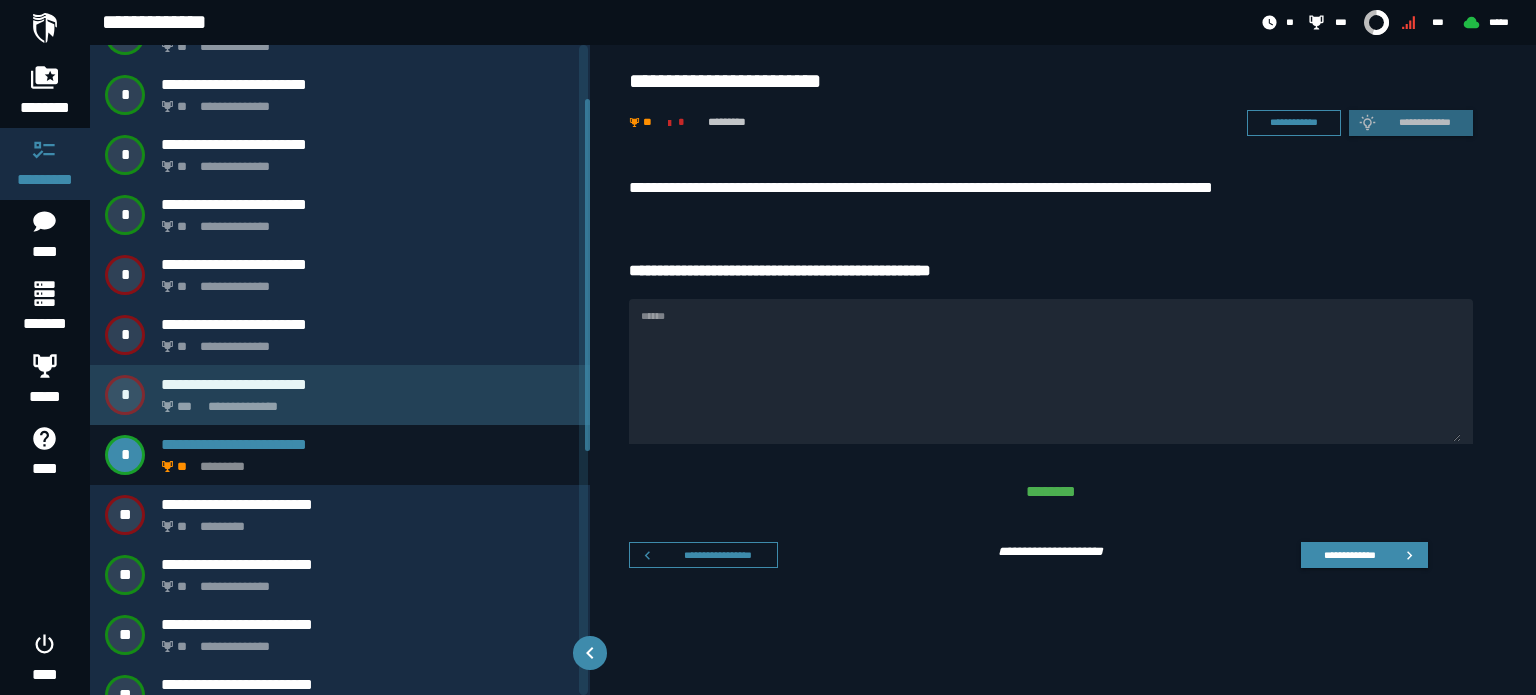 scroll, scrollTop: 200, scrollLeft: 0, axis: vertical 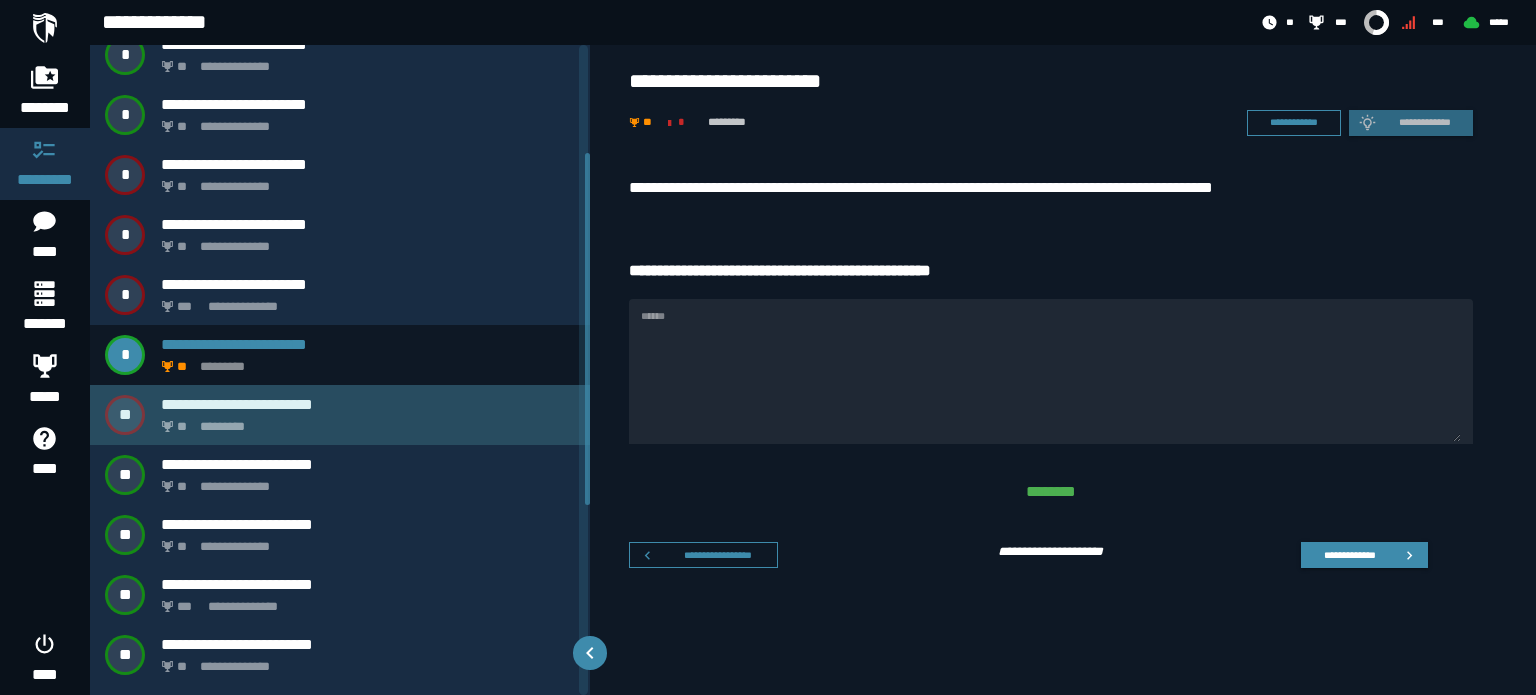 click on "** *********" at bounding box center [364, 421] 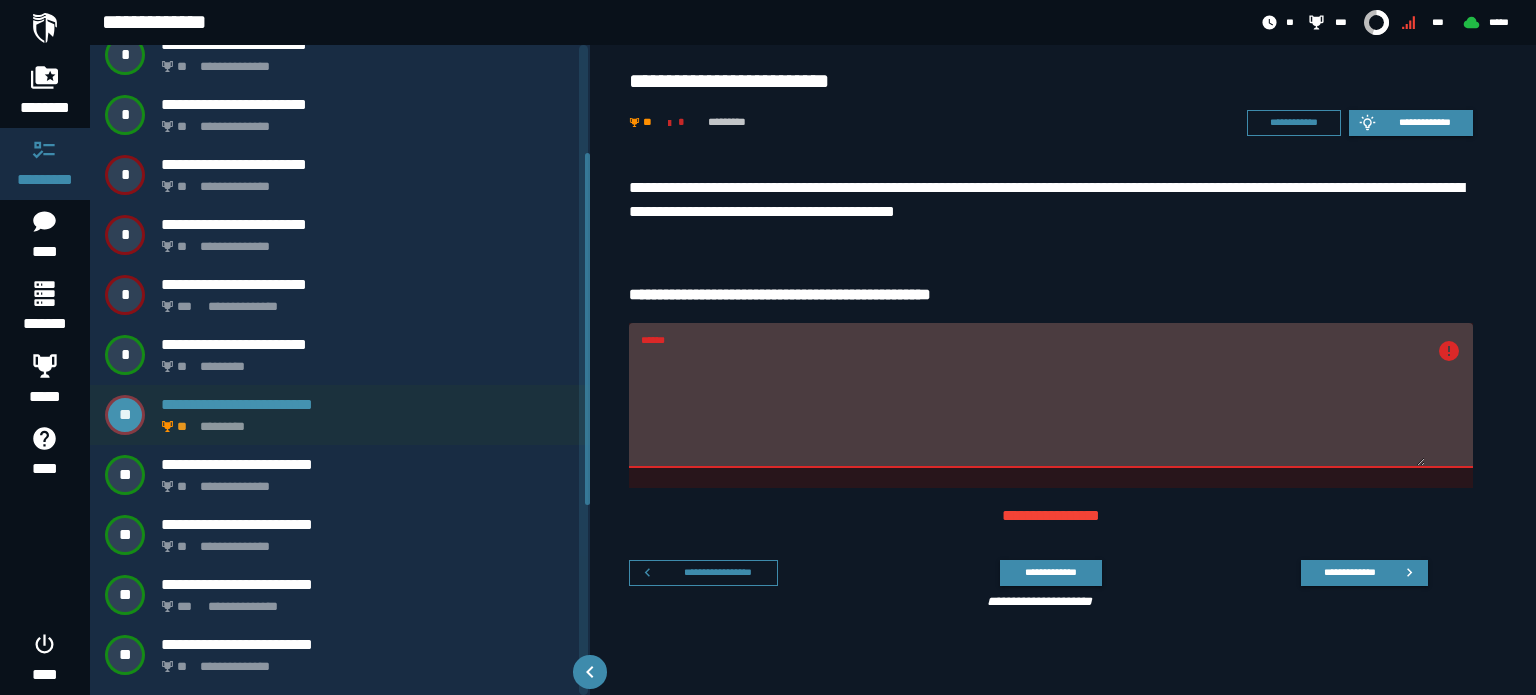scroll, scrollTop: 0, scrollLeft: 0, axis: both 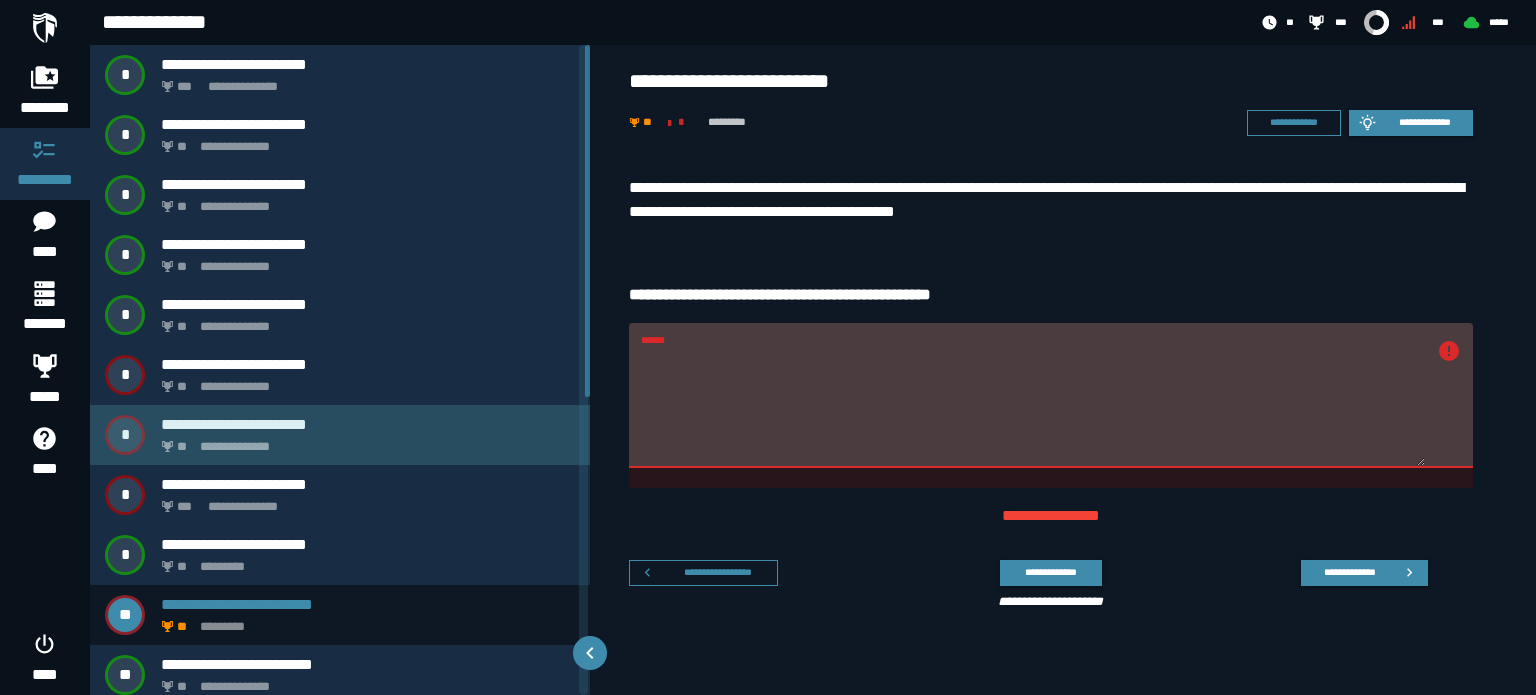 click on "**********" at bounding box center (368, 424) 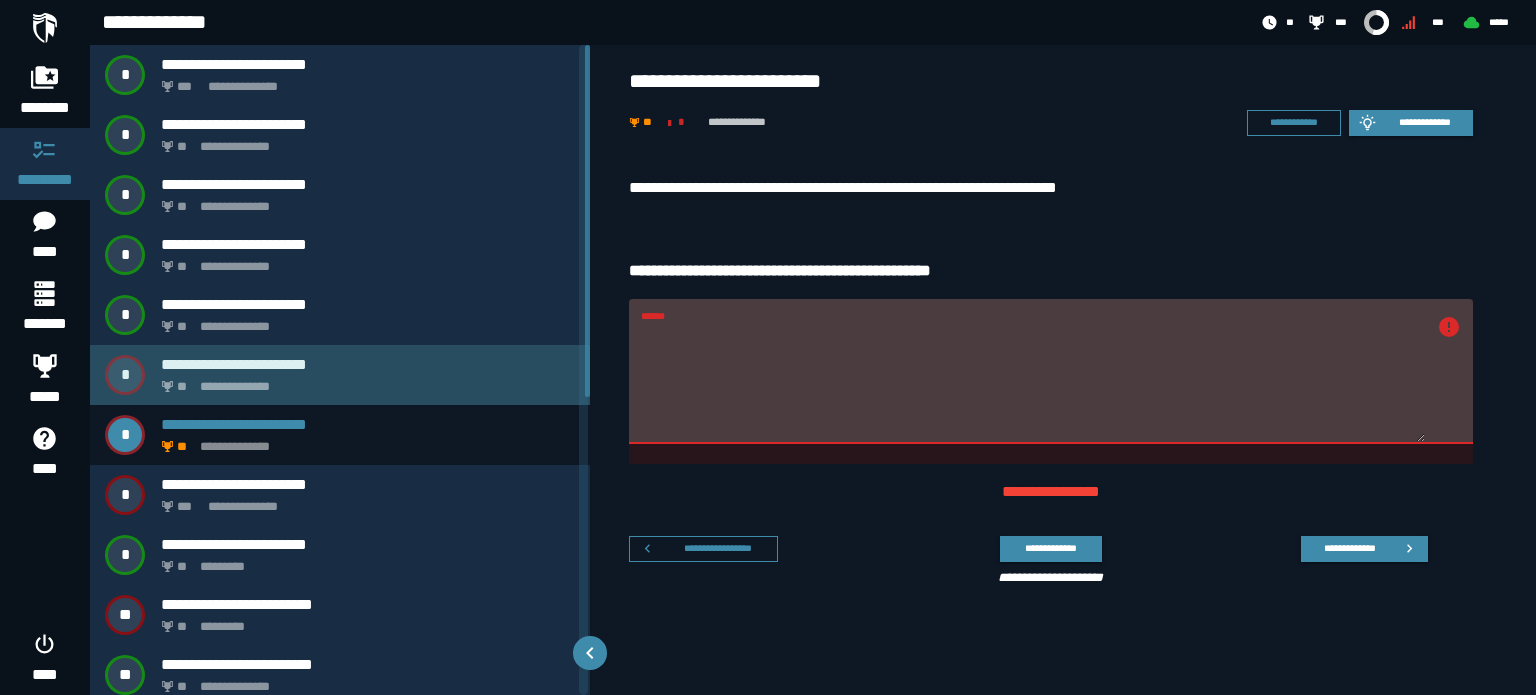 click on "**********" at bounding box center [364, 381] 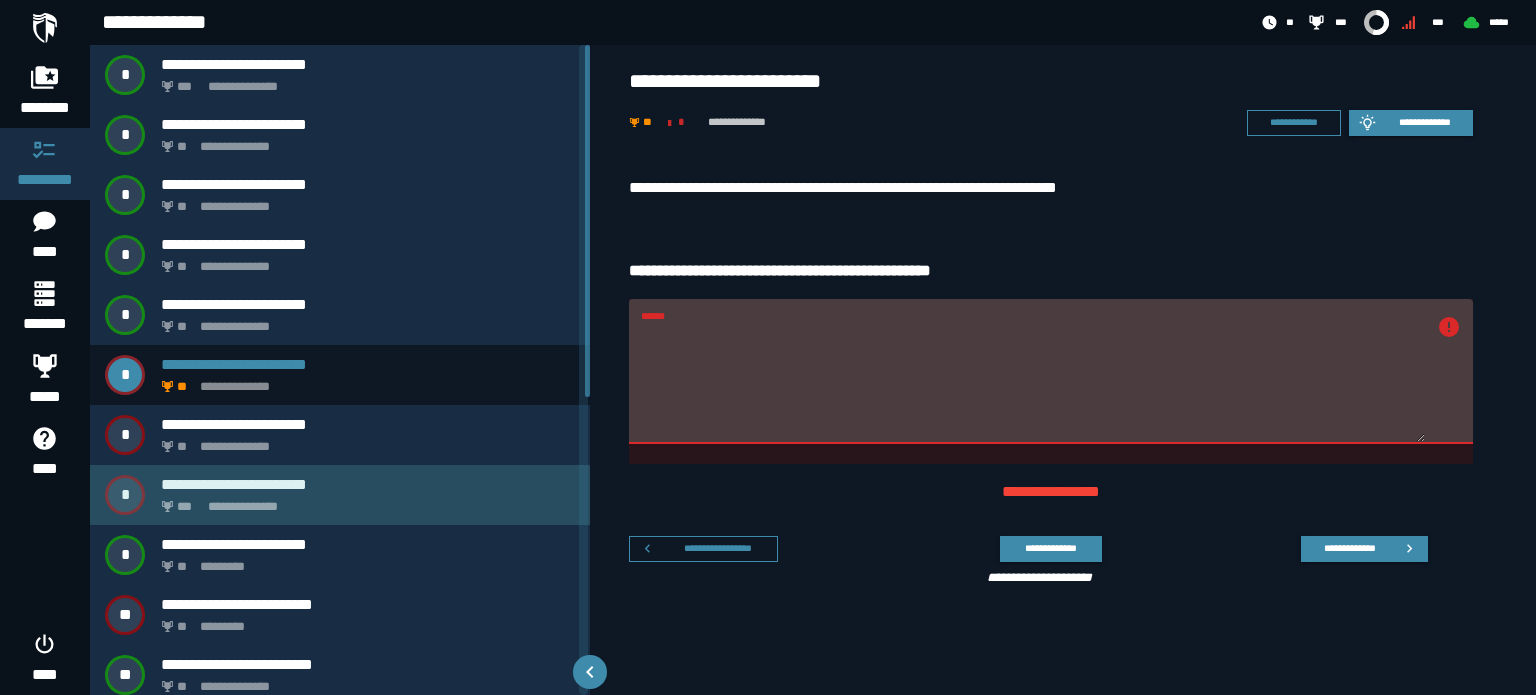 click on "**********" at bounding box center [364, 501] 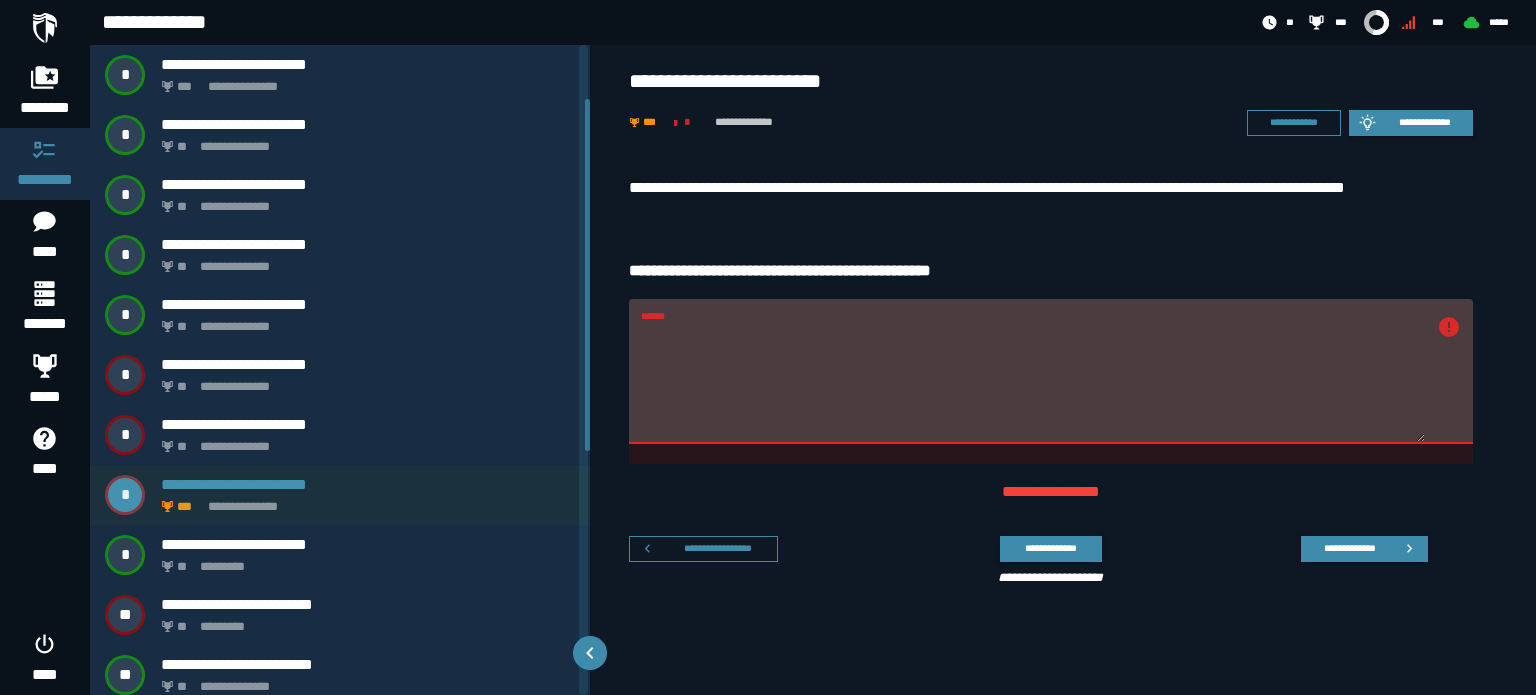 scroll, scrollTop: 100, scrollLeft: 0, axis: vertical 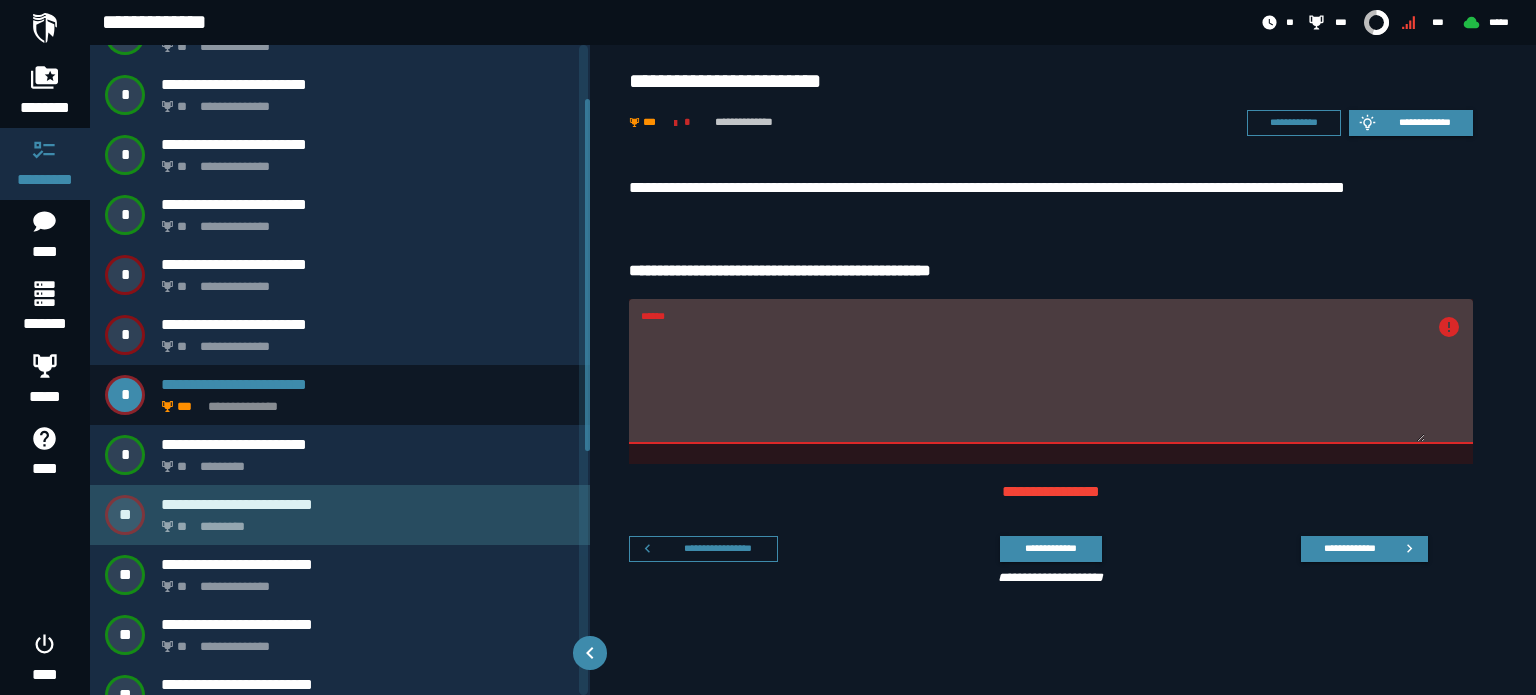 click on "** *********" at bounding box center (364, 521) 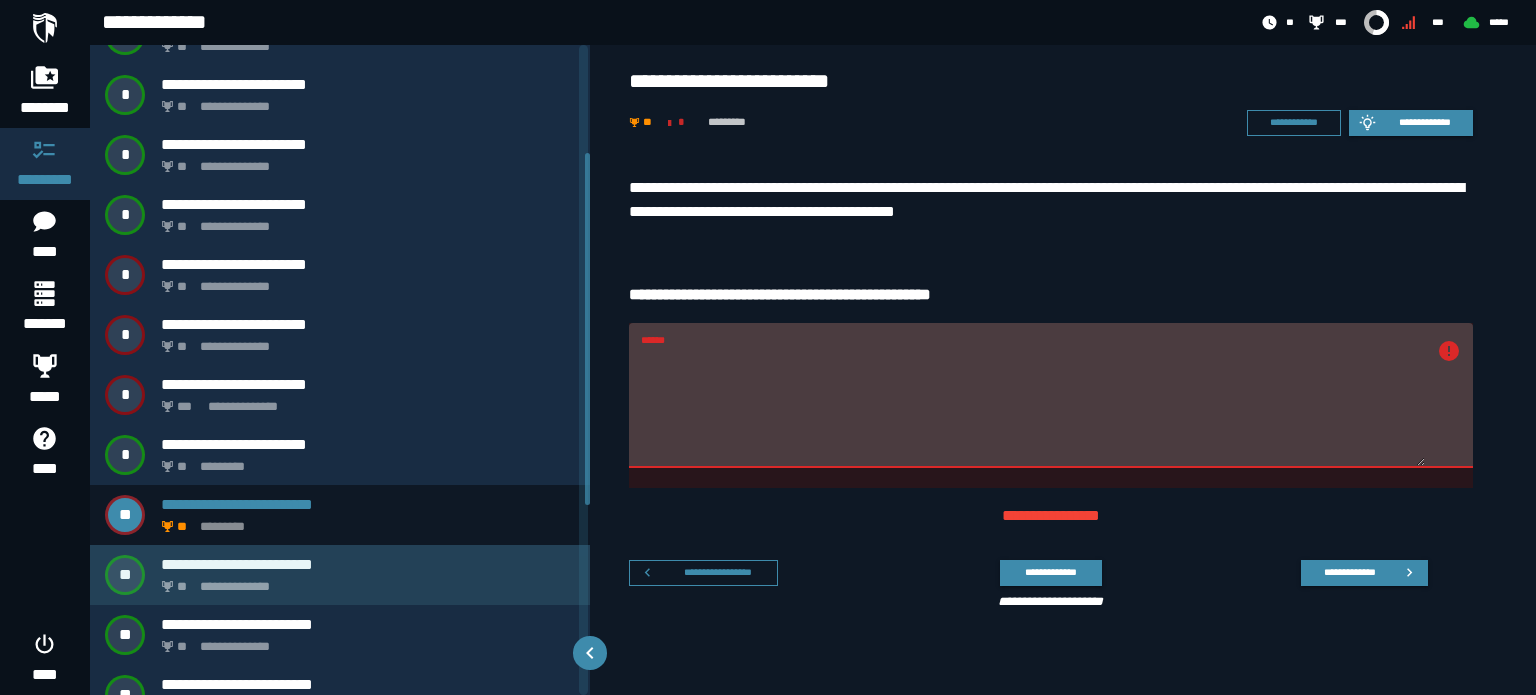 scroll, scrollTop: 200, scrollLeft: 0, axis: vertical 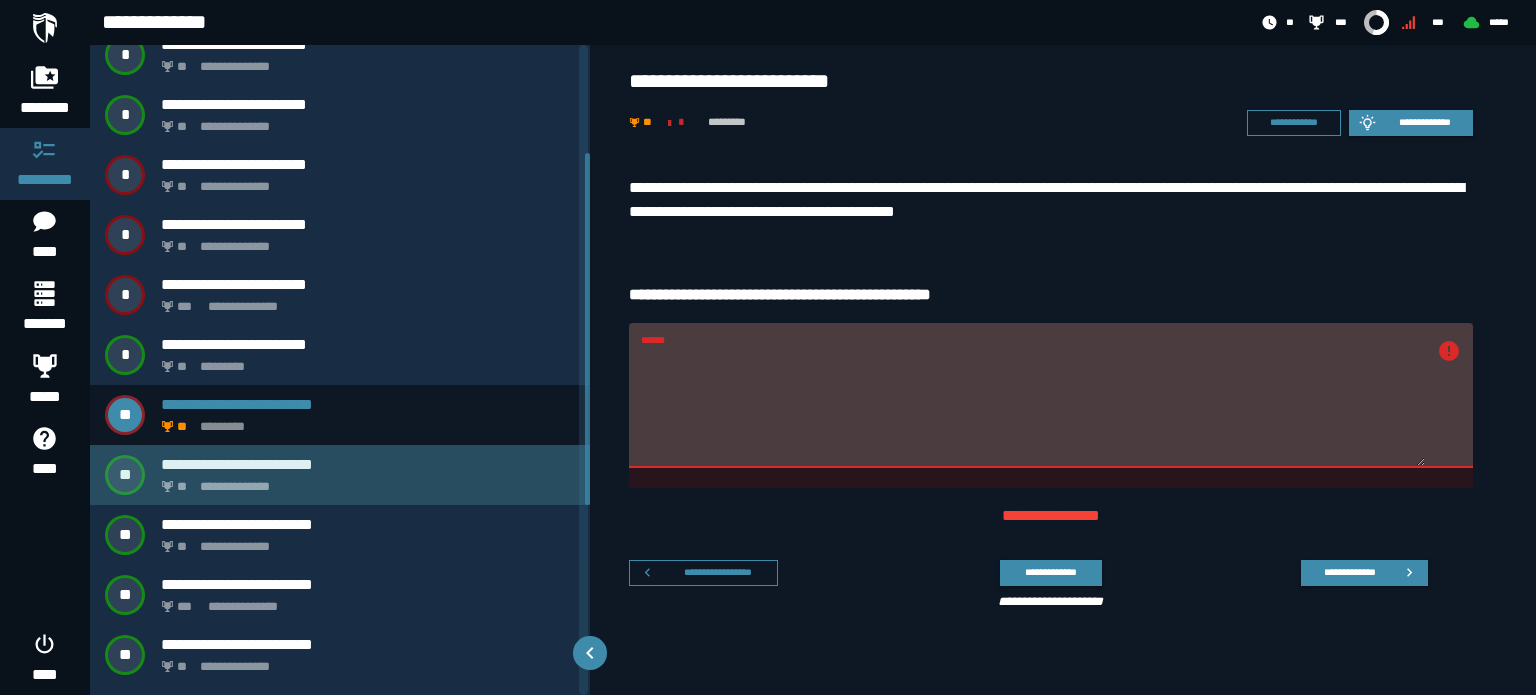 click on "**********" at bounding box center [368, 464] 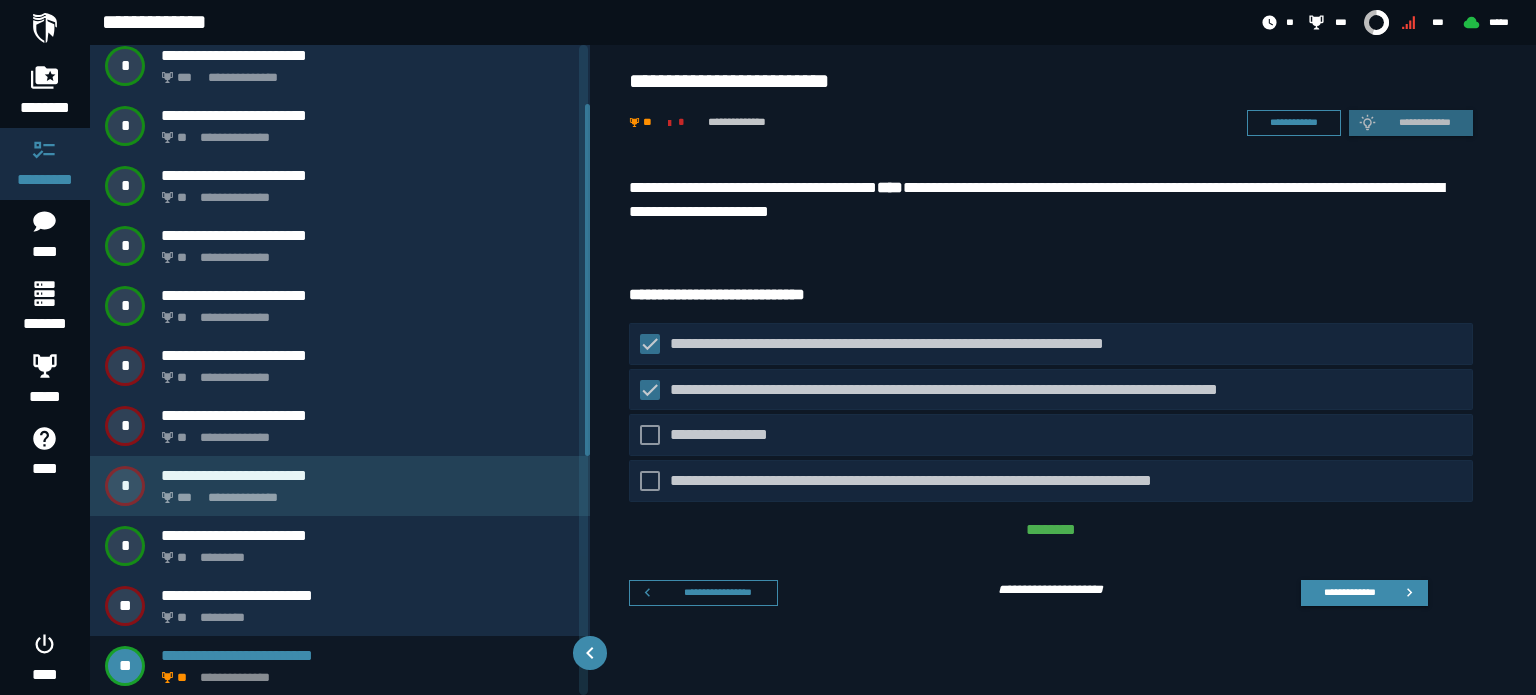 scroll, scrollTop: 409, scrollLeft: 0, axis: vertical 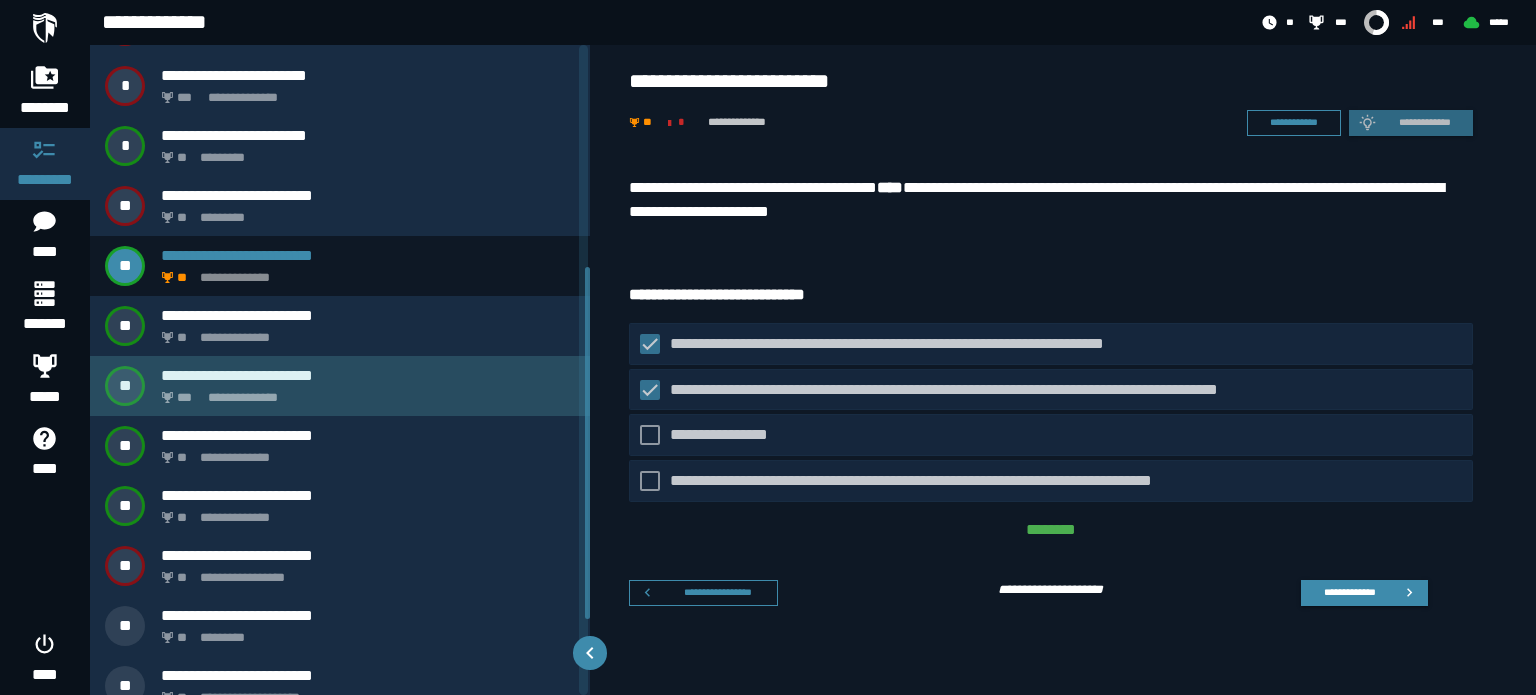 click on "**********" at bounding box center [364, 392] 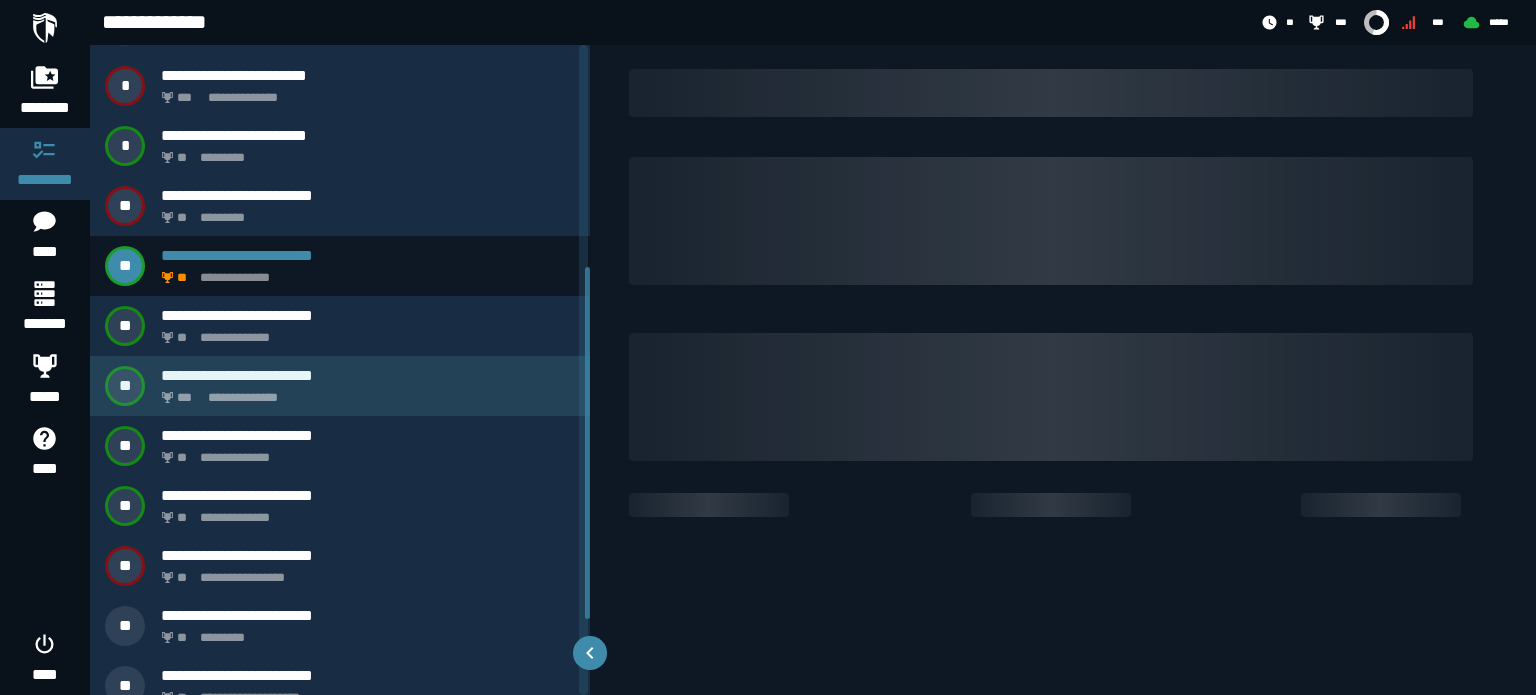 scroll, scrollTop: 129, scrollLeft: 0, axis: vertical 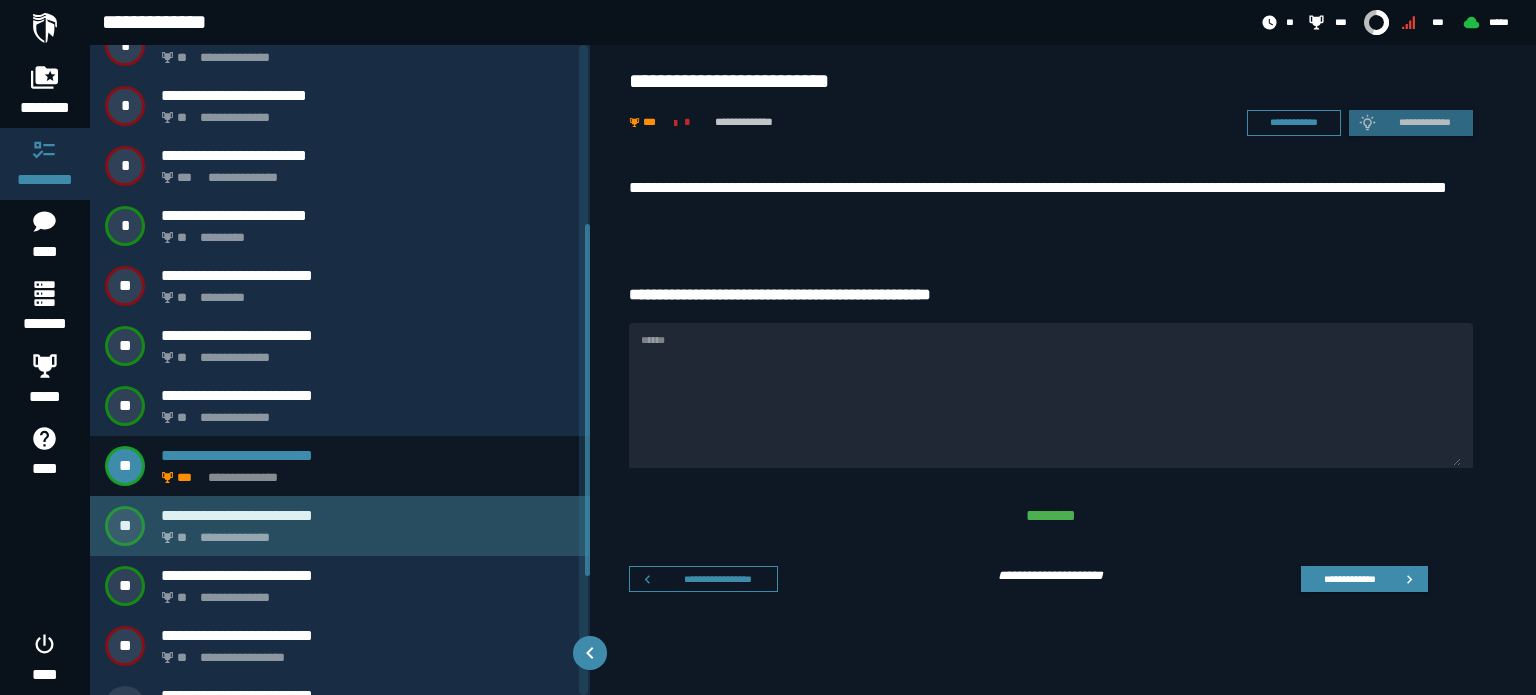 click on "**********" at bounding box center [368, 515] 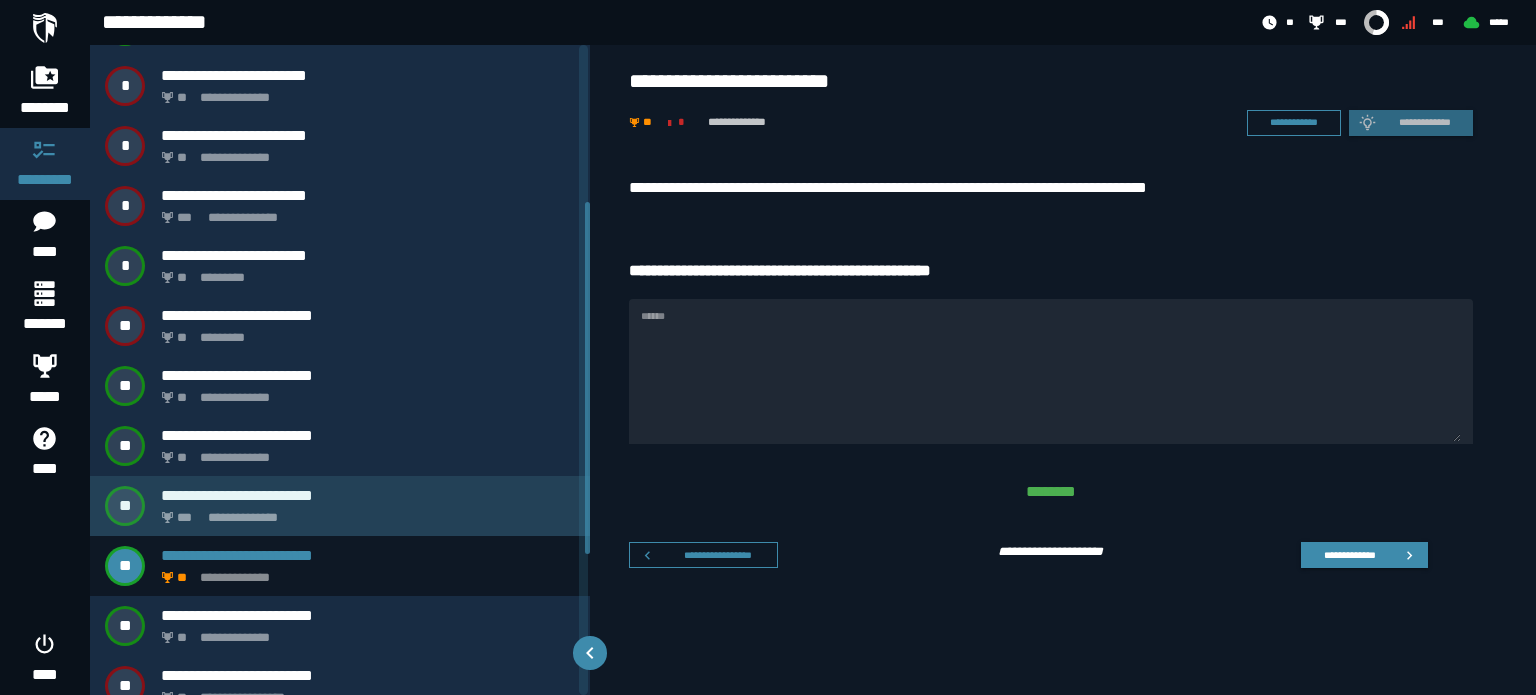 scroll, scrollTop: 389, scrollLeft: 0, axis: vertical 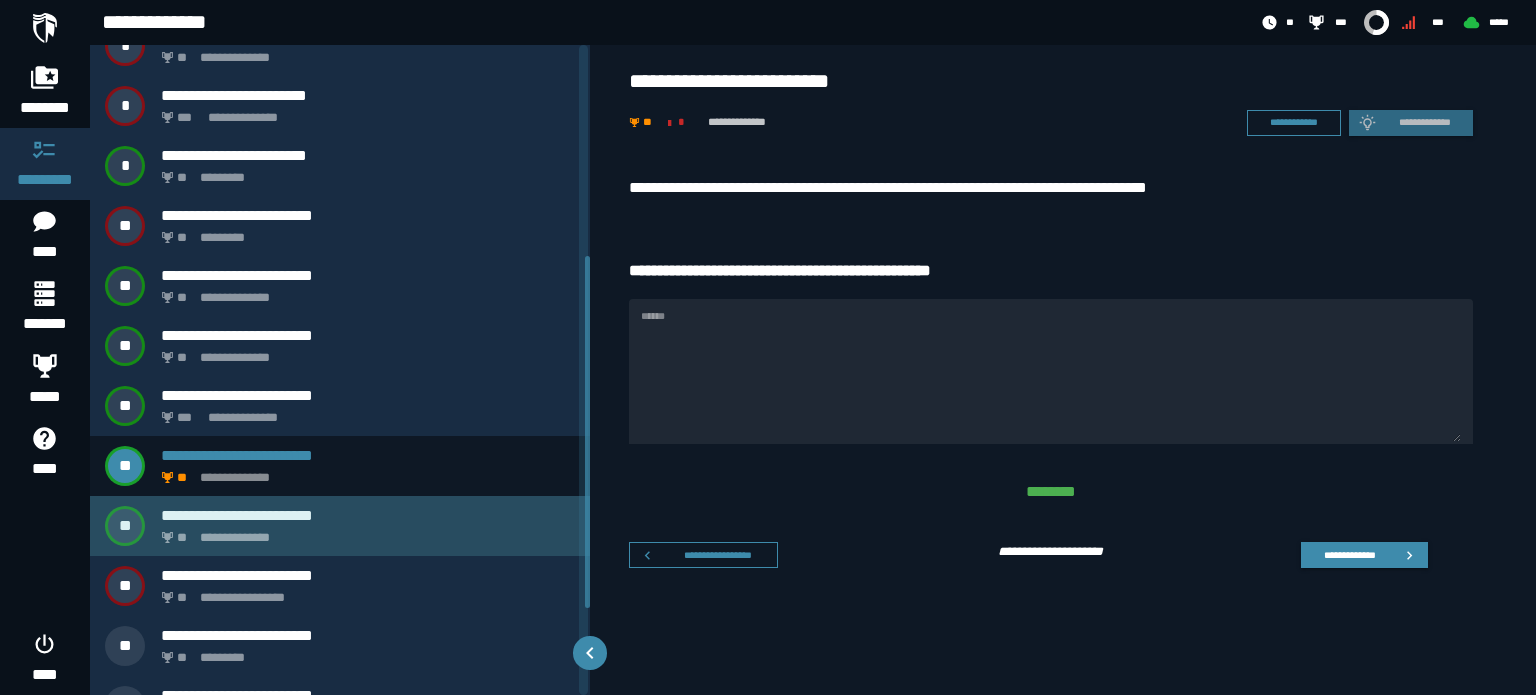 click on "**********" at bounding box center [340, 526] 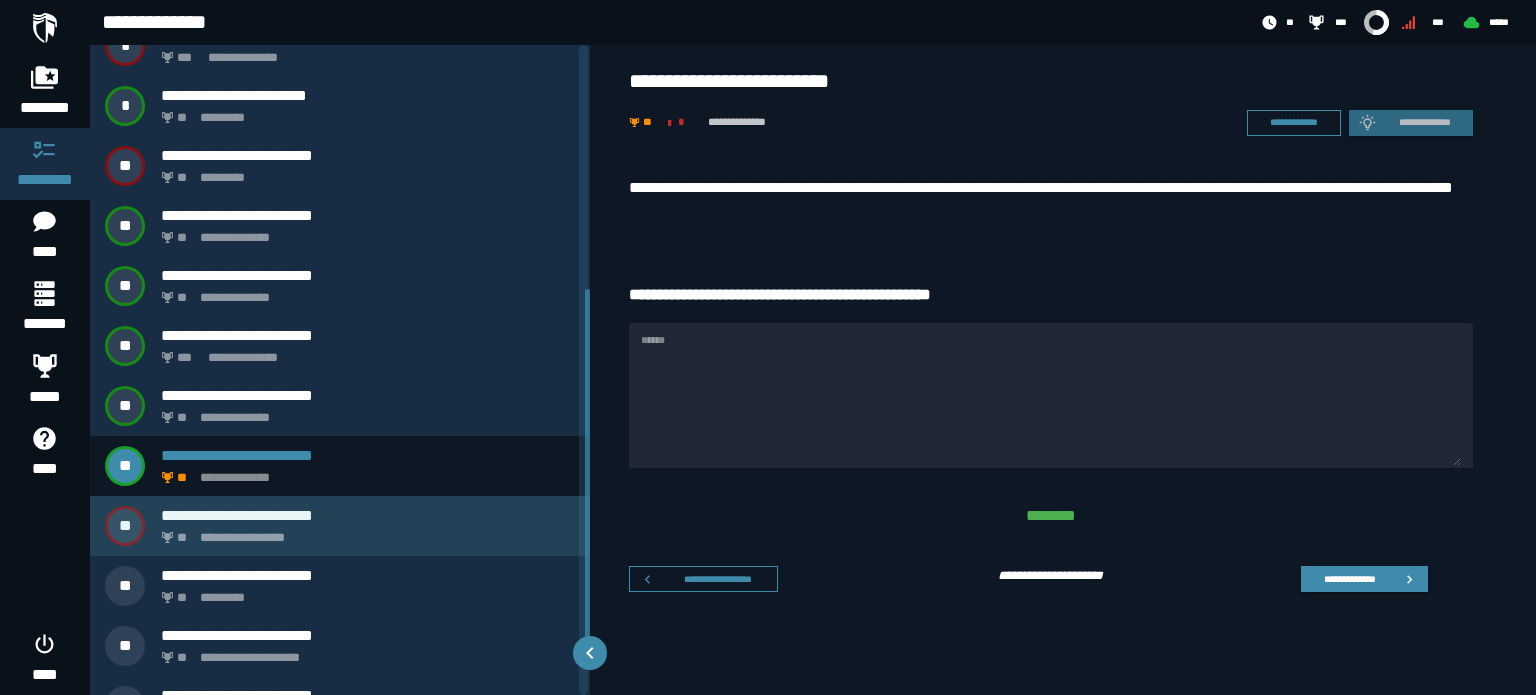 scroll, scrollTop: 549, scrollLeft: 0, axis: vertical 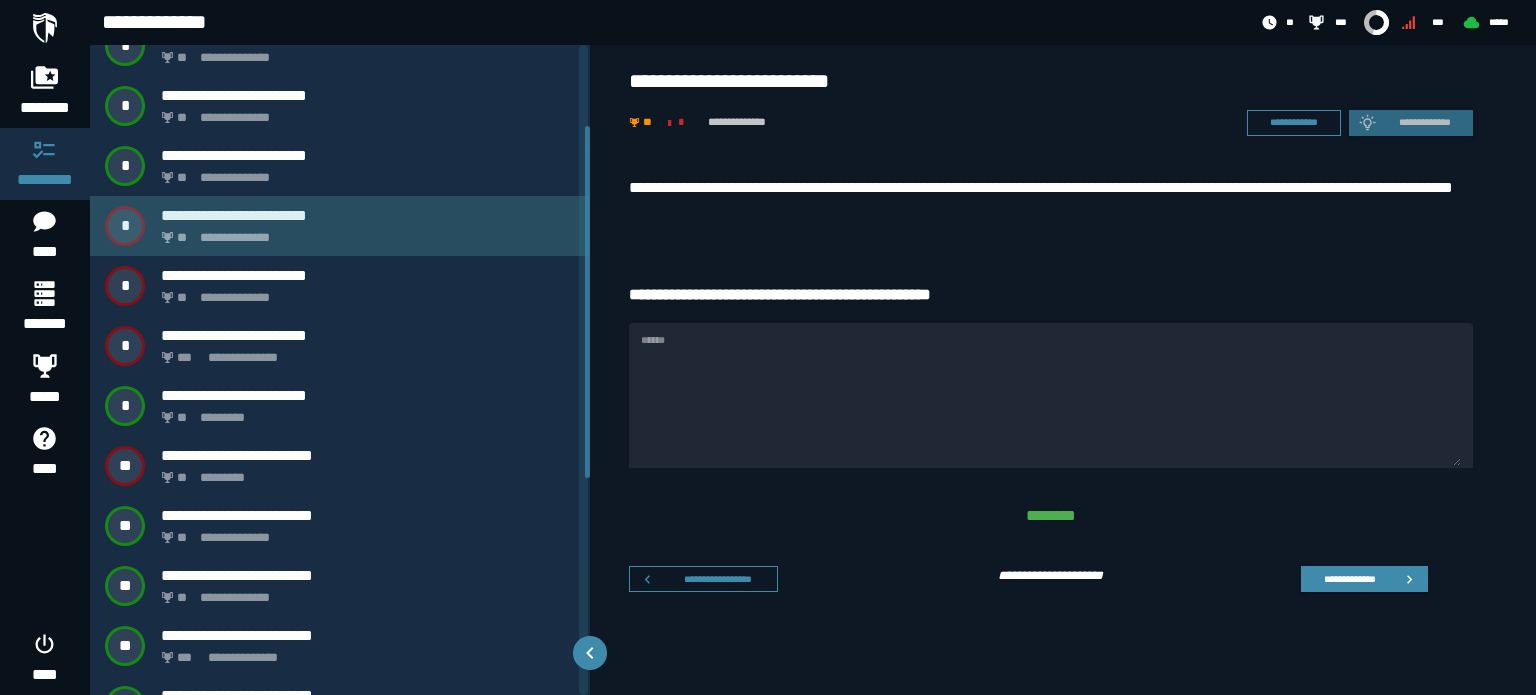click on "**********" at bounding box center [340, 226] 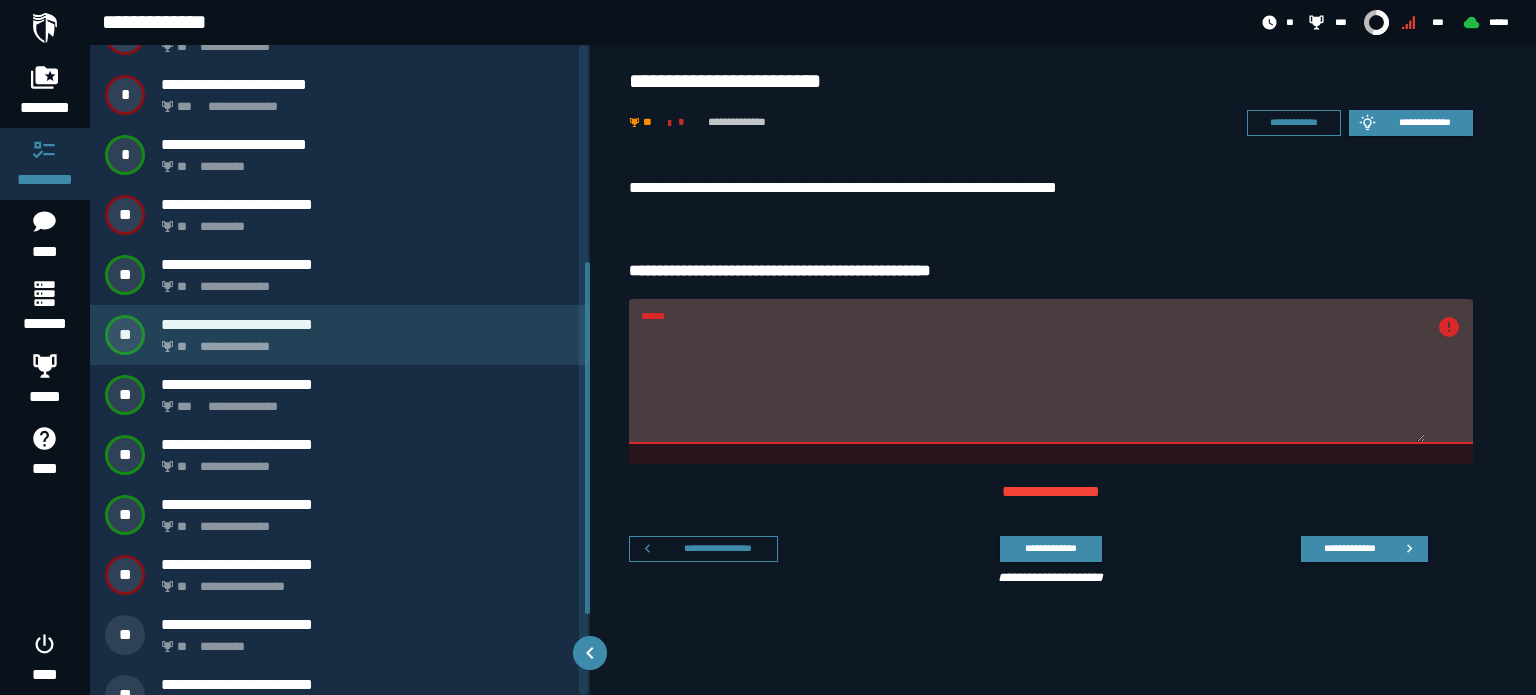 scroll, scrollTop: 549, scrollLeft: 0, axis: vertical 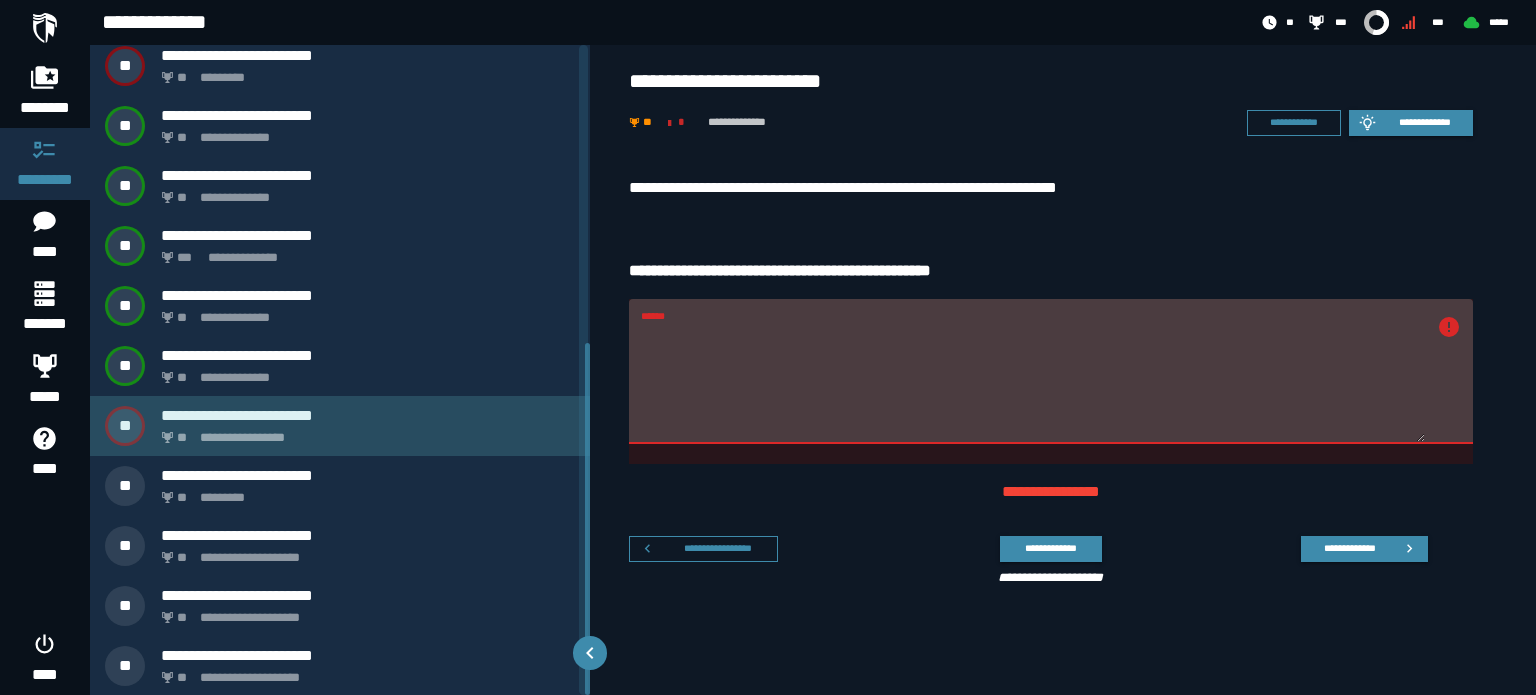 click on "**********" 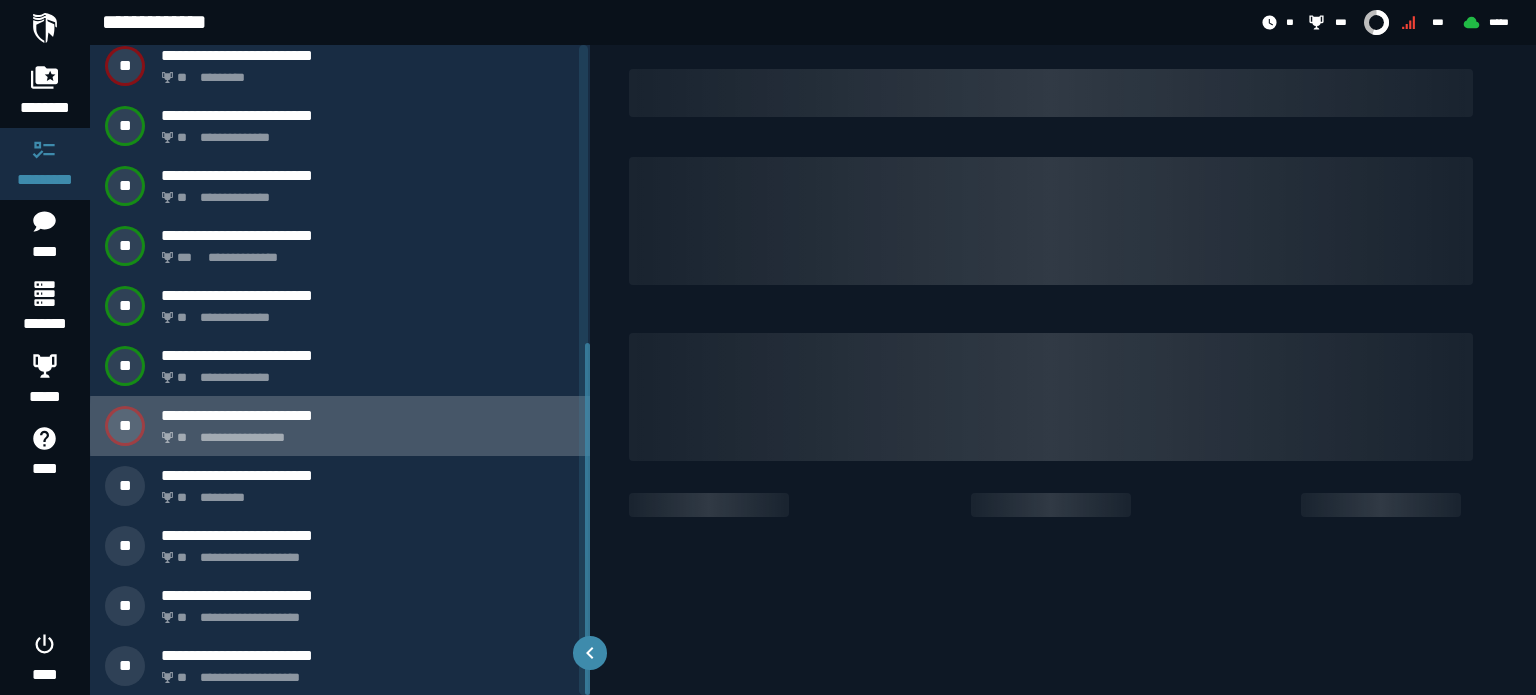 scroll, scrollTop: 309, scrollLeft: 0, axis: vertical 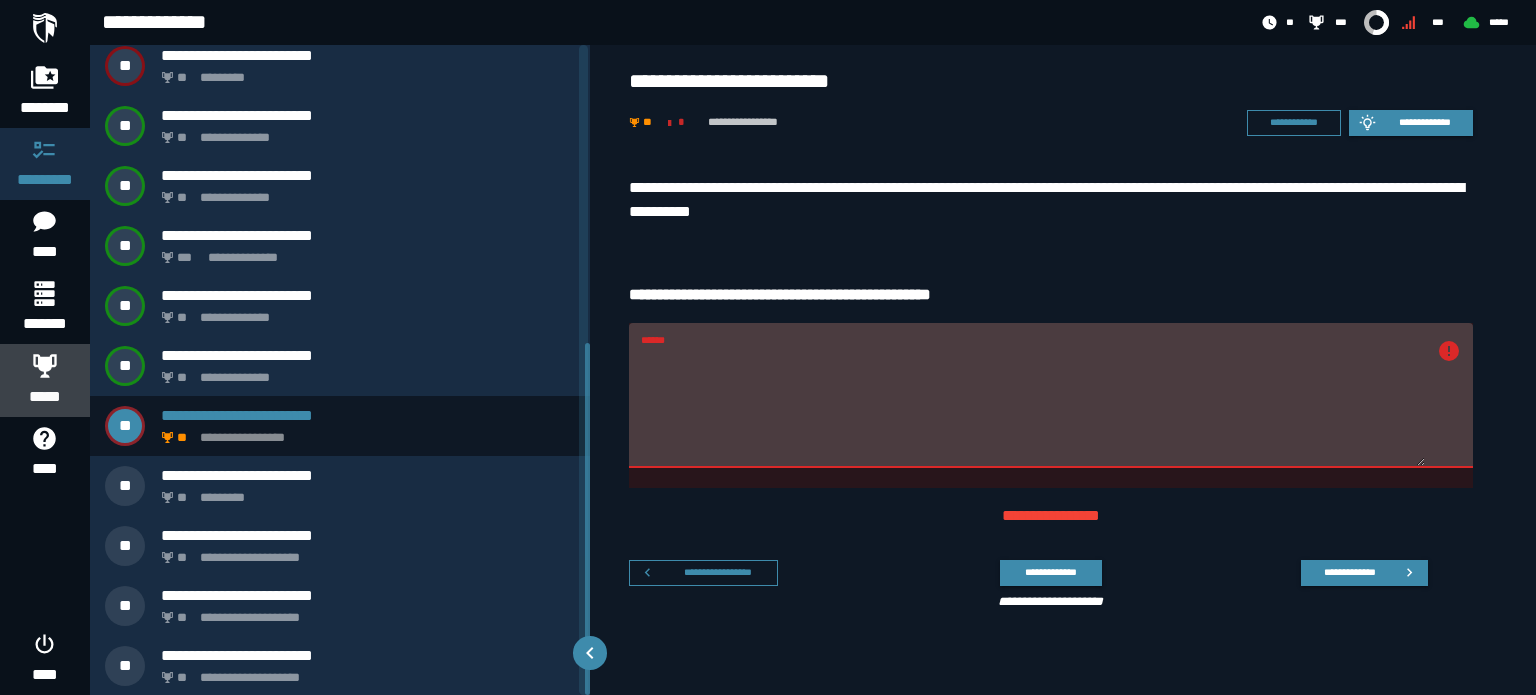 click at bounding box center [45, 365] 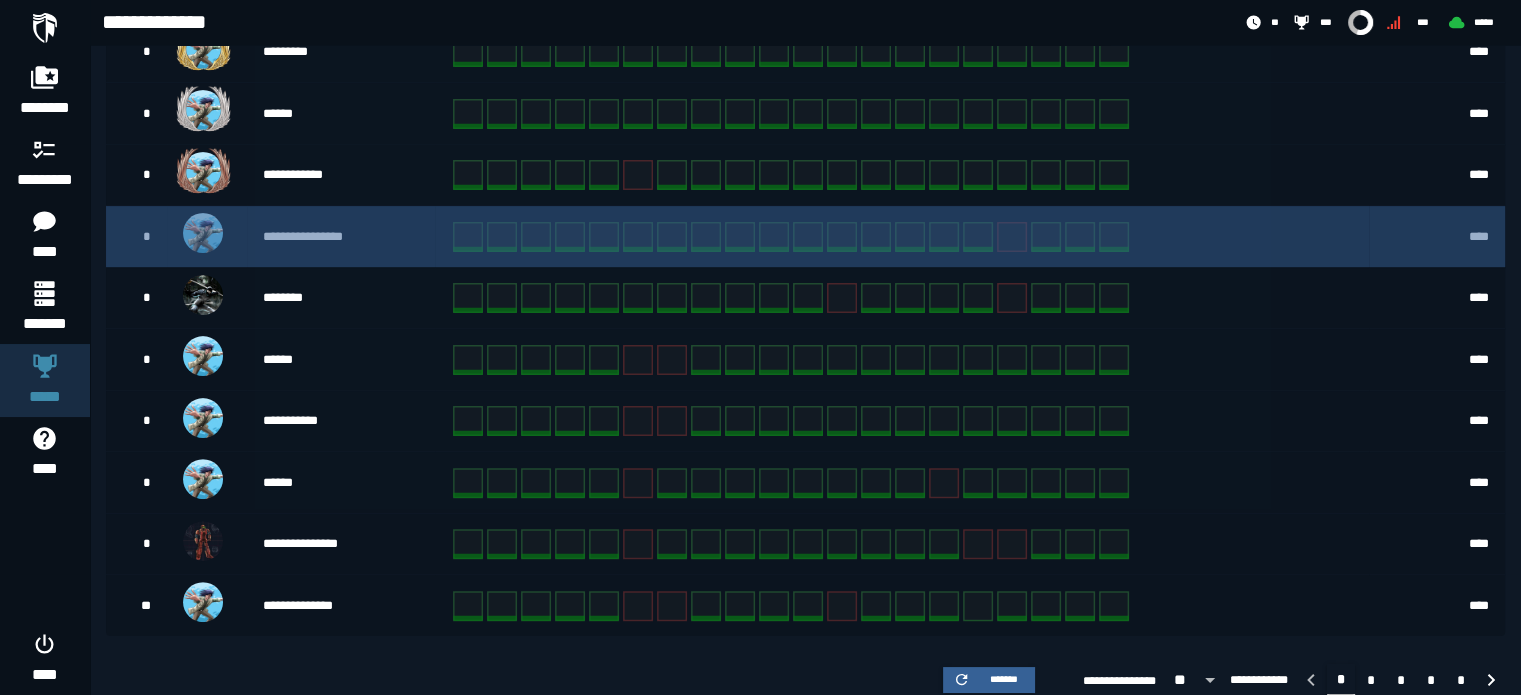 scroll, scrollTop: 512, scrollLeft: 0, axis: vertical 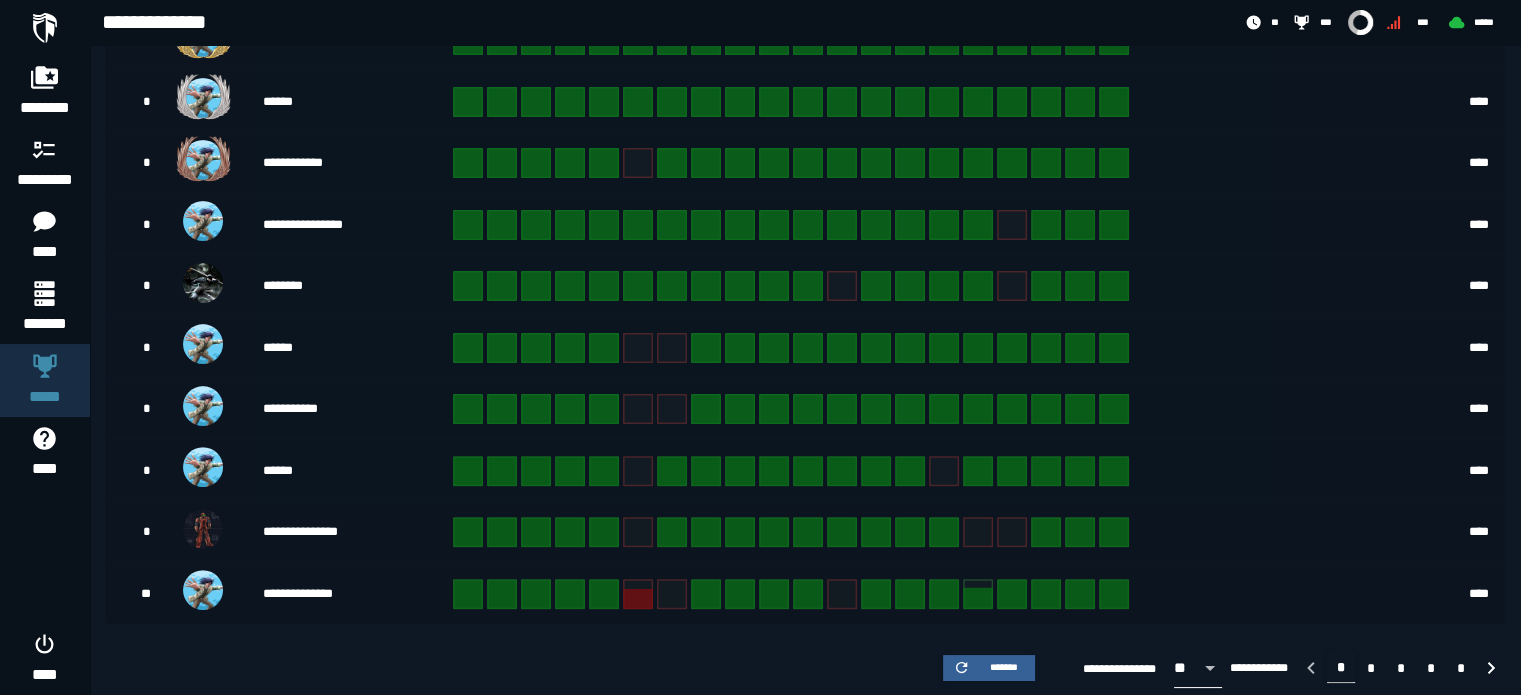 click on "**" at bounding box center (1183, 668) 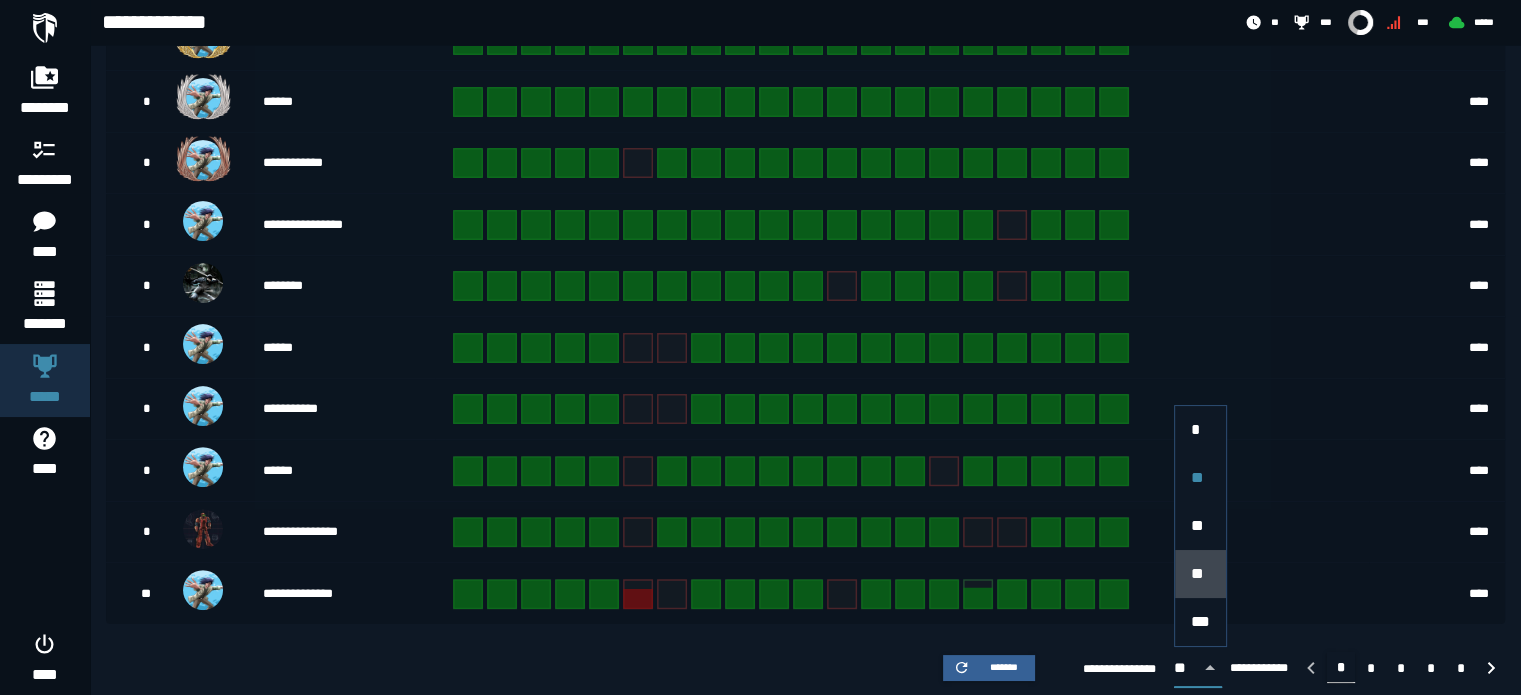 click on "**" at bounding box center [1200, 574] 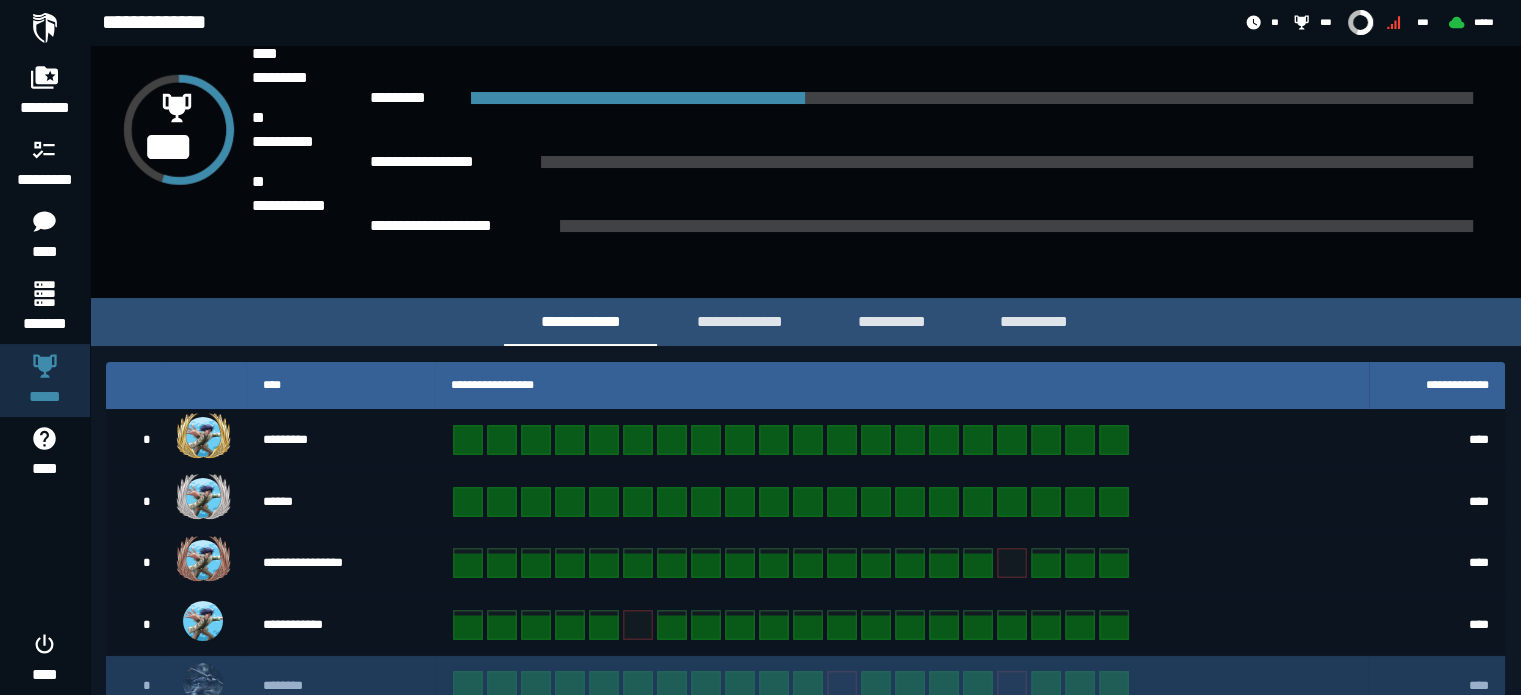 scroll, scrollTop: 0, scrollLeft: 0, axis: both 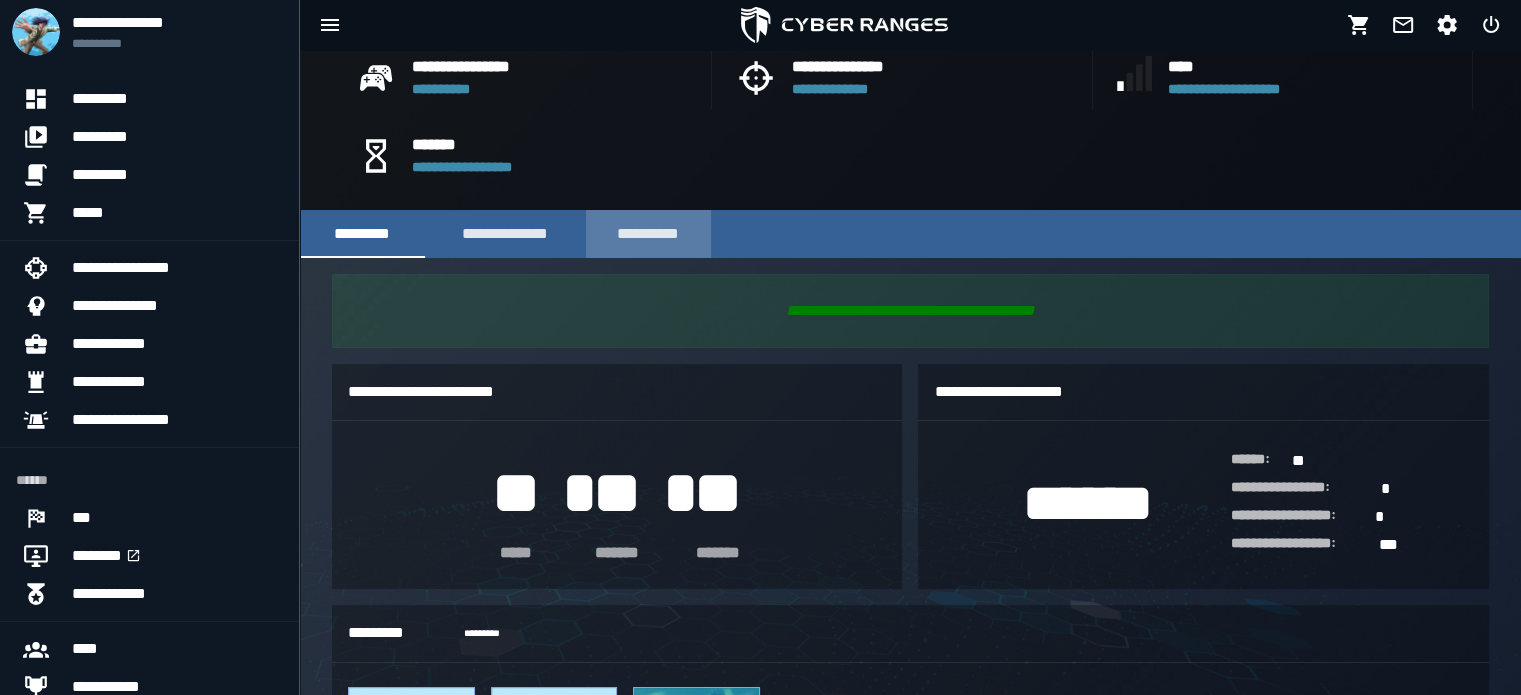 click on "**********" at bounding box center (649, 234) 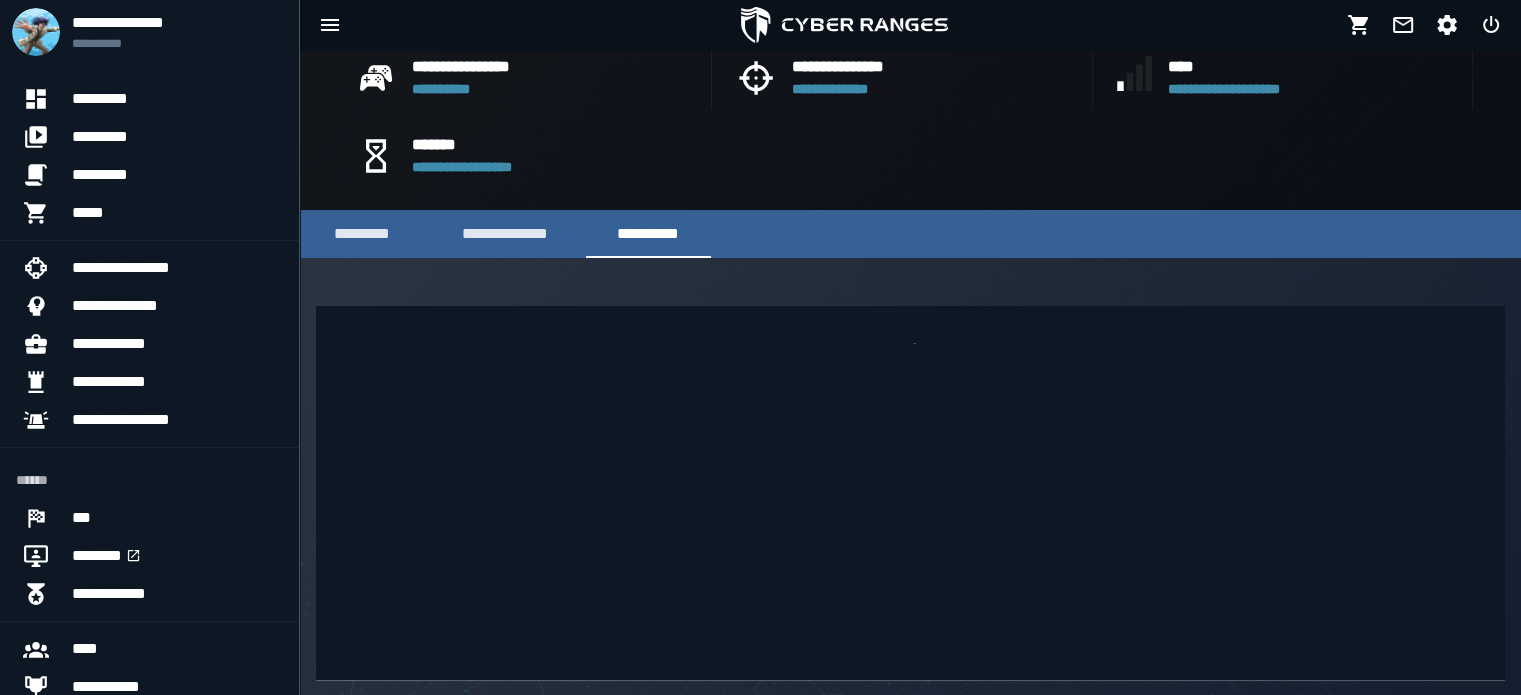scroll, scrollTop: 1665, scrollLeft: 0, axis: vertical 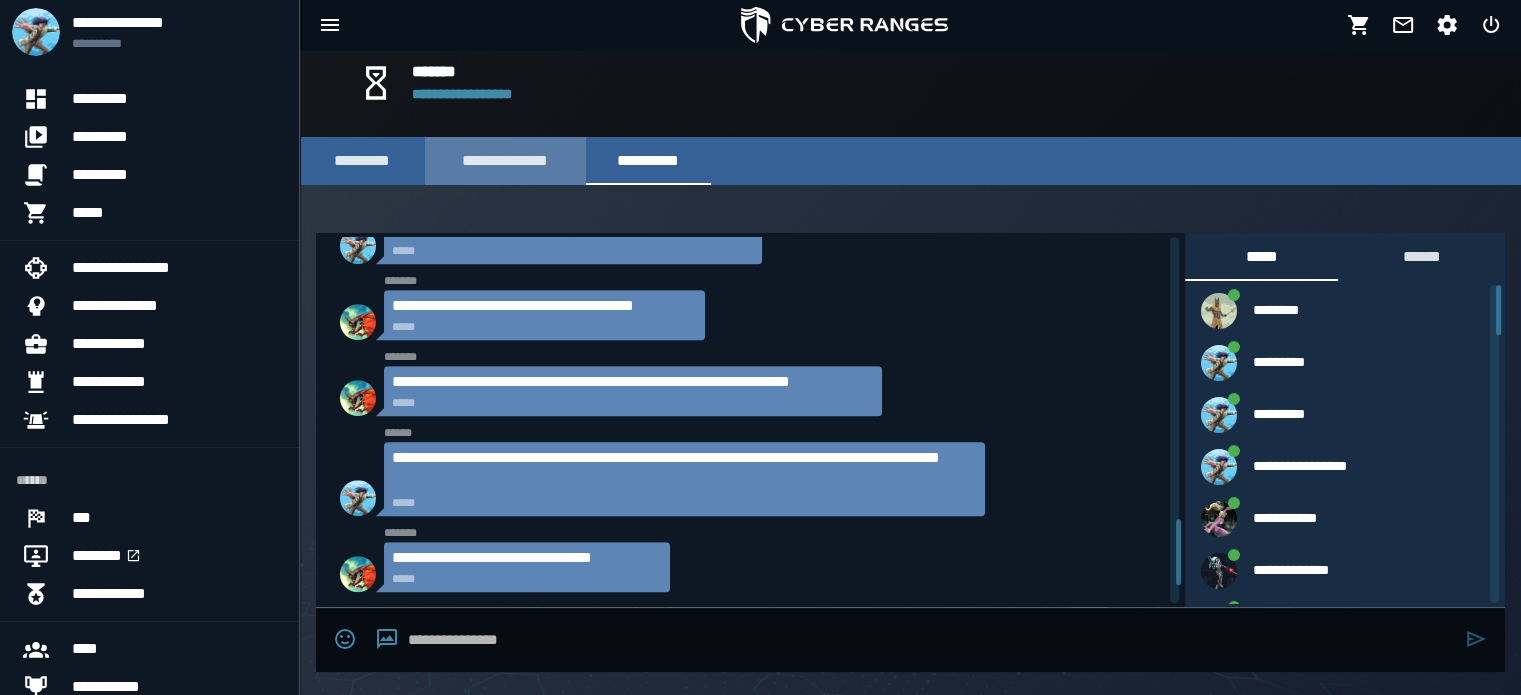 click on "**********" at bounding box center [505, 161] 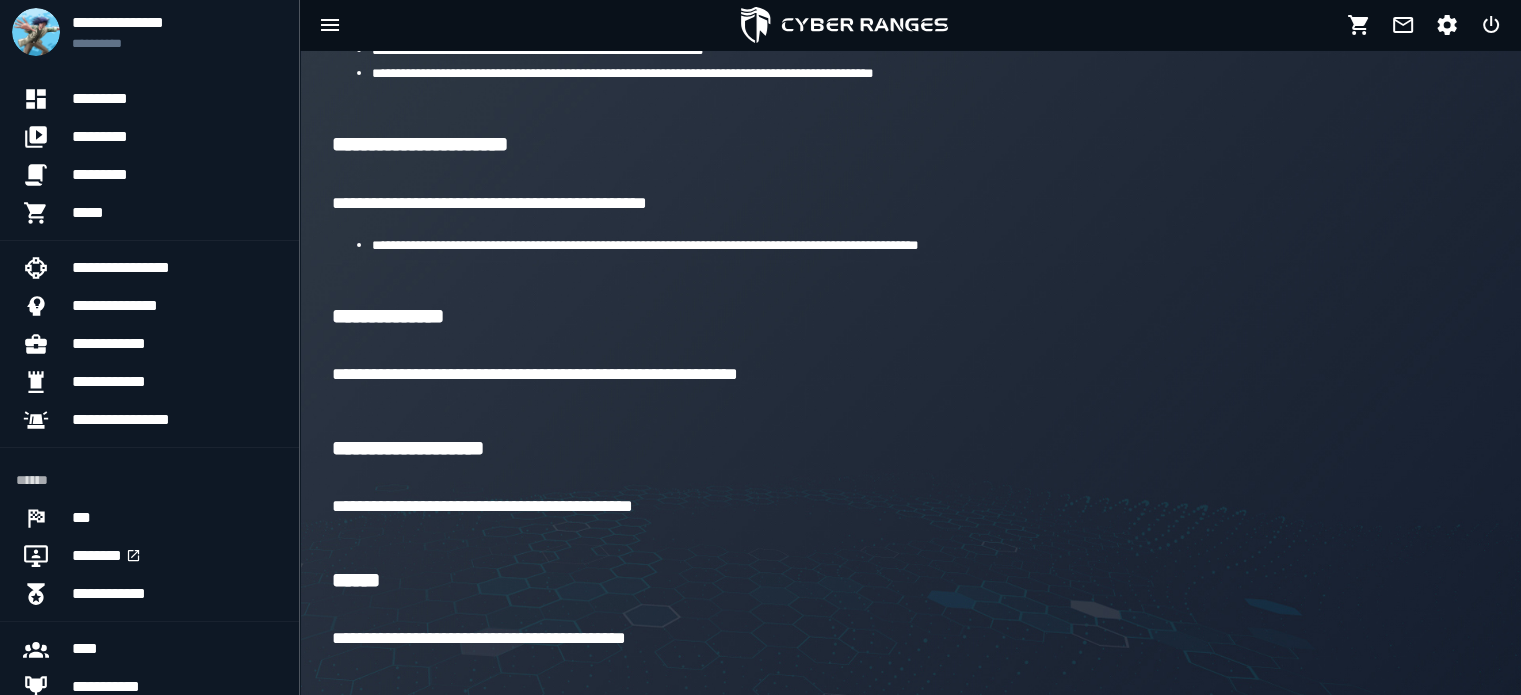 scroll, scrollTop: 561, scrollLeft: 0, axis: vertical 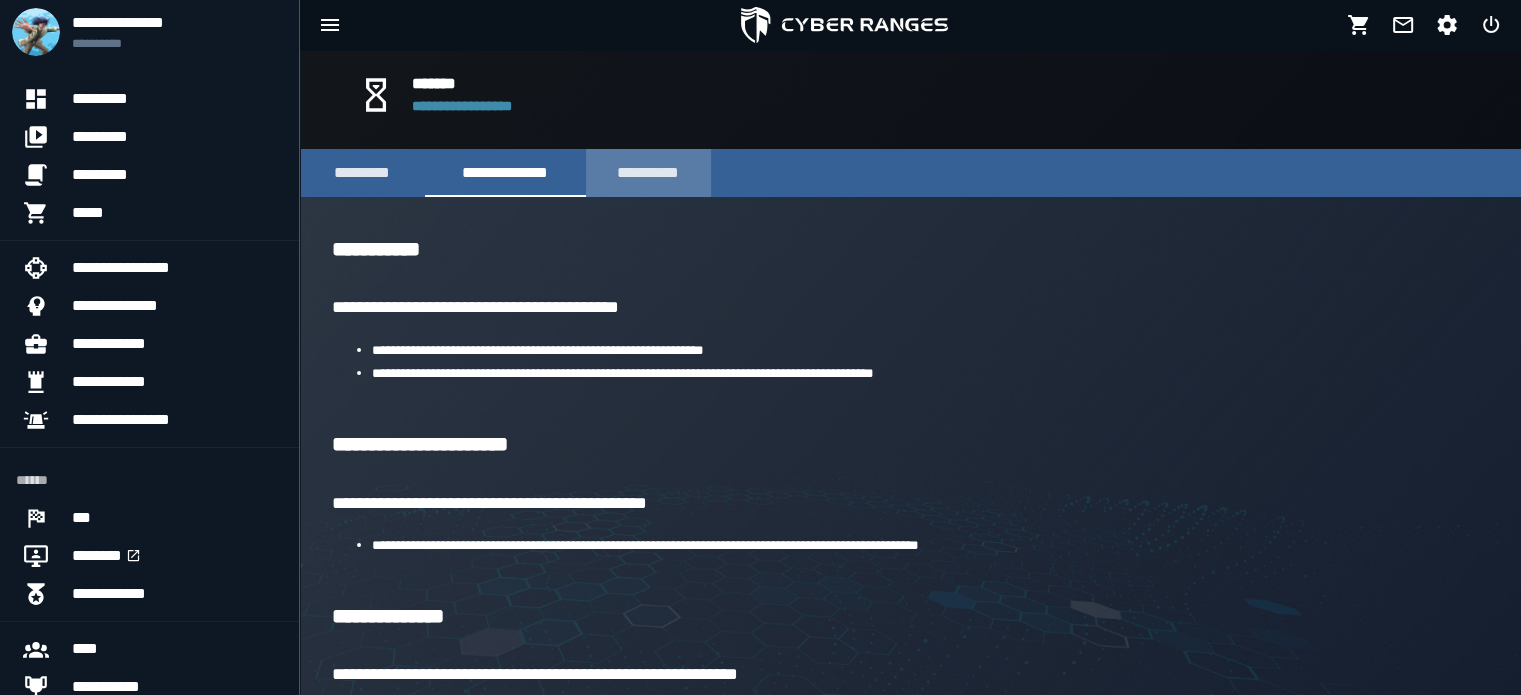 click on "**********" at bounding box center (649, 173) 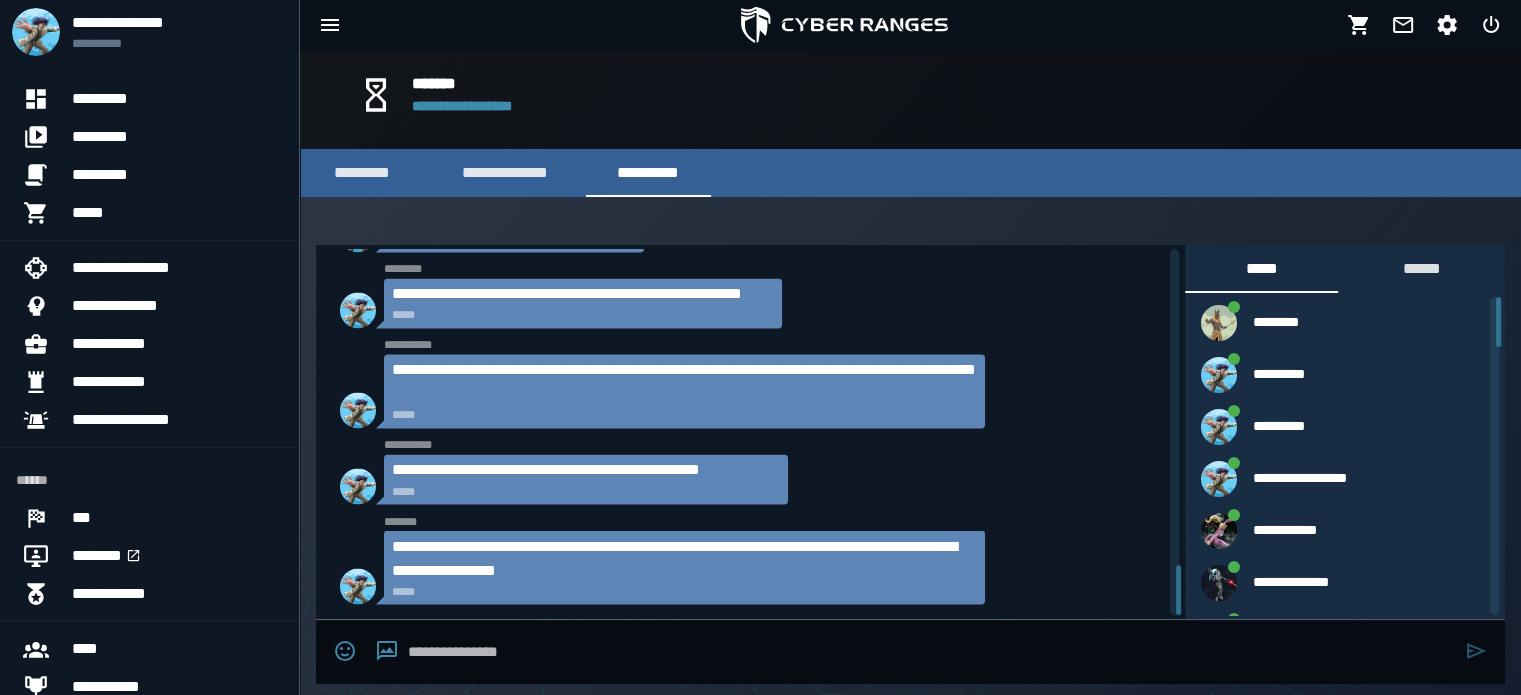 scroll, scrollTop: 3257, scrollLeft: 0, axis: vertical 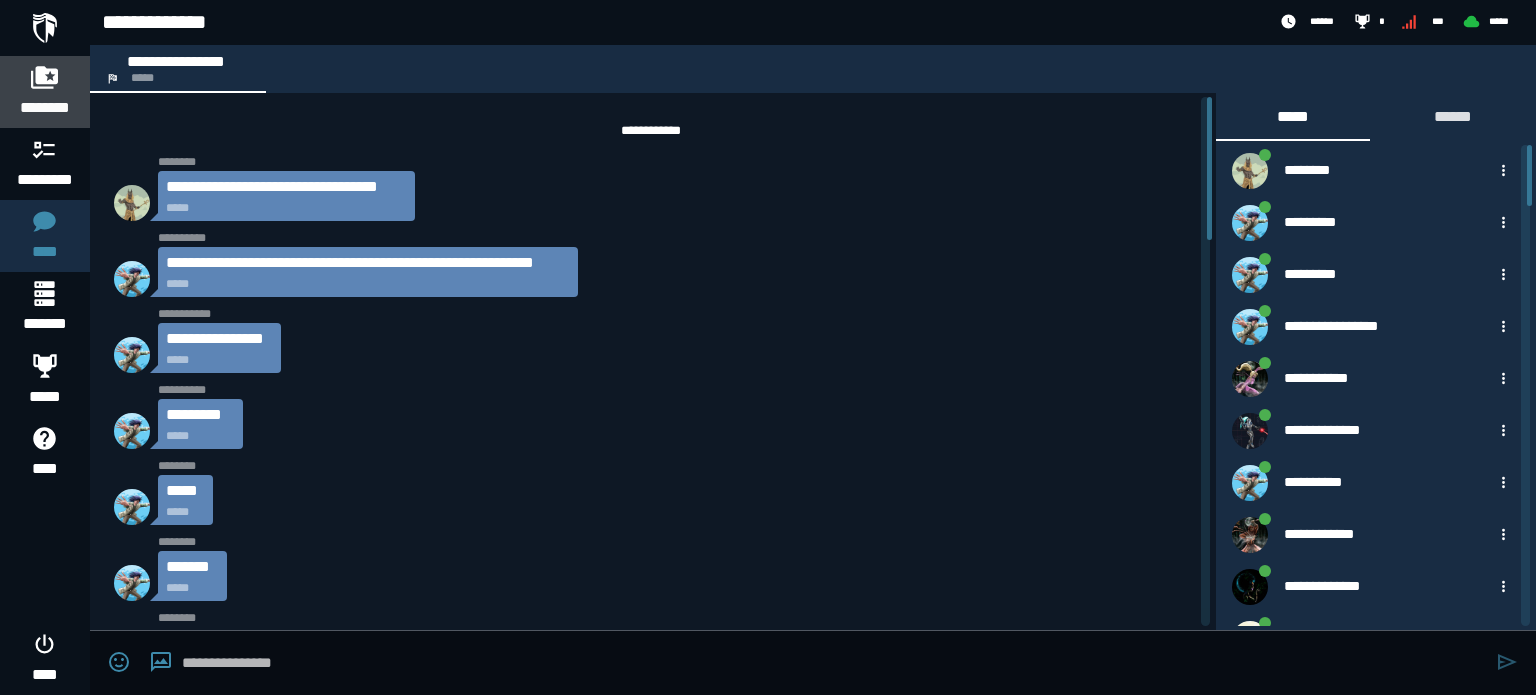 click on "********" at bounding box center [45, 108] 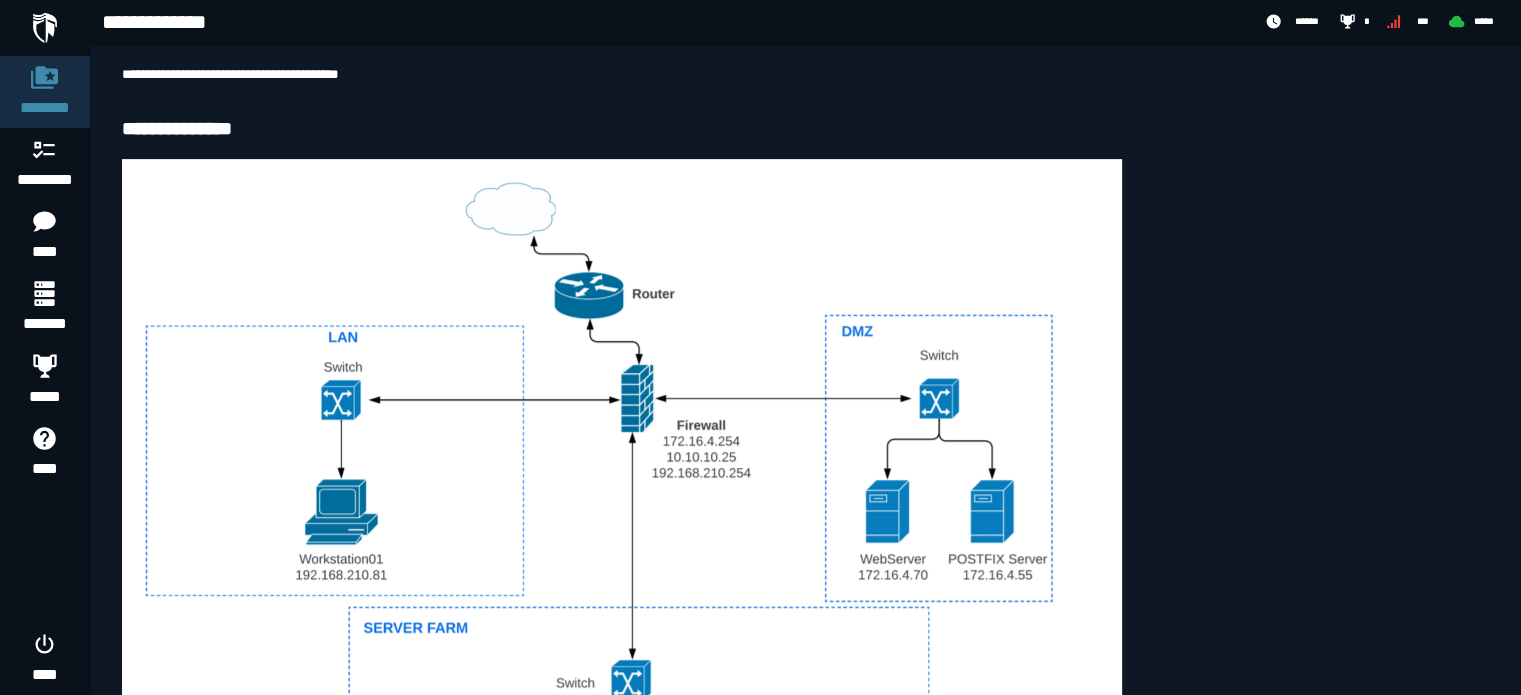 scroll, scrollTop: 1100, scrollLeft: 0, axis: vertical 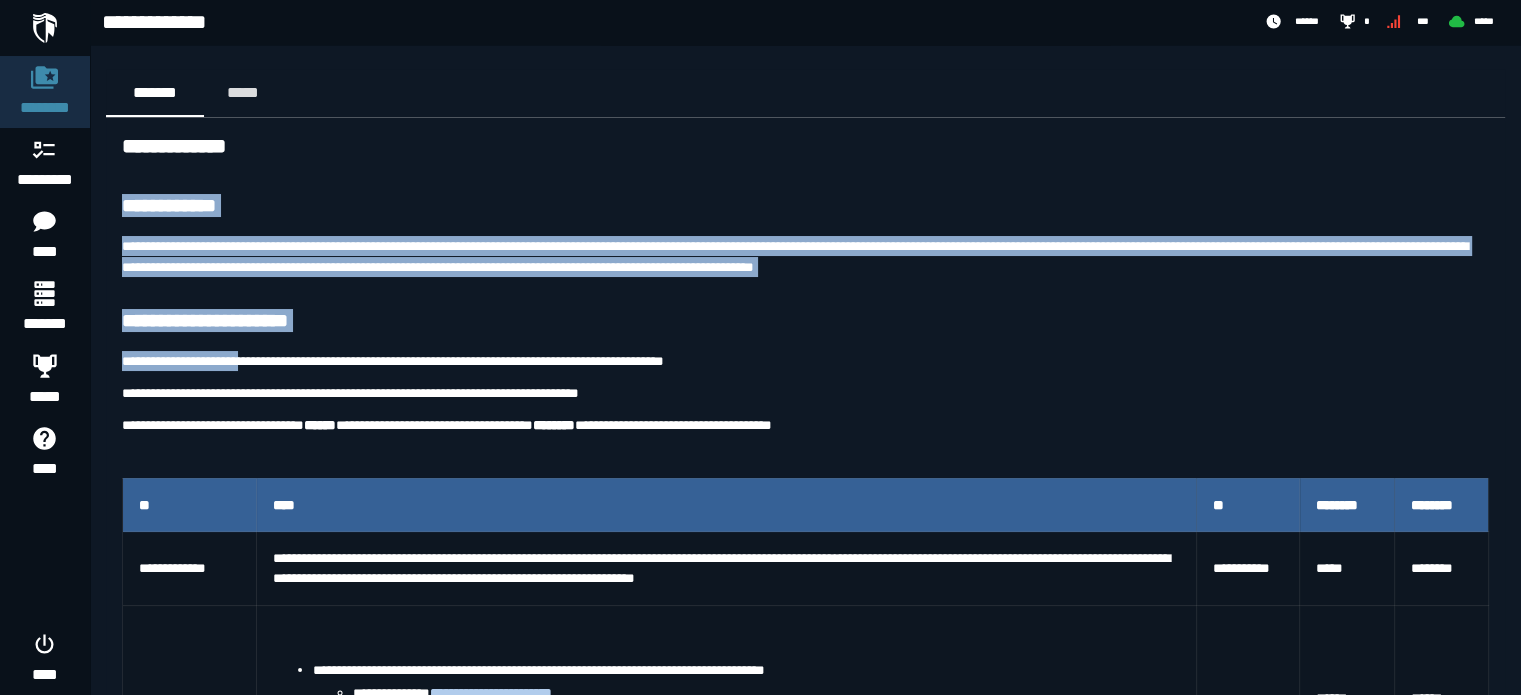 drag, startPoint x: 120, startPoint y: 187, endPoint x: 265, endPoint y: 347, distance: 215.92822 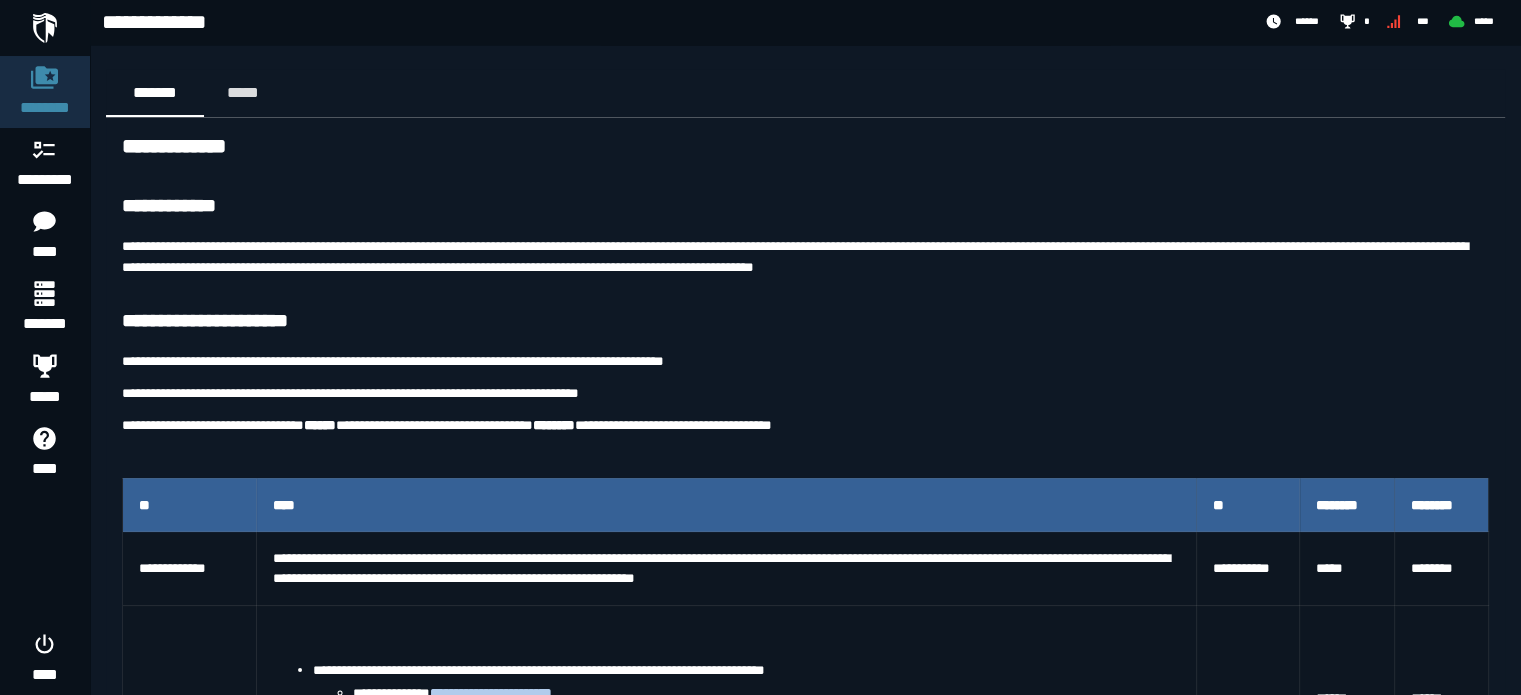 click on "**********" at bounding box center [805, 1026] 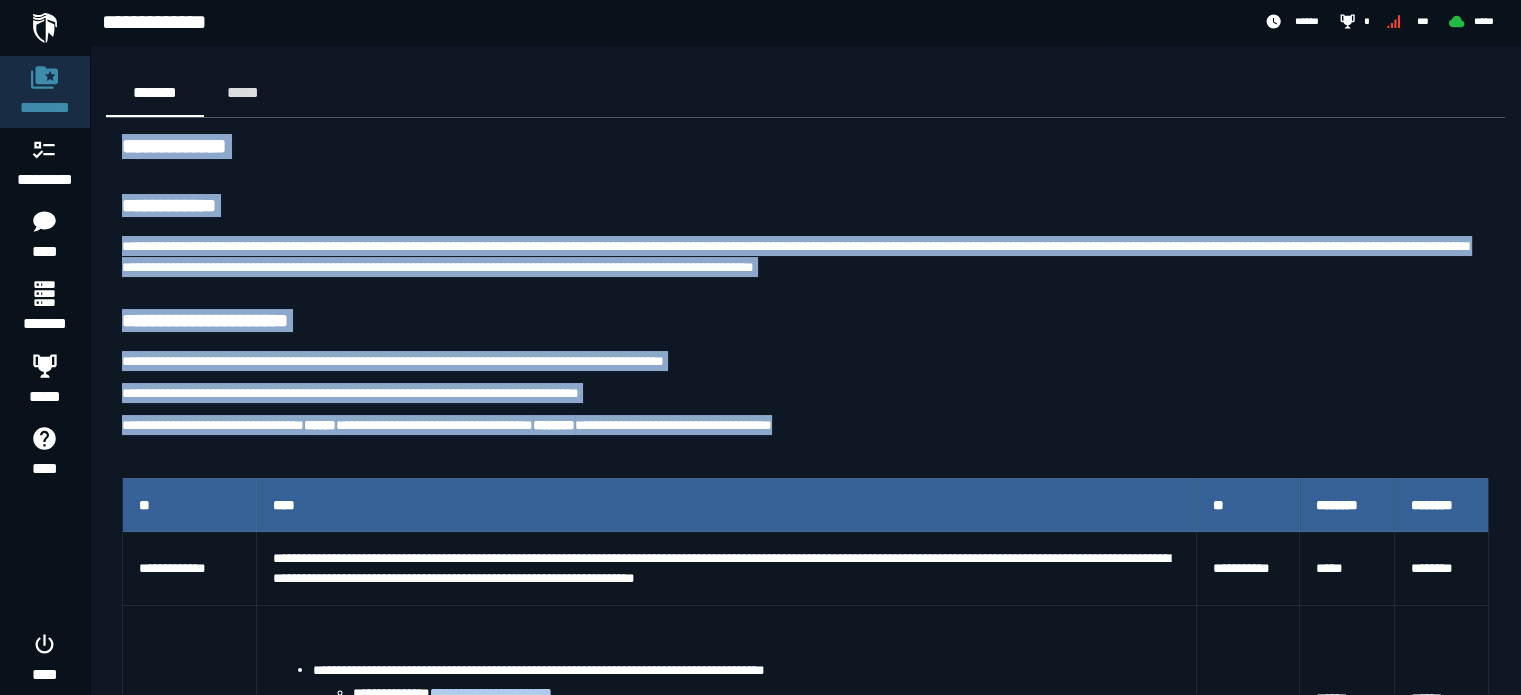 drag, startPoint x: 120, startPoint y: 138, endPoint x: 872, endPoint y: 428, distance: 805.98016 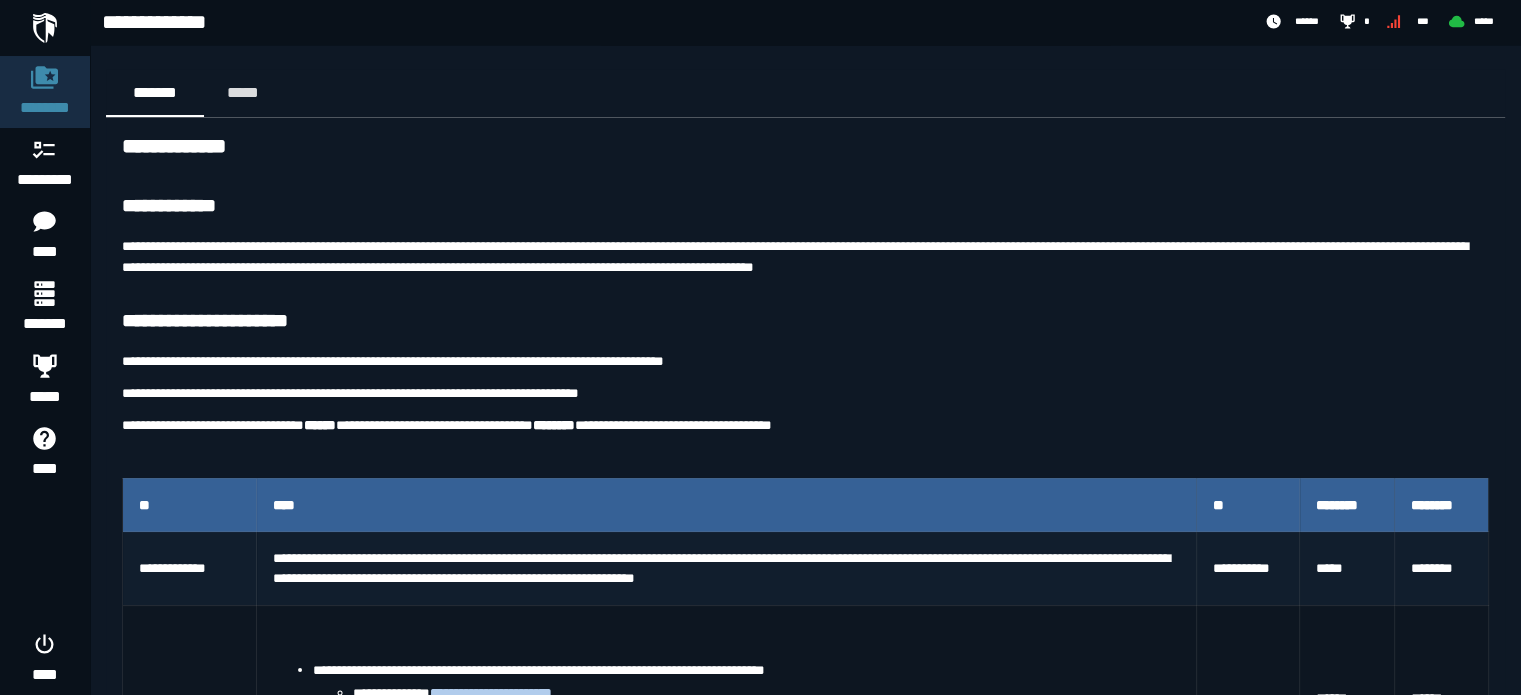 scroll, scrollTop: 200, scrollLeft: 0, axis: vertical 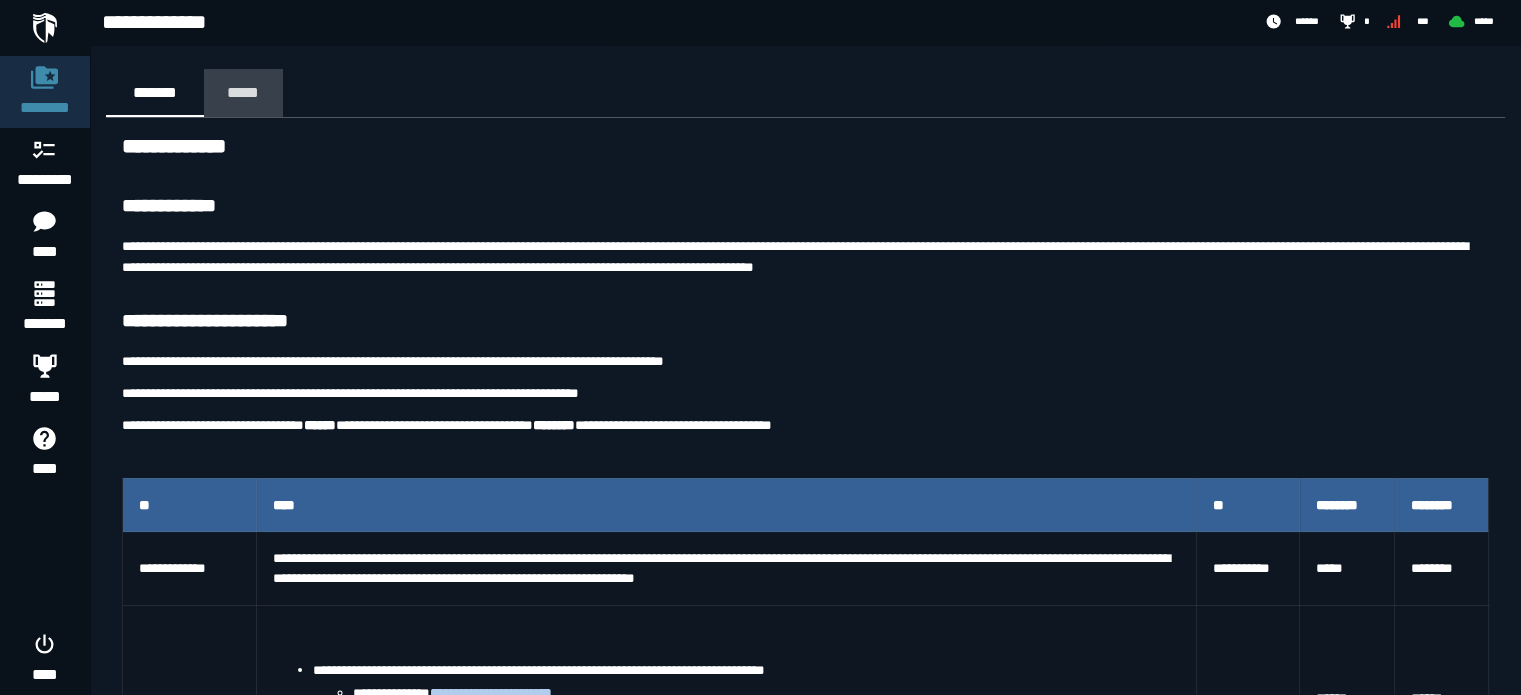 click on "*****" 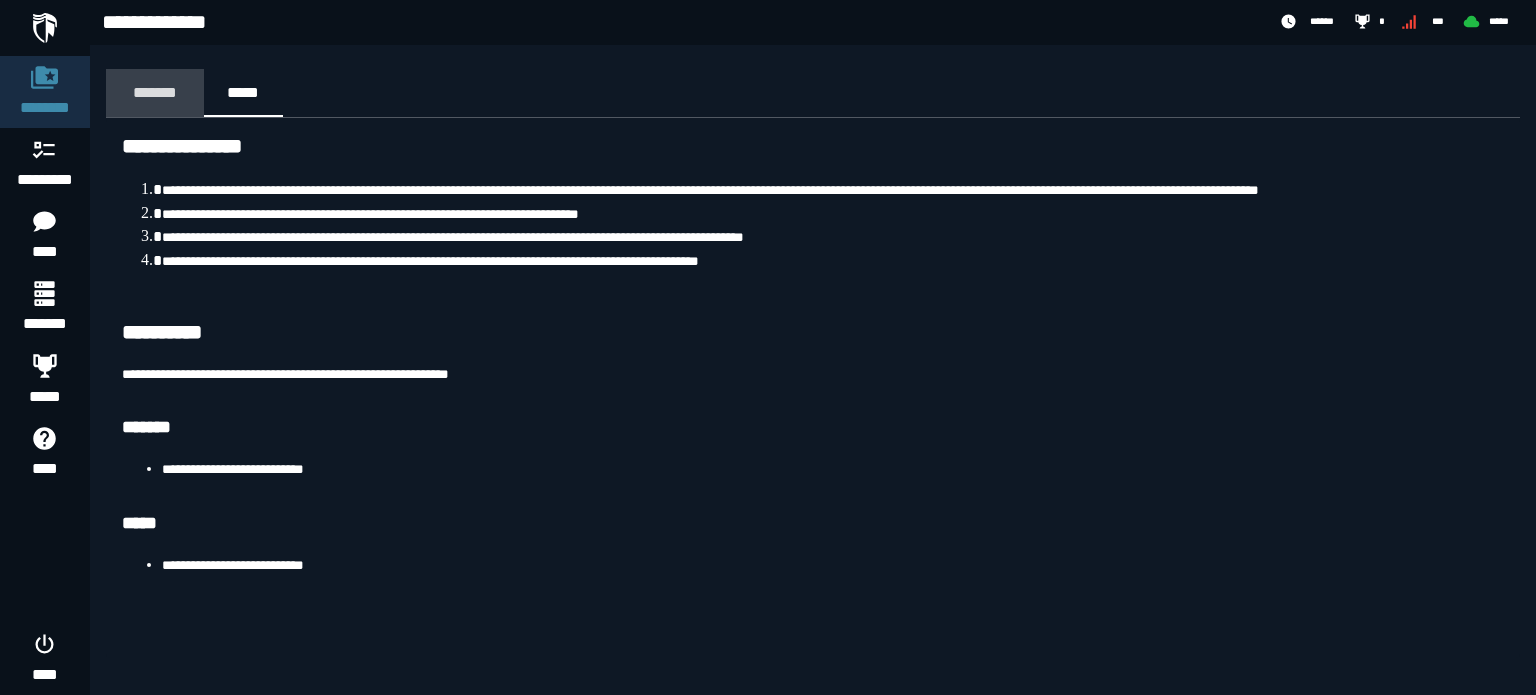 click on "*******" at bounding box center [155, 92] 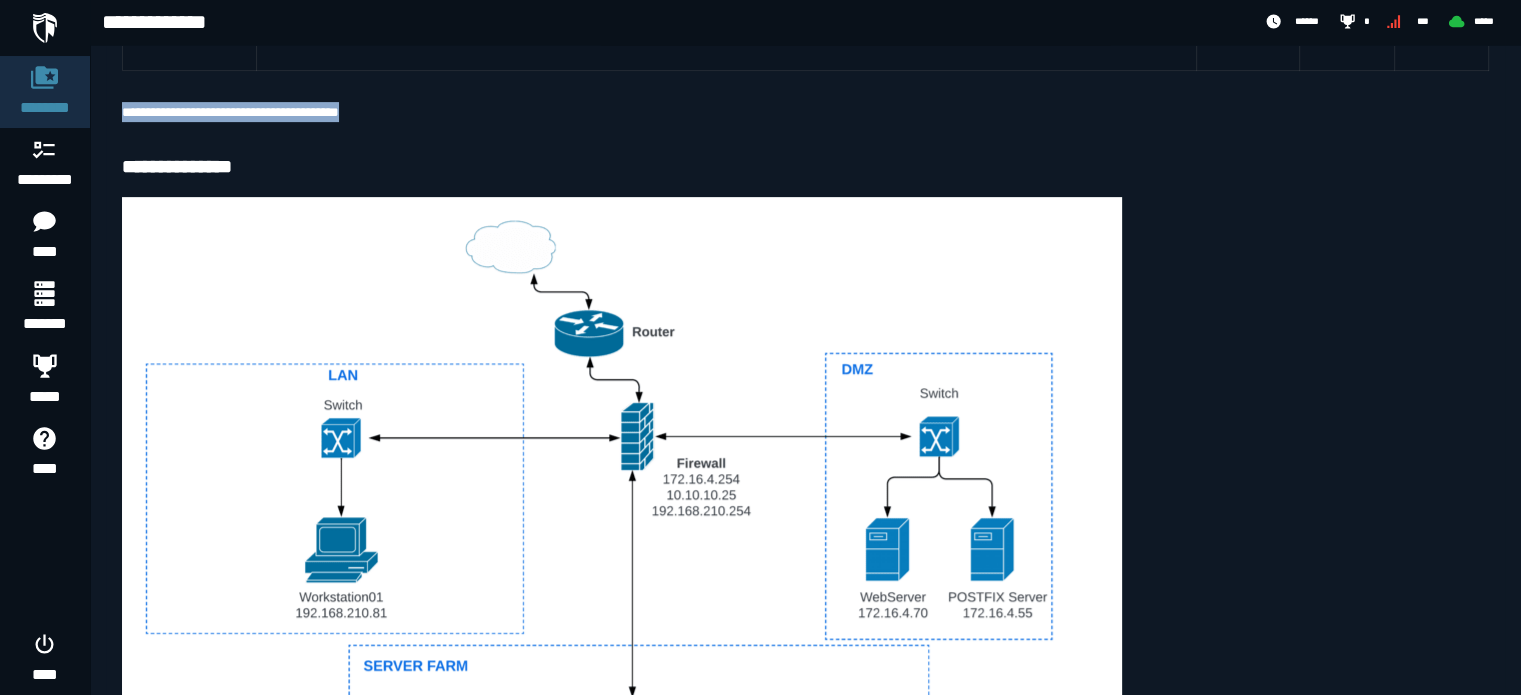 scroll, scrollTop: 662, scrollLeft: 0, axis: vertical 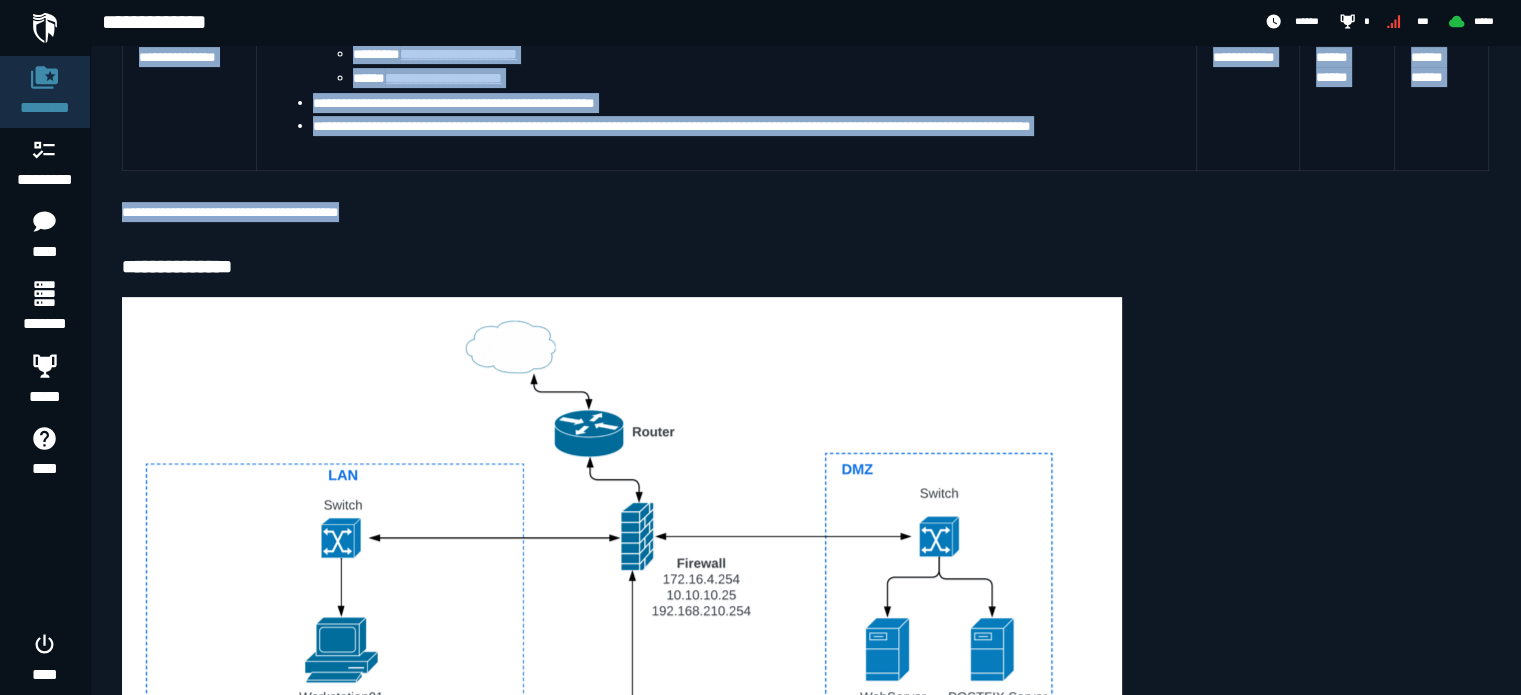drag, startPoint x: 120, startPoint y: 137, endPoint x: 424, endPoint y: 216, distance: 314.0971 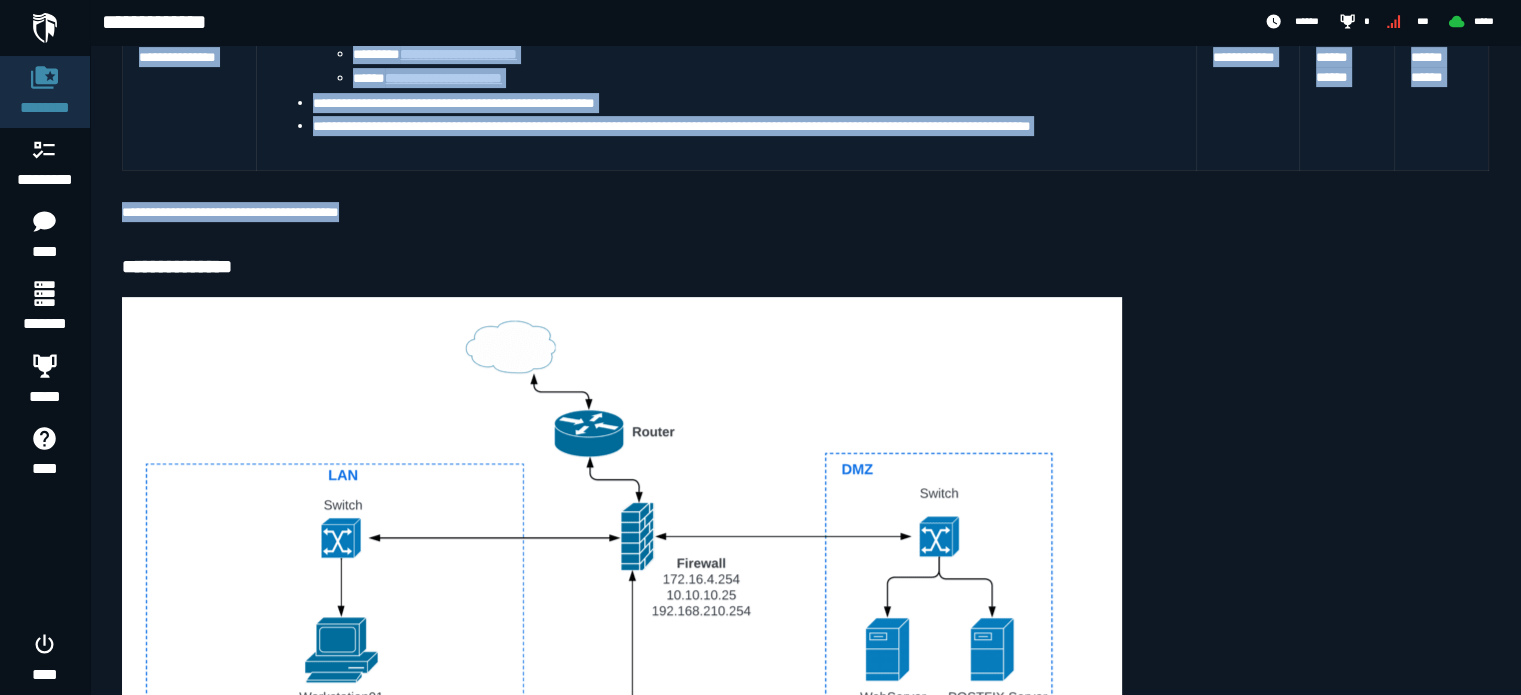 copy on "**********" 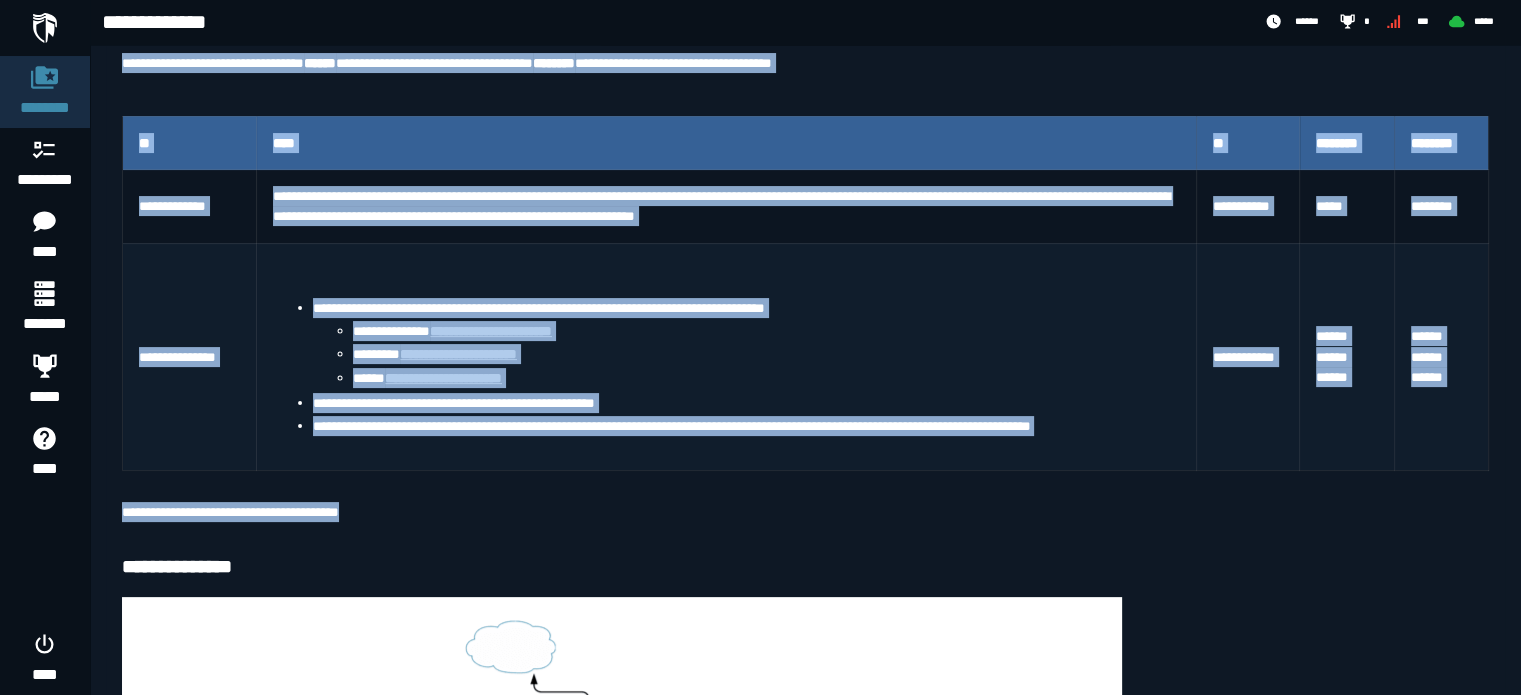 scroll, scrollTop: 62, scrollLeft: 0, axis: vertical 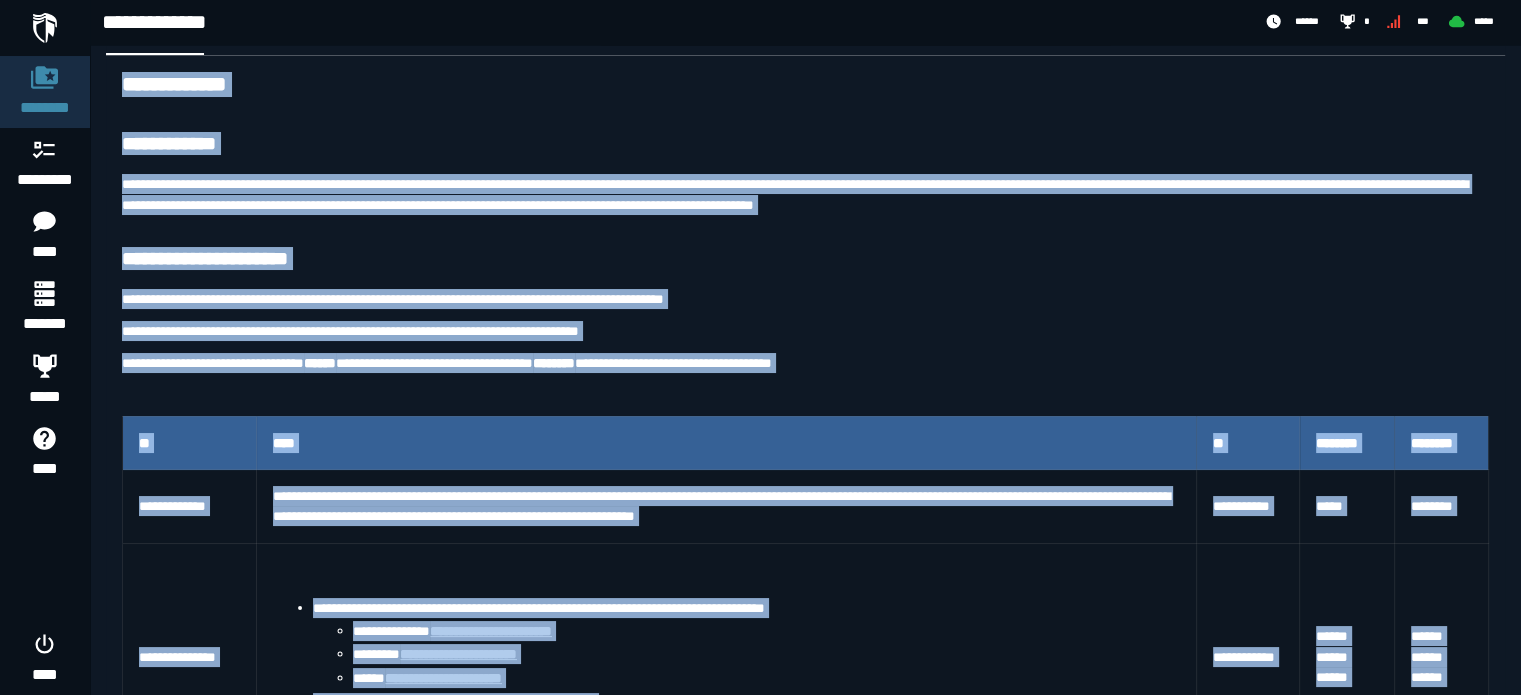 click on "**********" at bounding box center [805, 964] 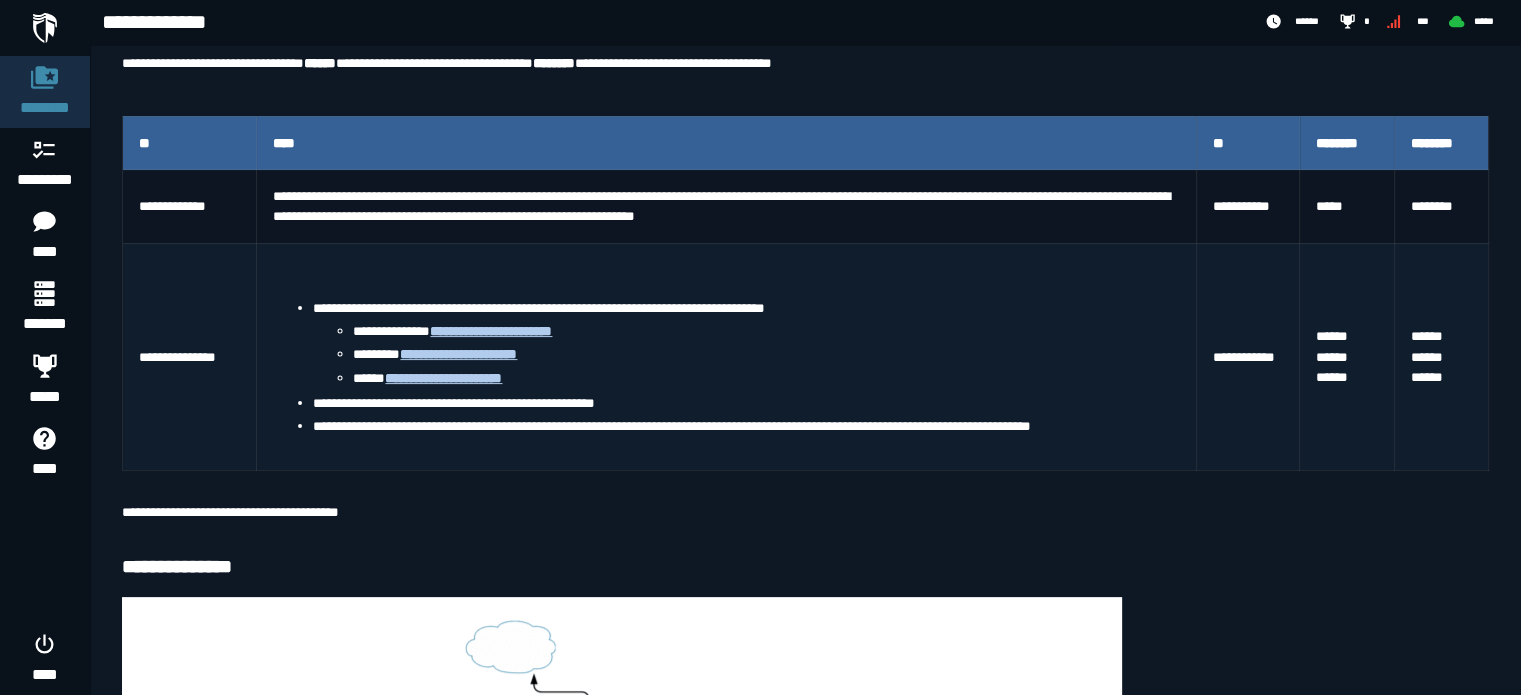 scroll, scrollTop: 62, scrollLeft: 0, axis: vertical 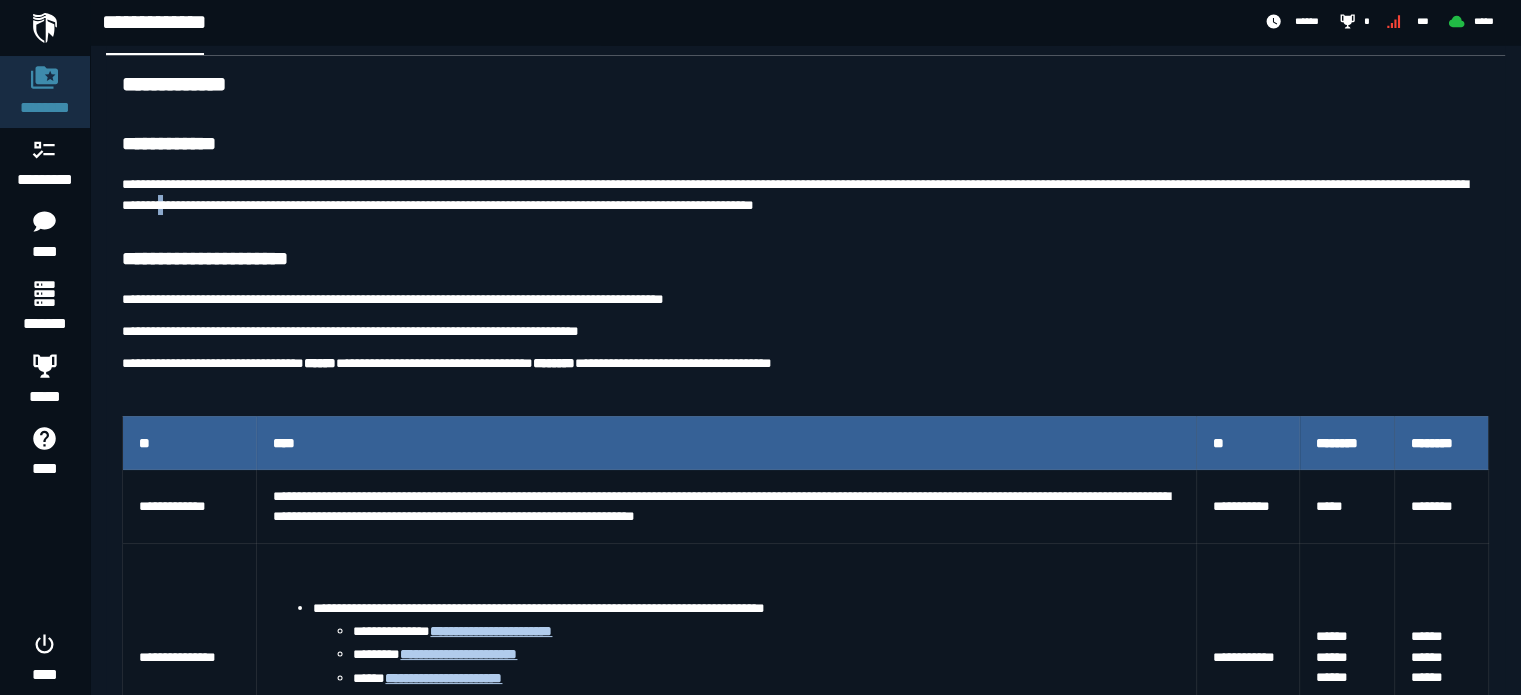 drag, startPoint x: 402, startPoint y: 203, endPoint x: 388, endPoint y: 195, distance: 16.124516 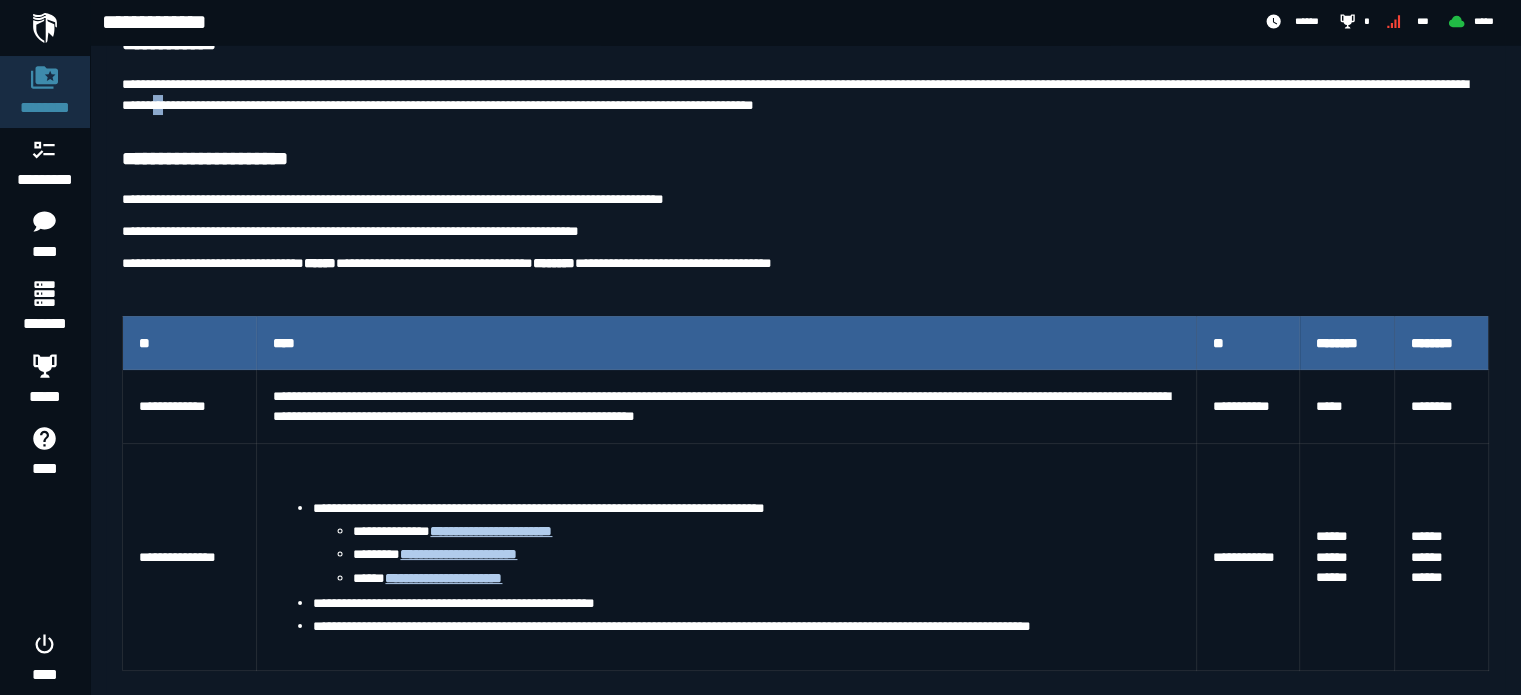 scroll, scrollTop: 62, scrollLeft: 0, axis: vertical 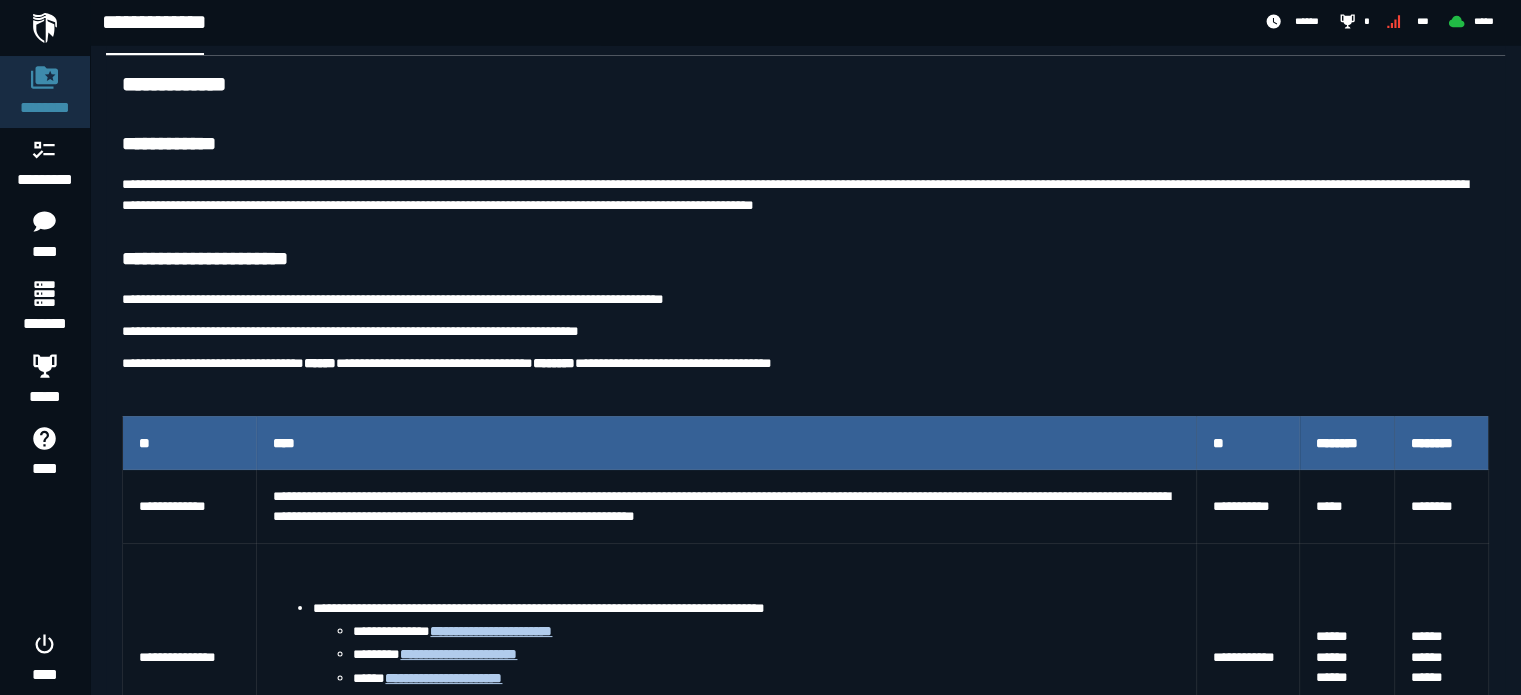click on "**********" at bounding box center (805, 194) 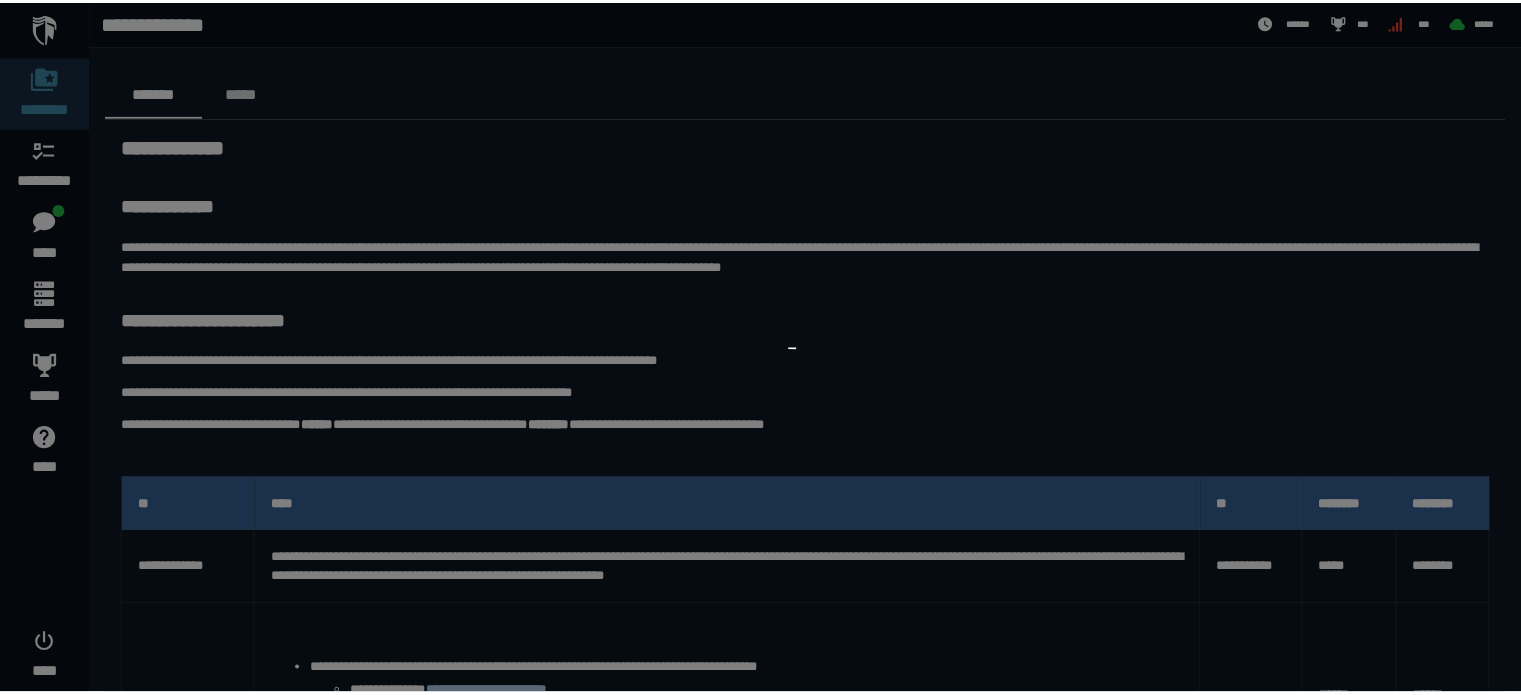 scroll, scrollTop: 0, scrollLeft: 0, axis: both 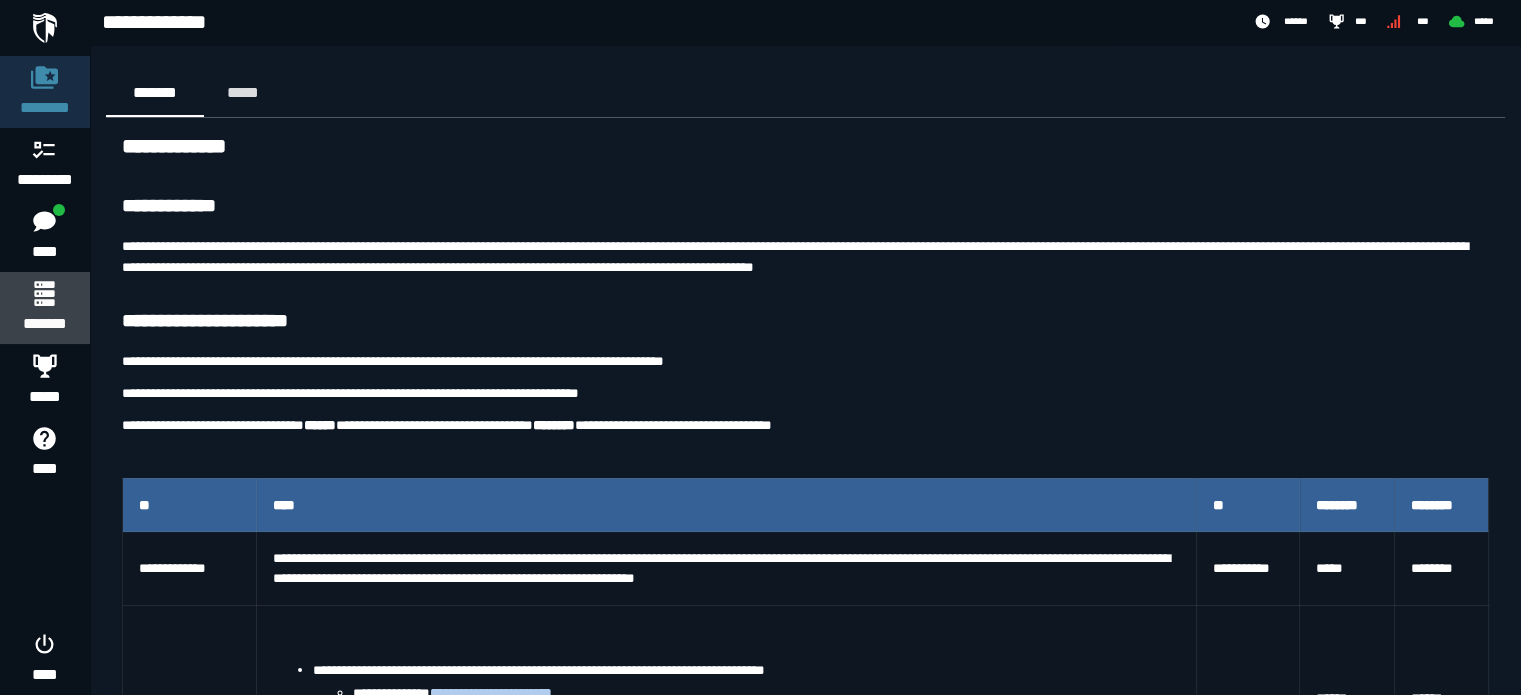 click 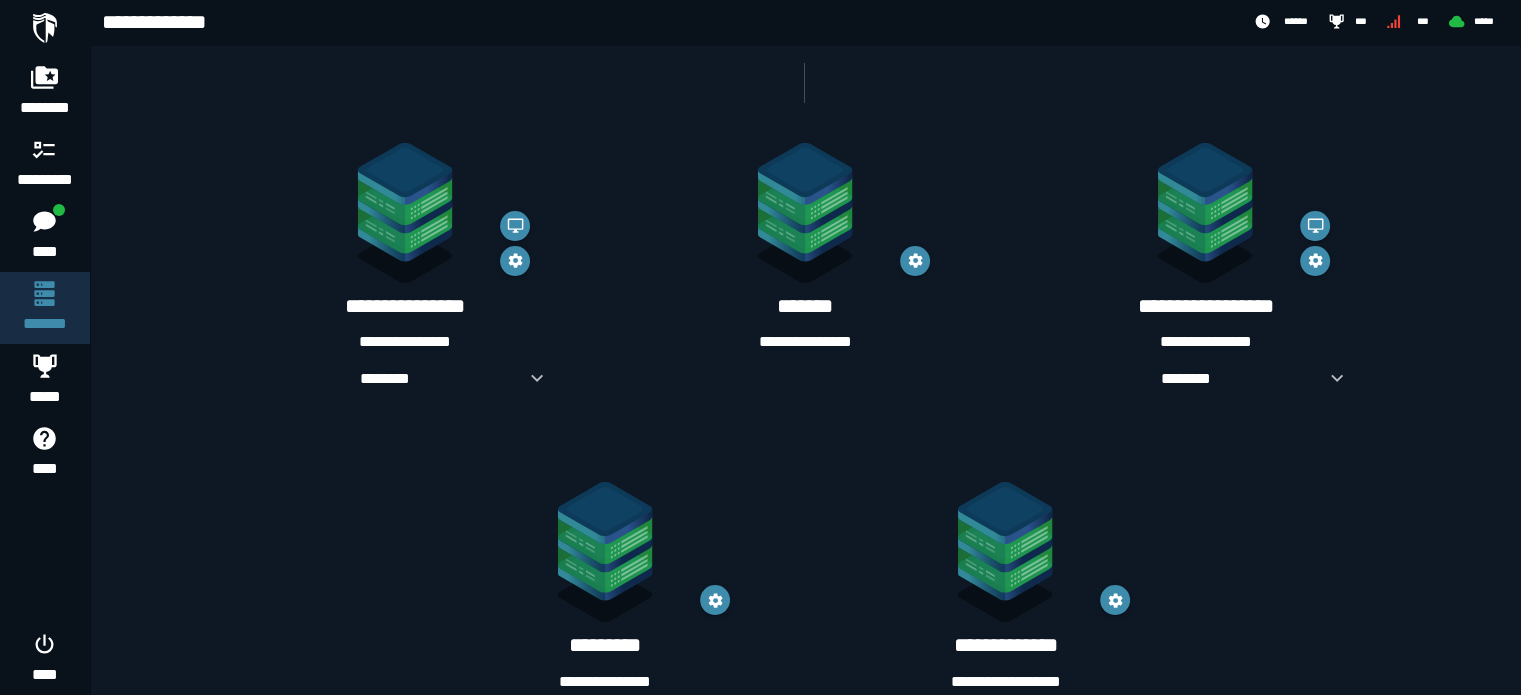 scroll, scrollTop: 341, scrollLeft: 0, axis: vertical 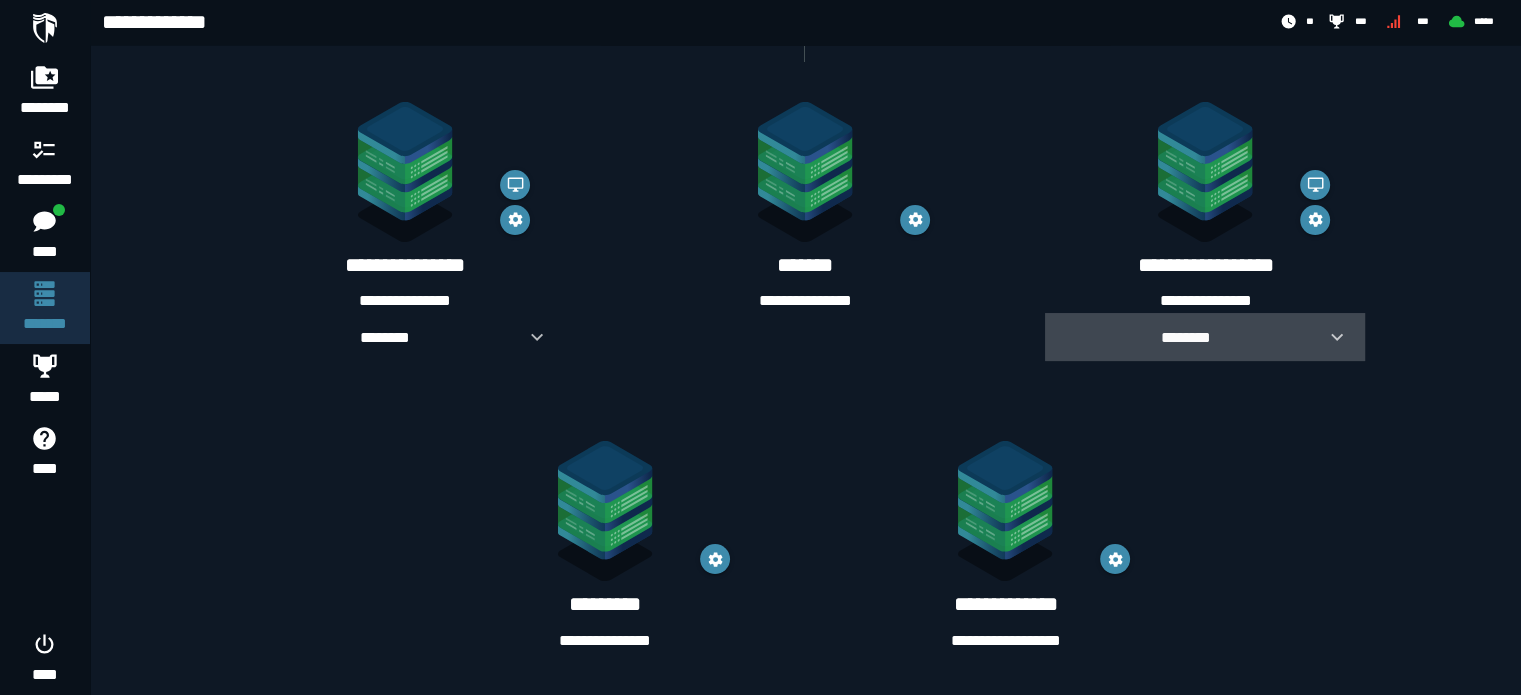 click on "********" at bounding box center (1205, 337) 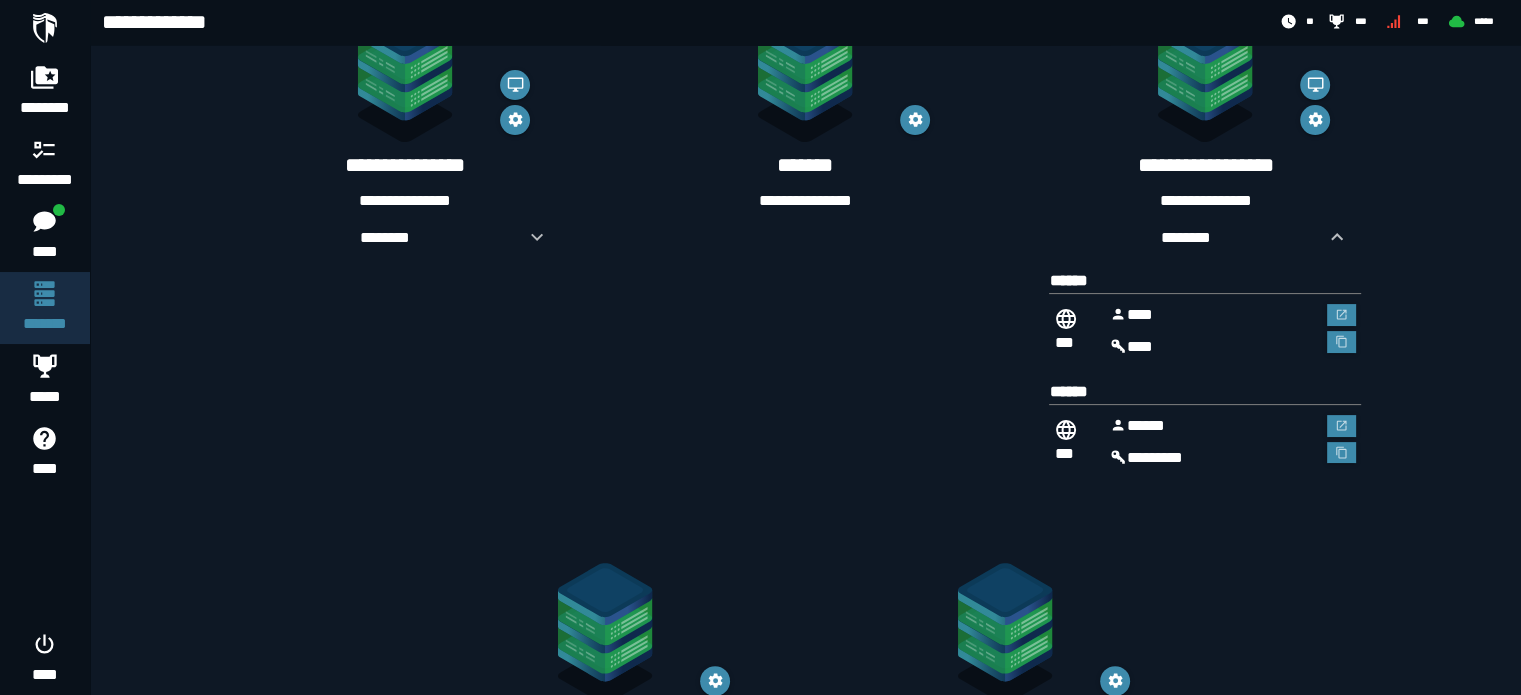 scroll, scrollTop: 563, scrollLeft: 0, axis: vertical 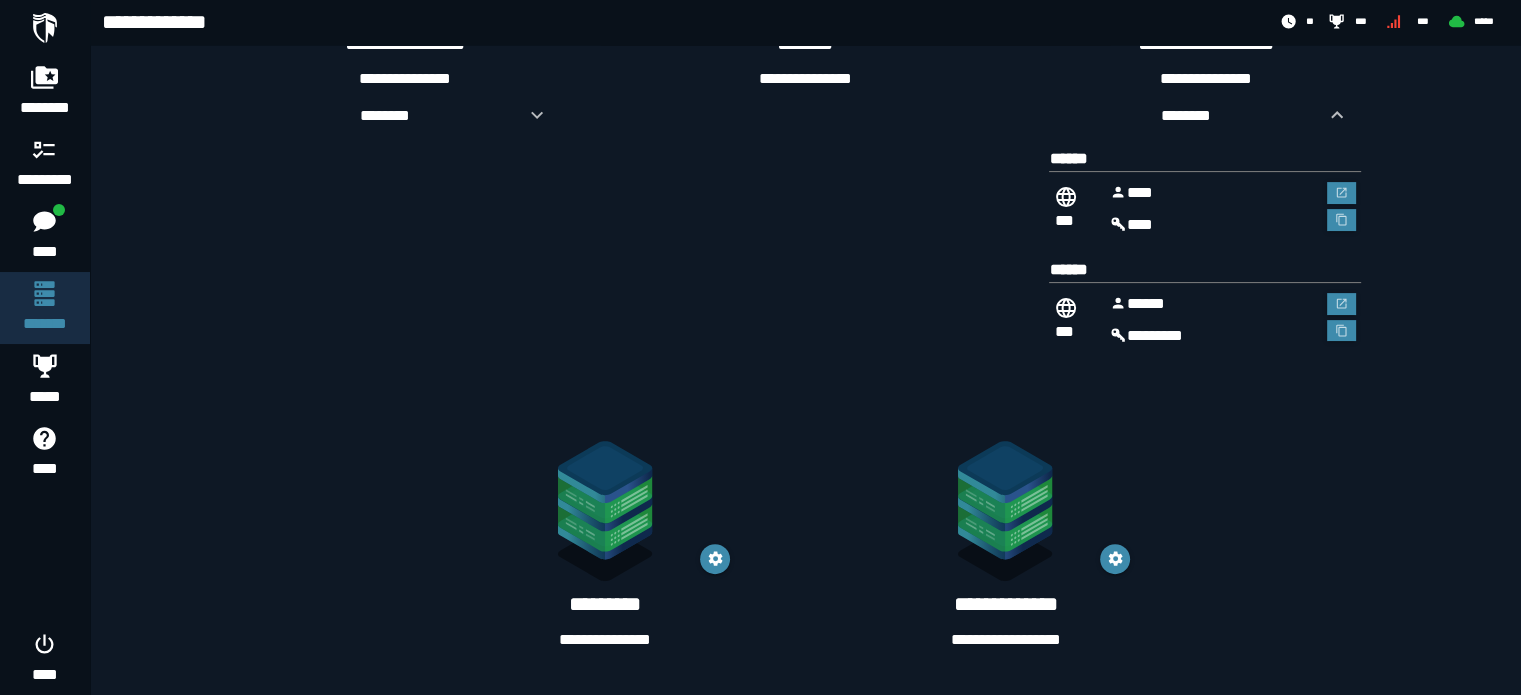 click on "**********" at bounding box center [605, 640] 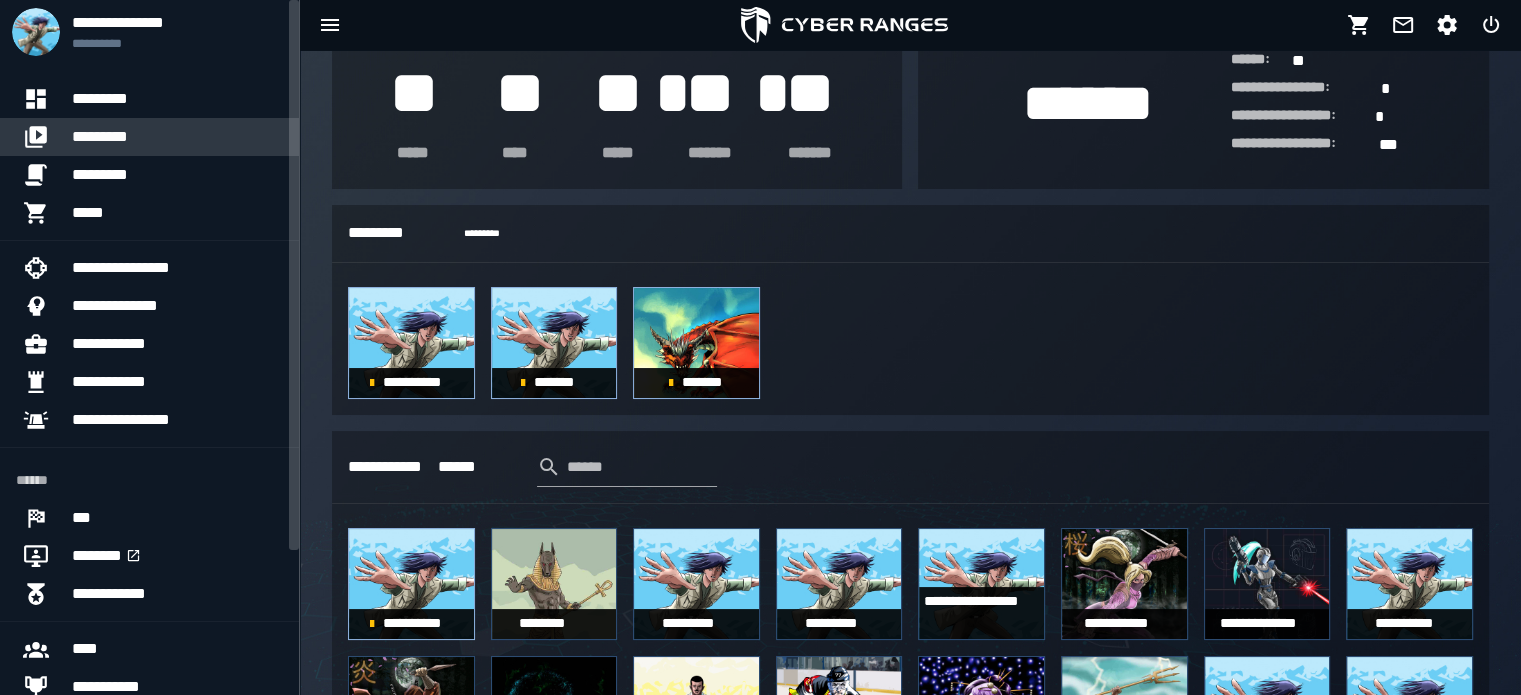 scroll, scrollTop: 0, scrollLeft: 0, axis: both 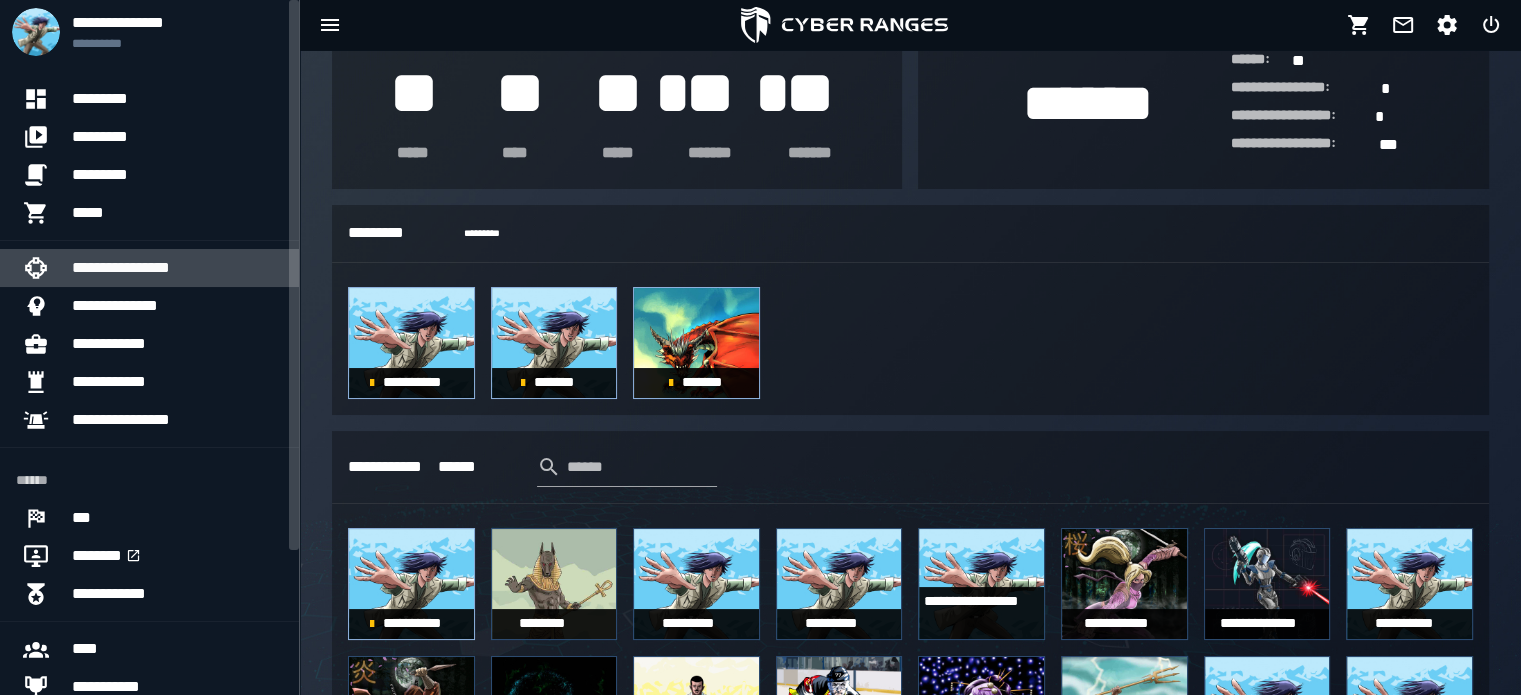 click on "**********" at bounding box center [177, 268] 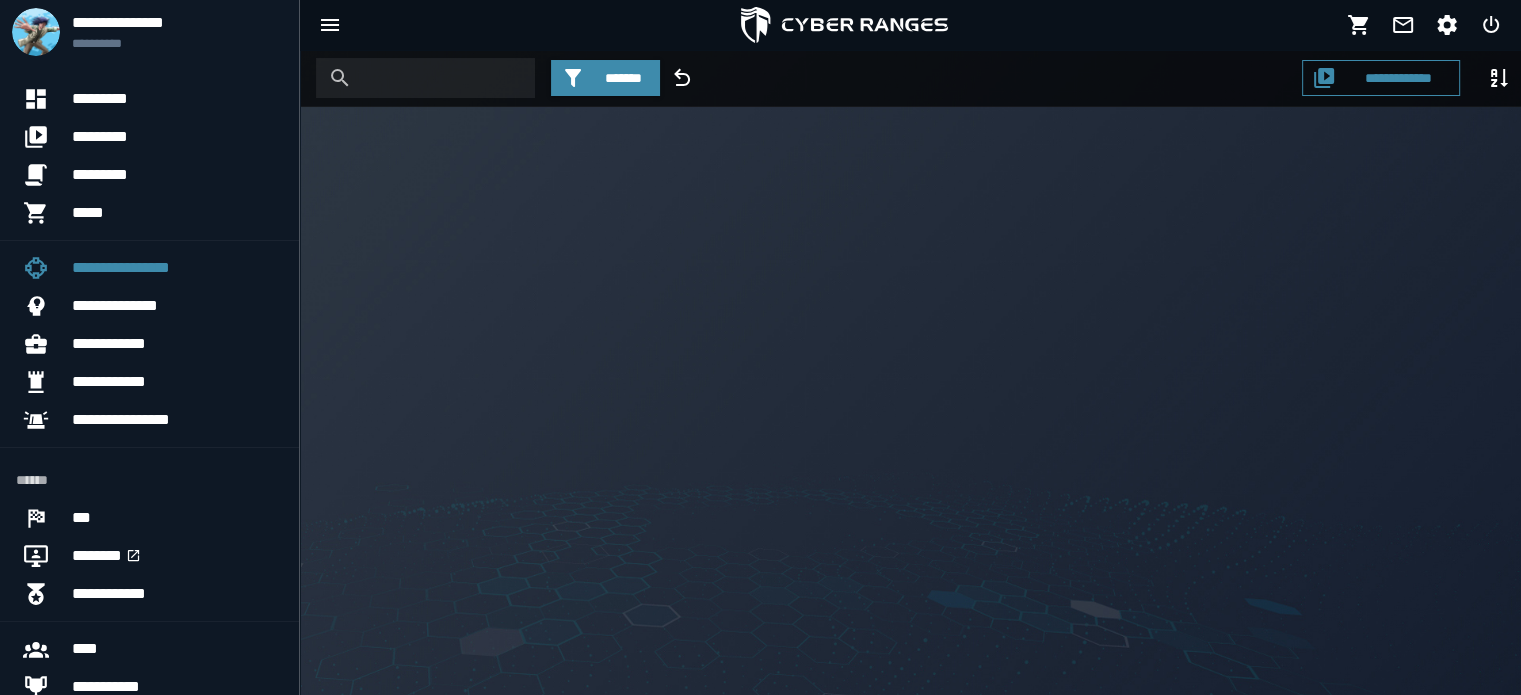scroll, scrollTop: 0, scrollLeft: 0, axis: both 